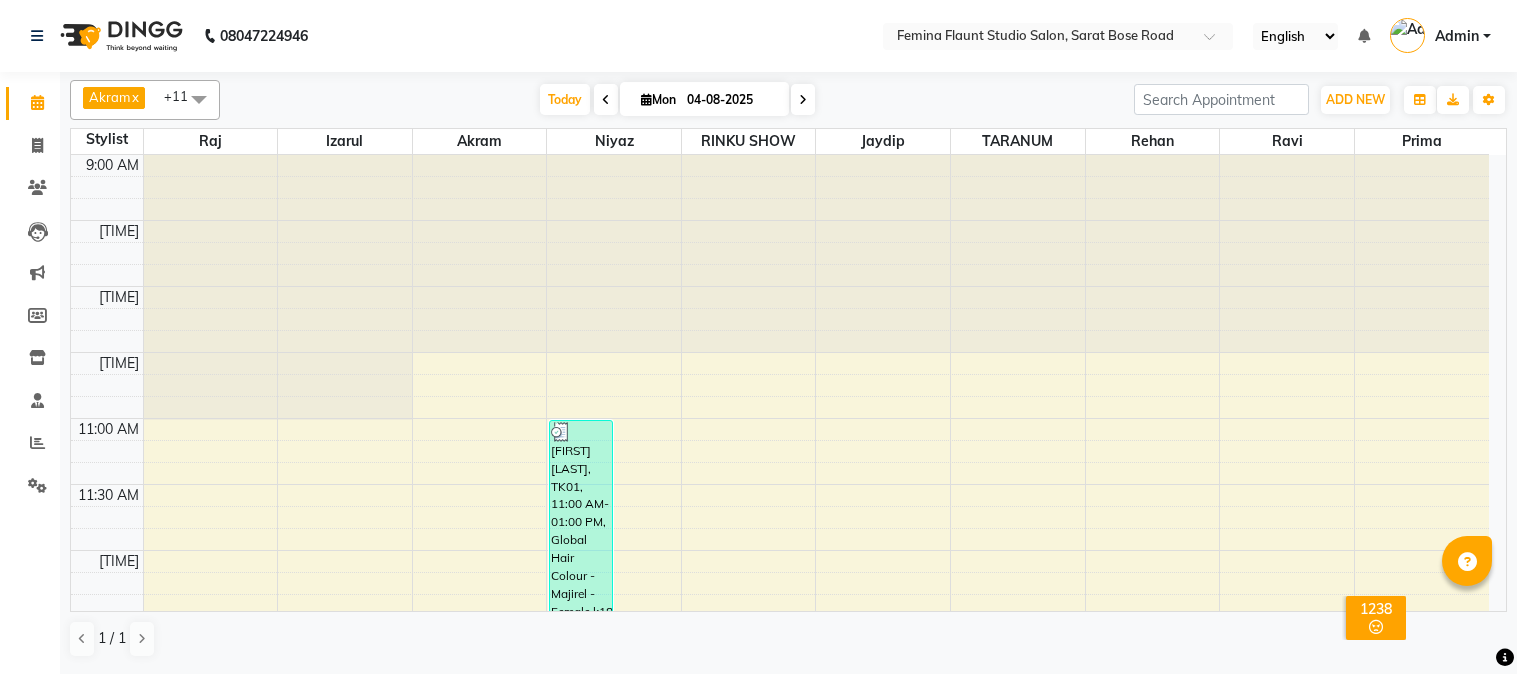 scroll, scrollTop: 0, scrollLeft: 0, axis: both 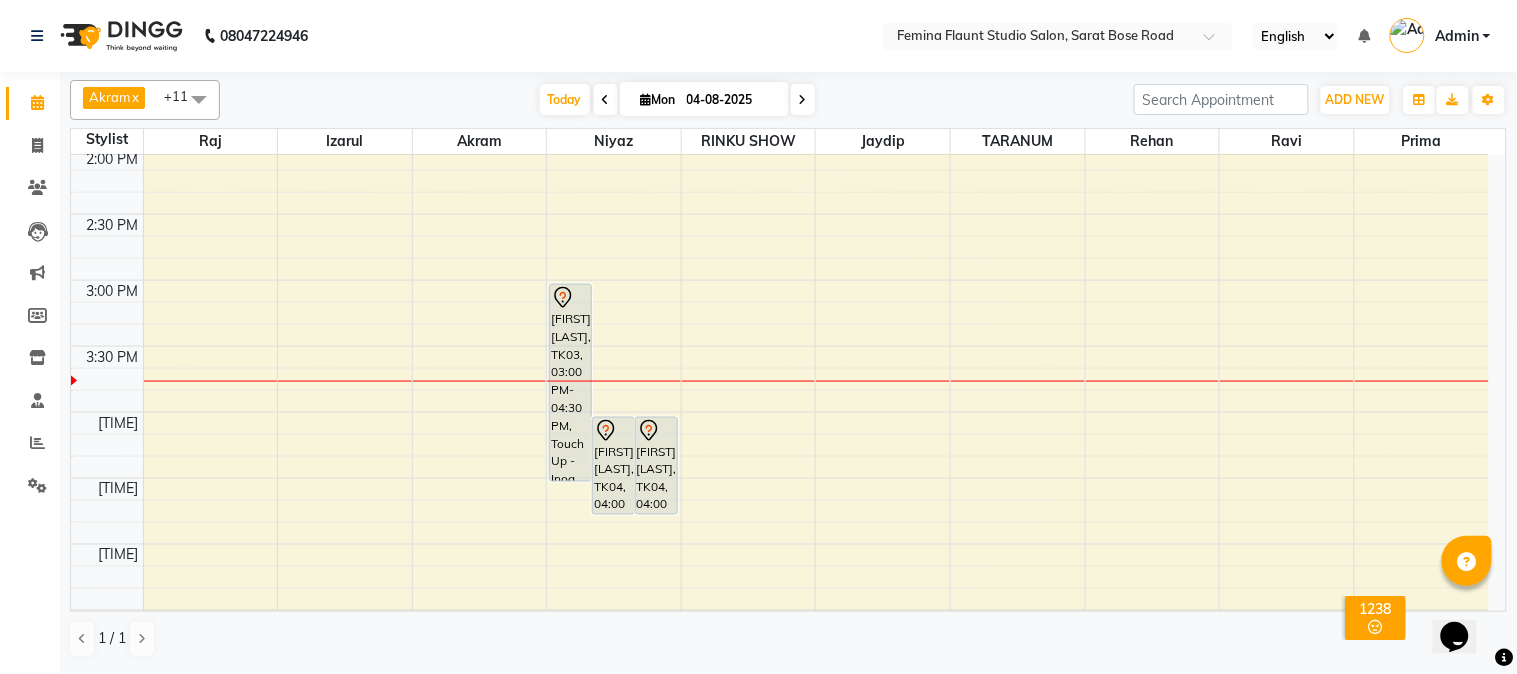 click on "9:00 AM 9:30 AM 10:00 AM 10:30 AM 11:00 AM 11:30 AM 12:00 PM 12:30 PM 1:00 PM 1:30 PM 2:00 PM 2:30 PM 3:00 PM 3:30 PM 4:00 PM 4:30 PM 5:00 PM 5:30 PM 6:00 PM 6:30 PM 7:00 PM 7:30 PM 8:00 PM 8:30 PM 9:00 PM 9:30 PM [FIRST] [LAST], TK03, 03:00 PM-04:30 PM, Touch Up - Inoa [FIRST] [LAST], TK04, 04:00 PM-04:45 PM, Global Hair Colour - Inoa - Male [FIRST] [LAST], TK04, 04:00 PM-04:45 PM, Stylist Level 2 haircut(Senior) - Male [FIRST] [LAST] Bblunt, TK01, 11:00 AM-01:00 PM, Global Hair Colour - Majirel - Female,k18 treatment [FIRST] [LAST], TK02, 12:30 PM-01:15 PM, Stylist Level 2 haircut(Senior) - Male [FIRST] [LAST], TK02, 01:00 PM-01:30 PM, Beard Trimming" at bounding box center [780, 346] 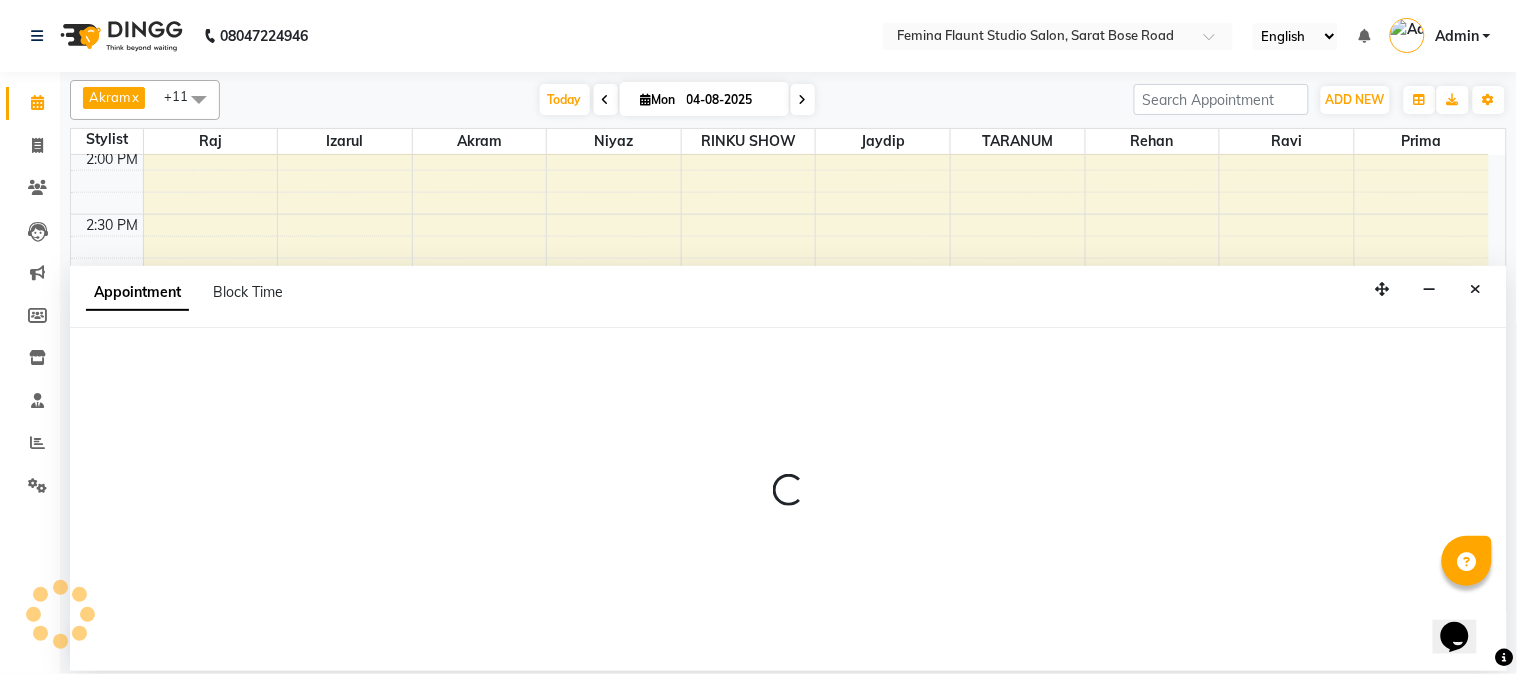 select on "83062" 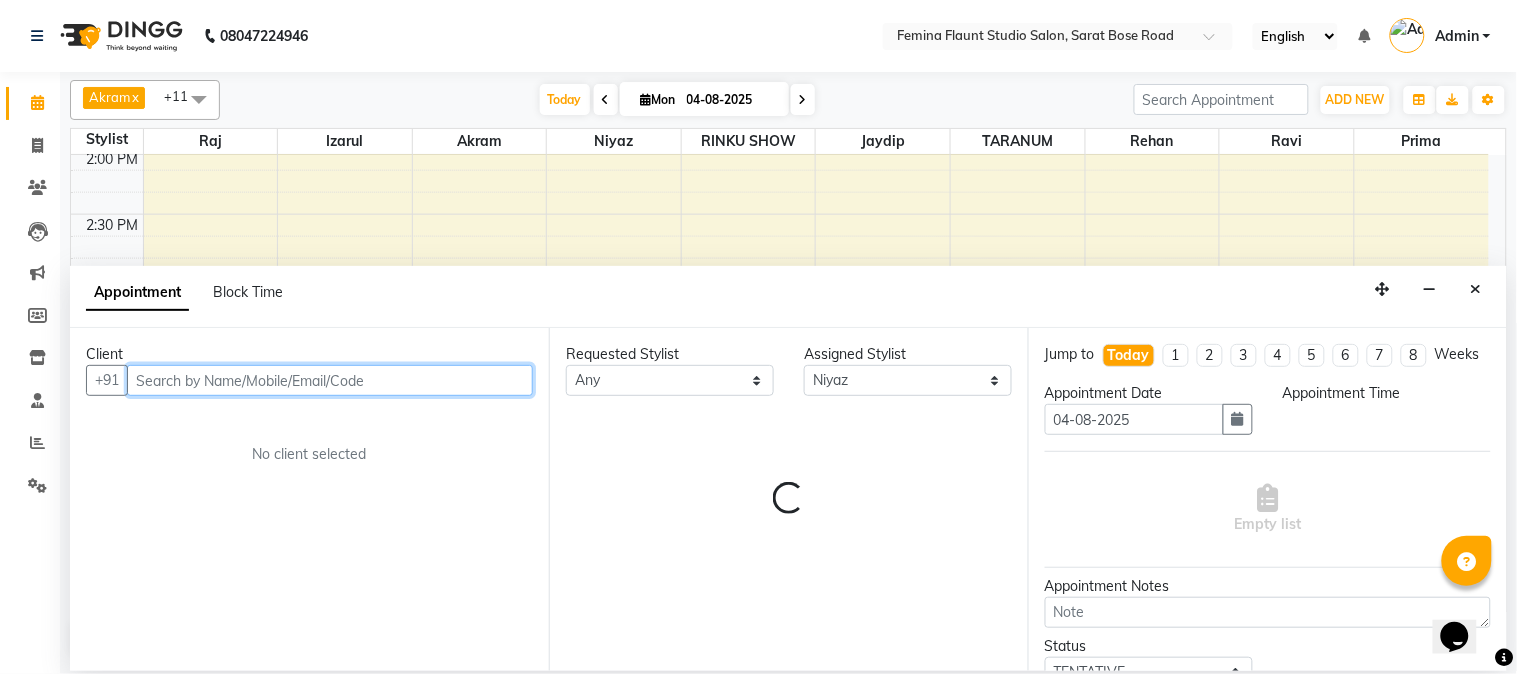 select on "1020" 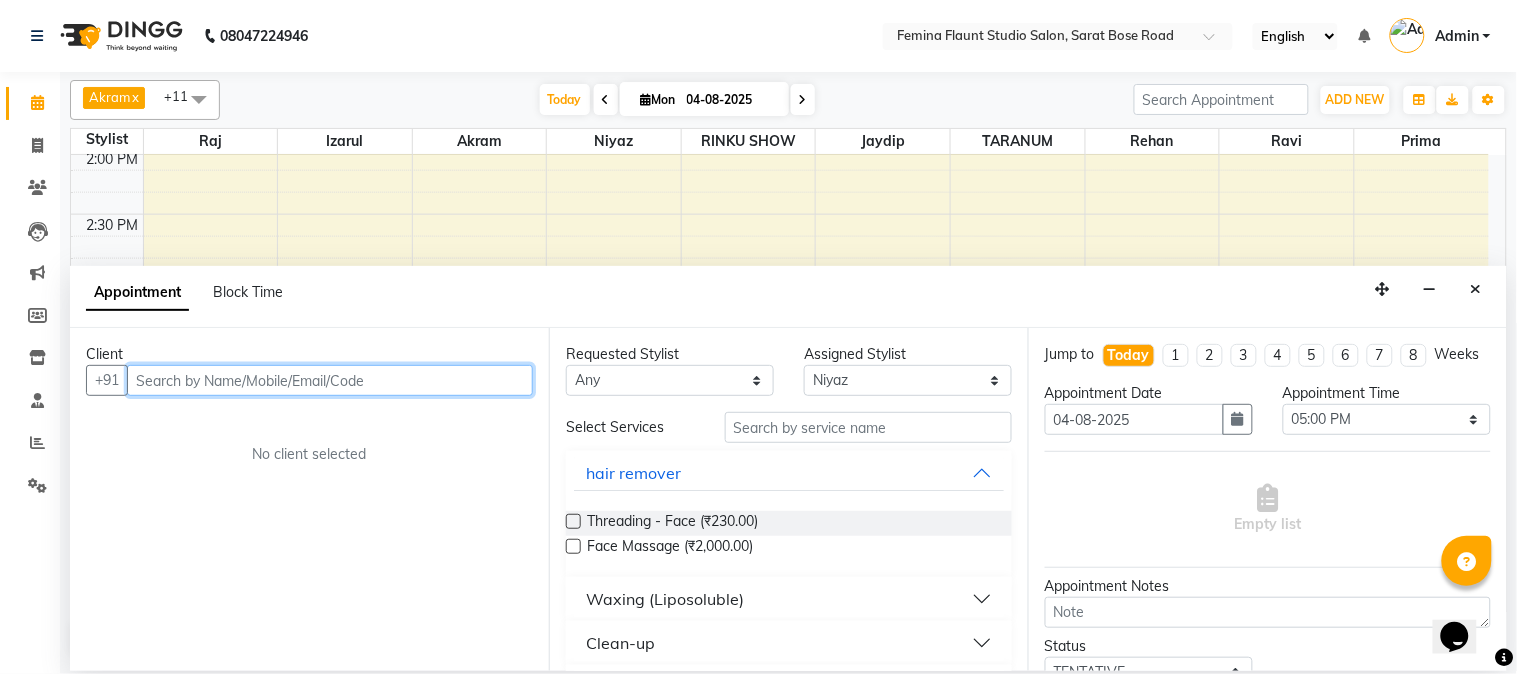 click at bounding box center (330, 380) 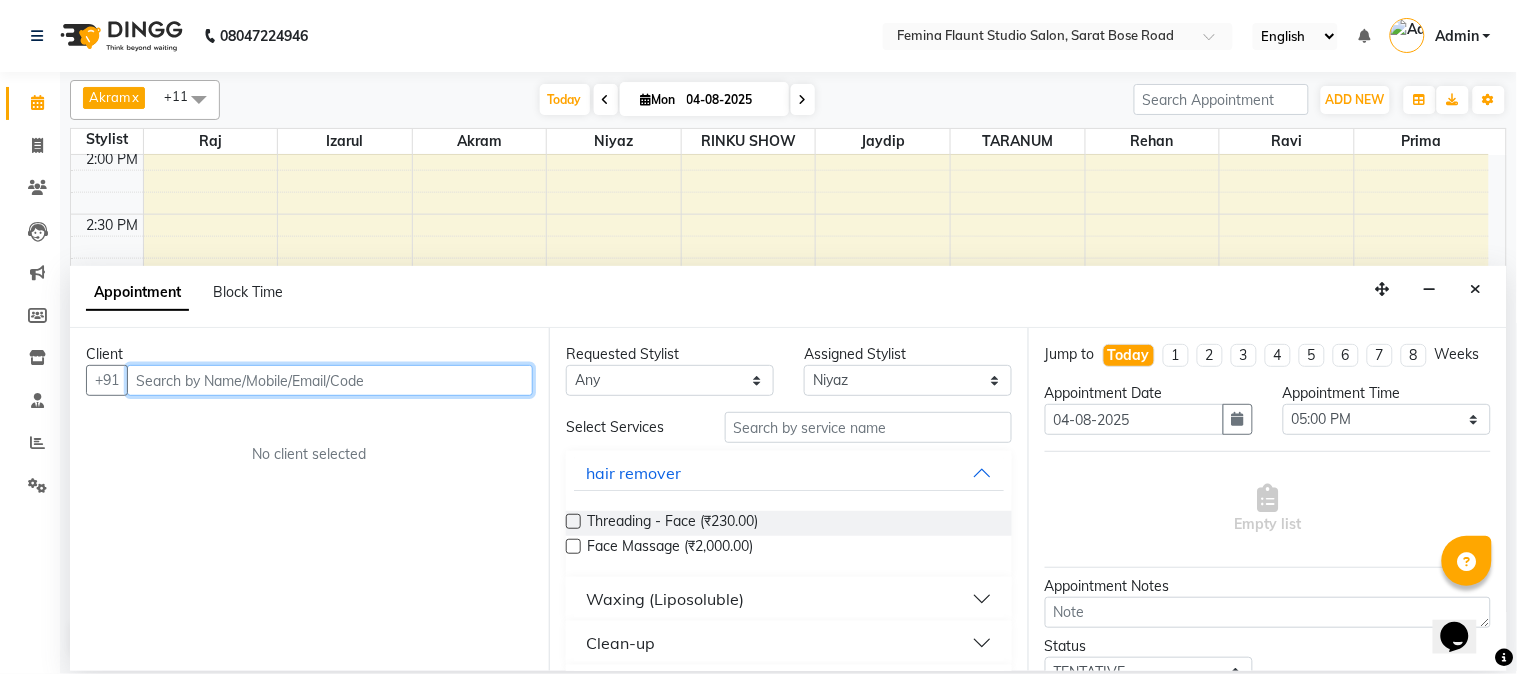 click at bounding box center [330, 380] 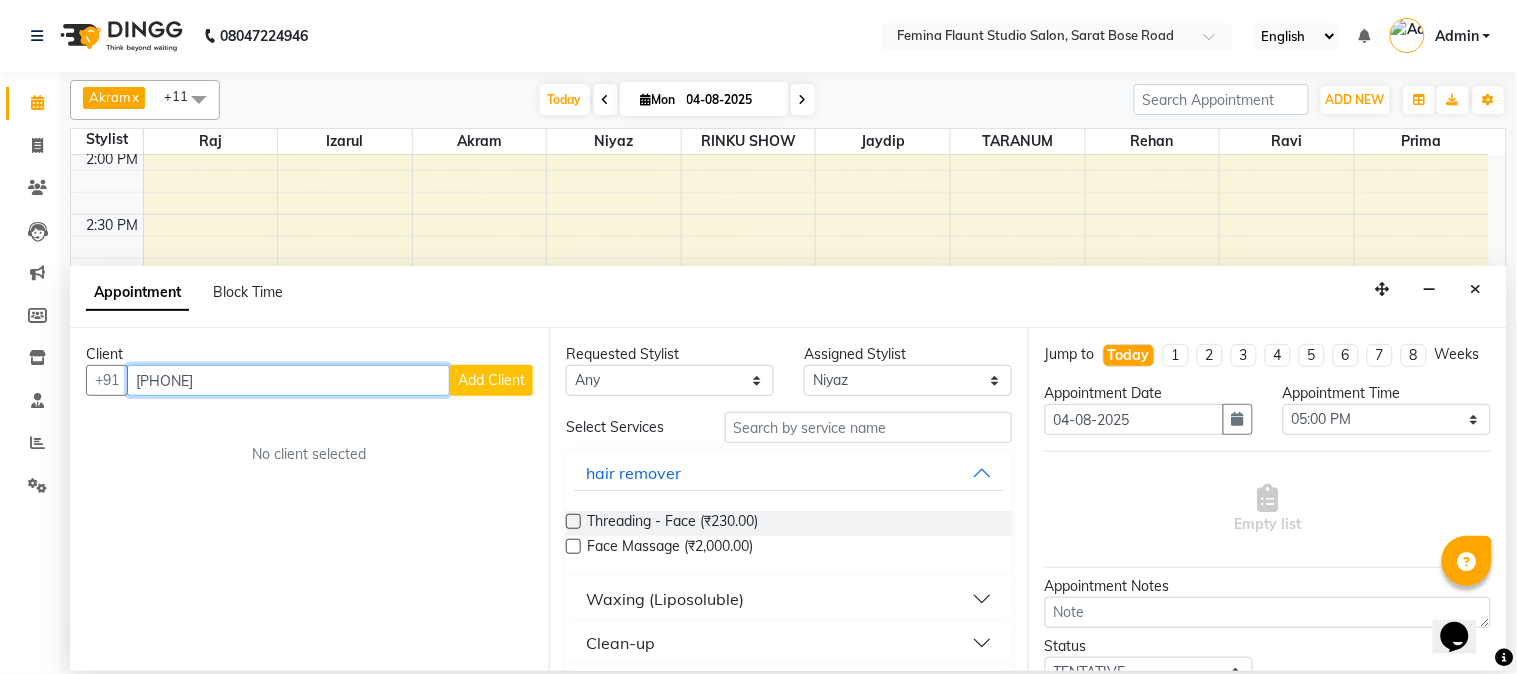 type on "[PHONE]" 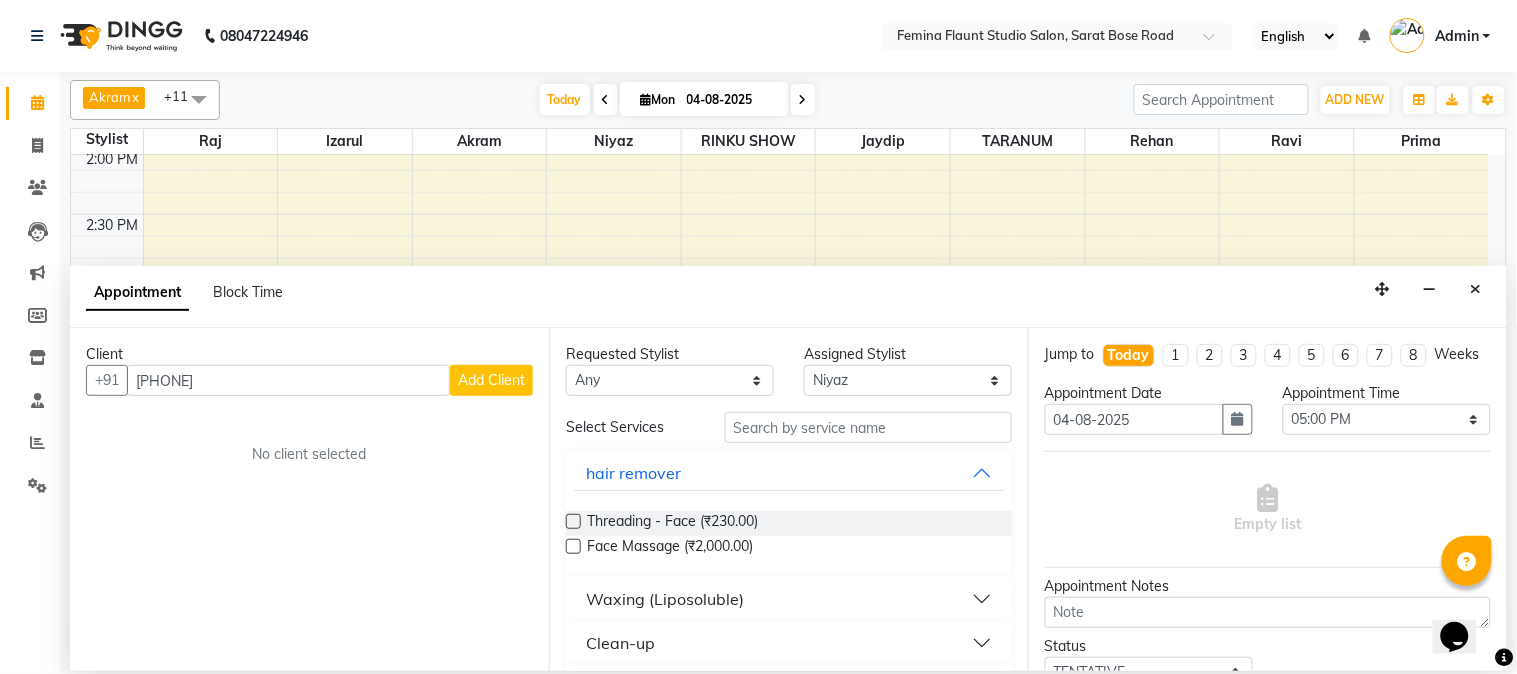 click on "Add Client" at bounding box center [491, 380] 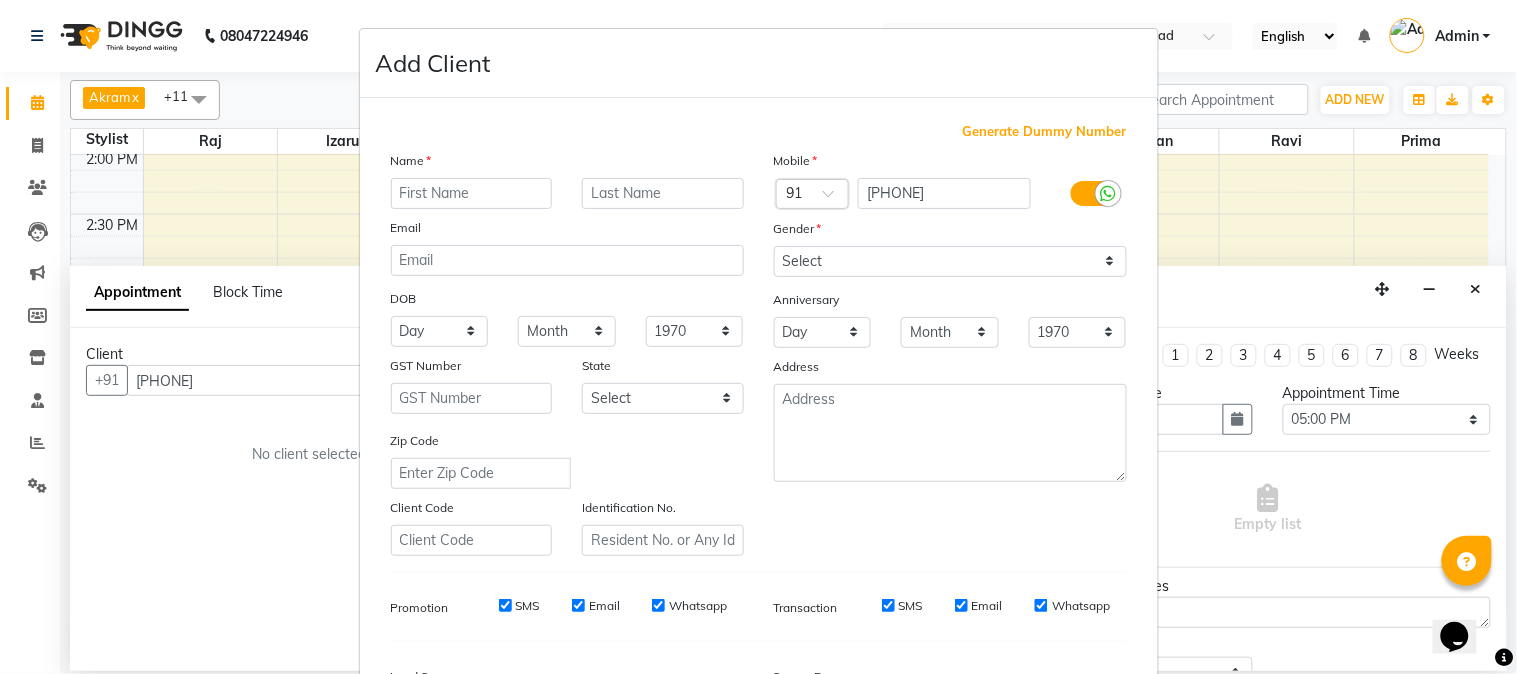 click at bounding box center (472, 193) 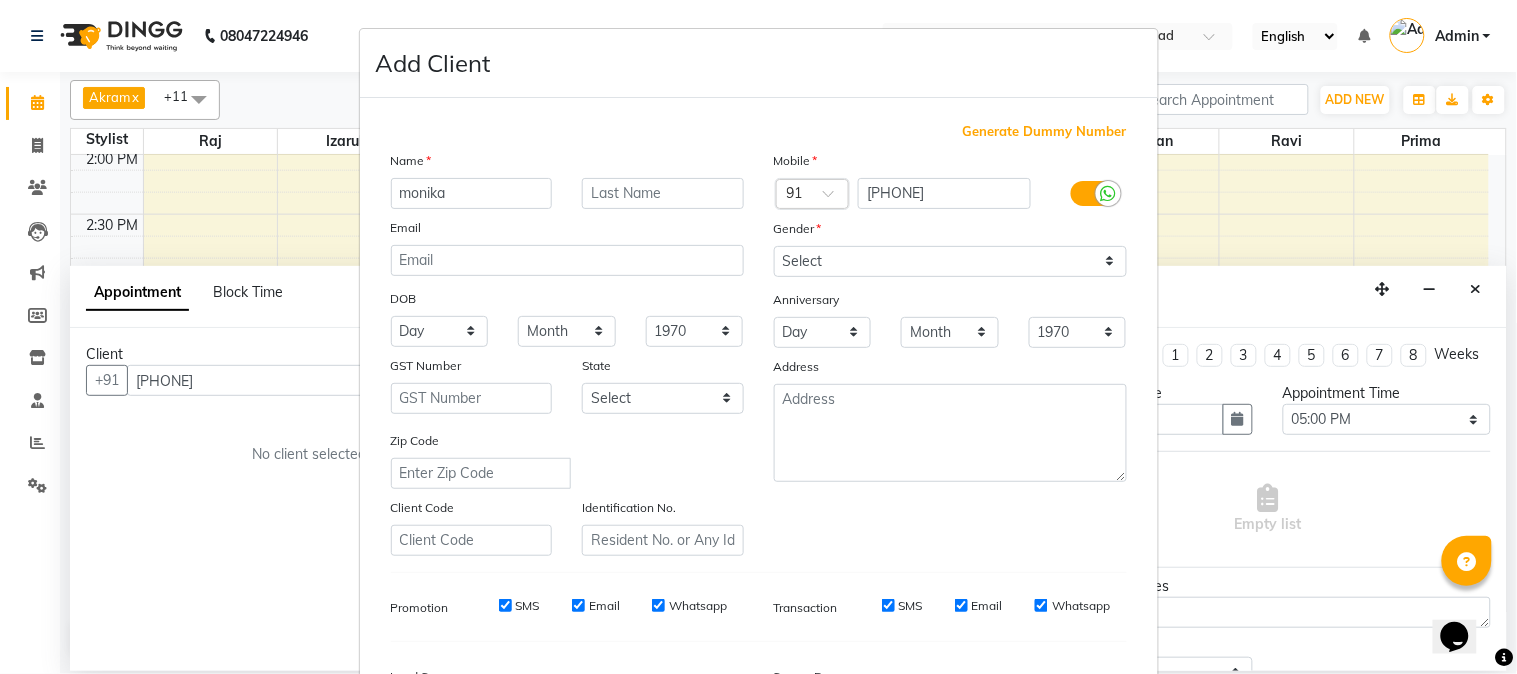 type on "monika" 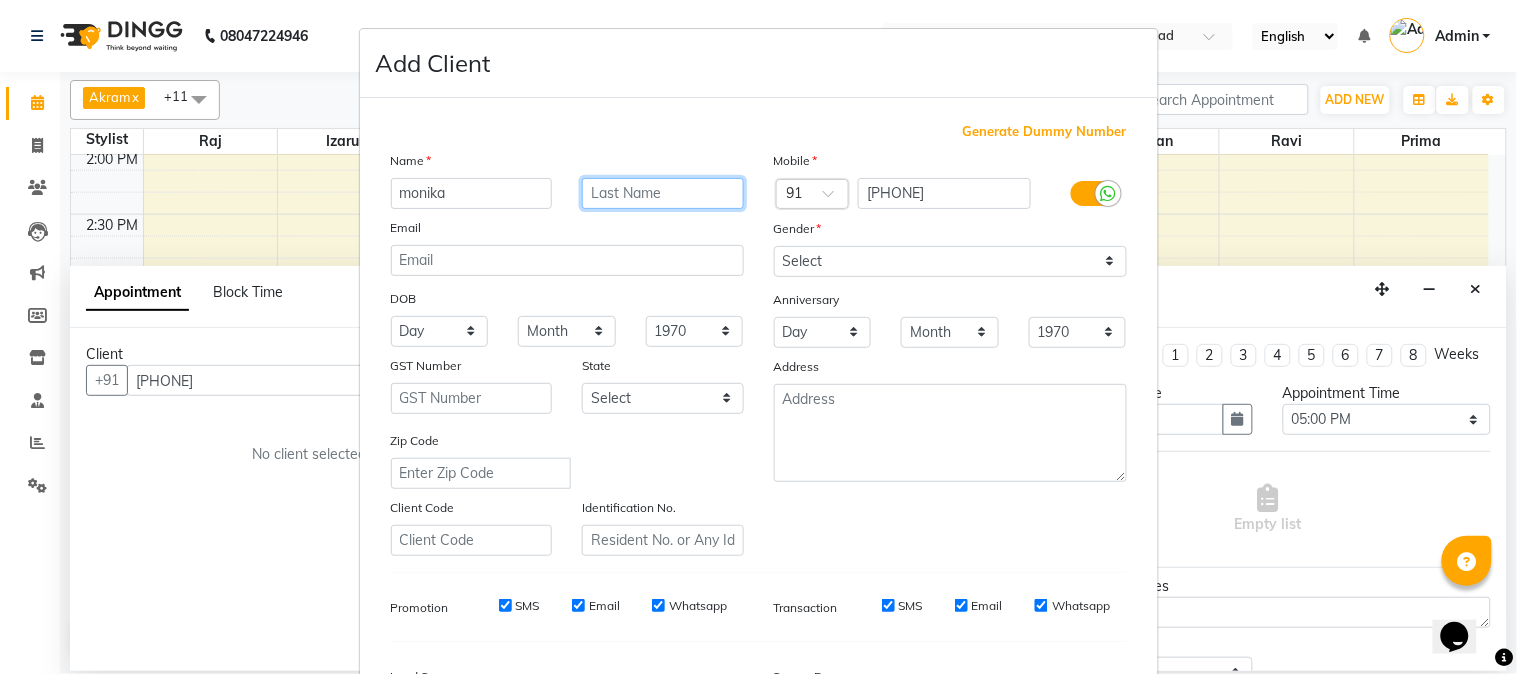 click at bounding box center [663, 193] 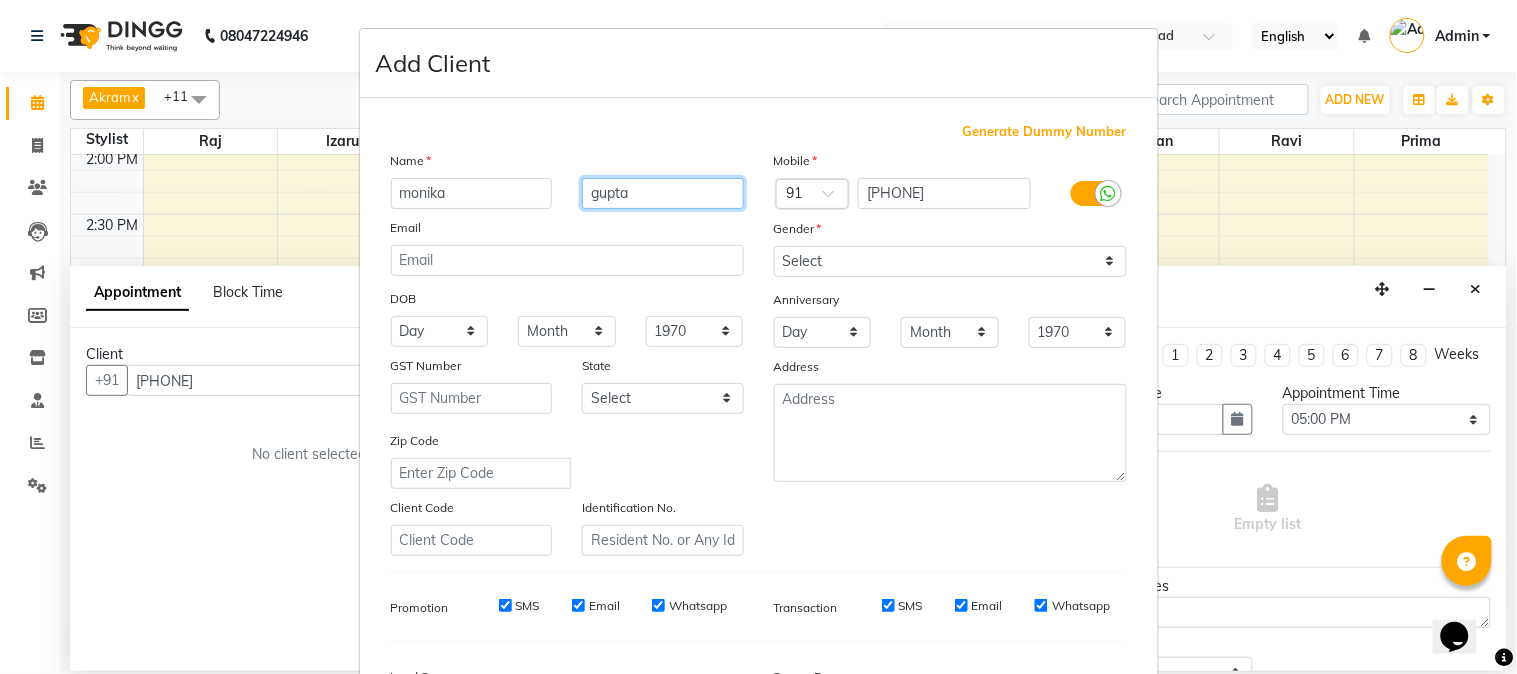 type on "gupta" 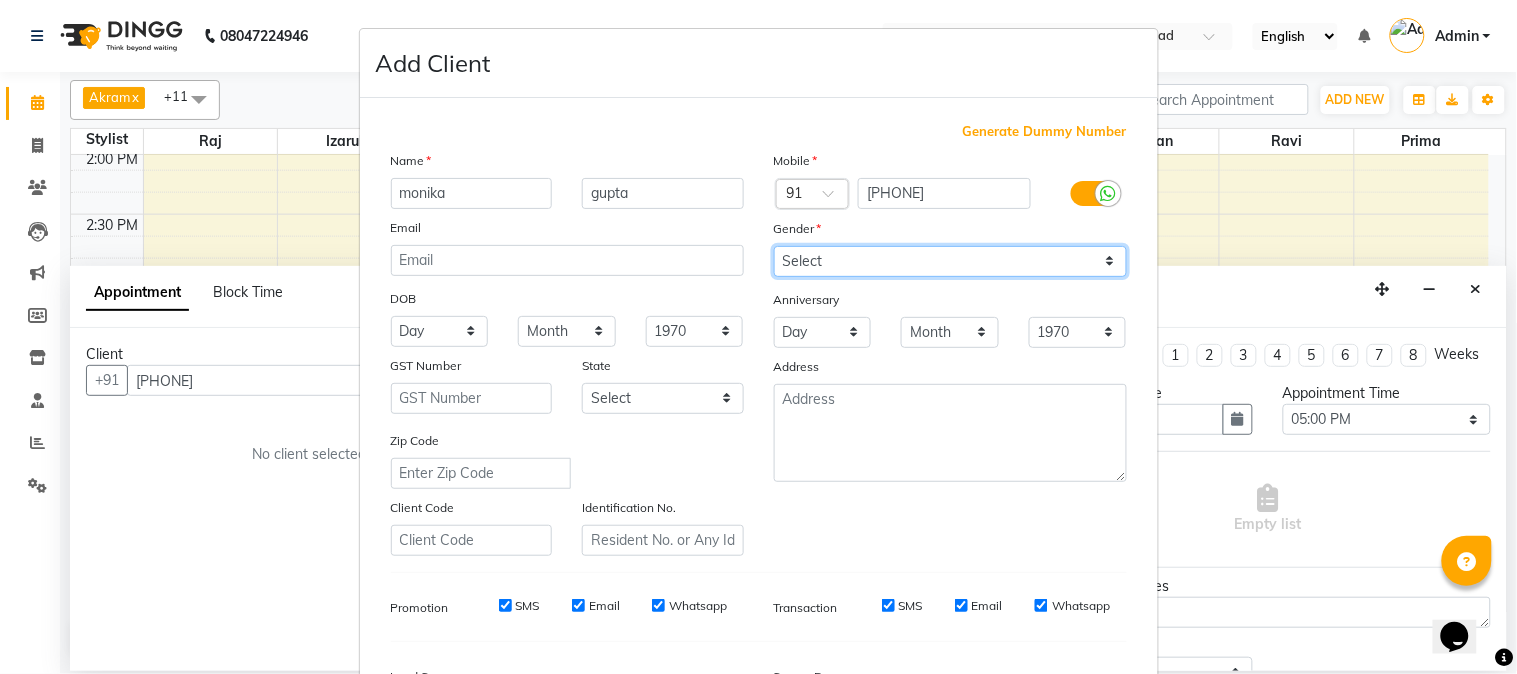 click on "Select Male Female Other Prefer Not To Say" at bounding box center (950, 261) 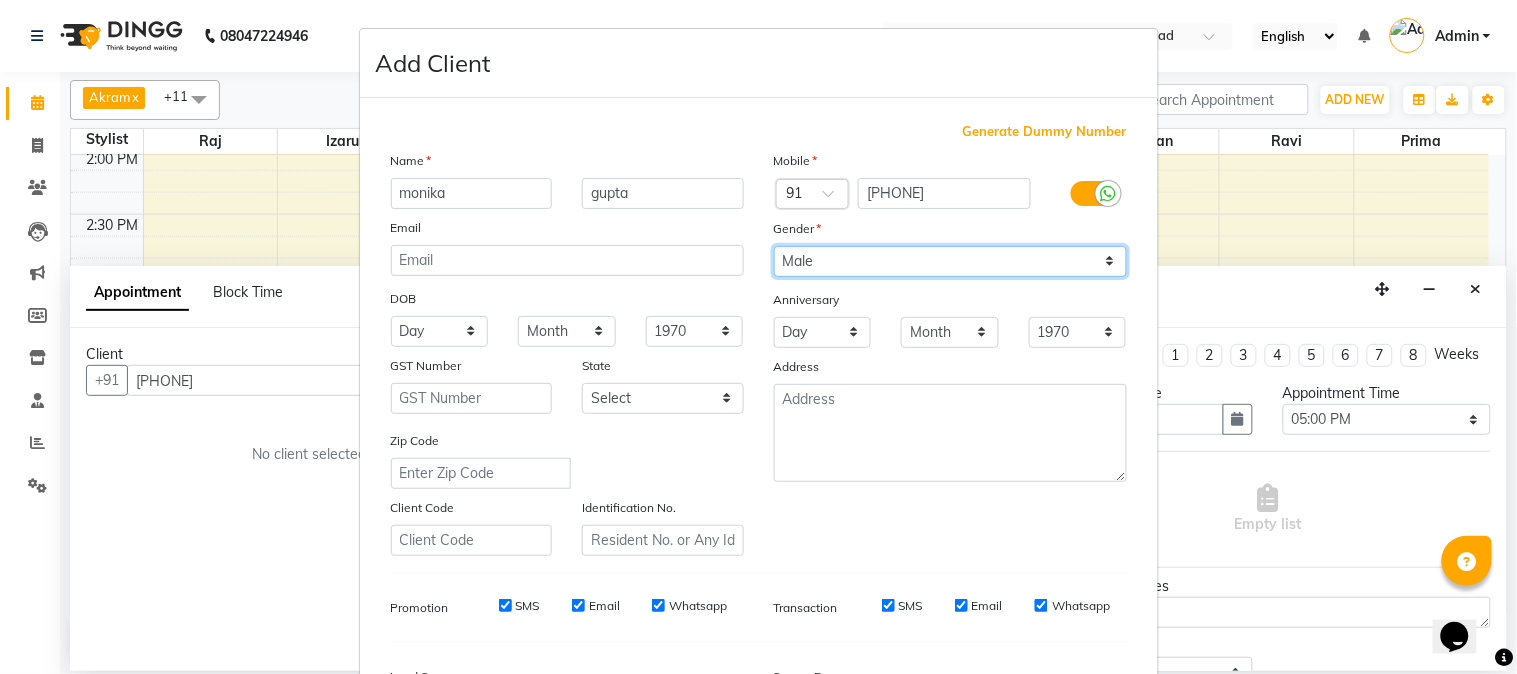 click on "Select Male Female Other Prefer Not To Say" at bounding box center (950, 261) 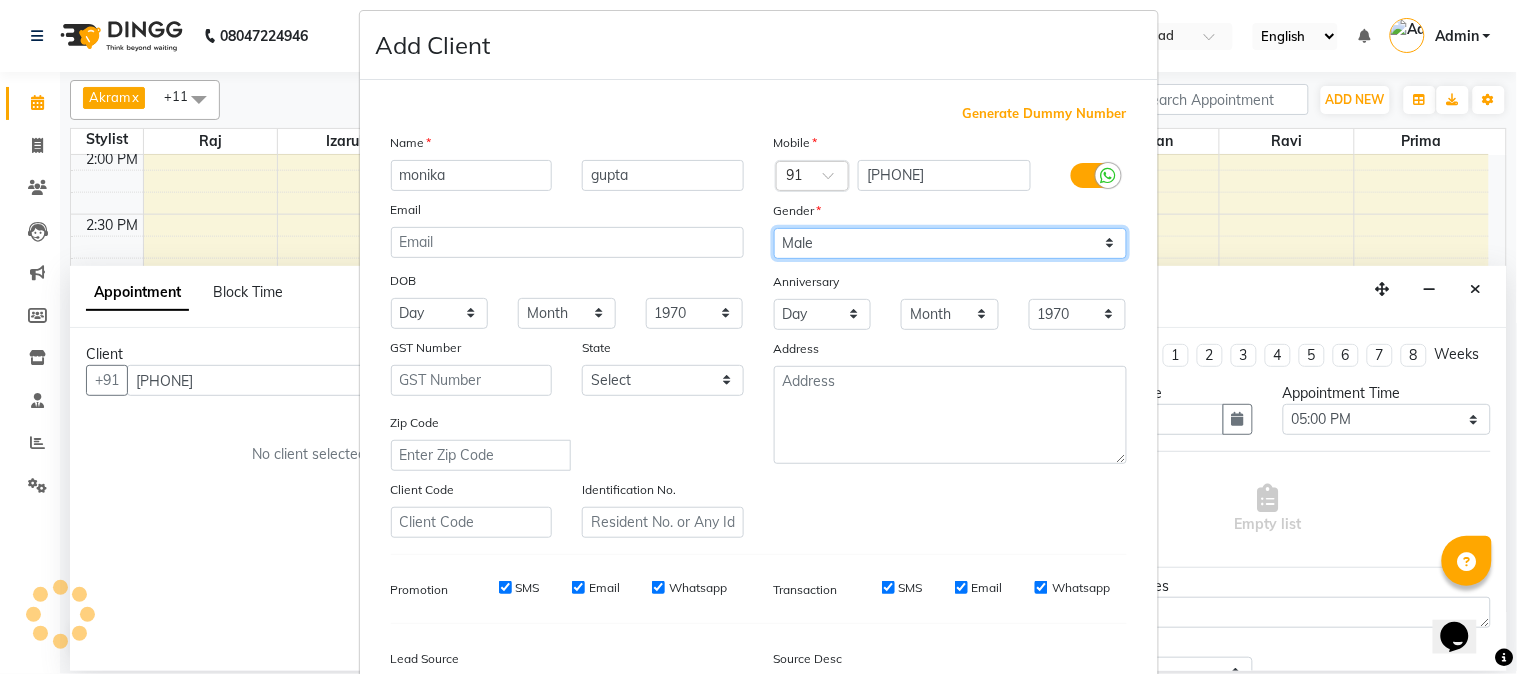 scroll, scrollTop: 0, scrollLeft: 0, axis: both 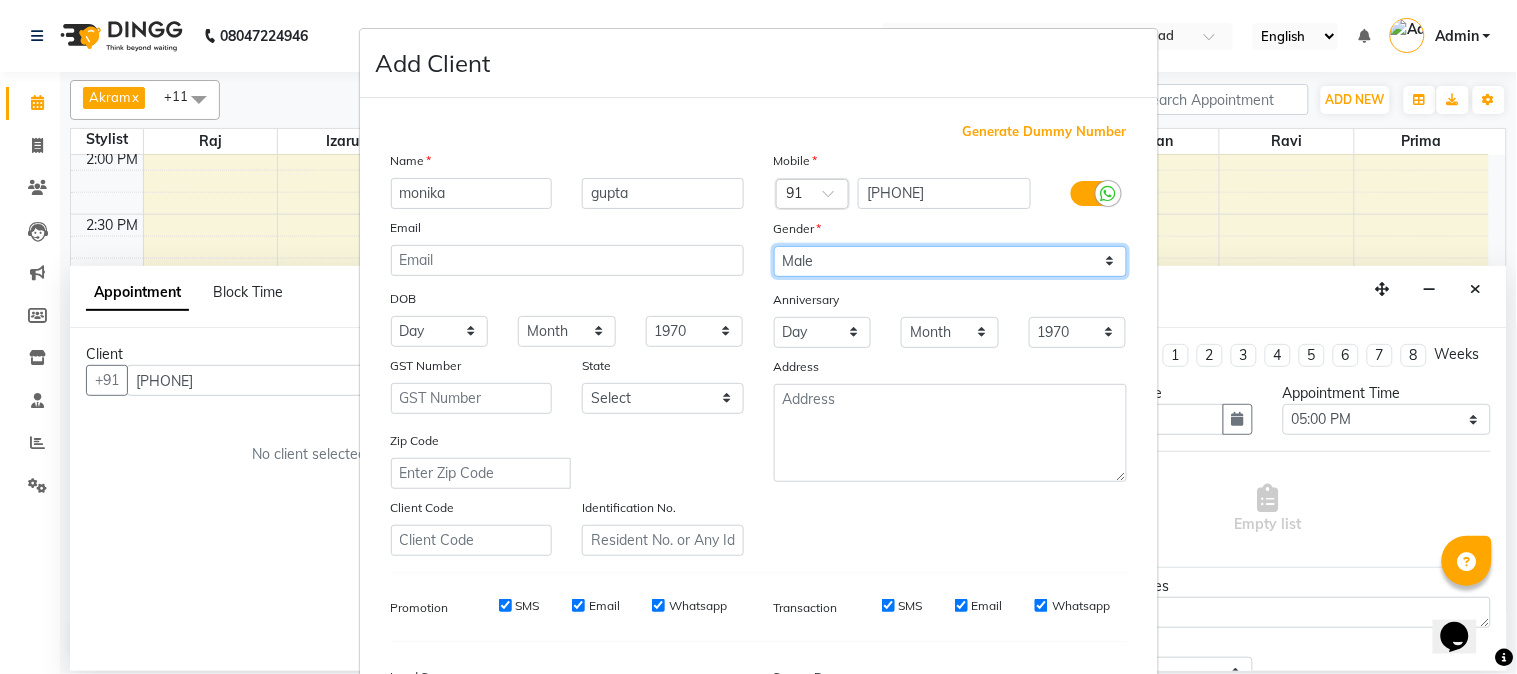 click on "Select Male Female Other Prefer Not To Say" at bounding box center [950, 261] 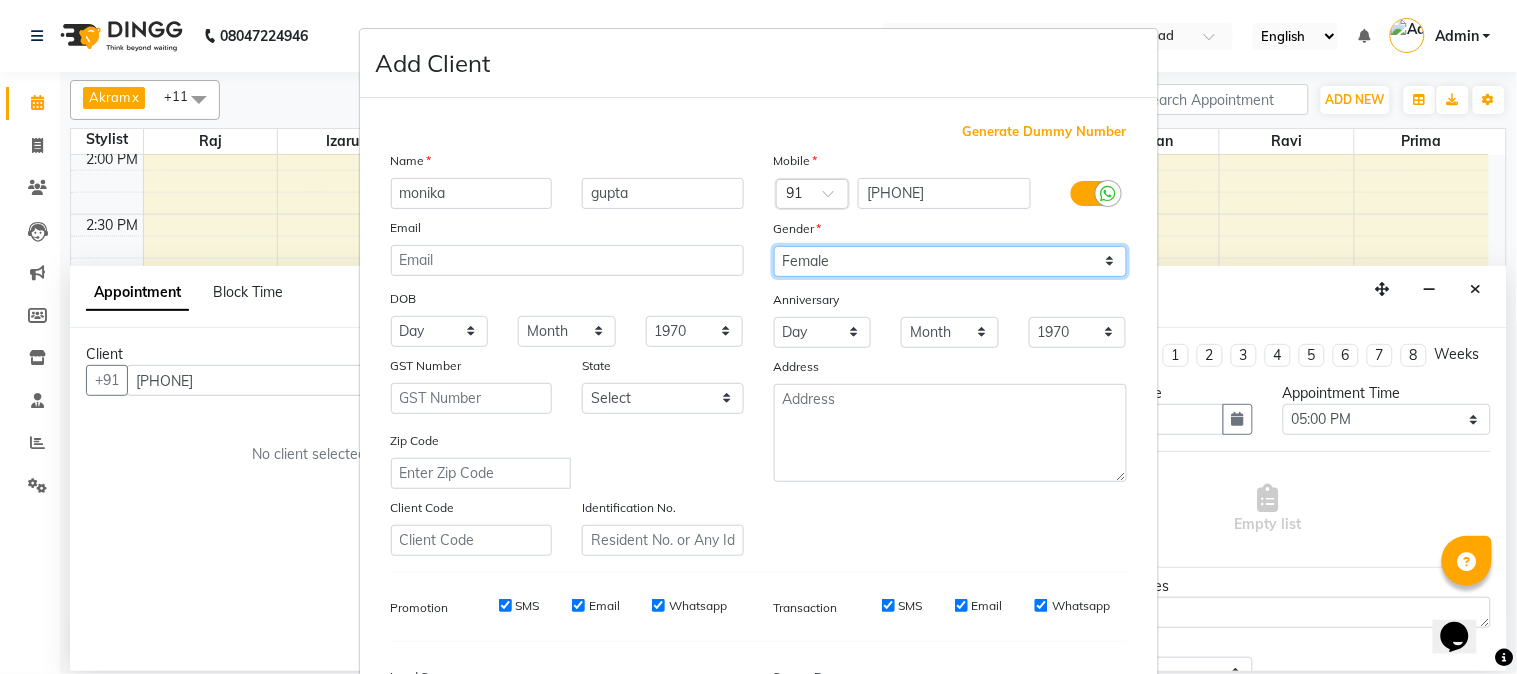 click on "Select Male Female Other Prefer Not To Say" at bounding box center [950, 261] 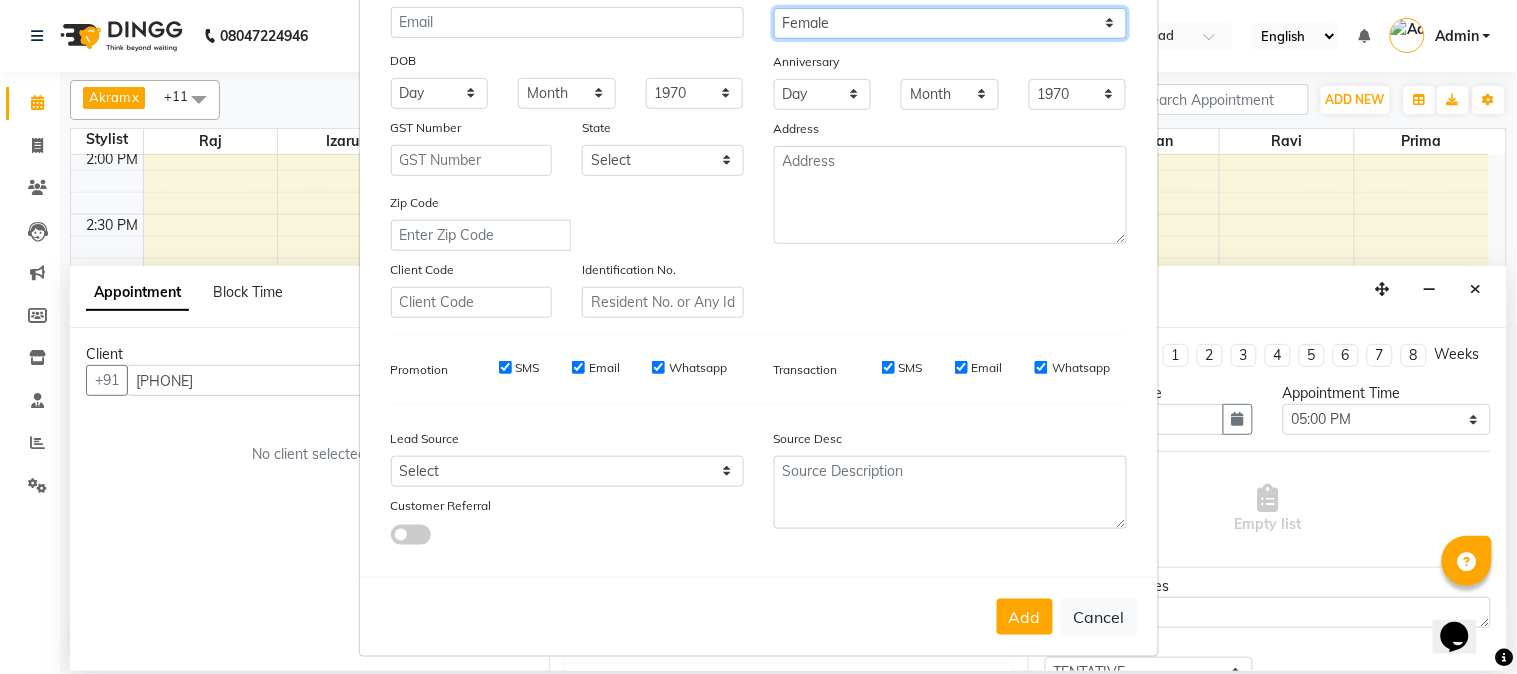 scroll, scrollTop: 250, scrollLeft: 0, axis: vertical 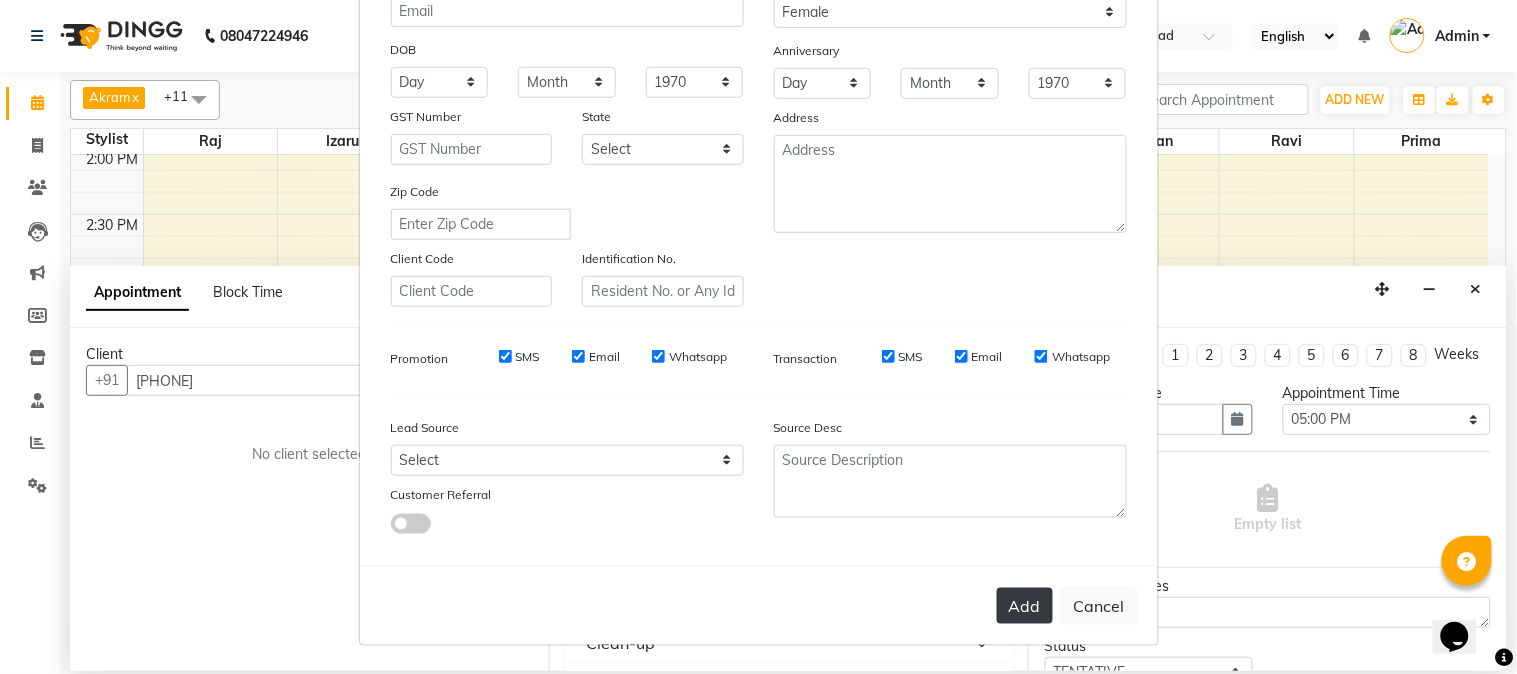 click on "Add" at bounding box center (1025, 606) 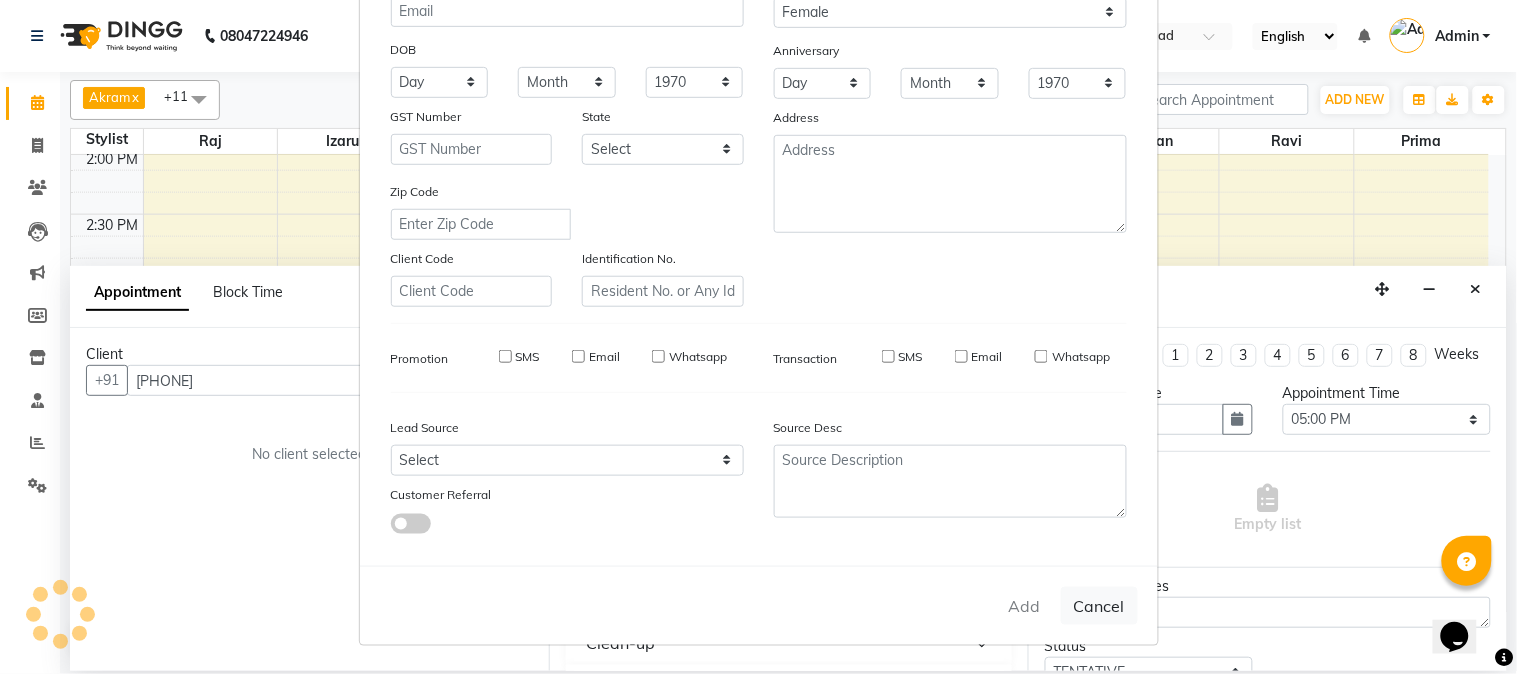 type 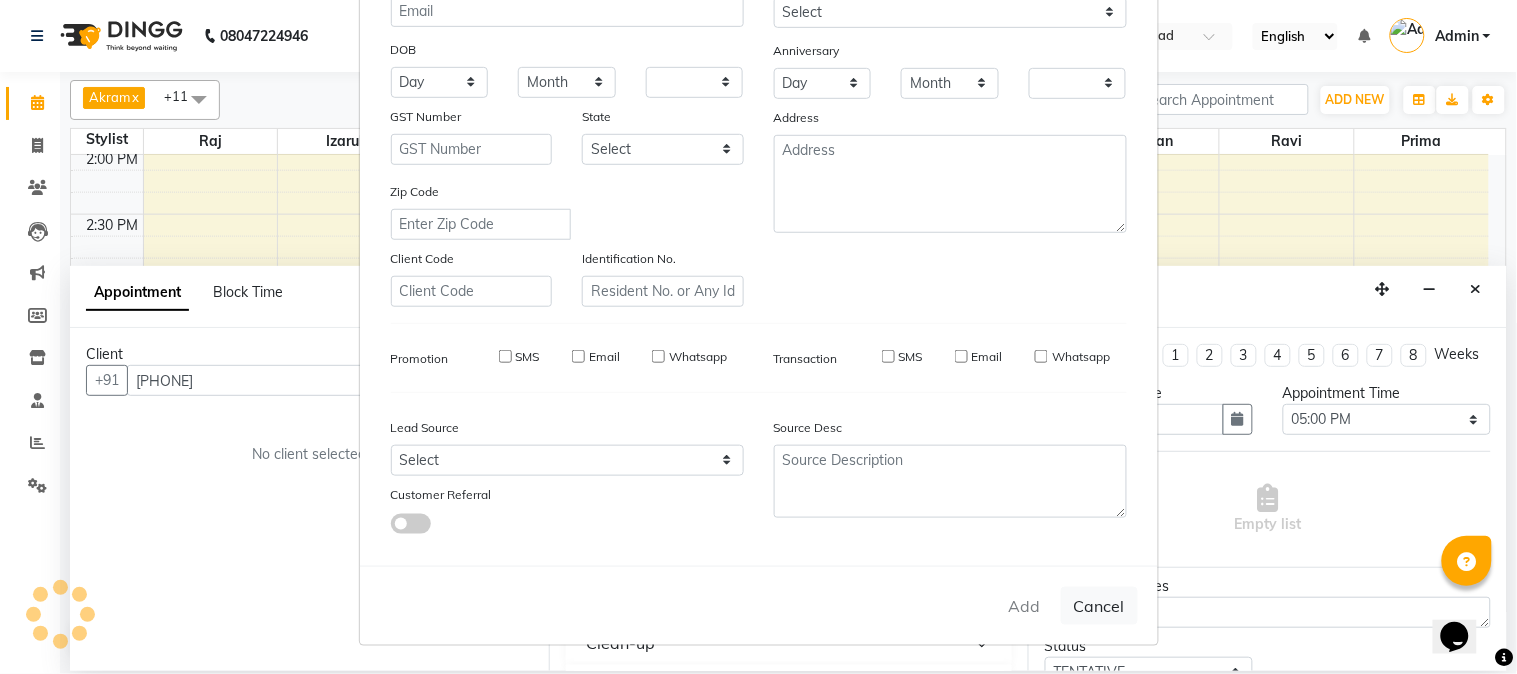 checkbox on "false" 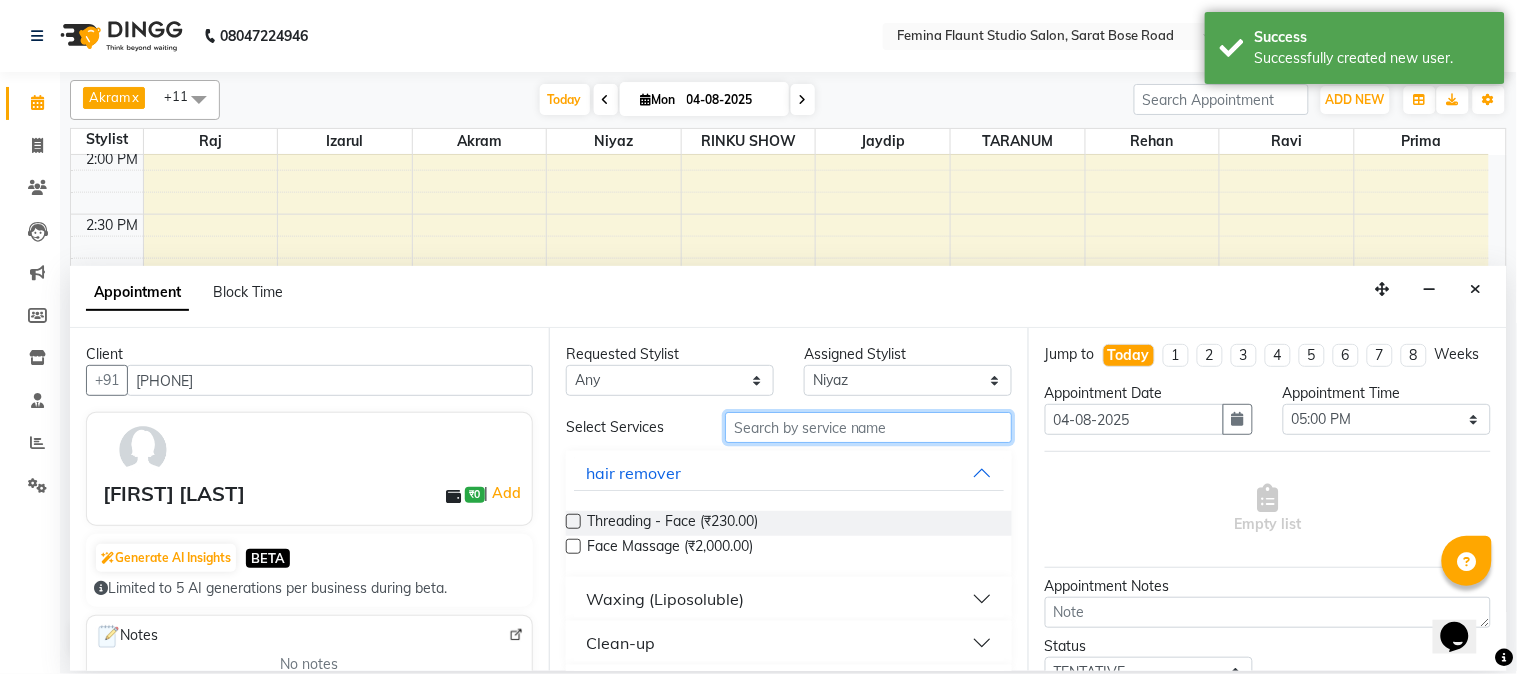 click at bounding box center [868, 427] 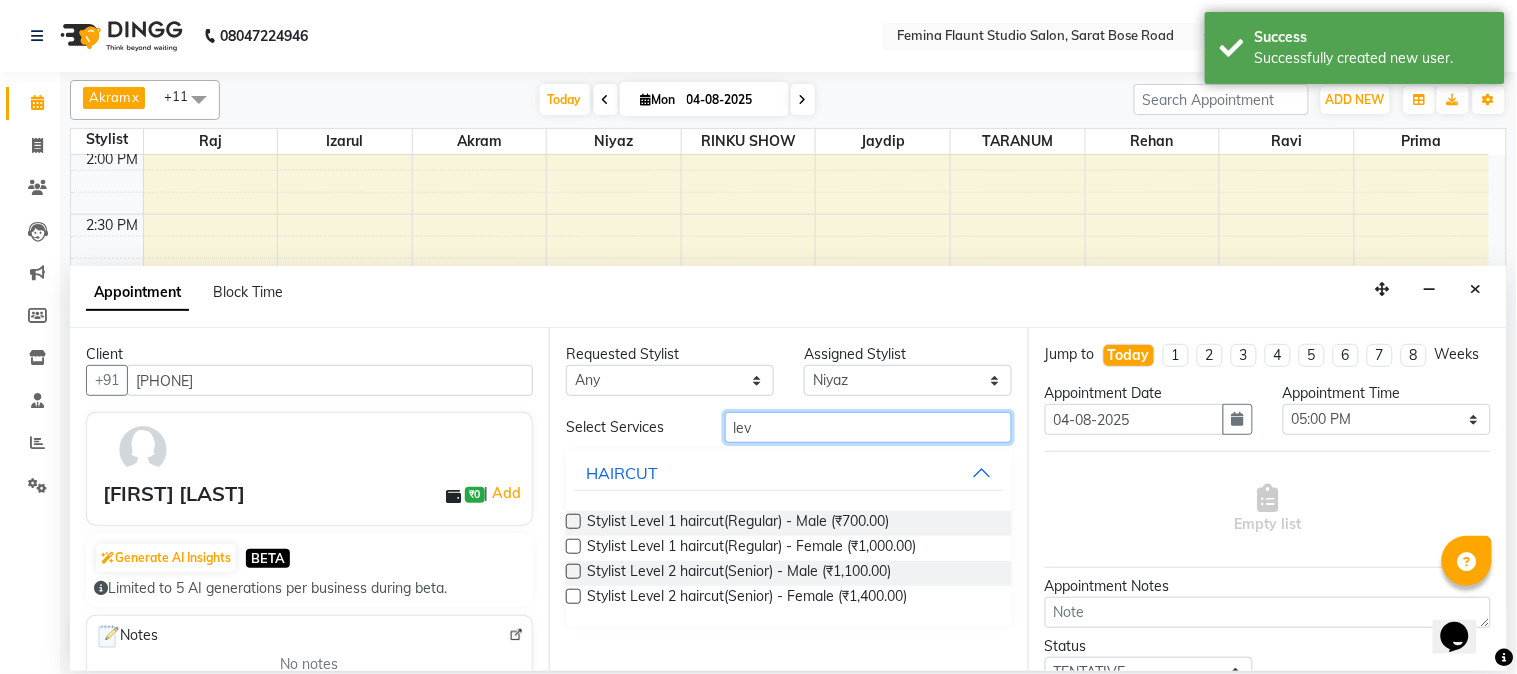 type on "lev" 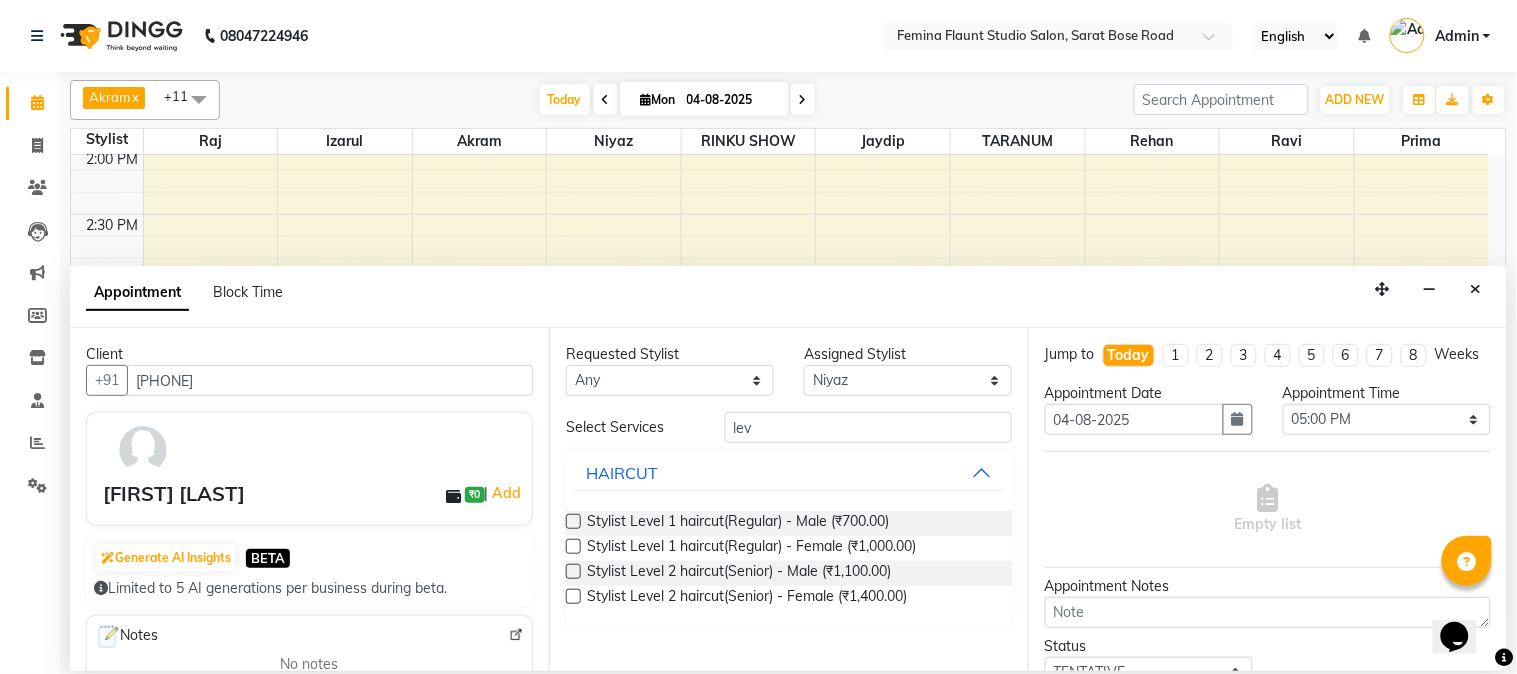 click at bounding box center [573, 571] 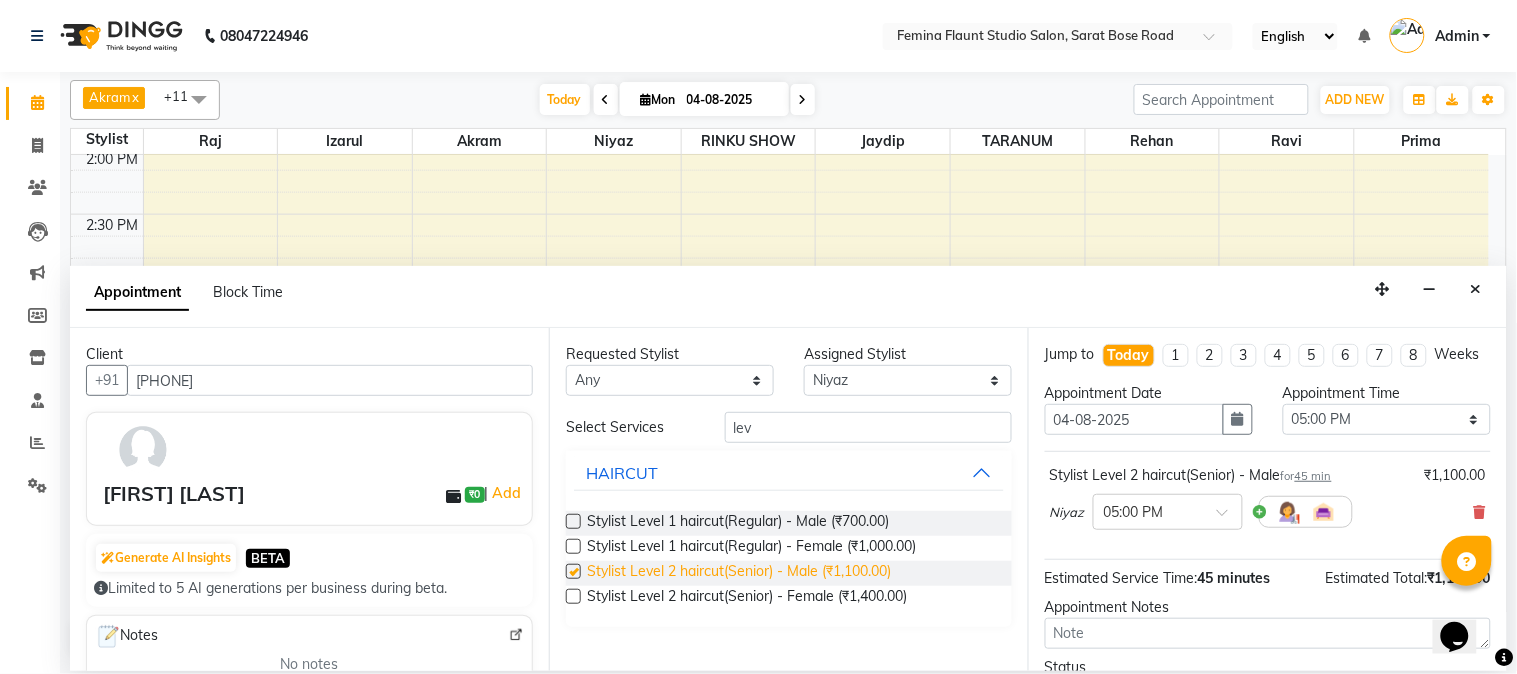 checkbox on "false" 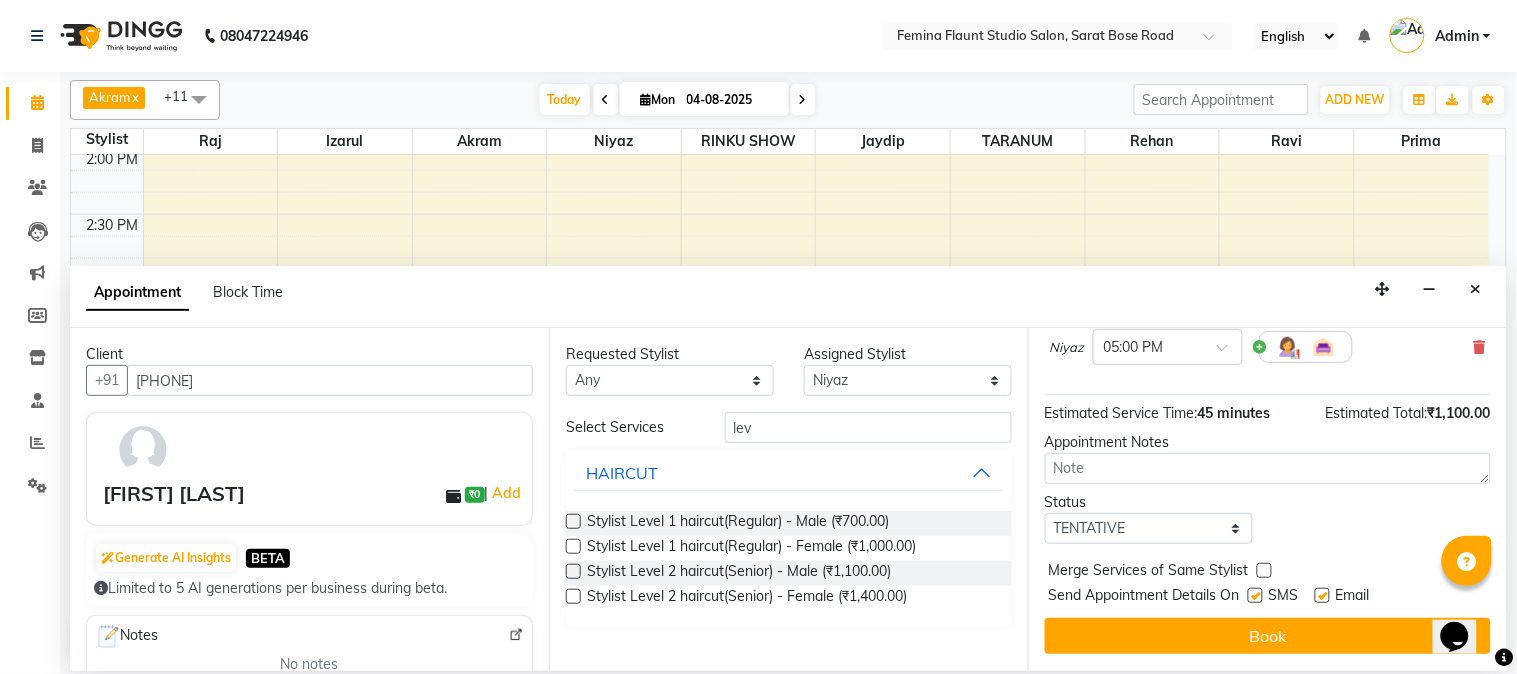 scroll, scrollTop: 183, scrollLeft: 0, axis: vertical 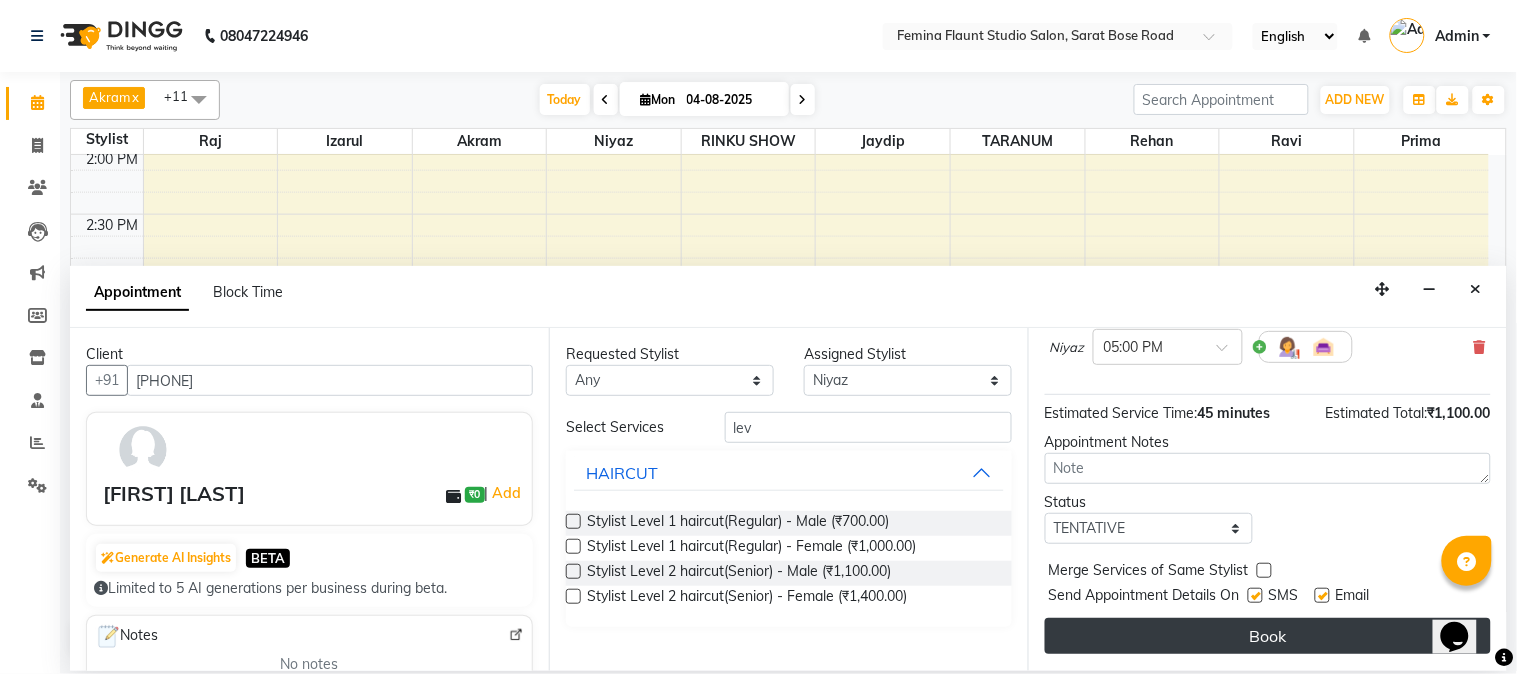 click on "Book" at bounding box center [1268, 636] 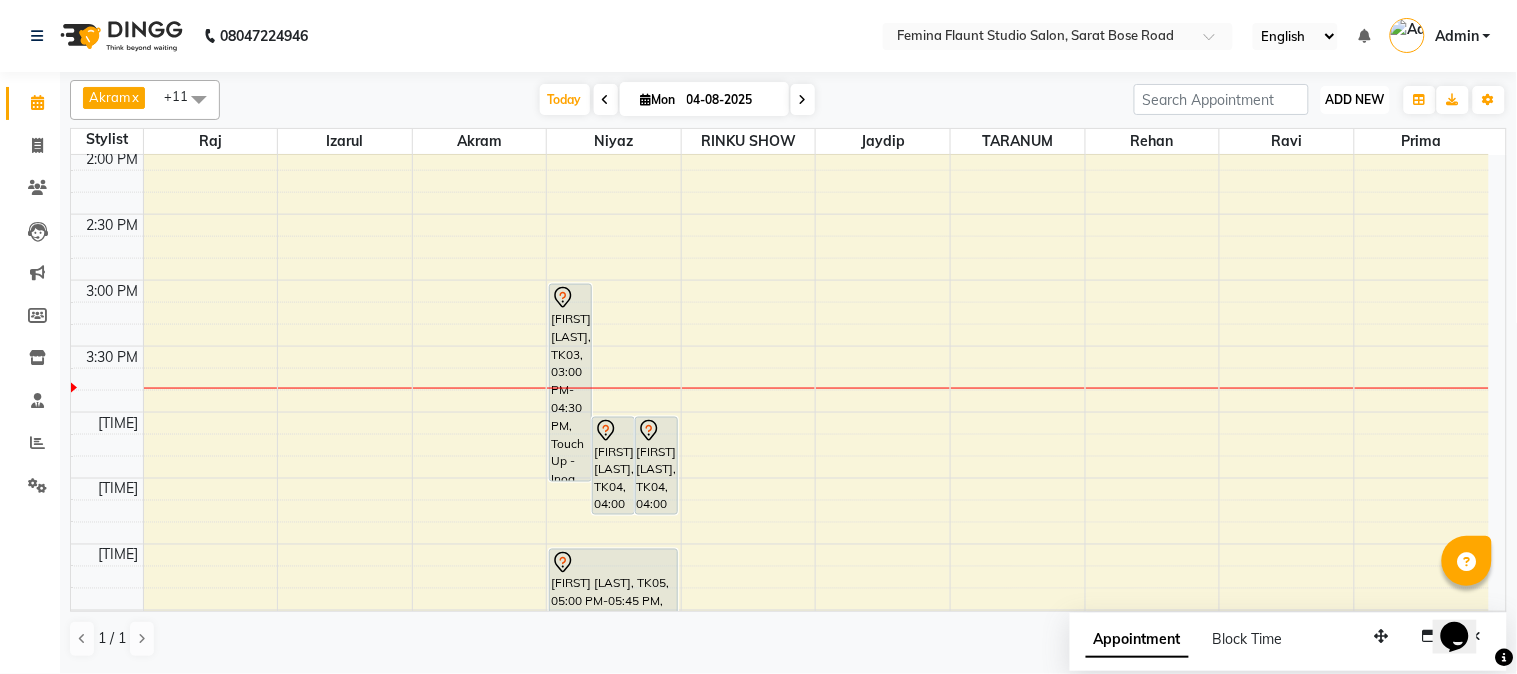 click on "ADD NEW" at bounding box center (1355, 99) 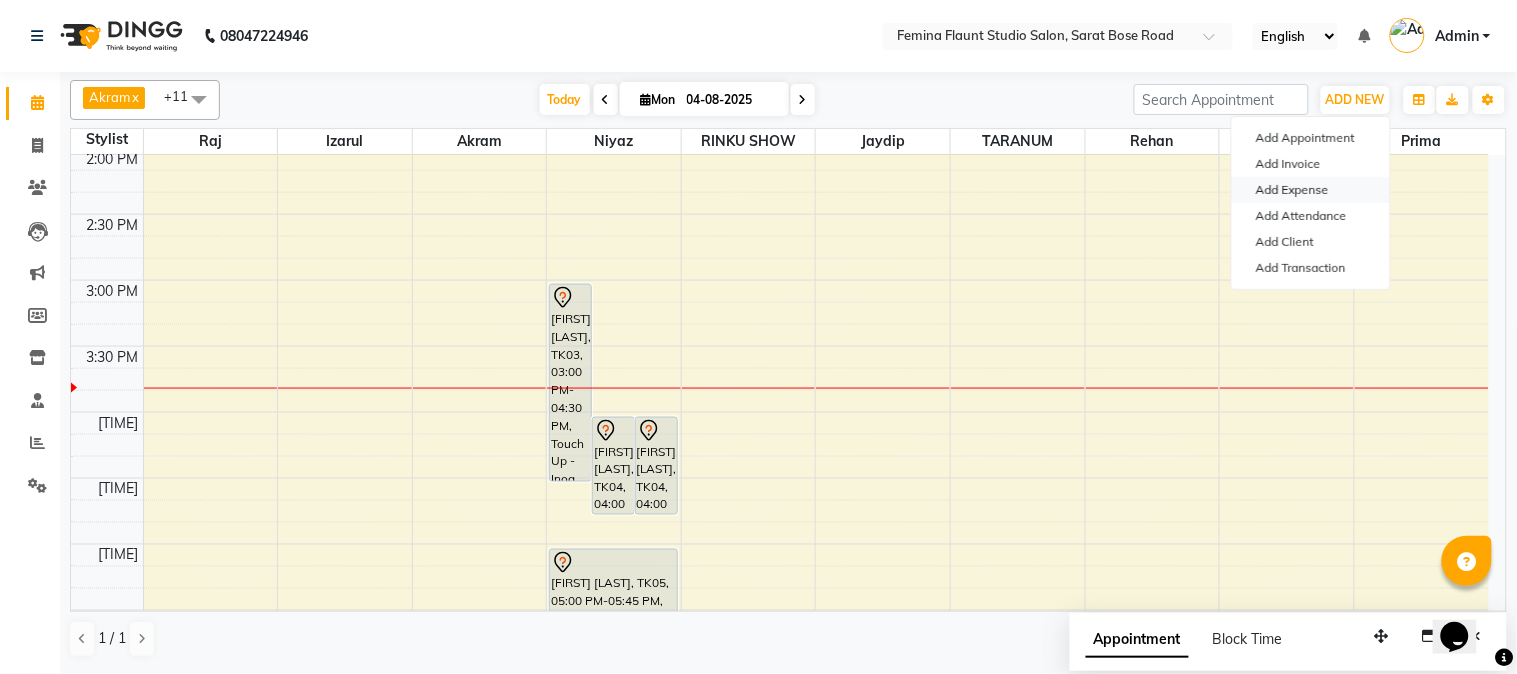 click on "Add Expense" at bounding box center (1311, 190) 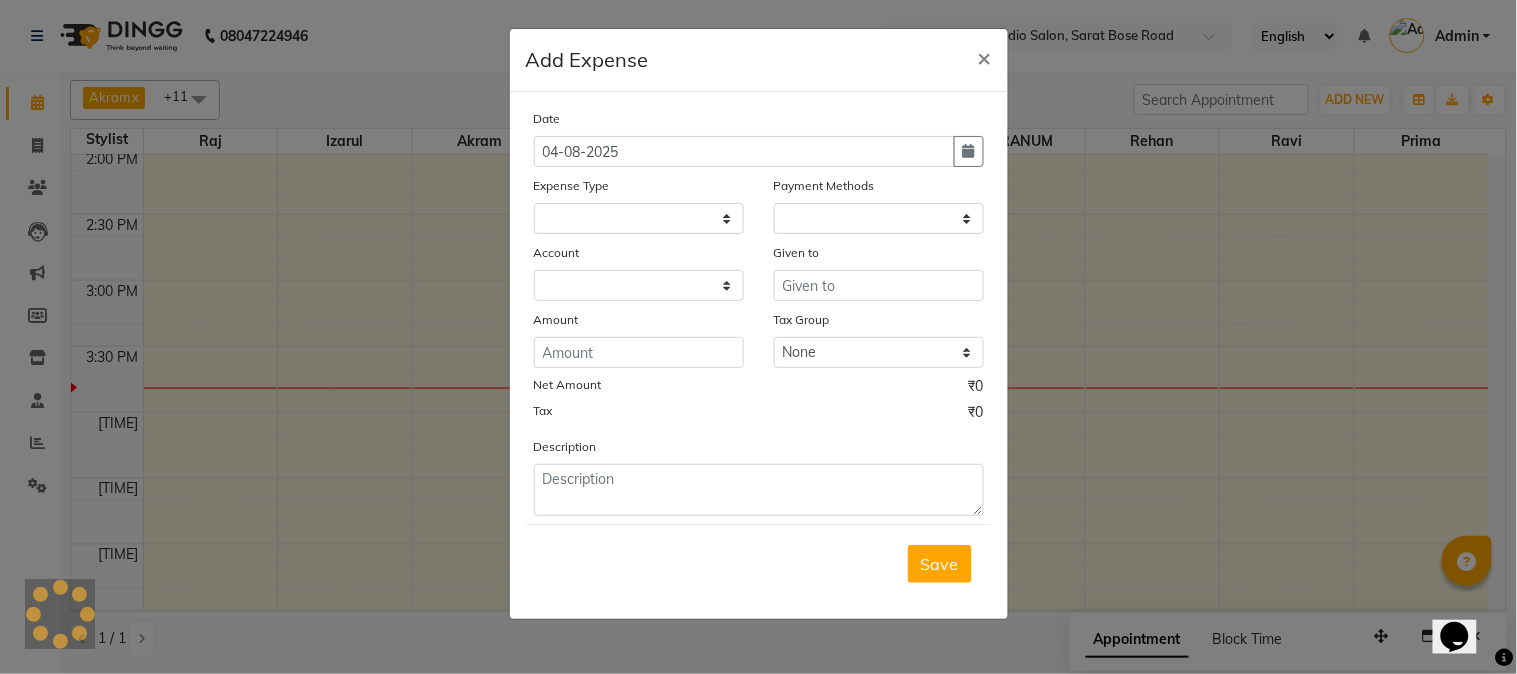 select on "1" 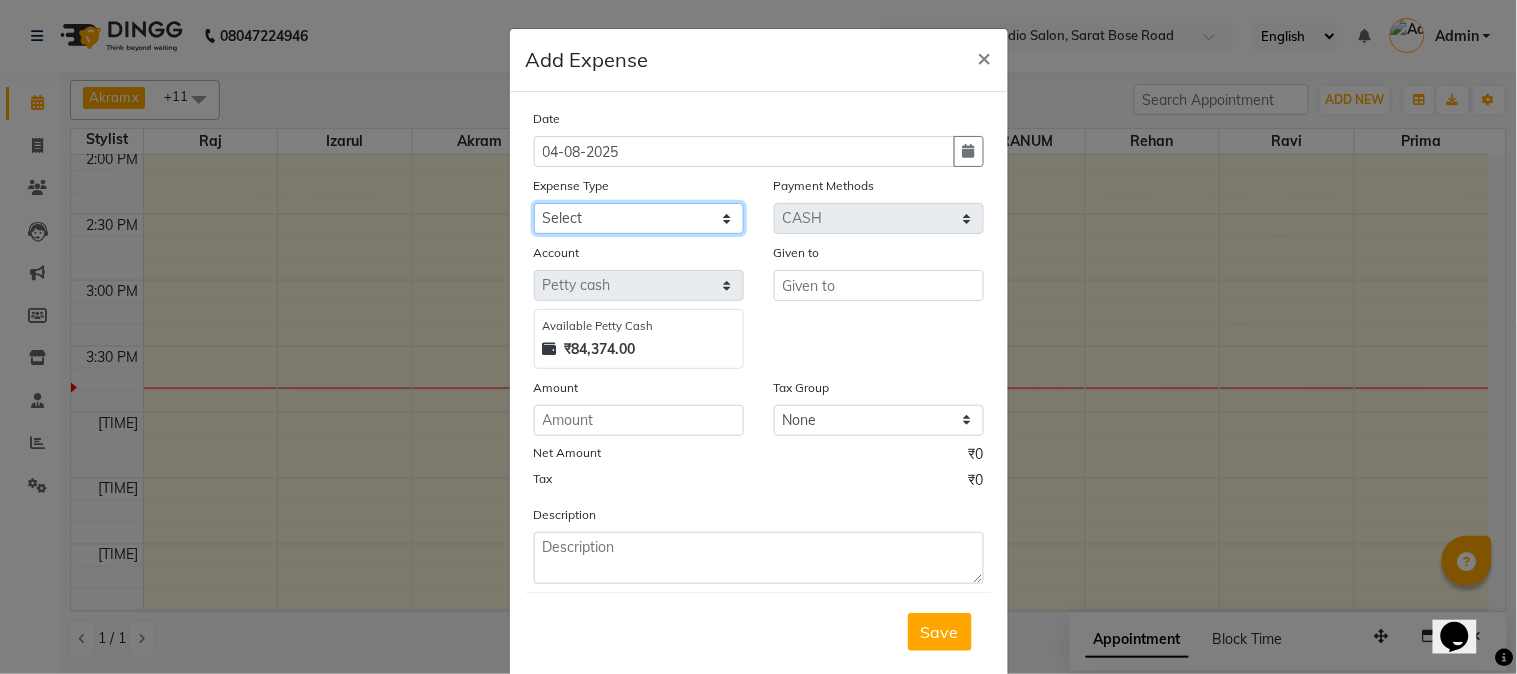 click on "Select Advance Salary Car Parking Charges Cash transfer to bank Cash Transfer to Owner Client Snacks Electricity Incentive Laundry Marketing Miscellaneous Other Pantry Salary Staff Snacks Tea & Refreshment Transgender Water" 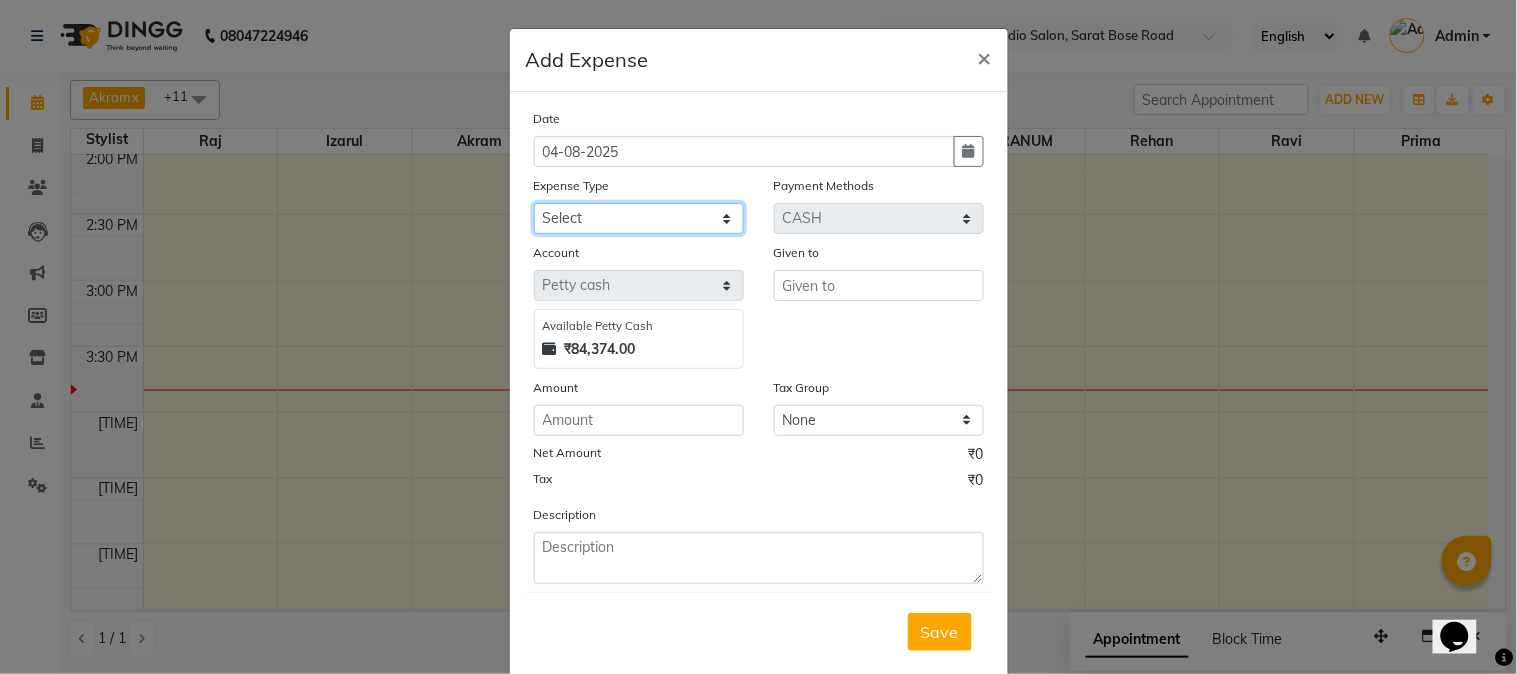 select on "9802" 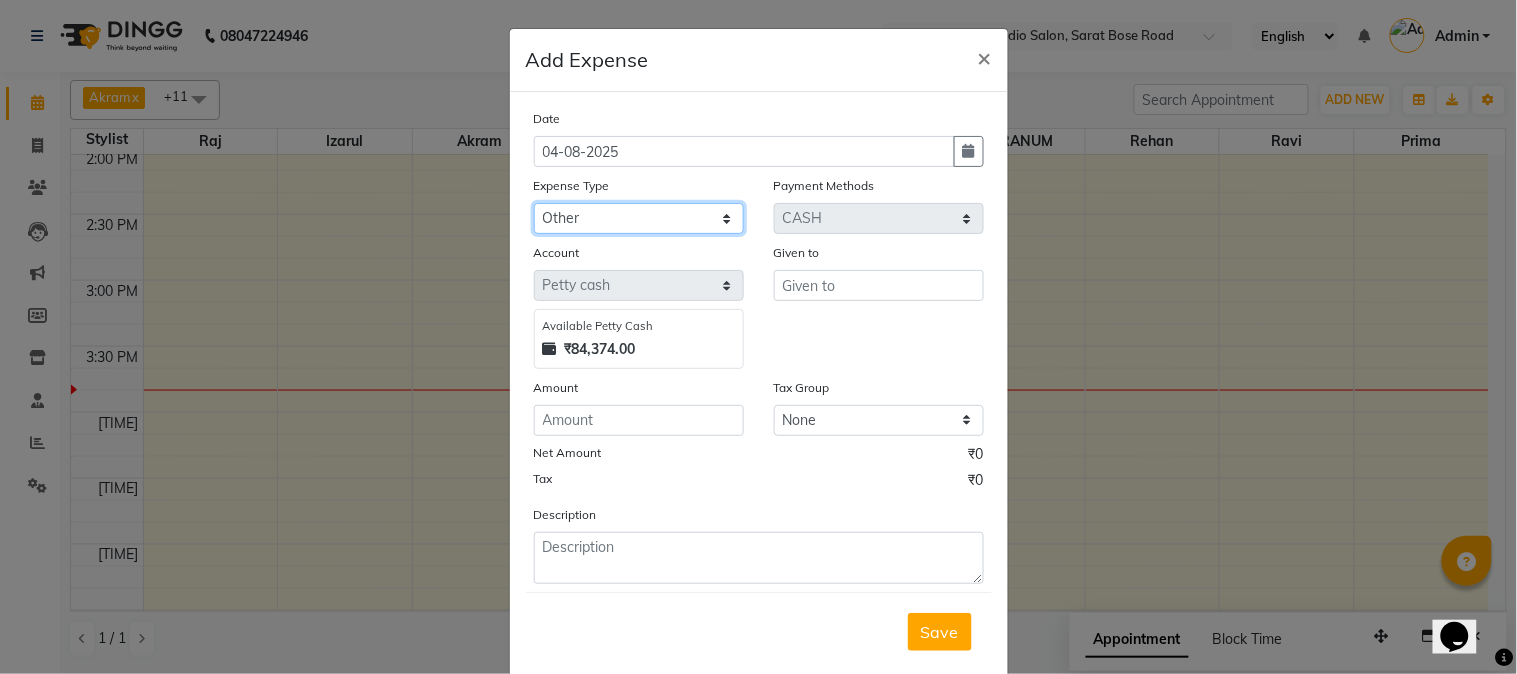 click on "Select Advance Salary Car Parking Charges Cash transfer to bank Cash Transfer to Owner Client Snacks Electricity Incentive Laundry Marketing Miscellaneous Other Pantry Salary Staff Snacks Tea & Refreshment Transgender Water" 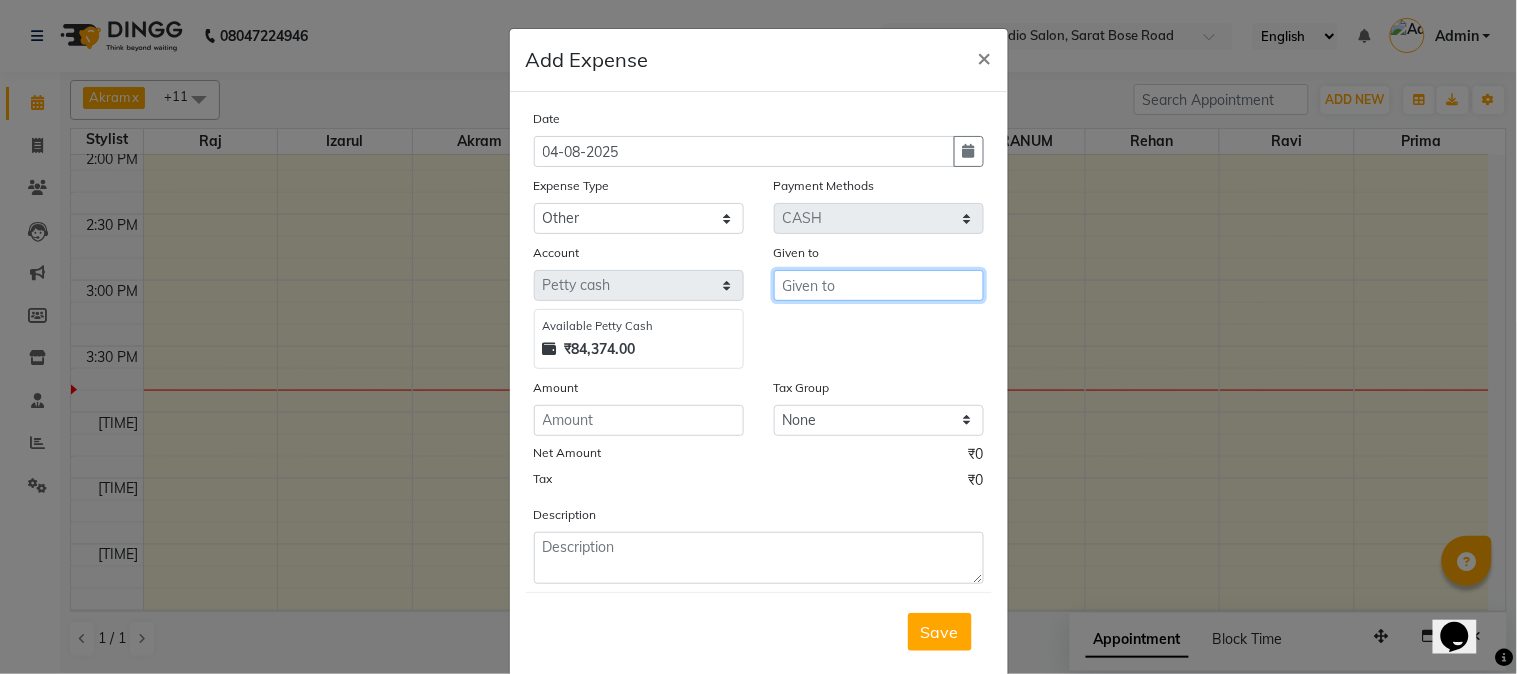 click at bounding box center [879, 285] 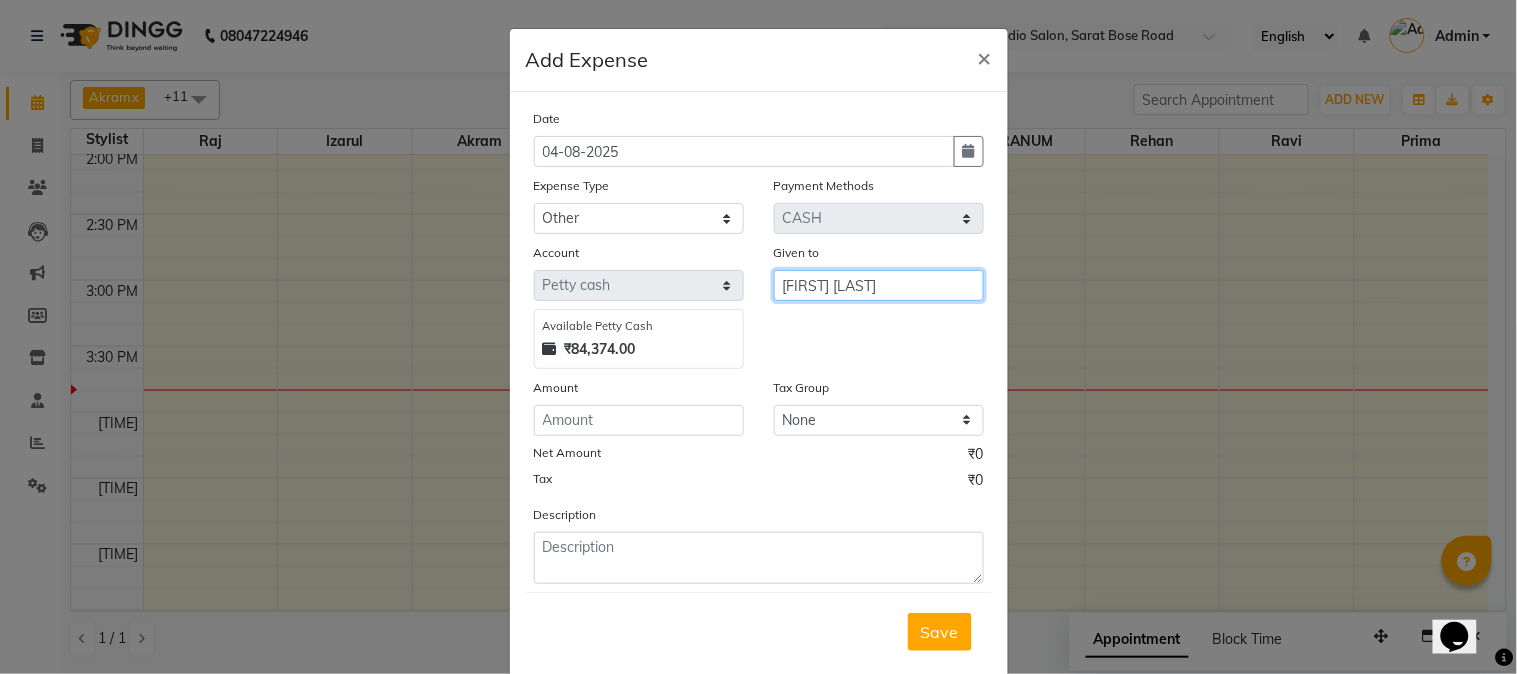 type on "[FIRST] [LAST]" 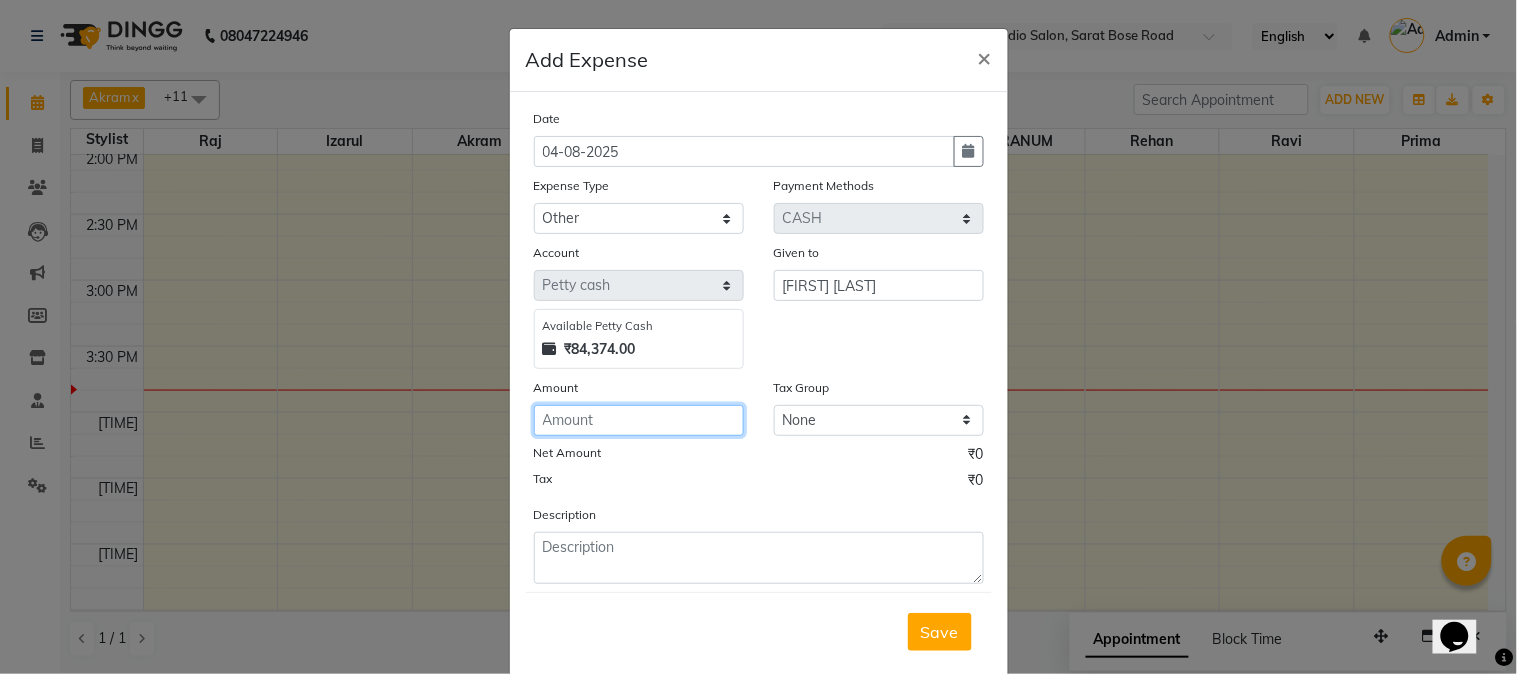 click 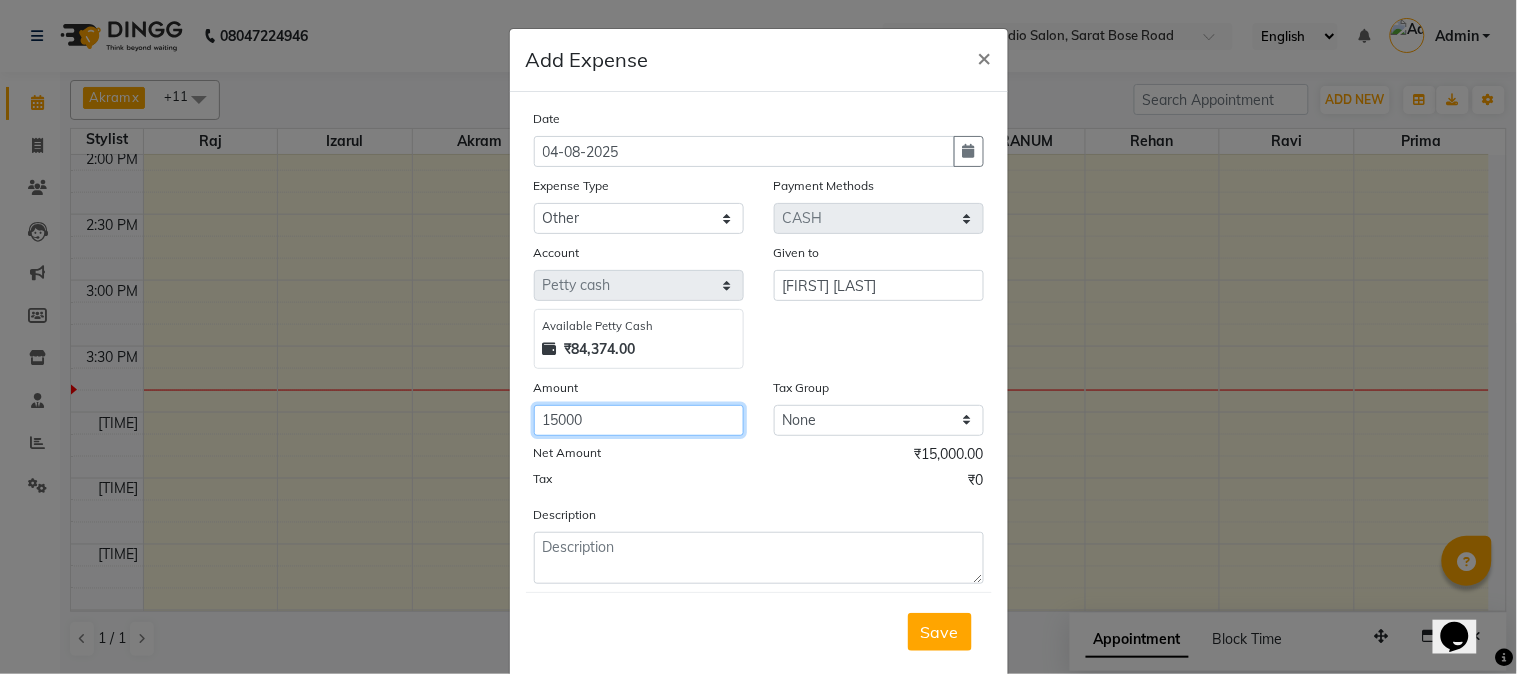type on "15000" 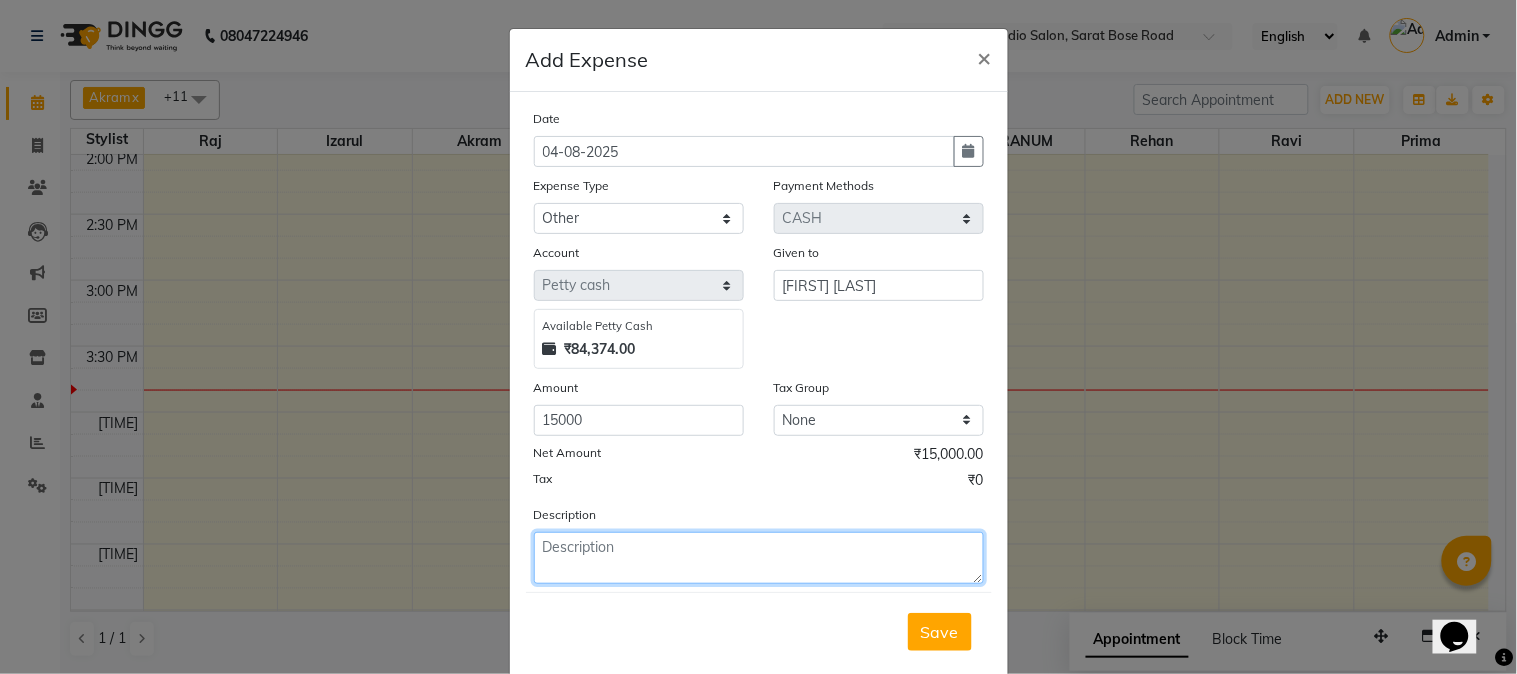 click 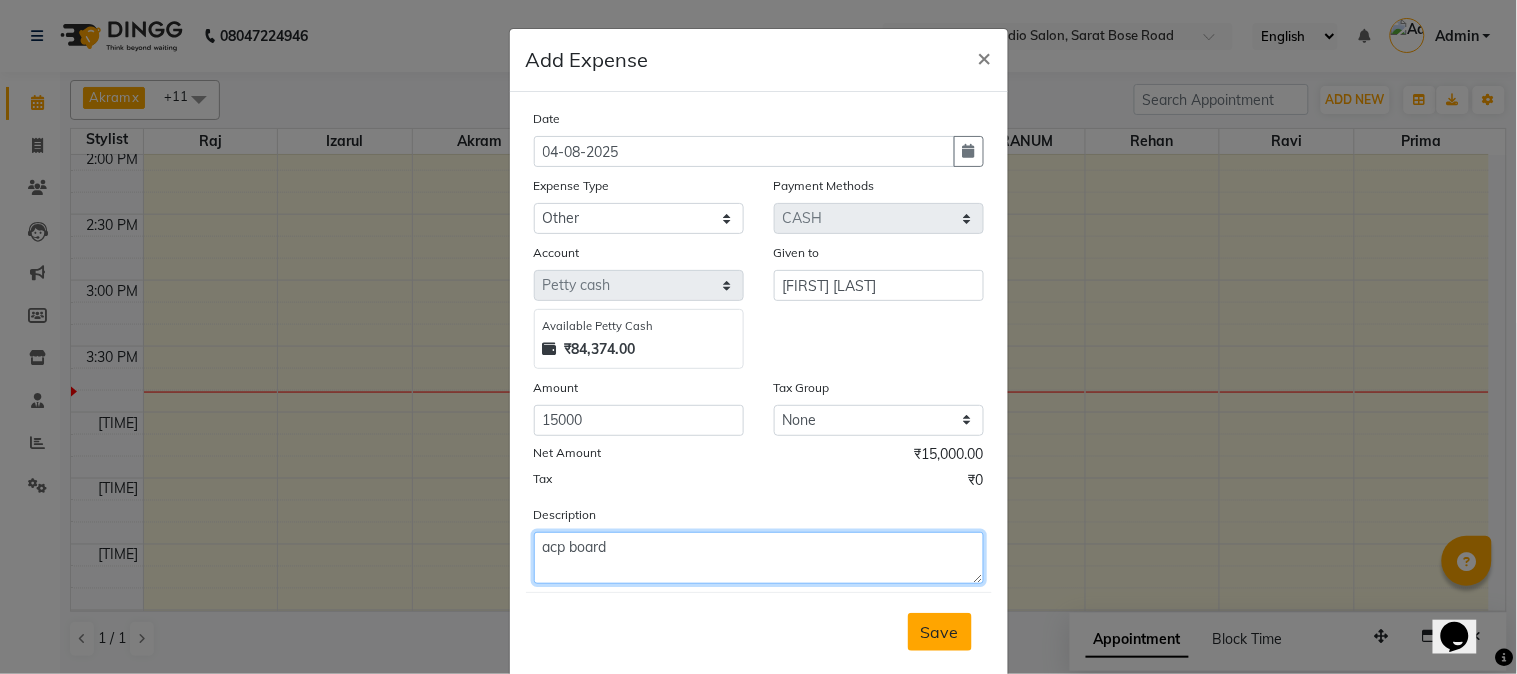 type on "acp board" 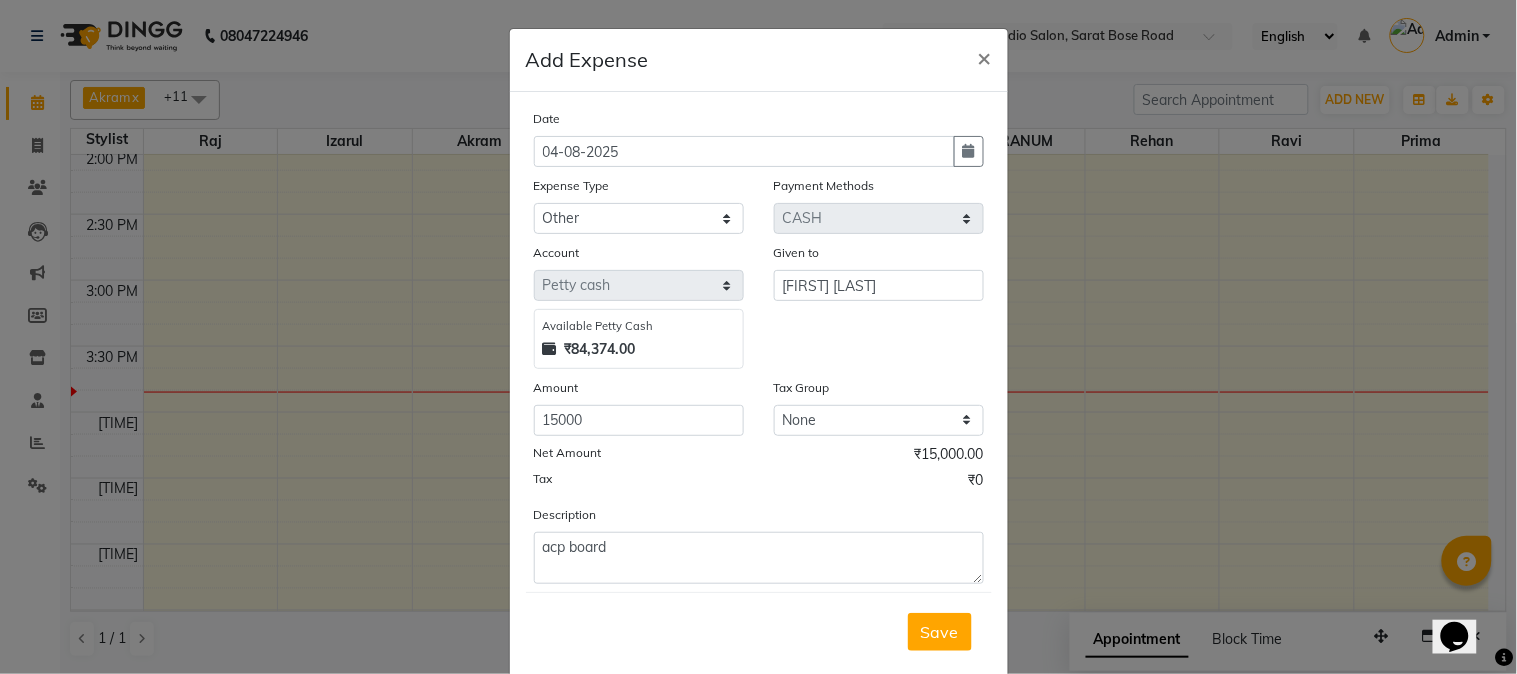 click on "Save" at bounding box center (940, 632) 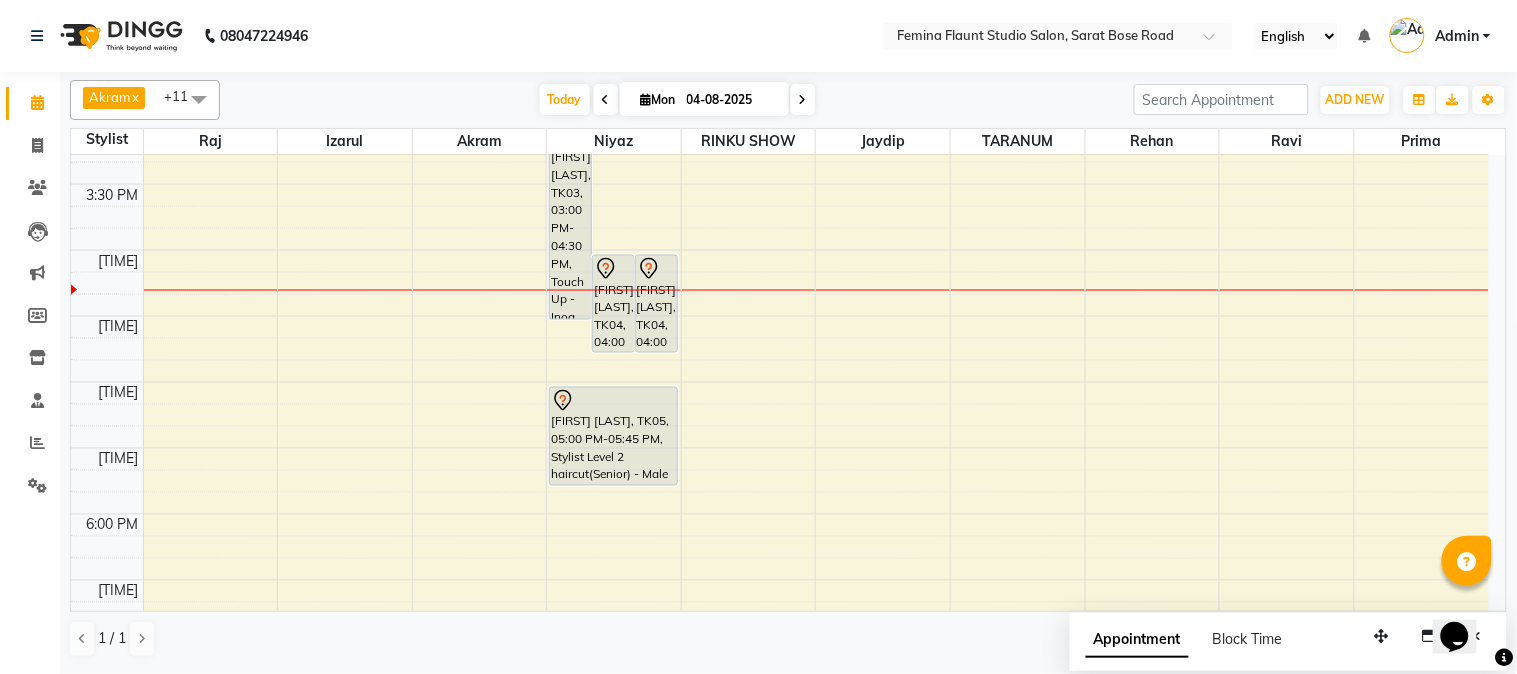 scroll, scrollTop: 777, scrollLeft: 0, axis: vertical 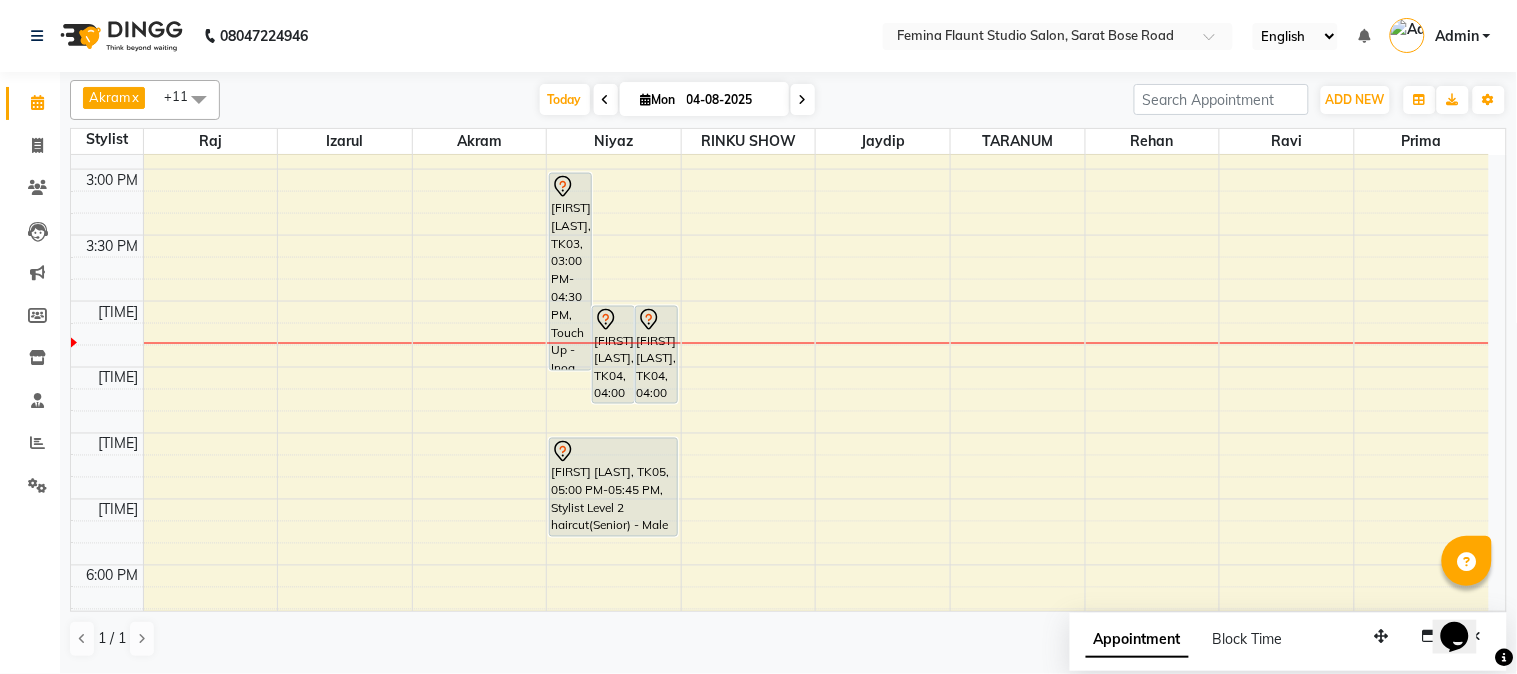 click on "9:00 AM 9:30 AM 10:00 AM 10:30 AM 11:00 AM 11:30 AM 12:00 PM 12:30 PM 1:00 PM 1:30 PM 2:00 PM 2:30 PM 3:00 PM 3:30 PM 4:00 PM 4:30 PM 5:00 PM 5:30 PM 6:00 PM 6:30 PM 7:00 PM 7:30 PM 8:00 PM 8:30 PM 9:00 PM 9:30 PM             [FIRST] [LAST], TK03, 03:00 PM-04:30 PM, Touch Up - Inoa             [FIRST] [LAST], TK04, 04:00 PM-04:45 PM, Global Hair Colour - Inoa - Male             [FIRST] [LAST], TK04, 04:00 PM-04:45 PM, Stylist Level 2 haircut(Senior) - Male     [FIRST] [LAST], TK01, 11:00 AM-01:00 PM, Global Hair Colour - Majirel - Female,k18 treatment     [FIRST] [LAST], TK02, 12:30 PM-01:15 PM, Stylist Level 2 haircut(Senior) - Male             [FIRST] [LAST], TK05, 05:00 PM-05:45 PM, Stylist Level 2 haircut(Senior) - Male             [FIRST] [LAST], TK03, 03:00 PM-04:30 PM, Touch Up - Inoa     [FIRST] [LAST], TK02, 01:00 PM-01:30 PM, Beard Trimming     [FIRST] [LAST], TK06, 03:55 PM-04:25 PM, Beard Trimming" at bounding box center (780, 235) 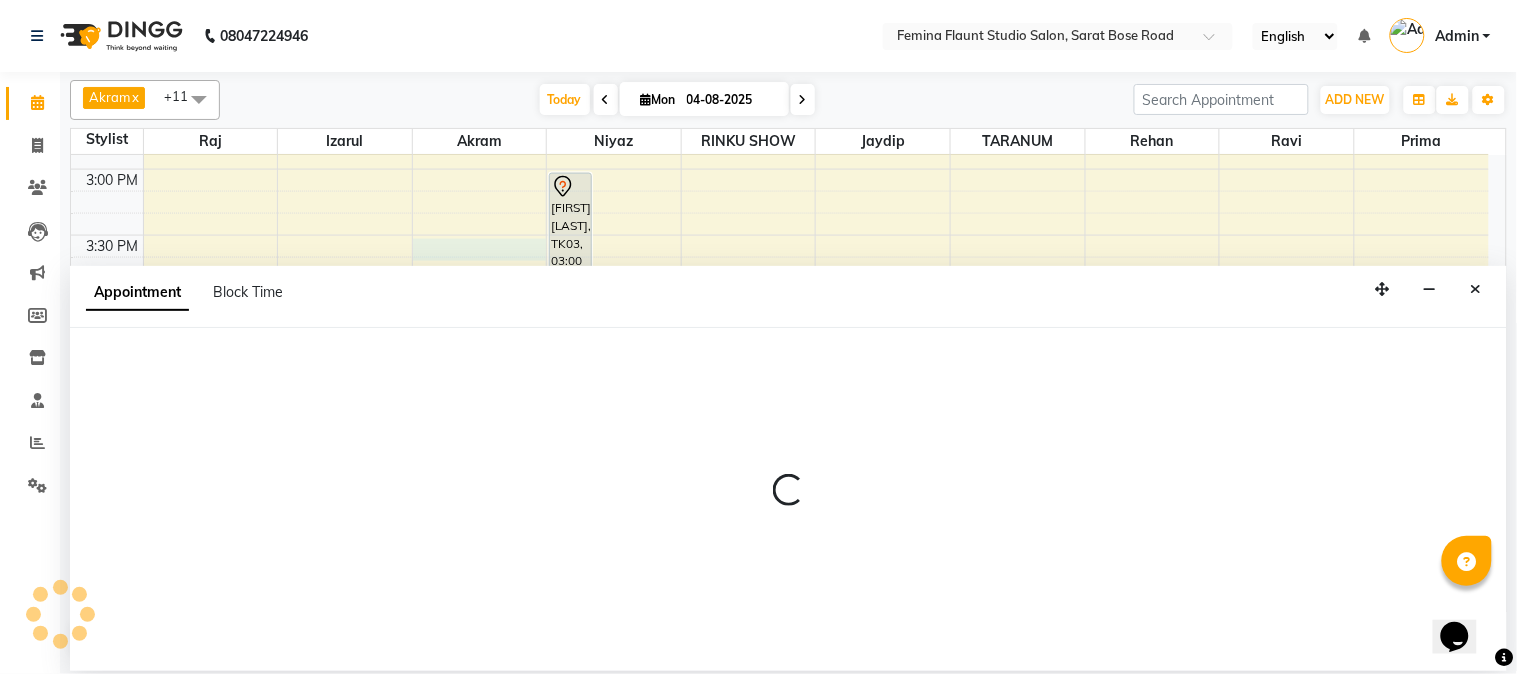select on "83059" 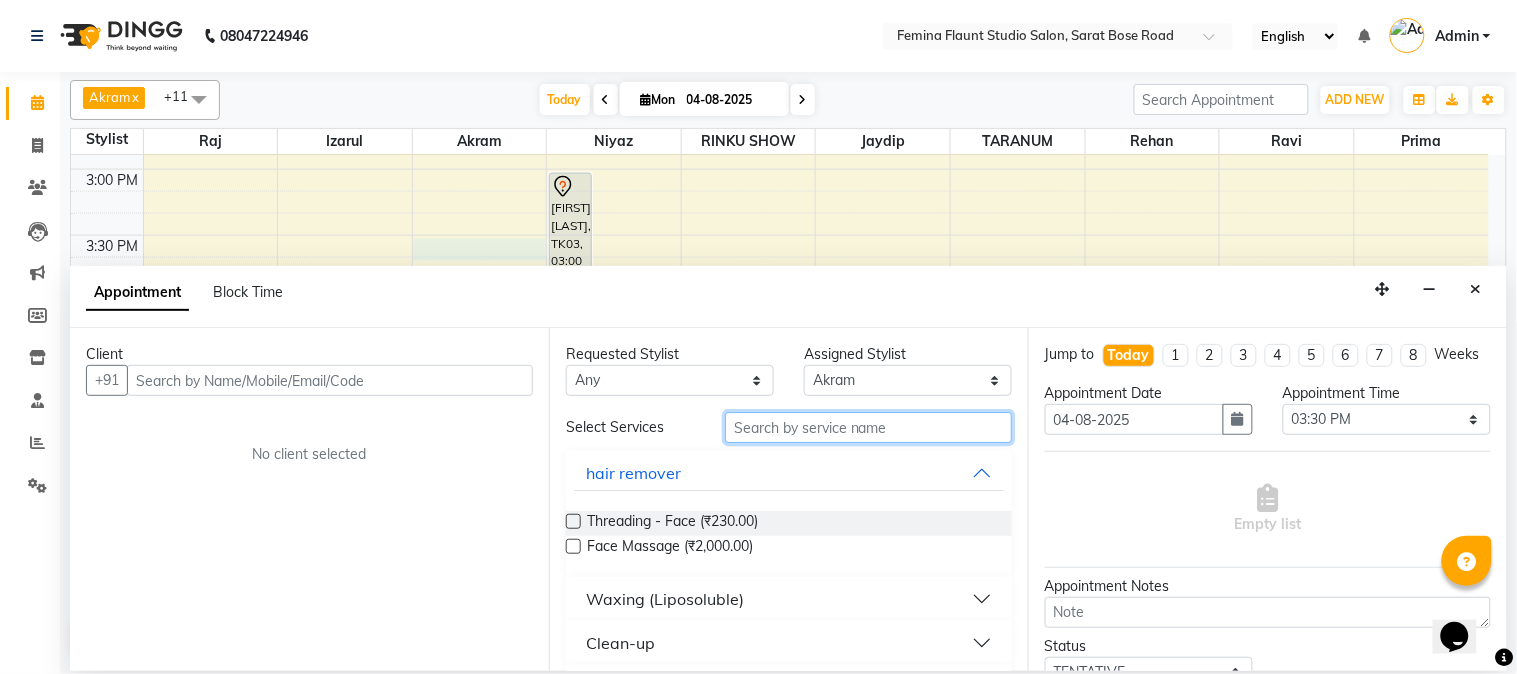 click at bounding box center (868, 427) 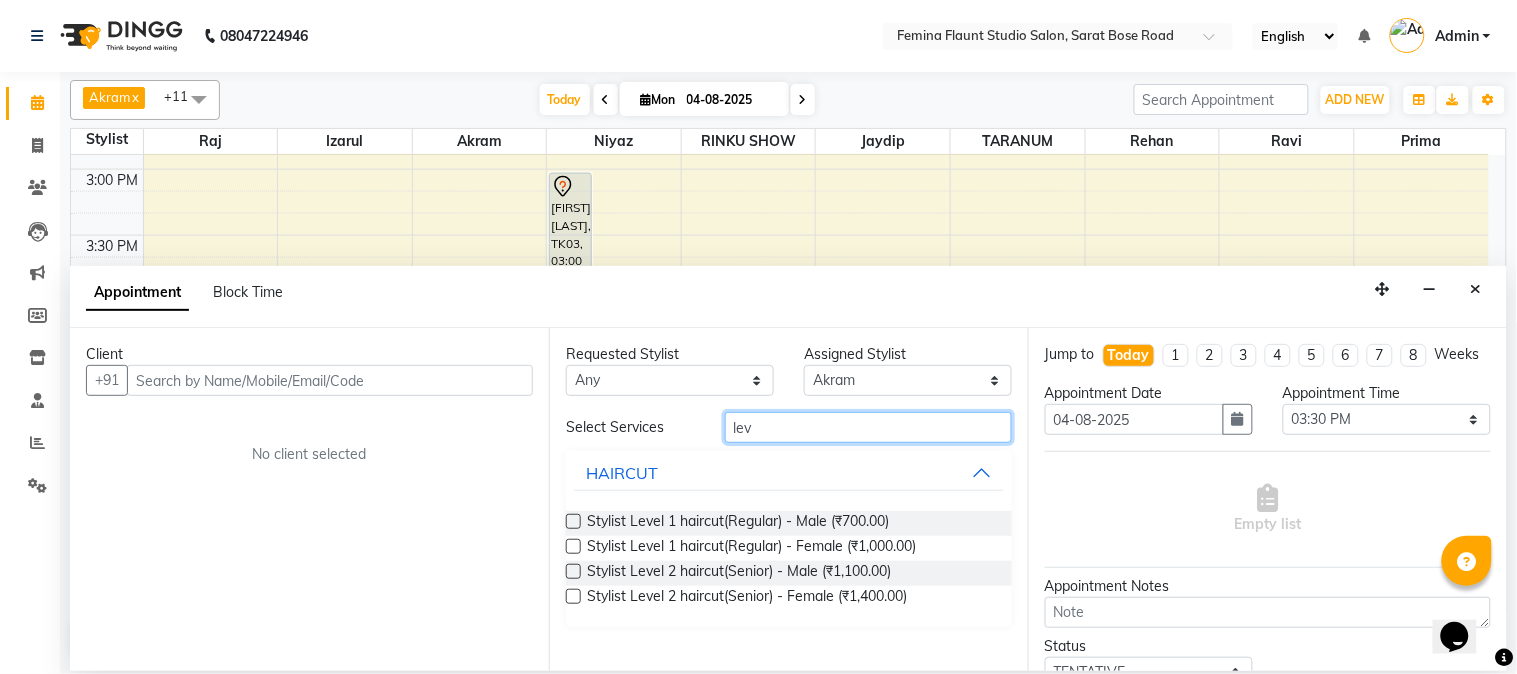 type on "lev" 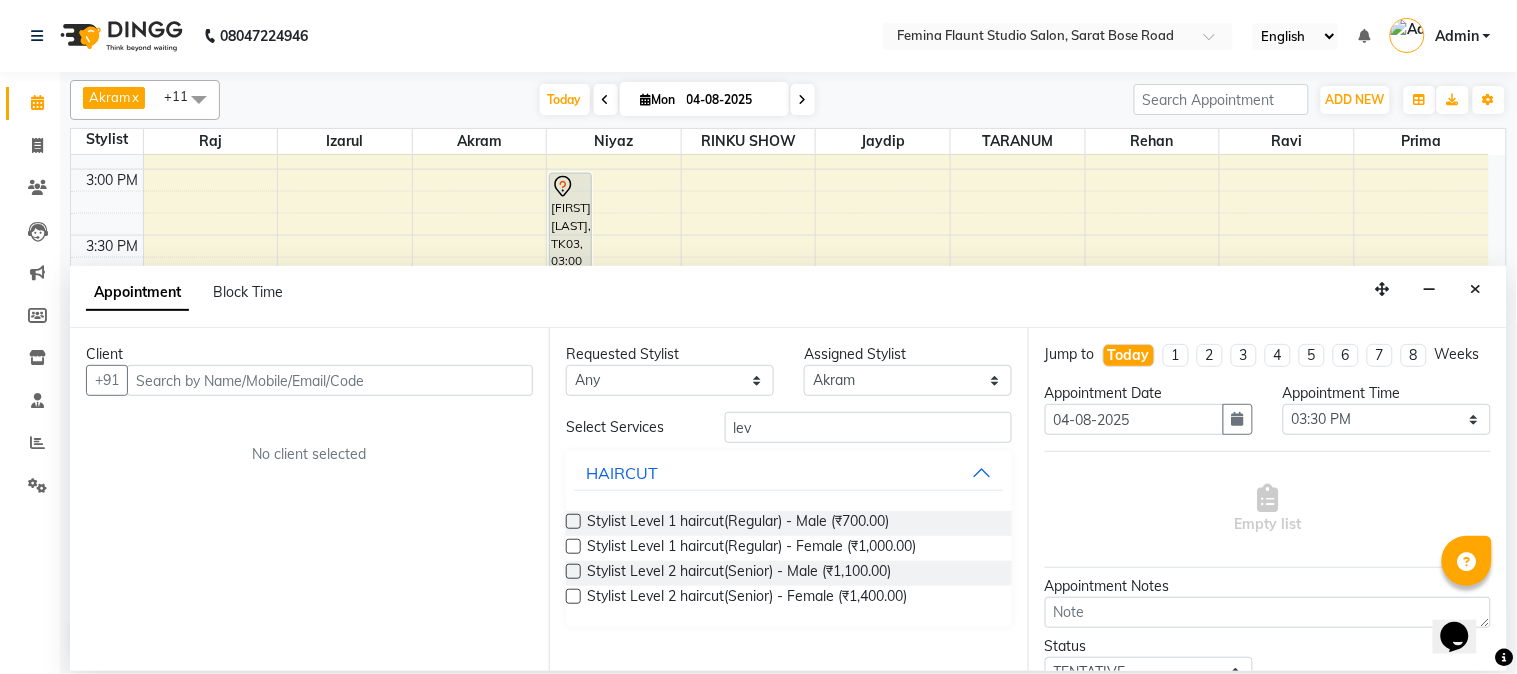 click at bounding box center [573, 571] 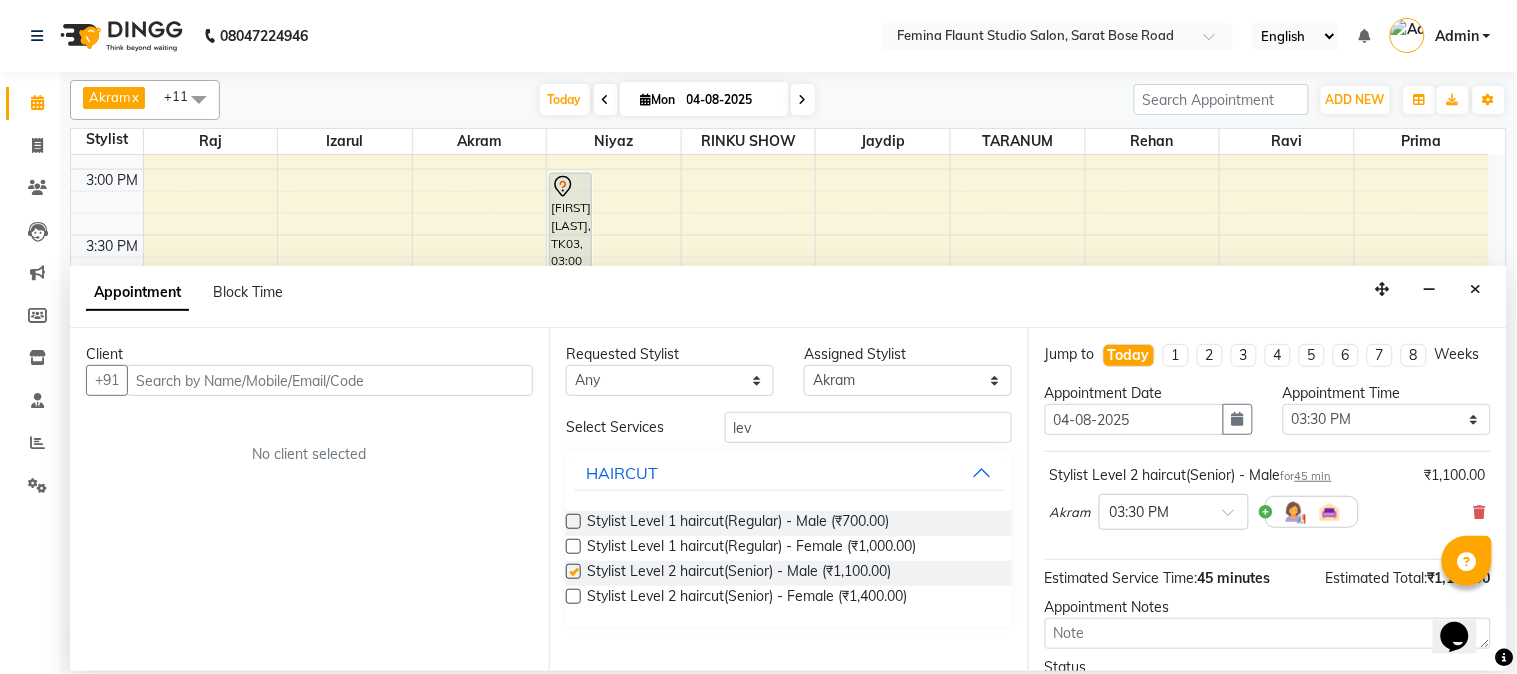 checkbox on "false" 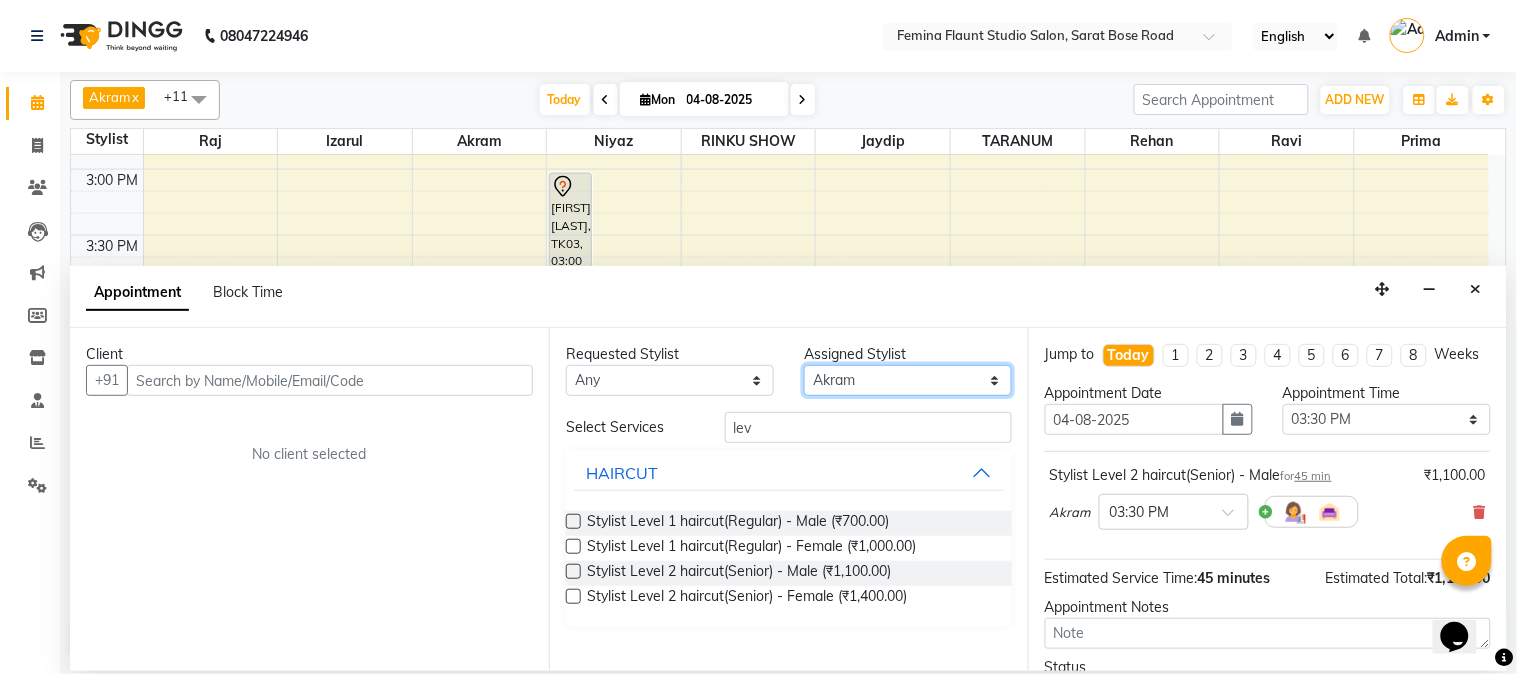 click on "Select Akram Christina Izarul jaydip Niyaz prima raj ravi rehan RINKU SHOW TARANUM" at bounding box center (908, 380) 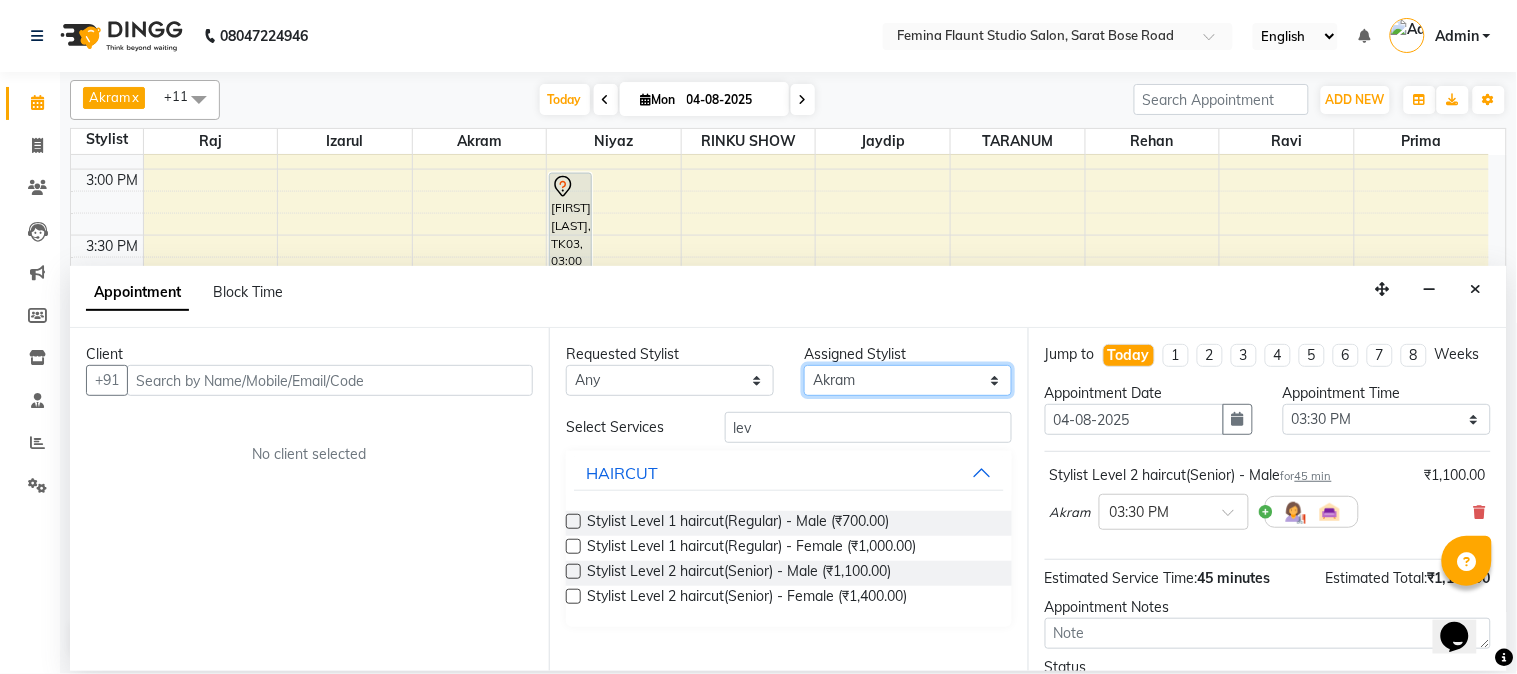 select on "84393" 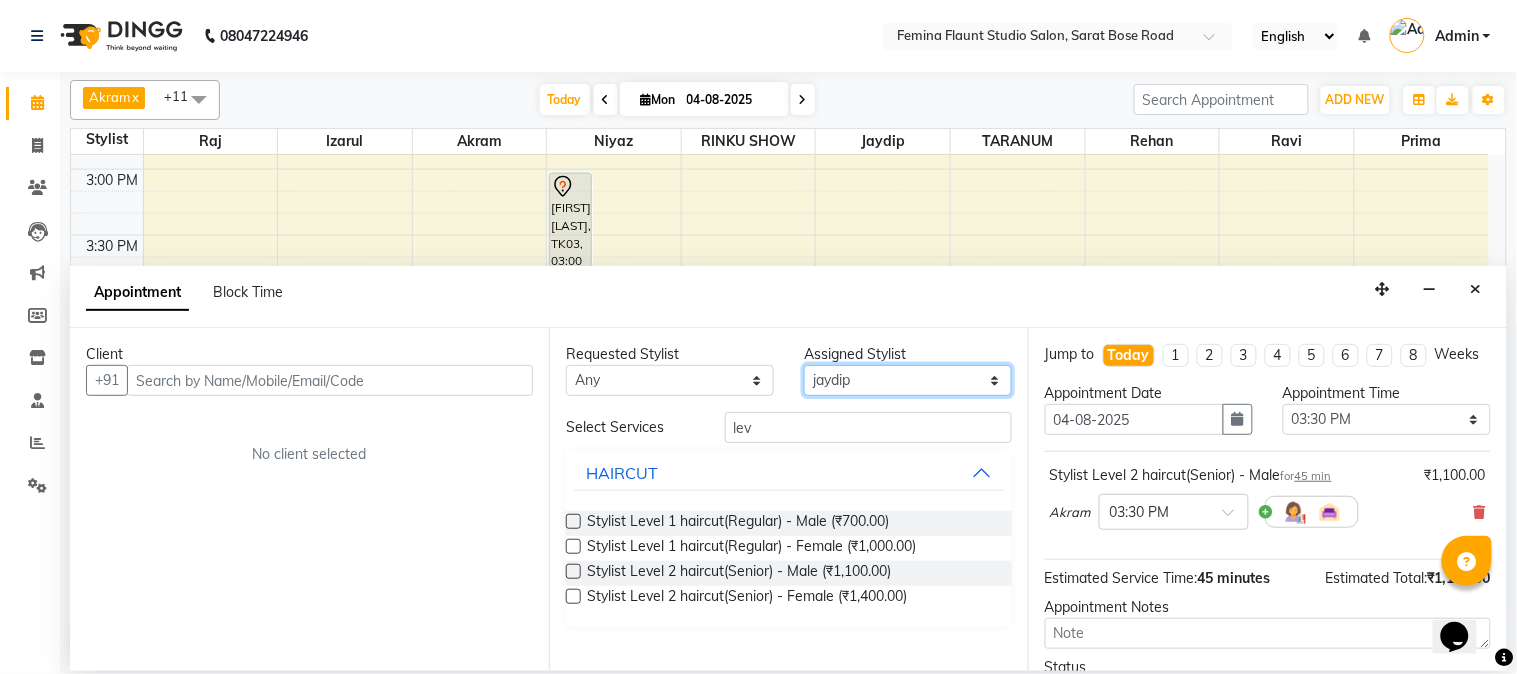 click on "Select Akram Christina Izarul jaydip Niyaz prima raj ravi rehan RINKU SHOW TARANUM" at bounding box center (908, 380) 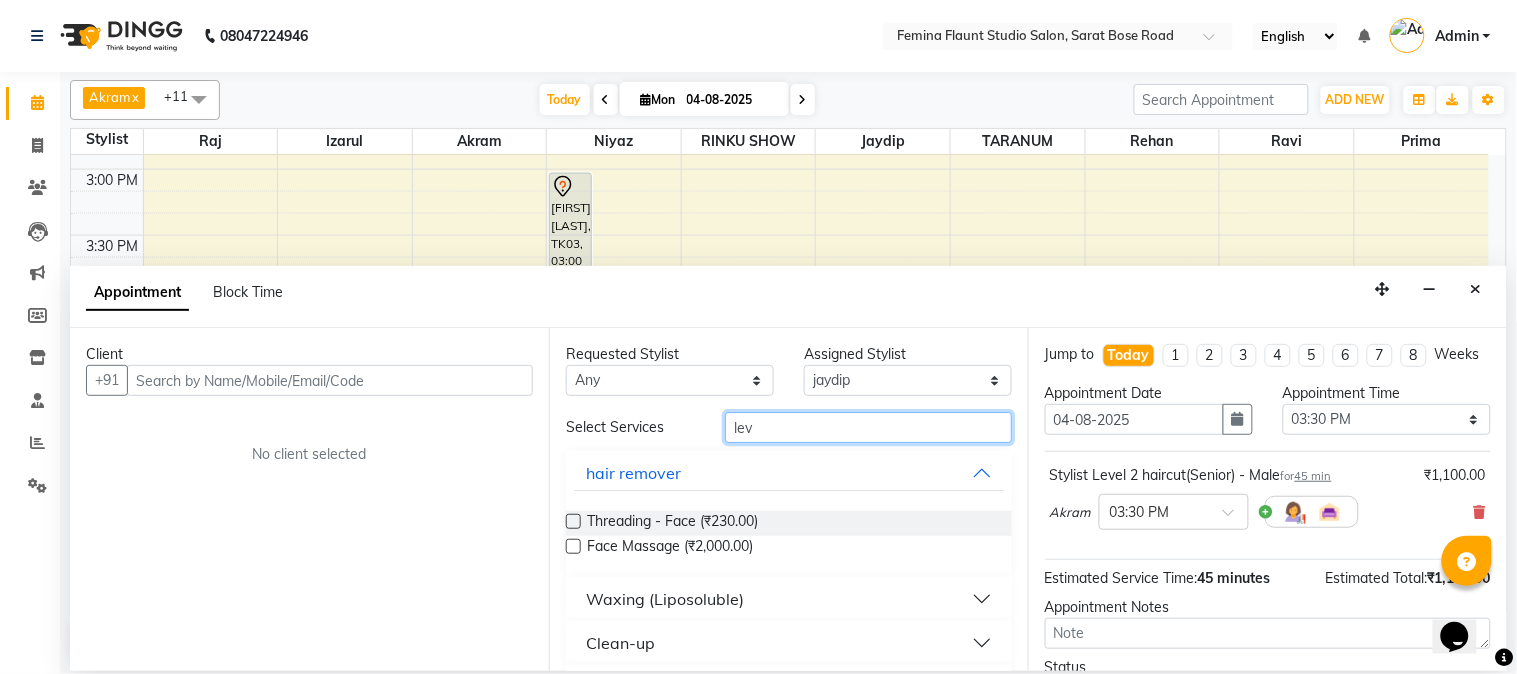 click on "lev" at bounding box center (868, 427) 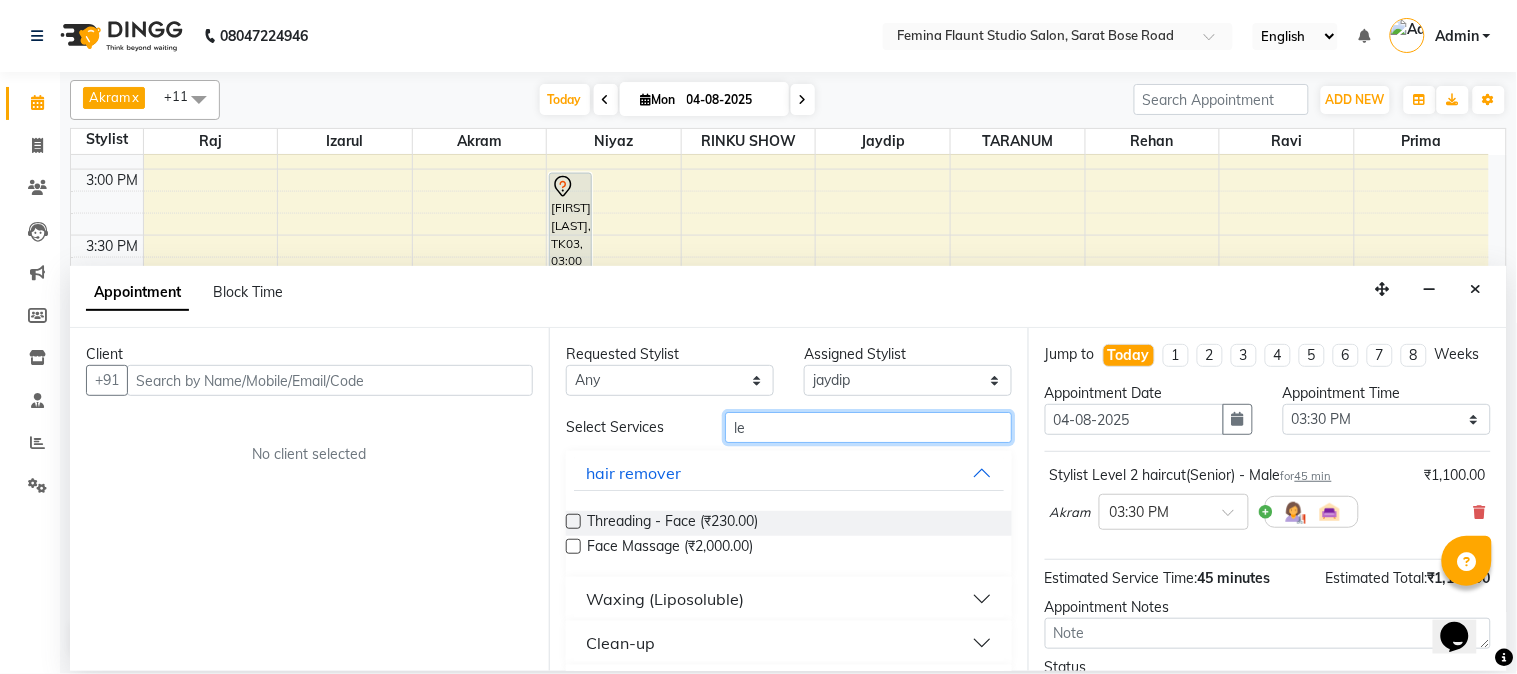 type on "l" 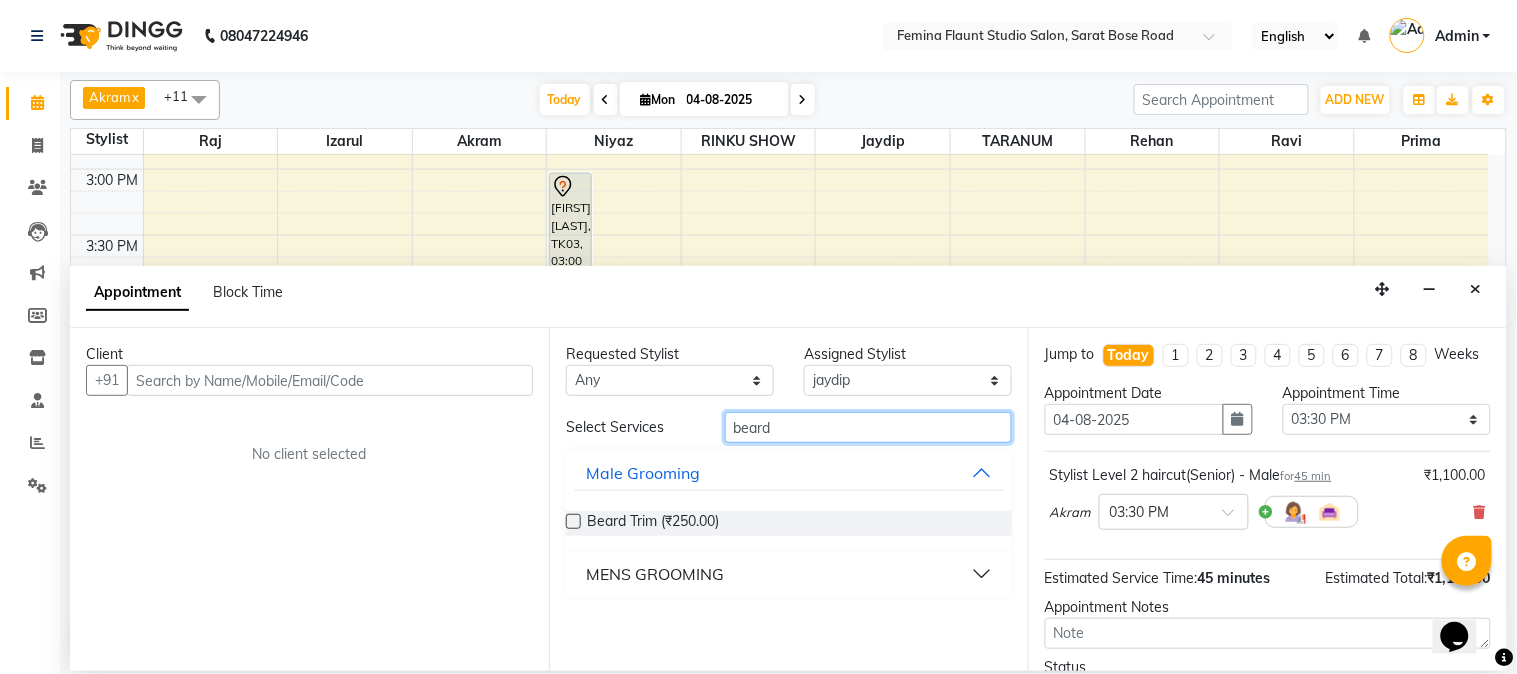 type on "beard" 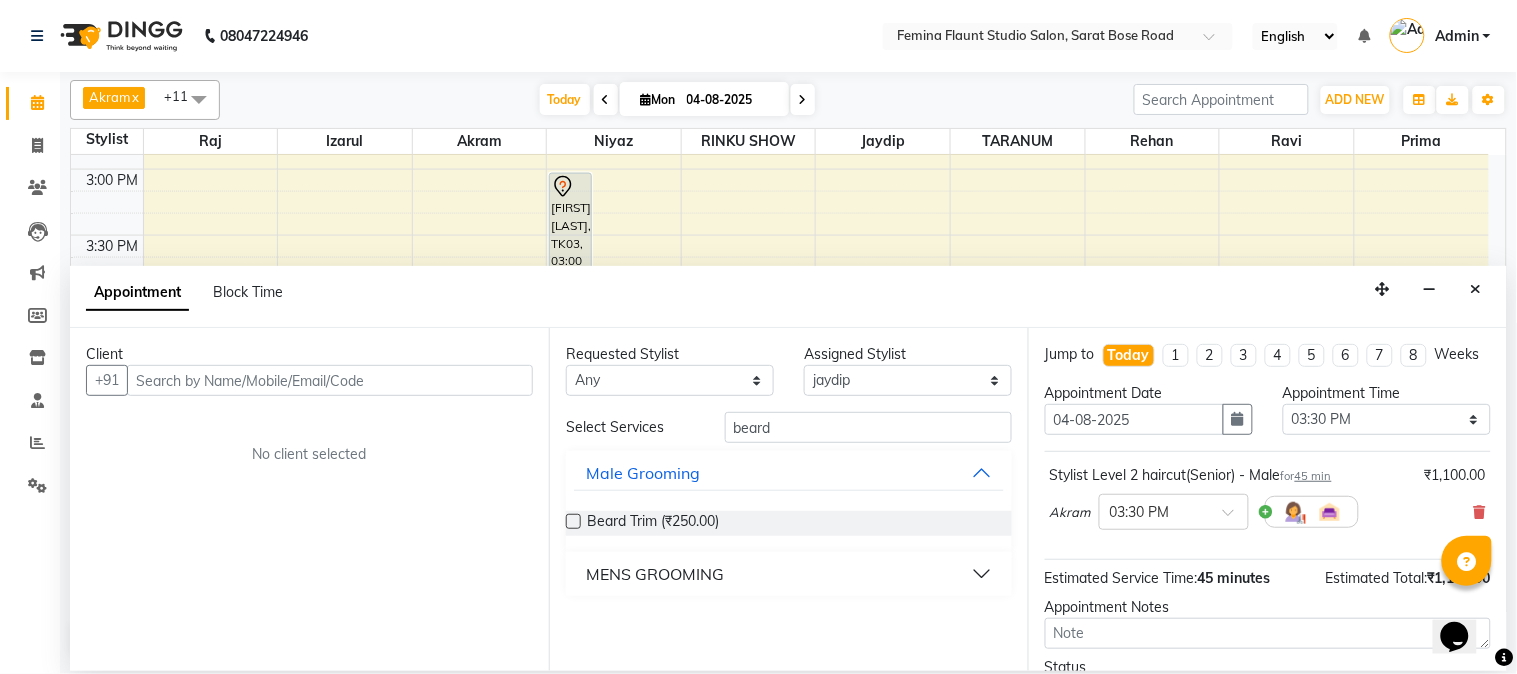 click on "MENS GROOMING" at bounding box center [789, 574] 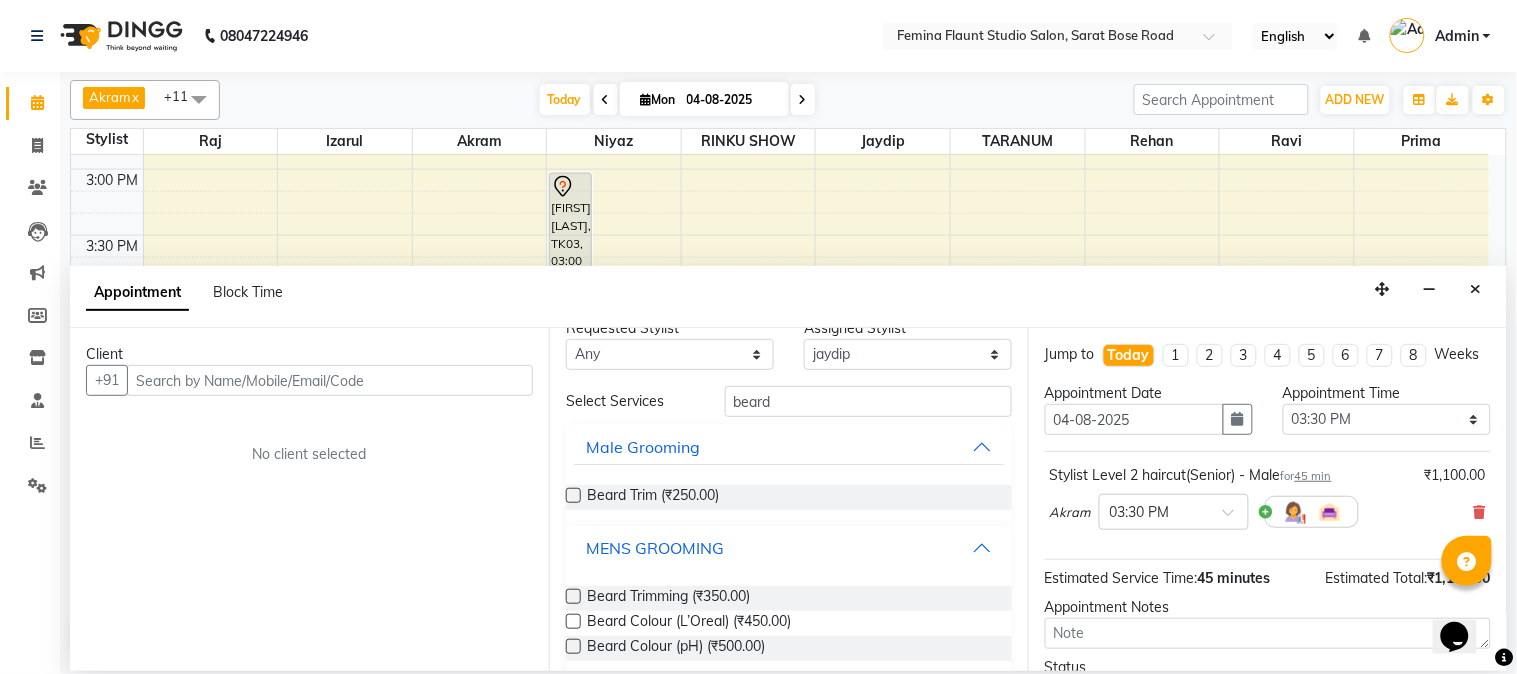 scroll, scrollTop: 47, scrollLeft: 0, axis: vertical 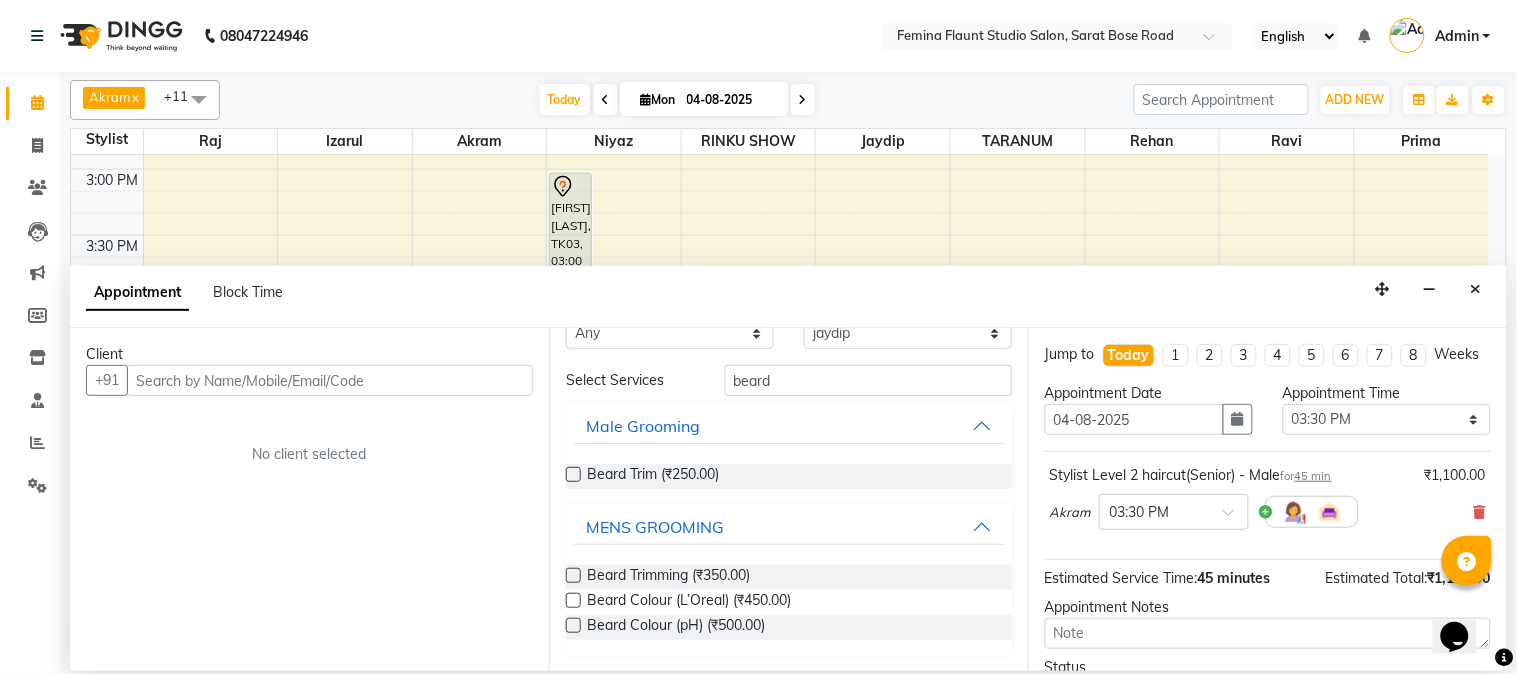 click at bounding box center [573, 575] 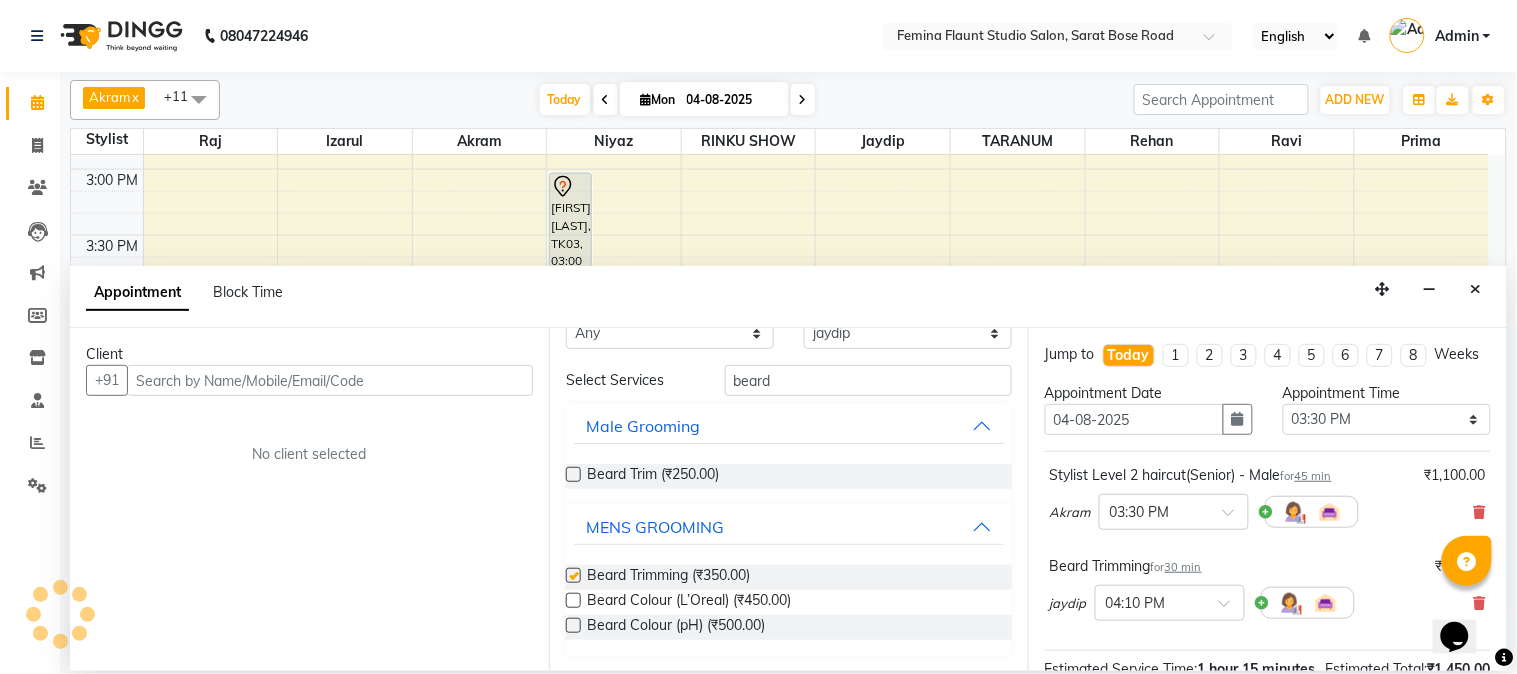 checkbox on "false" 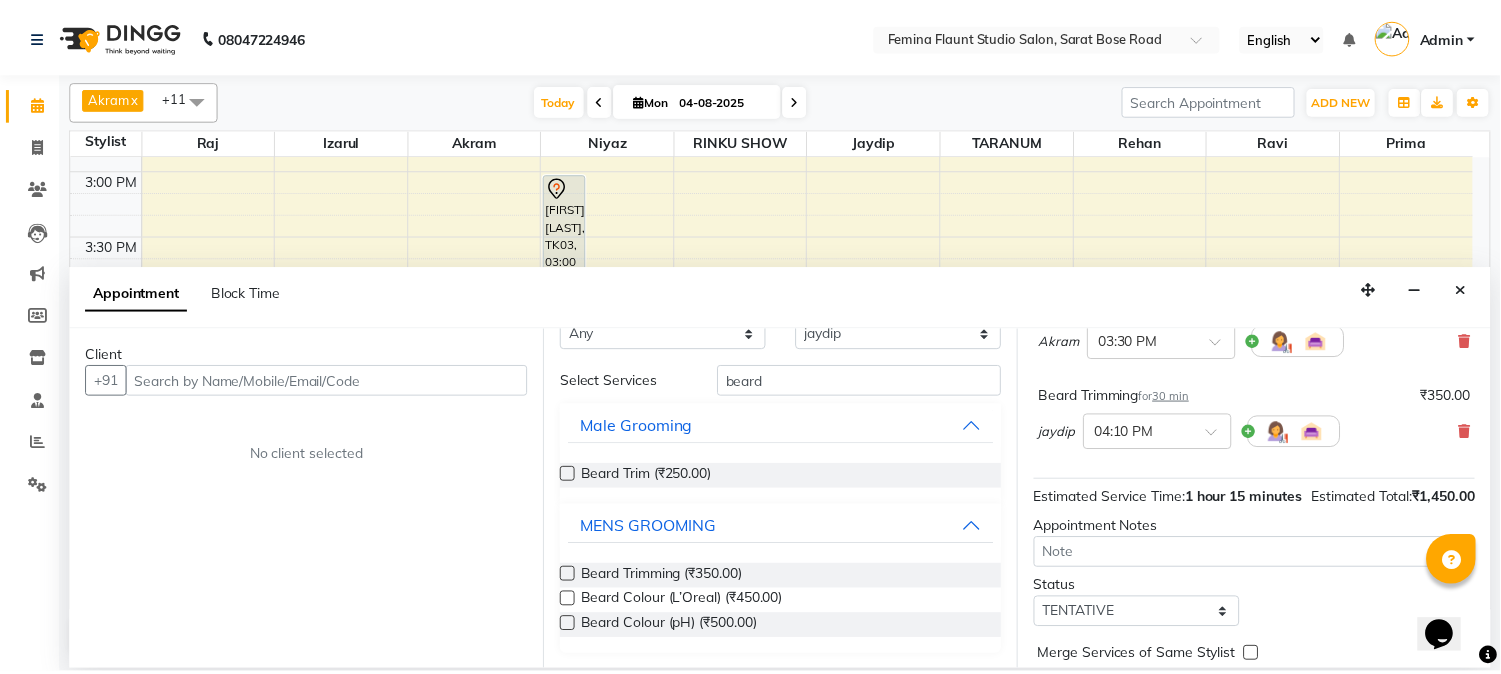 scroll, scrollTop: 0, scrollLeft: 0, axis: both 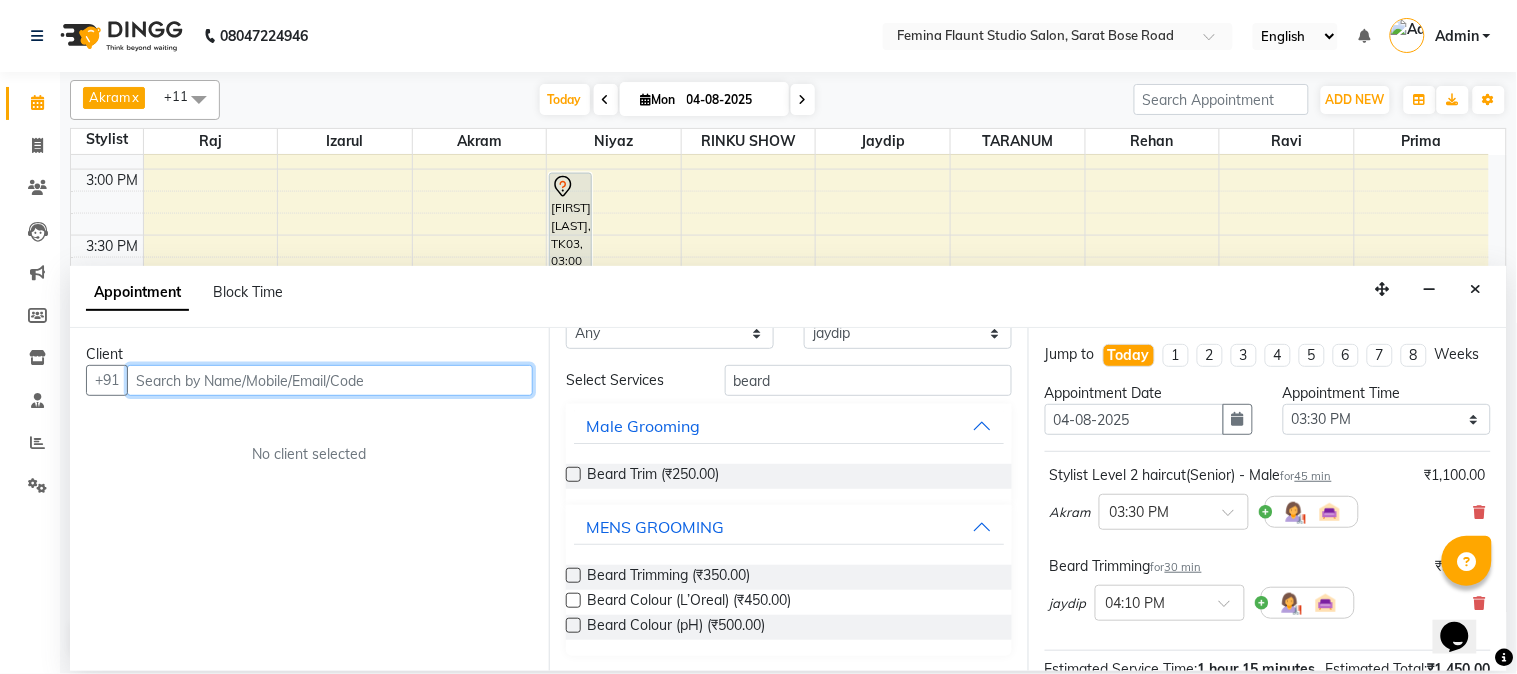 click at bounding box center (330, 380) 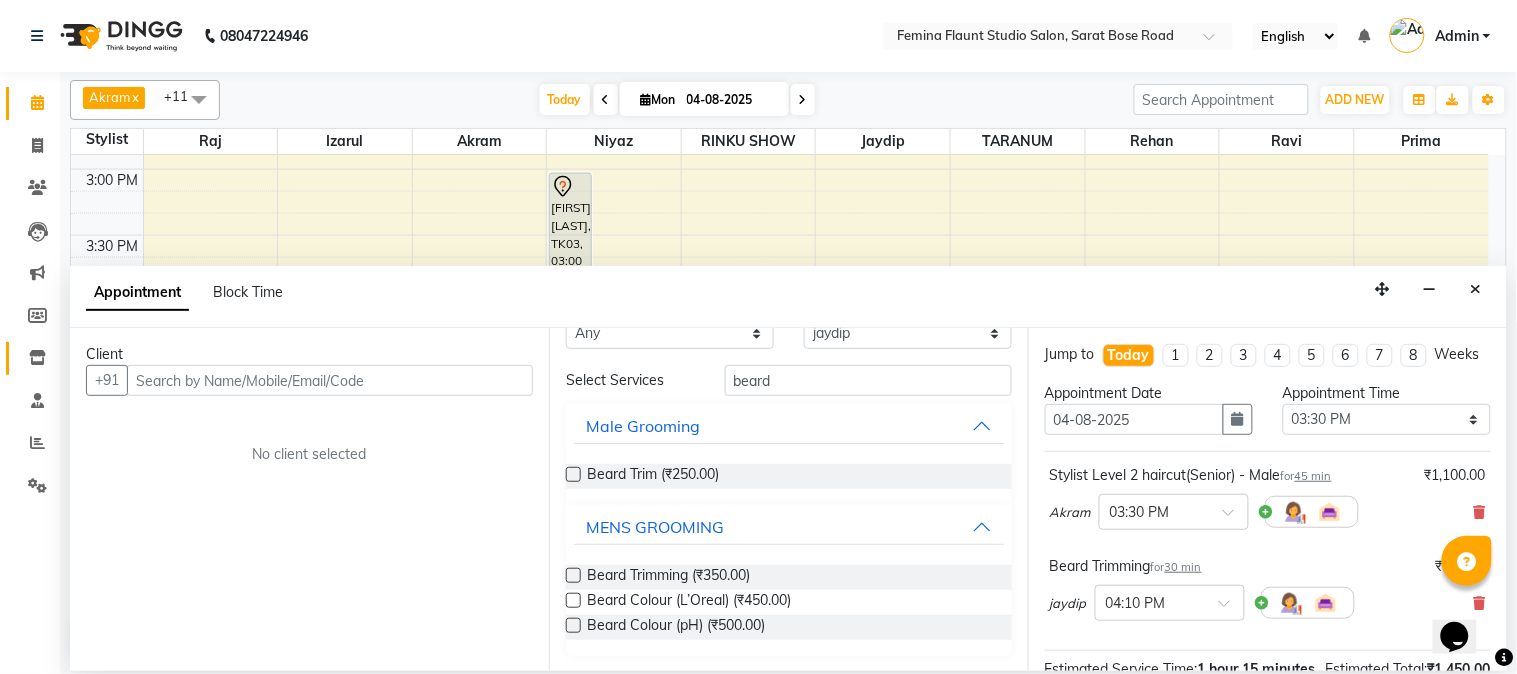 click on "Inventory" 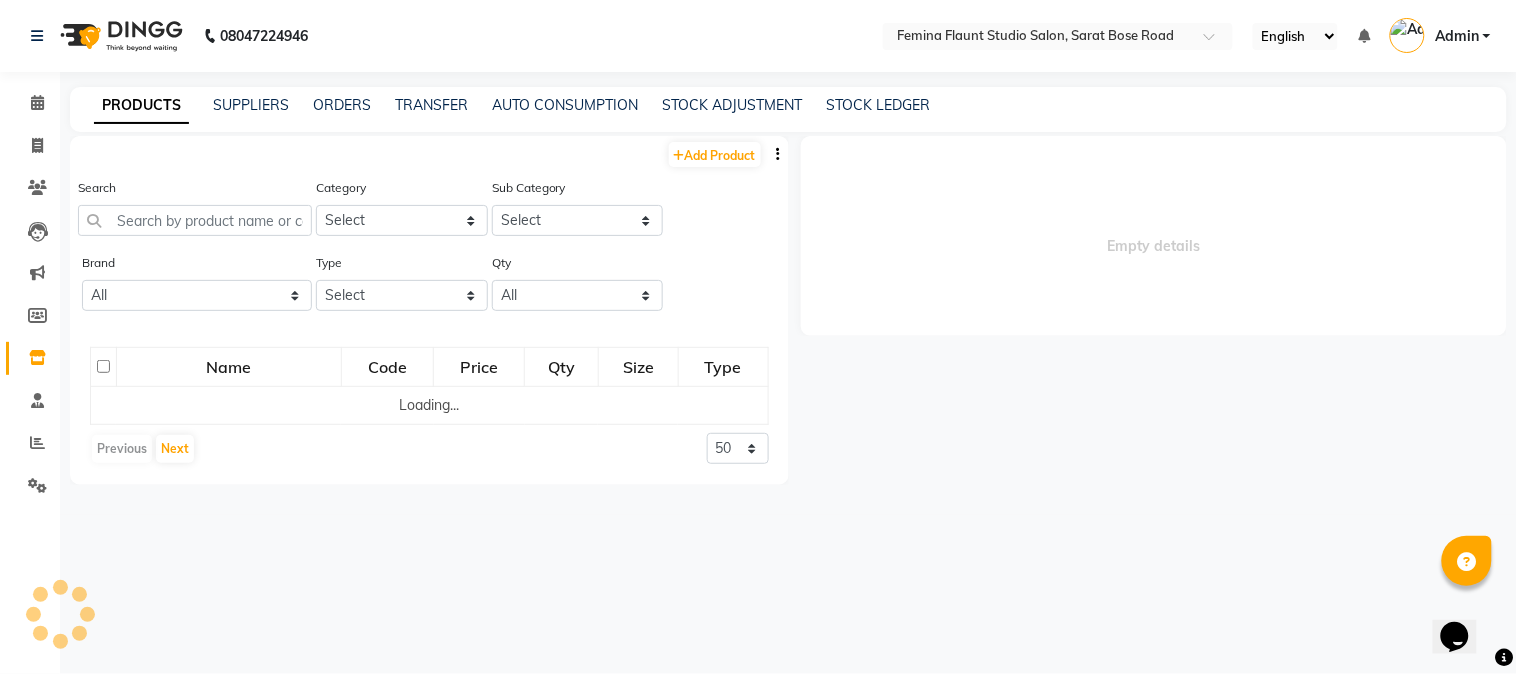 select 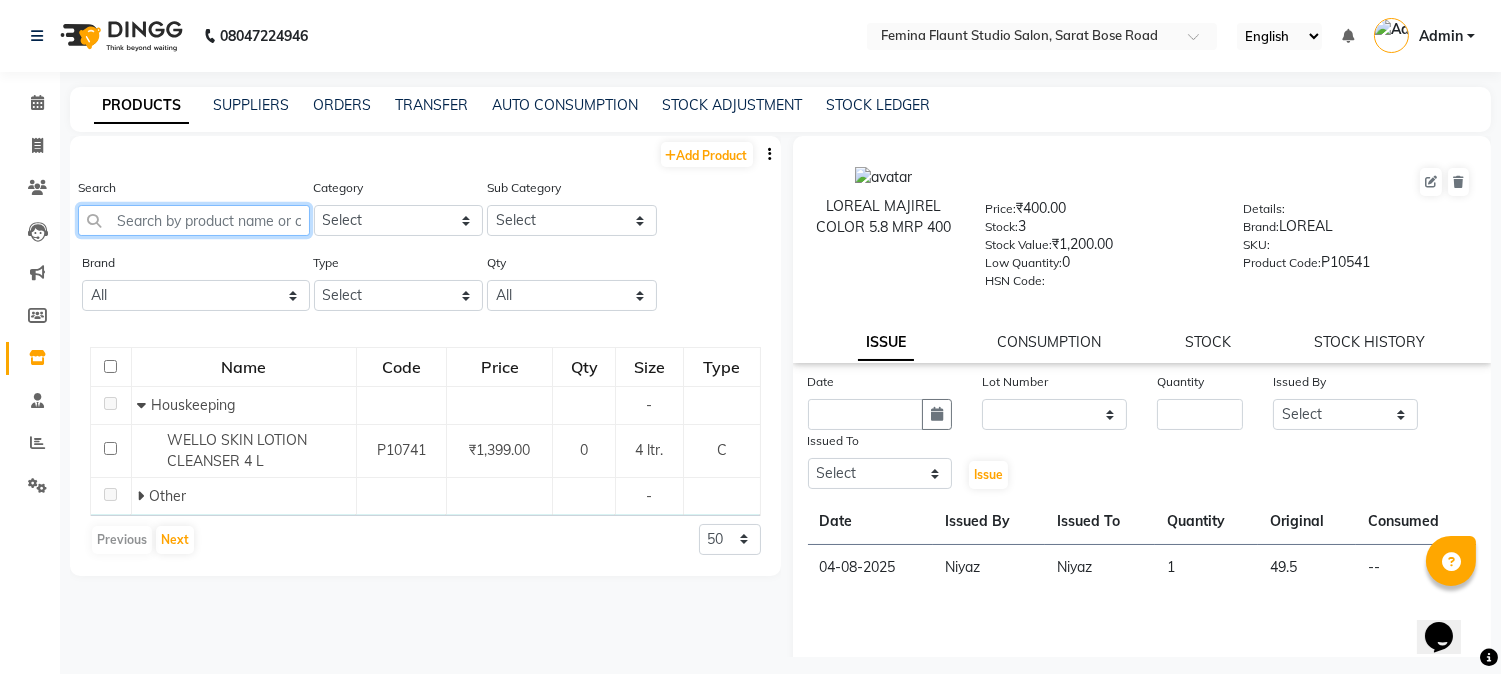 click 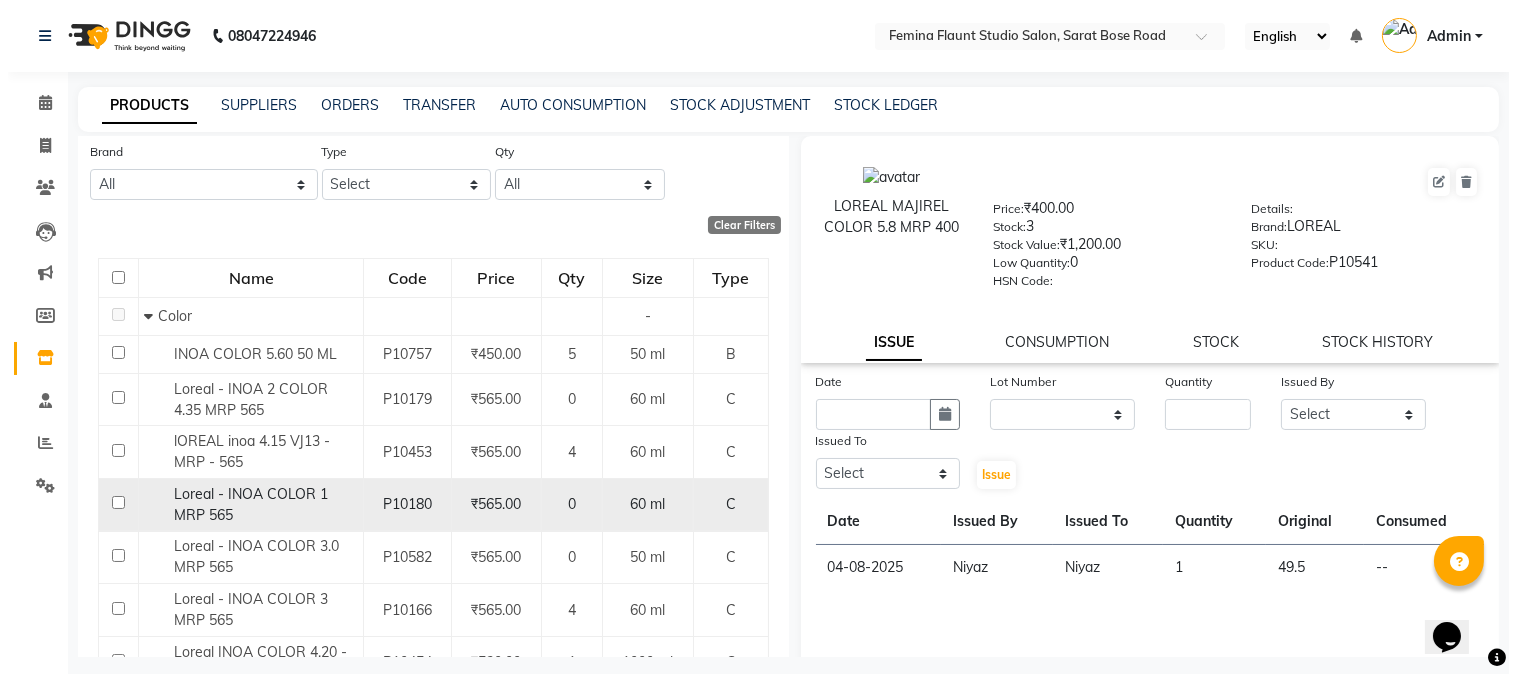 scroll, scrollTop: 222, scrollLeft: 0, axis: vertical 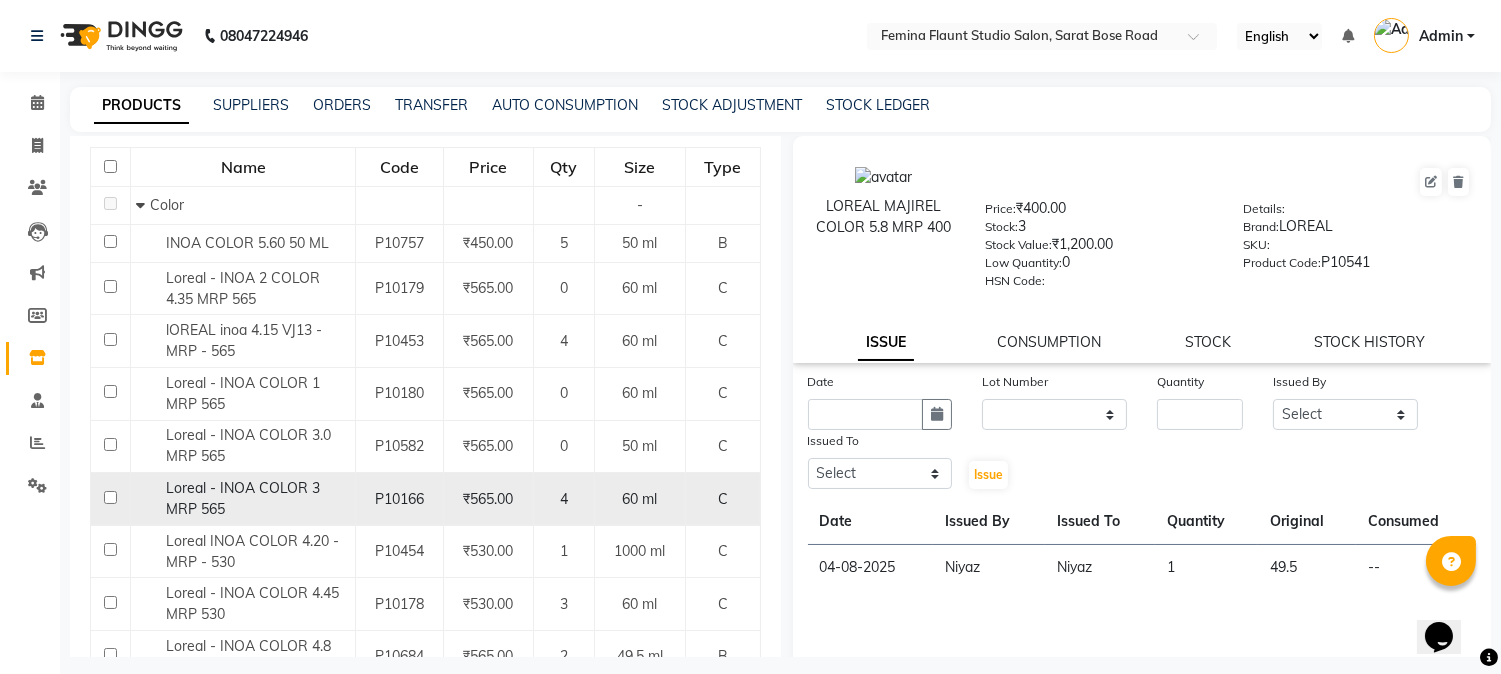 type on "inoa" 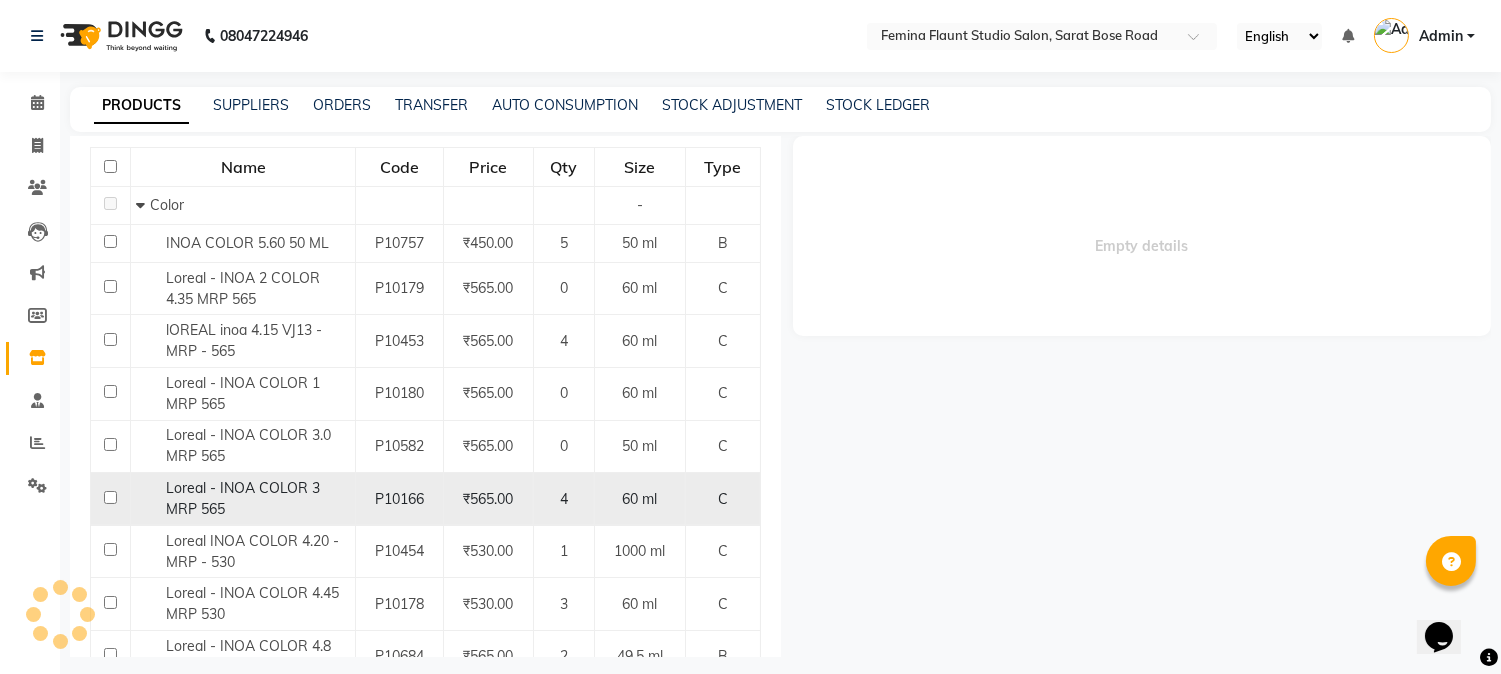 select 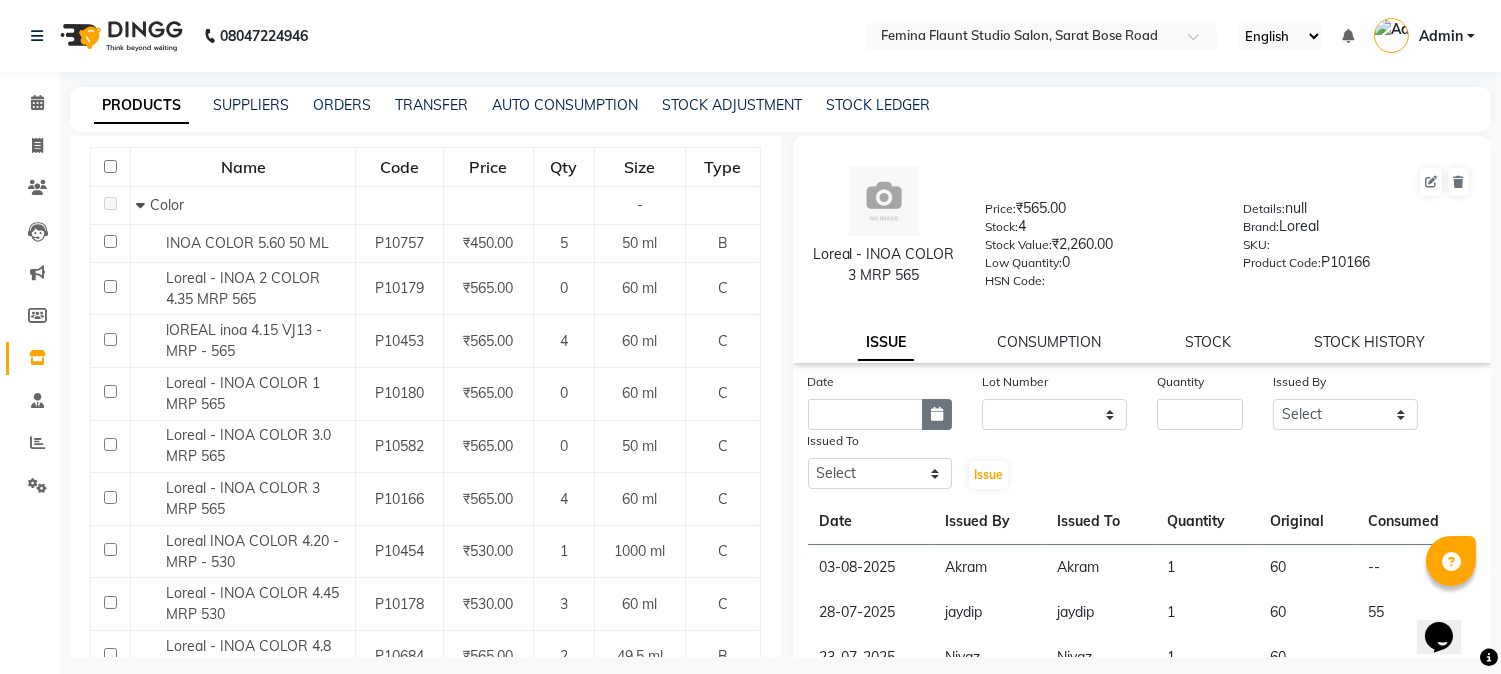 click 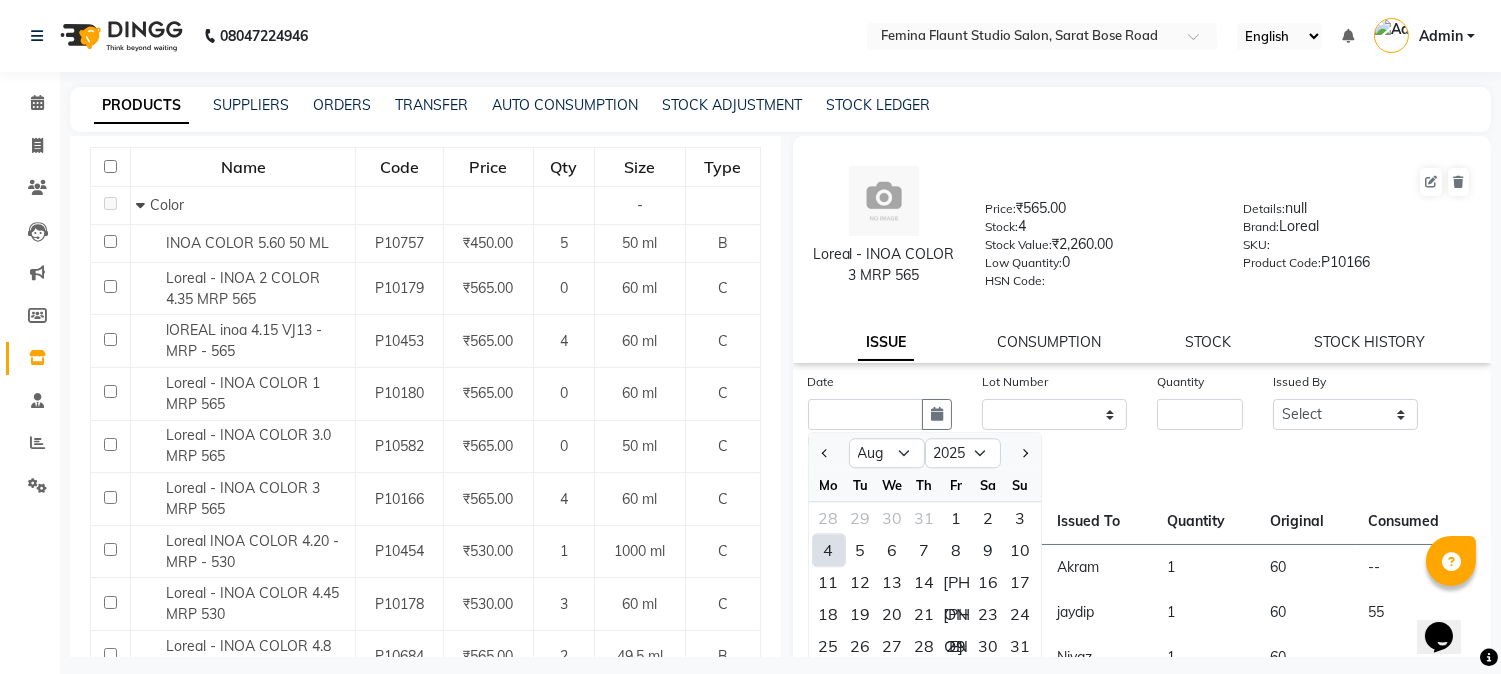 click on "4" 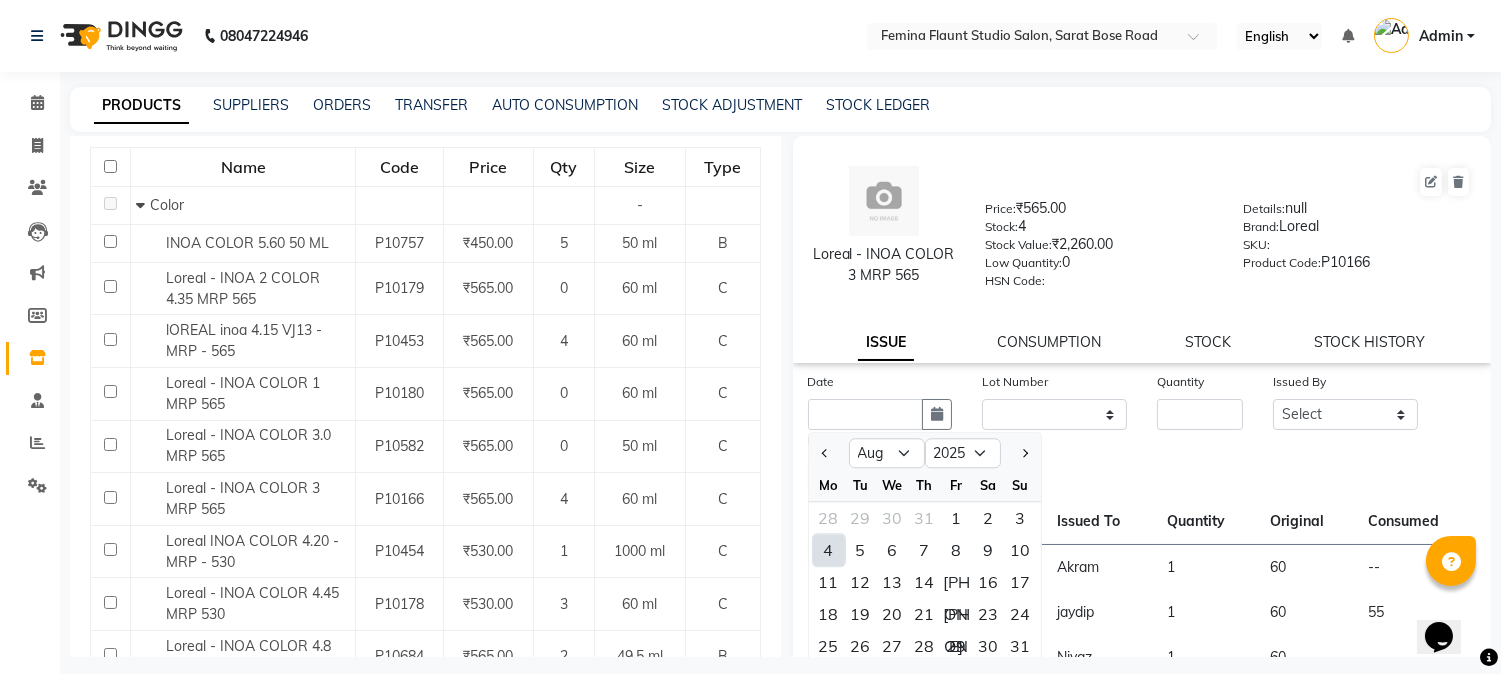 type on "04-08-2025" 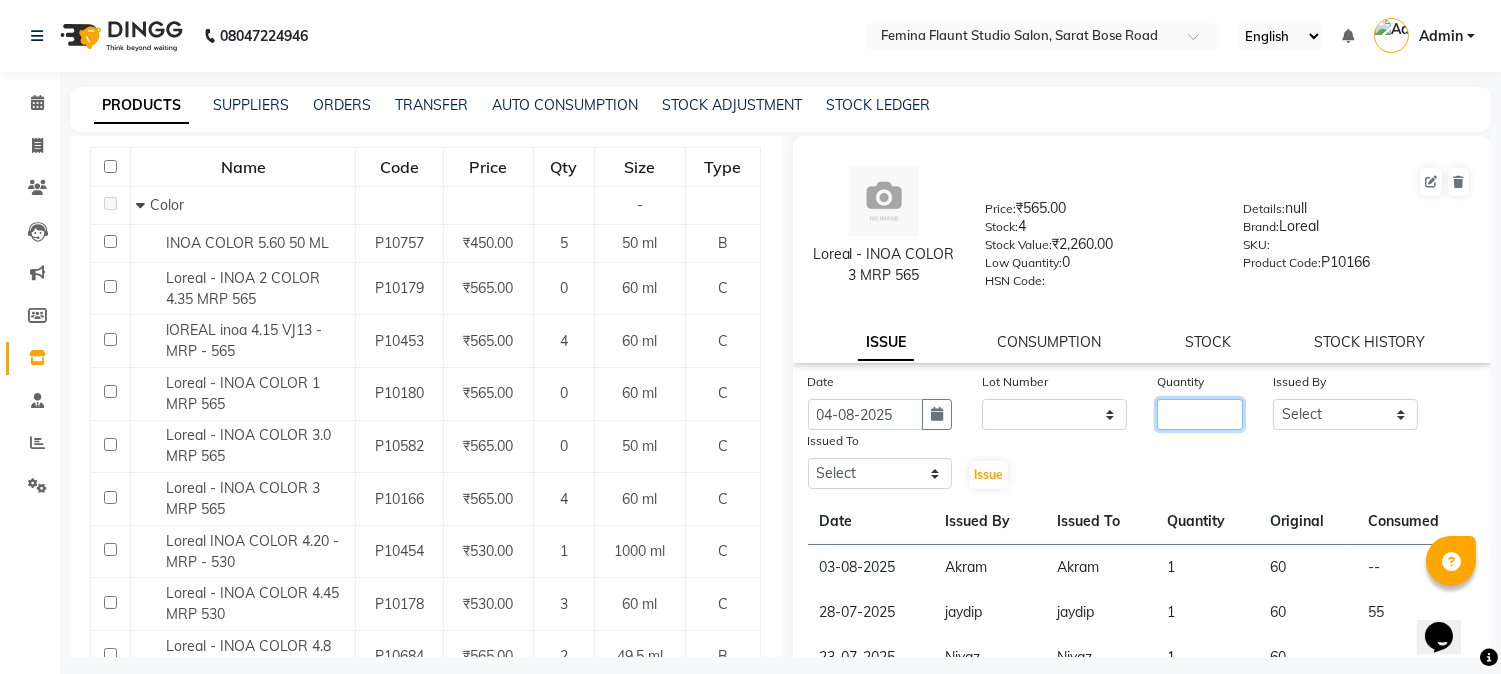 click 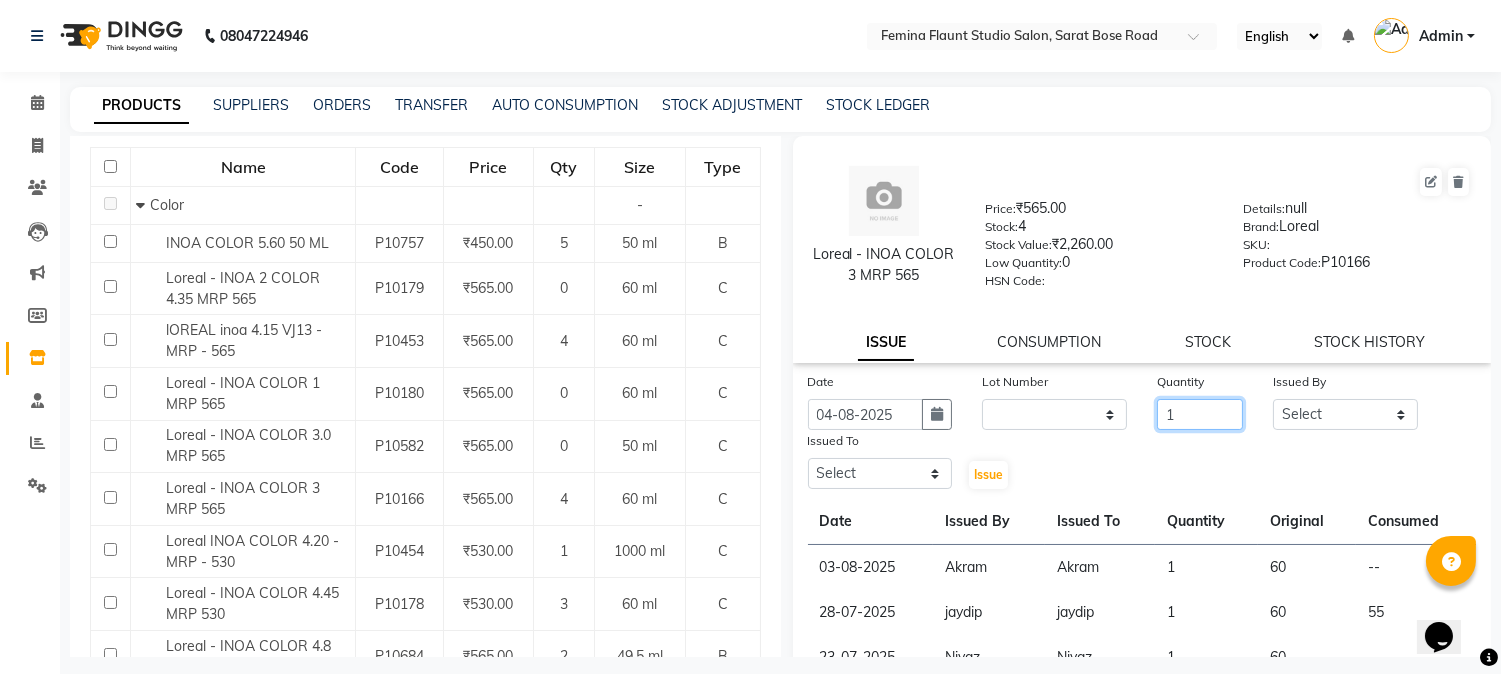 type on "1" 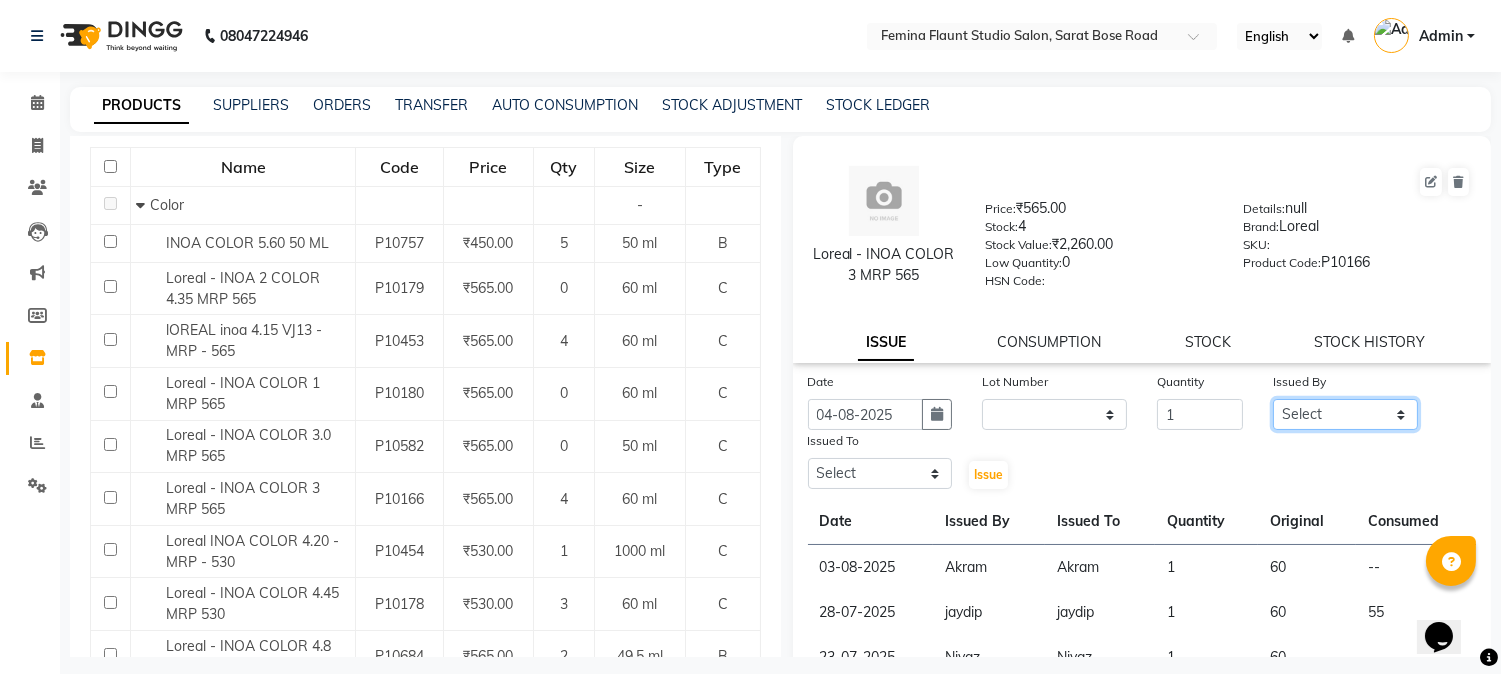 click on "Select [LAST] Auditor [FIRST] [LAST] [FIRST] [LAST] [FIRST] [LAST] [FIRST] [LAST] [FIRST] [LAST] [FIRST] [LAST] [FIRST] [LAST] [FIRST] [LAST] [FIRST] [LAST]" 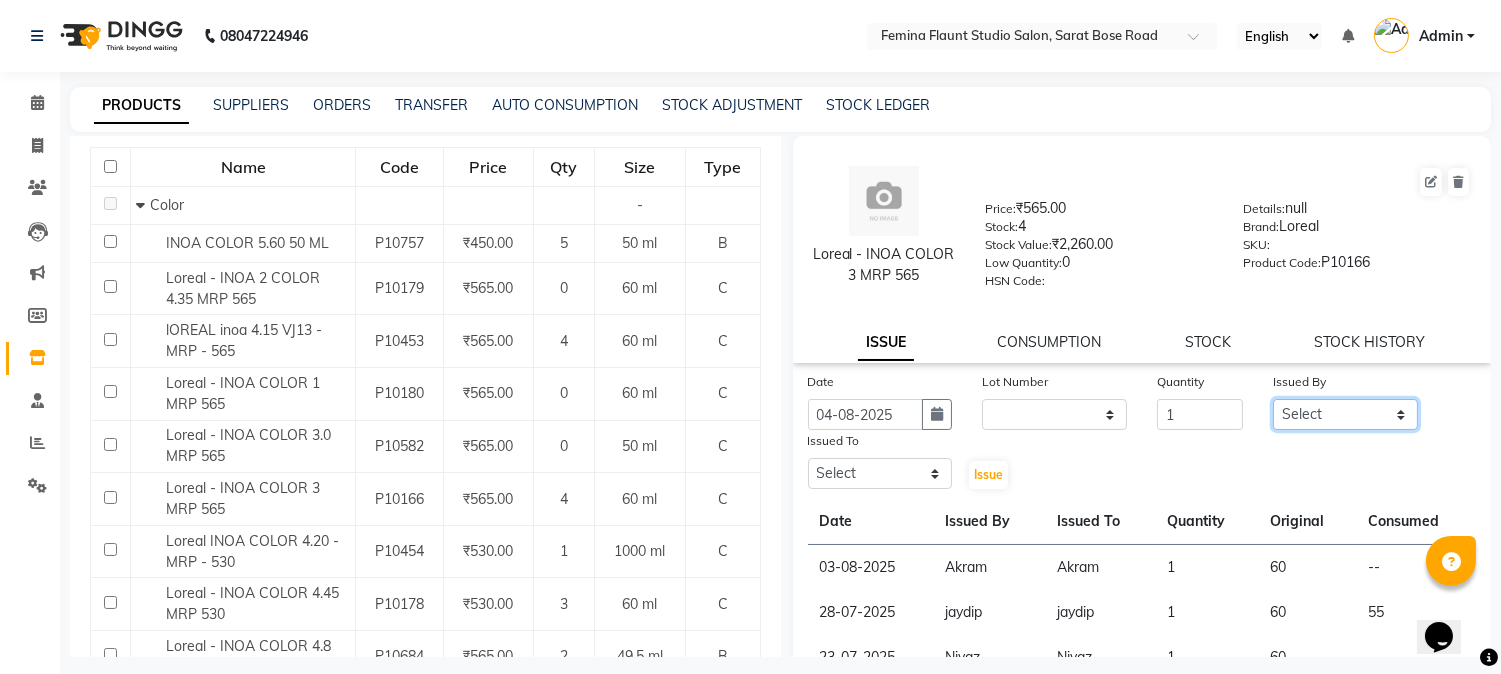 select on "83062" 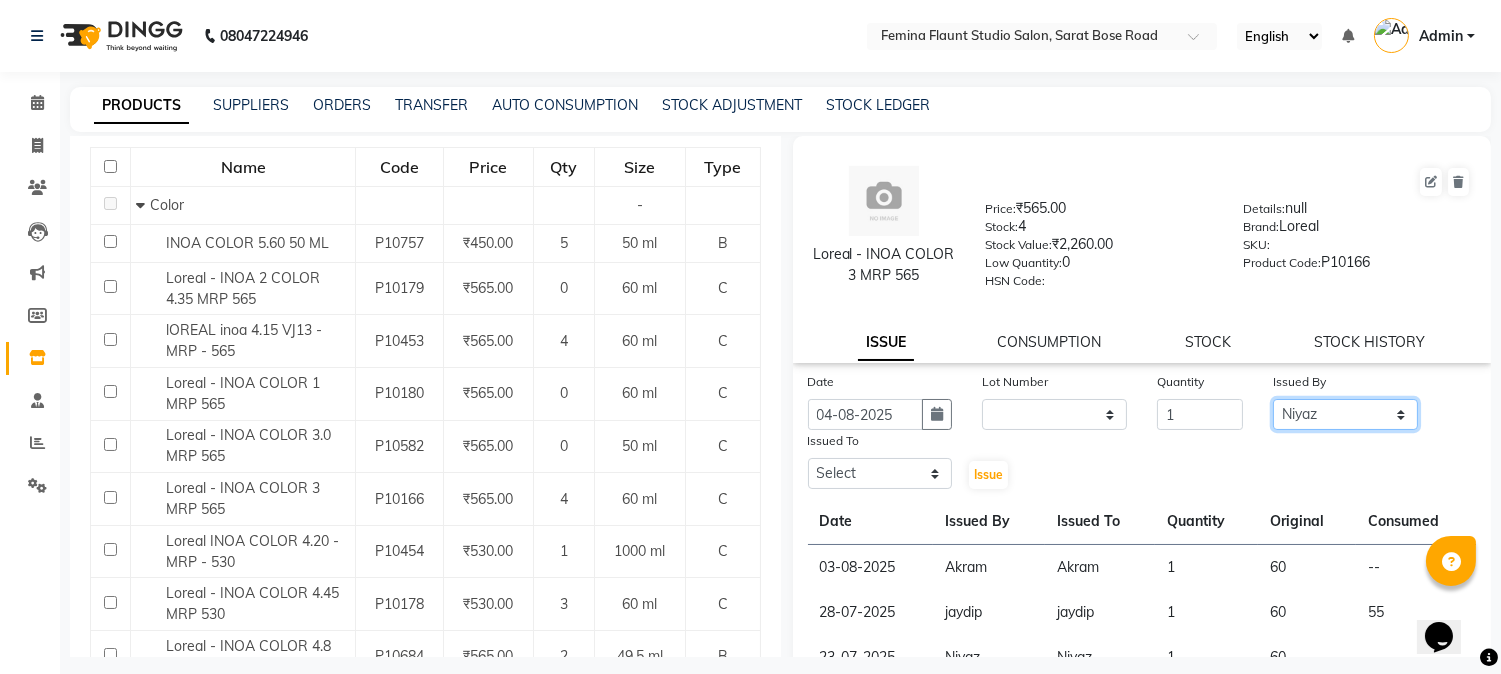 click on "Select [LAST] Auditor [FIRST] [LAST] [FIRST] [LAST] [FIRST] [LAST] [FIRST] [LAST] [FIRST] [LAST] [FIRST] [LAST] [FIRST] [LAST] [FIRST] [LAST] [FIRST] [LAST]" 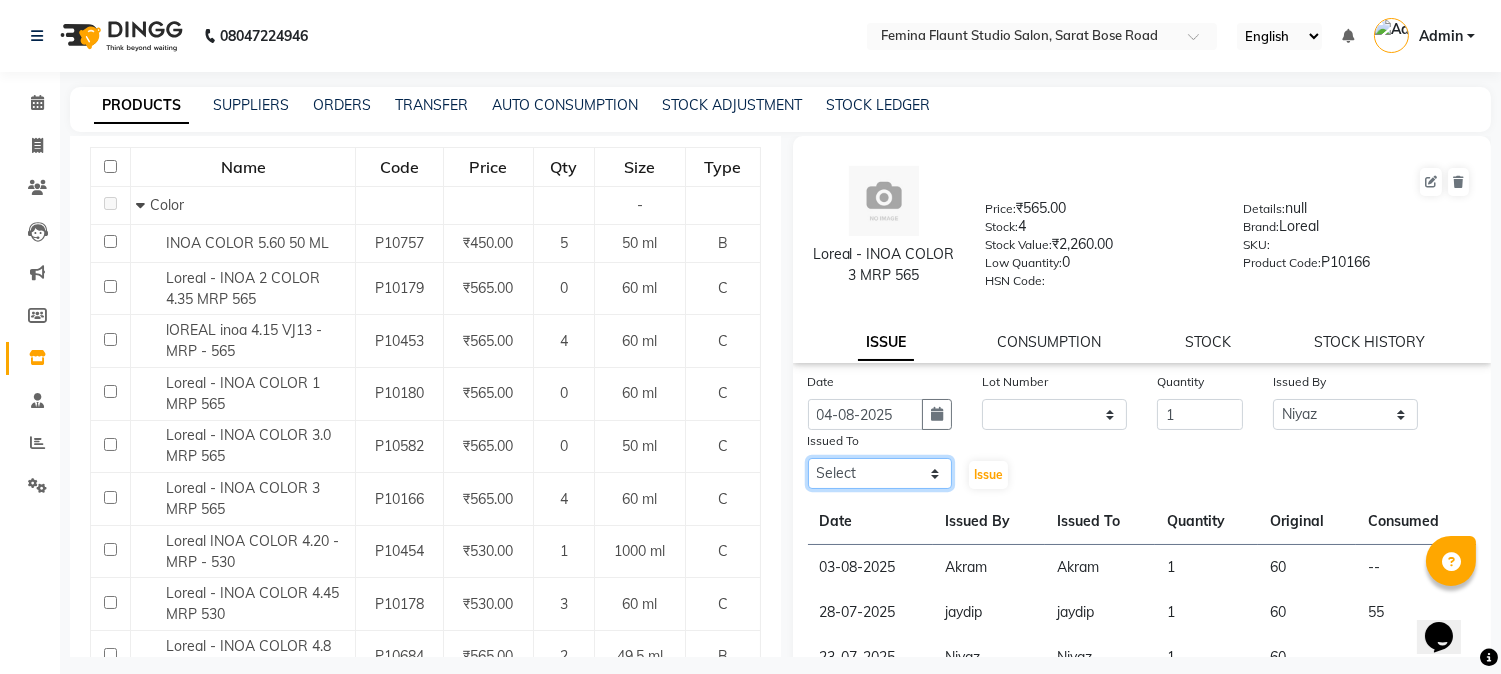 click on "Select [LAST] Auditor [FIRST] [LAST] [FIRST] [LAST] [FIRST] [LAST] [FIRST] [LAST] [FIRST] [LAST] [FIRST] [LAST] [FIRST] [LAST] [FIRST] [LAST] [FIRST] [LAST]" 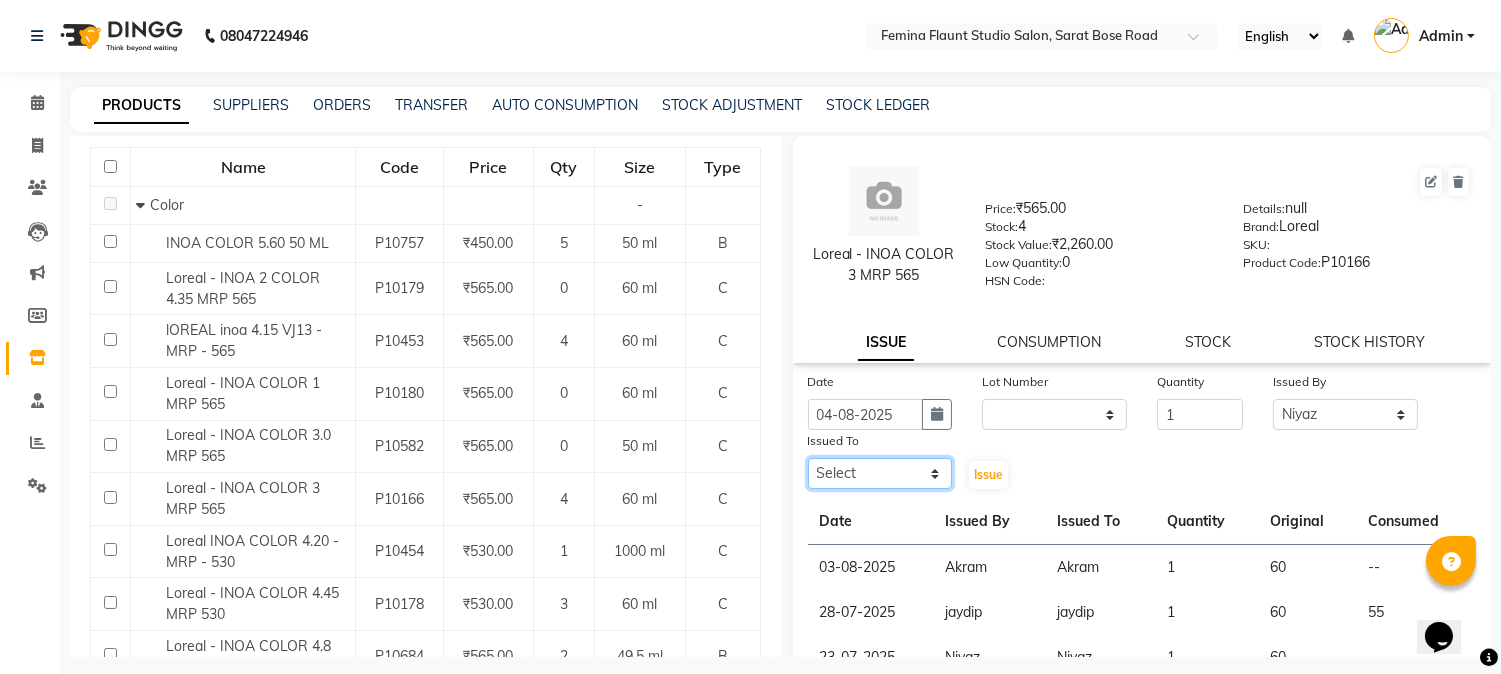 select on "83062" 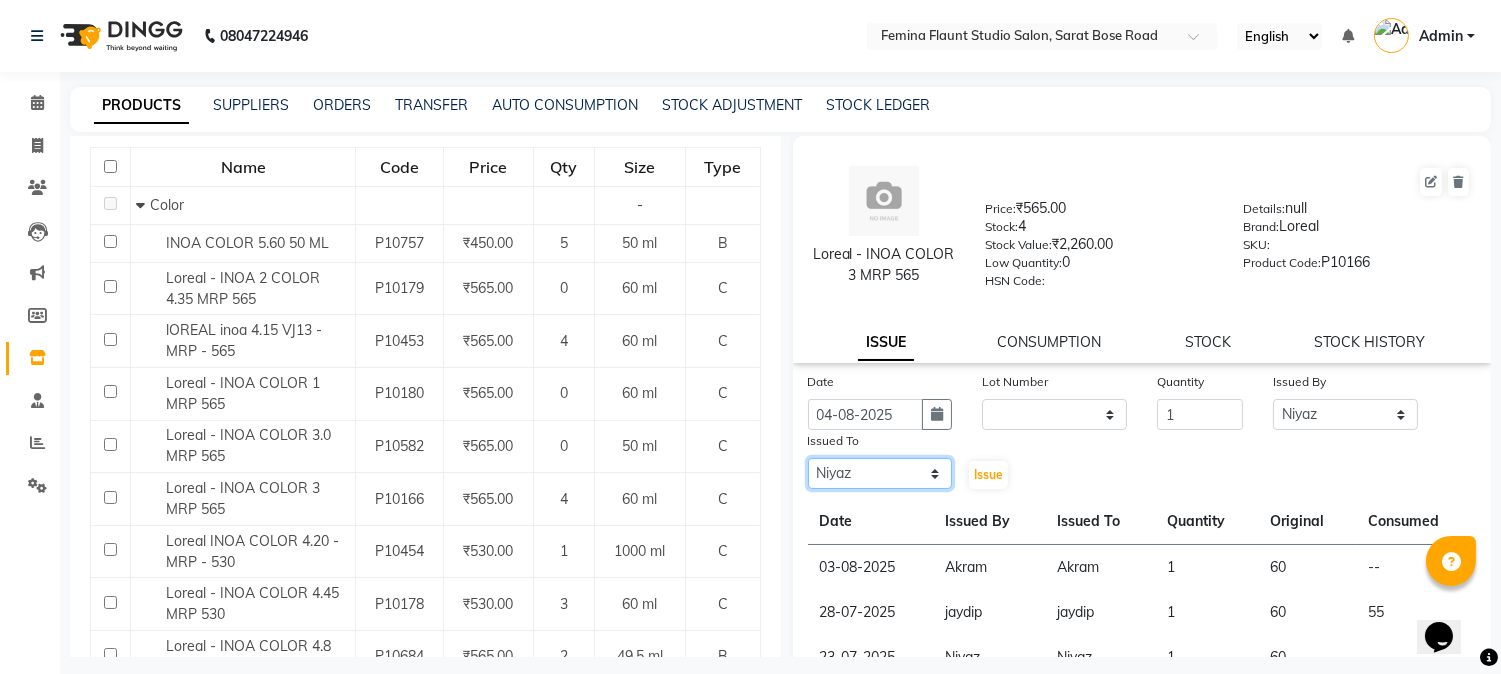 click on "Select [LAST] Auditor [FIRST] [LAST] [FIRST] [LAST] [FIRST] [LAST] [FIRST] [LAST] [FIRST] [LAST] [FIRST] [LAST] [FIRST] [LAST] [FIRST] [LAST] [FIRST] [LAST]" 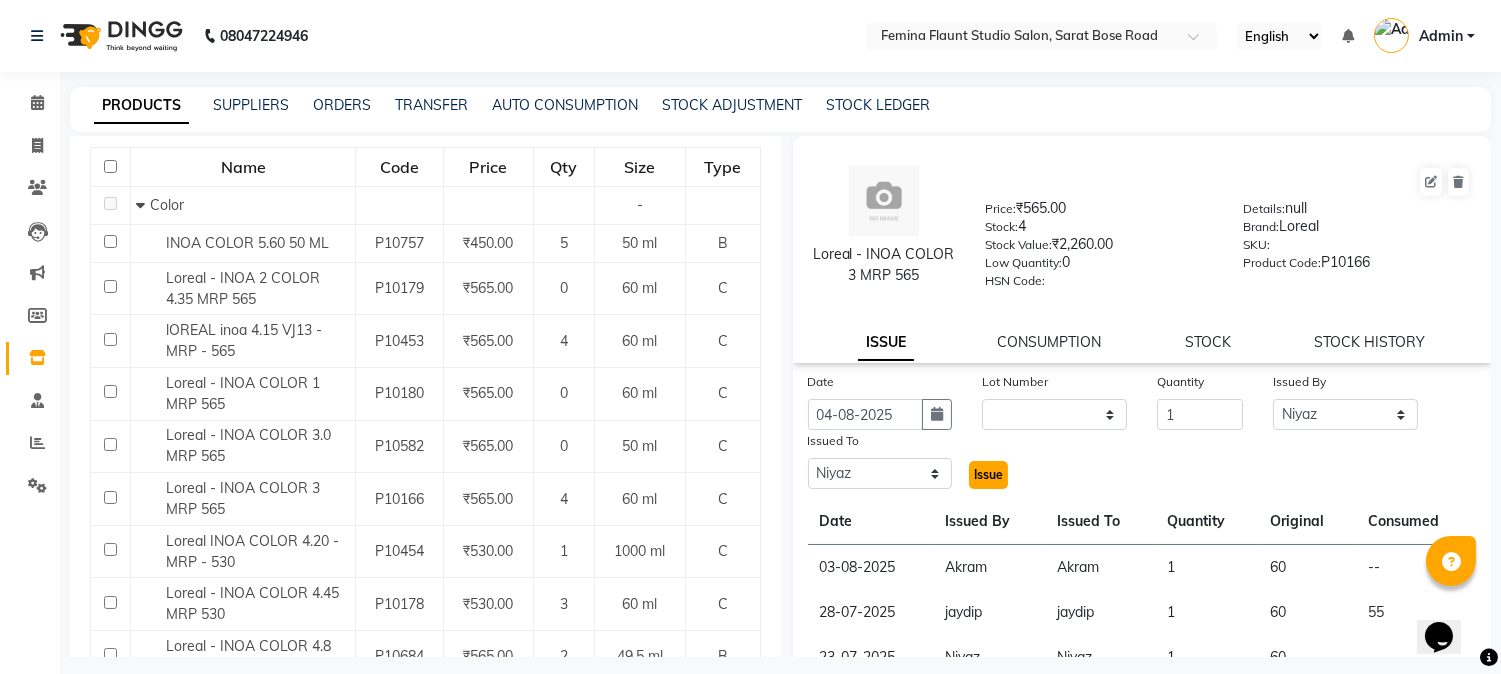 click on "Issue" 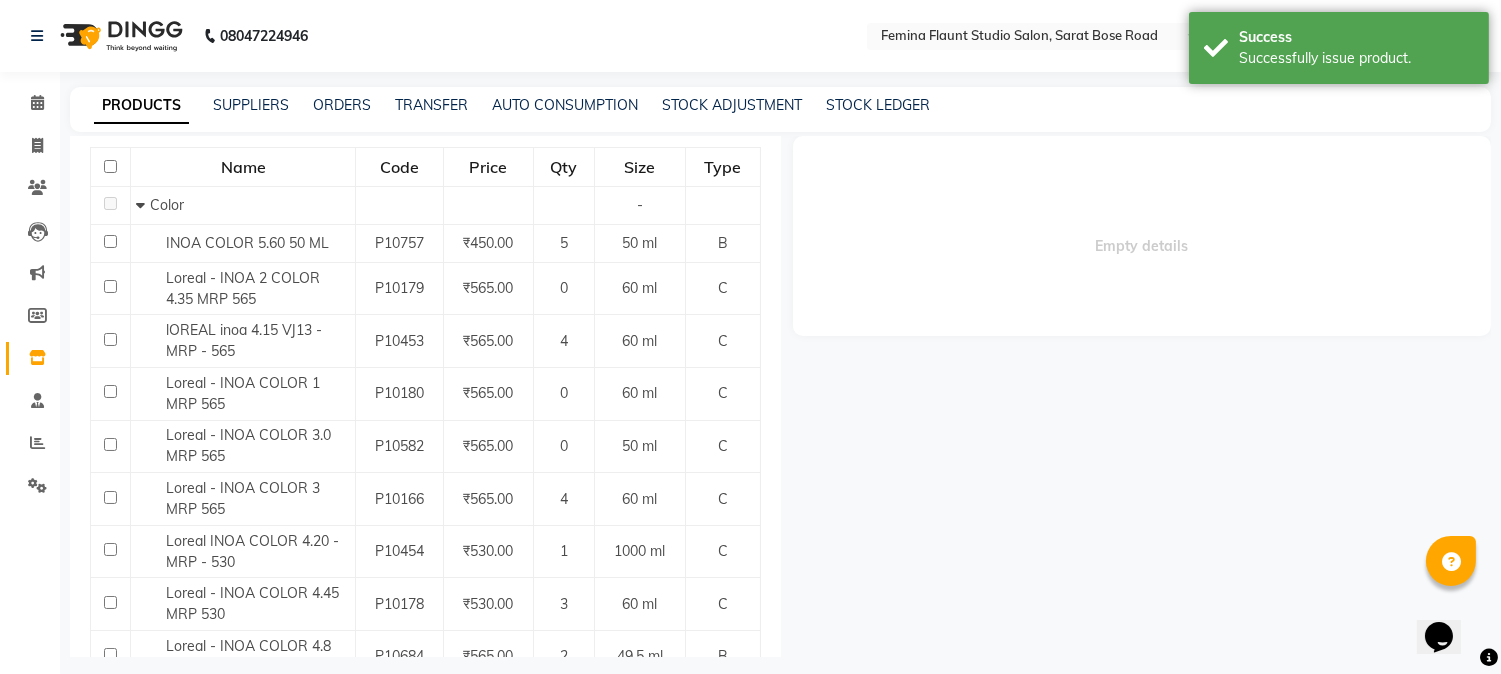 select 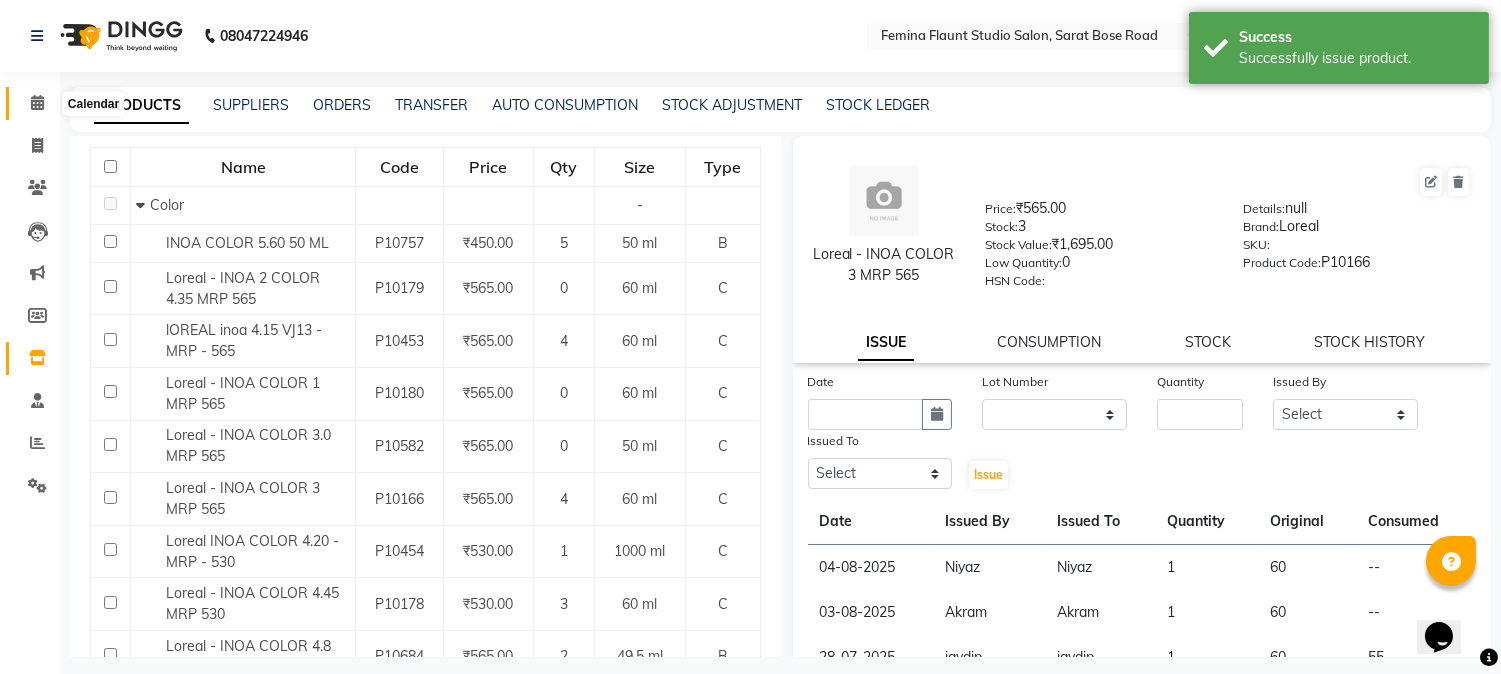 click 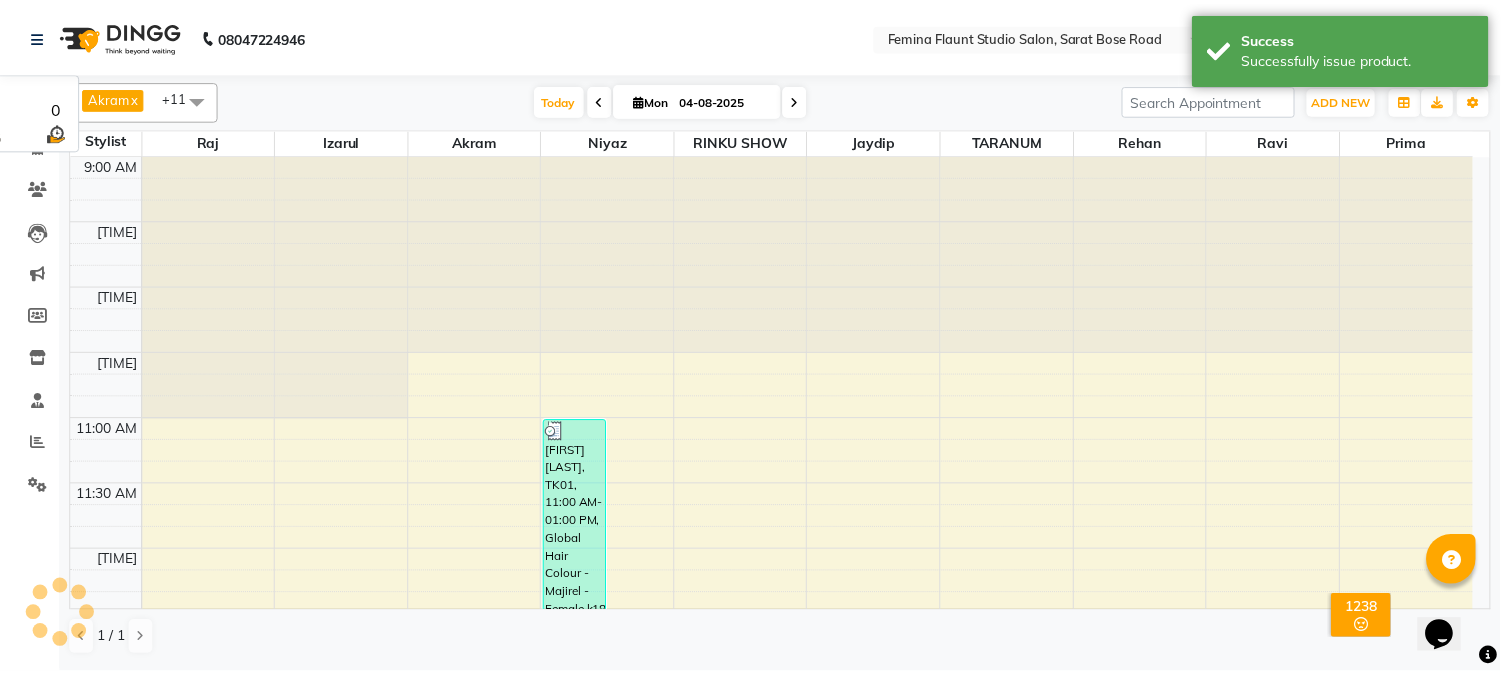 scroll, scrollTop: 0, scrollLeft: 0, axis: both 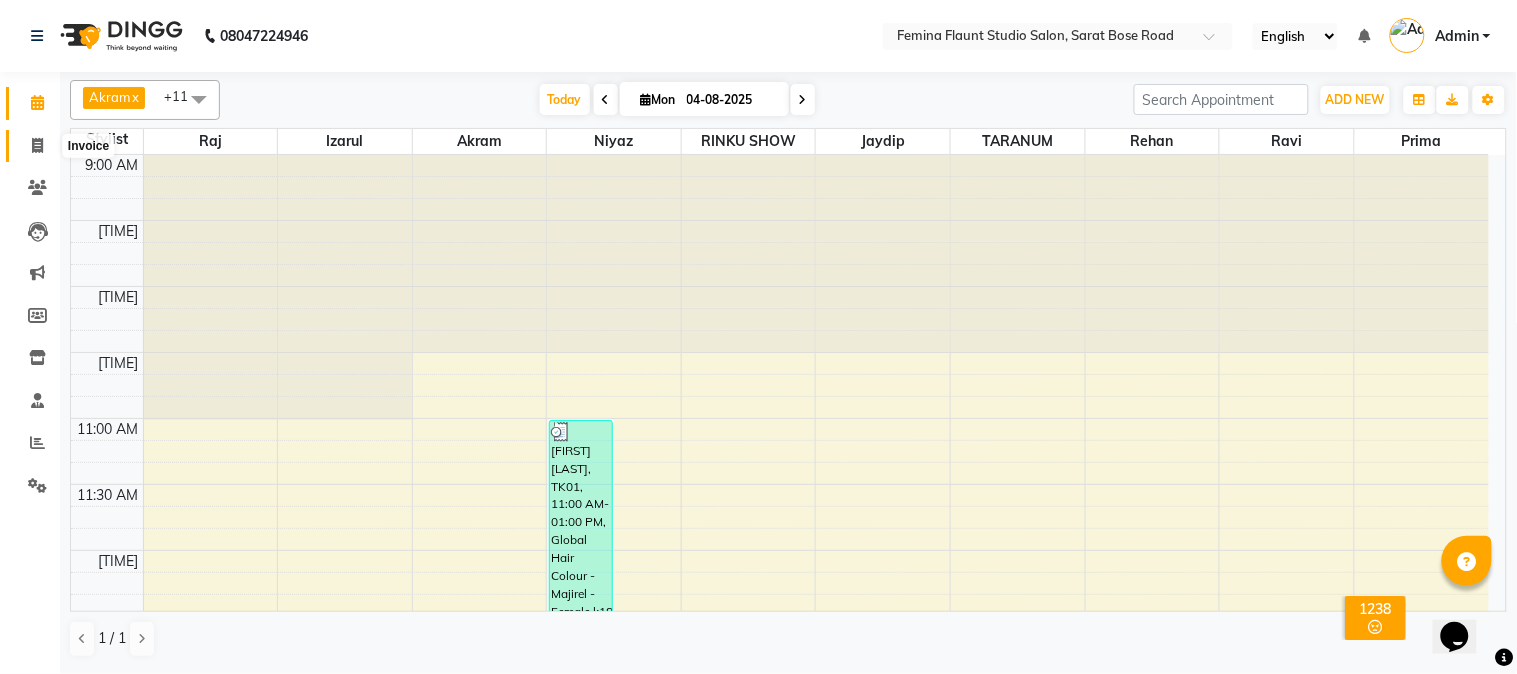 click 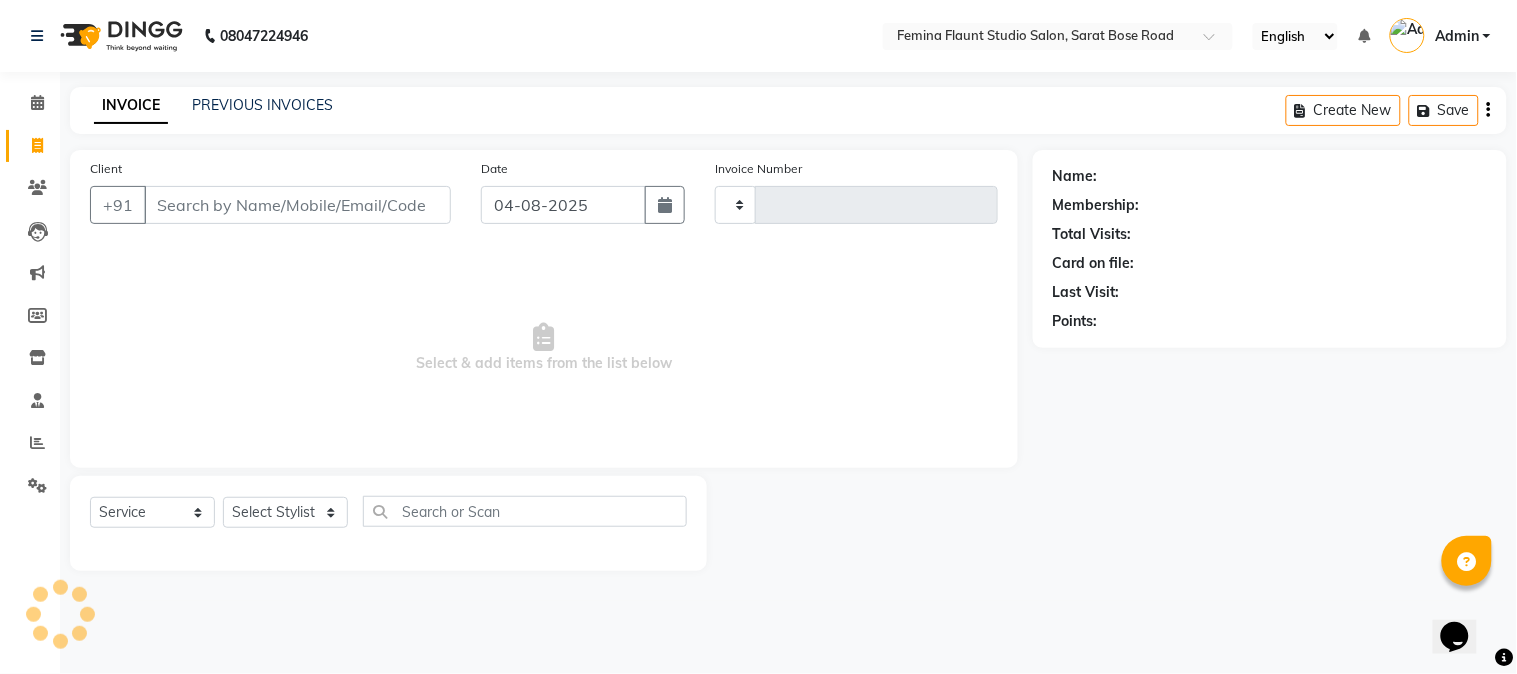 type on "1289" 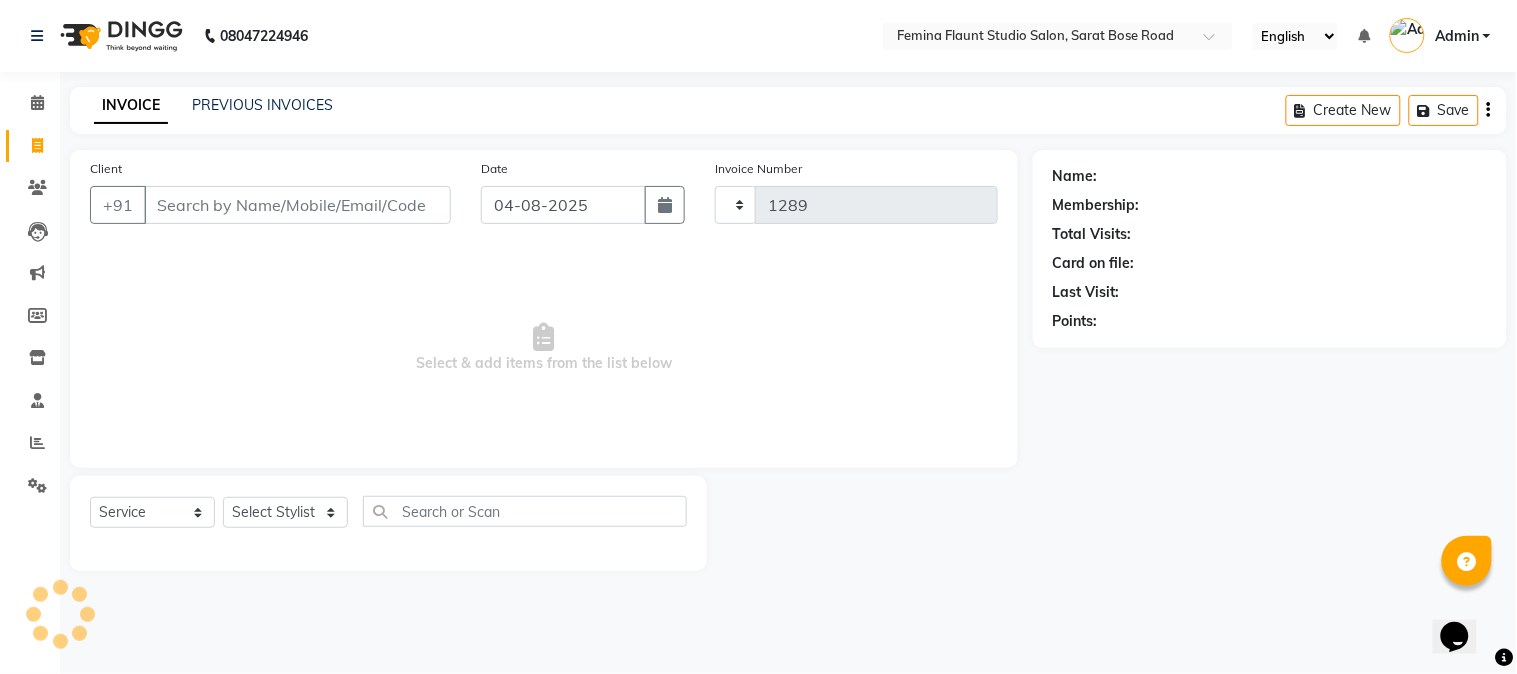 select on "5231" 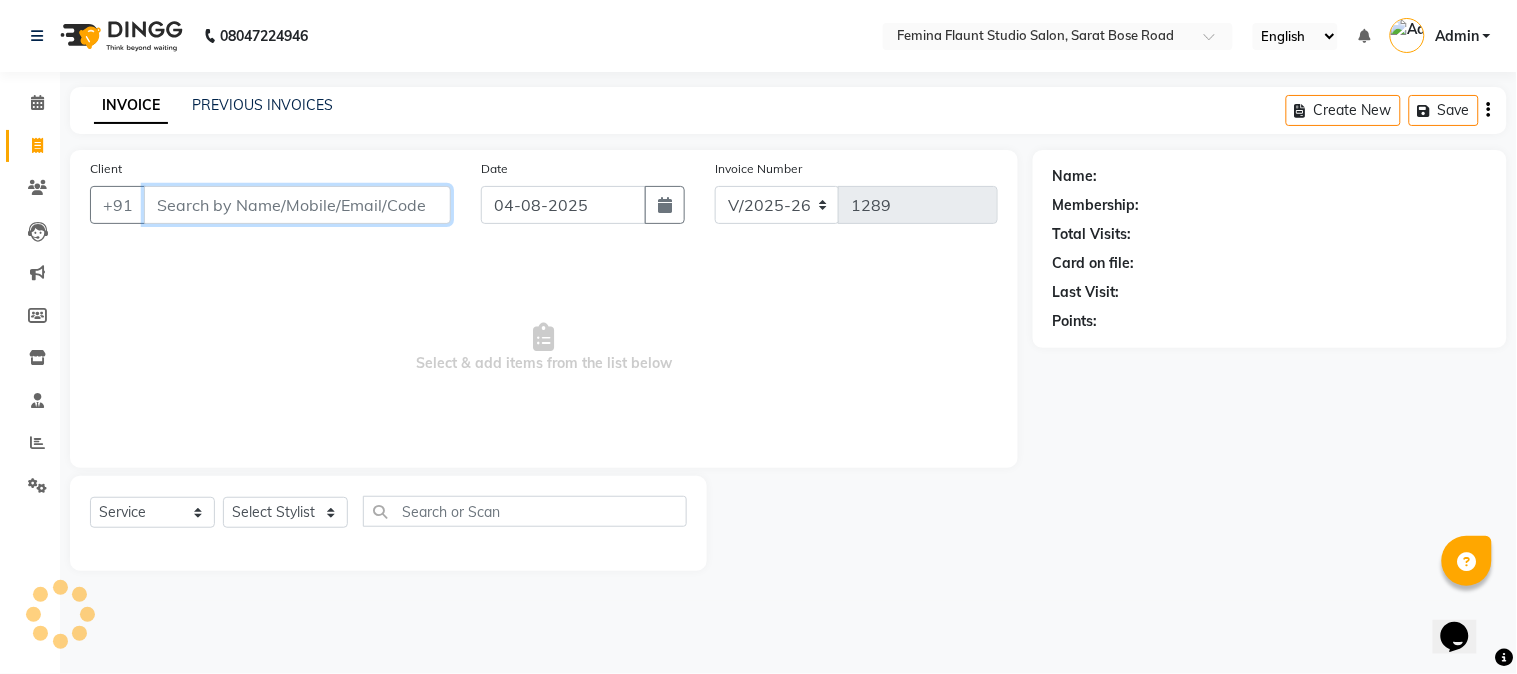 click on "Client" at bounding box center [297, 205] 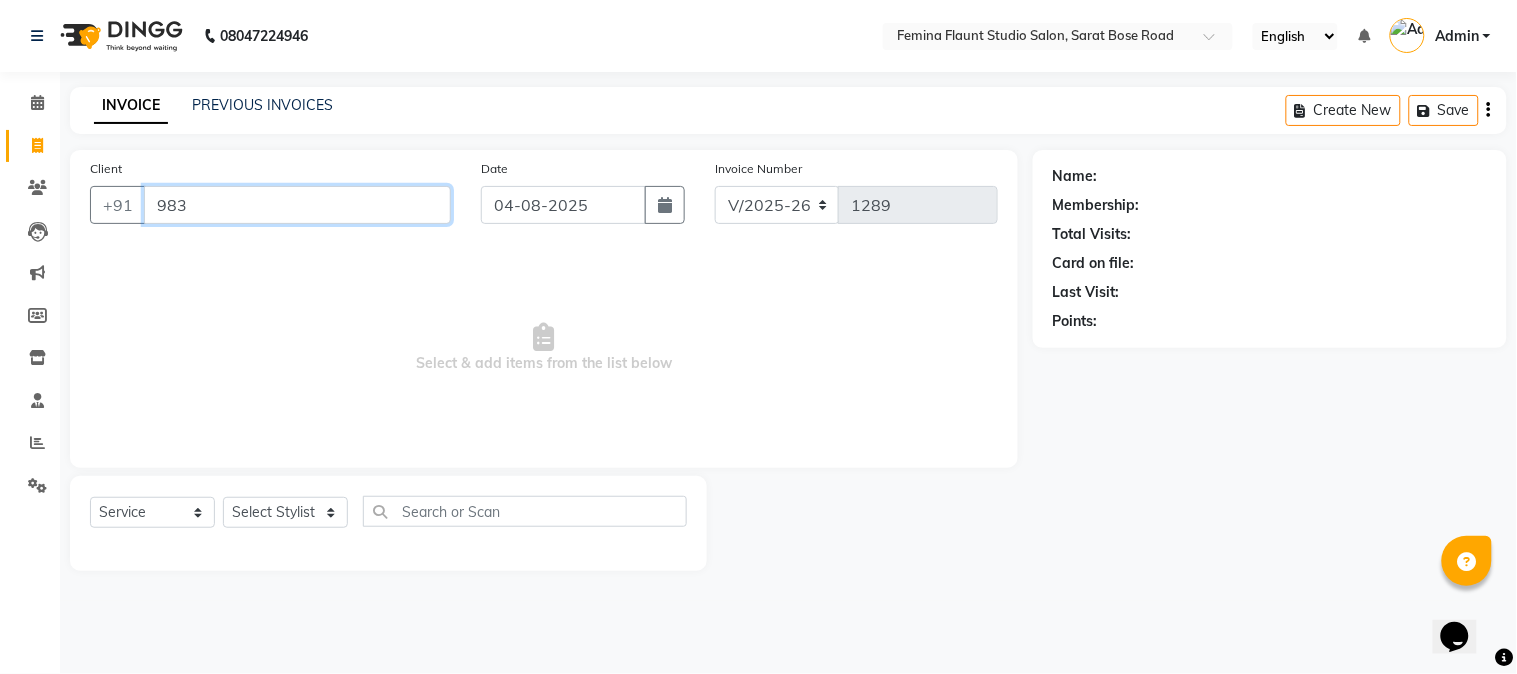type on "983" 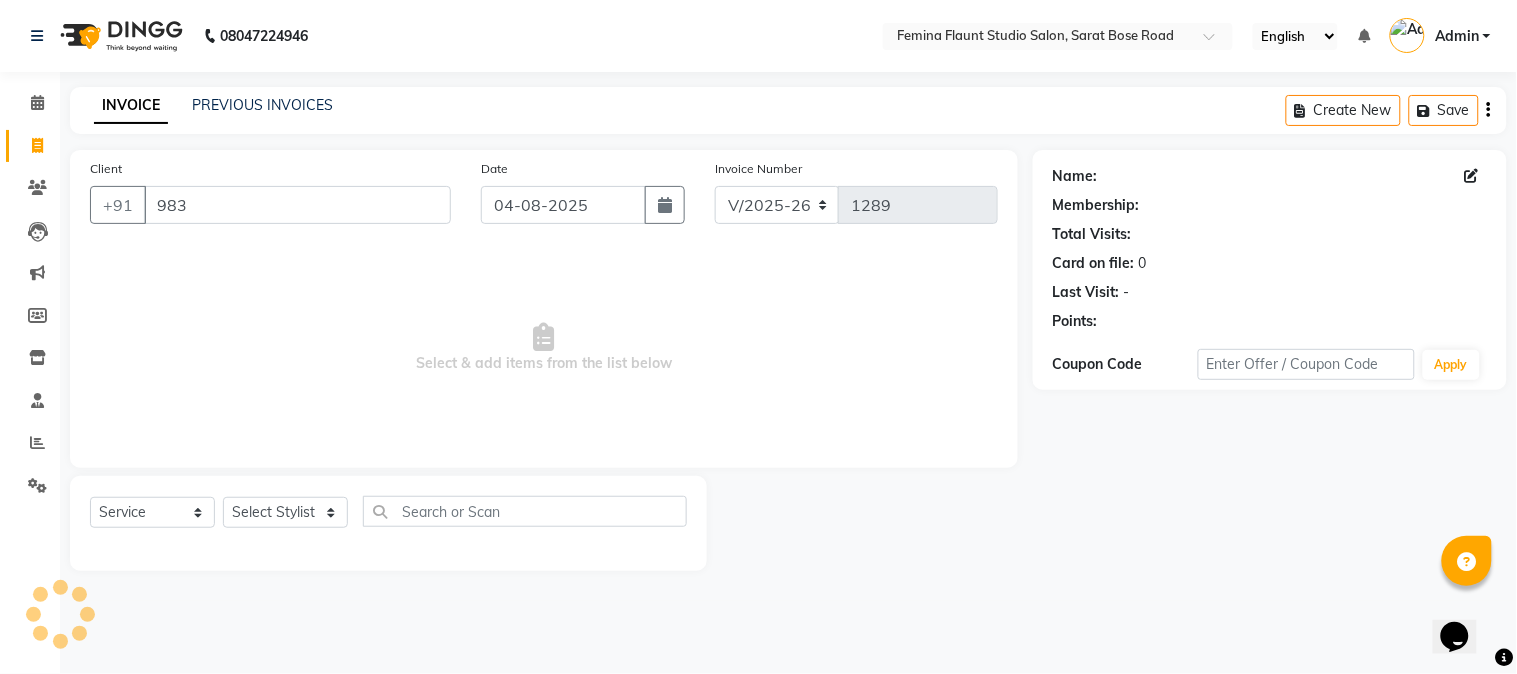 select on "1: Object" 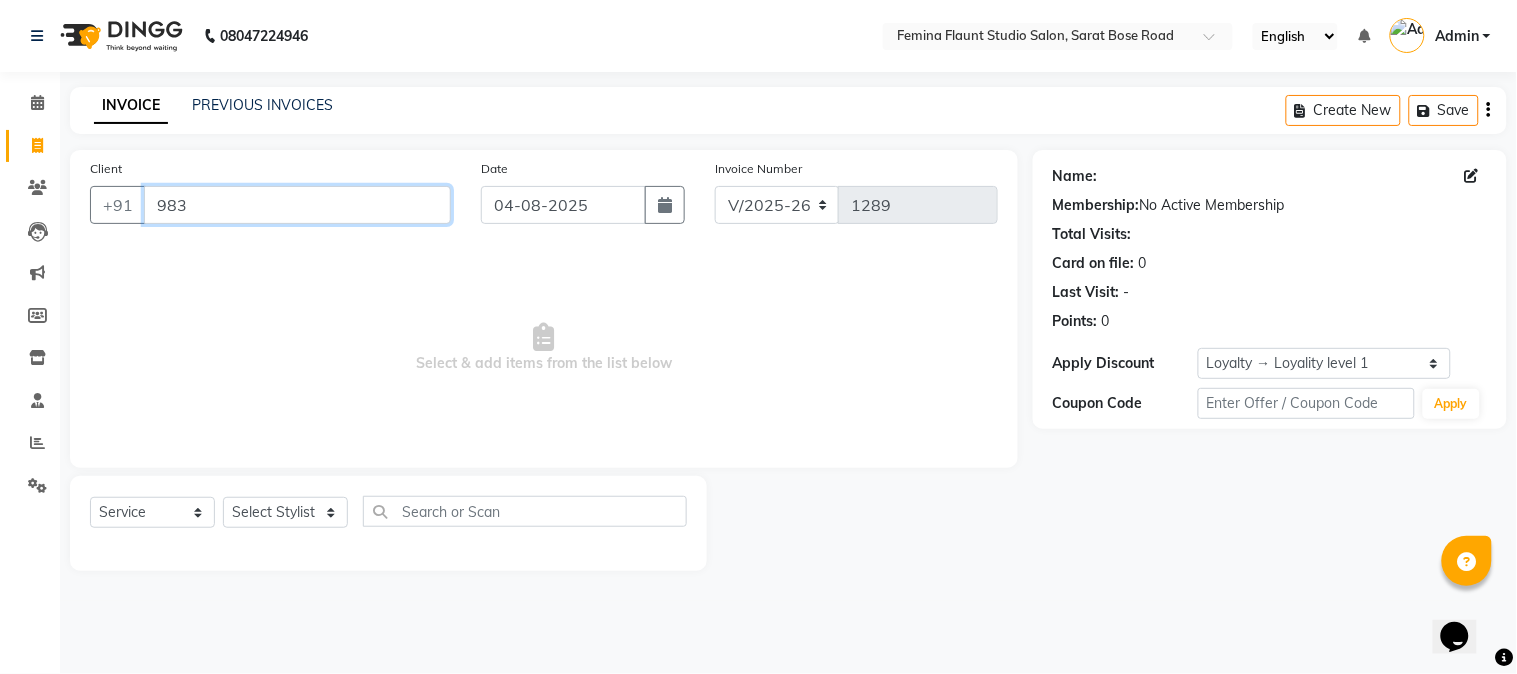click on "983" at bounding box center (297, 205) 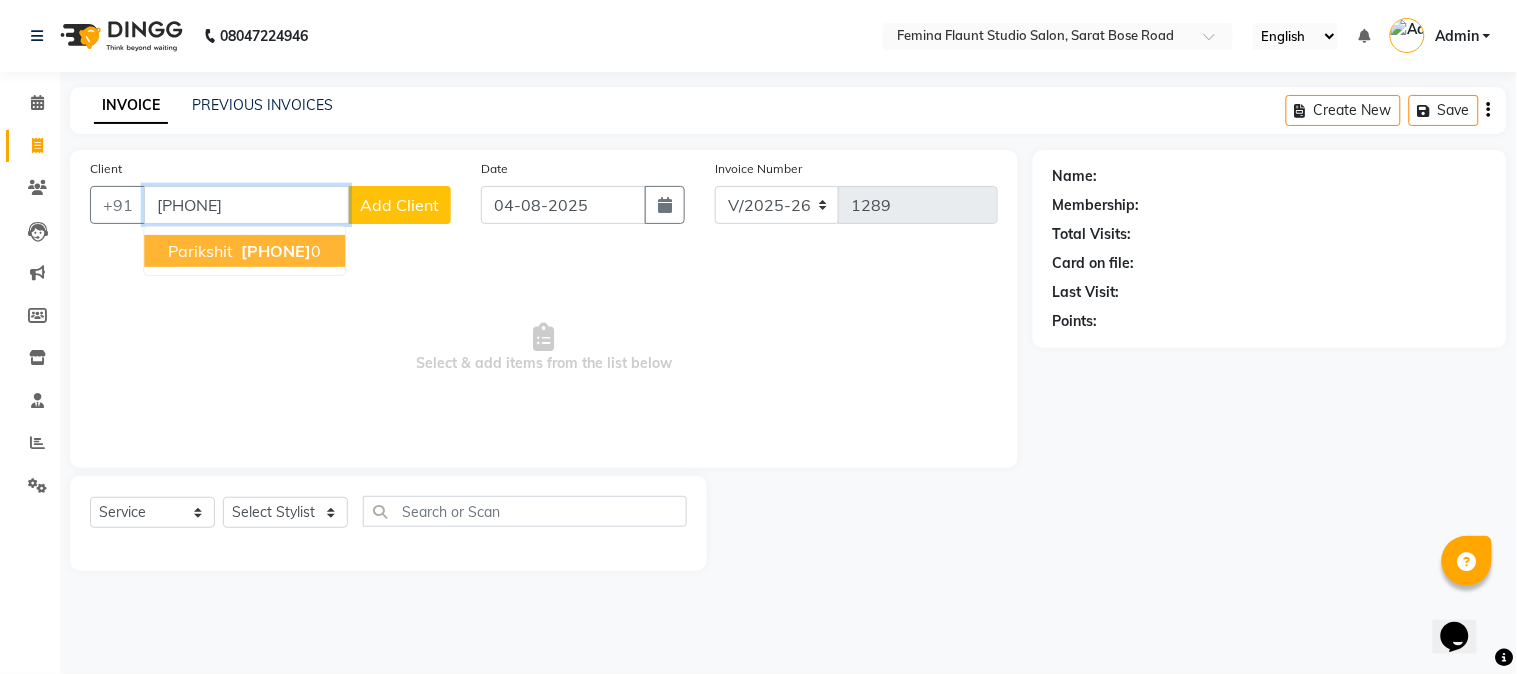 click on "parikshit" at bounding box center [200, 251] 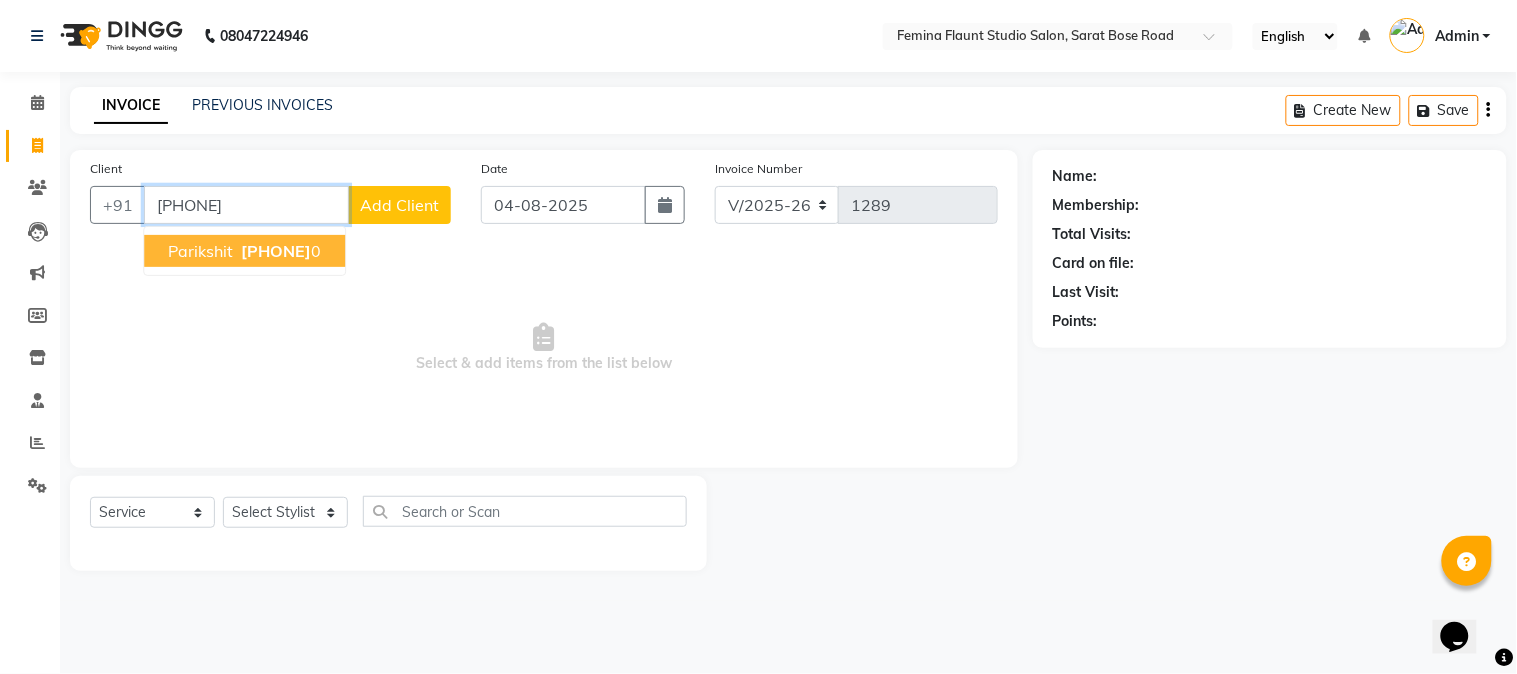 type on "[PHONE]" 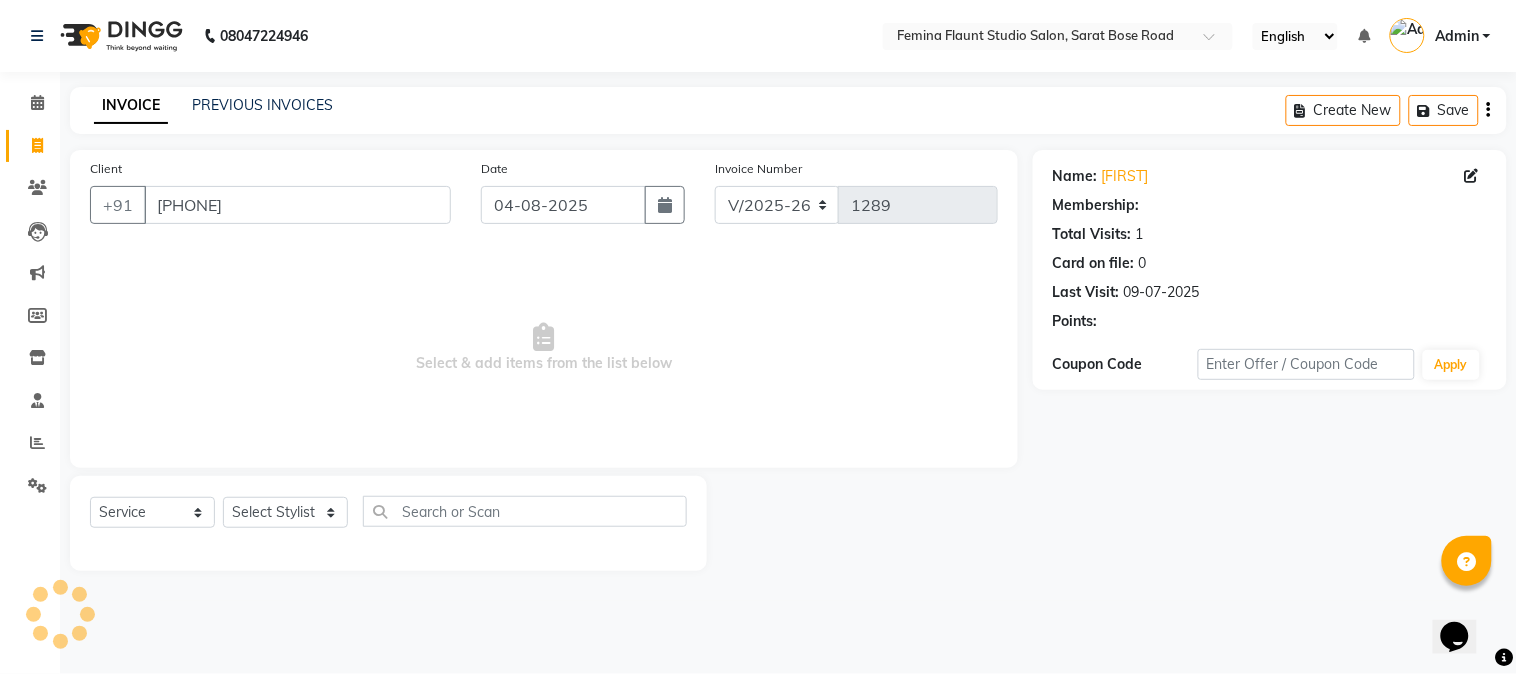 select on "1: Object" 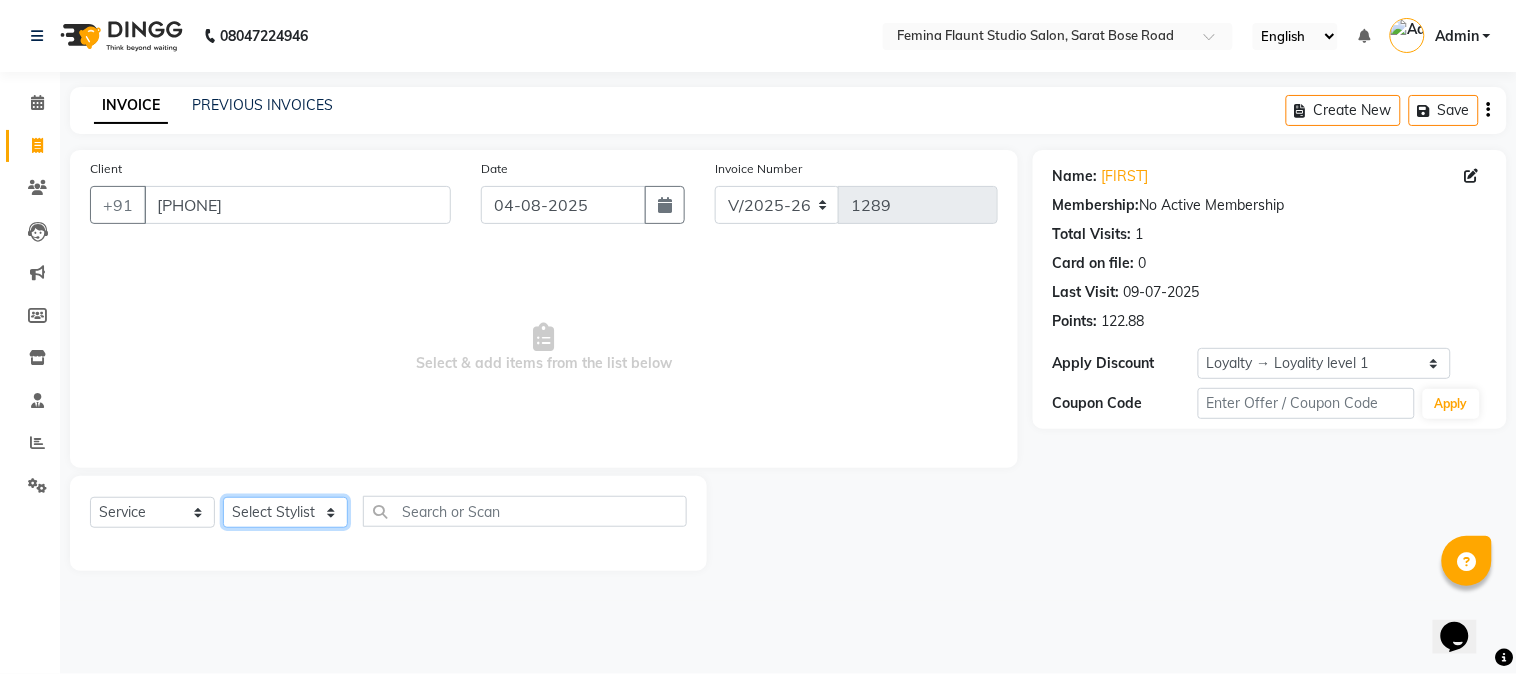 click on "Select Stylist Akram Auditor Christina Izarul jaydip Niyaz prima raj ravi rehan RINKU SHOW TARANUM" 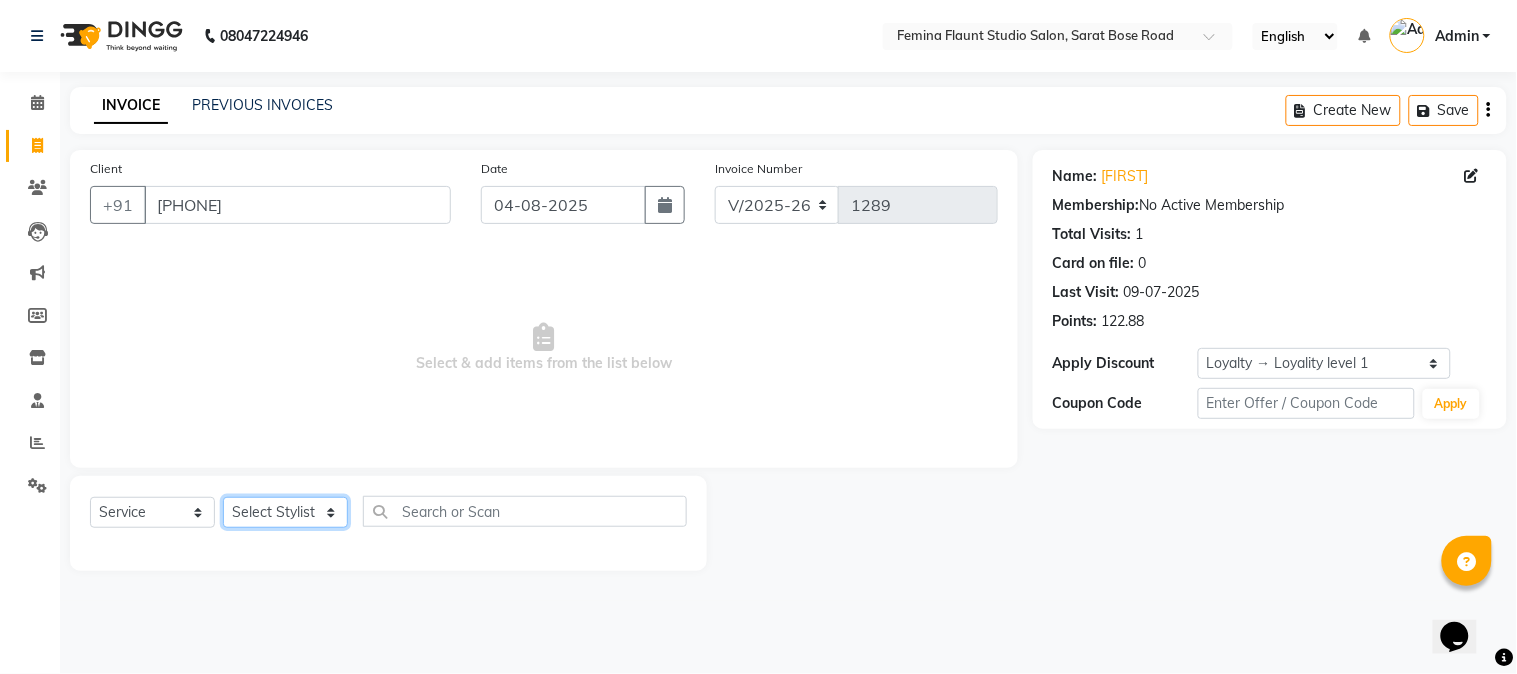 select on "84393" 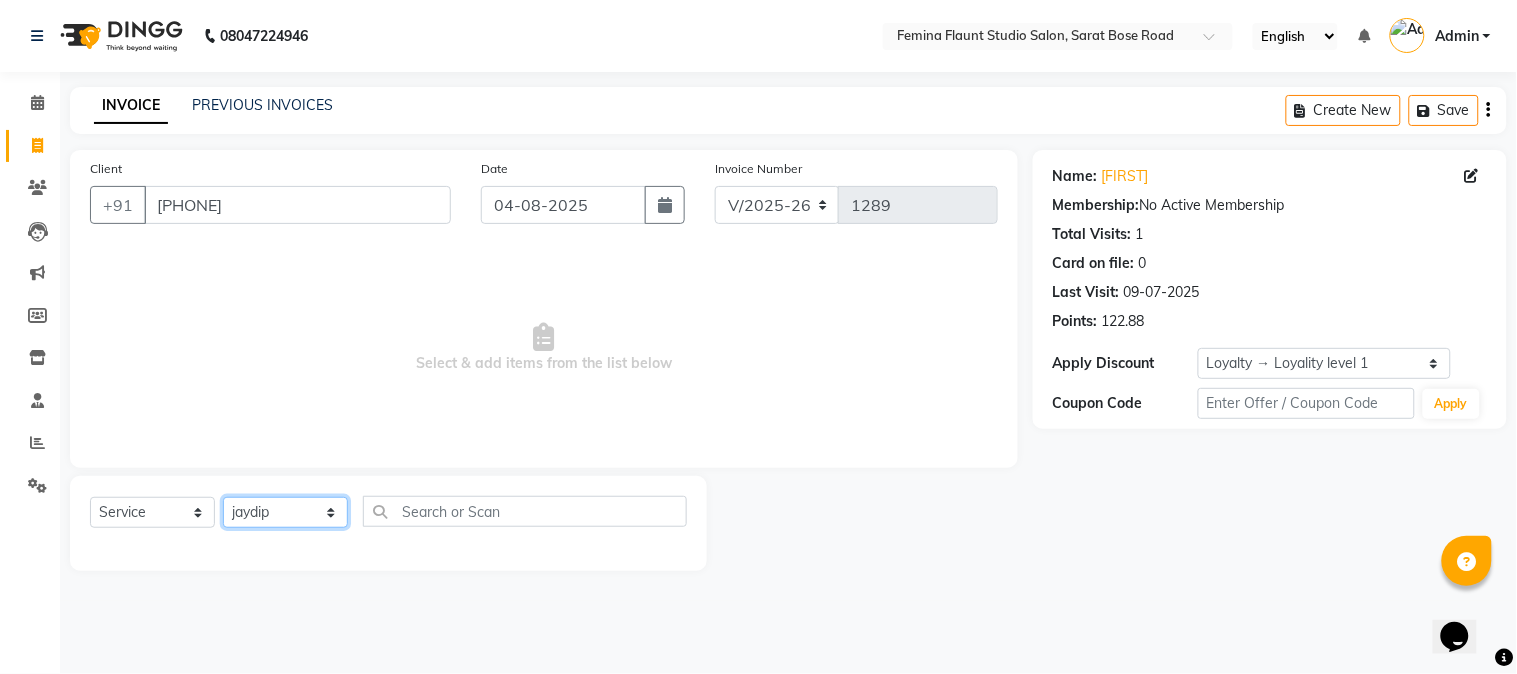 click on "Select Stylist Akram Auditor Christina Izarul jaydip Niyaz prima raj ravi rehan RINKU SHOW TARANUM" 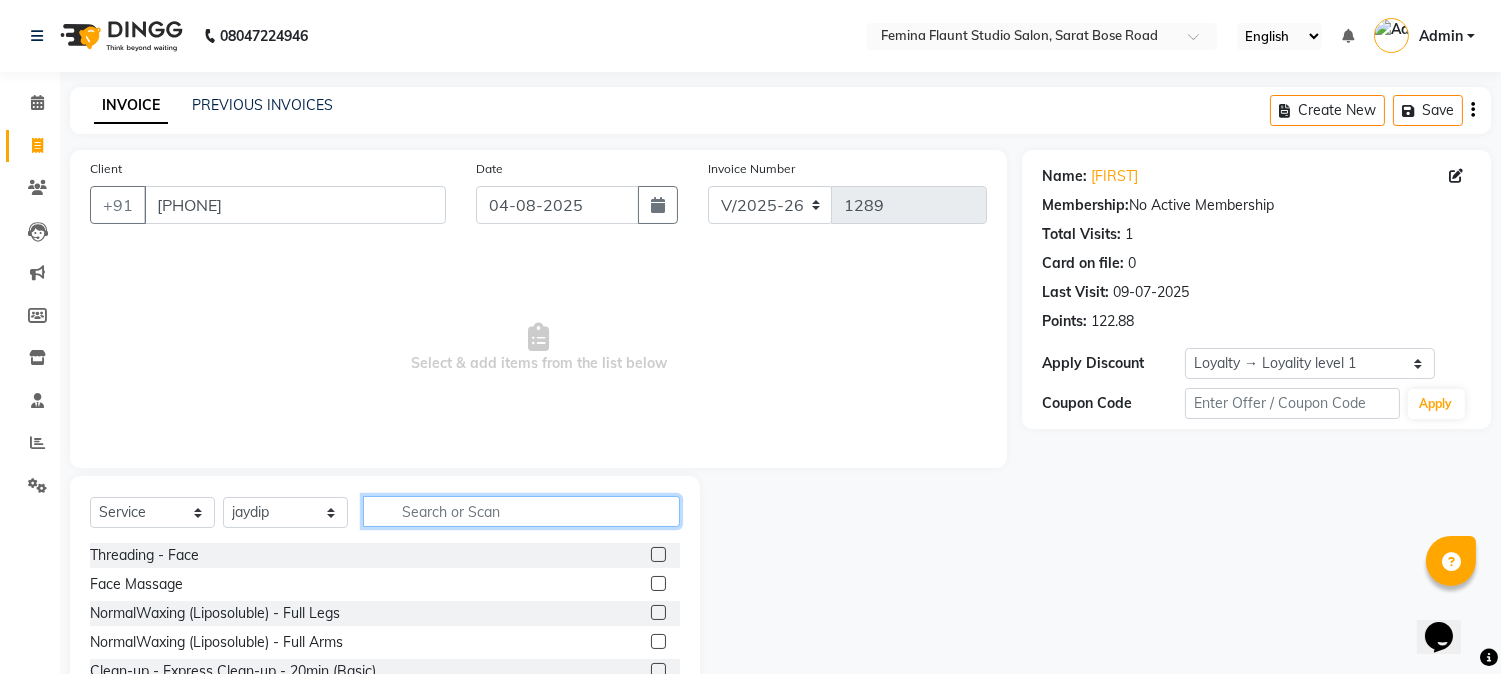 click 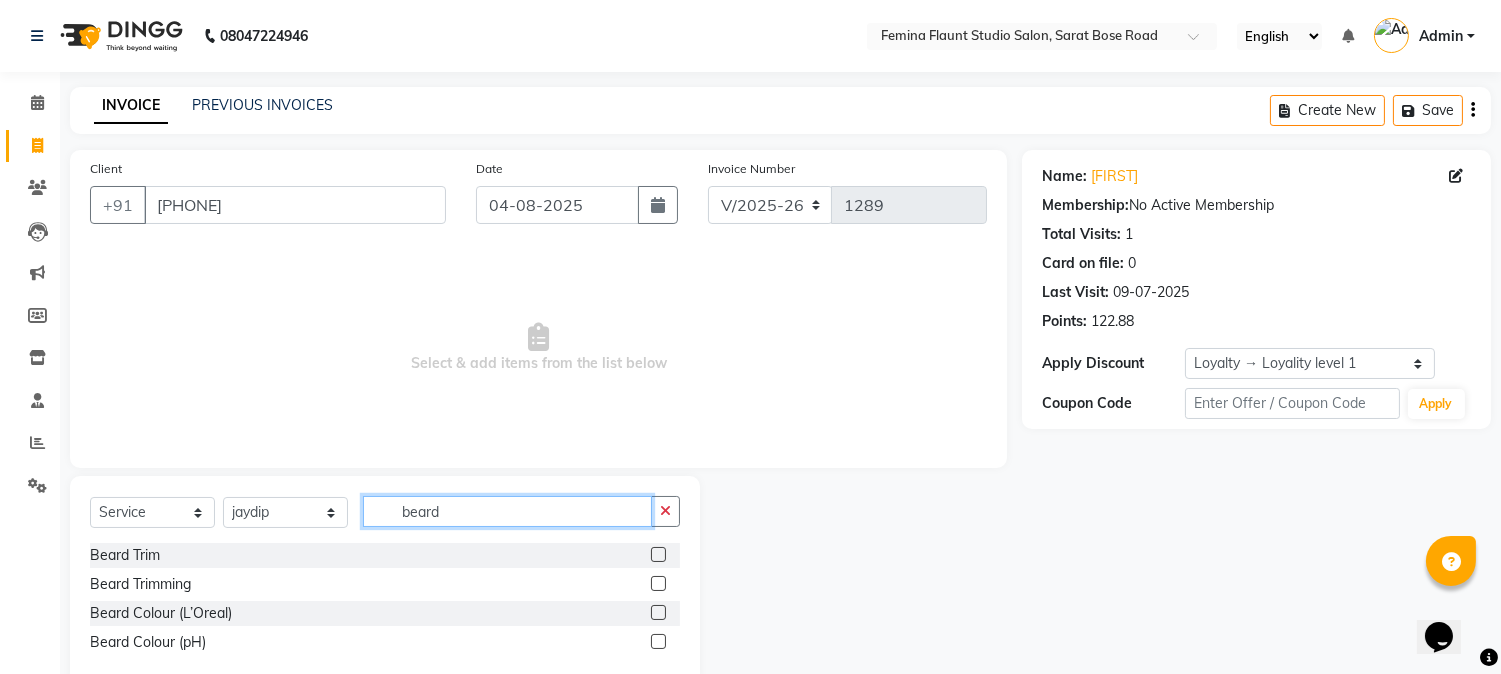 type on "beard" 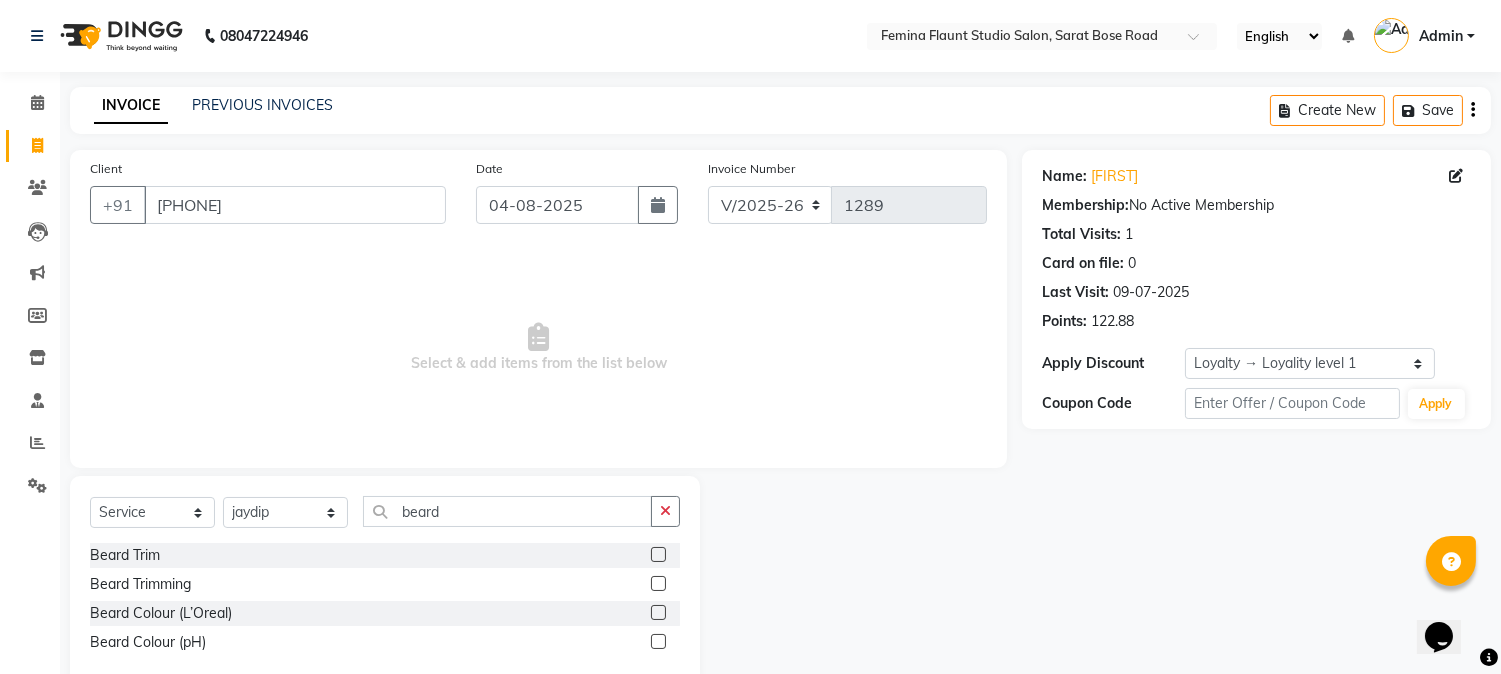 click 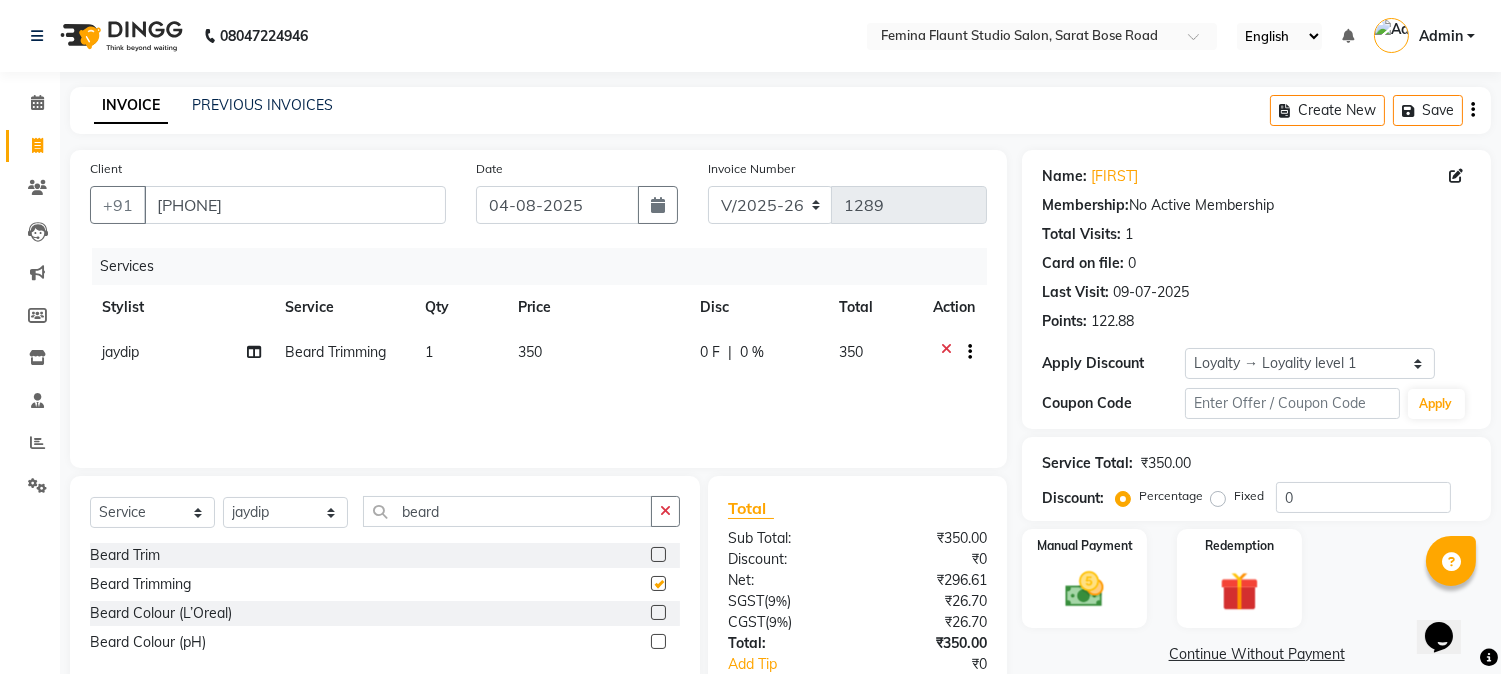 checkbox on "false" 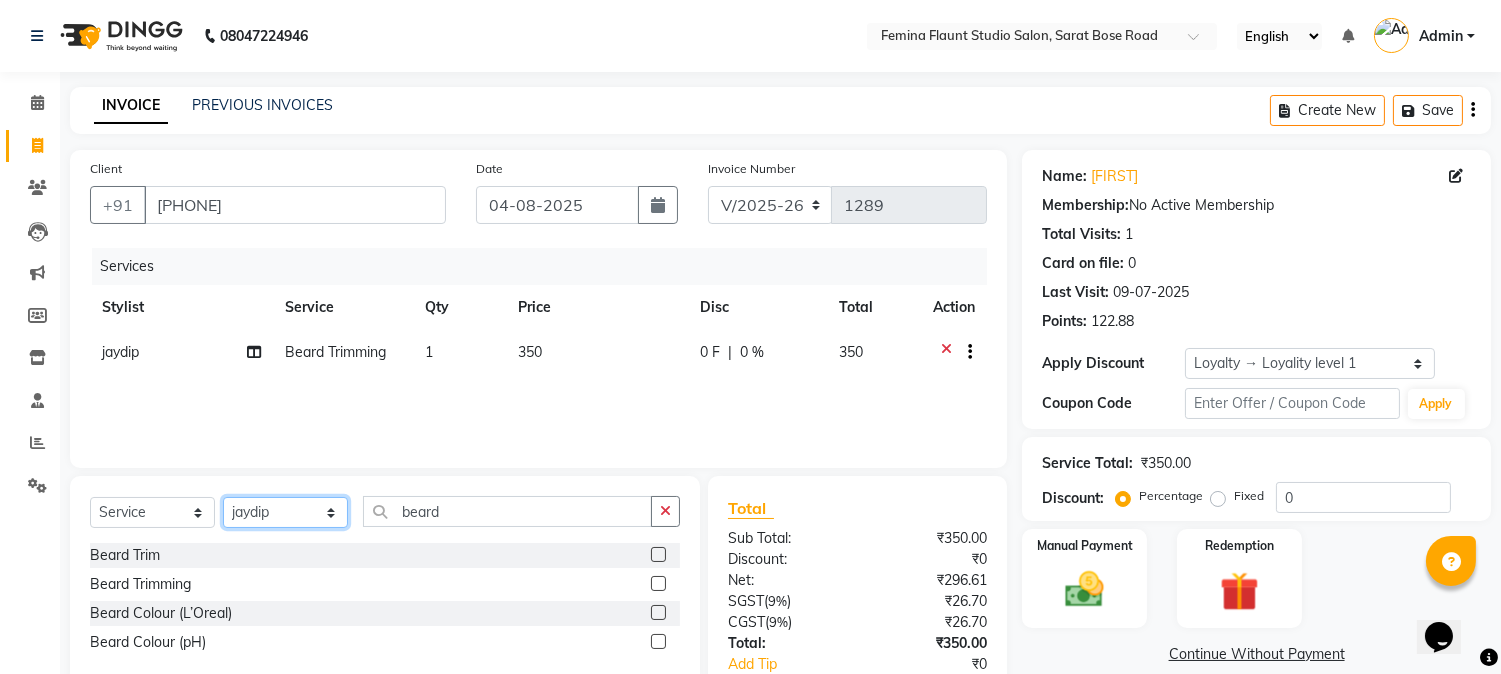 click on "Select Stylist Akram Auditor Christina Izarul jaydip Niyaz prima raj ravi rehan RINKU SHOW TARANUM" 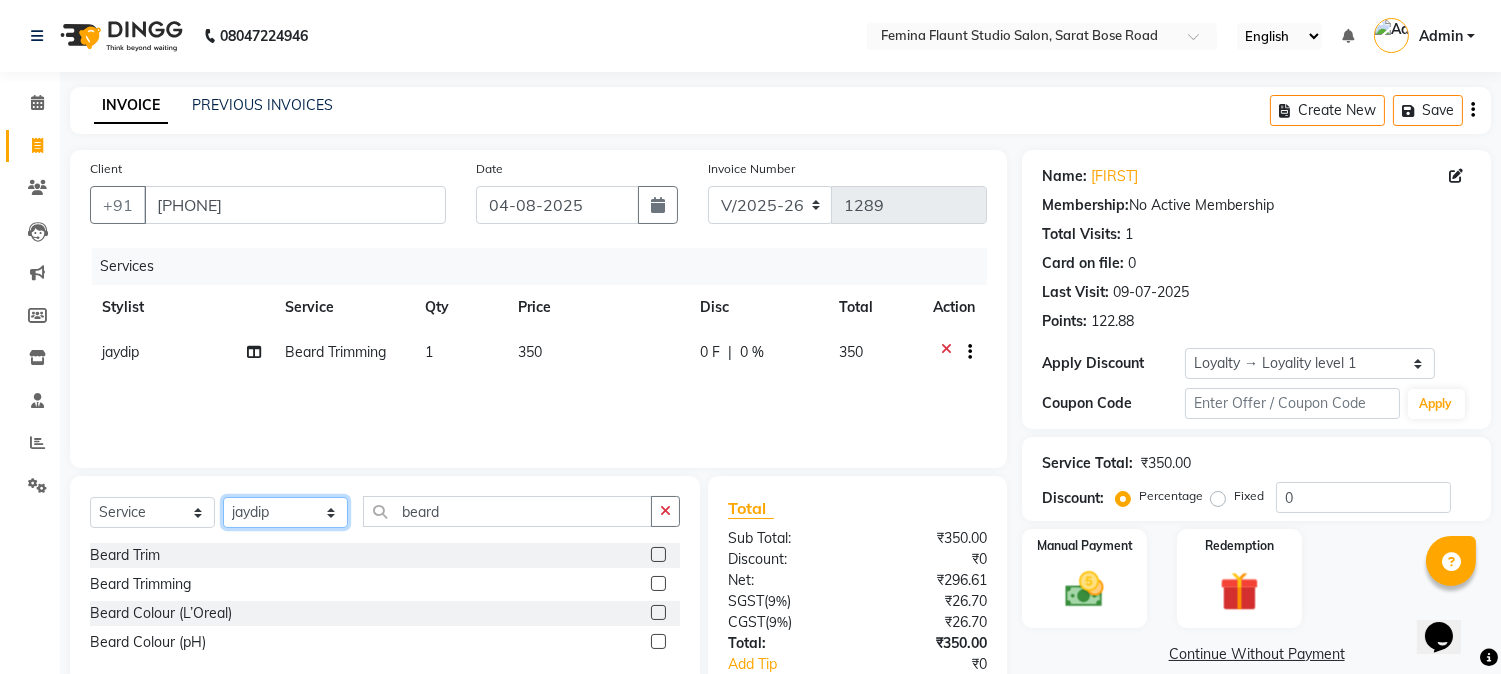 select on "83059" 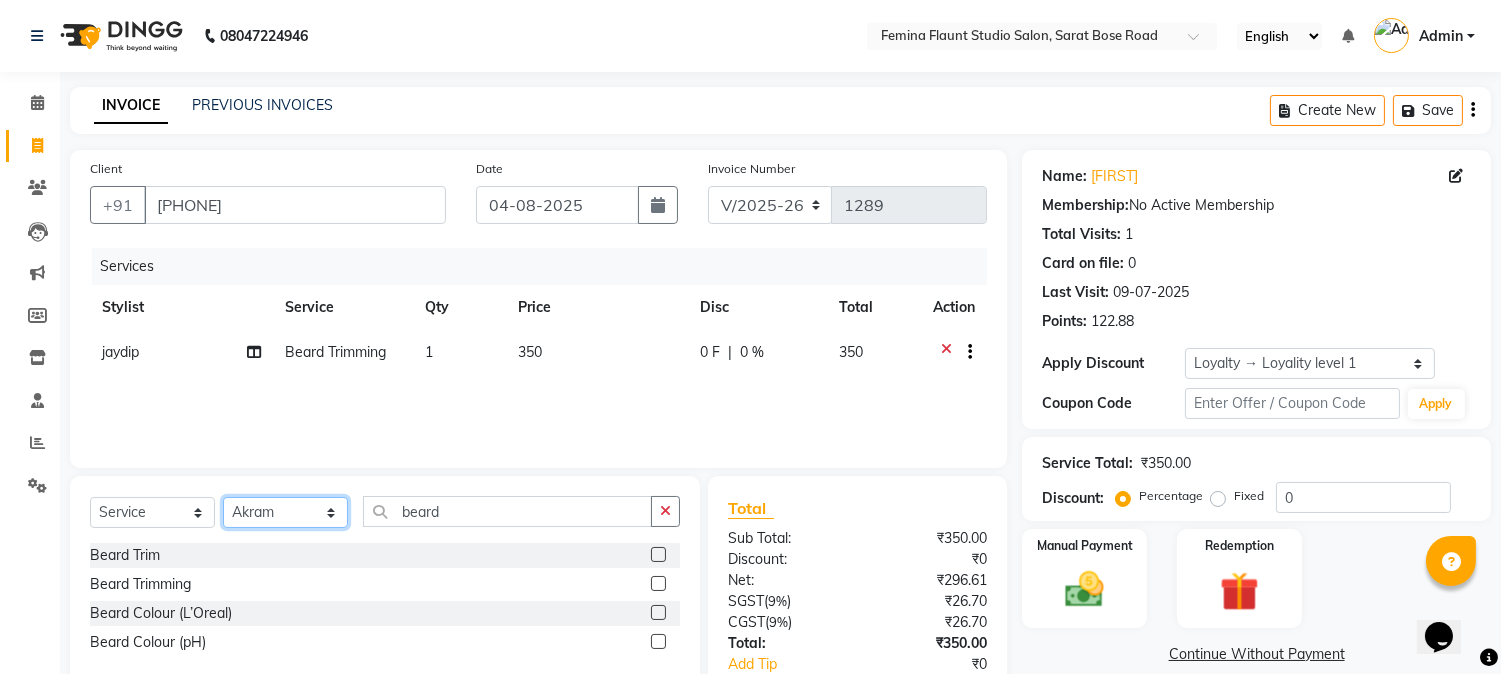 click on "Select Stylist Akram Auditor Christina Izarul jaydip Niyaz prima raj ravi rehan RINKU SHOW TARANUM" 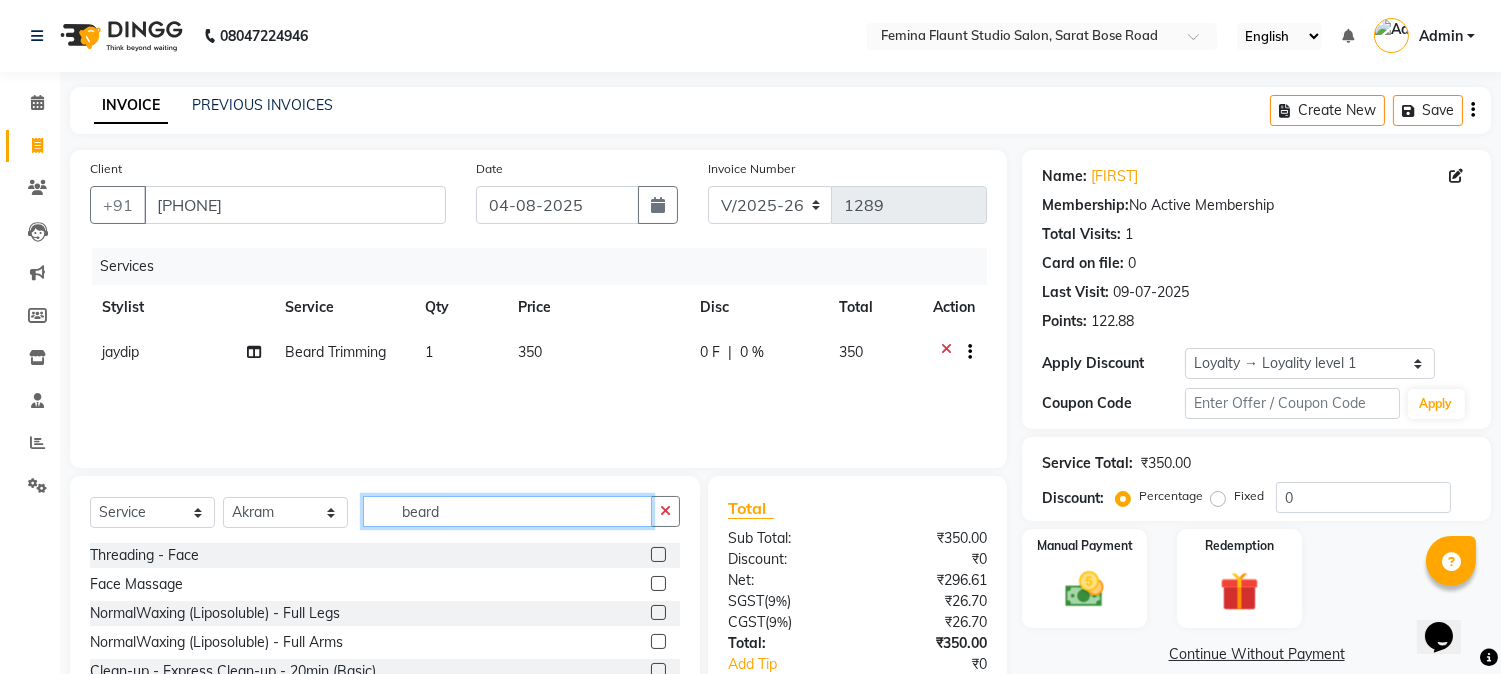 click on "beard" 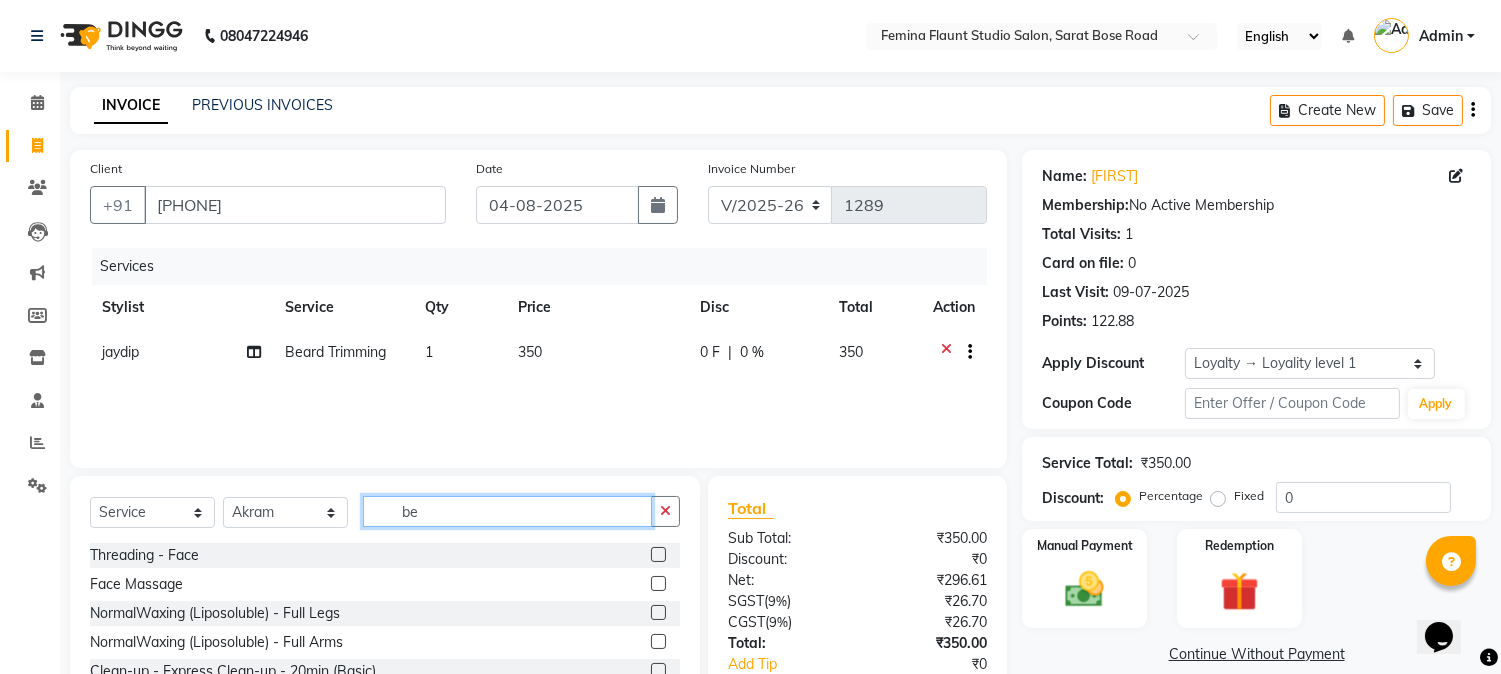 type on "b" 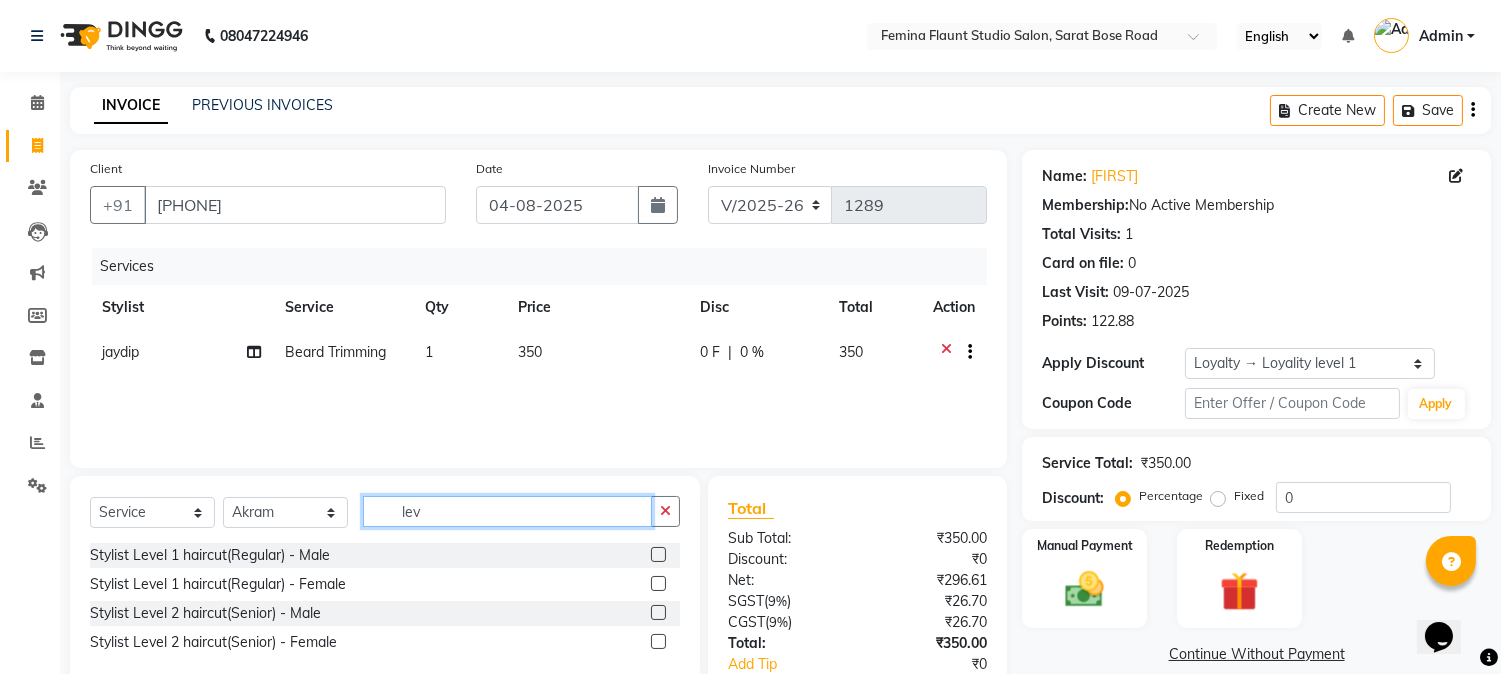 type on "lev" 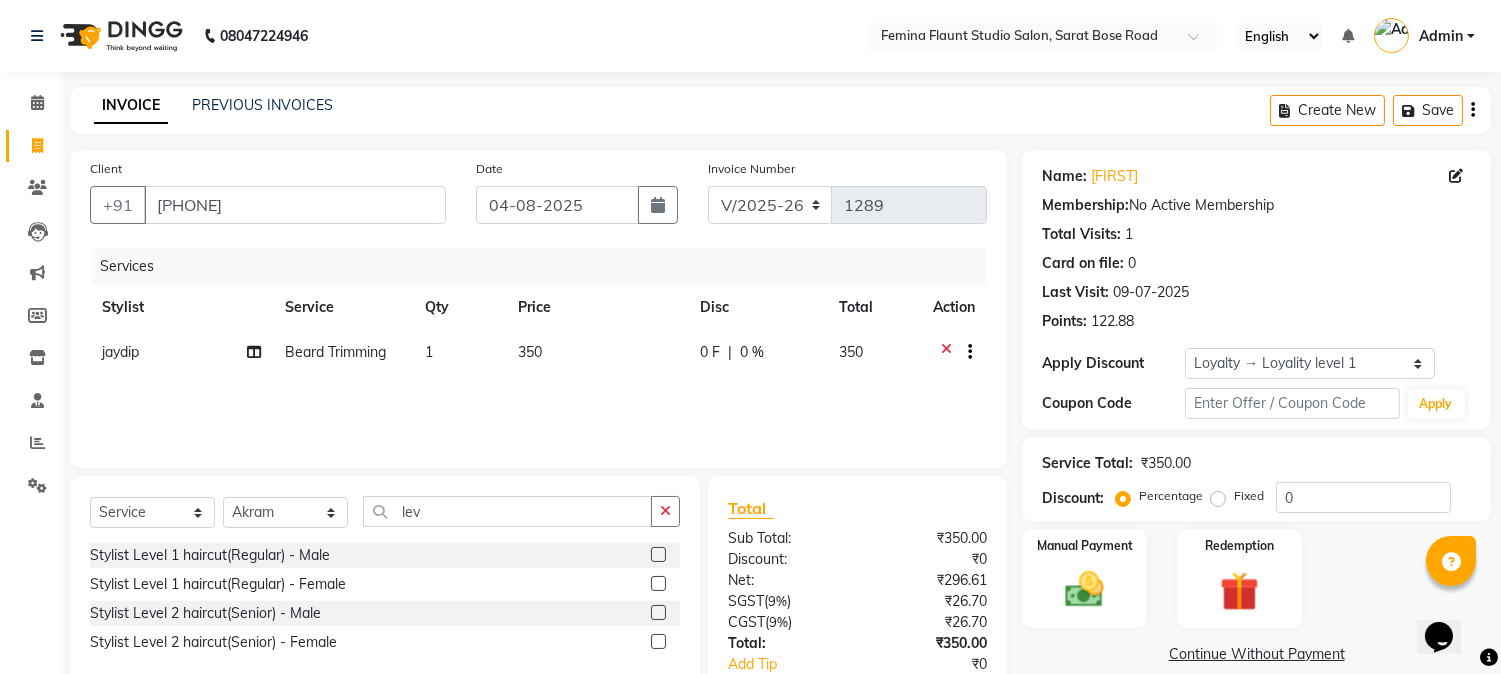 click 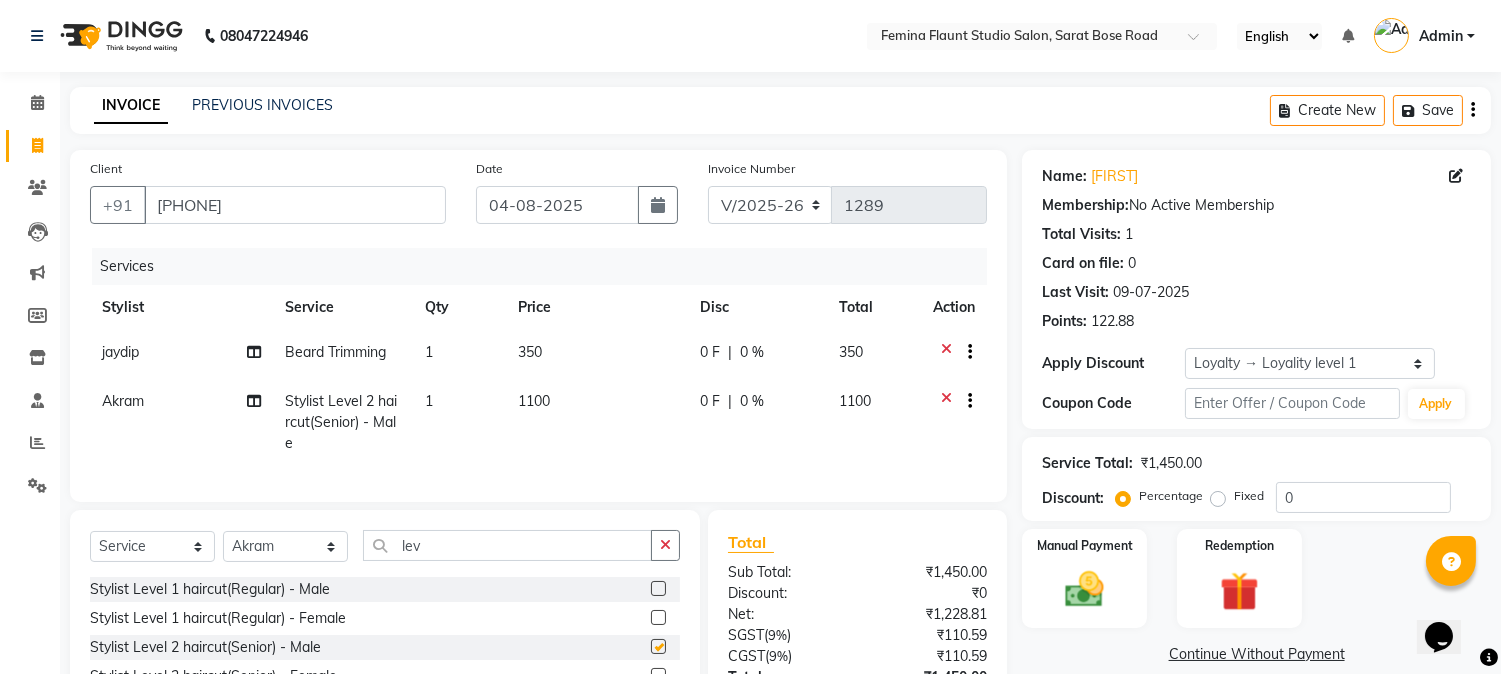 checkbox on "false" 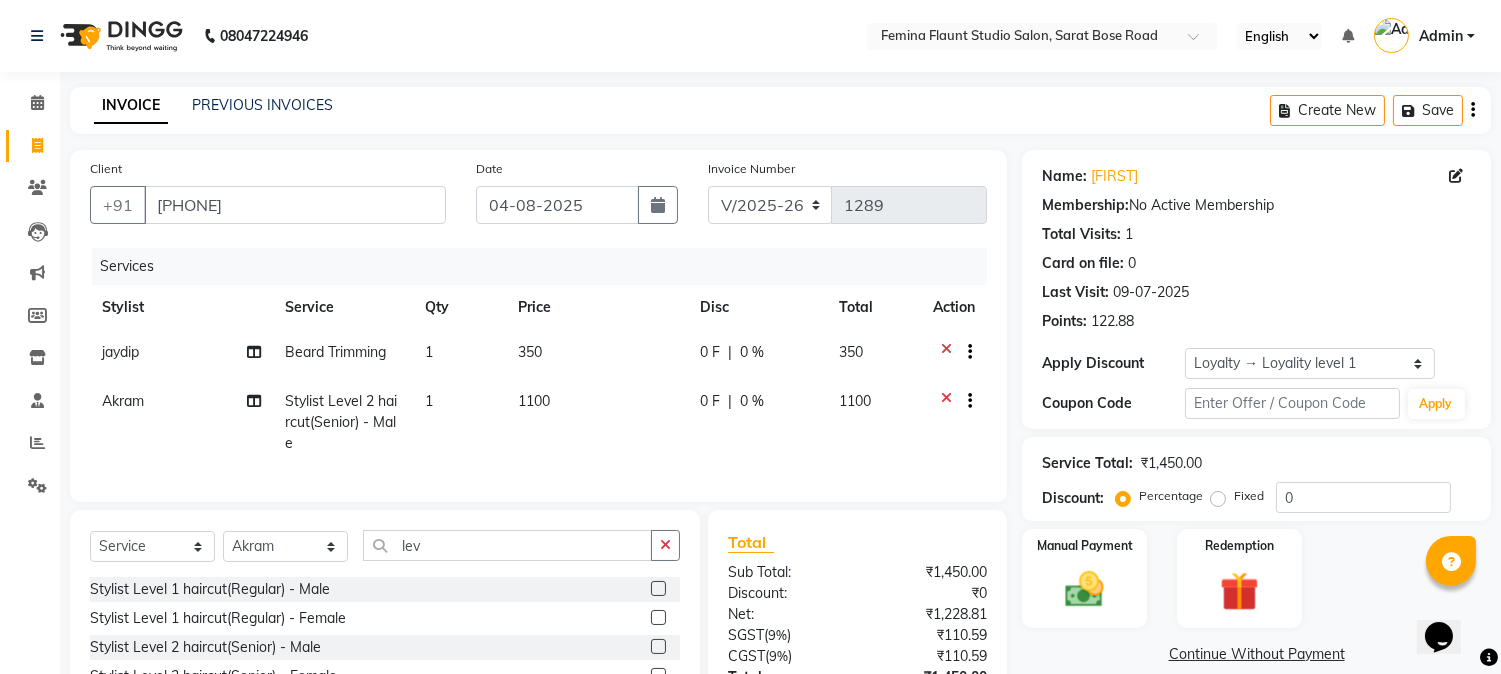 scroll, scrollTop: 176, scrollLeft: 0, axis: vertical 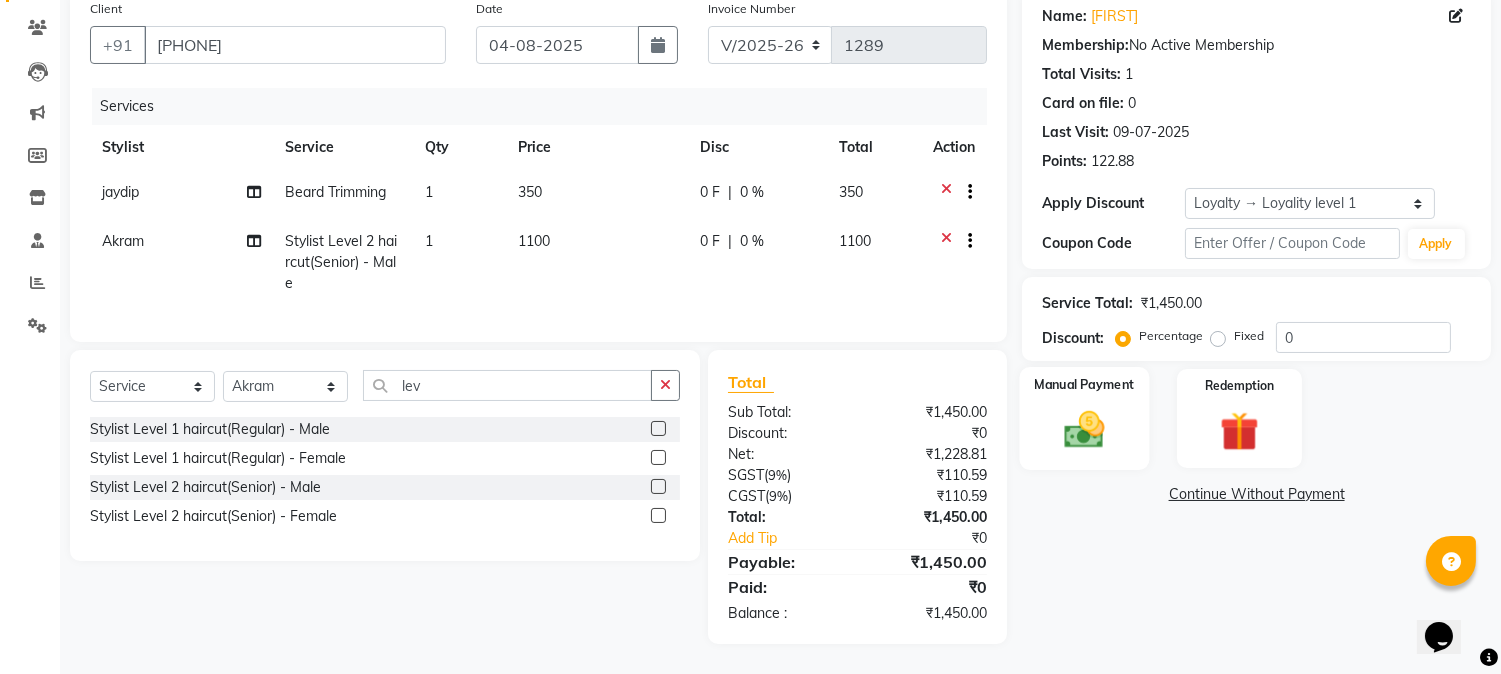 click 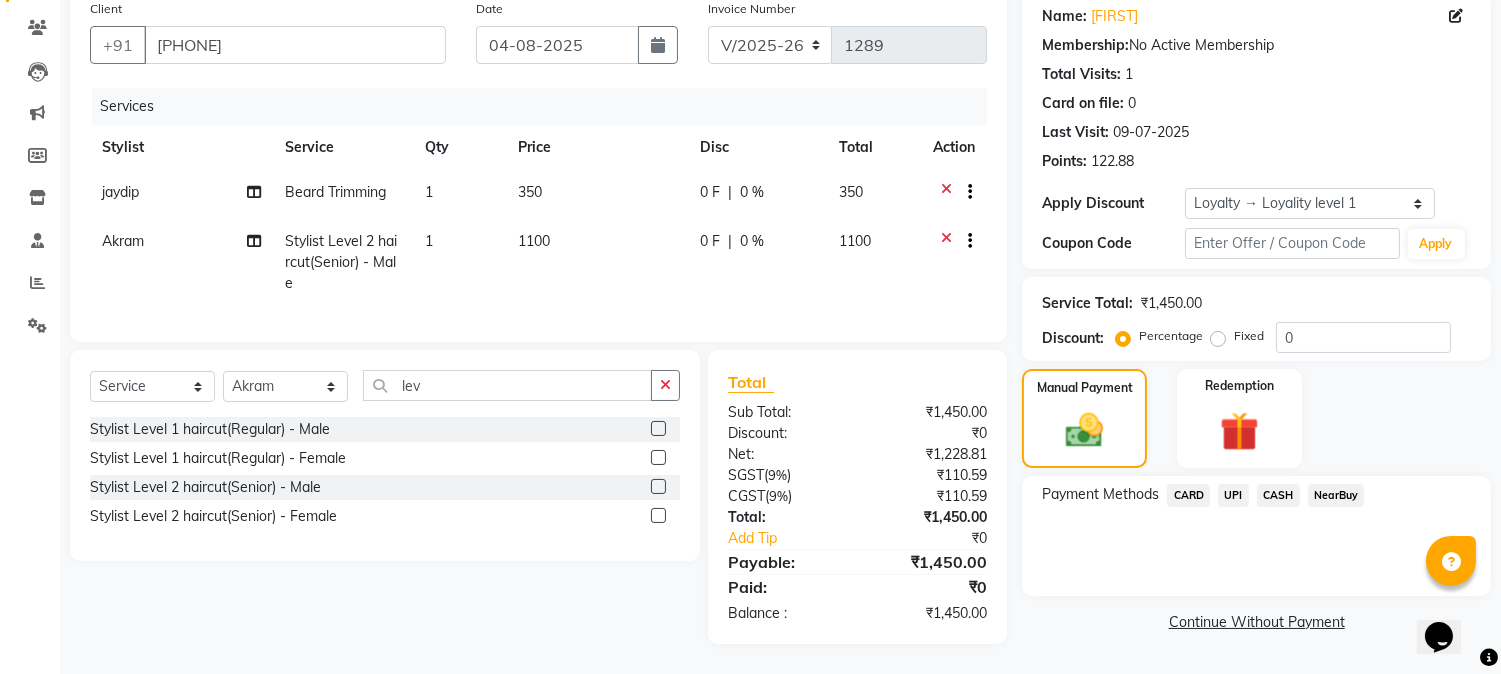 click on "UPI" 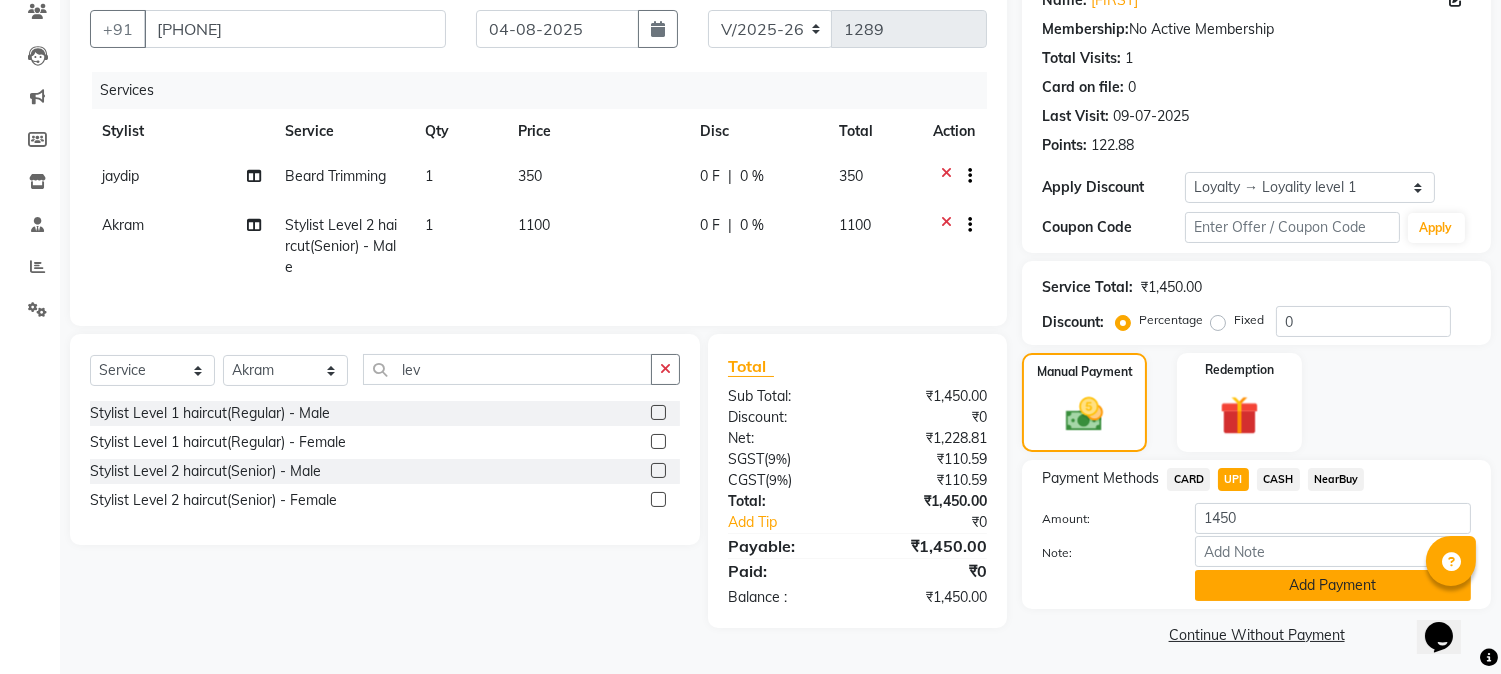 click on "Add Payment" 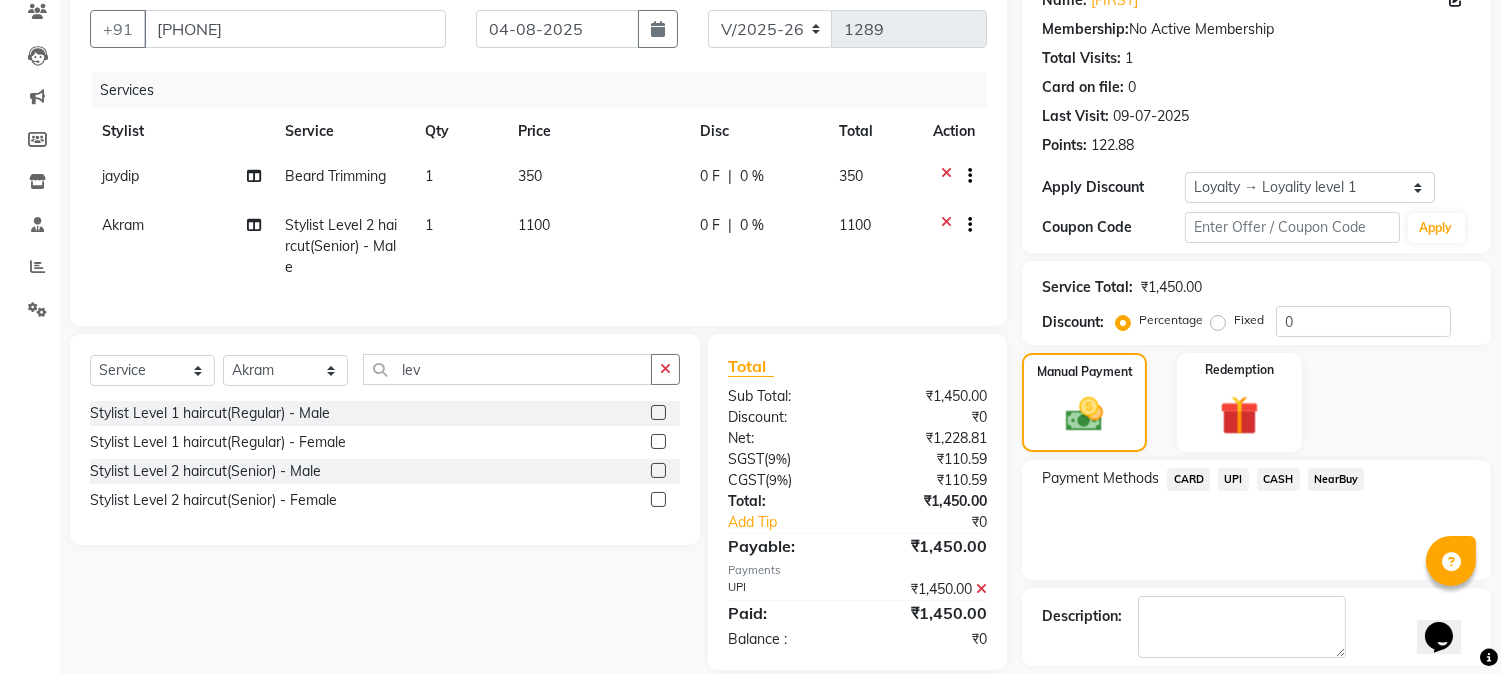 scroll, scrollTop: 338, scrollLeft: 0, axis: vertical 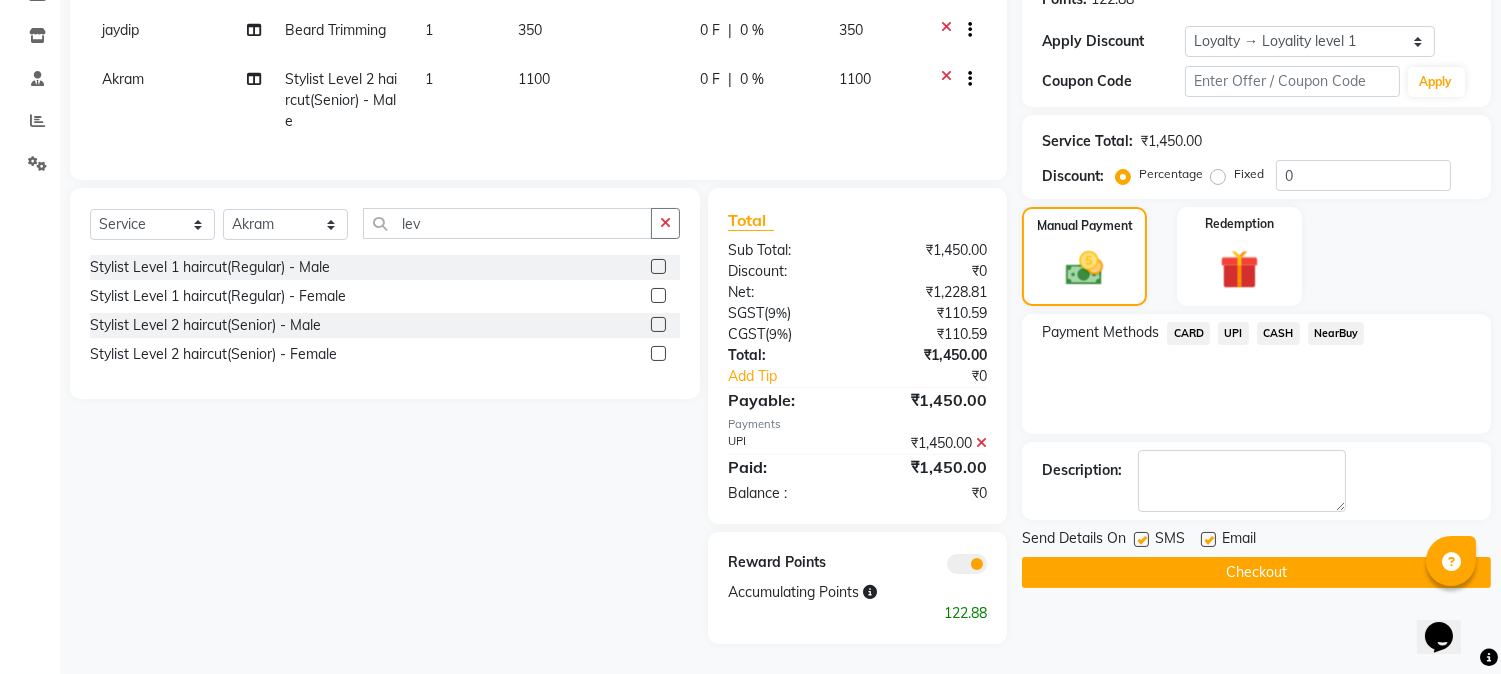 click on "Checkout" 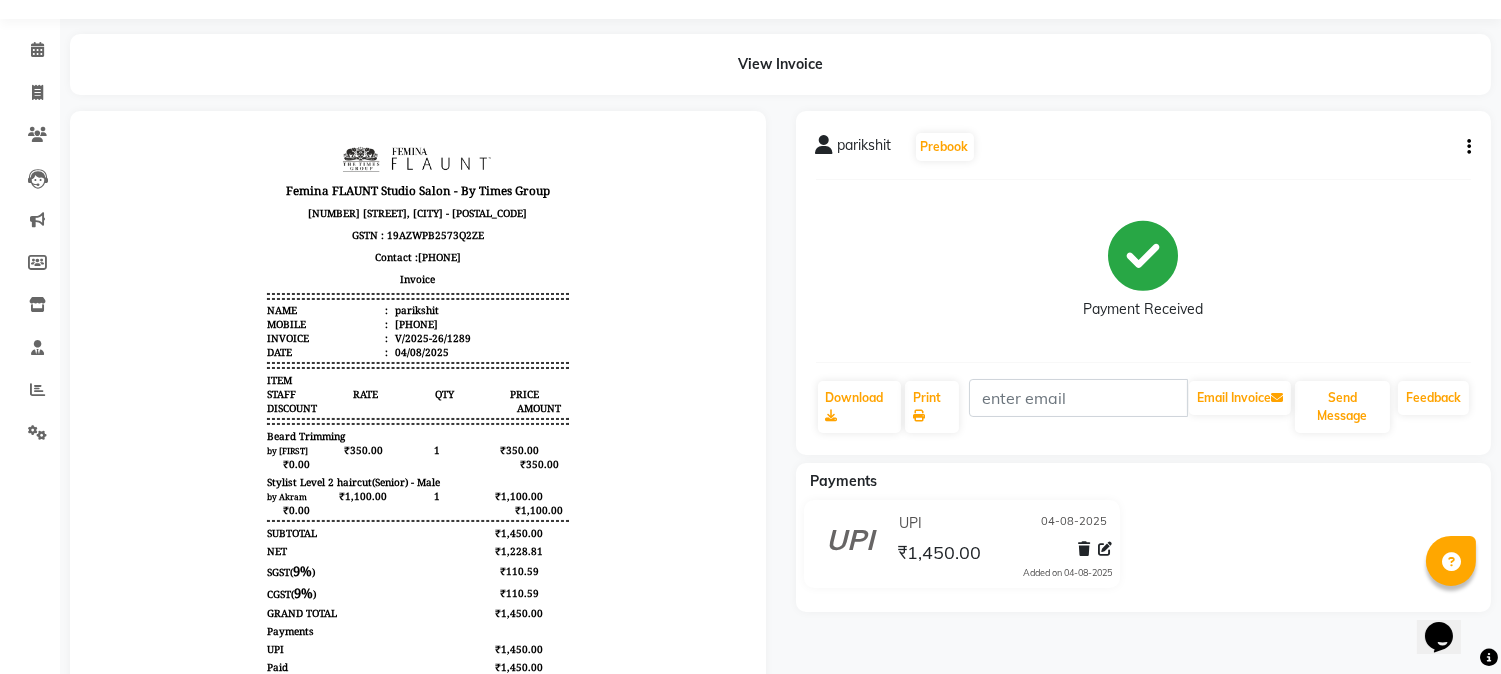 scroll, scrollTop: 0, scrollLeft: 0, axis: both 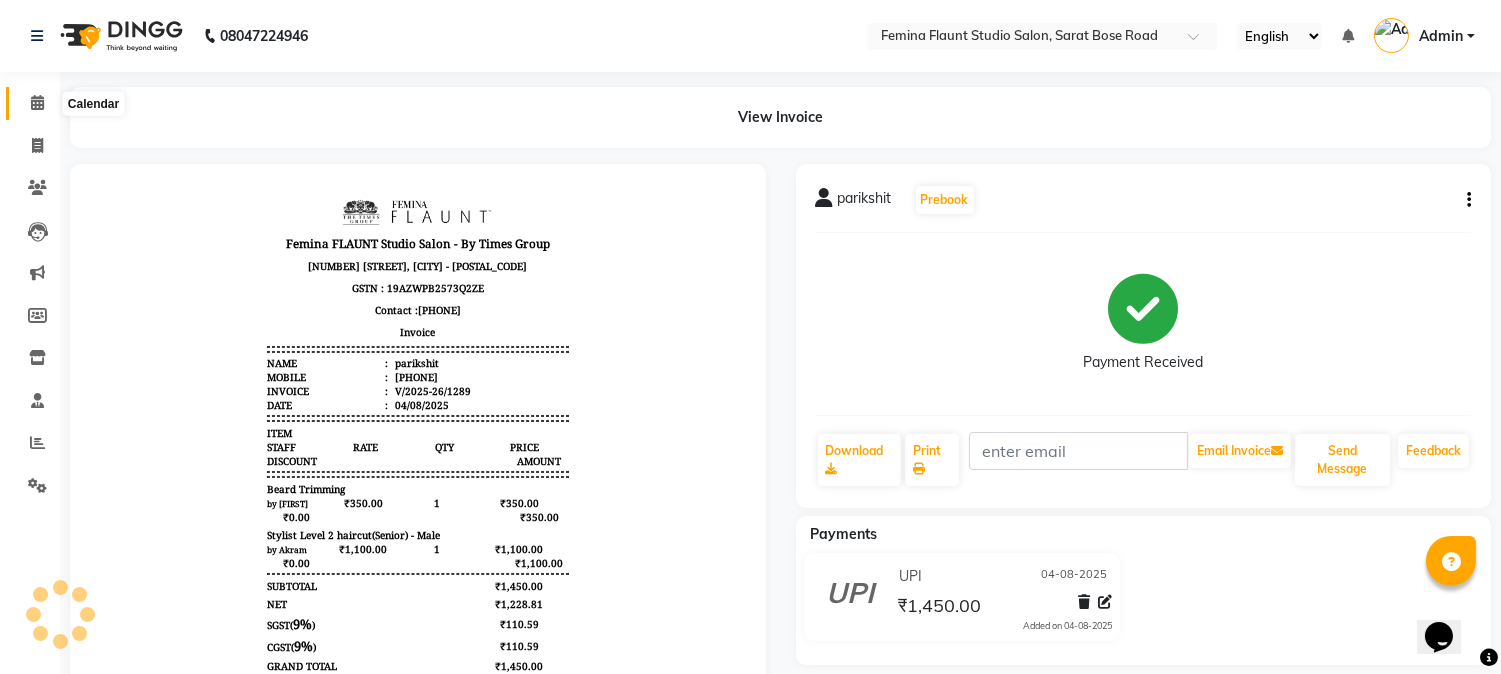 click 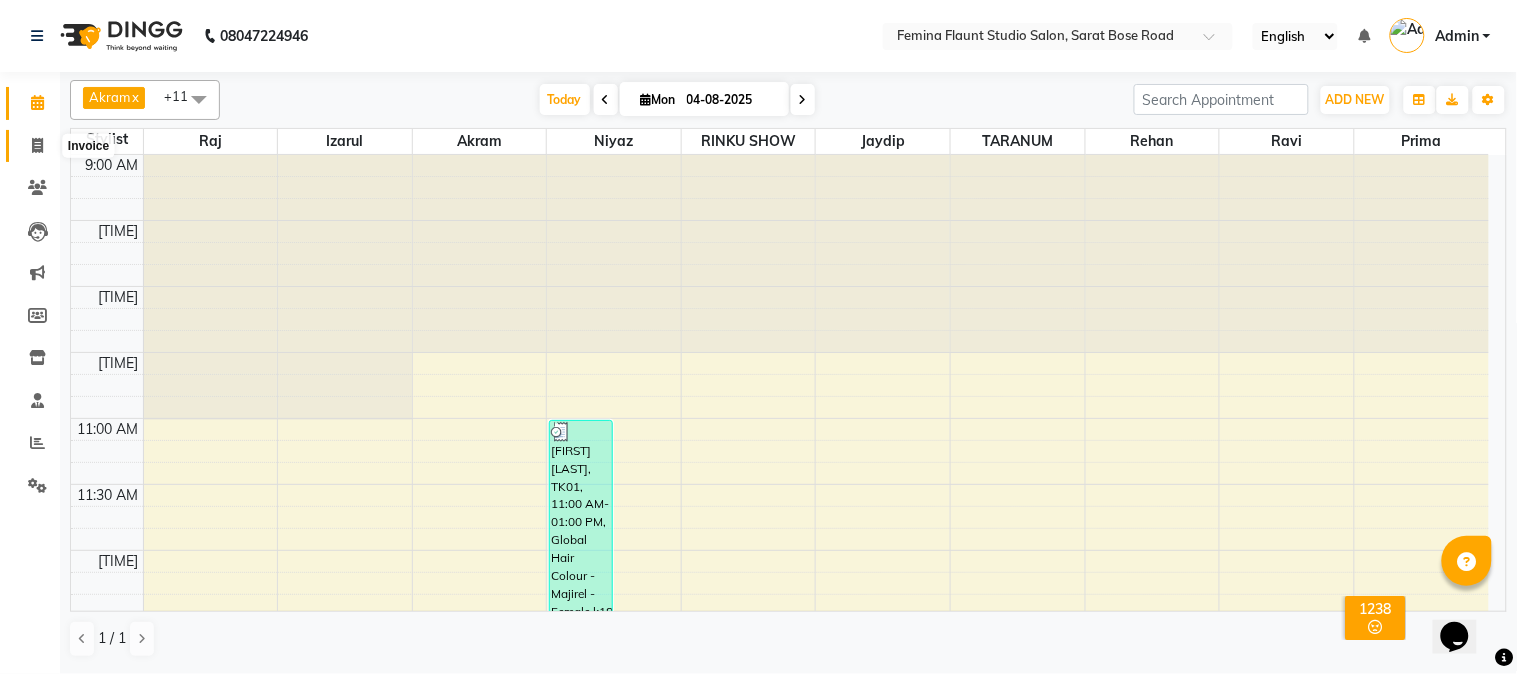 click 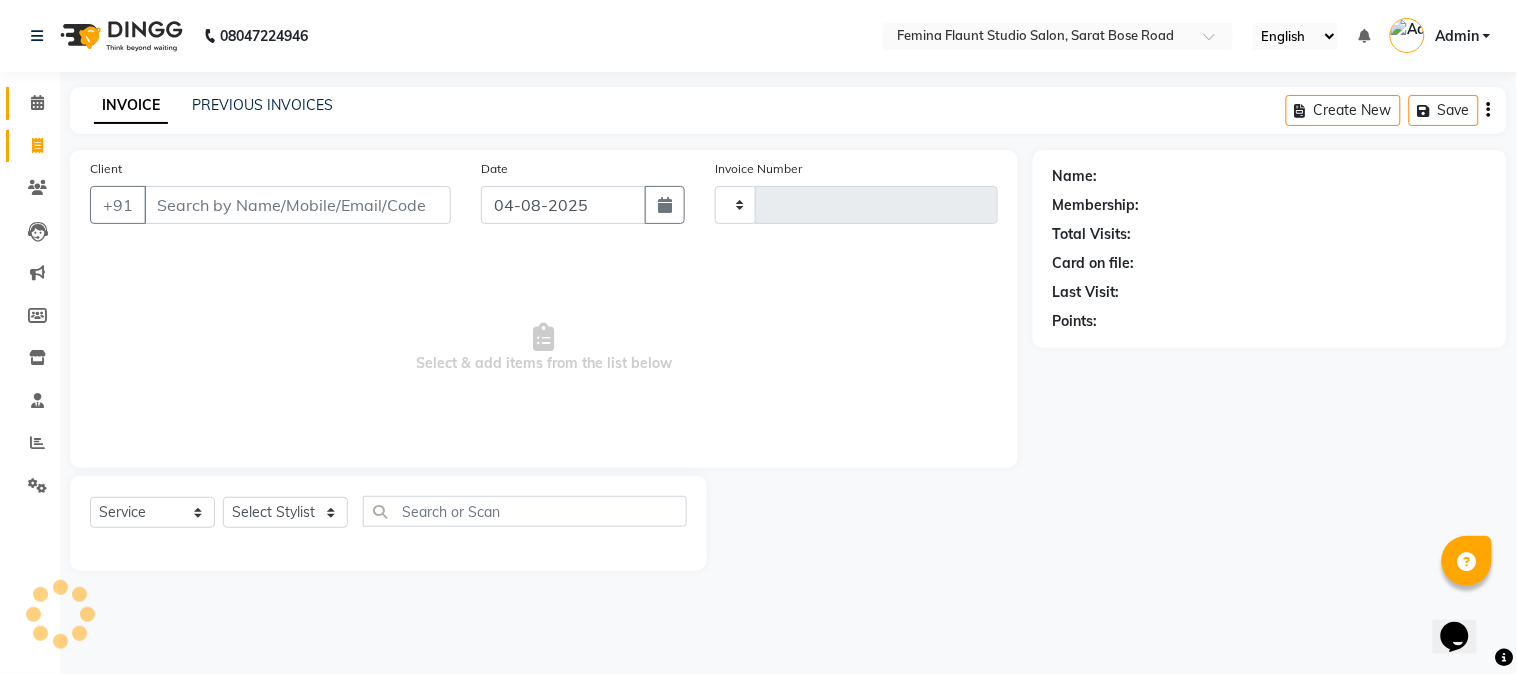 type on "1290" 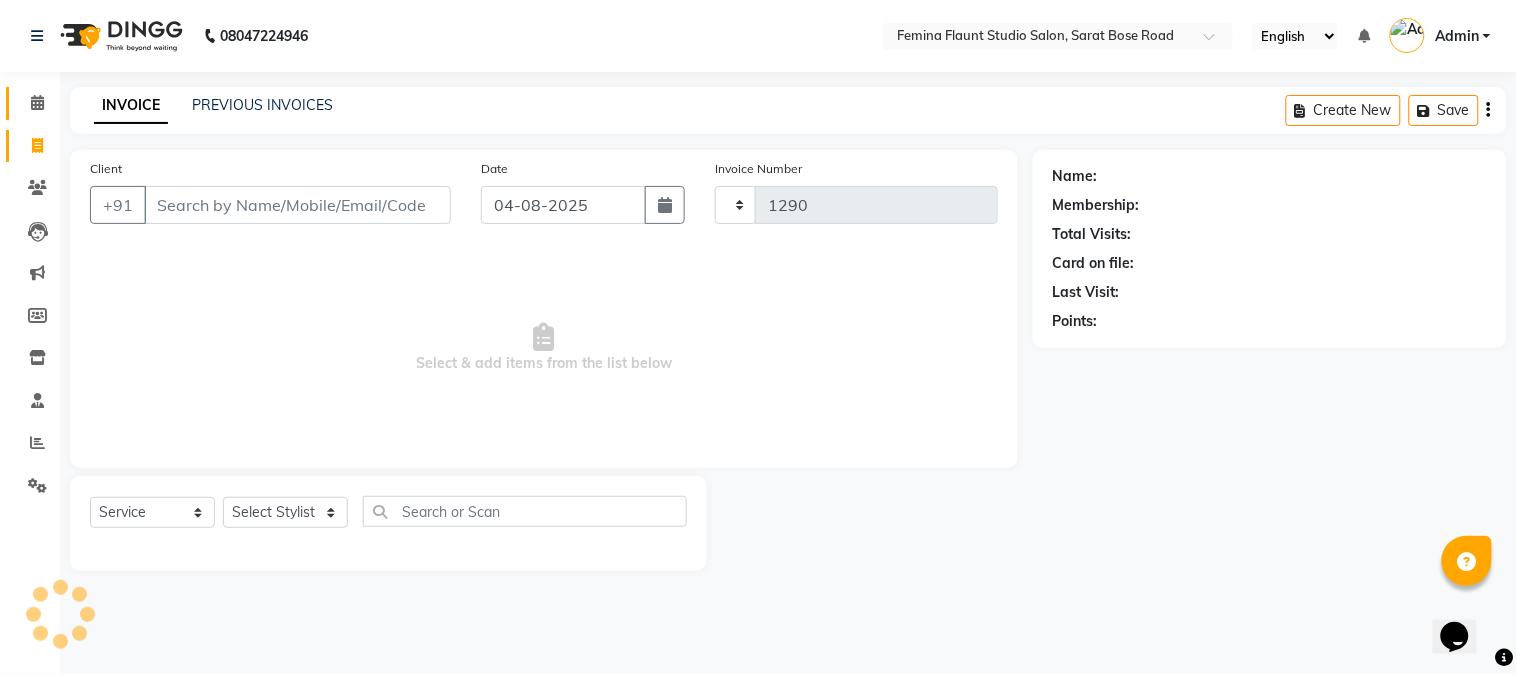 select on "5231" 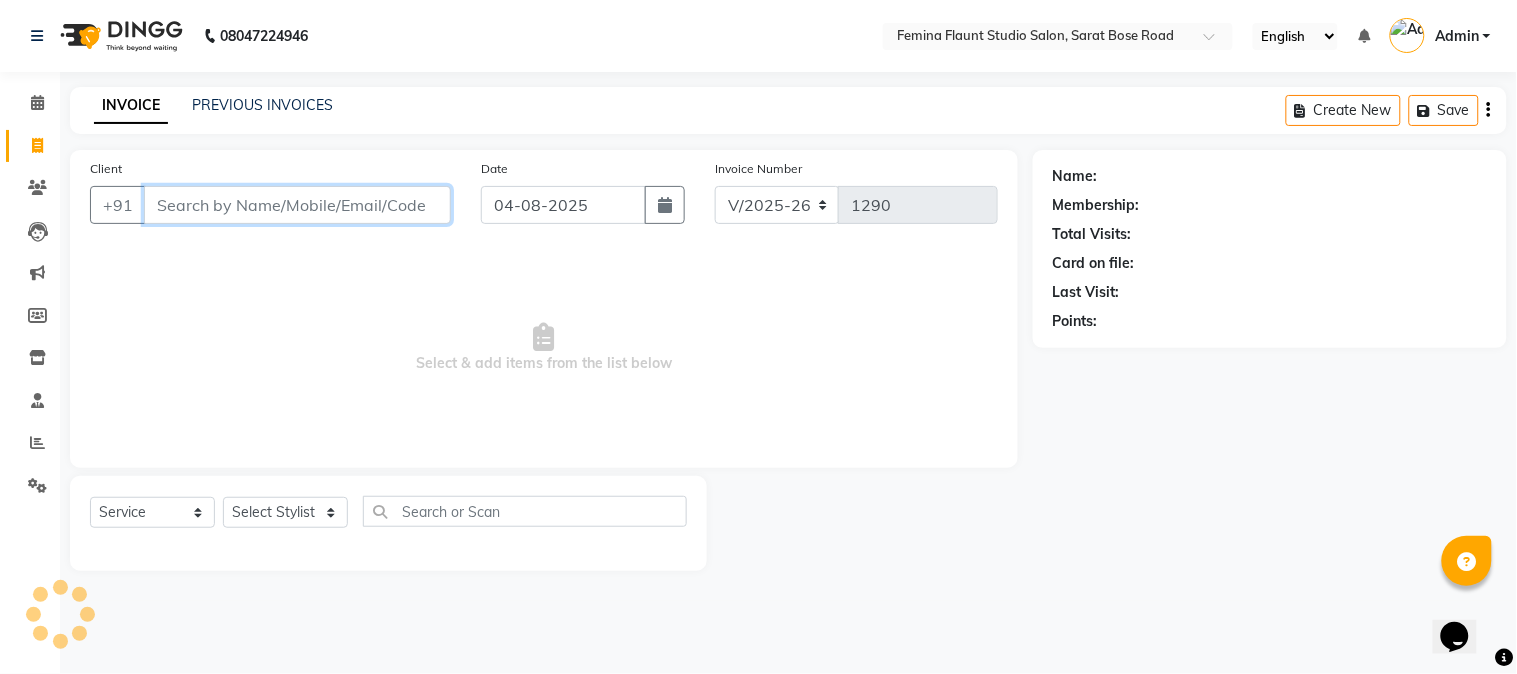 click on "Client" at bounding box center [297, 205] 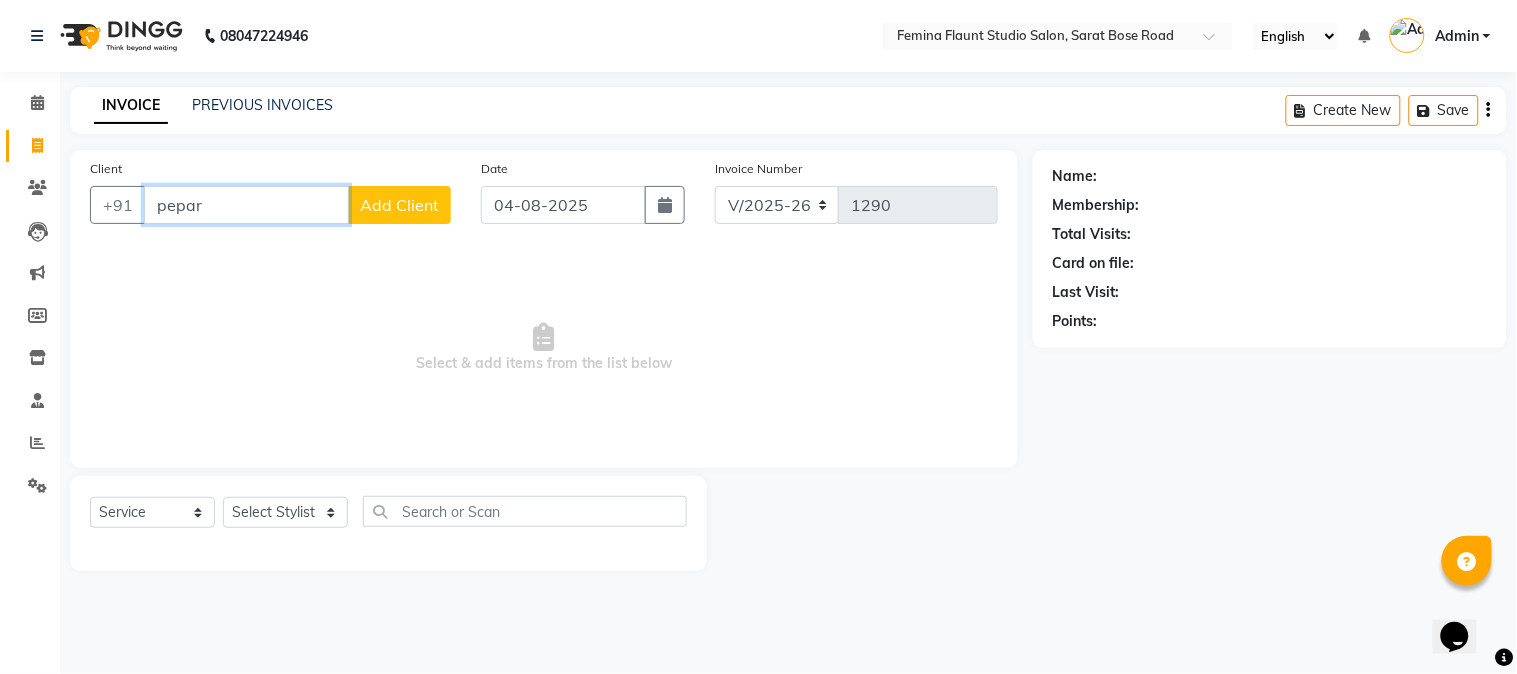 click on "pepar" at bounding box center [246, 205] 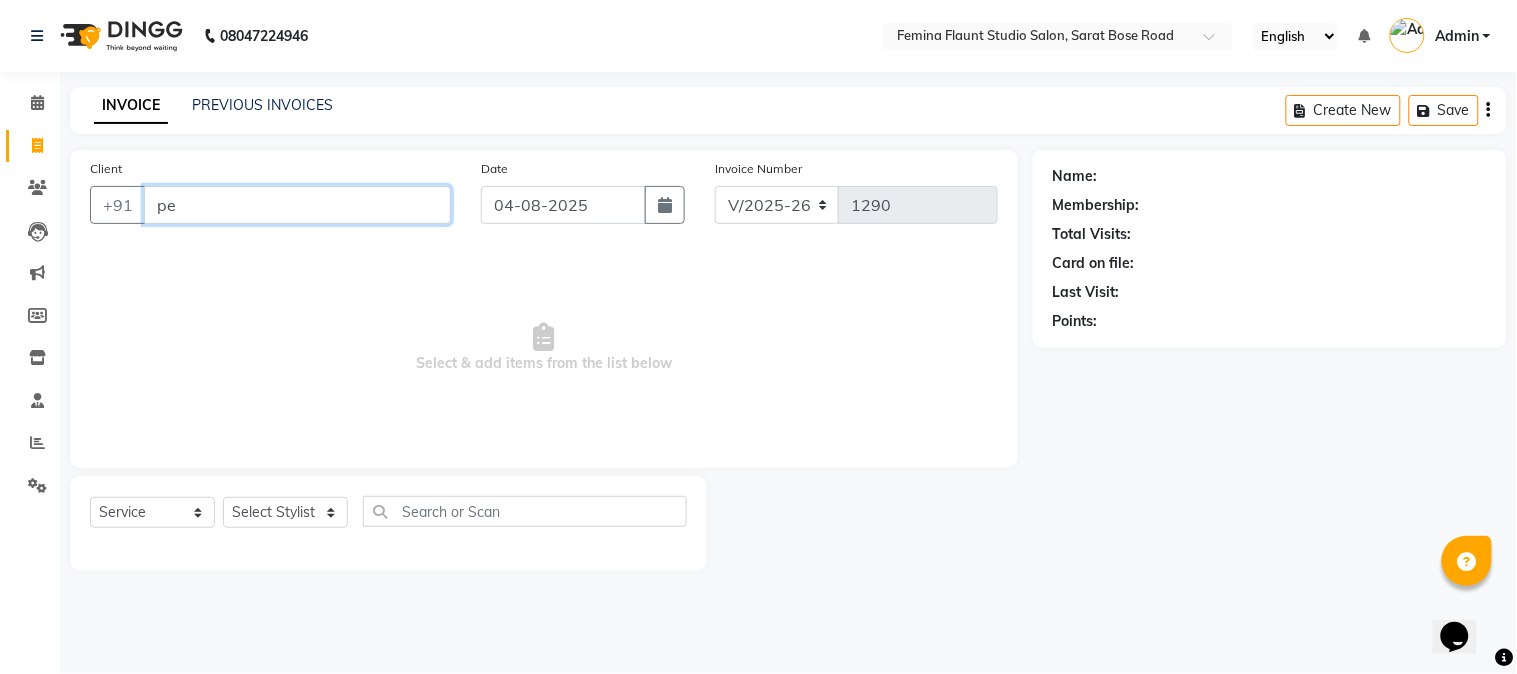 type on "p" 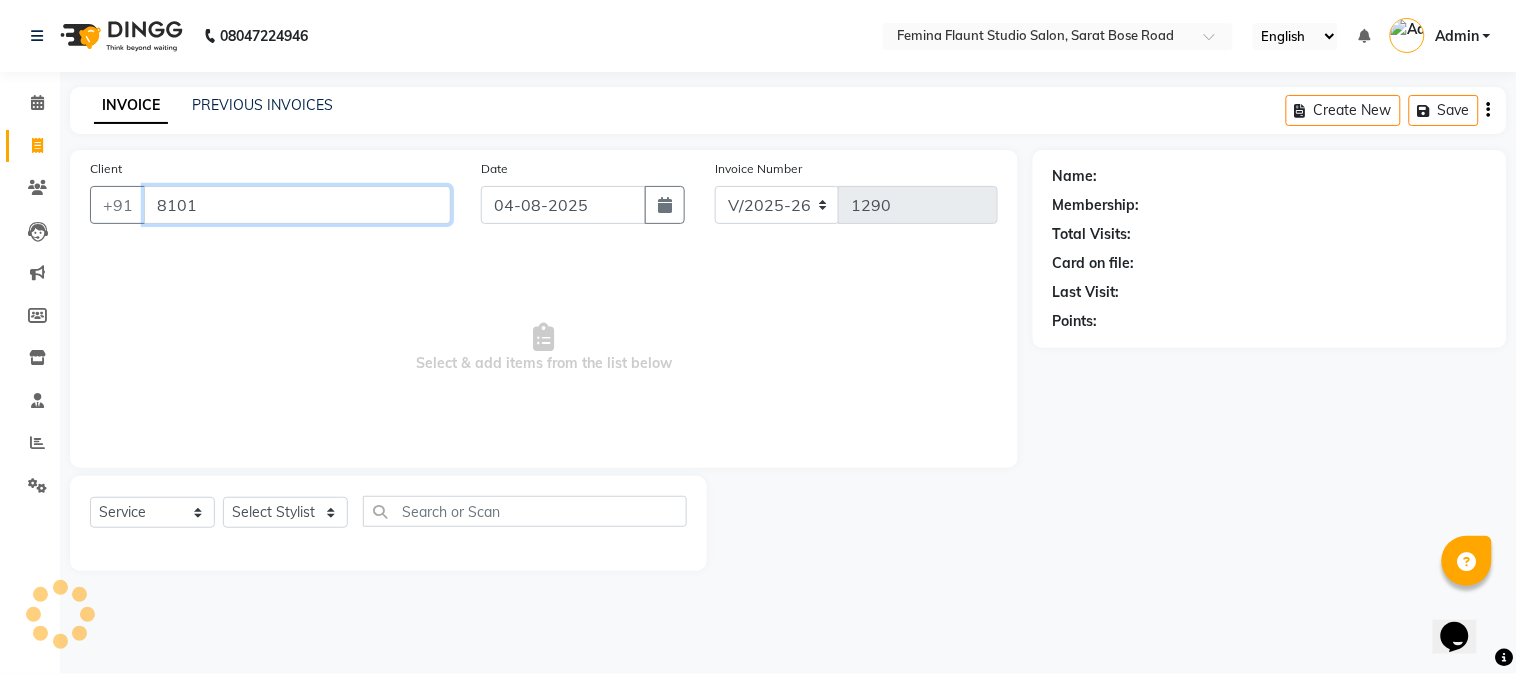 type on "8101" 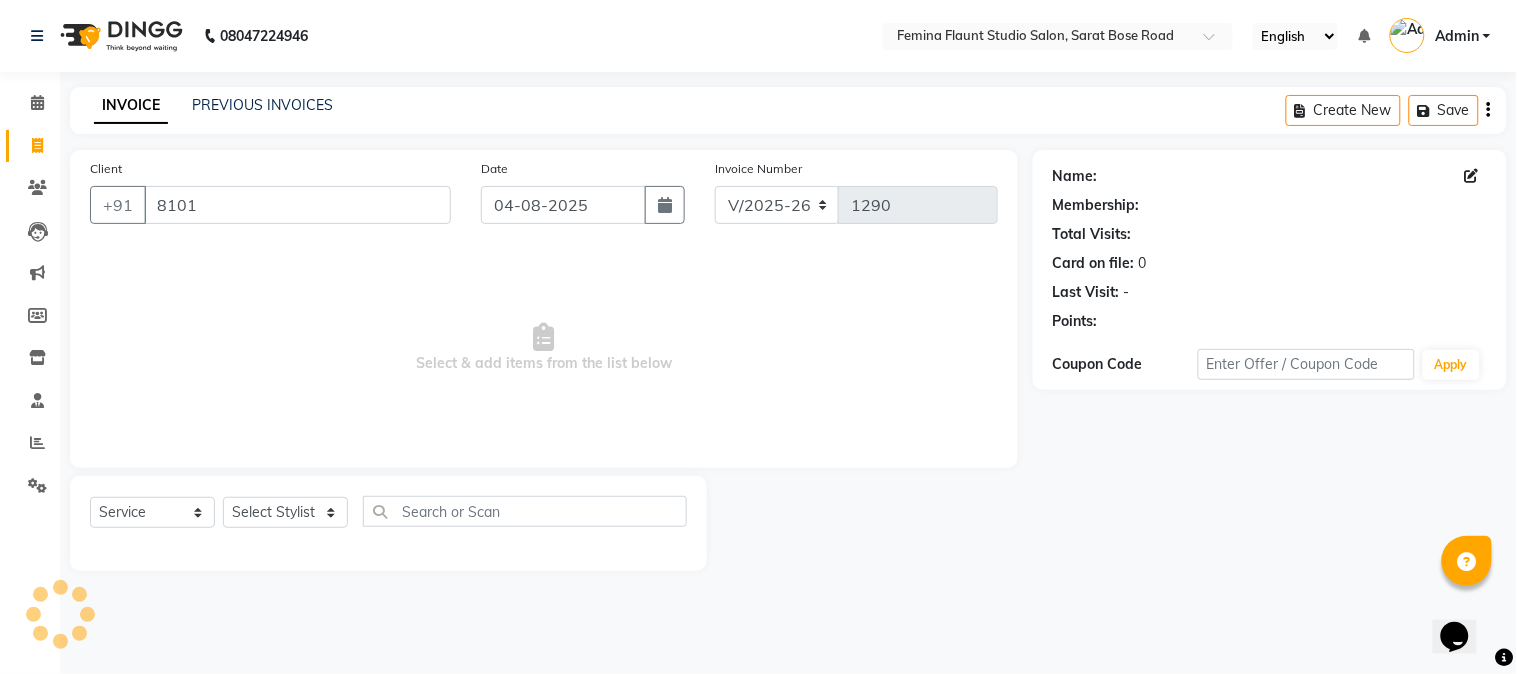 select on "1: Object" 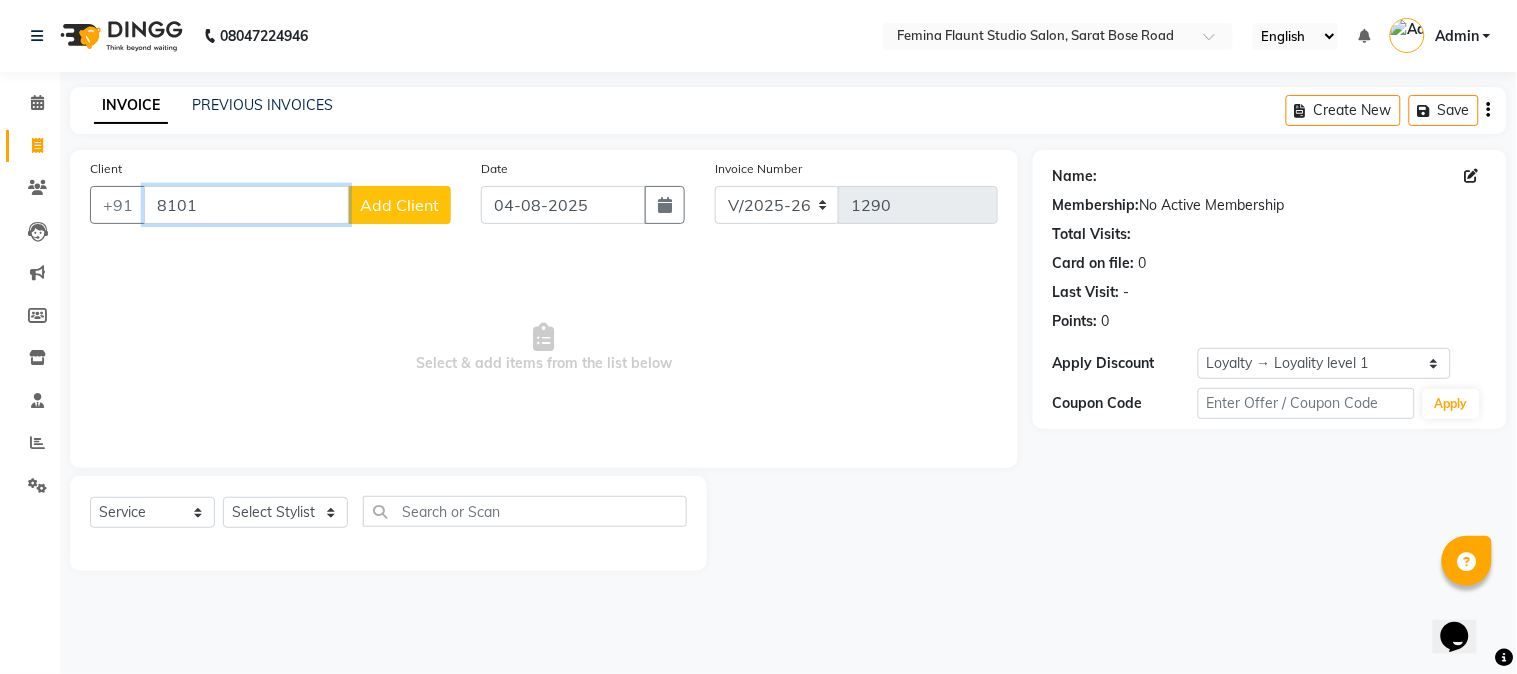 click on "8101" at bounding box center [246, 205] 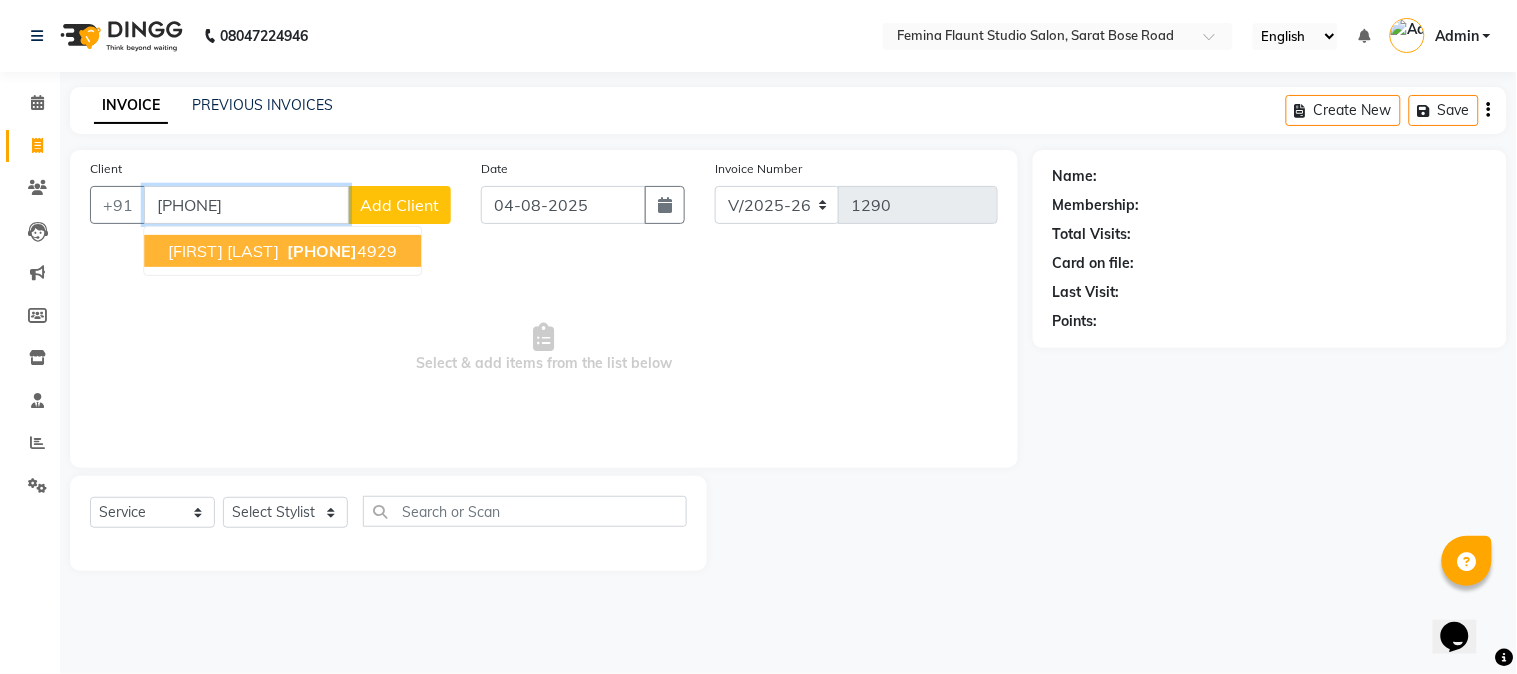 click on "[FIRST] [LAST]" at bounding box center (223, 251) 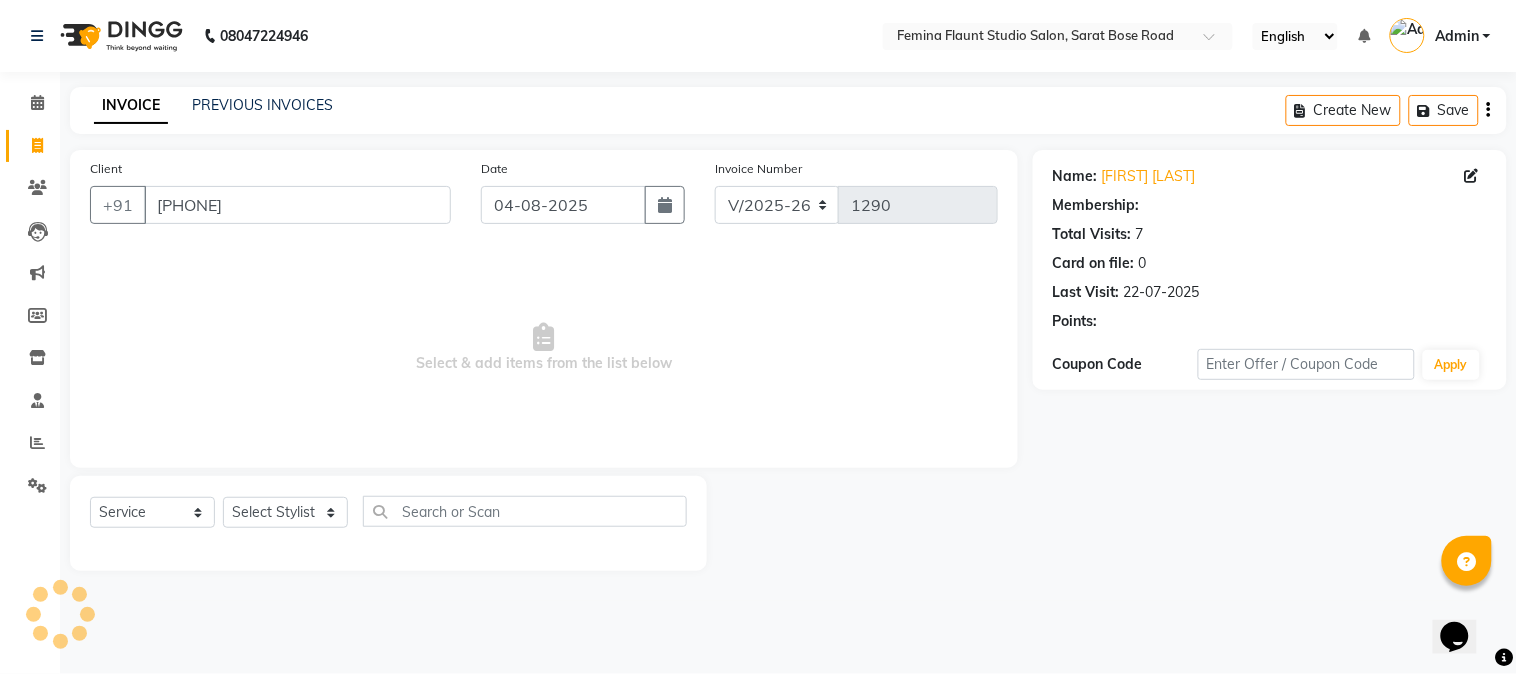 select on "1: Object" 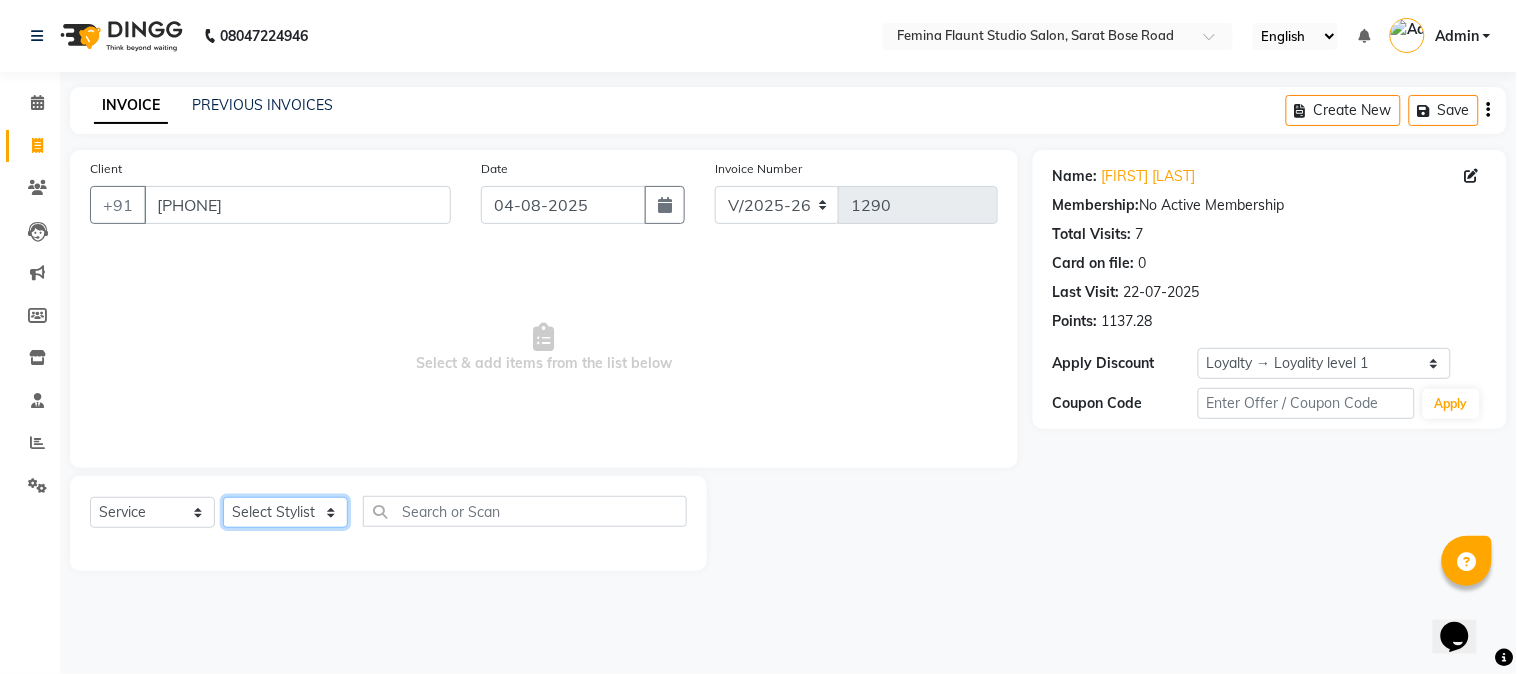 click on "Select Stylist Akram Auditor Christina Izarul jaydip Niyaz prima raj ravi rehan RINKU SHOW TARANUM" 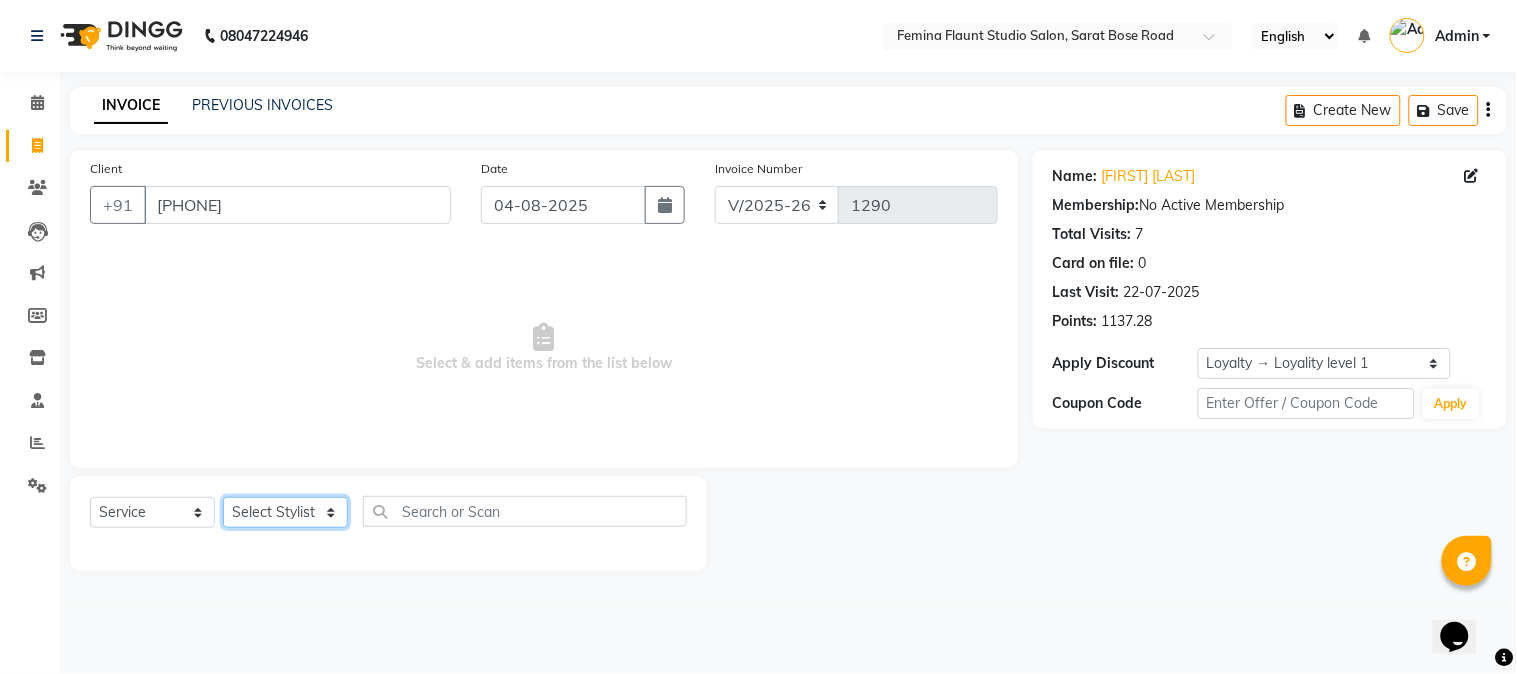 select on "83059" 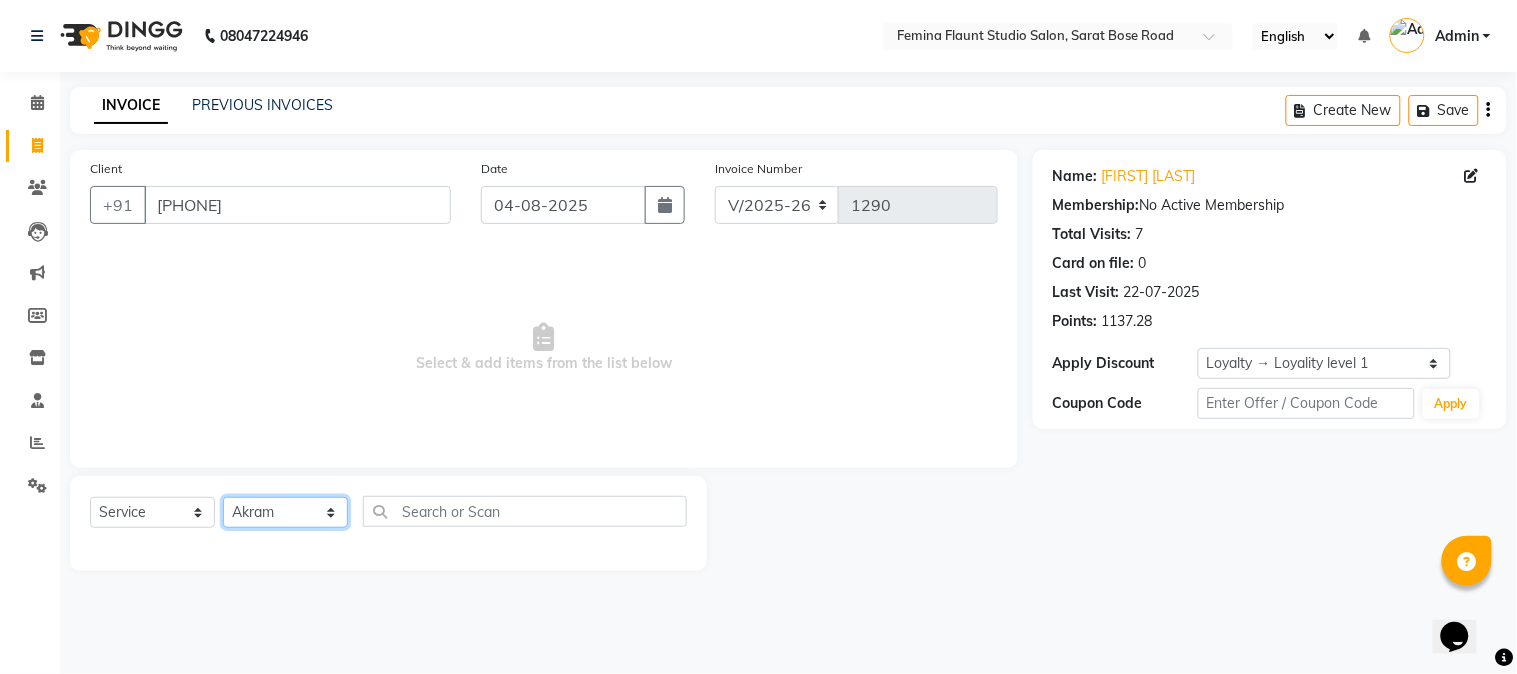 click on "Select Stylist Akram Auditor Christina Izarul jaydip Niyaz prima raj ravi rehan RINKU SHOW TARANUM" 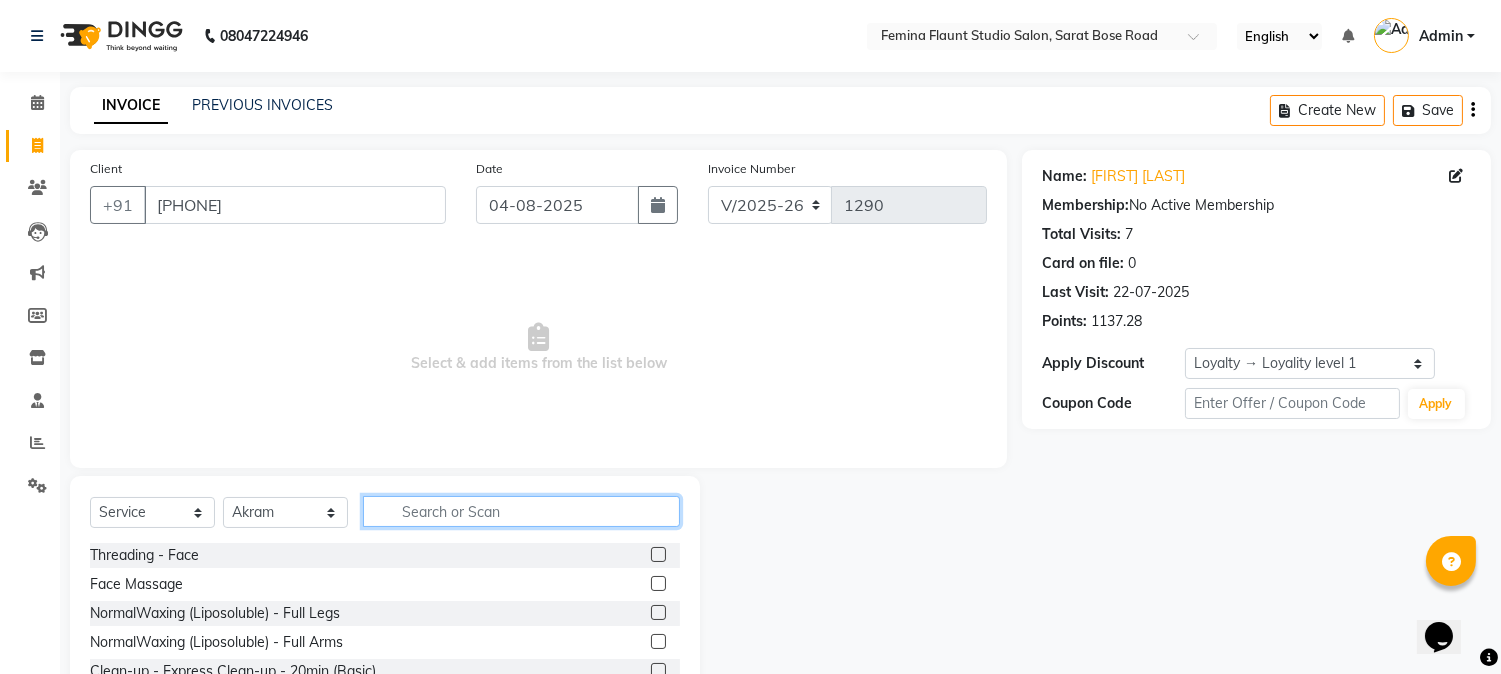 click 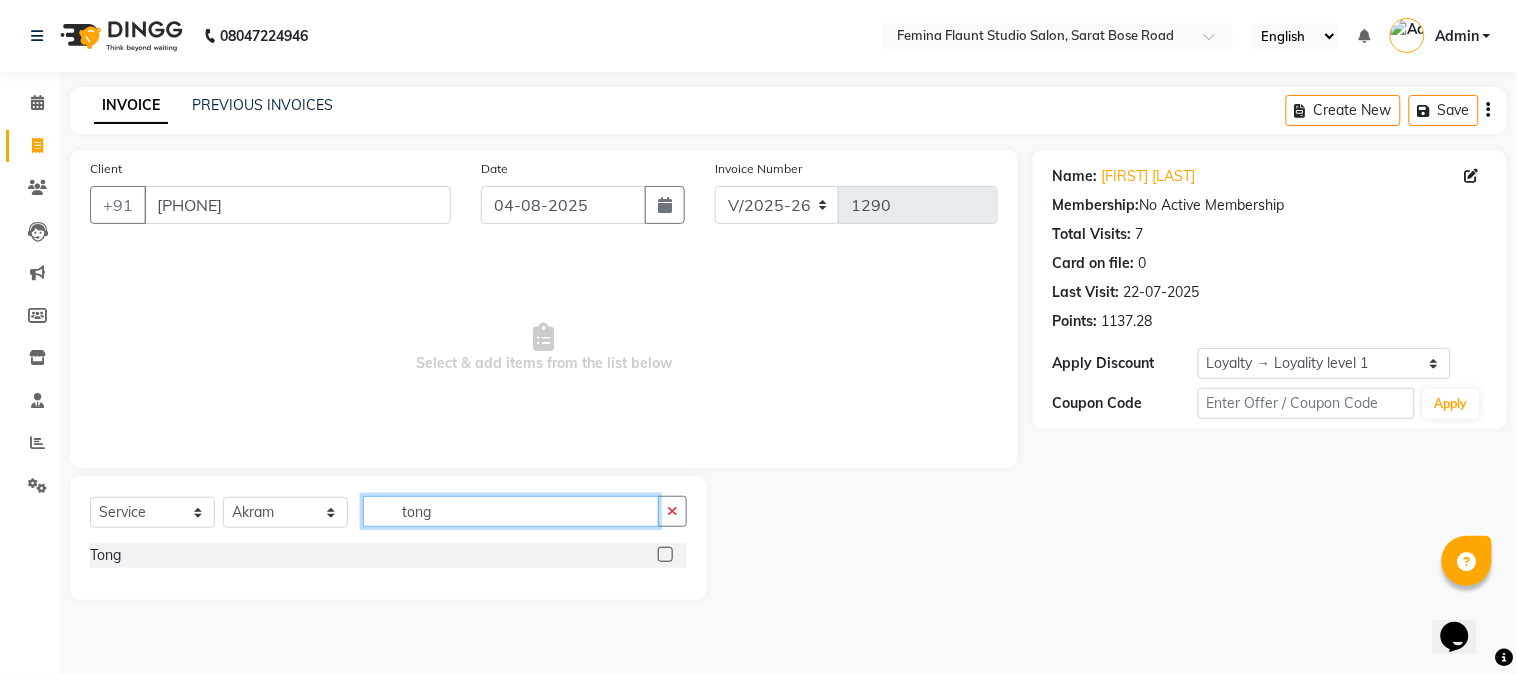 type on "tong" 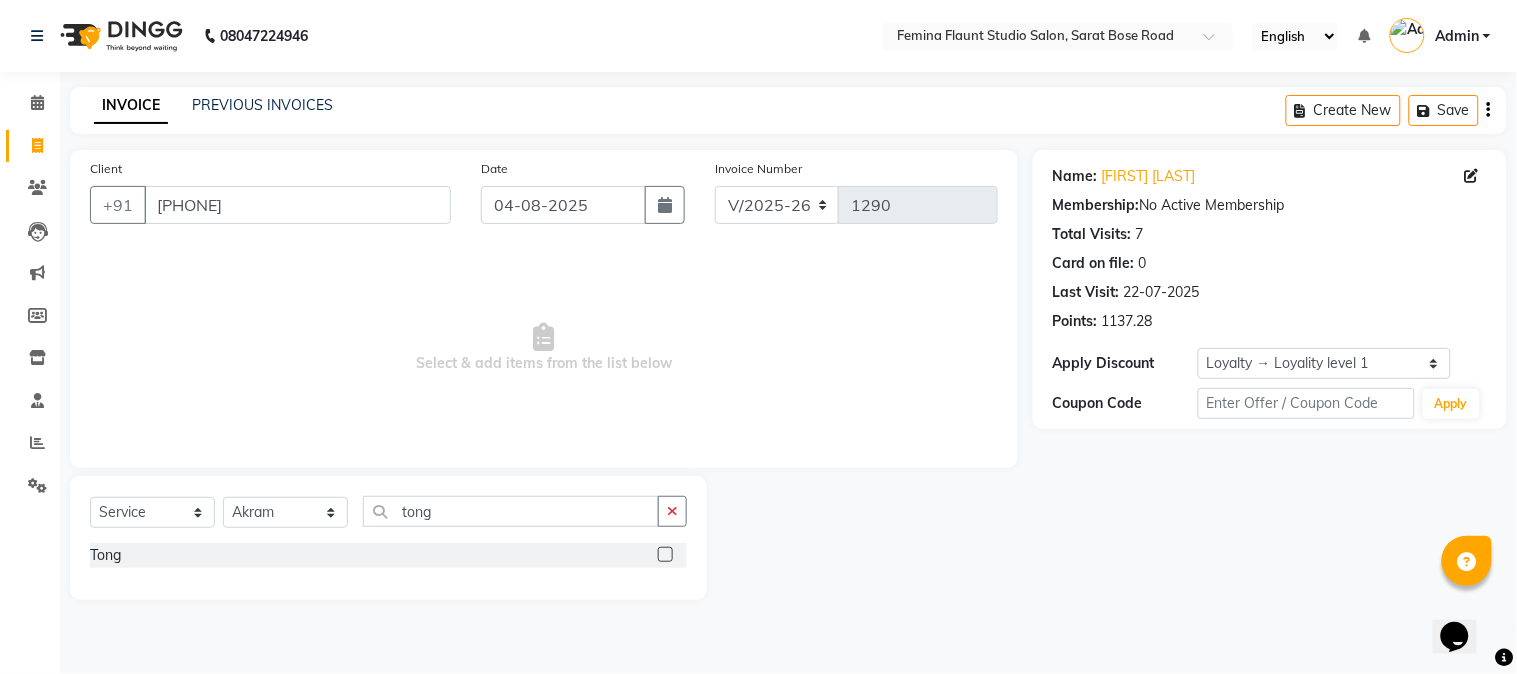 click 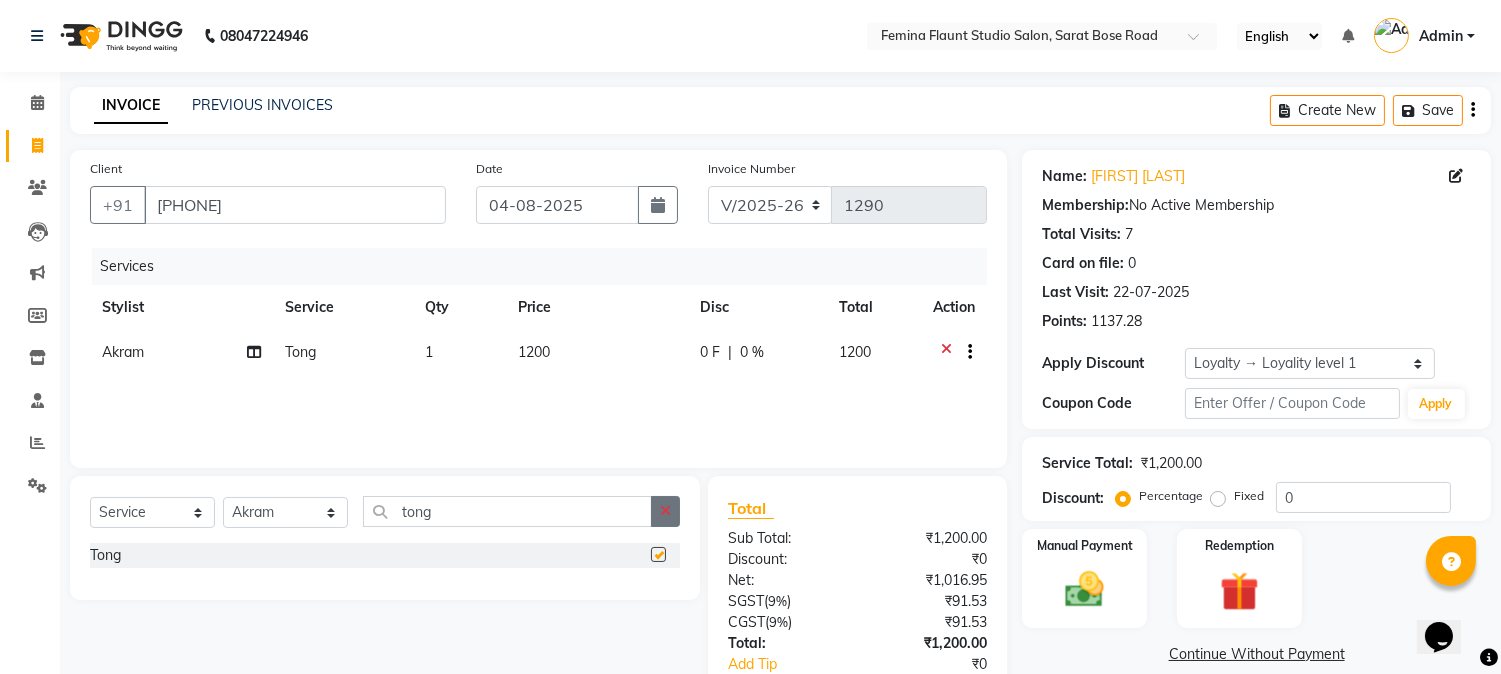 checkbox on "false" 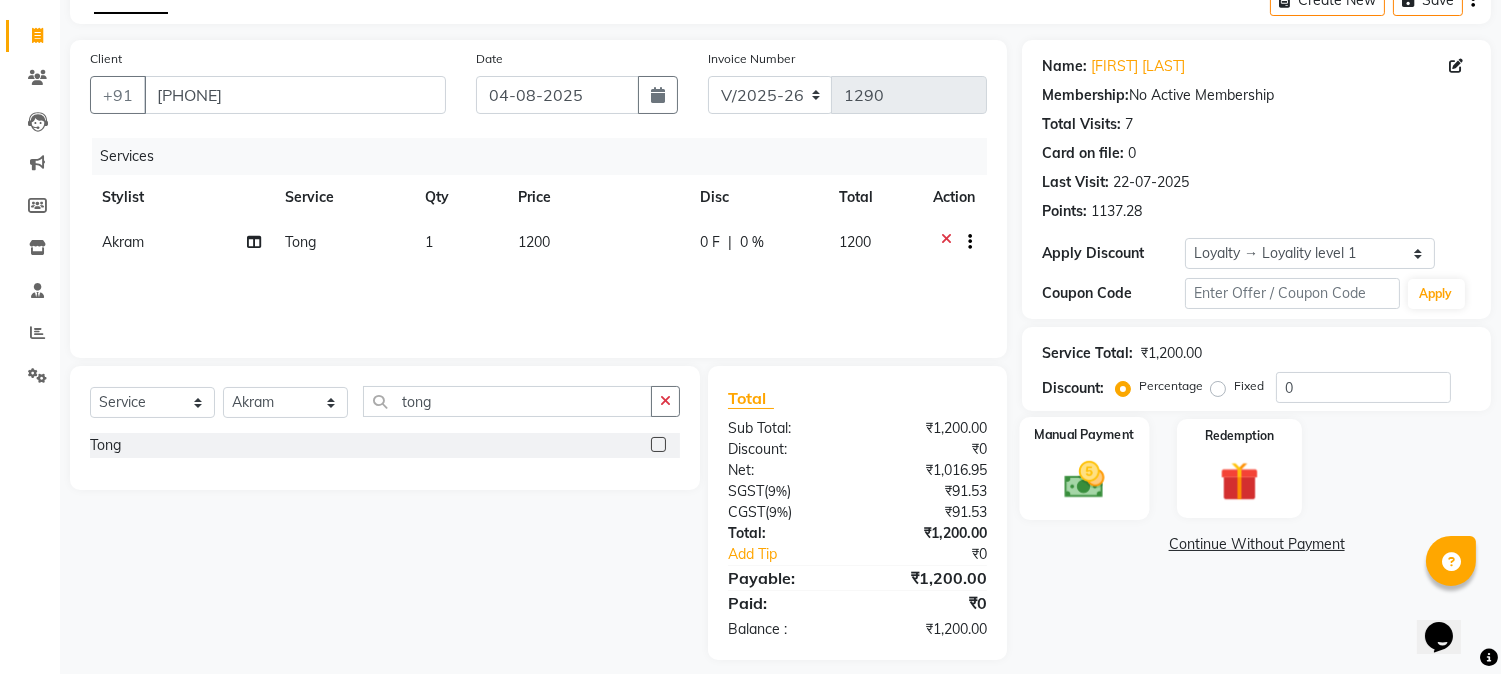 scroll, scrollTop: 111, scrollLeft: 0, axis: vertical 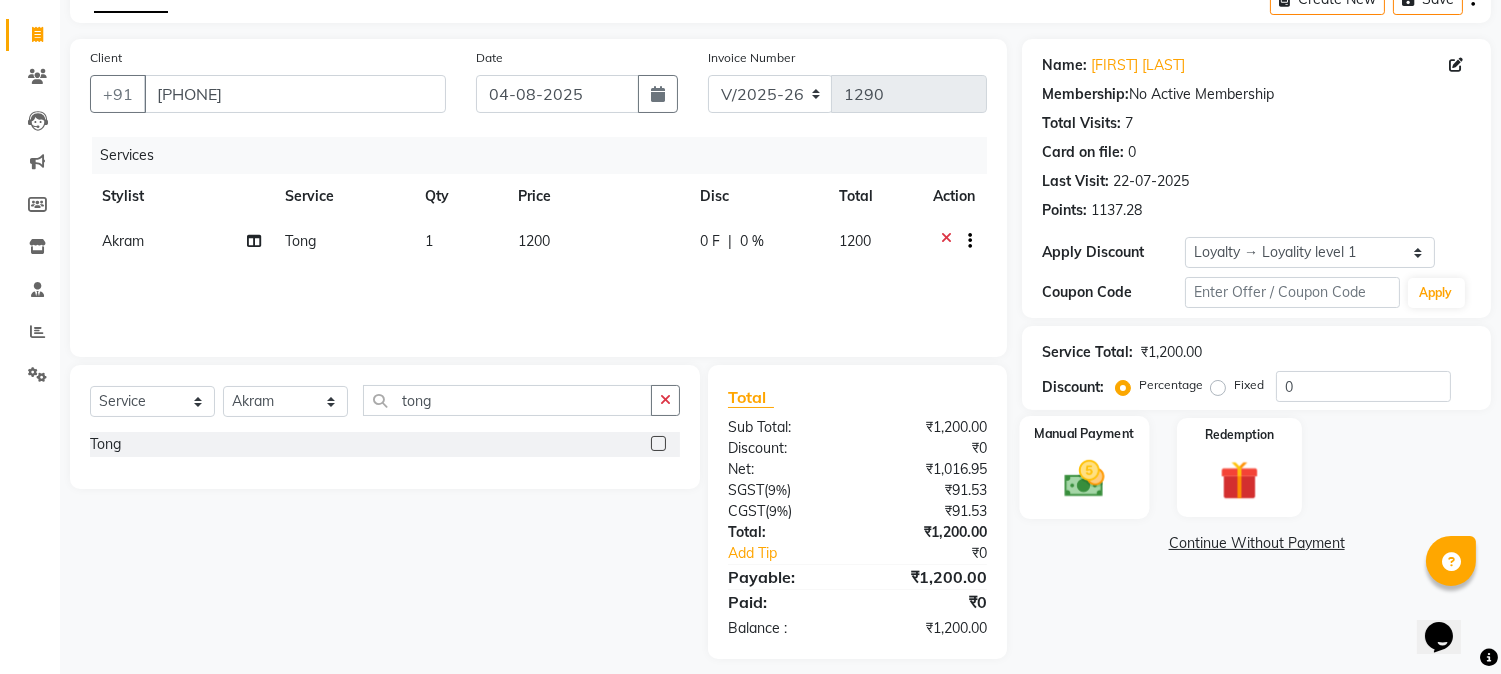 click 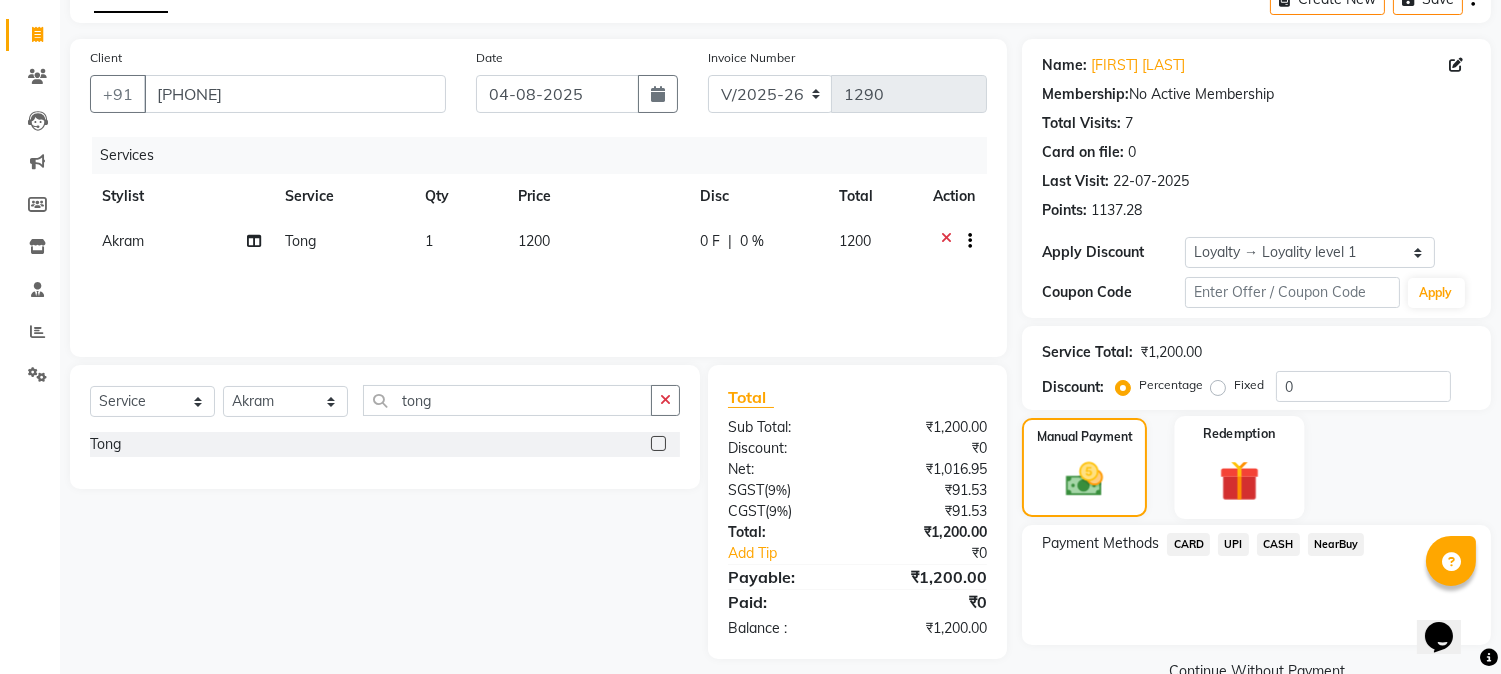 click 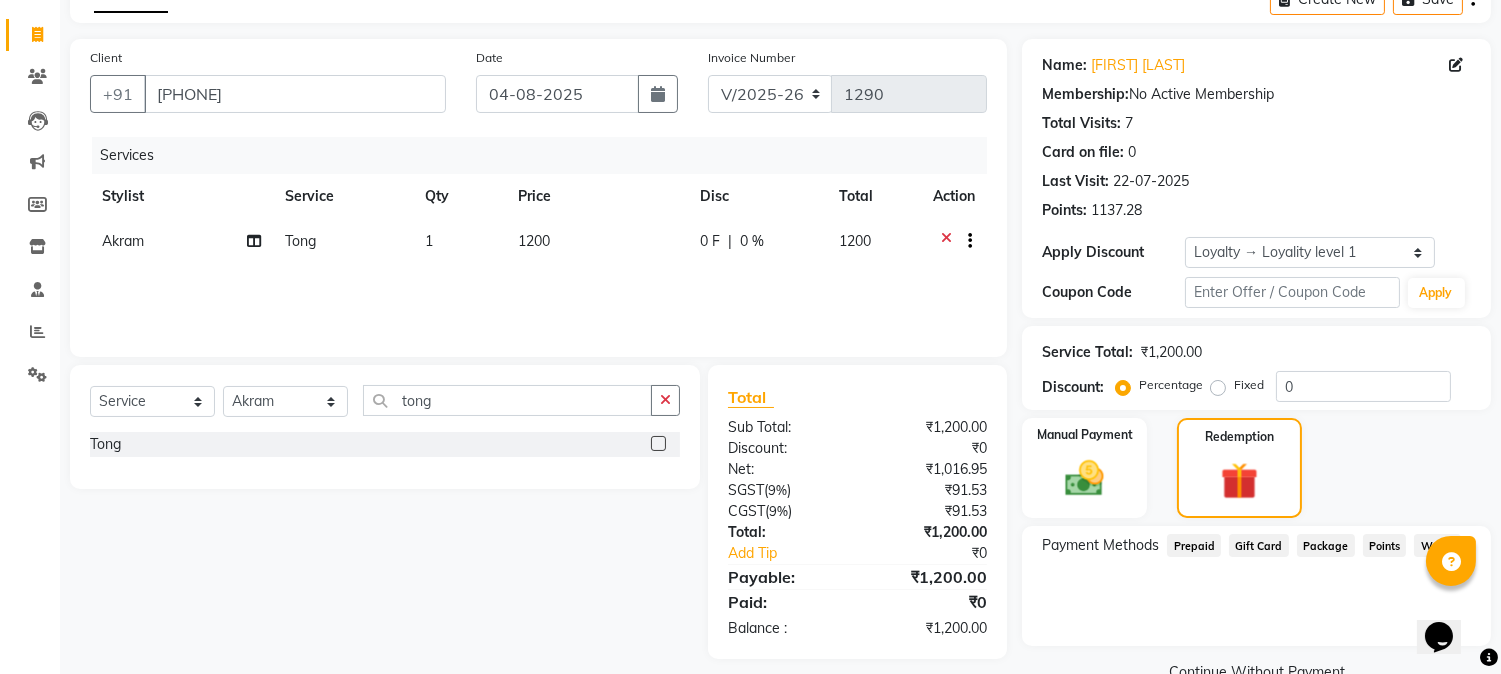 click on "Points" 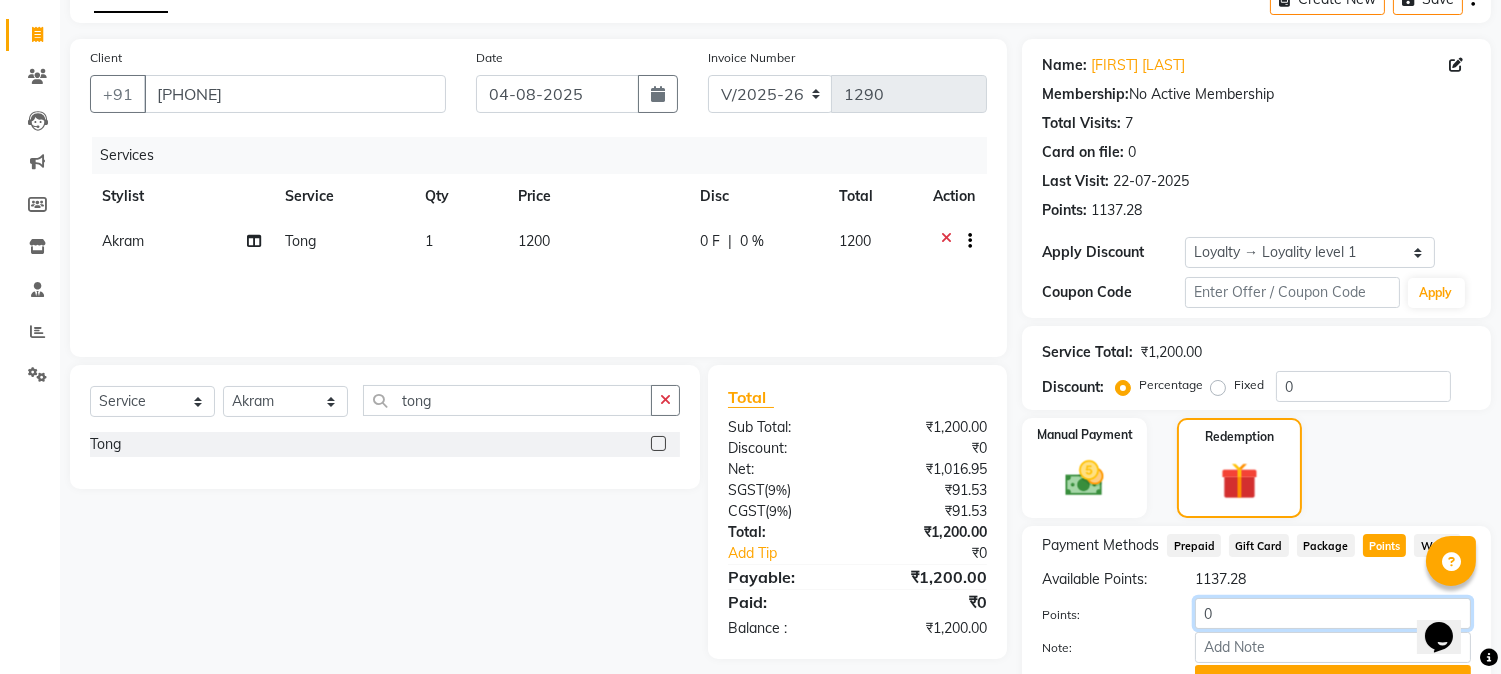 click on "0" 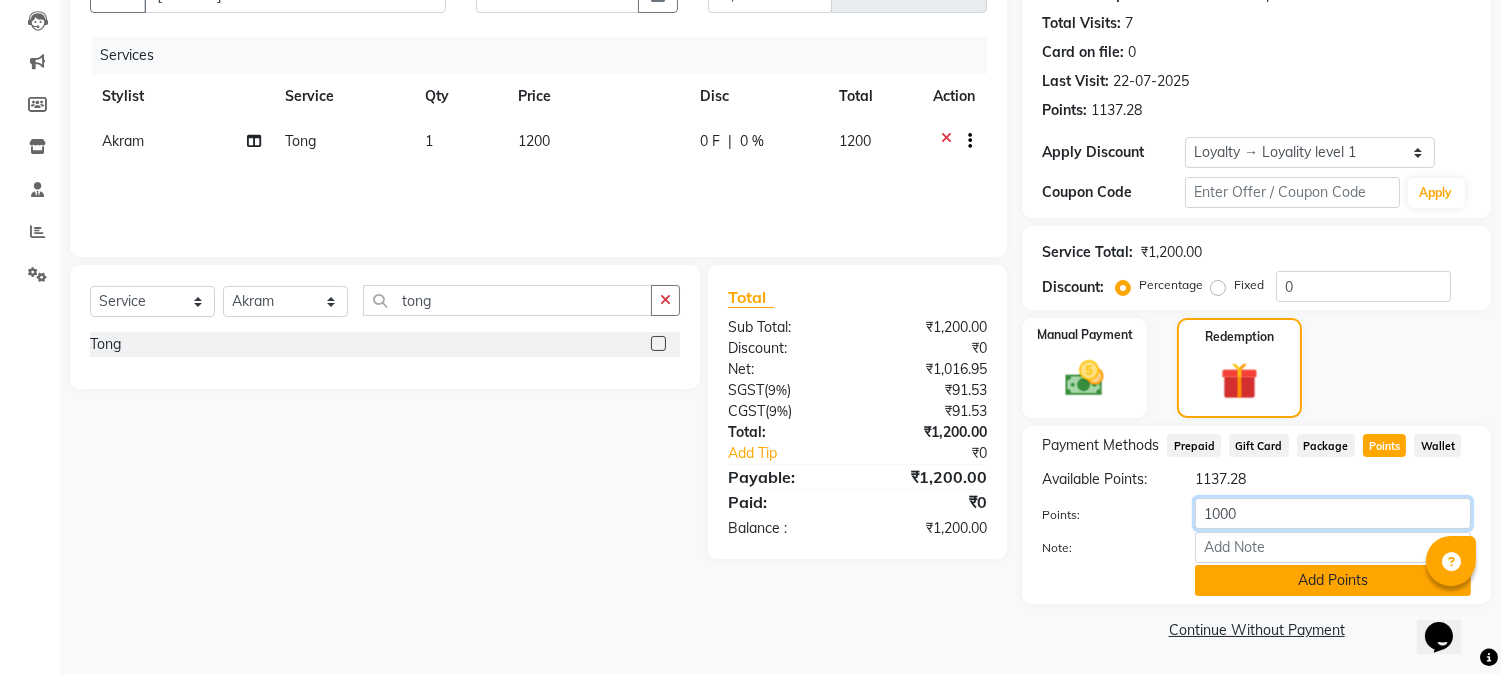 type on "1000" 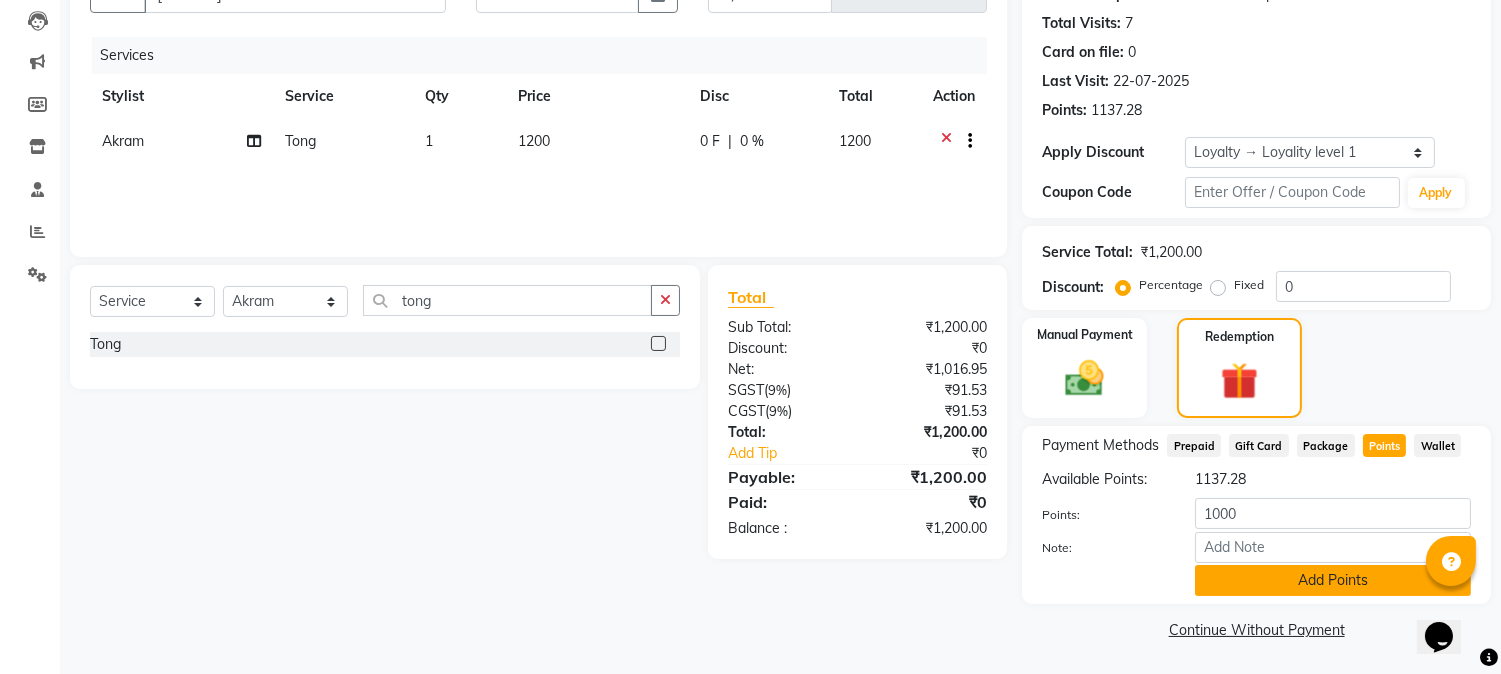 click on "Add Points" 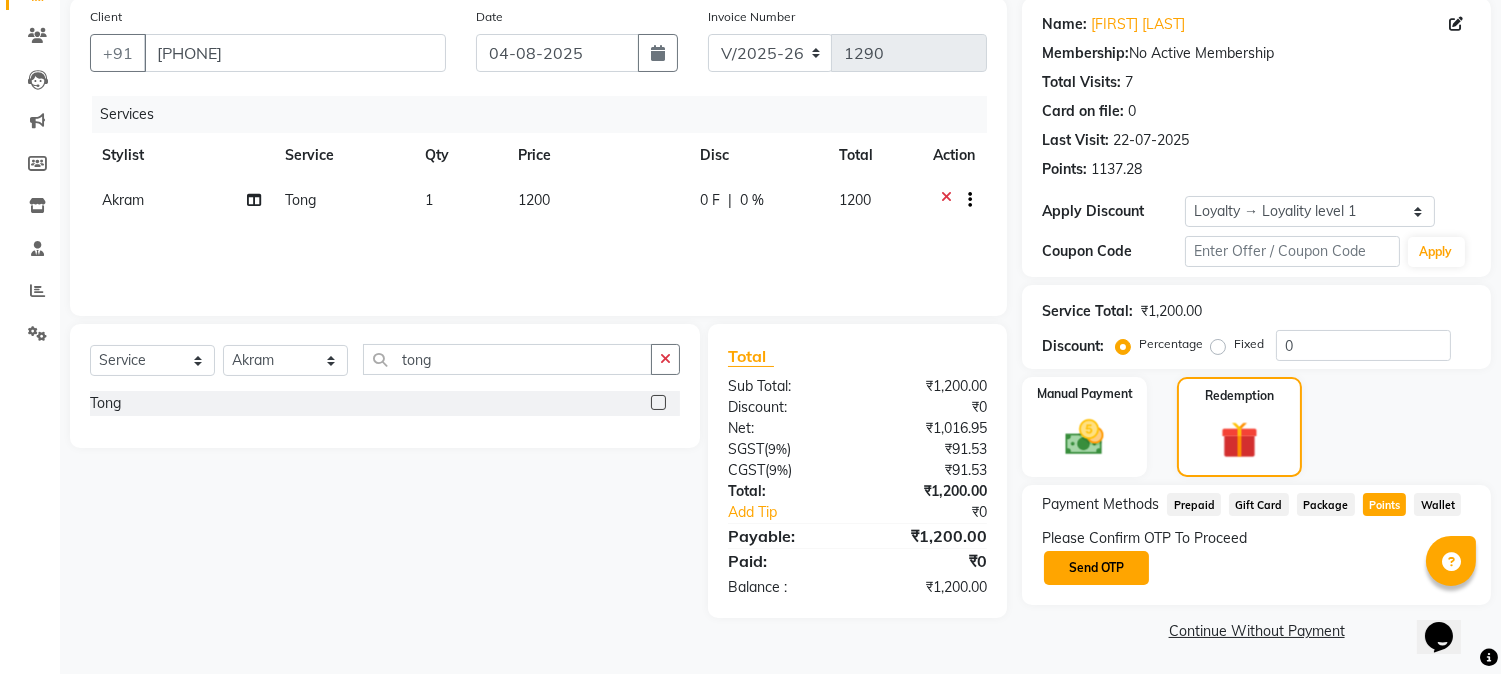 click on "Send OTP" 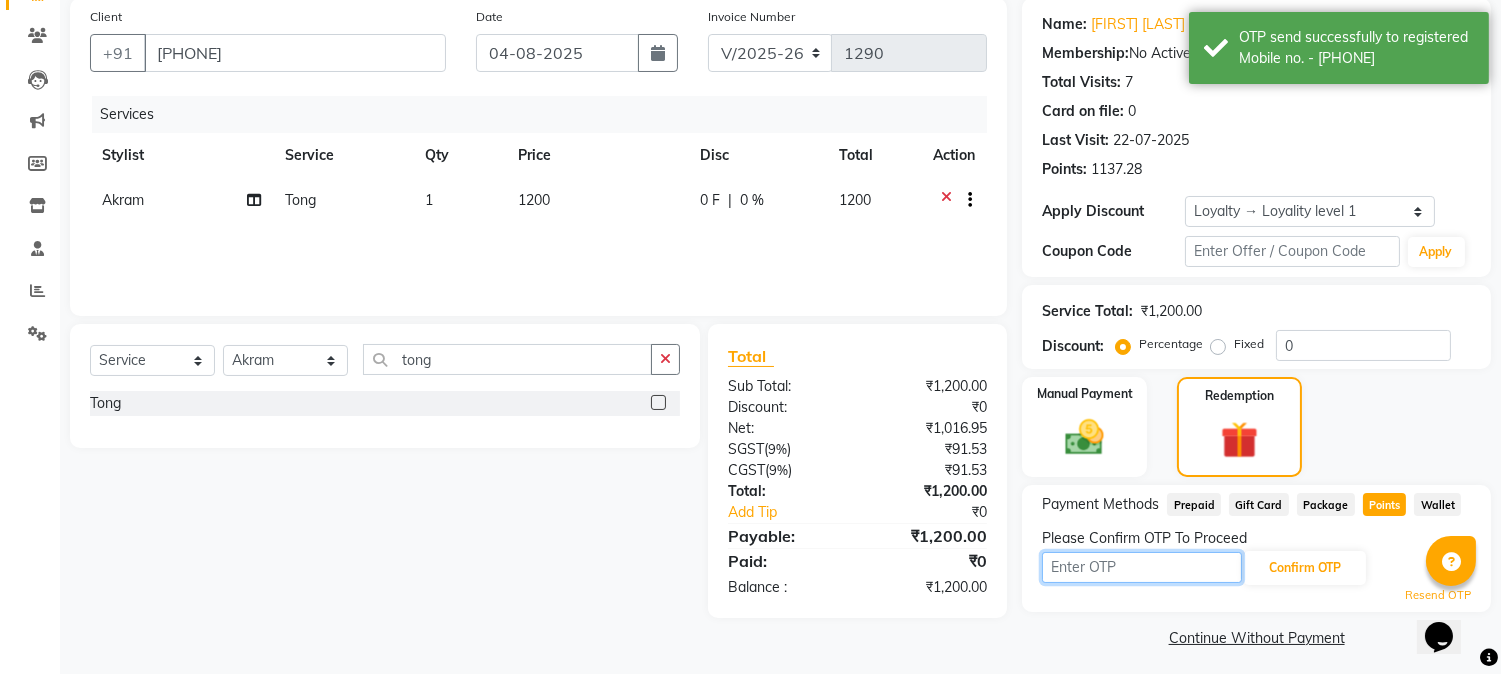 click at bounding box center [1142, 567] 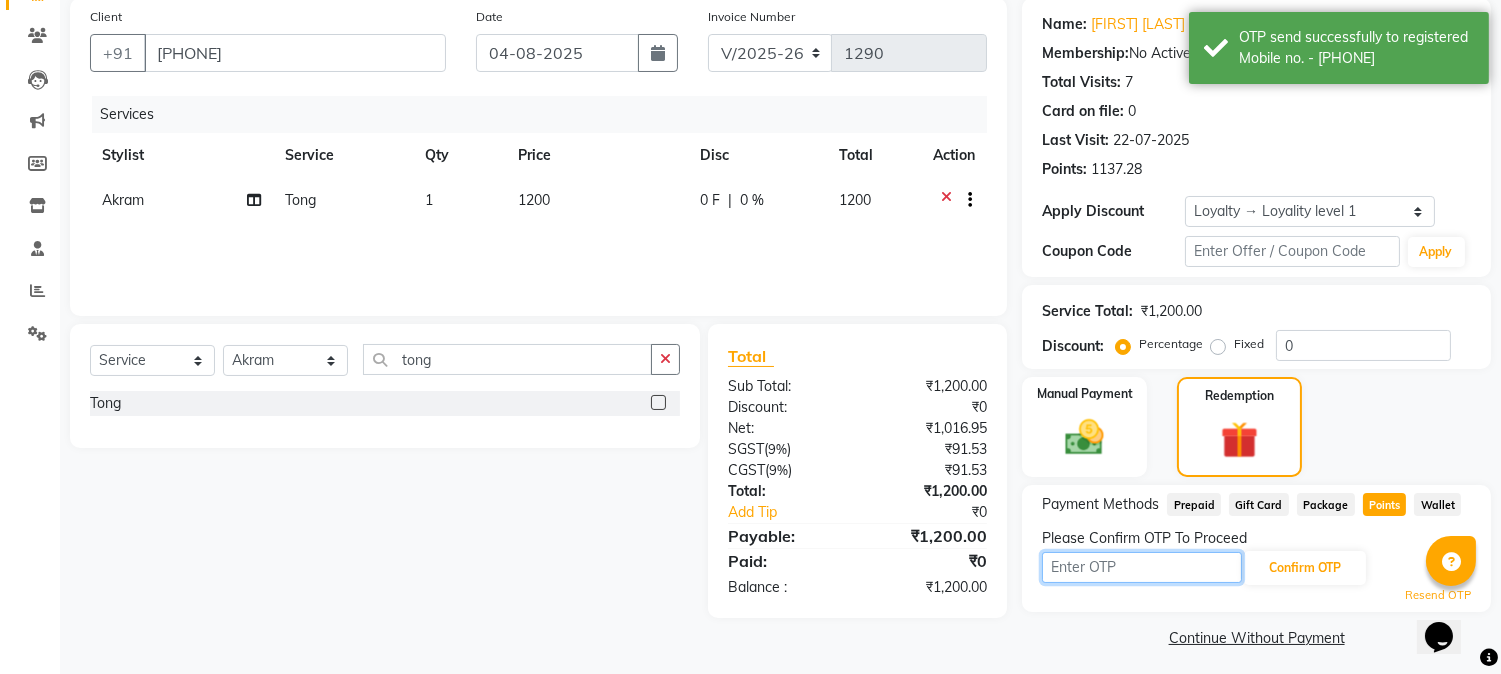 type on "3440" 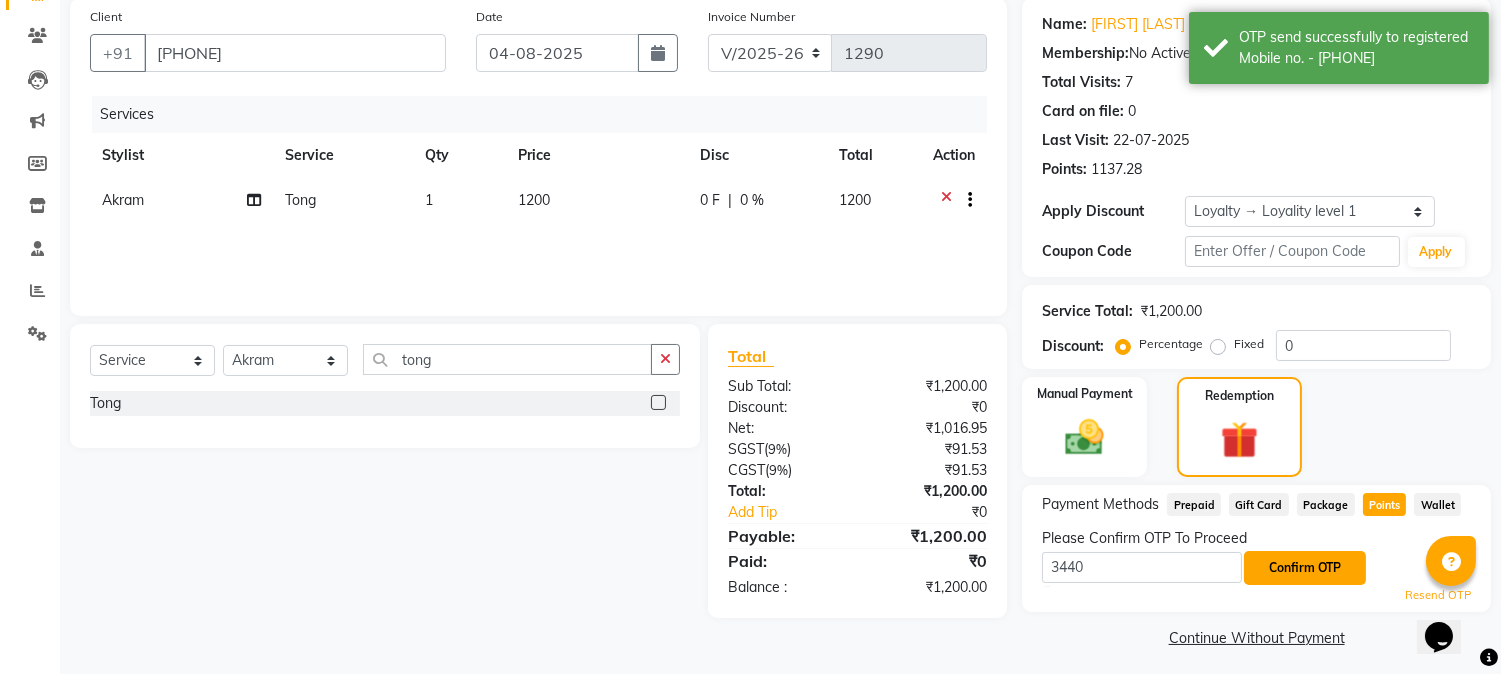 click on "Confirm OTP" 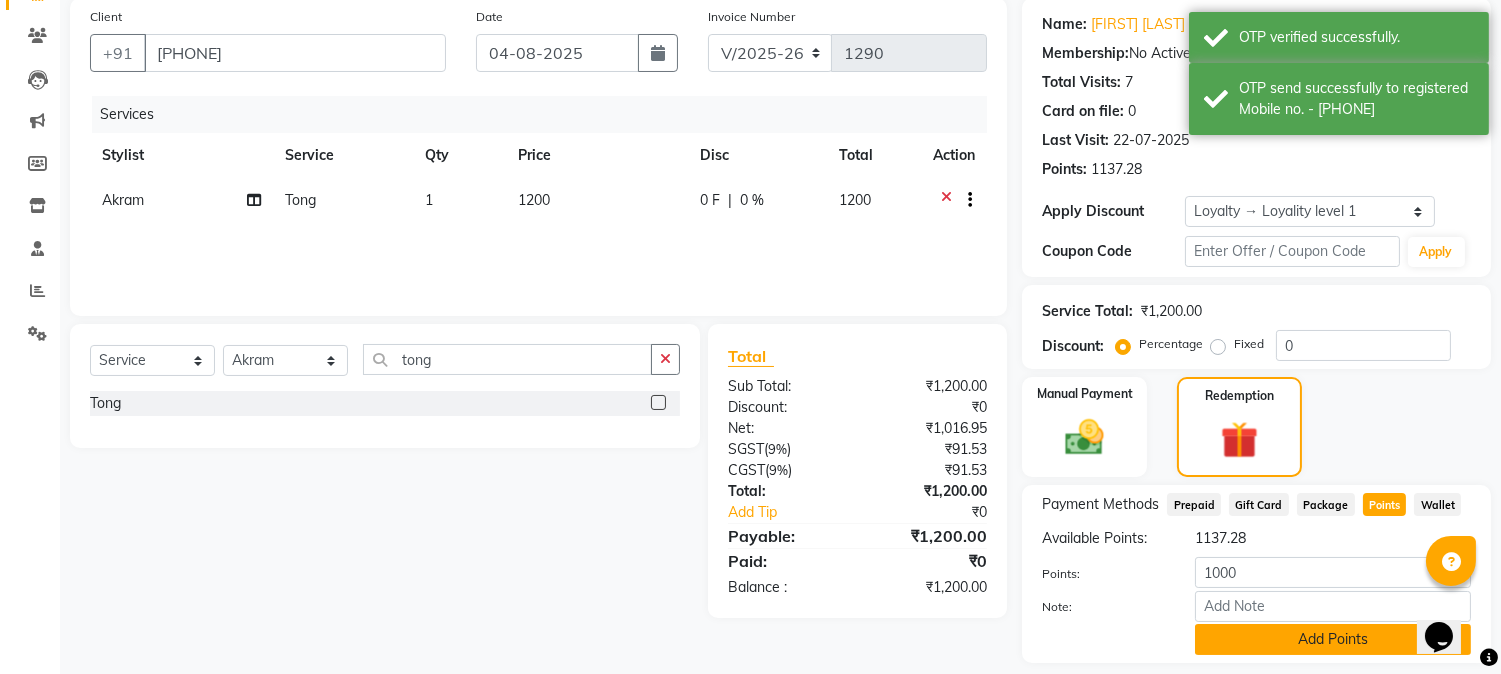 click on "Add Points" 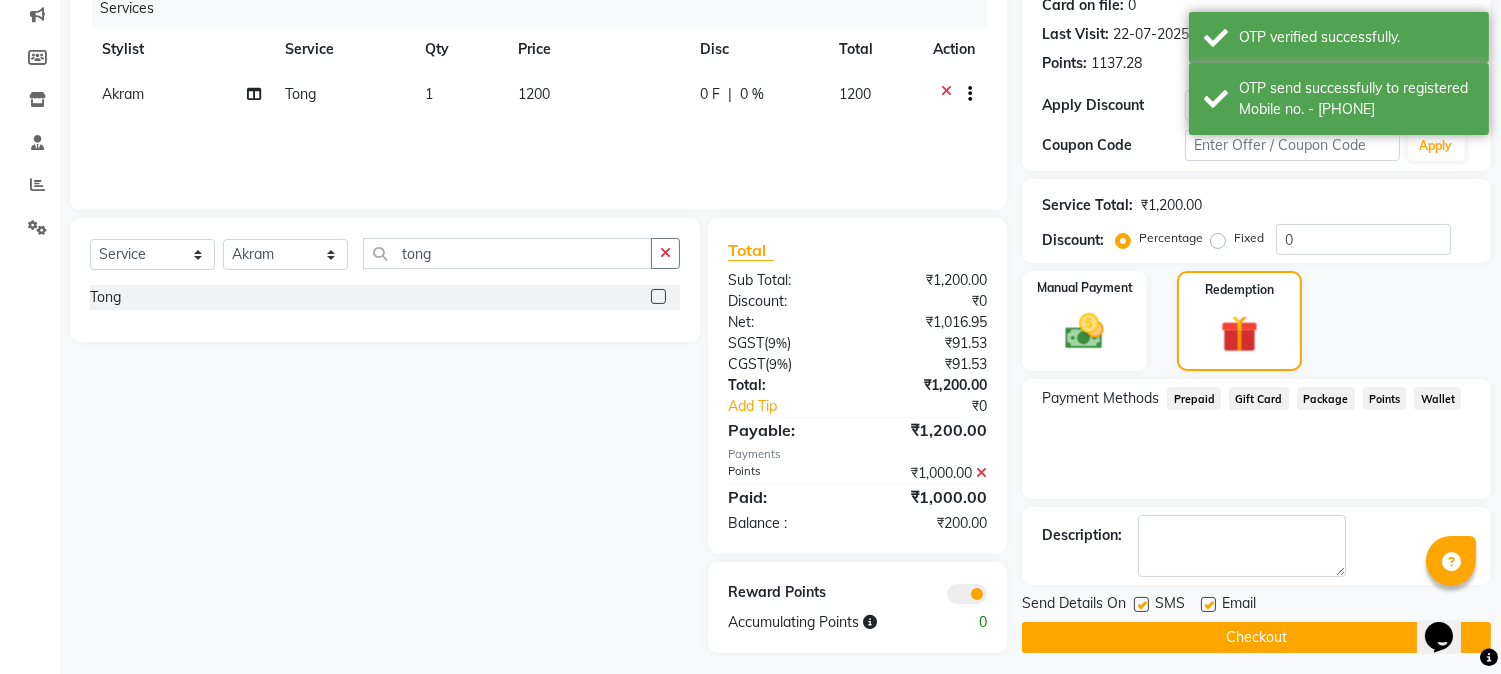 scroll, scrollTop: 263, scrollLeft: 0, axis: vertical 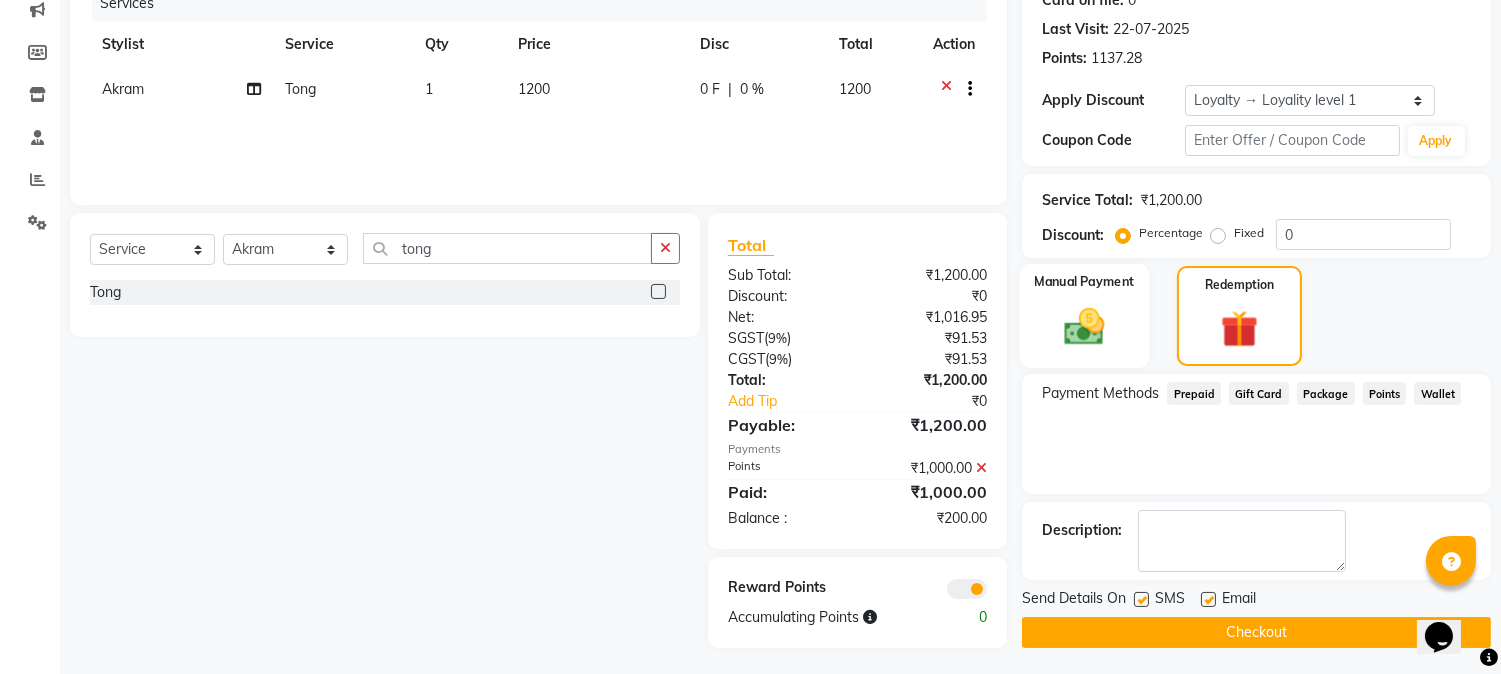 click 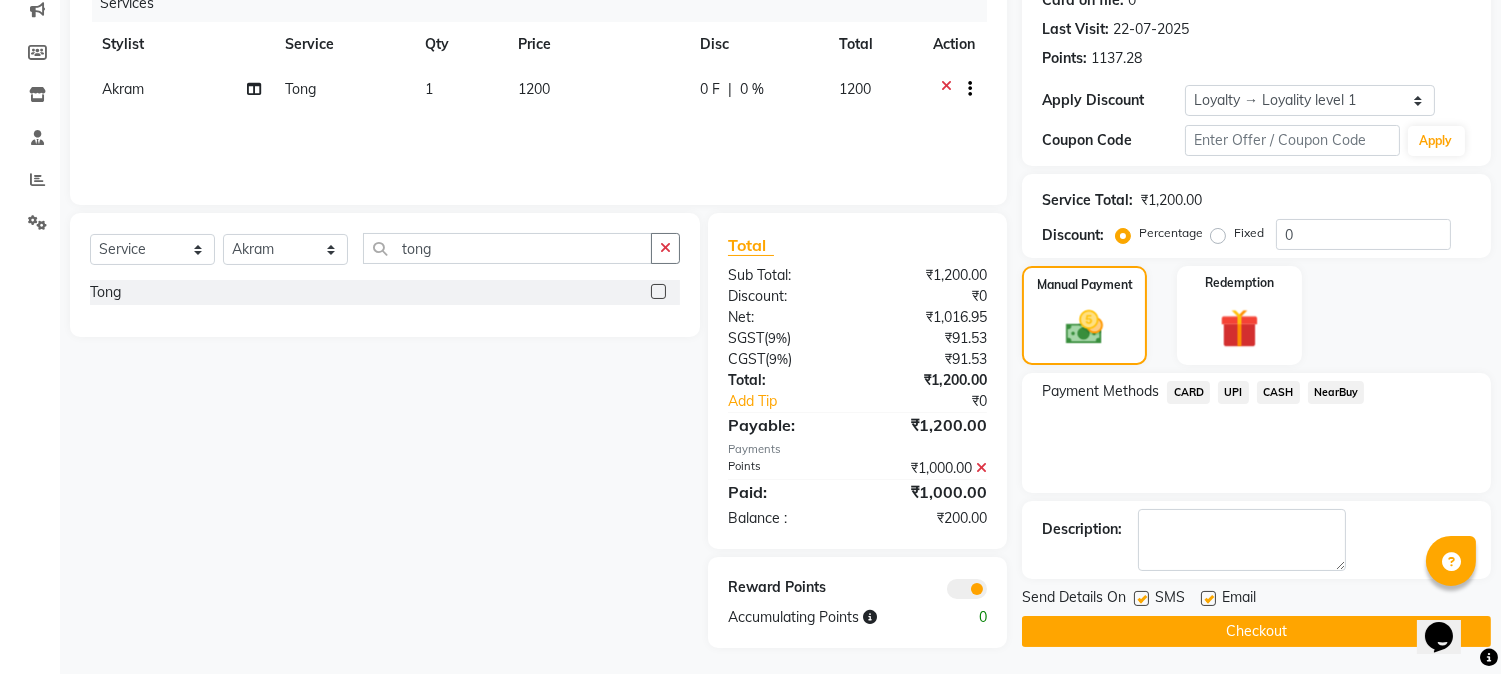 click on "UPI" 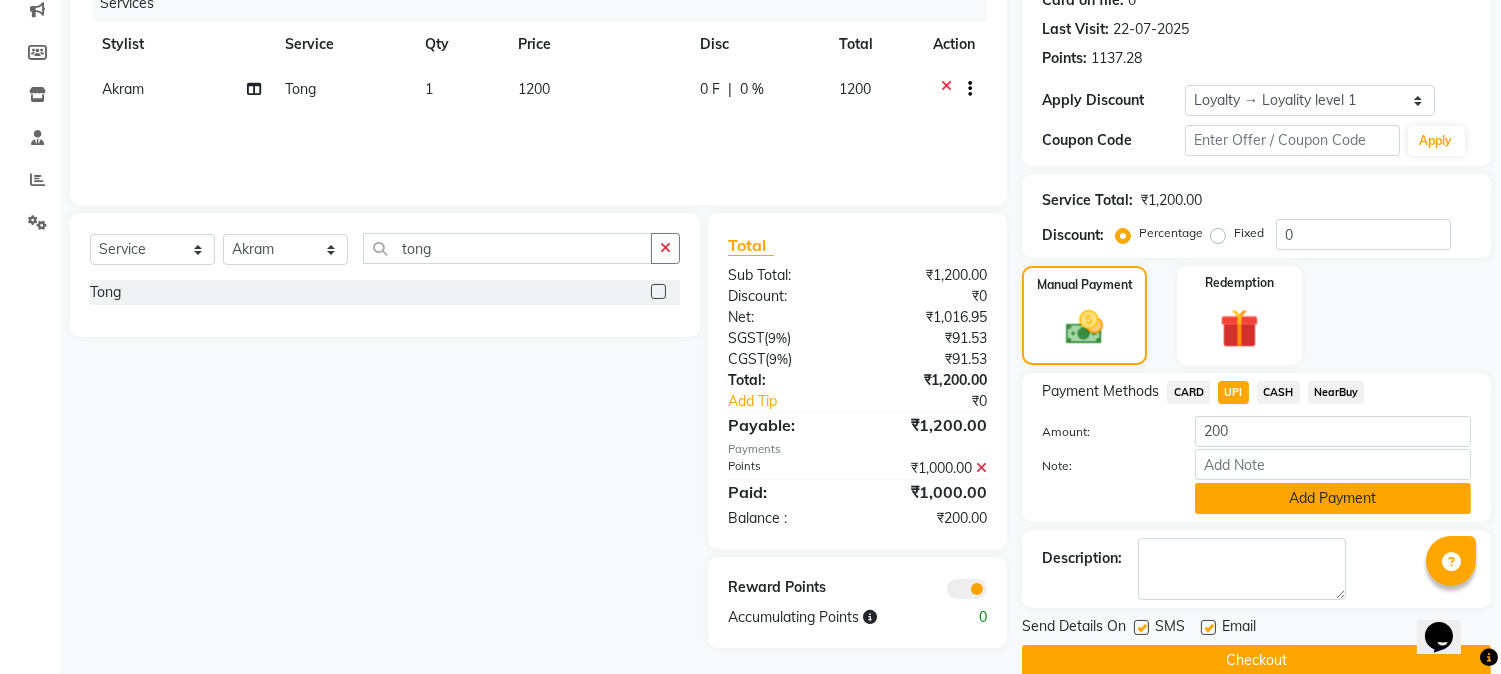 click on "Add Payment" 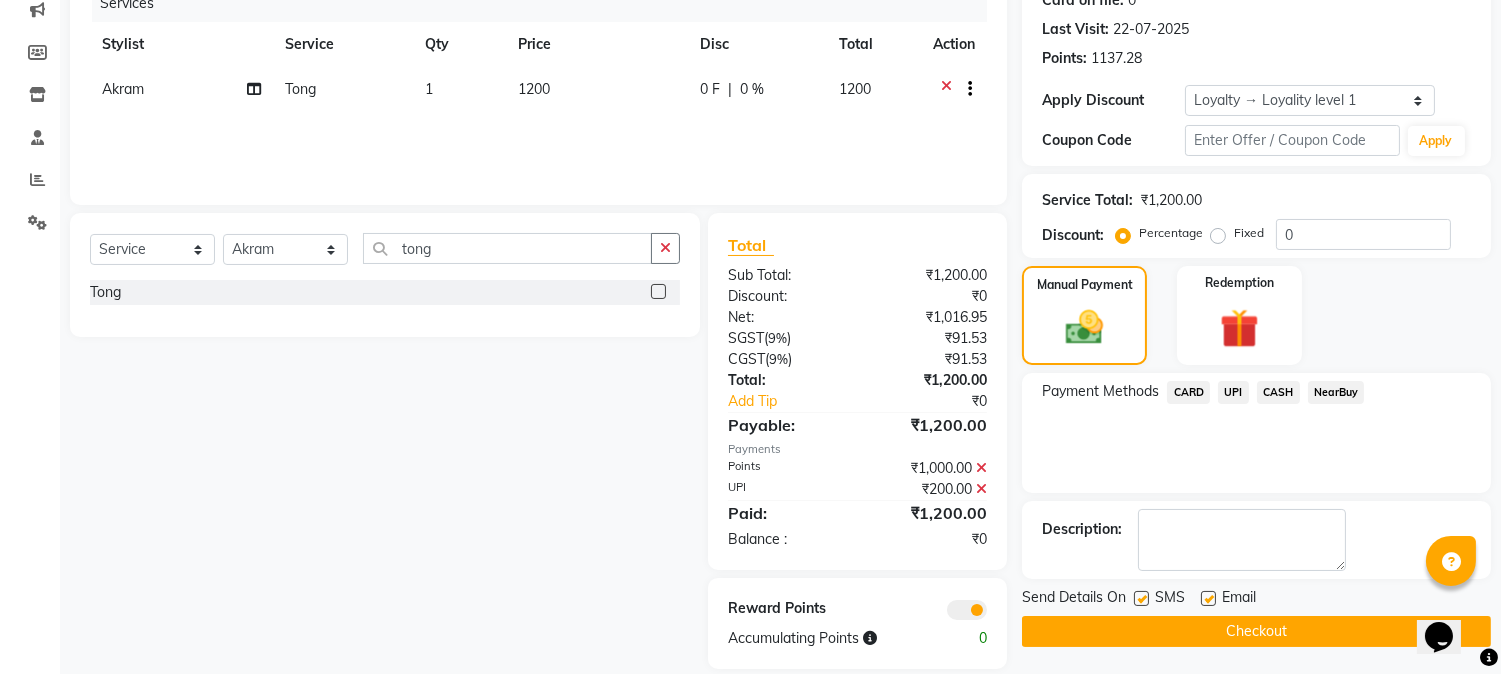 click on "Checkout" 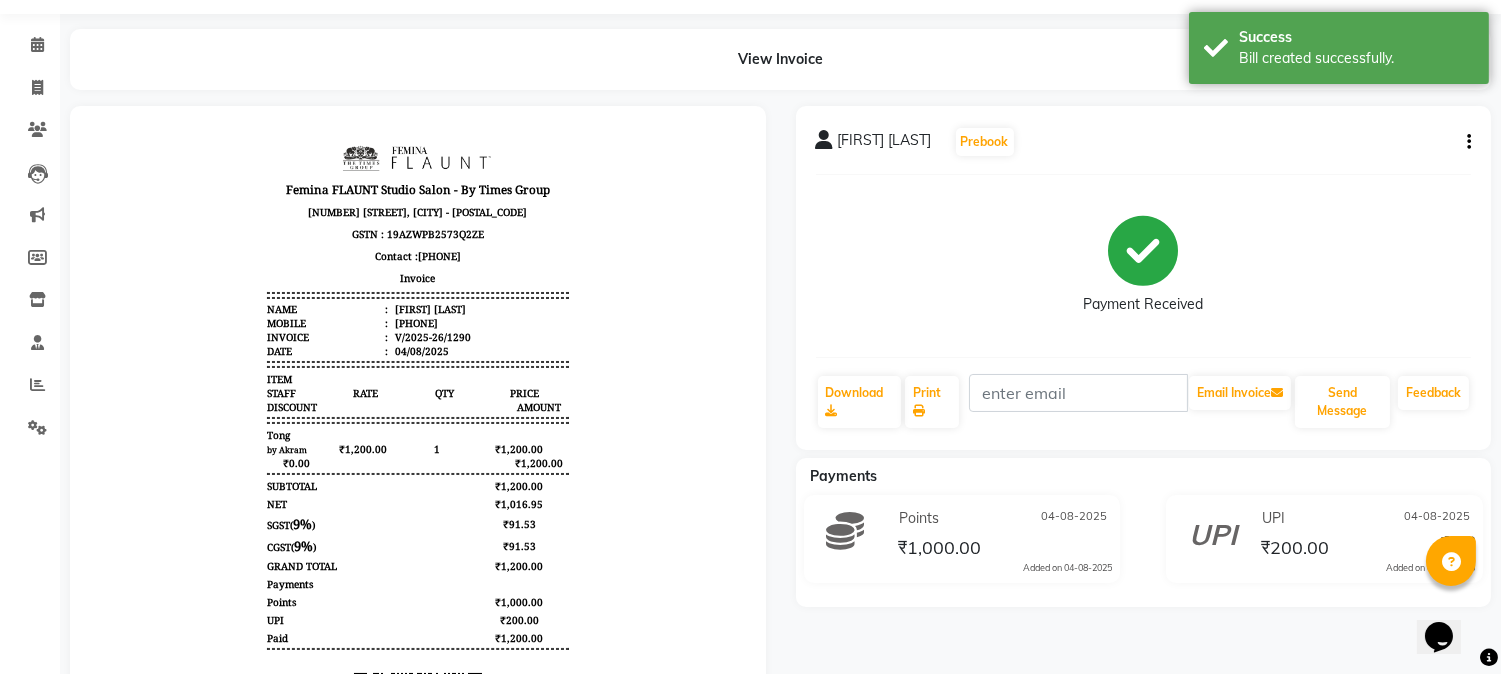 scroll, scrollTop: 111, scrollLeft: 0, axis: vertical 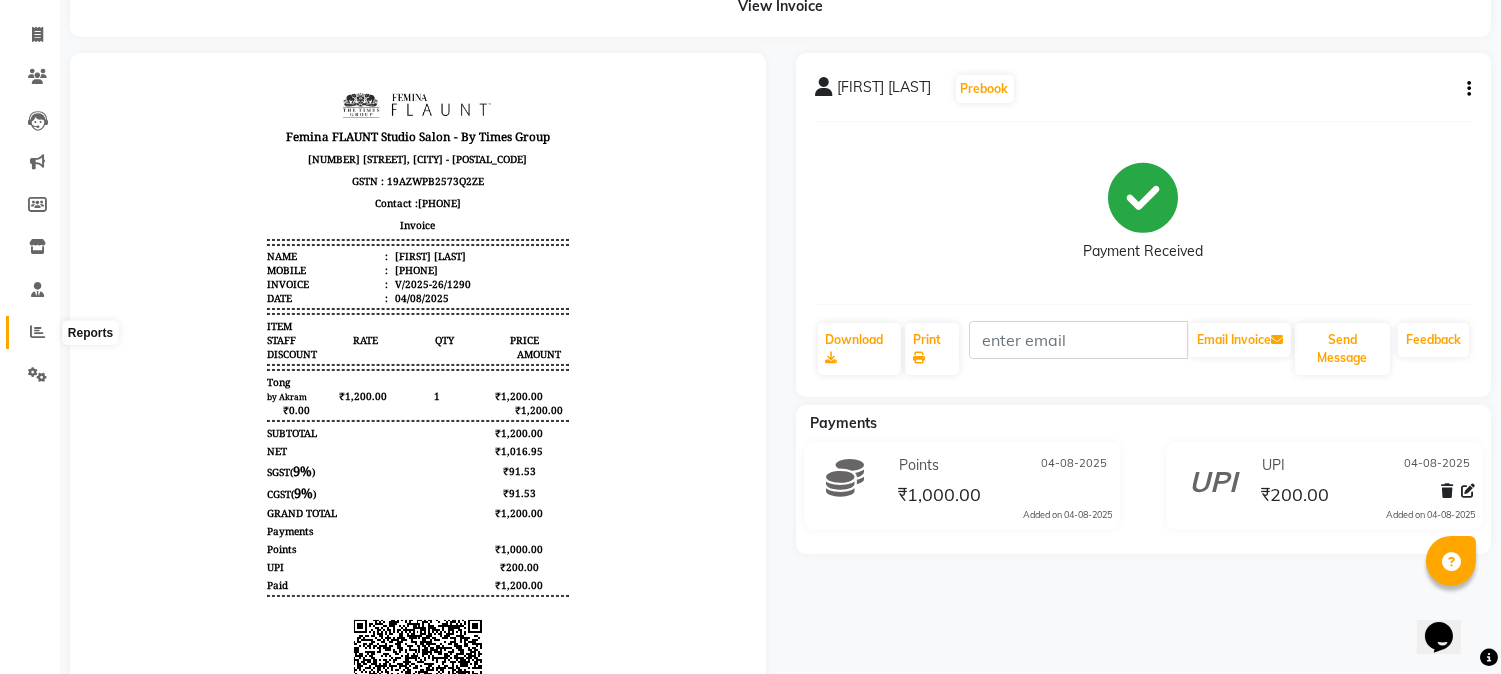 click 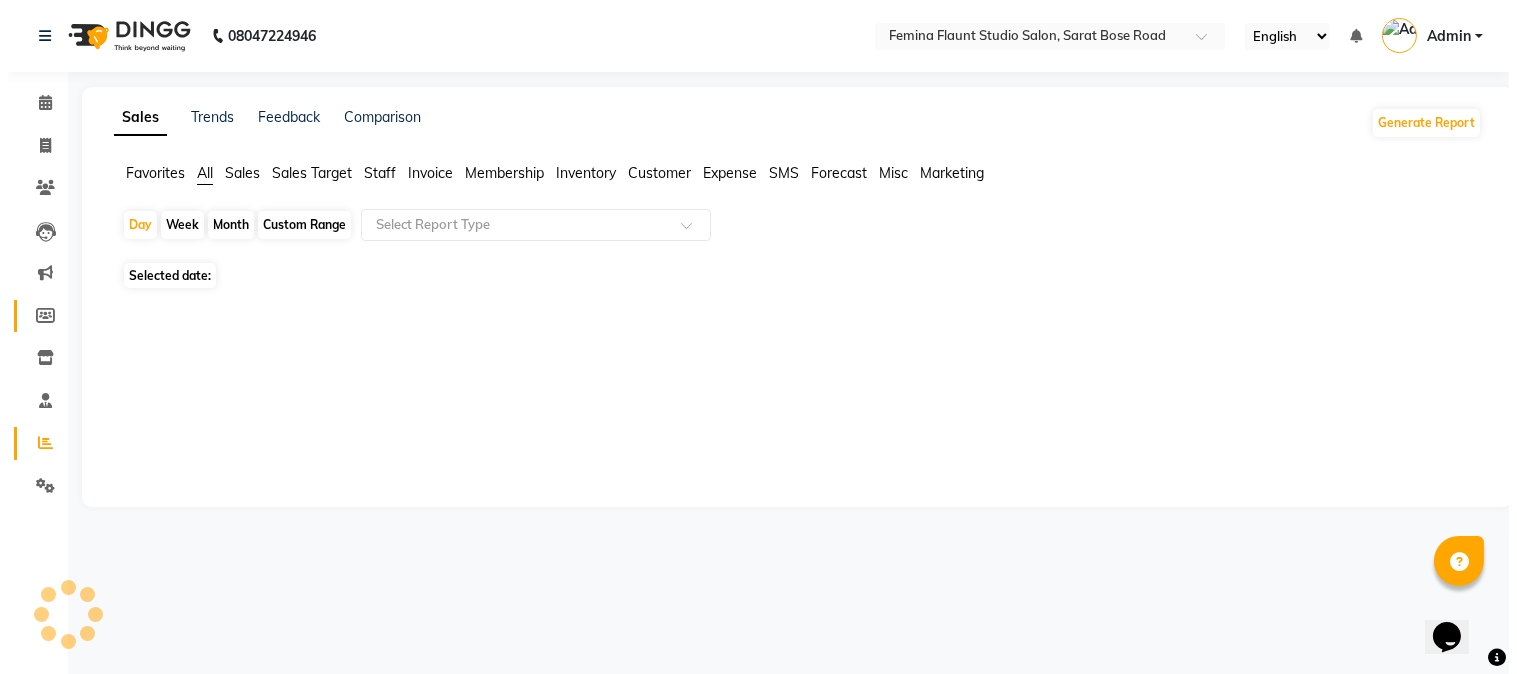 scroll, scrollTop: 0, scrollLeft: 0, axis: both 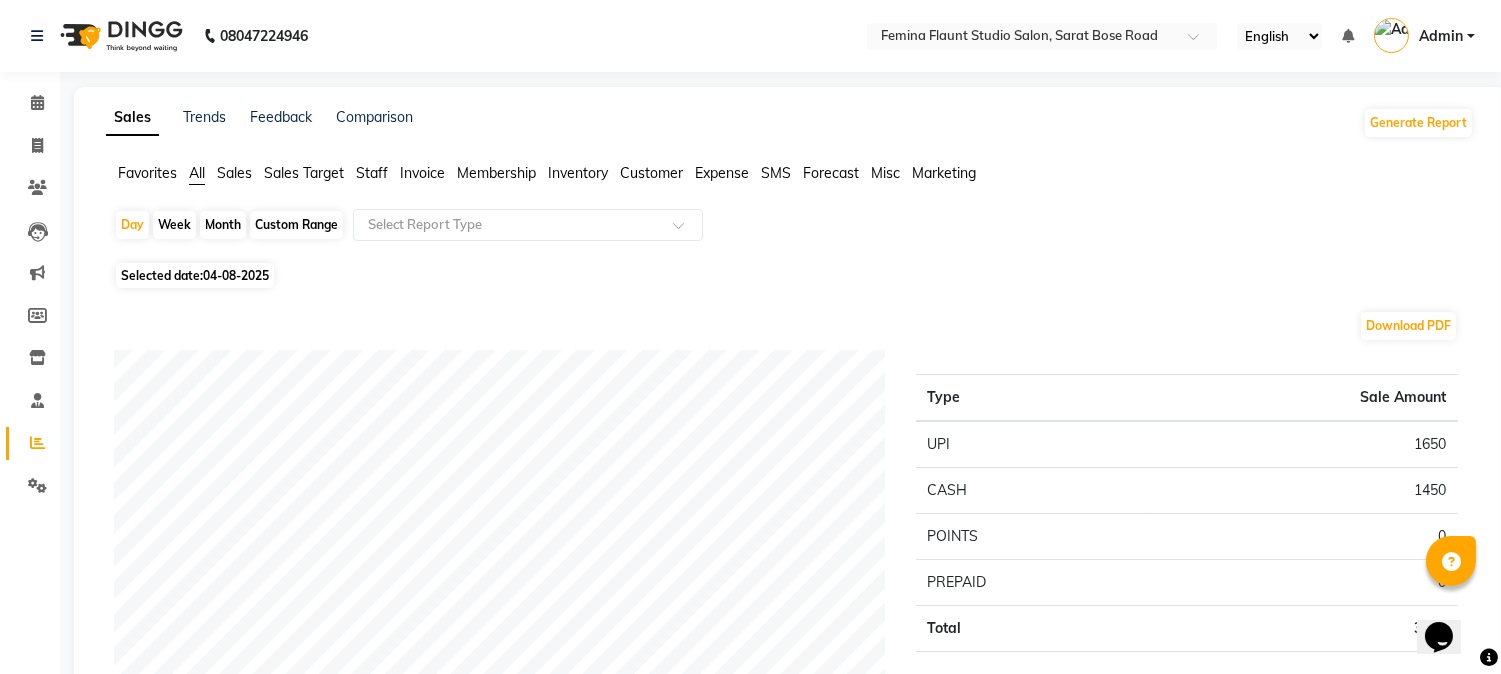 click on "Expense" 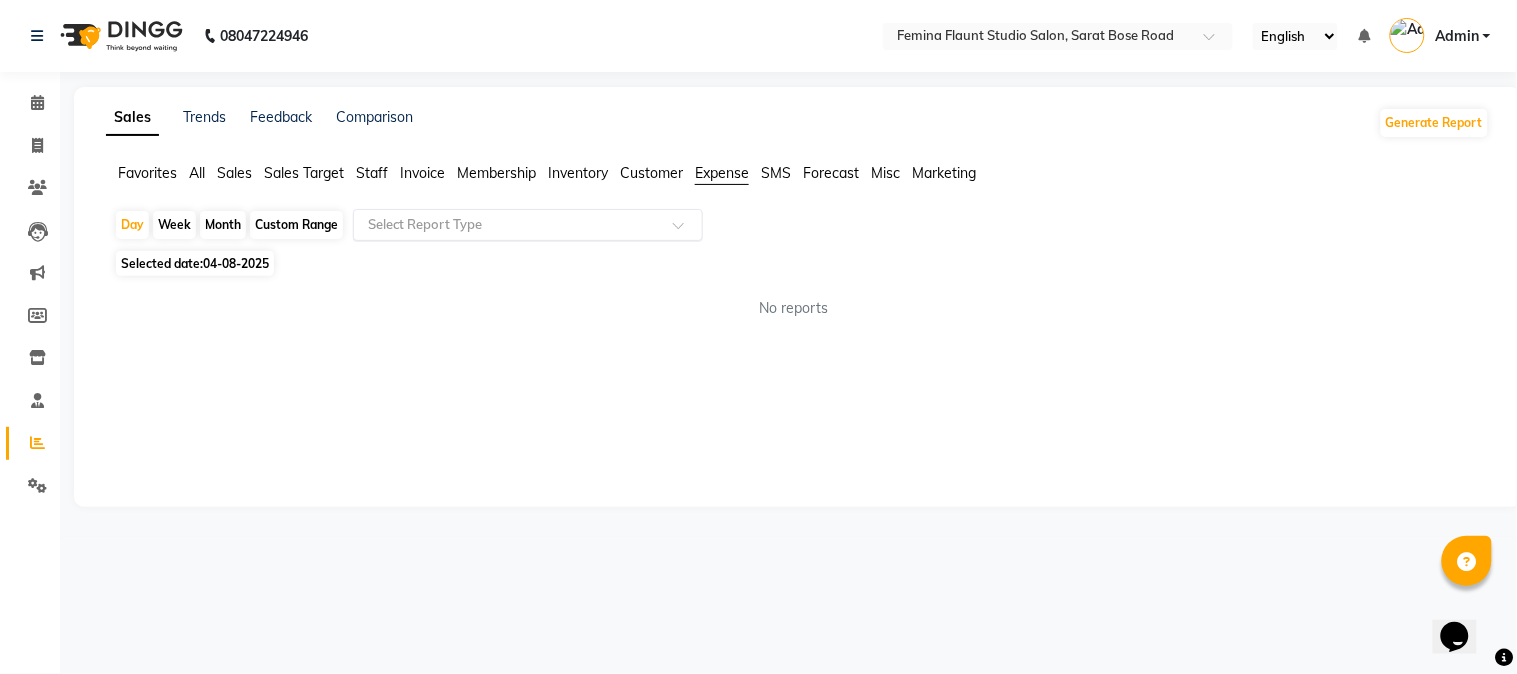 click 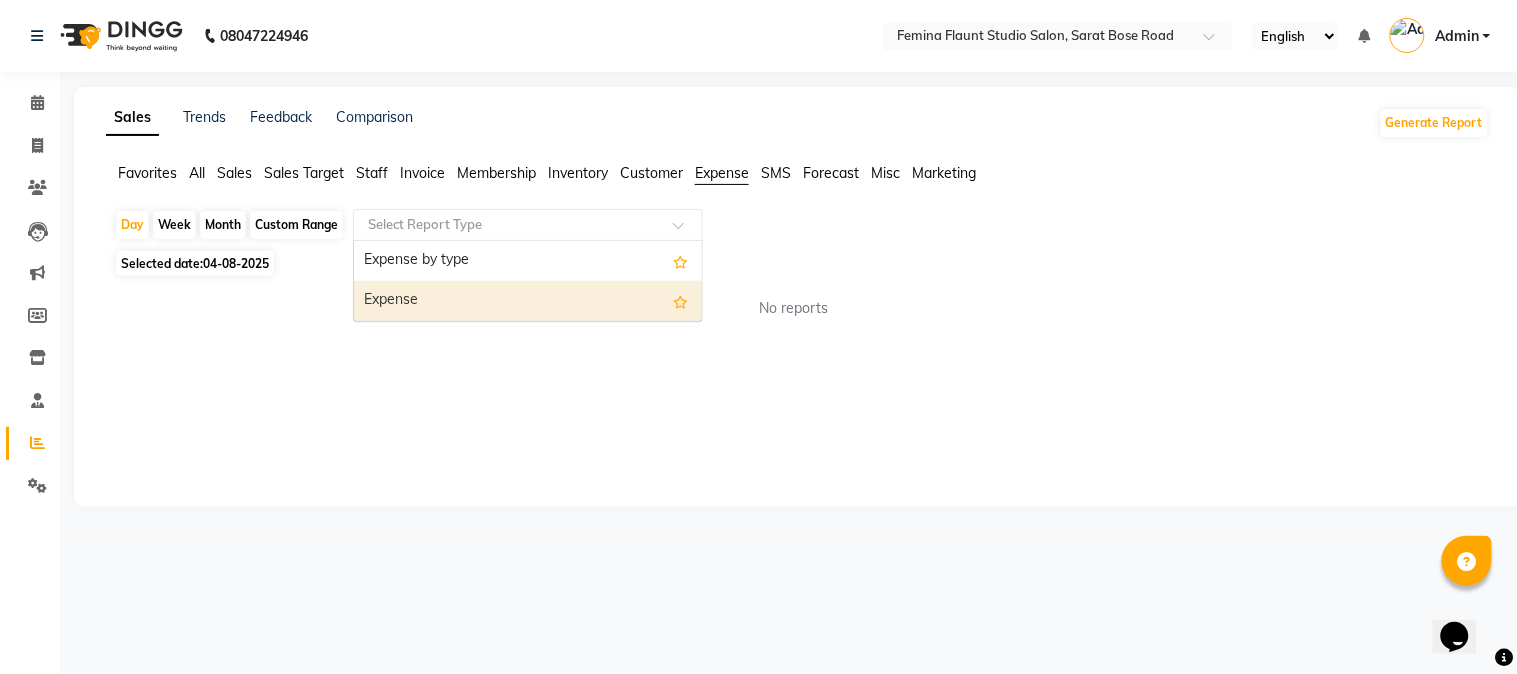 click on "Expense" at bounding box center (528, 301) 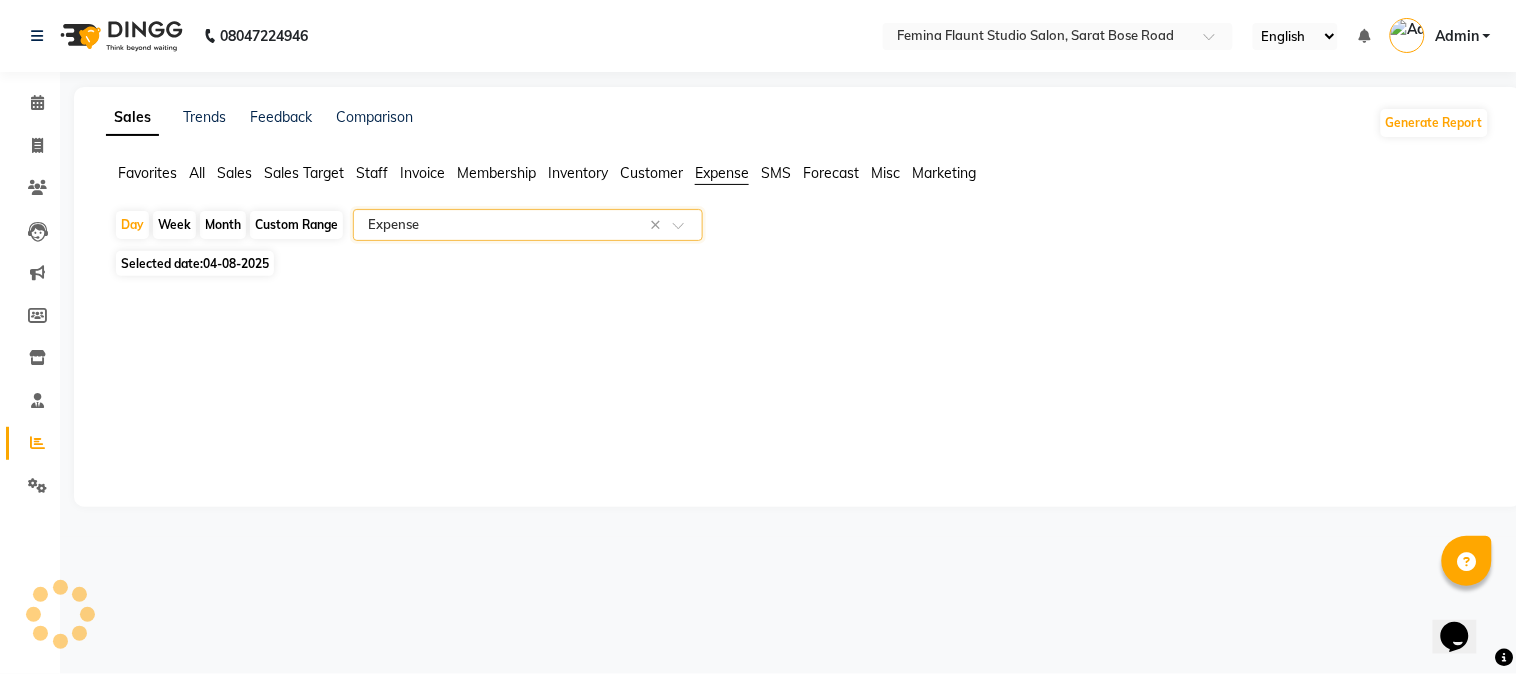 select on "filtered_report" 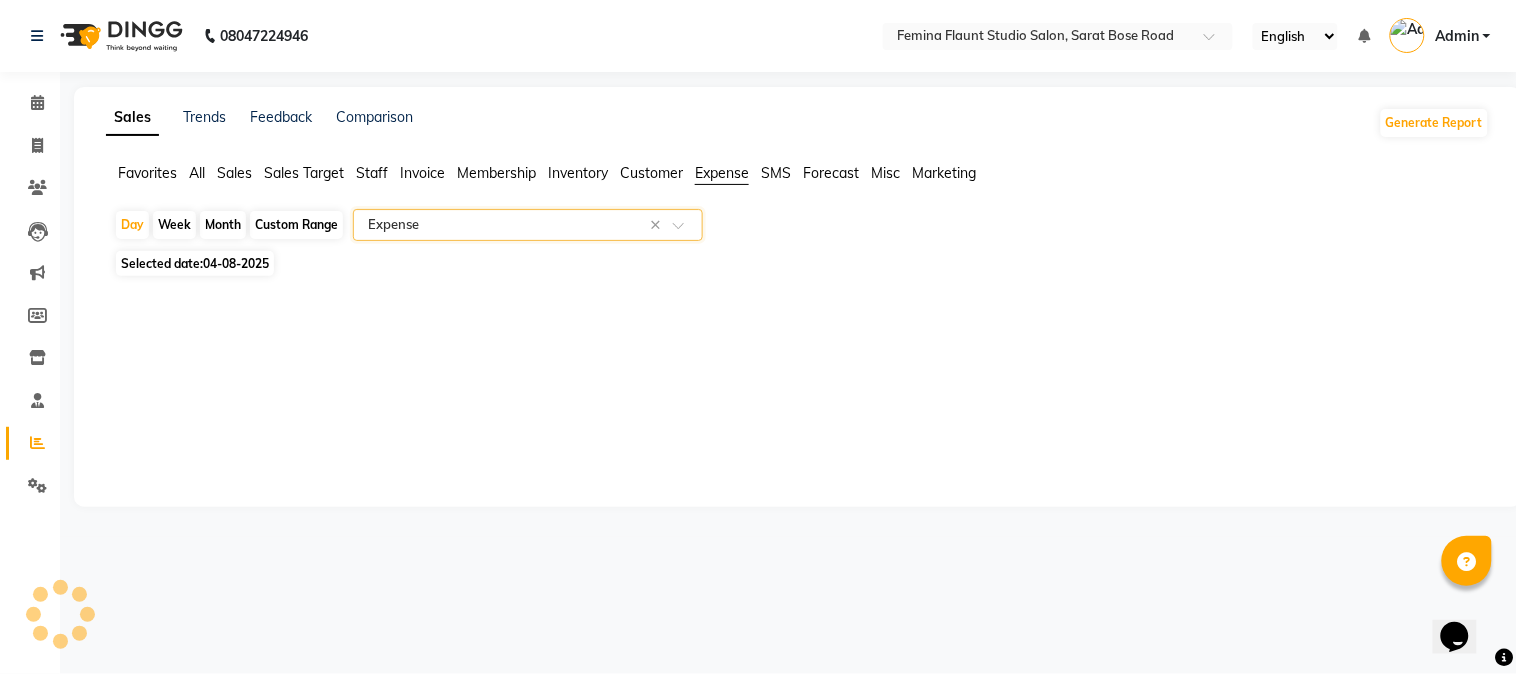 select on "csv" 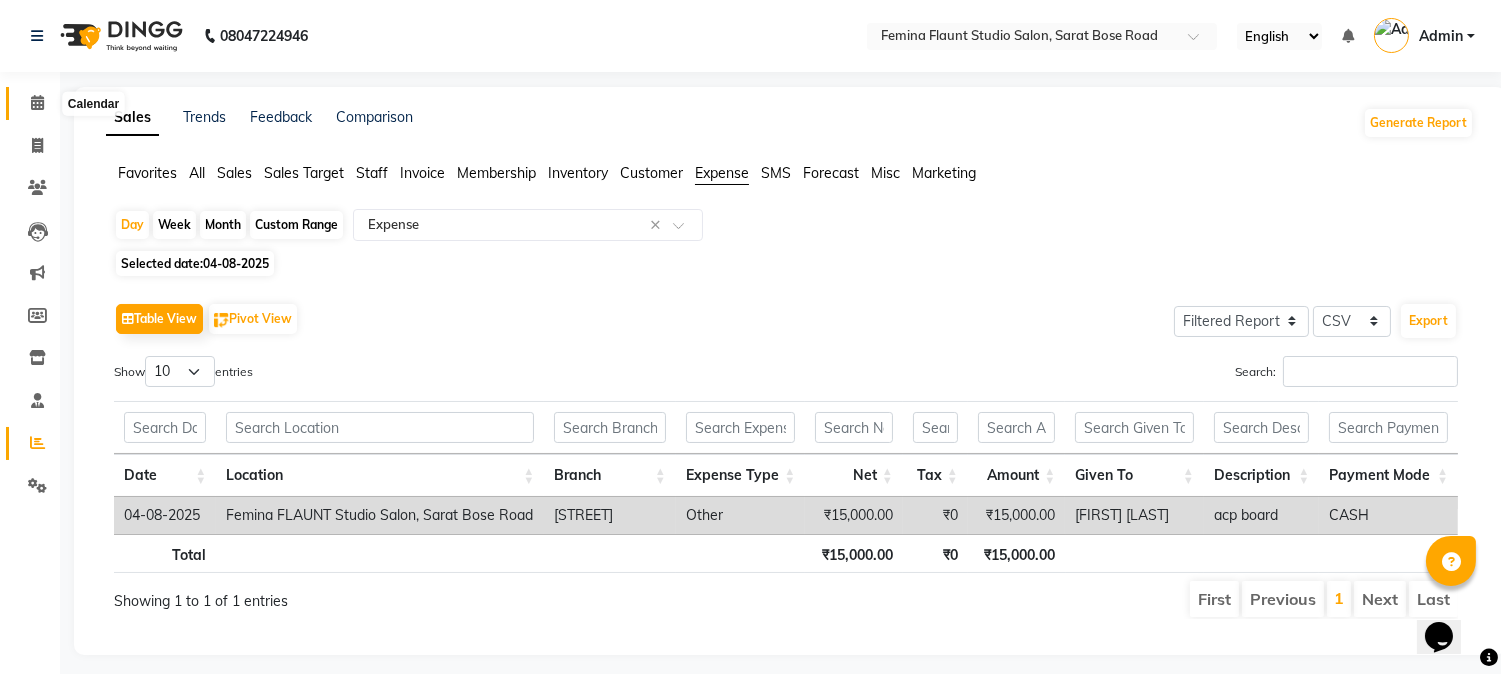 click 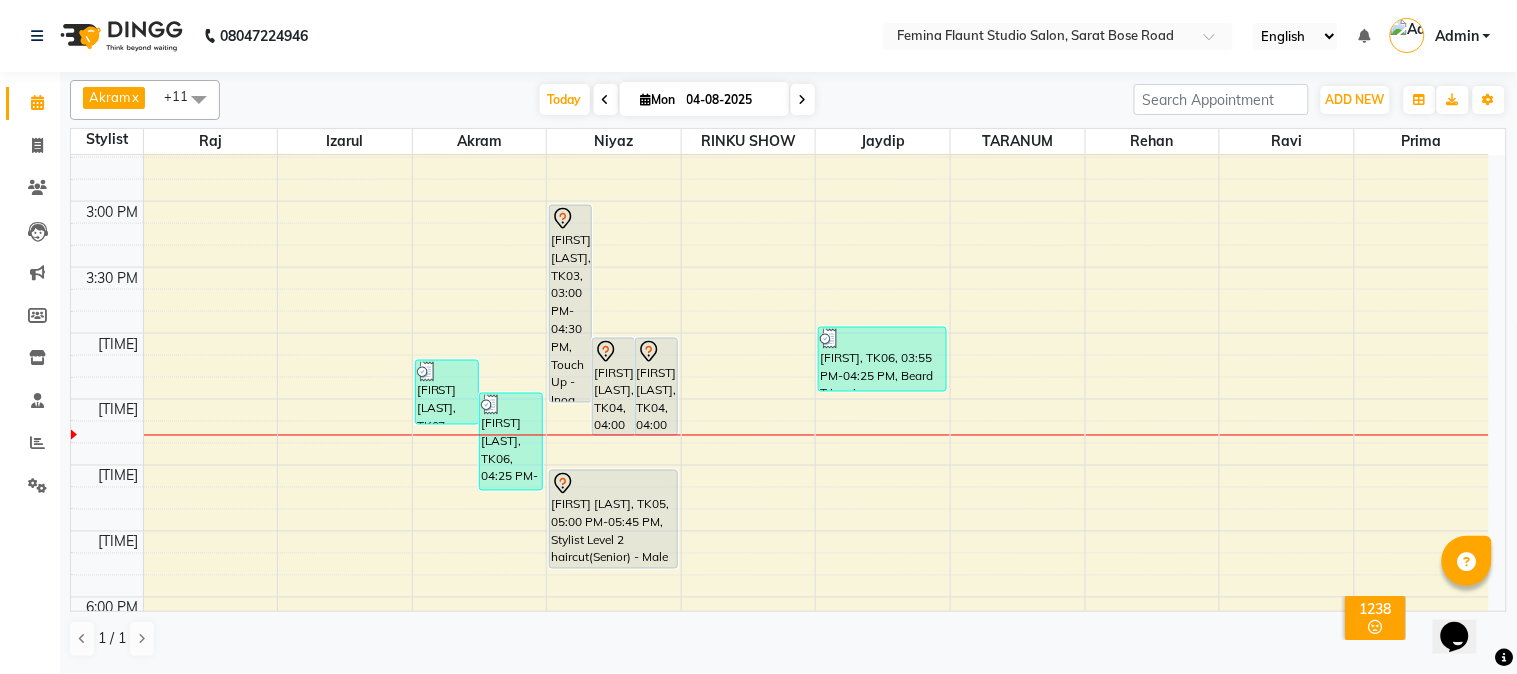 scroll, scrollTop: 777, scrollLeft: 0, axis: vertical 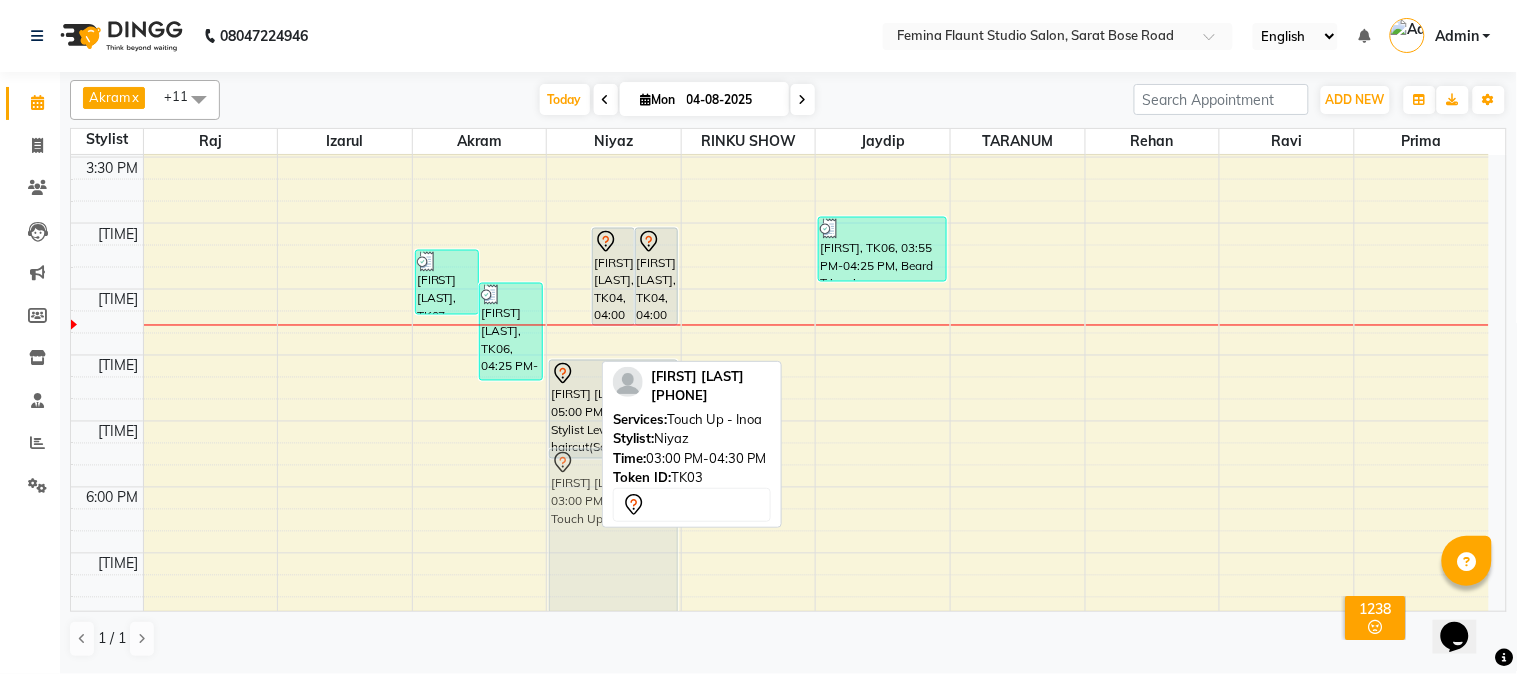 drag, startPoint x: 566, startPoint y: 267, endPoint x: 584, endPoint y: 538, distance: 271.59714 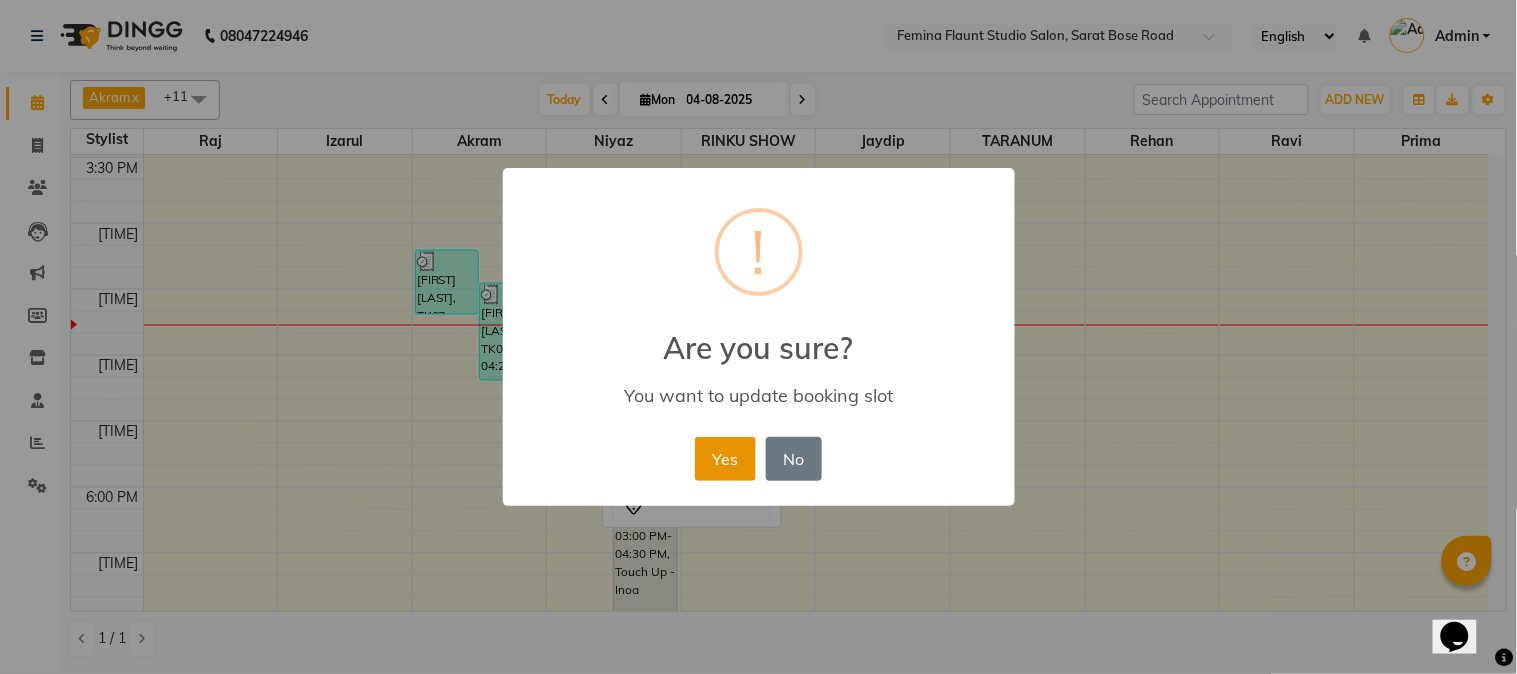click on "Yes" at bounding box center (725, 459) 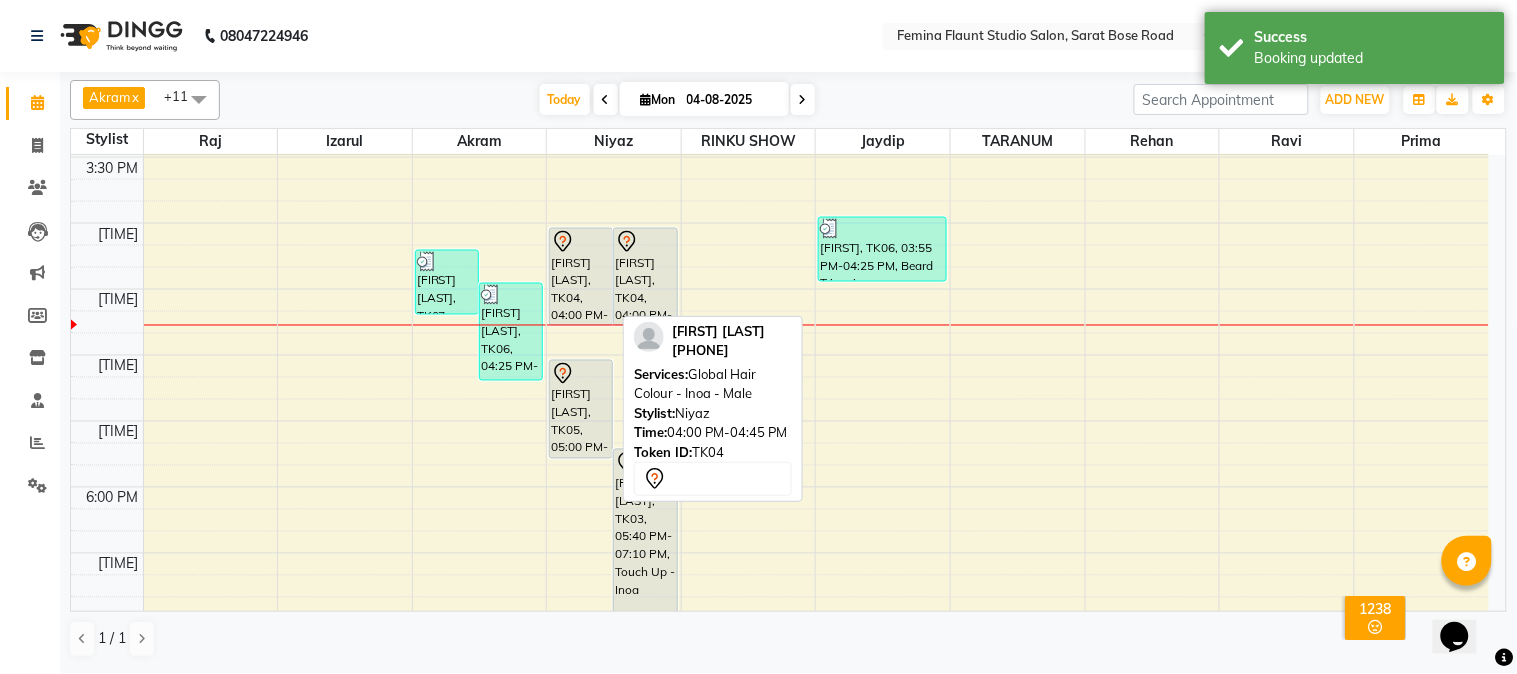 click on "[FIRST] [LAST], TK04, 04:00 PM-04:45 PM, Global Hair Colour - Inoa - Male" at bounding box center [581, 277] 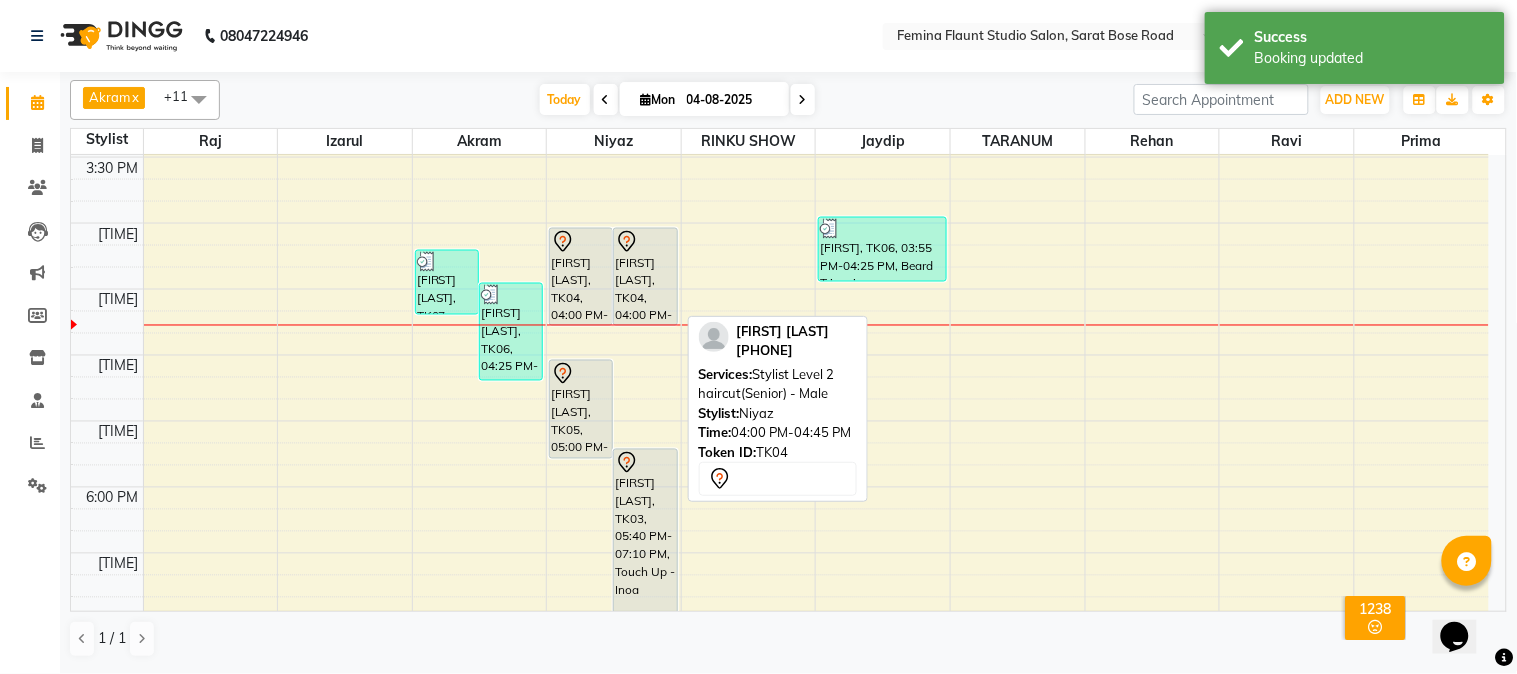 click on "[FIRST] [LAST], TK04, 04:00 PM-04:45 PM, Stylist Level 2 haircut(Senior) - Male" at bounding box center (645, 277) 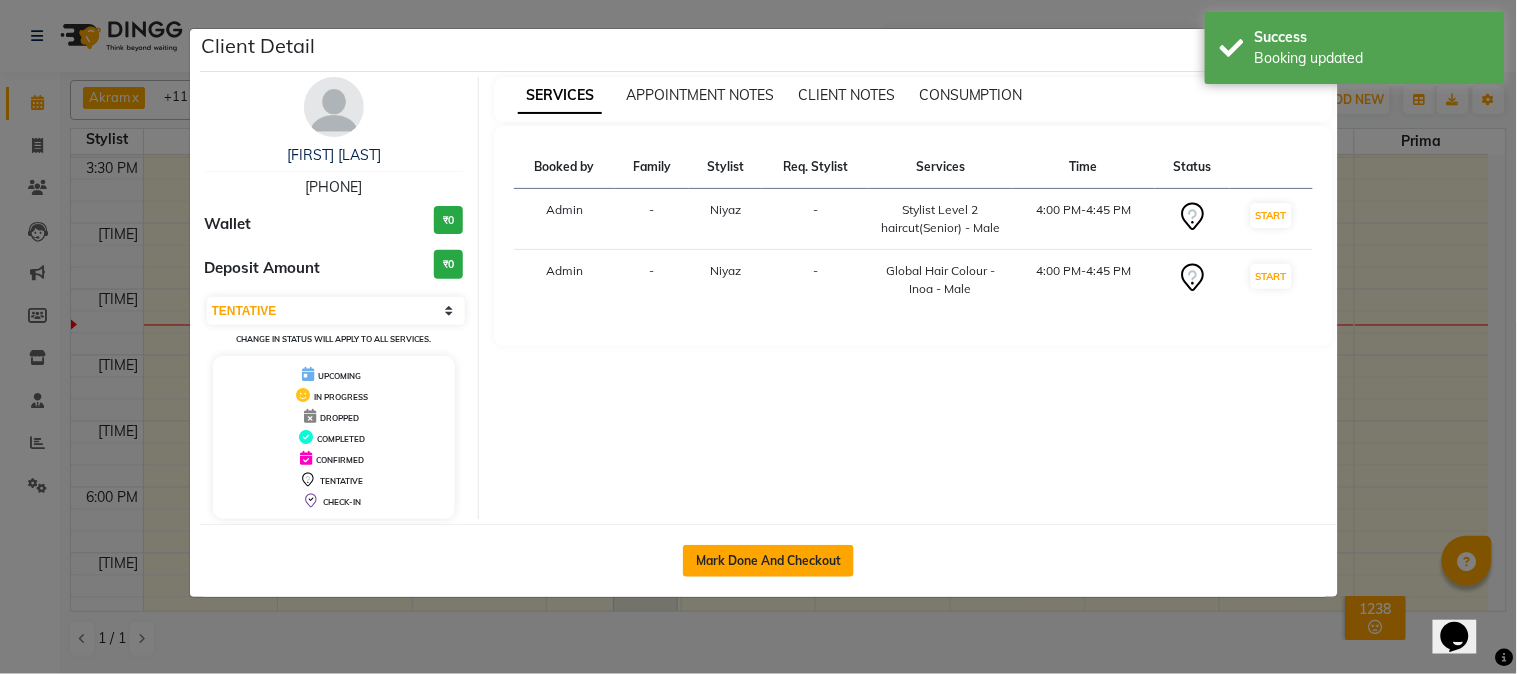 click on "Mark Done And Checkout" 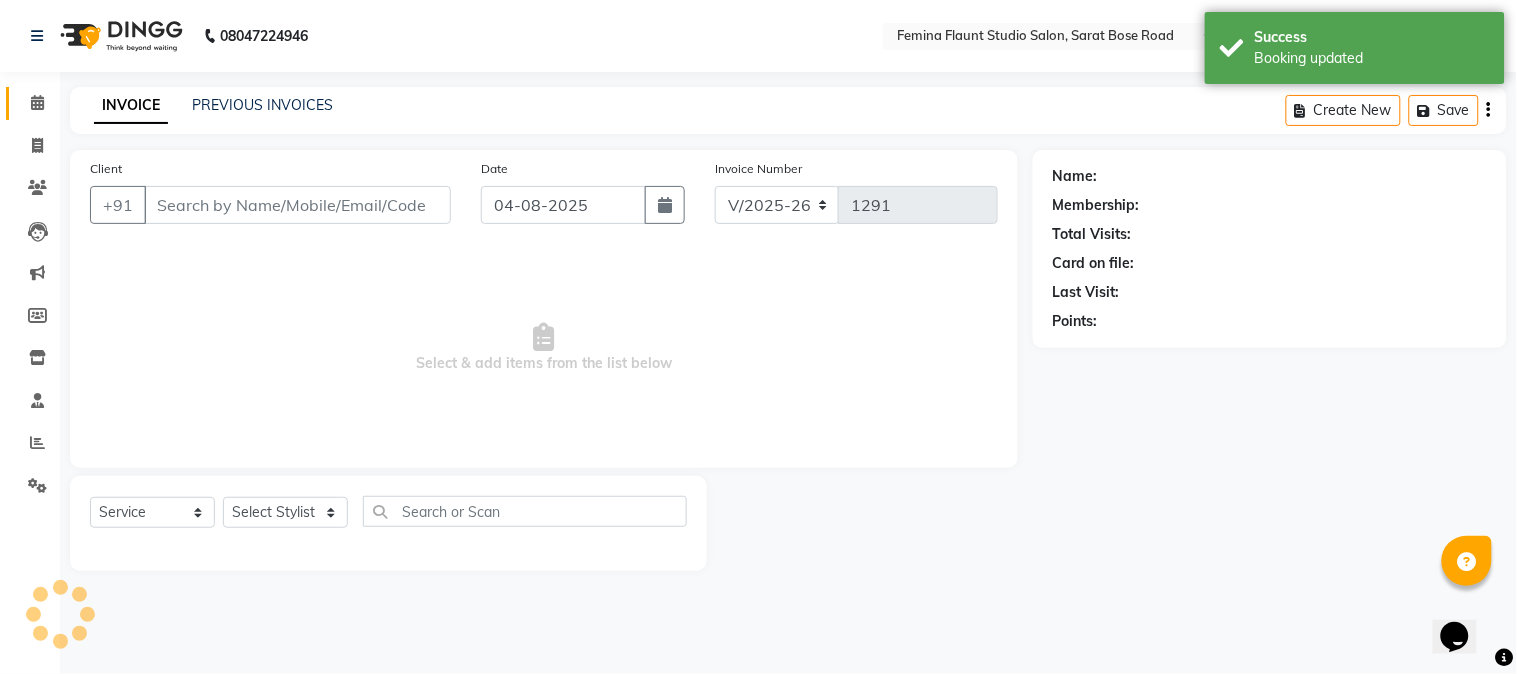 type on "[PHONE]" 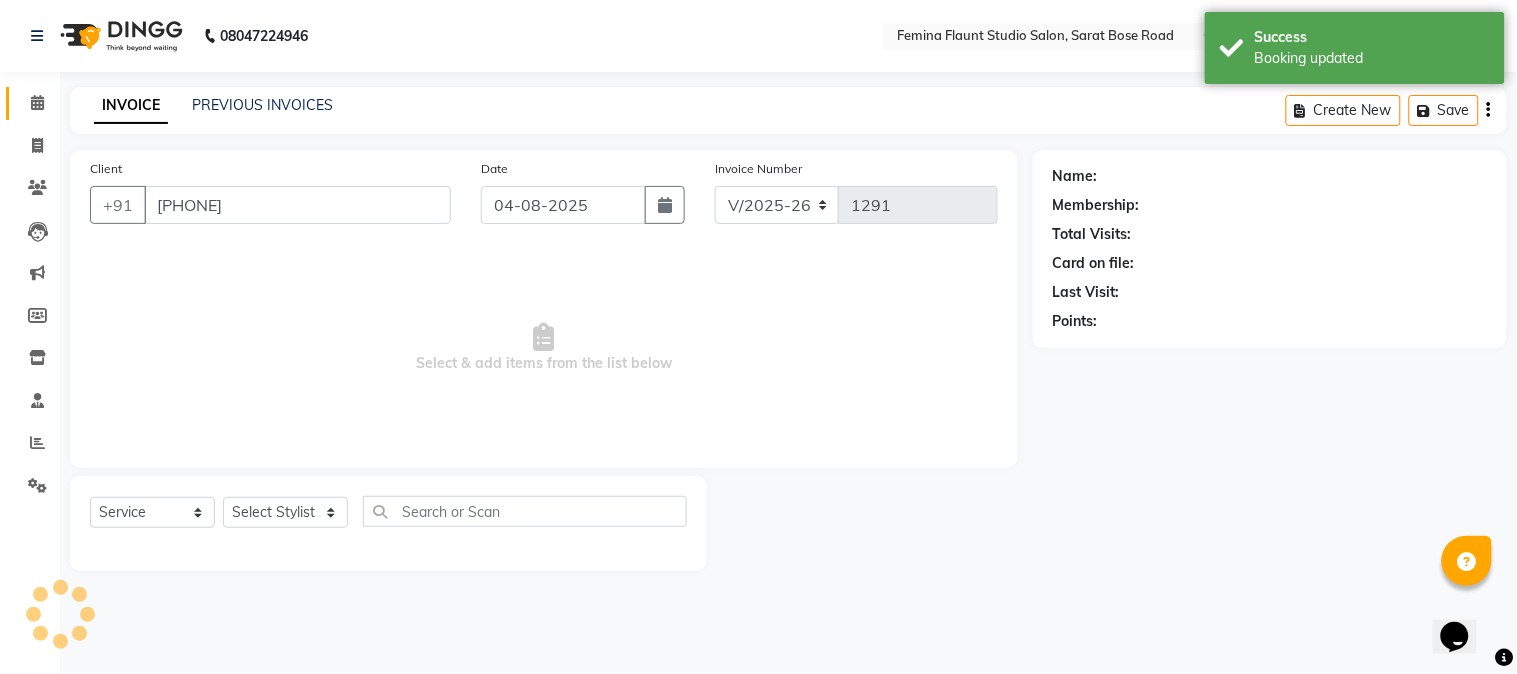 select on "83062" 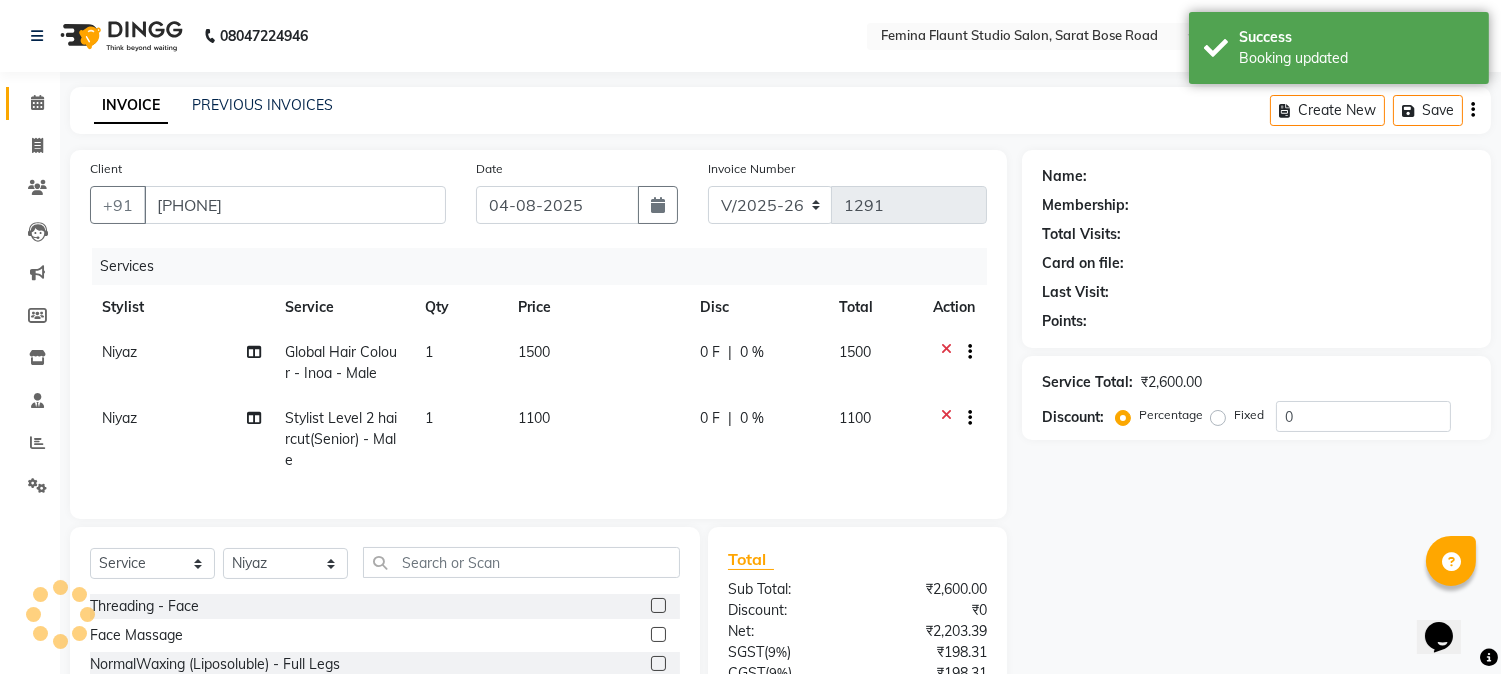 select on "1: Object" 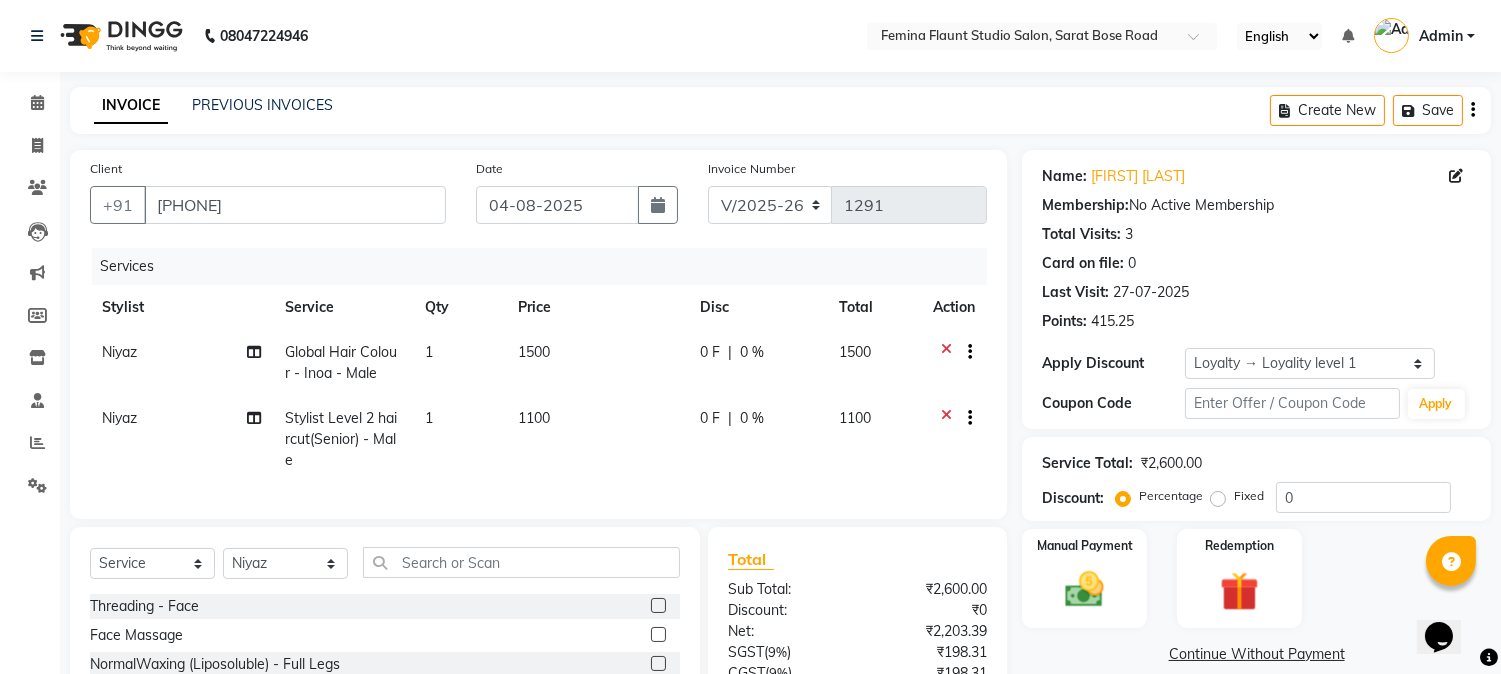 click on "1500" 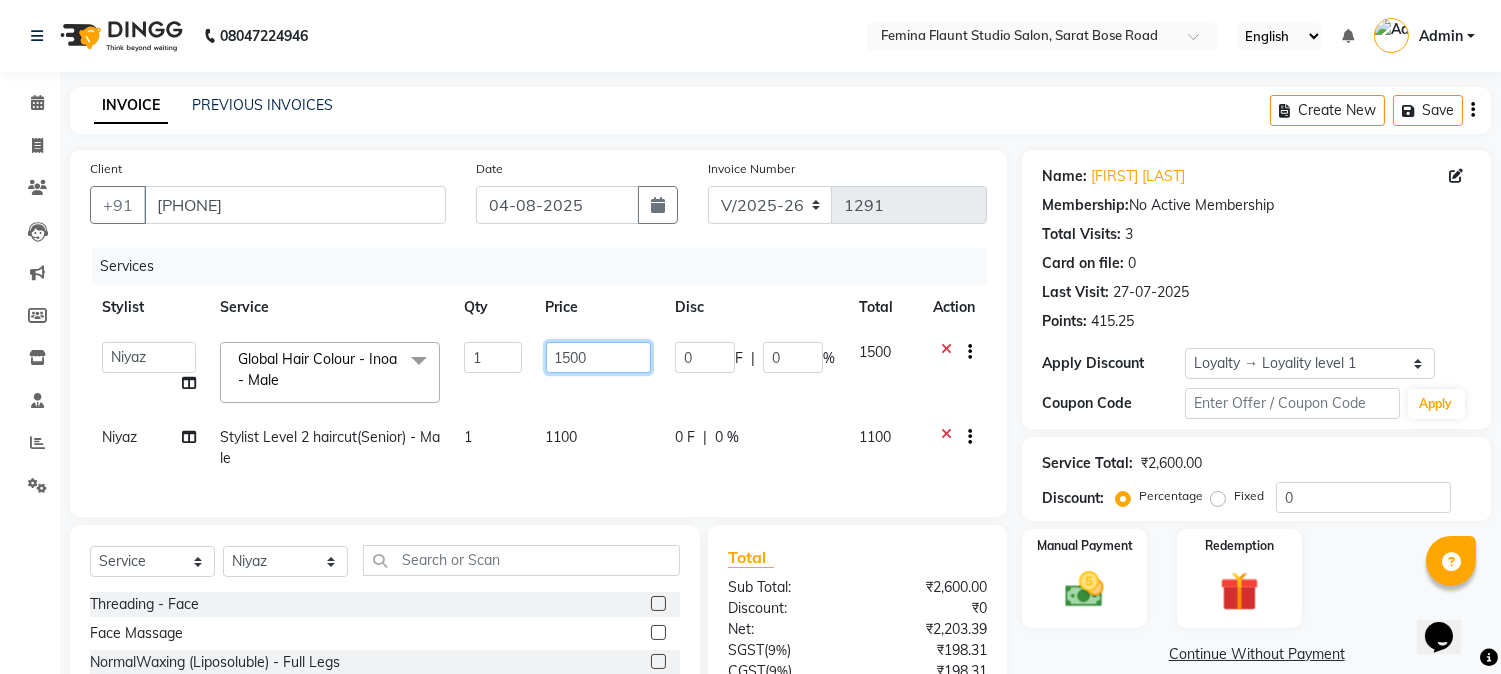 click on "1500" 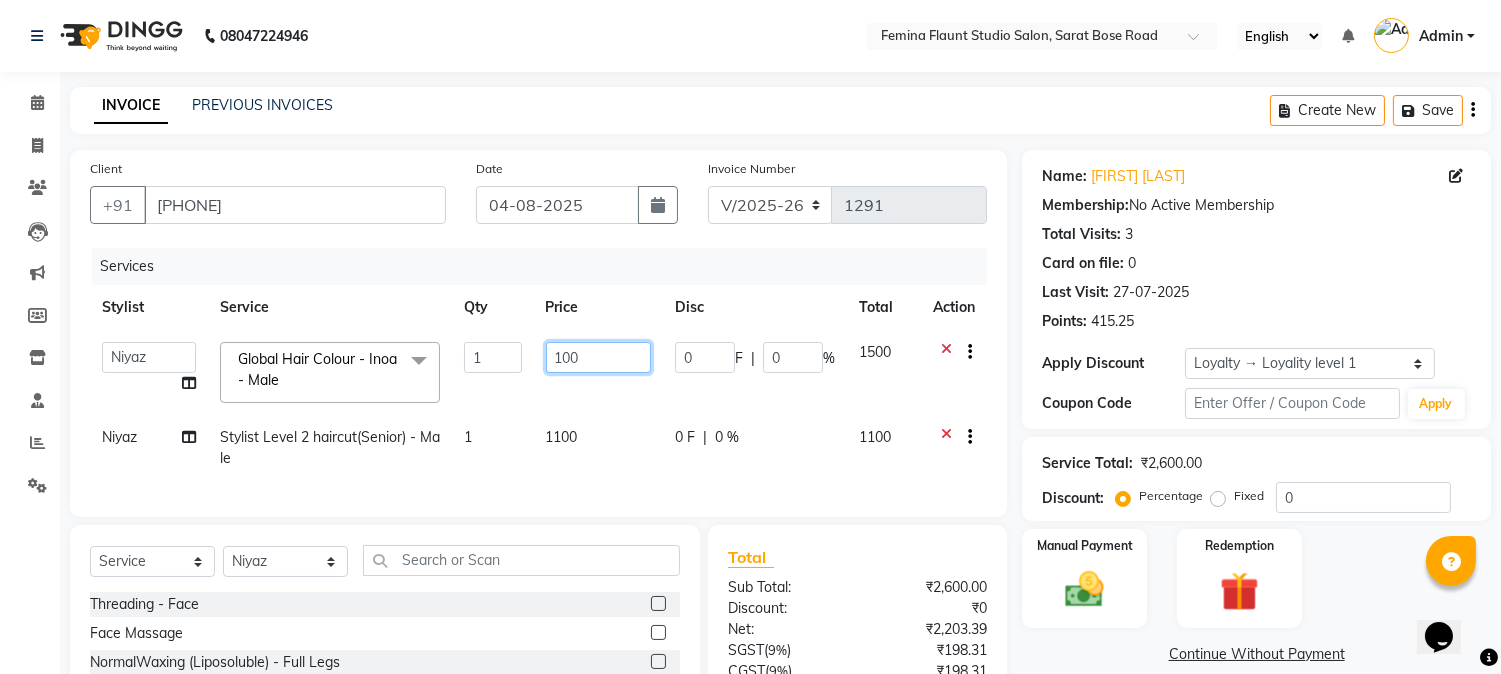 type on "1600" 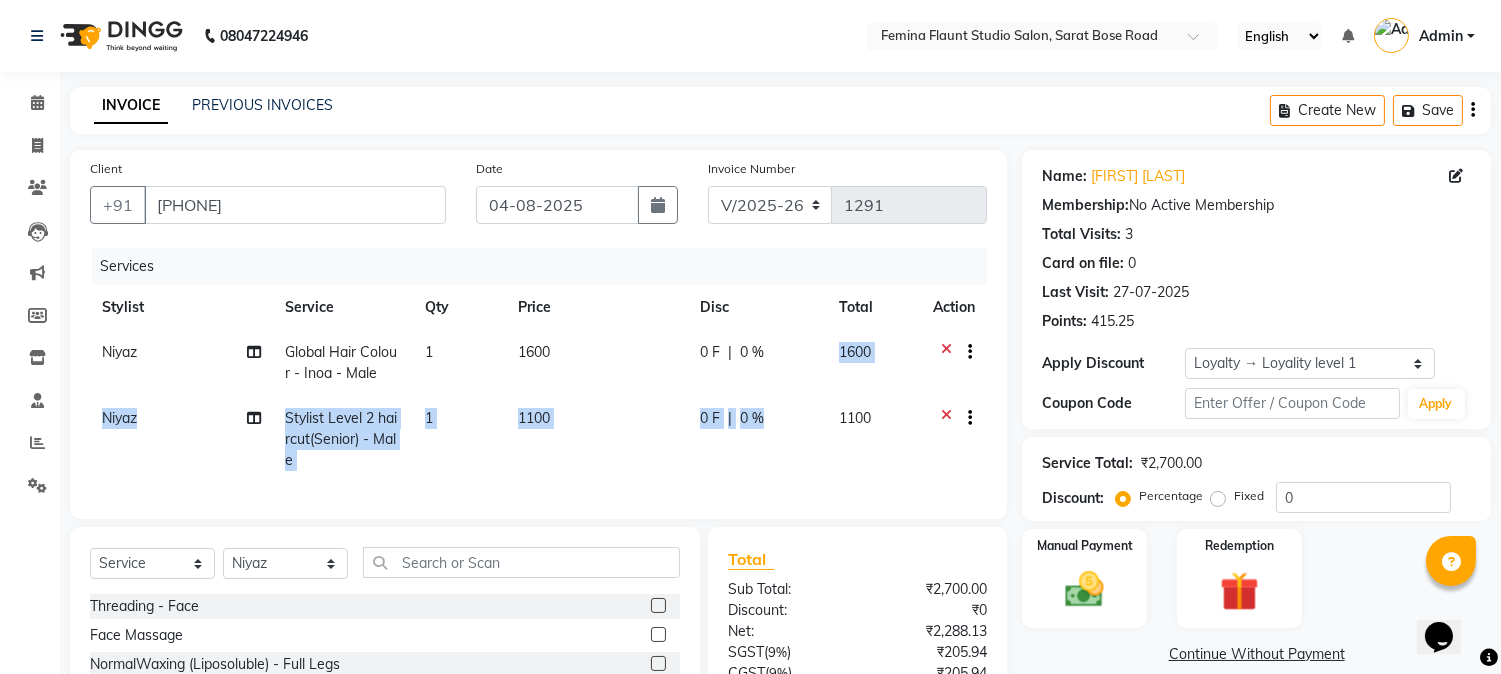 click on "Niyaz Global Hair Colour - Inoa - Male 1 1600 0 F | 0 % 1600 Niyaz Stylist Level 2 haircut(Senior) - Male 1 1100 0 F | 0 % 1100" 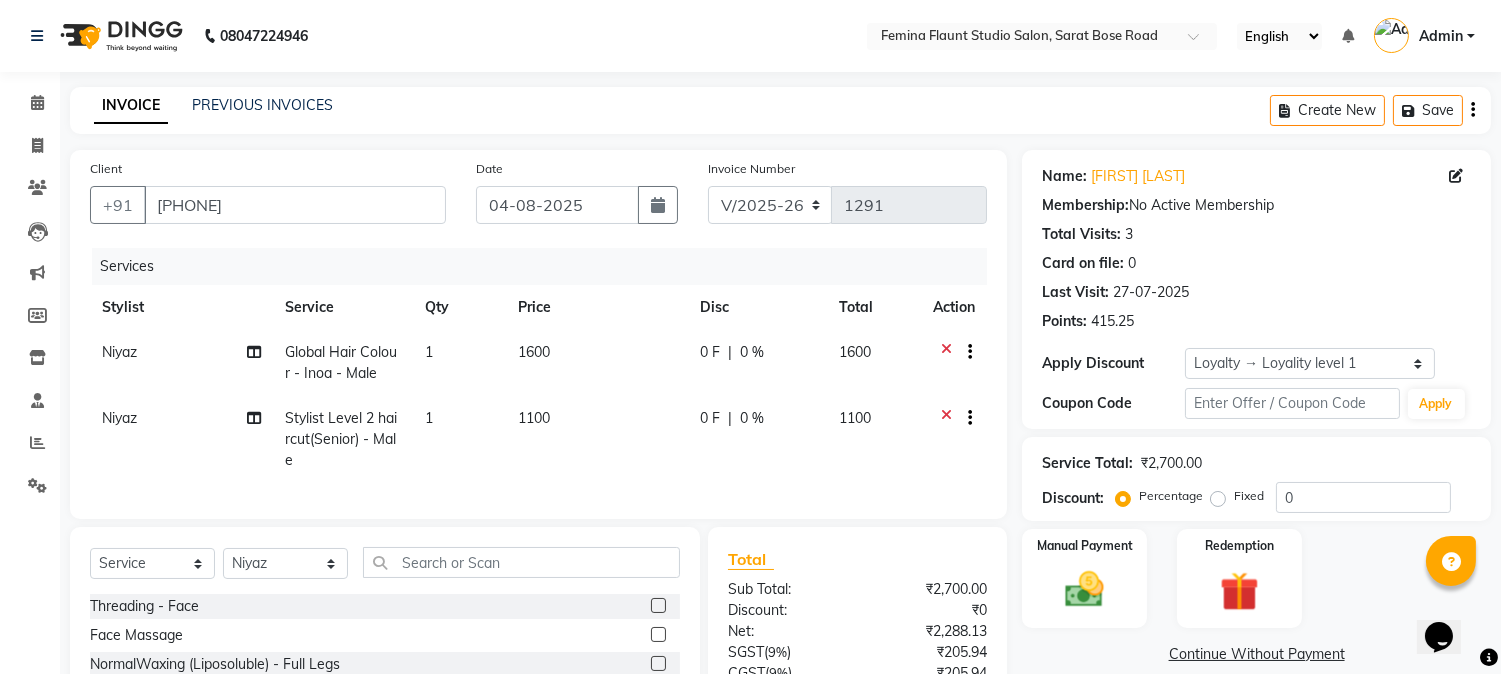 click on "1100" 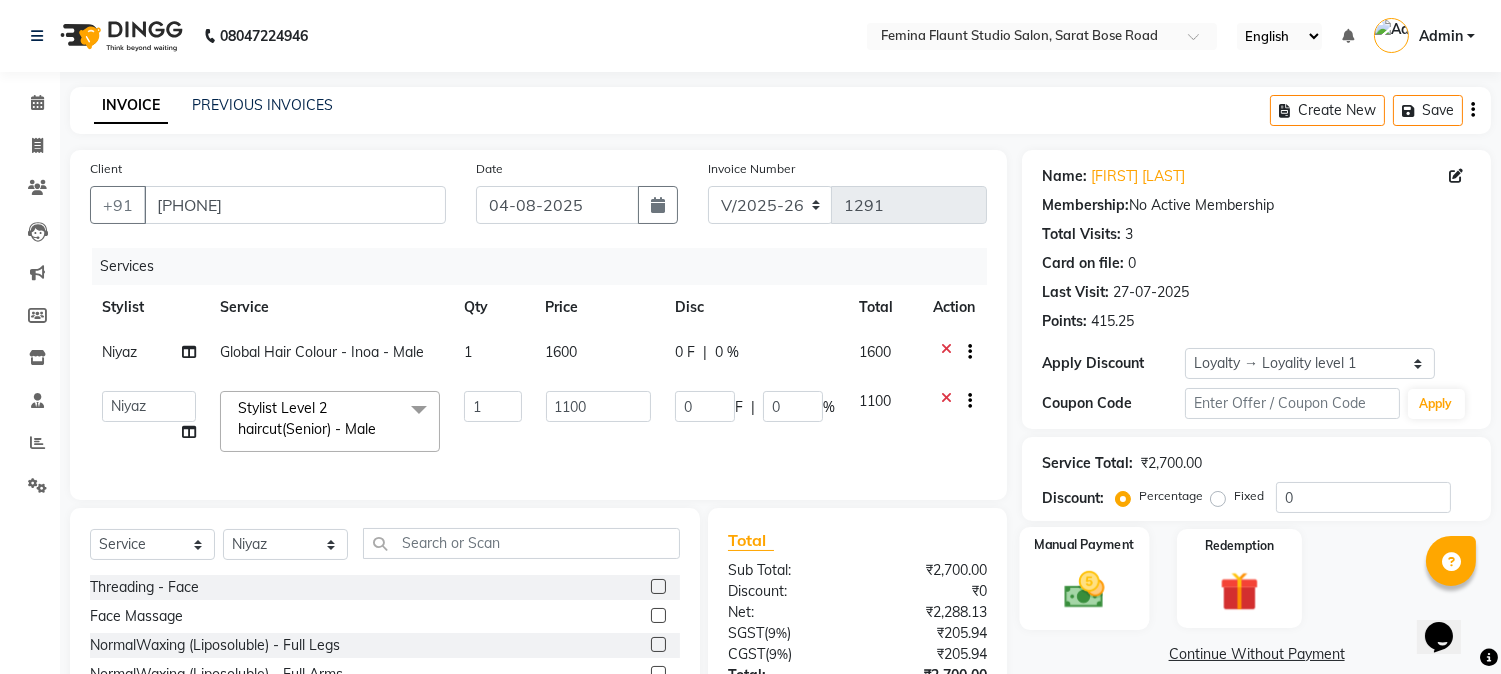 scroll, scrollTop: 175, scrollLeft: 0, axis: vertical 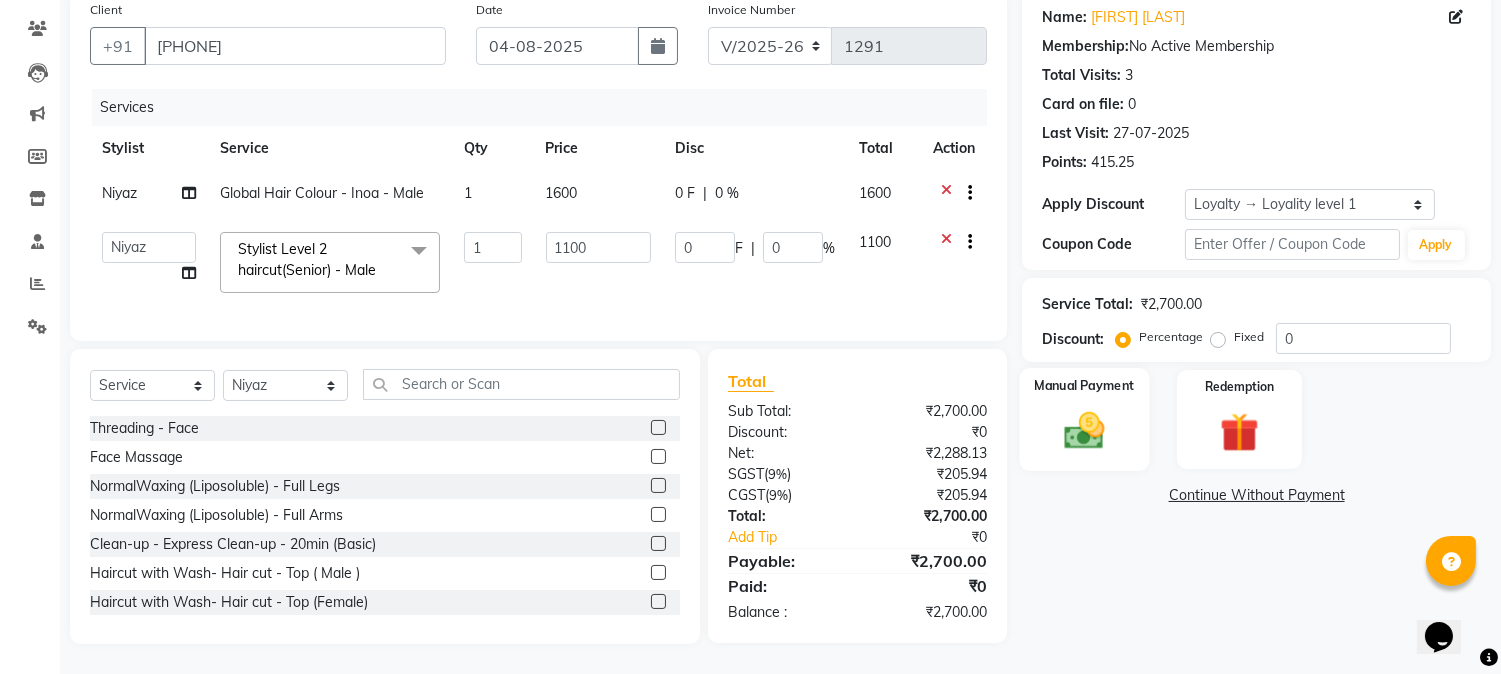 click 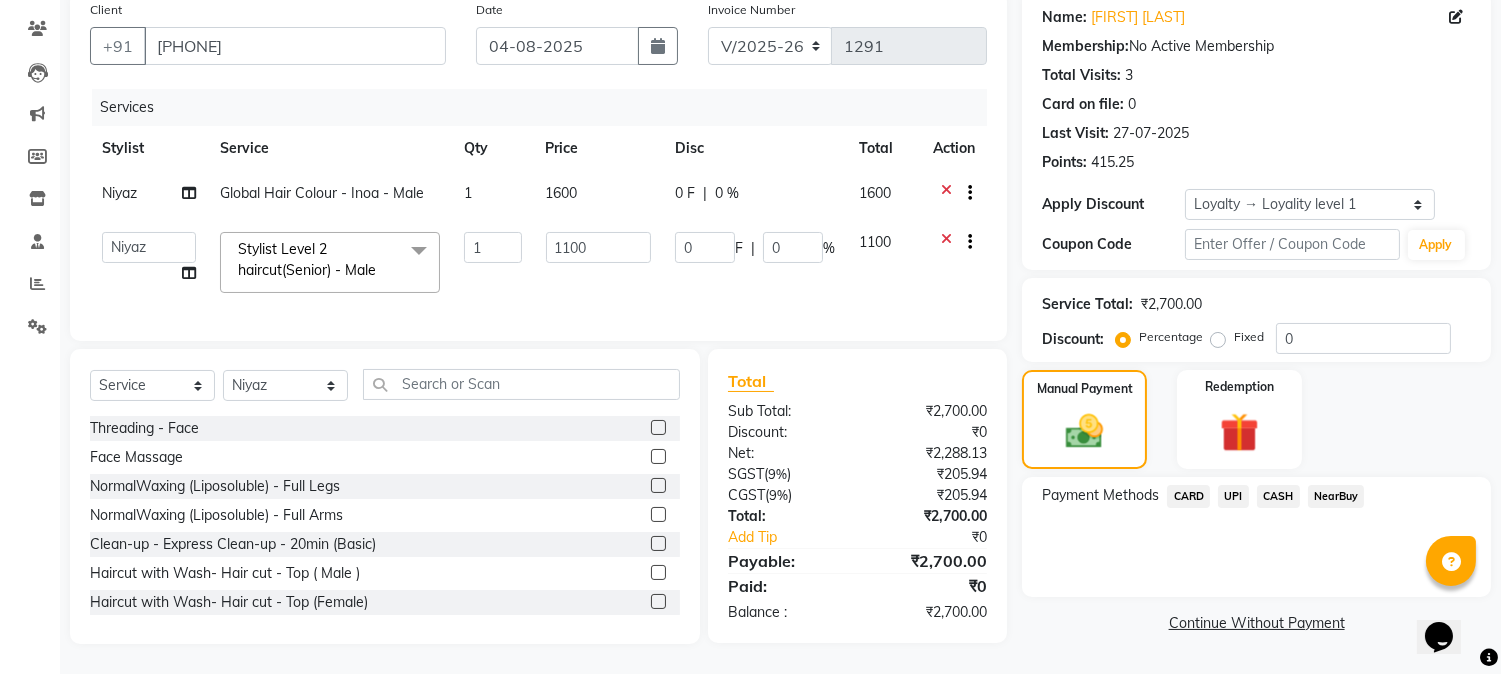 click on "CASH" 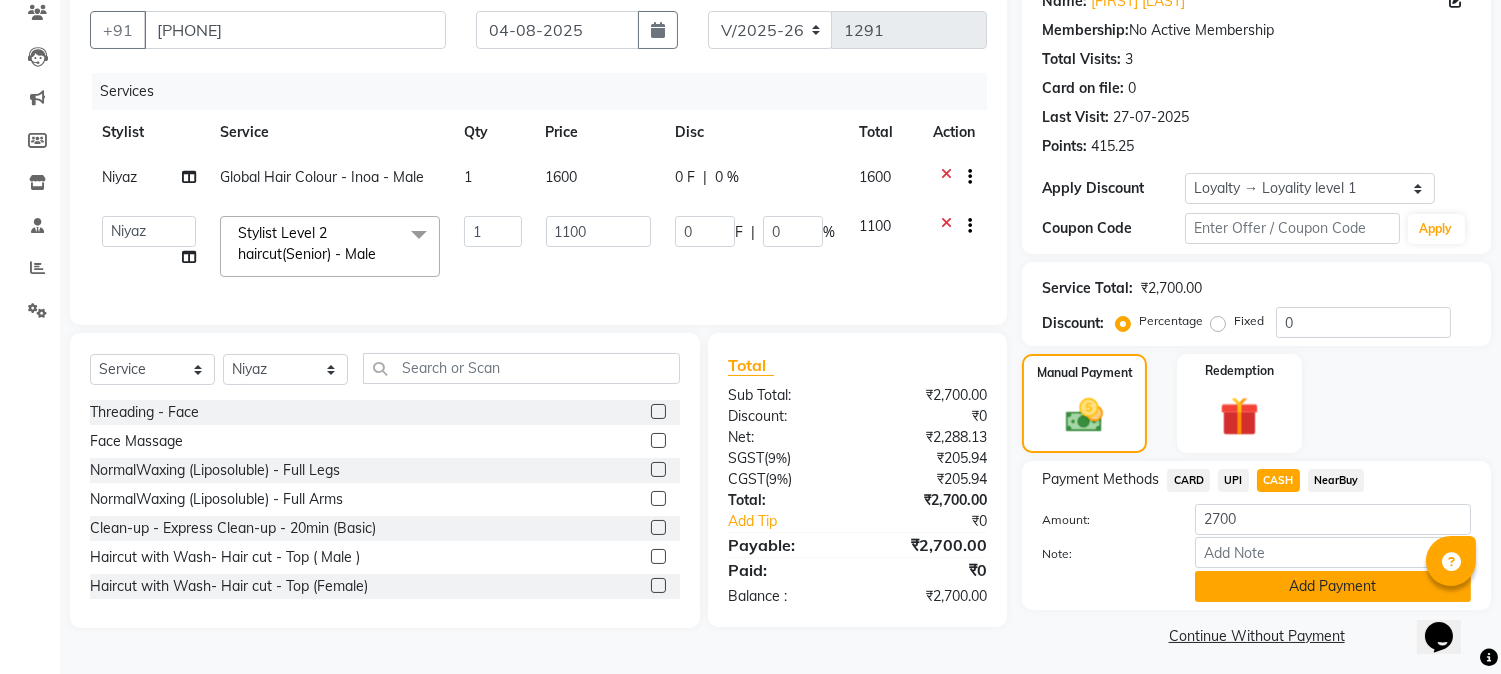 click on "Add Payment" 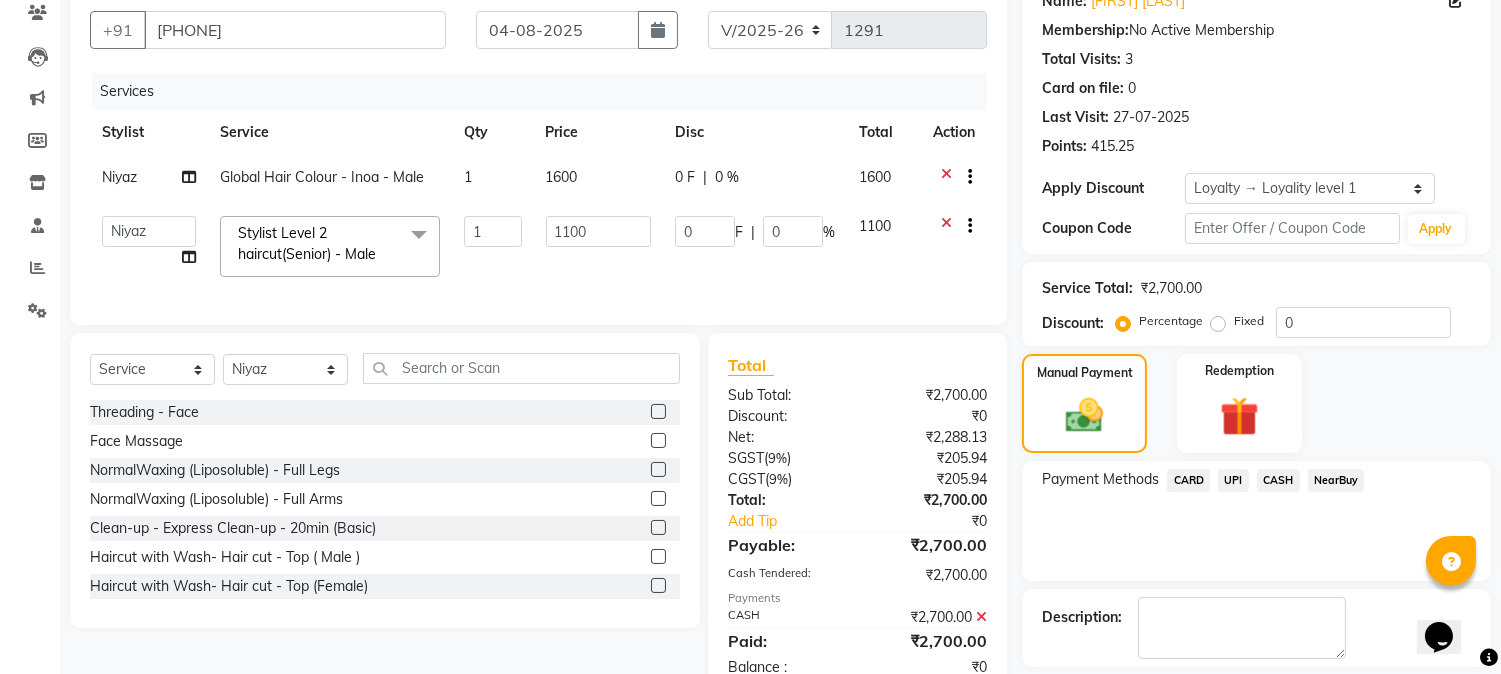 scroll, scrollTop: 365, scrollLeft: 0, axis: vertical 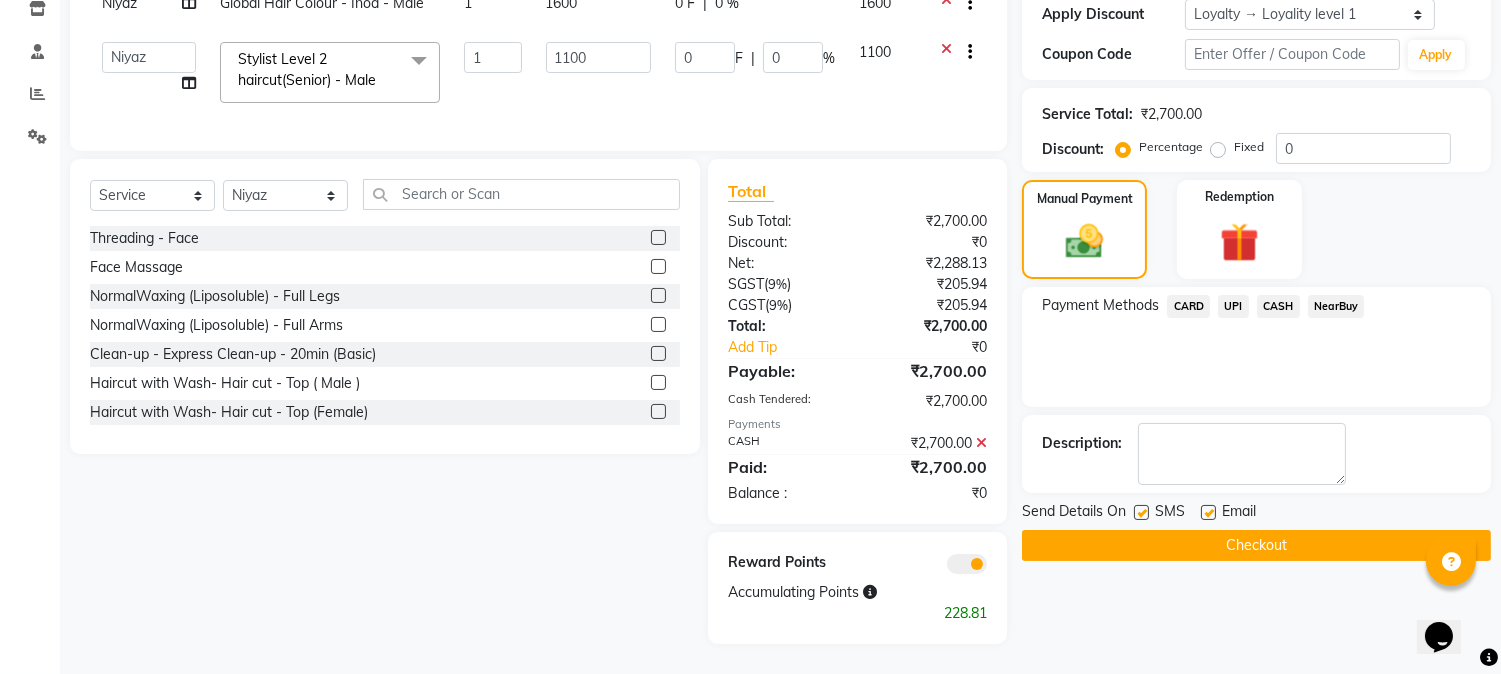 click on "Checkout" 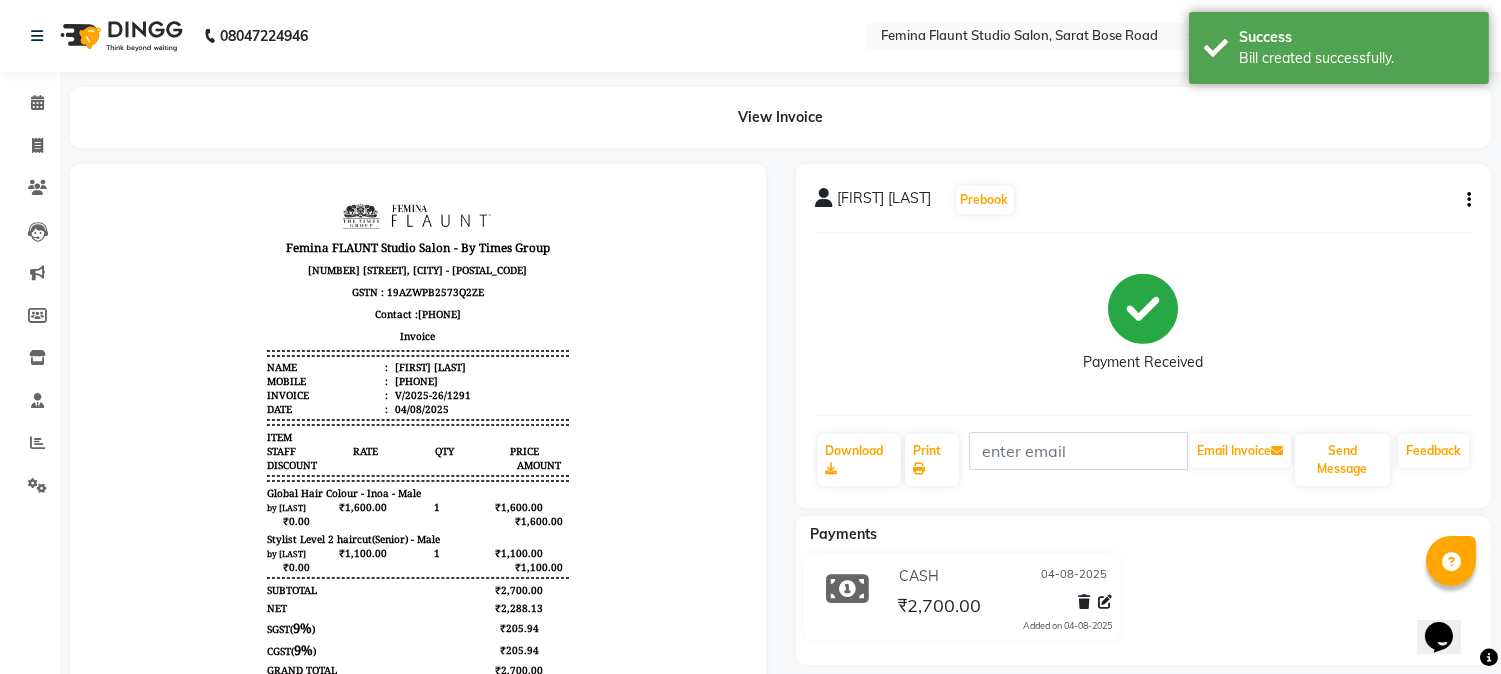 scroll, scrollTop: 0, scrollLeft: 0, axis: both 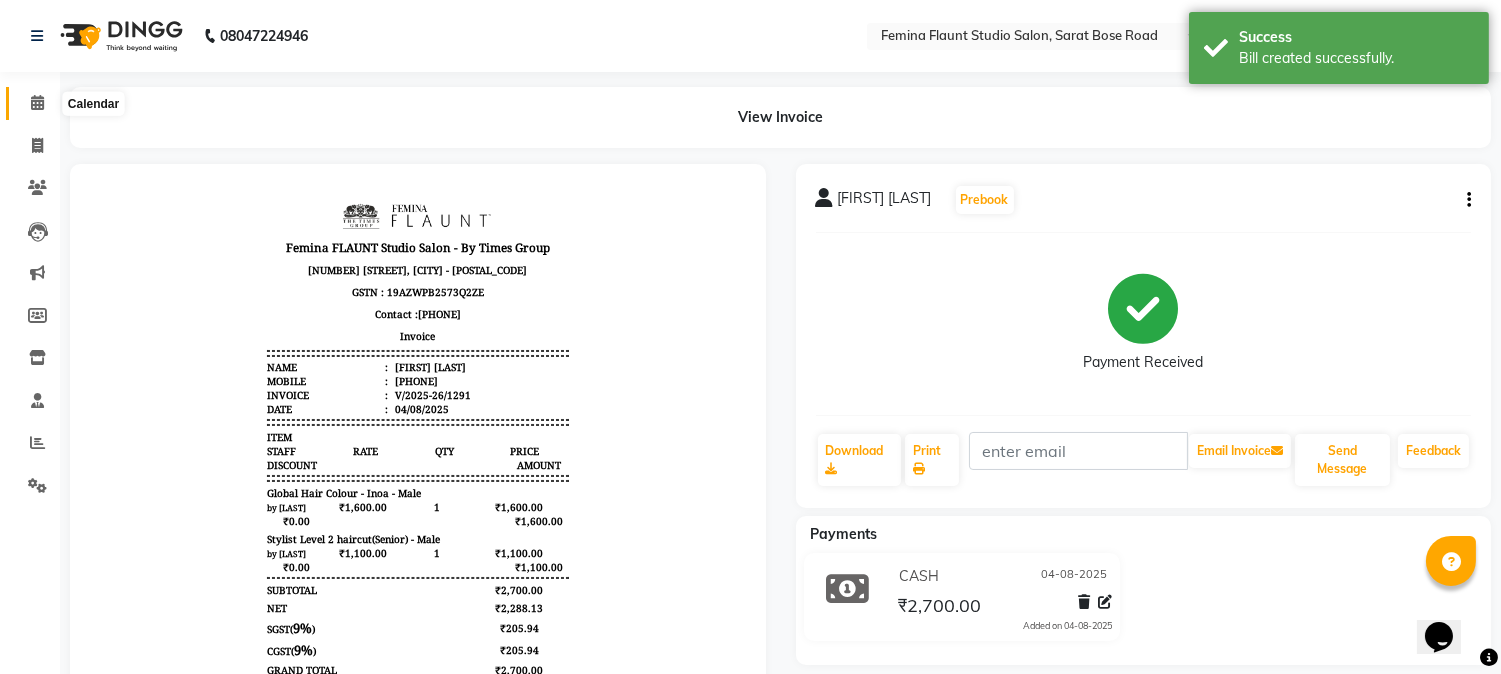 click 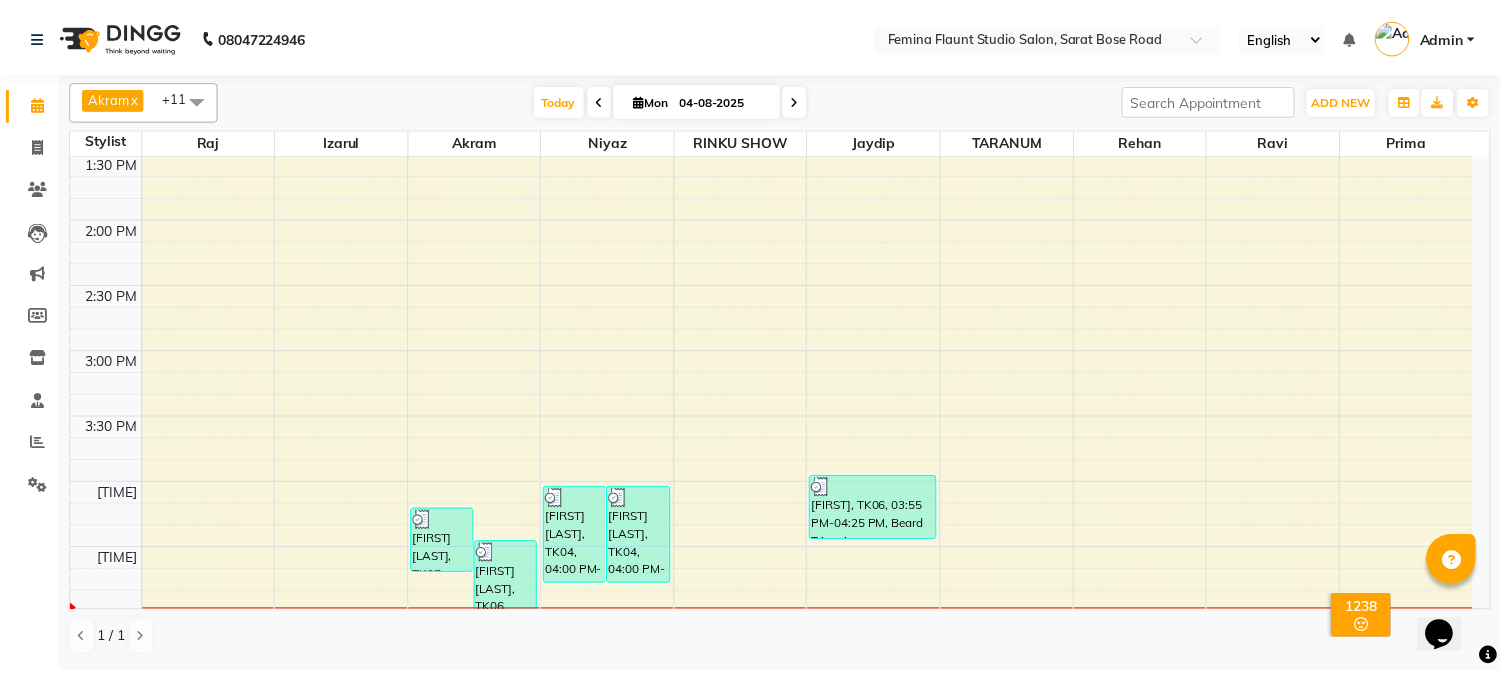 scroll, scrollTop: 888, scrollLeft: 0, axis: vertical 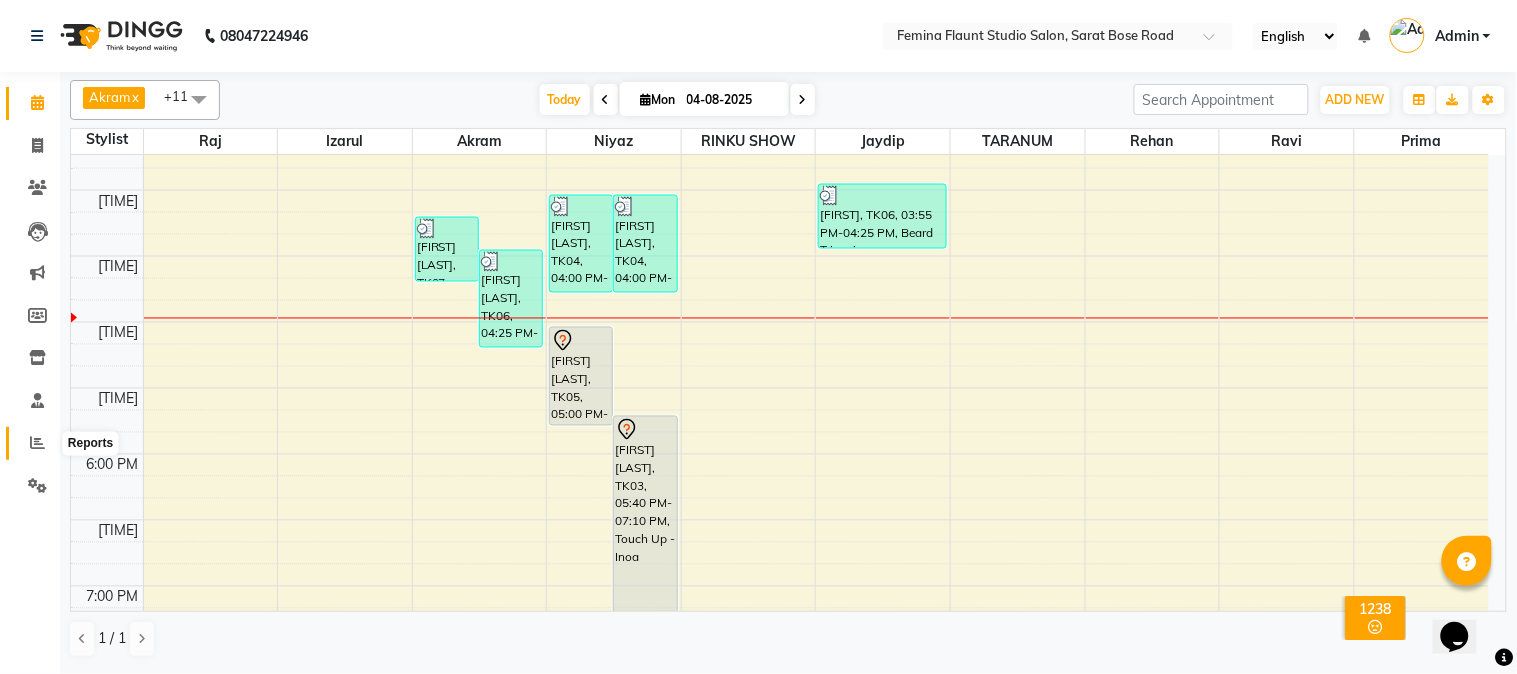 click 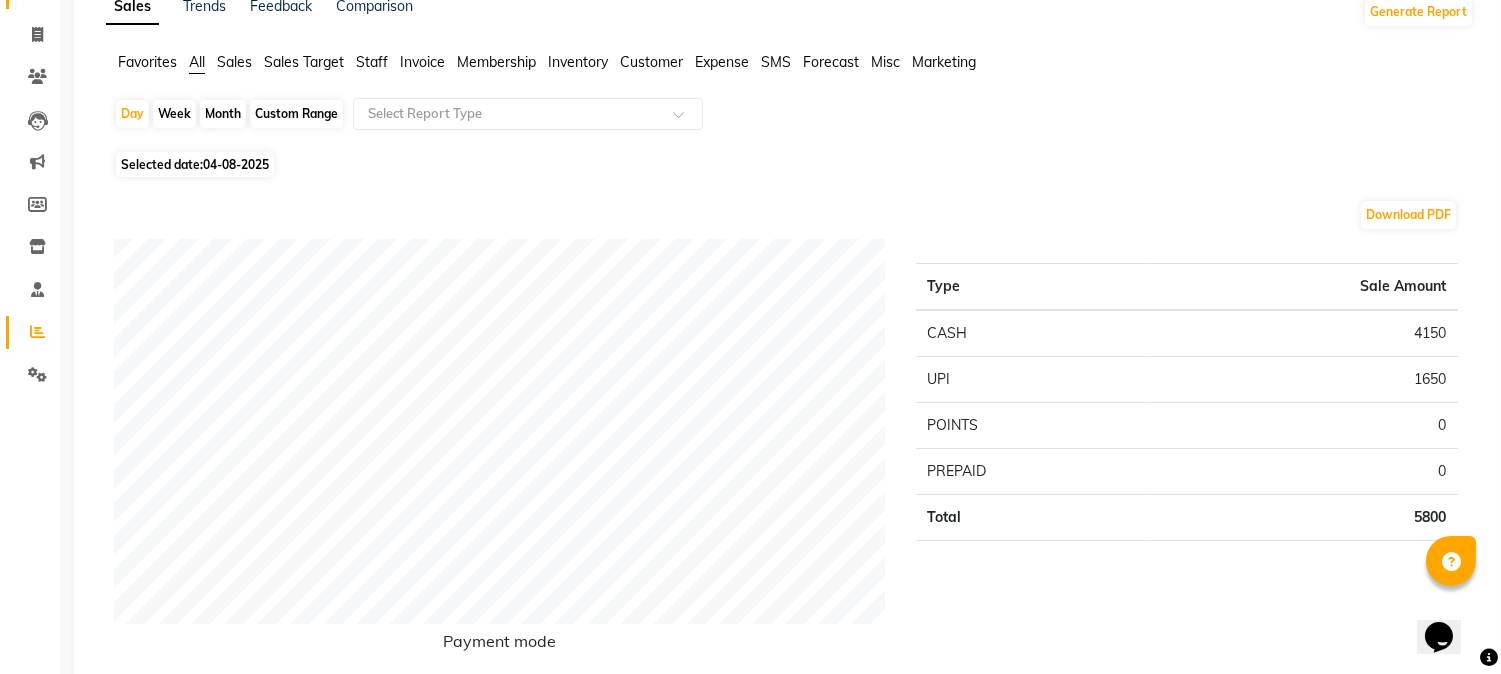 scroll, scrollTop: 0, scrollLeft: 0, axis: both 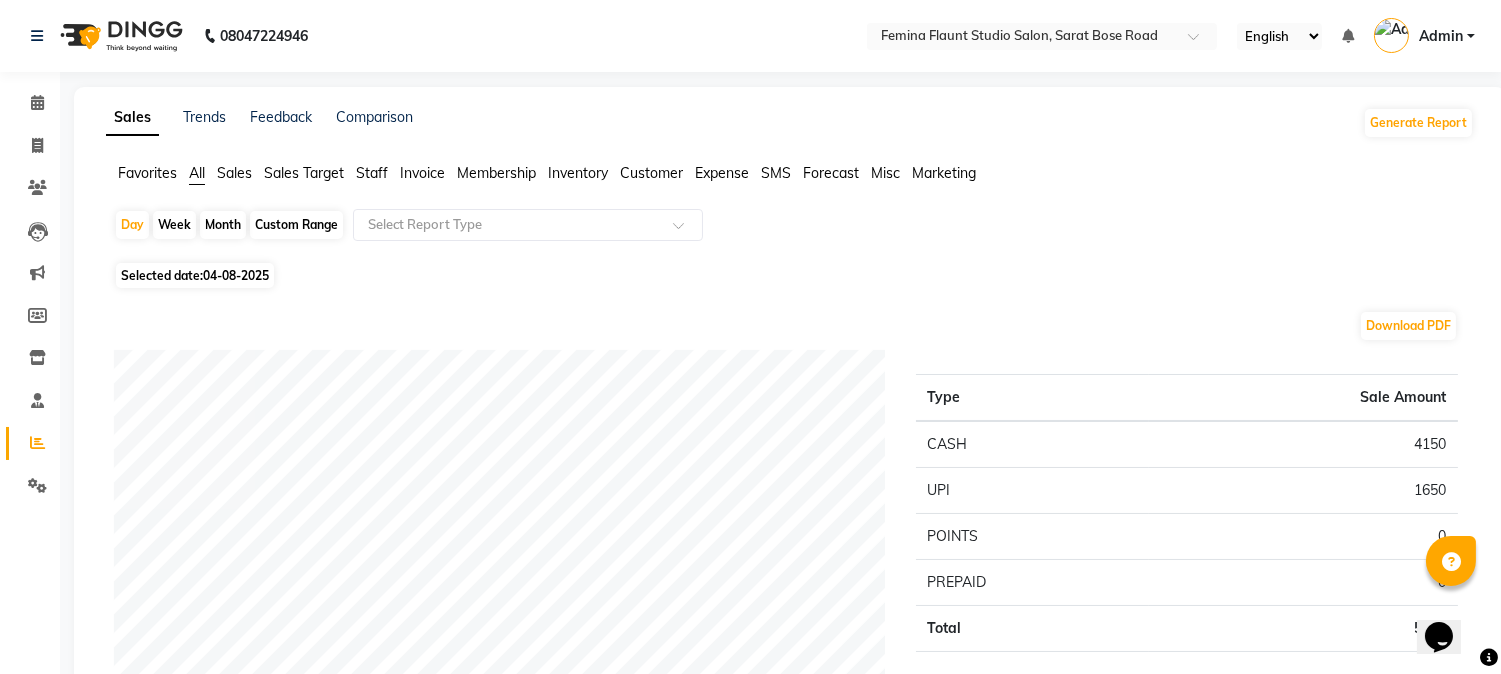 click on "Expense" 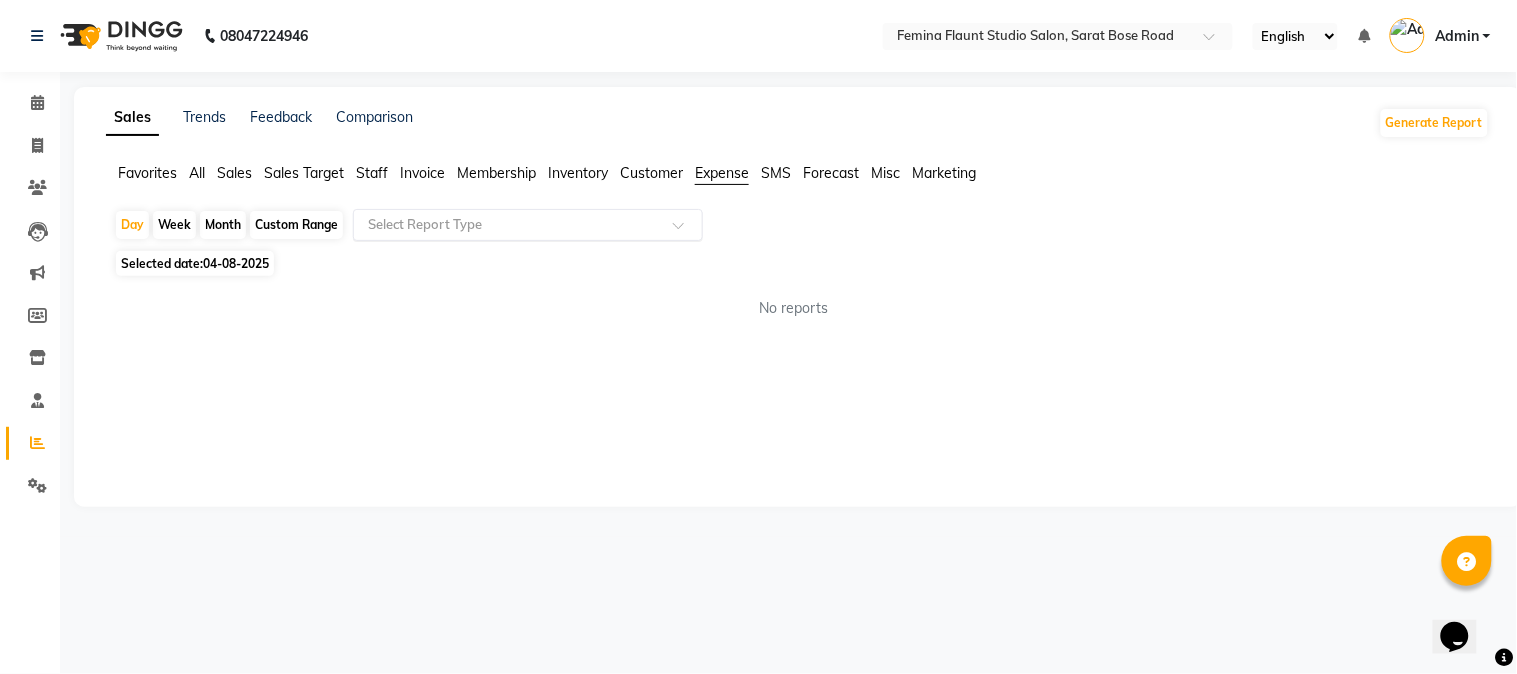 click on "Day   Week   Month   Custom Range  Select Report Type" 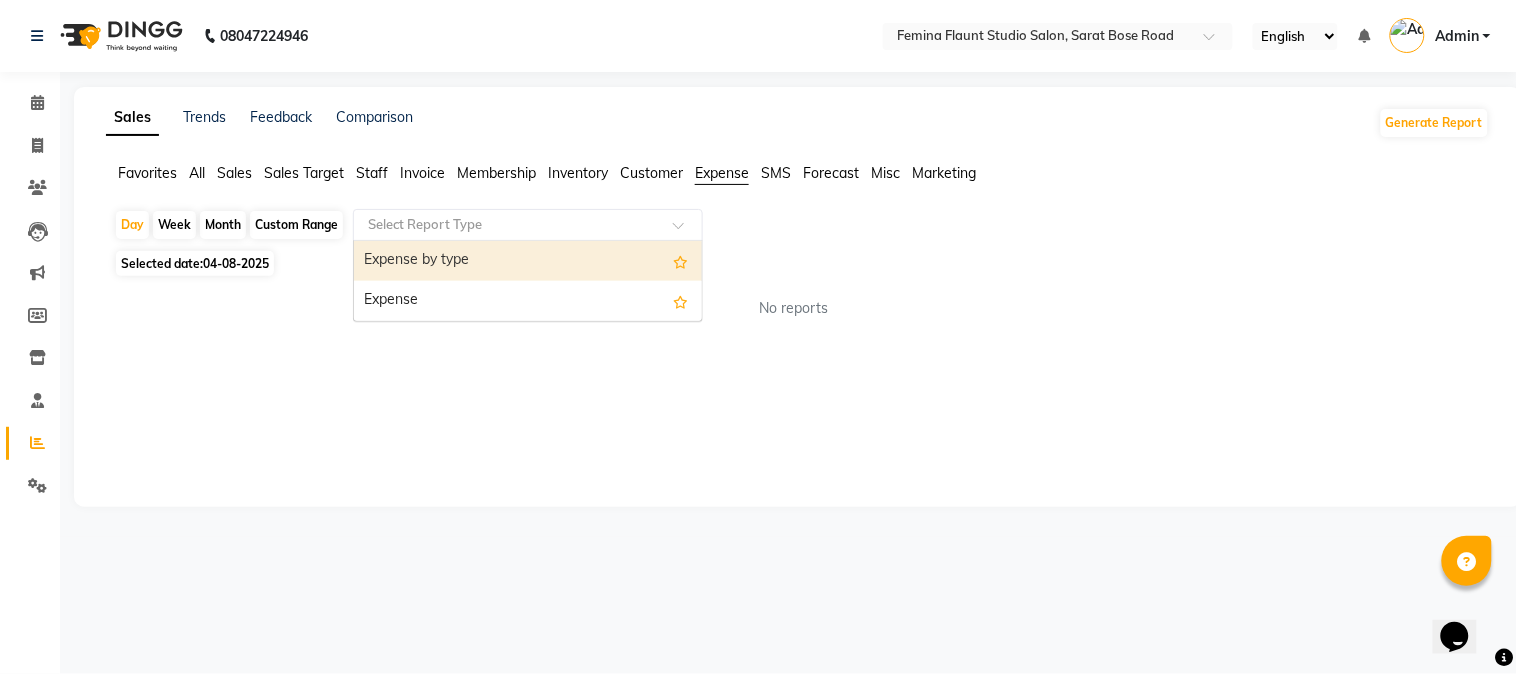 click 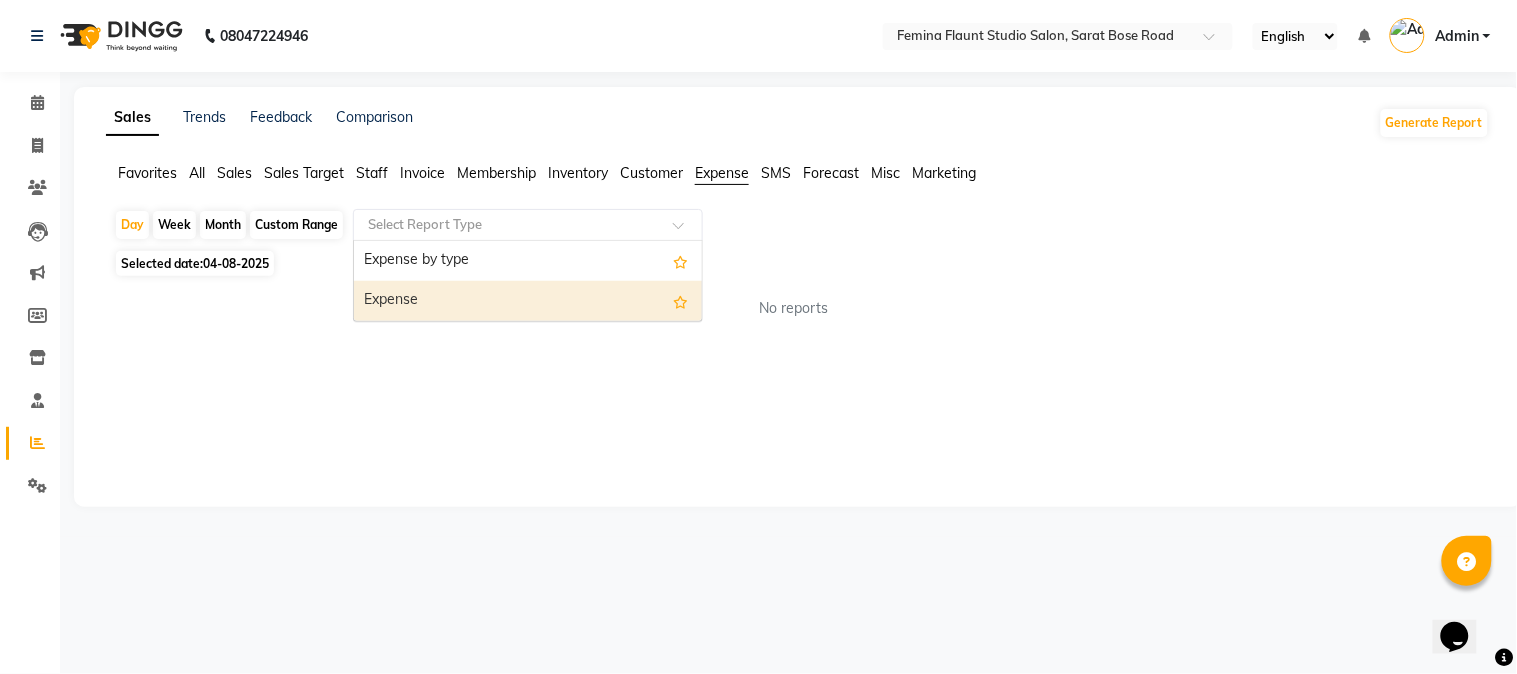 click on "Expense" at bounding box center [528, 301] 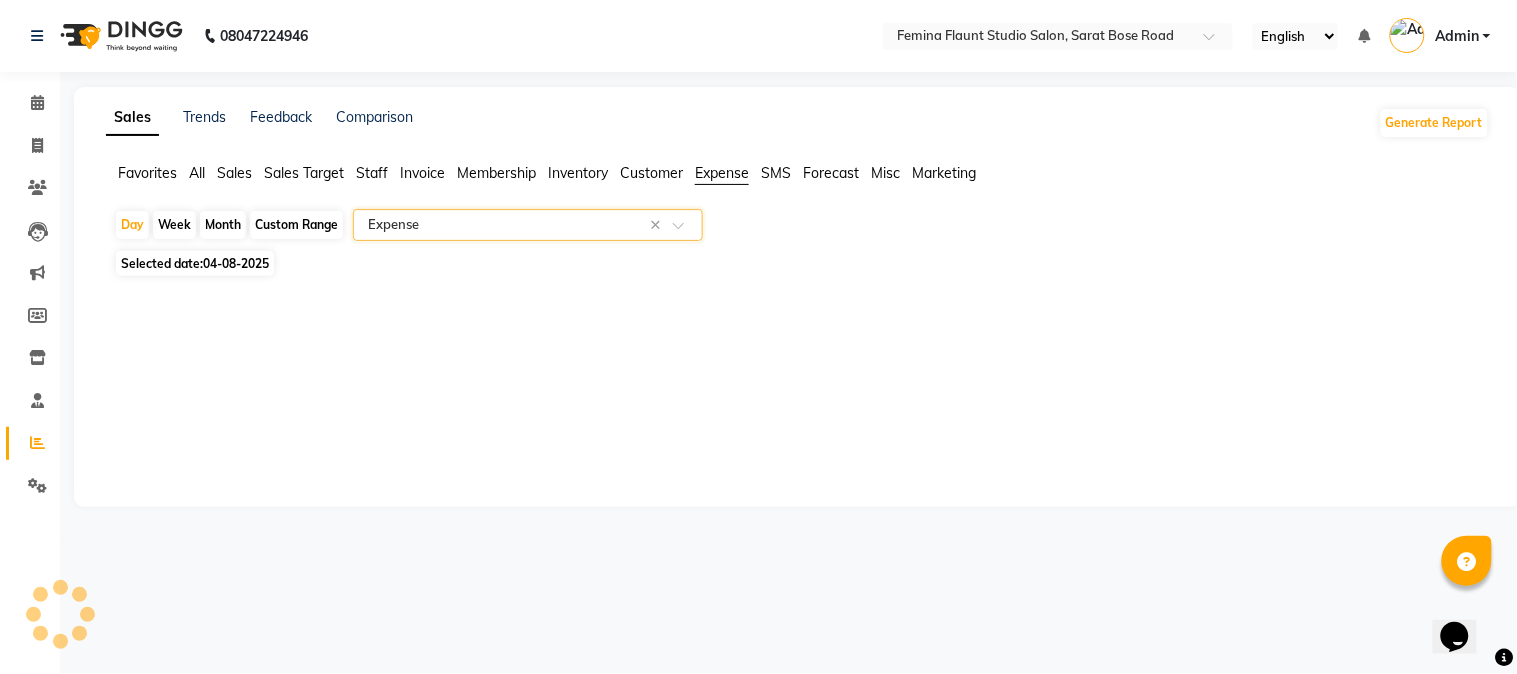 select on "filtered_report" 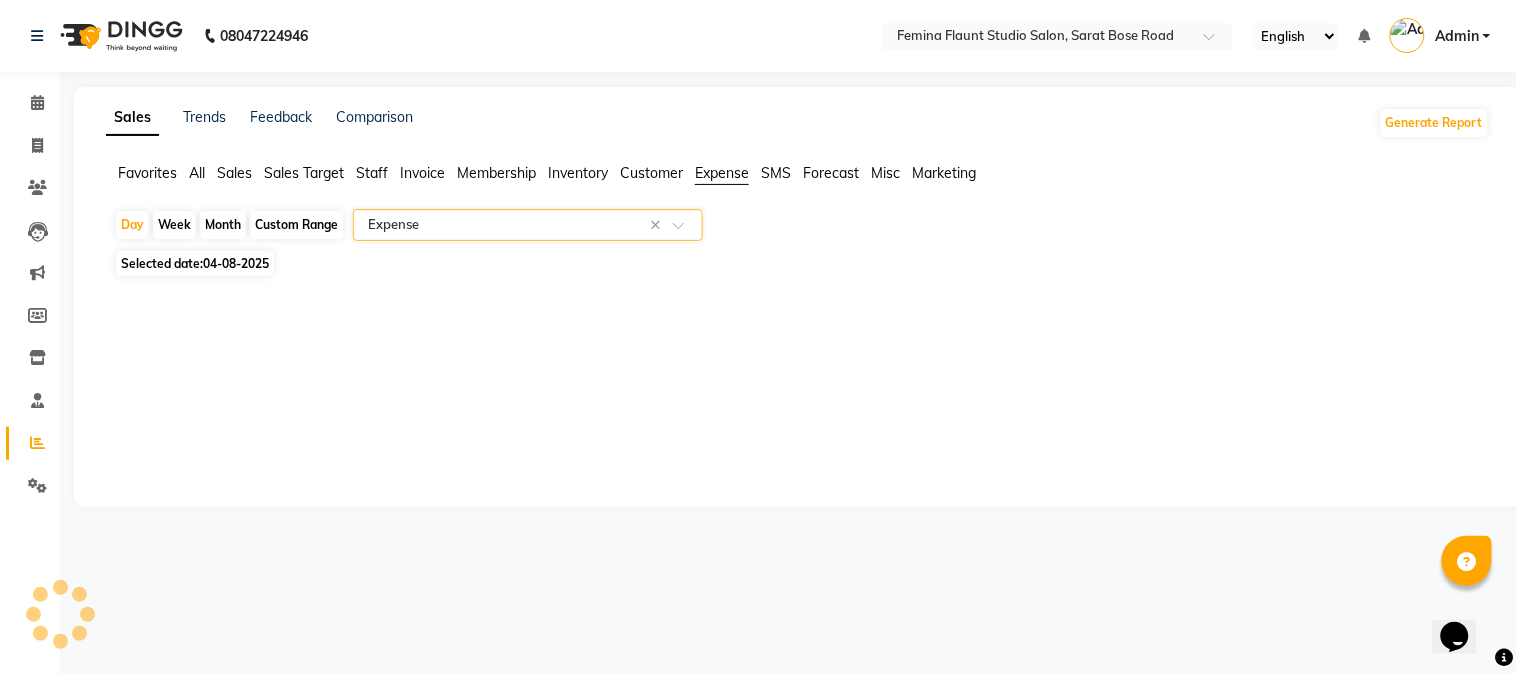 select on "csv" 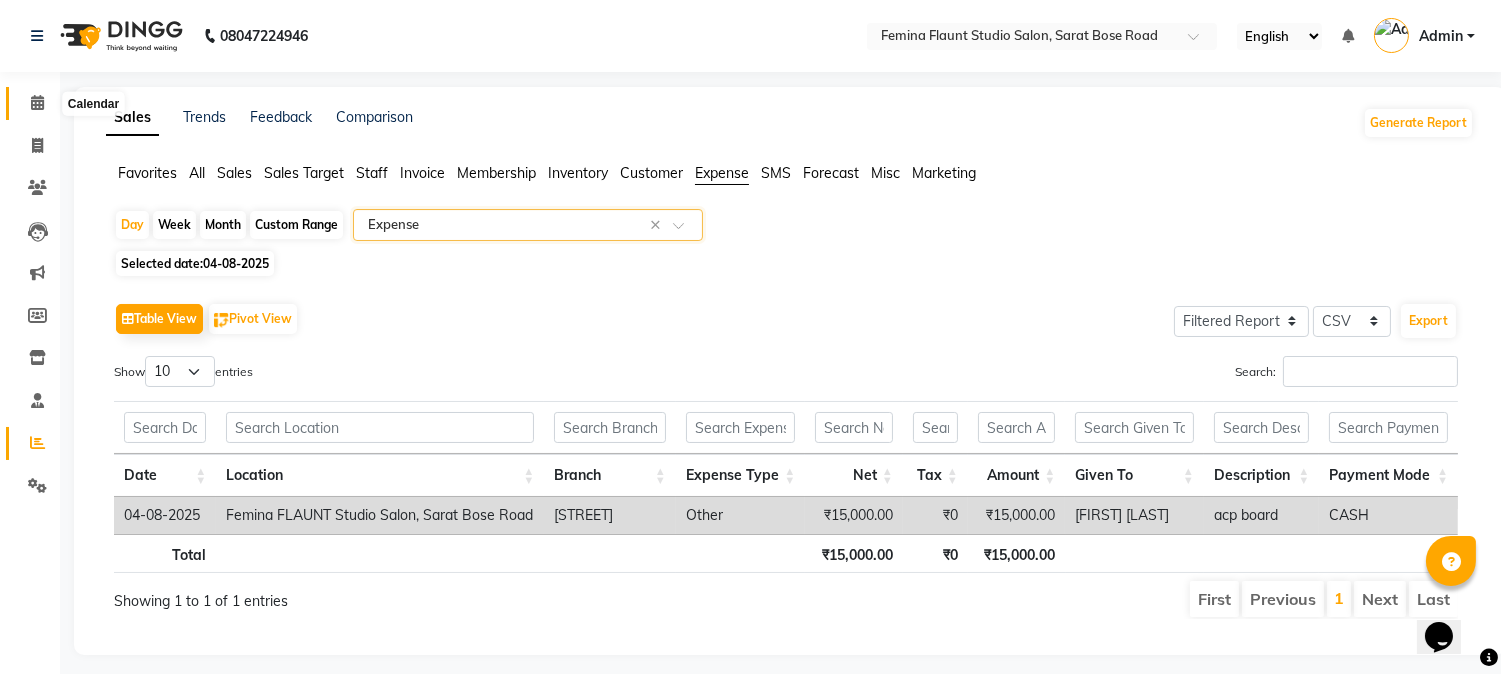 click 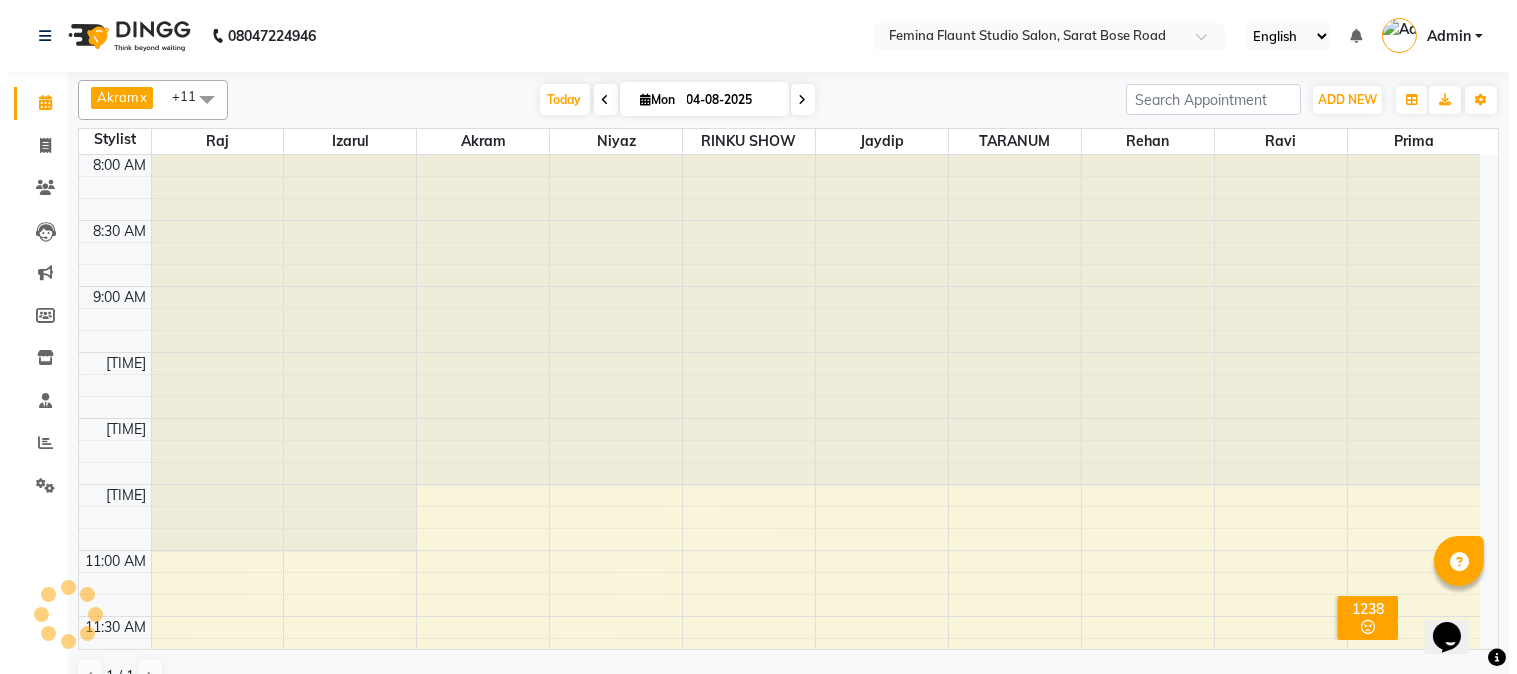scroll, scrollTop: 1062, scrollLeft: 0, axis: vertical 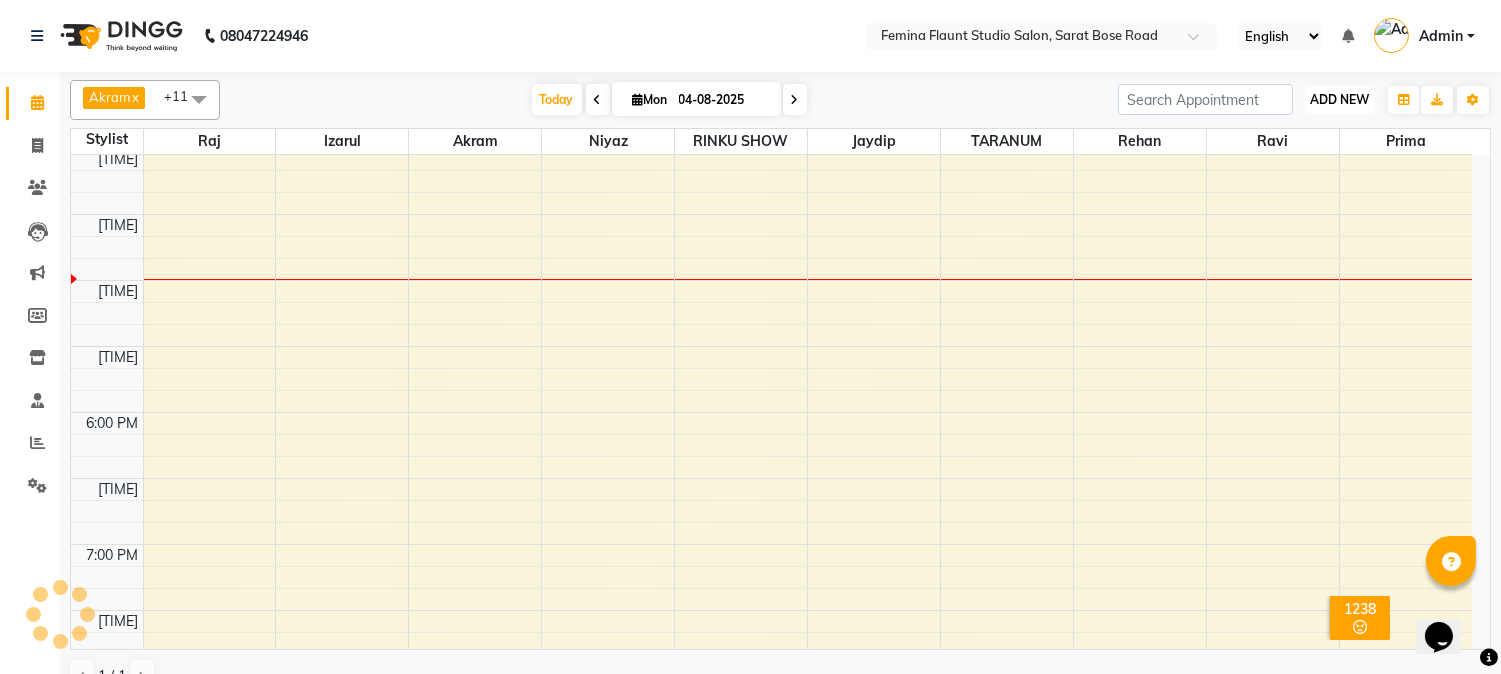 click on "ADD NEW" at bounding box center [1339, 99] 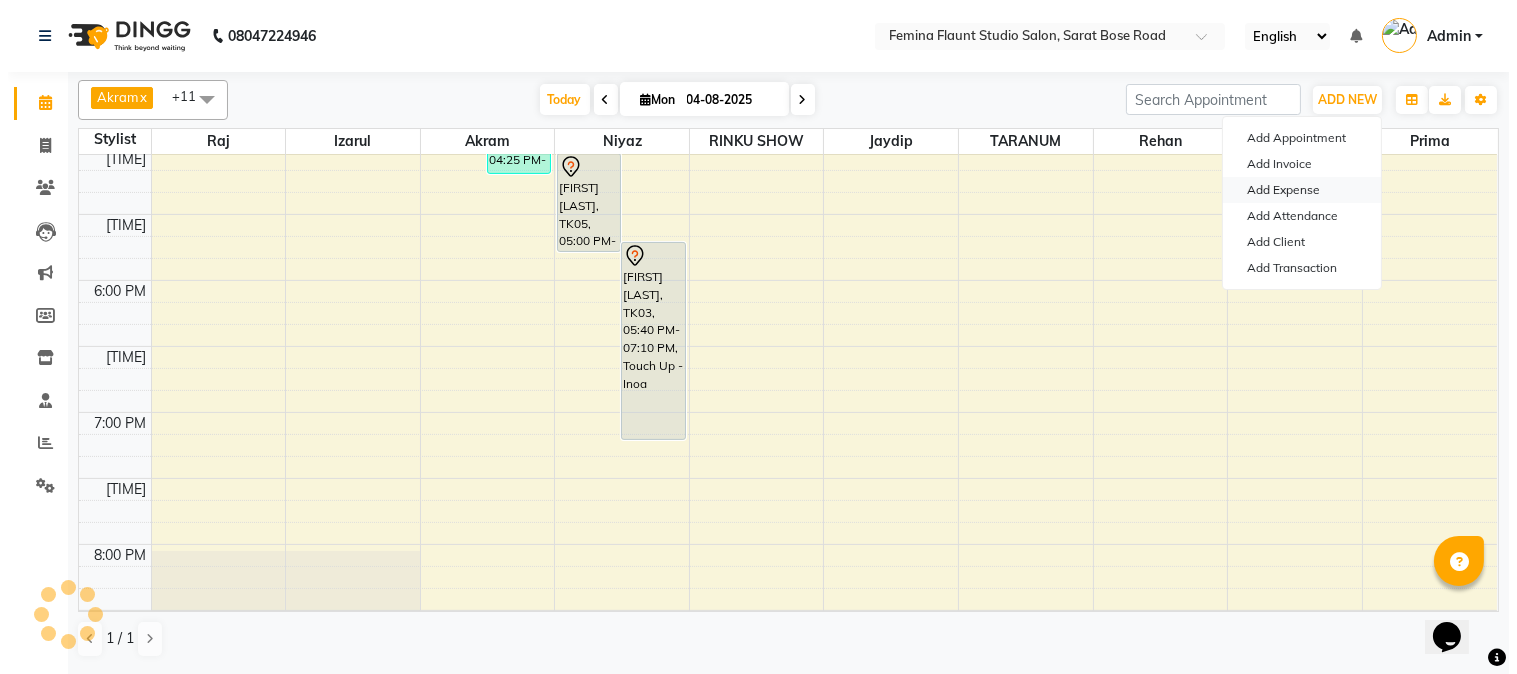scroll, scrollTop: 0, scrollLeft: 0, axis: both 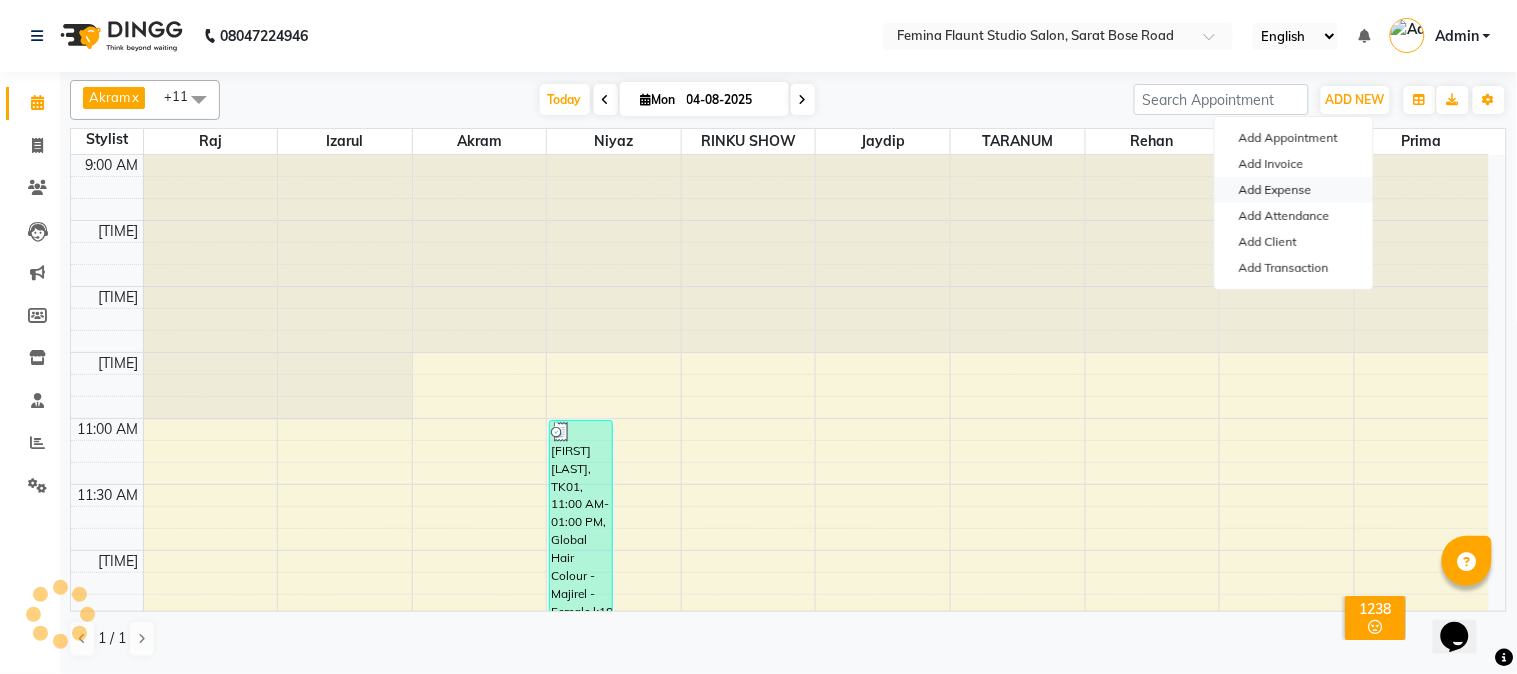 click on "Add Expense" at bounding box center (1294, 190) 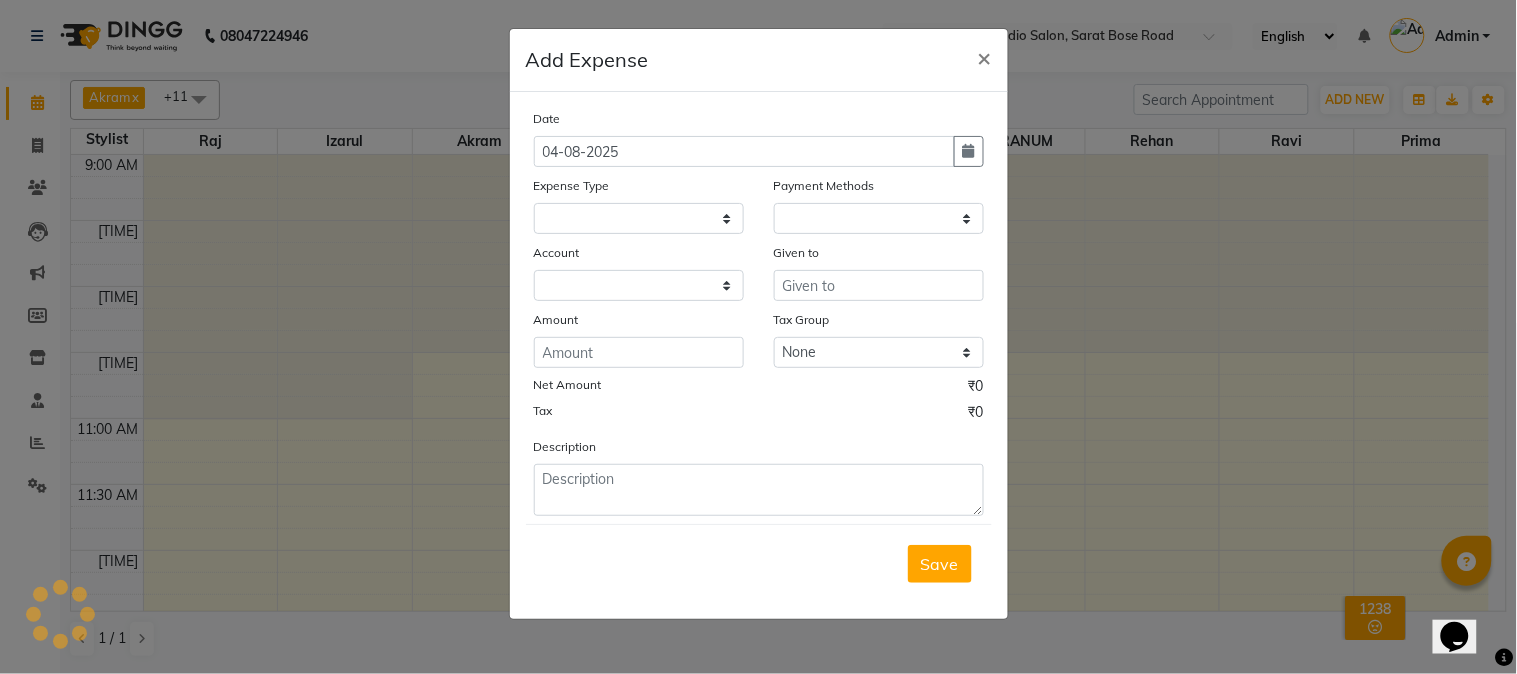 select 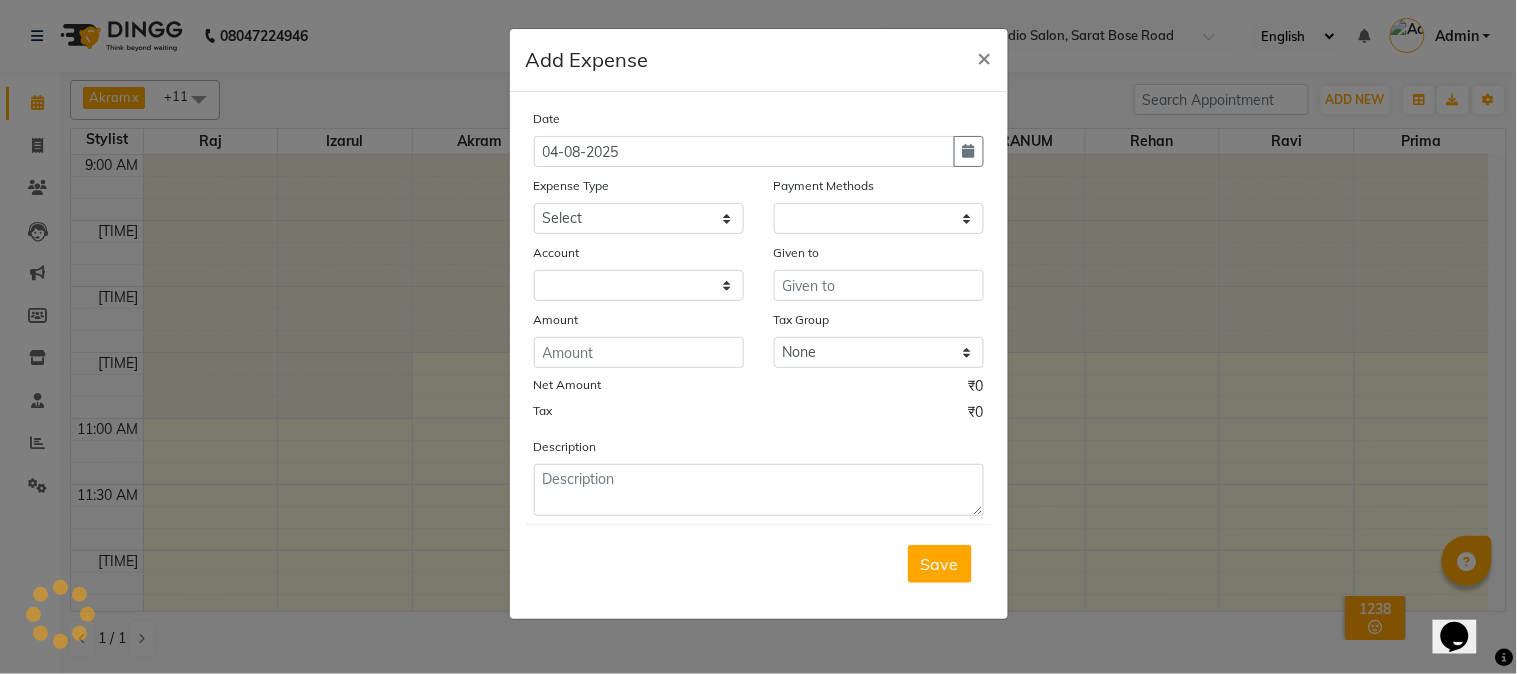 select on "1" 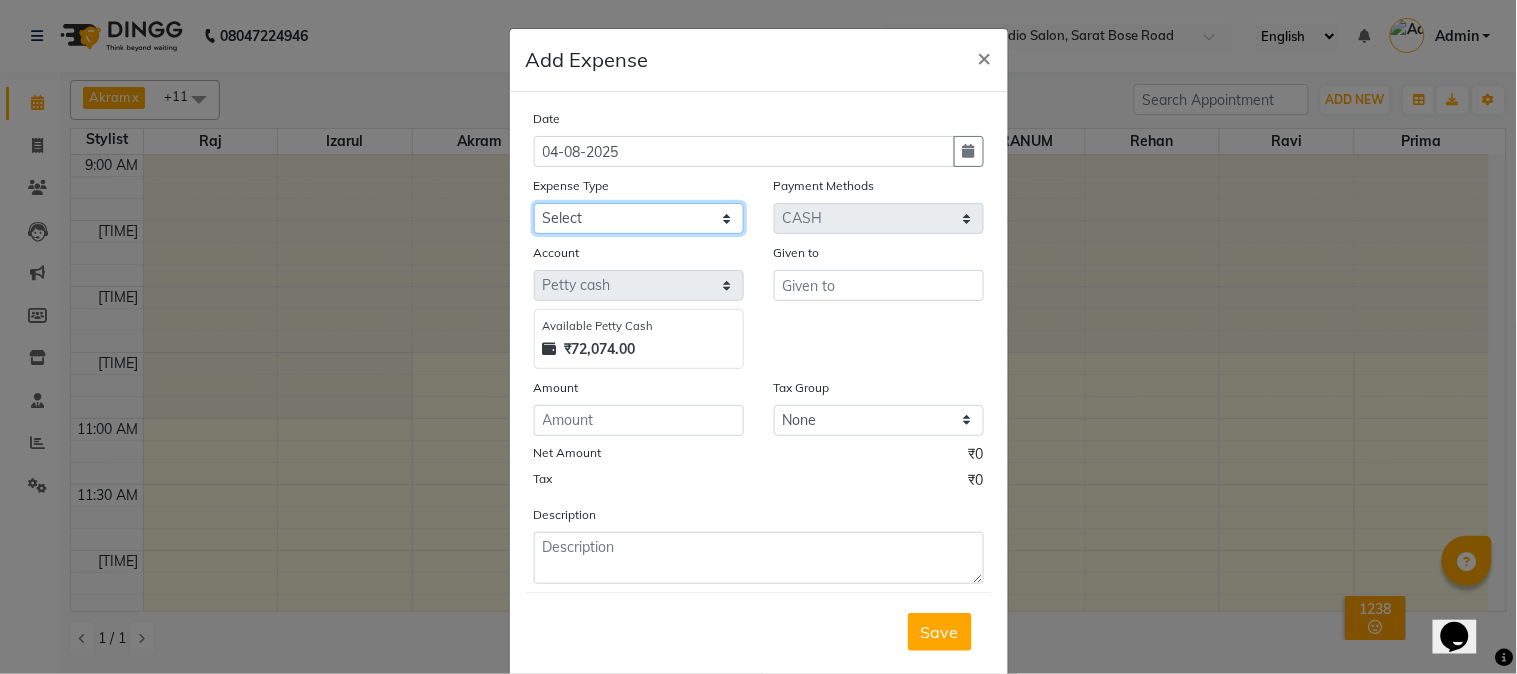 click on "Select Advance Salary Car Parking Charges Cash transfer to bank Cash Transfer to Owner Client Snacks Electricity Incentive Laundry Marketing Miscellaneous Other Pantry Salary Staff Snacks Tea & Refreshment Transgender Water" 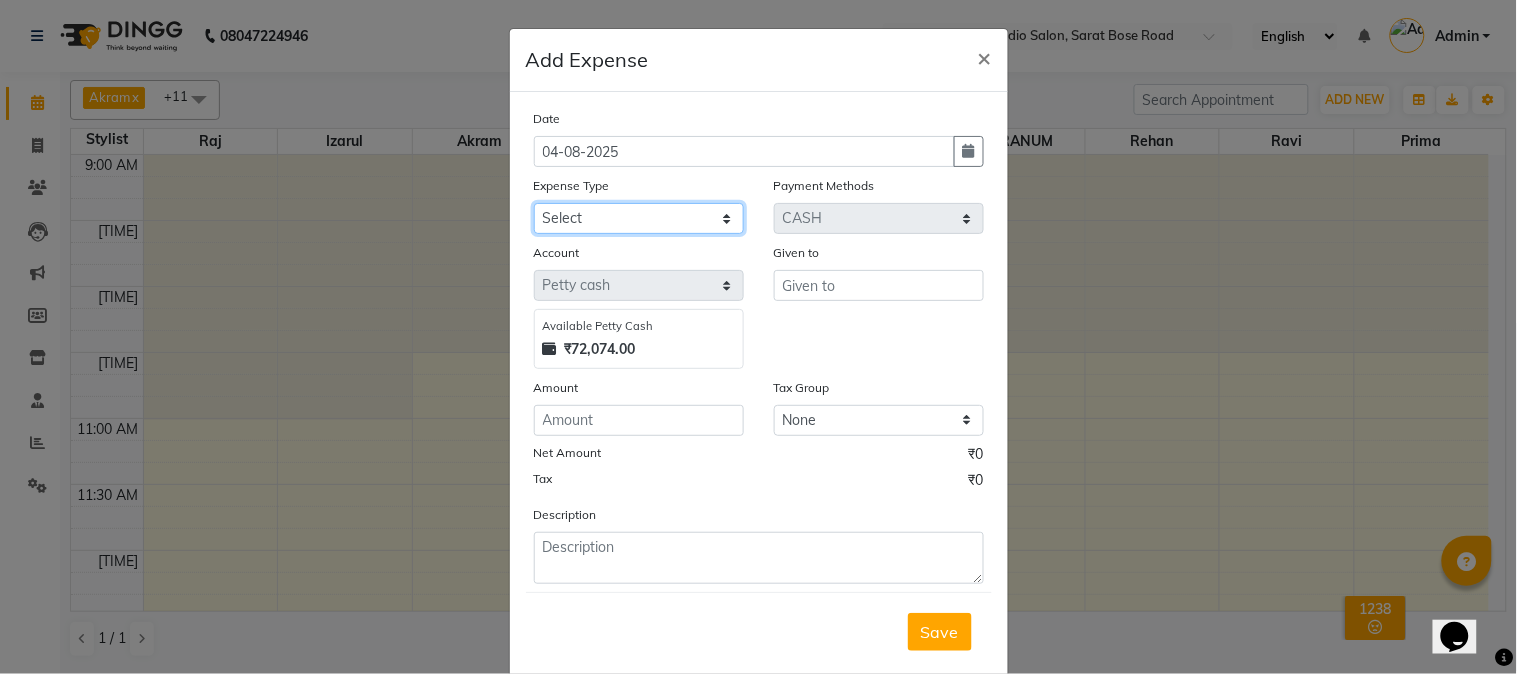 select on "9794" 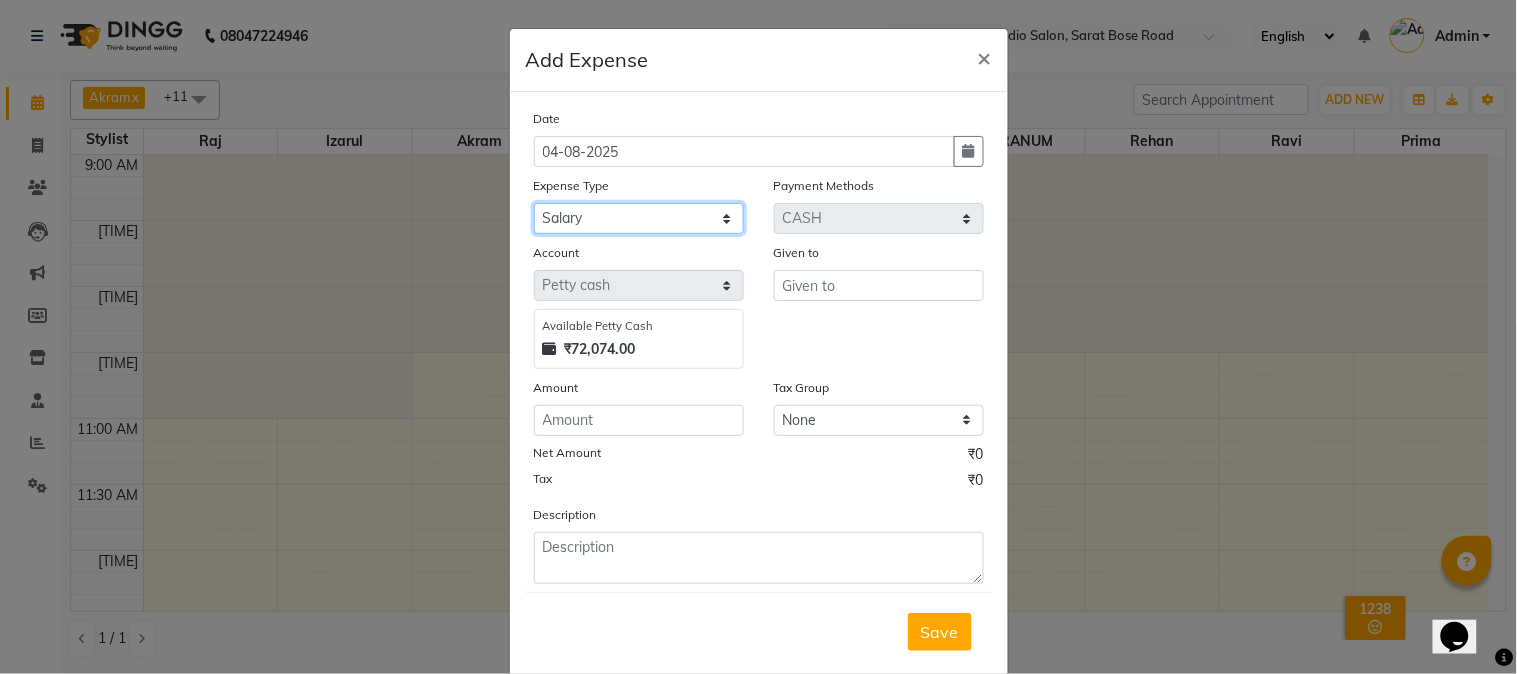 click on "Select Advance Salary Car Parking Charges Cash transfer to bank Cash Transfer to Owner Client Snacks Electricity Incentive Laundry Marketing Miscellaneous Other Pantry Salary Staff Snacks Tea & Refreshment Transgender Water" 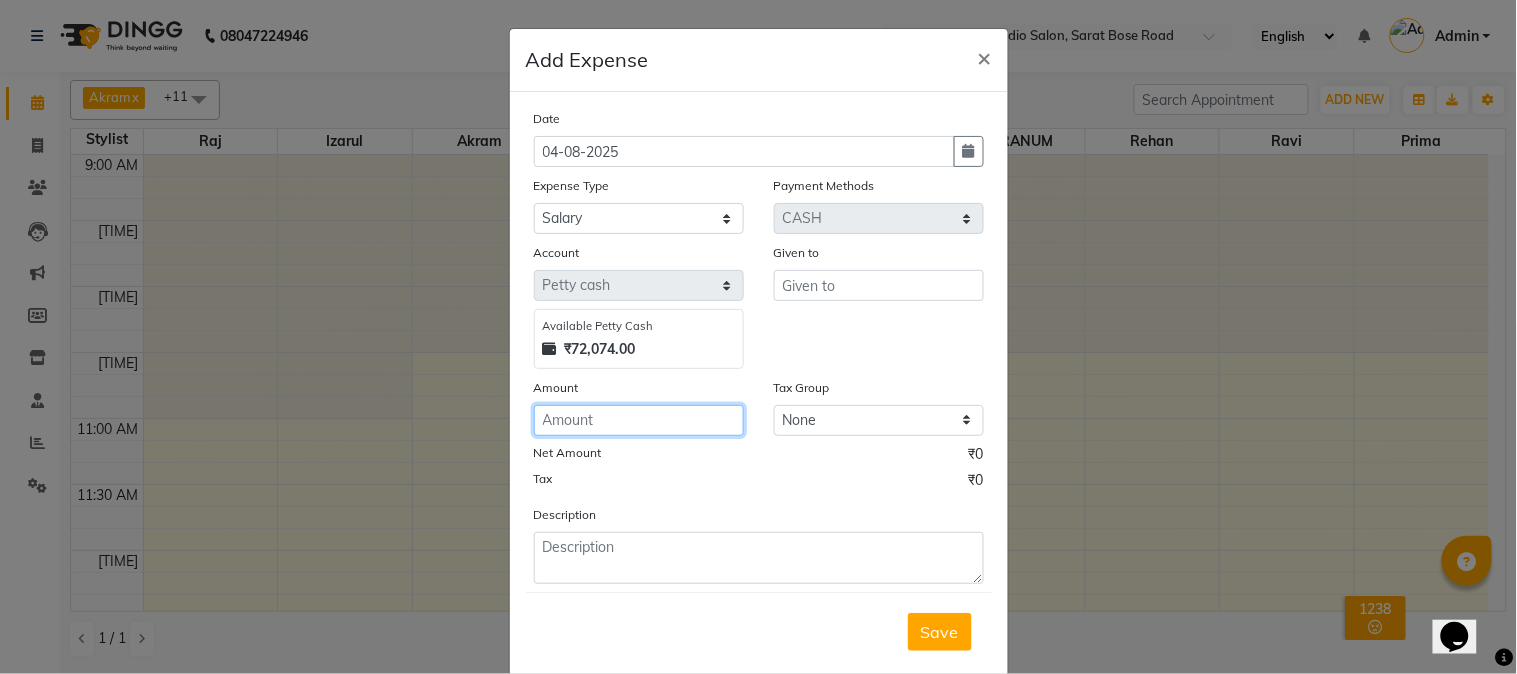 click 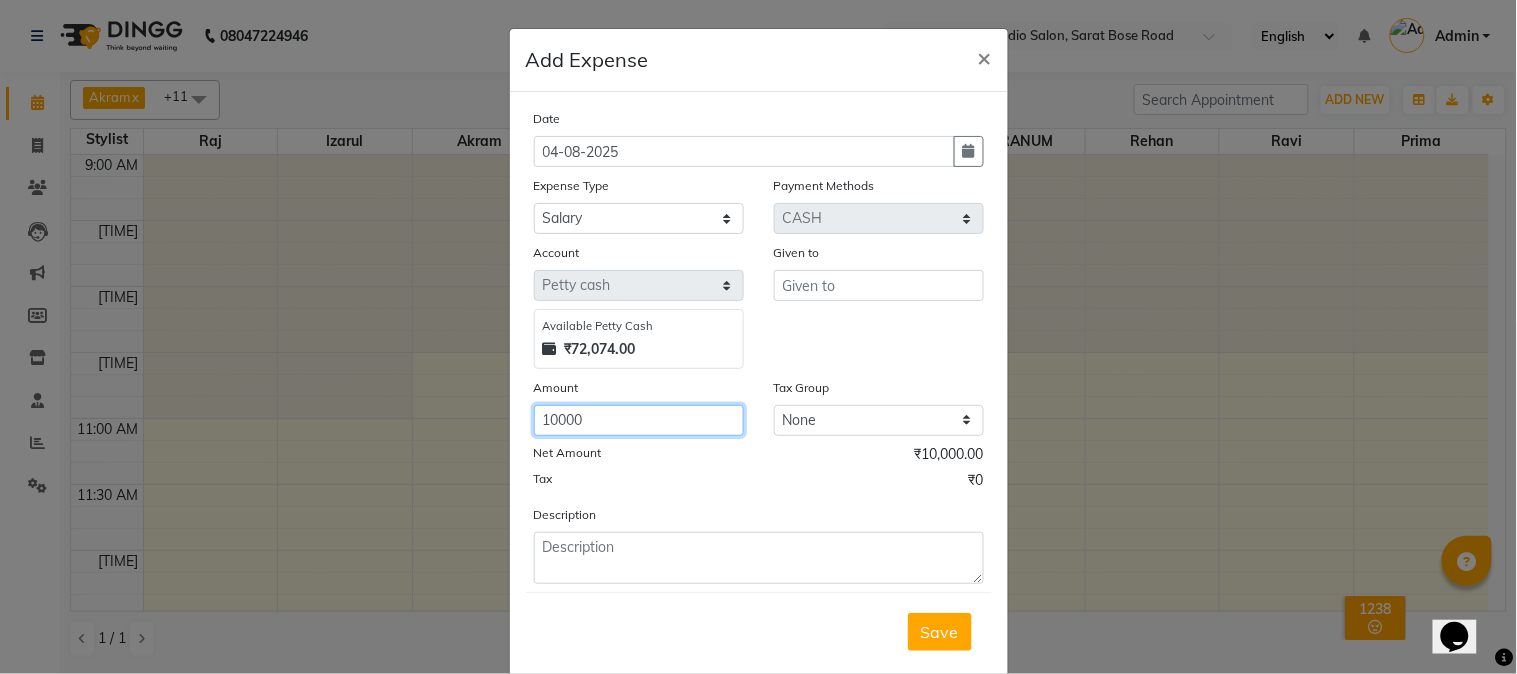type on "10000" 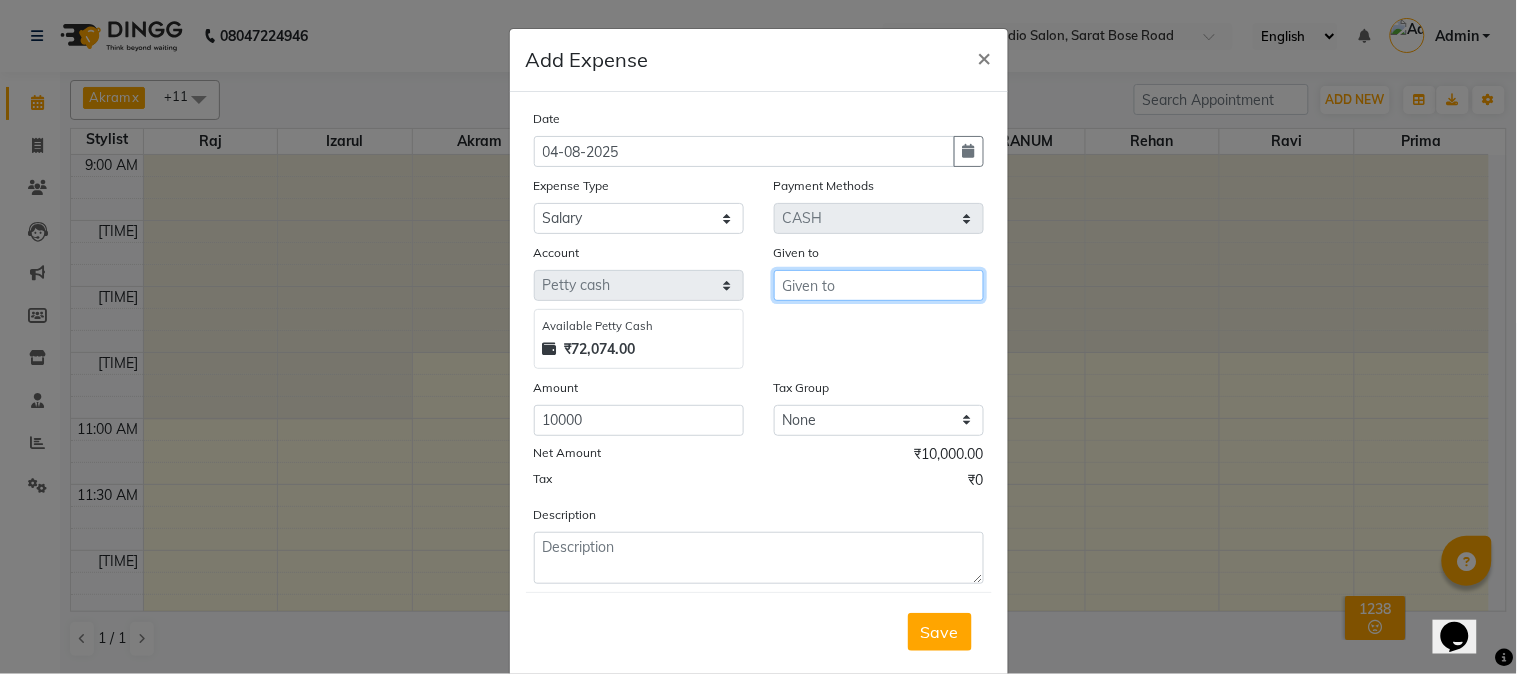 click at bounding box center (879, 285) 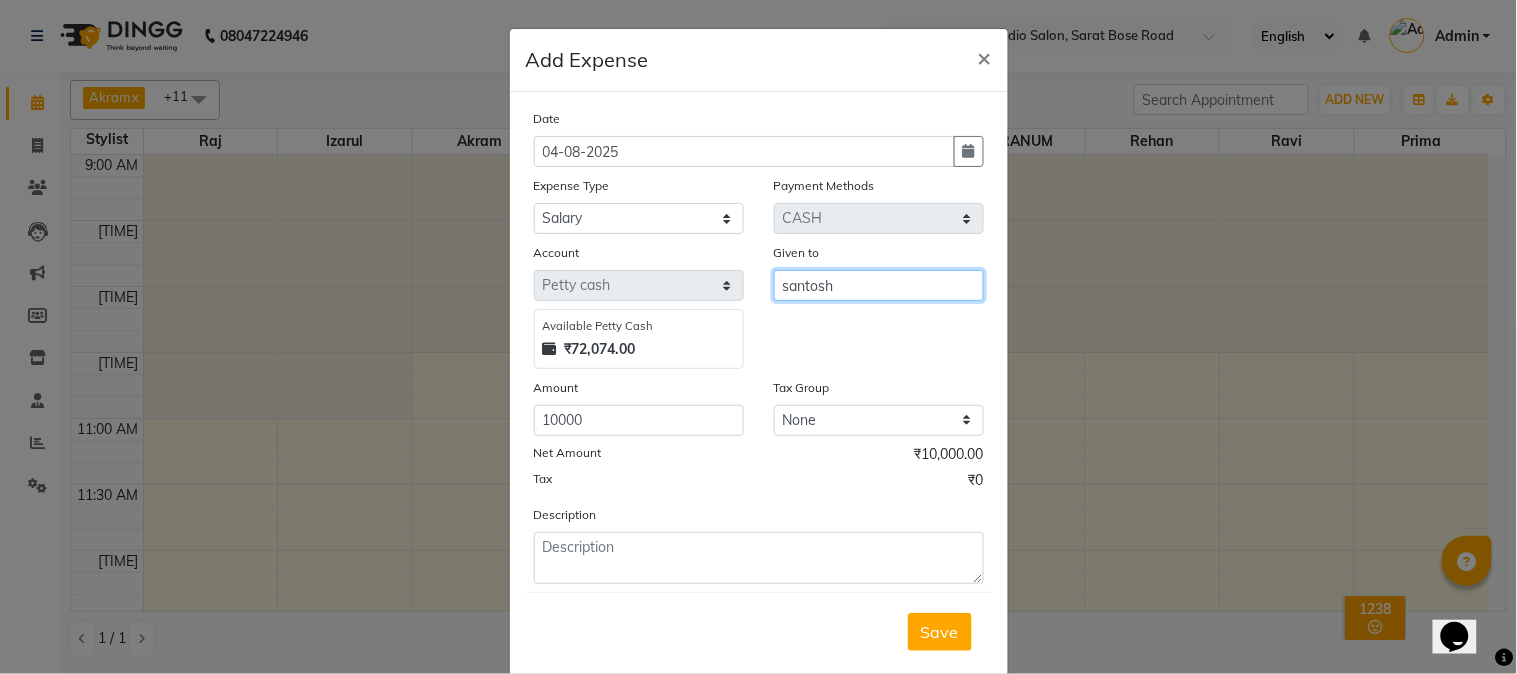 type on "santosh" 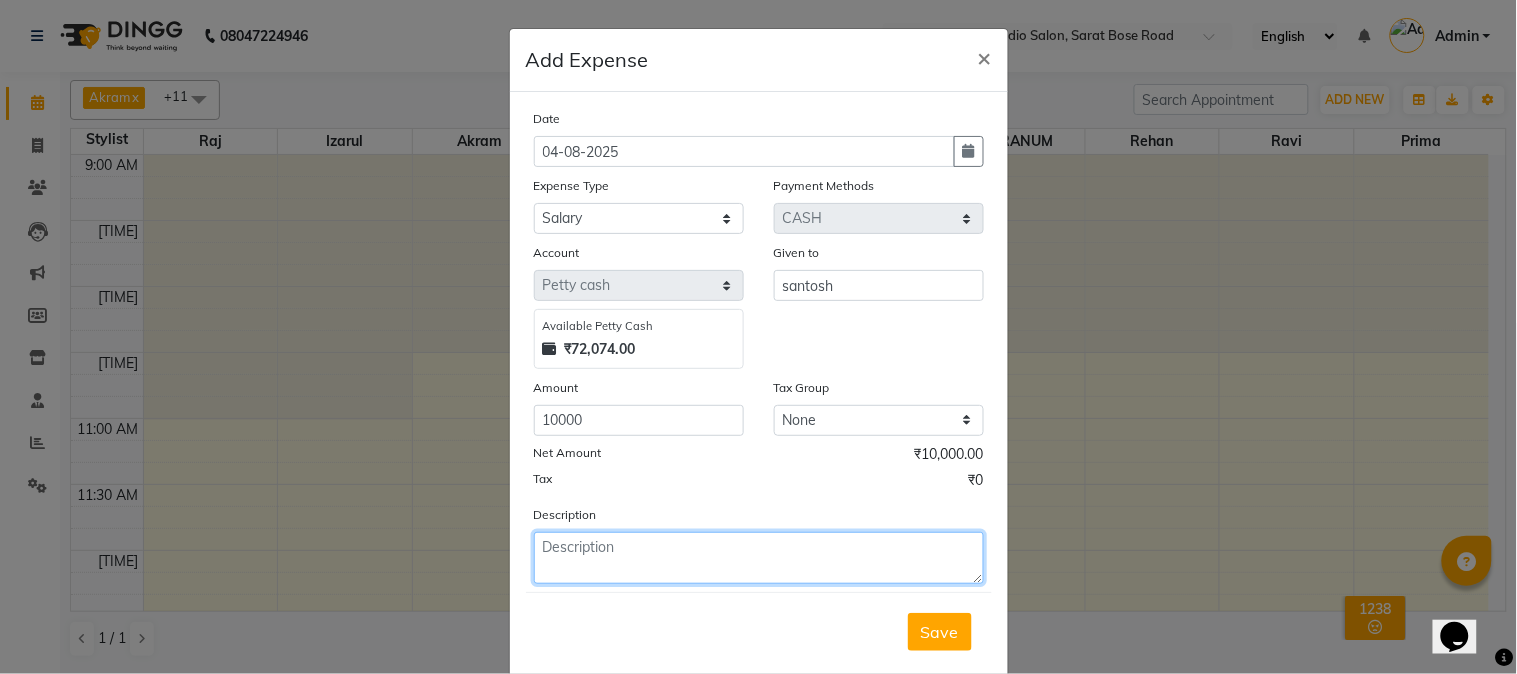 click 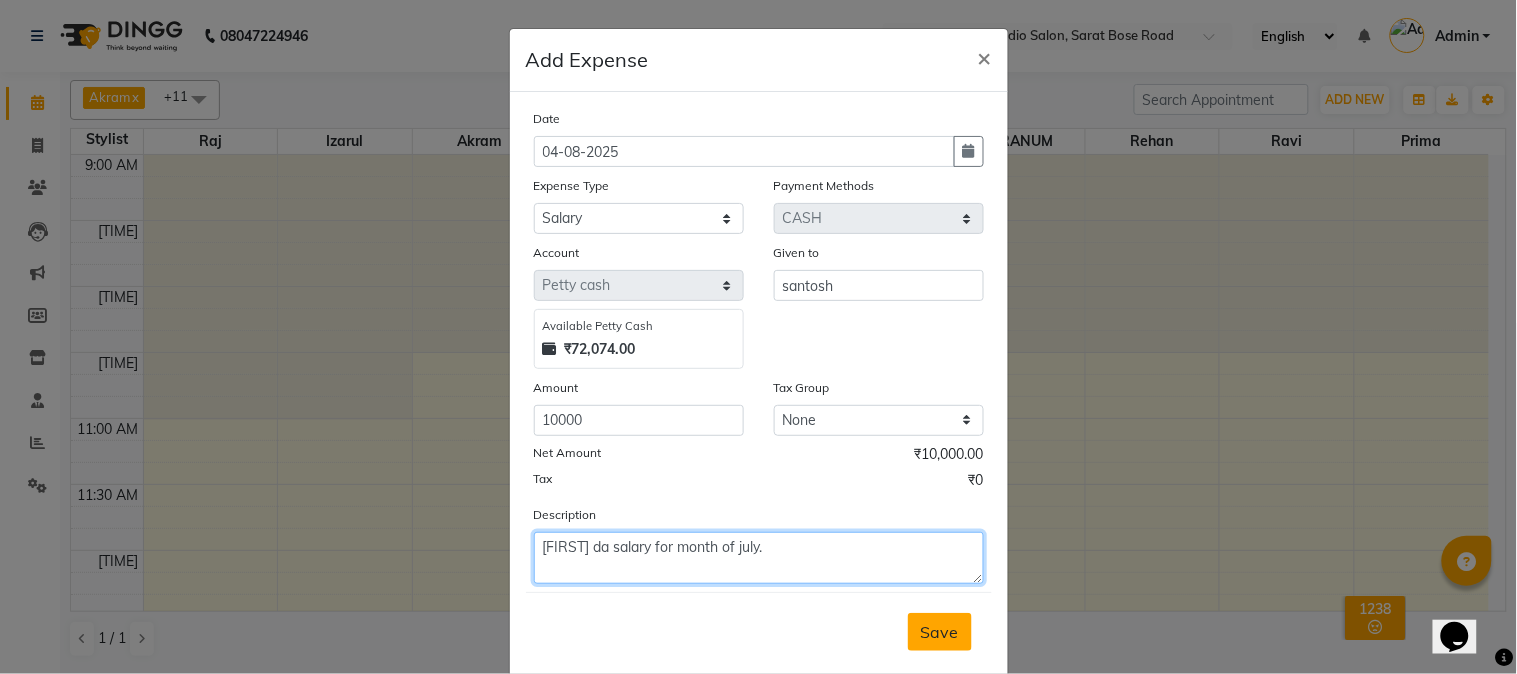 type on "[FIRST] da salary for month of july." 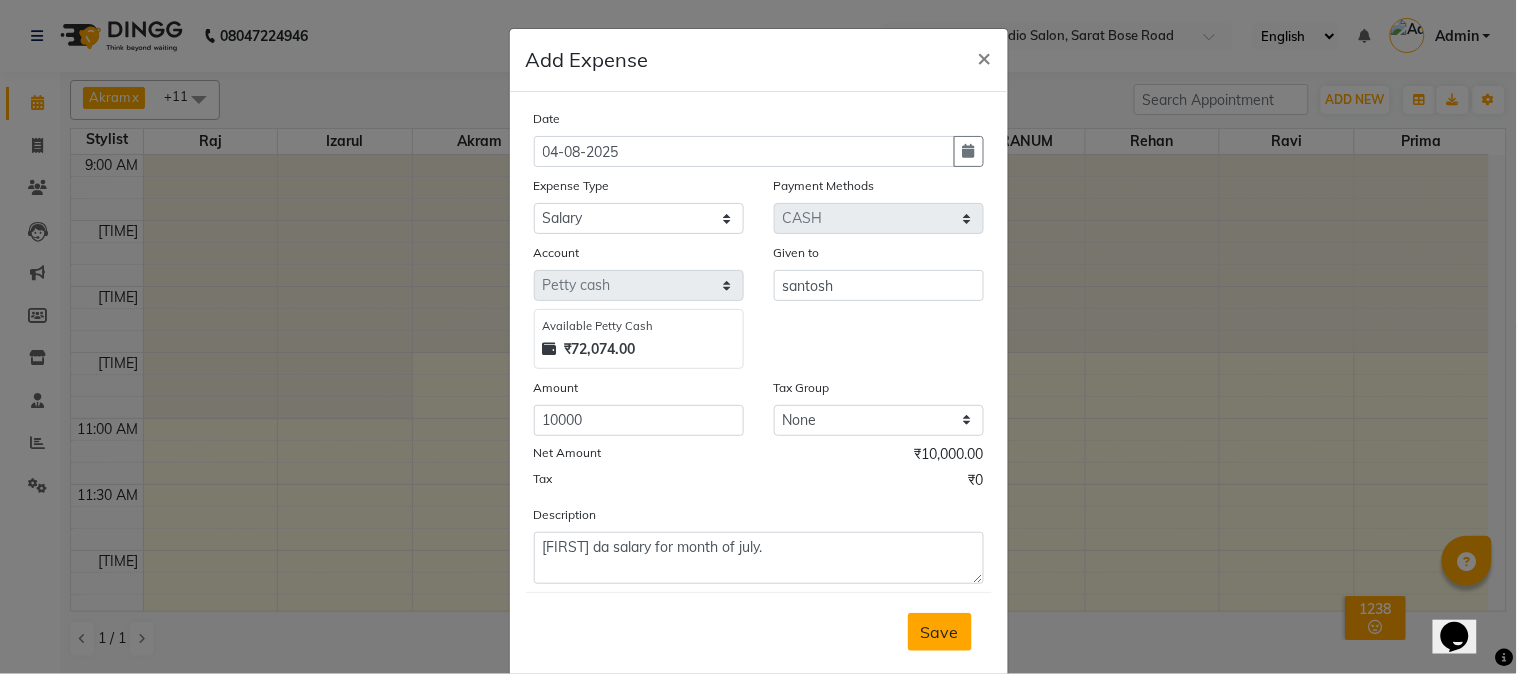 click on "Save" at bounding box center [940, 632] 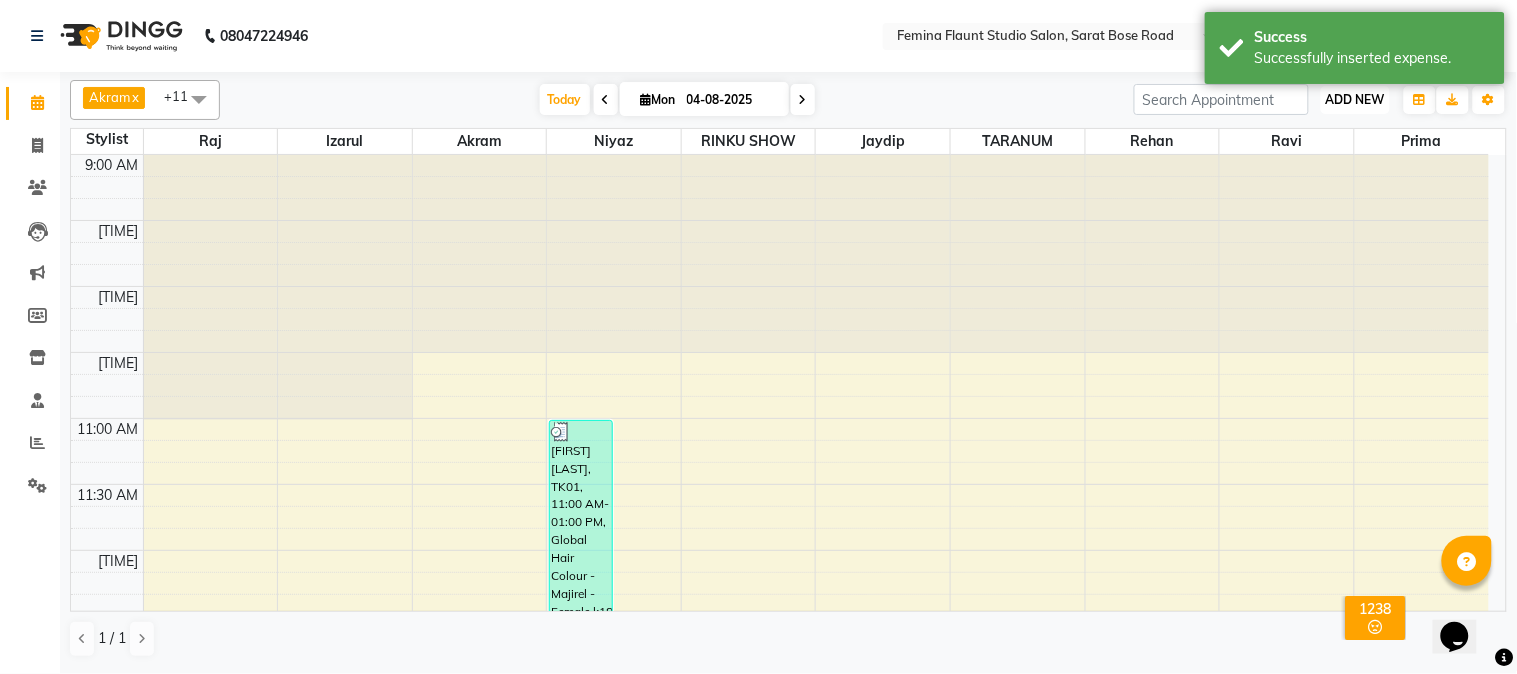 click on "ADD NEW" at bounding box center (1355, 99) 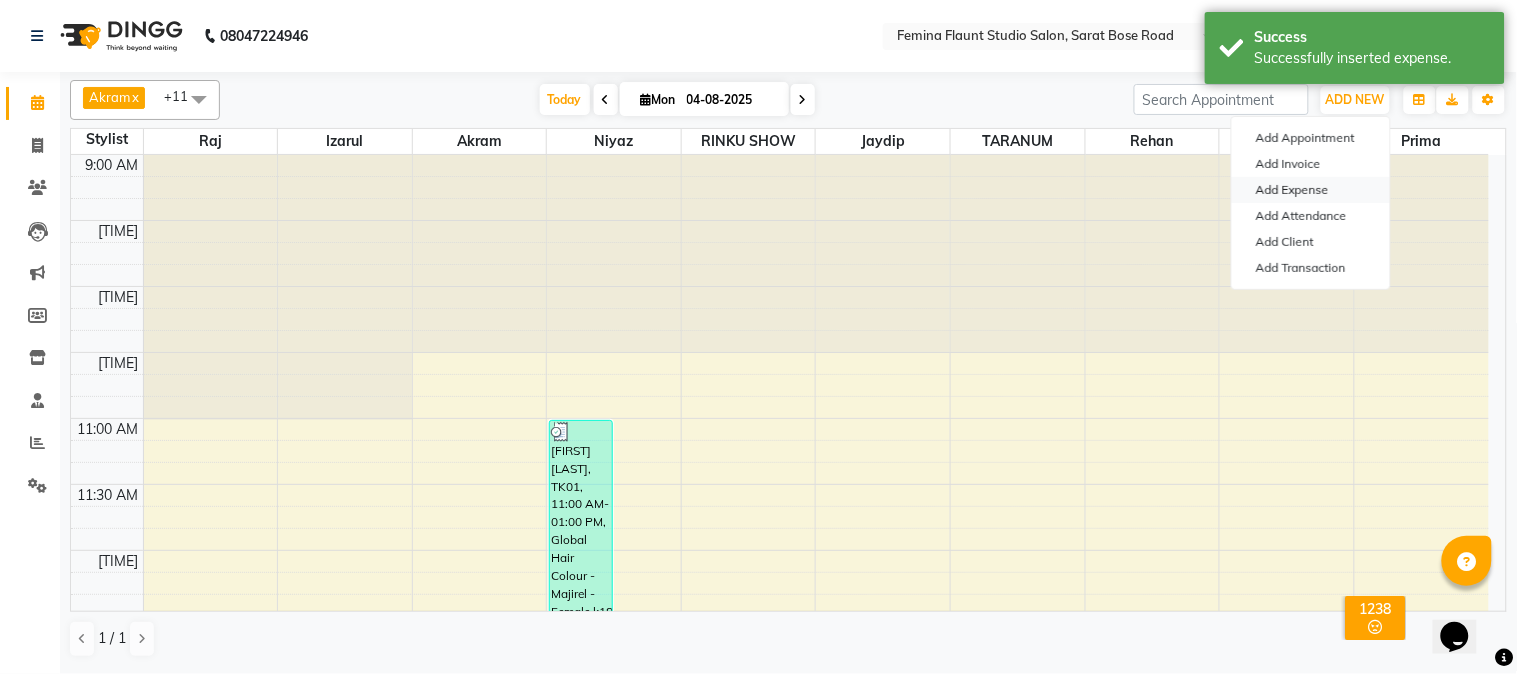 click on "Add Expense" at bounding box center [1311, 190] 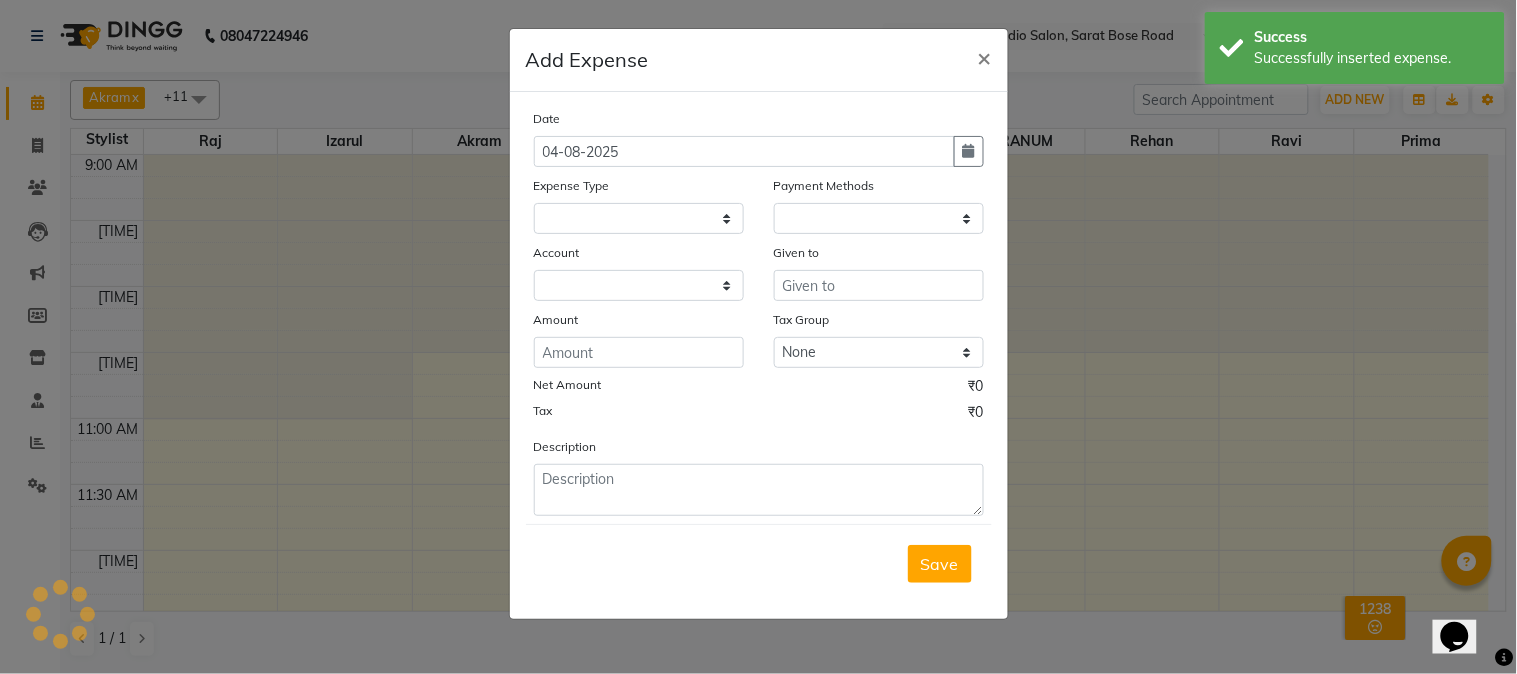select 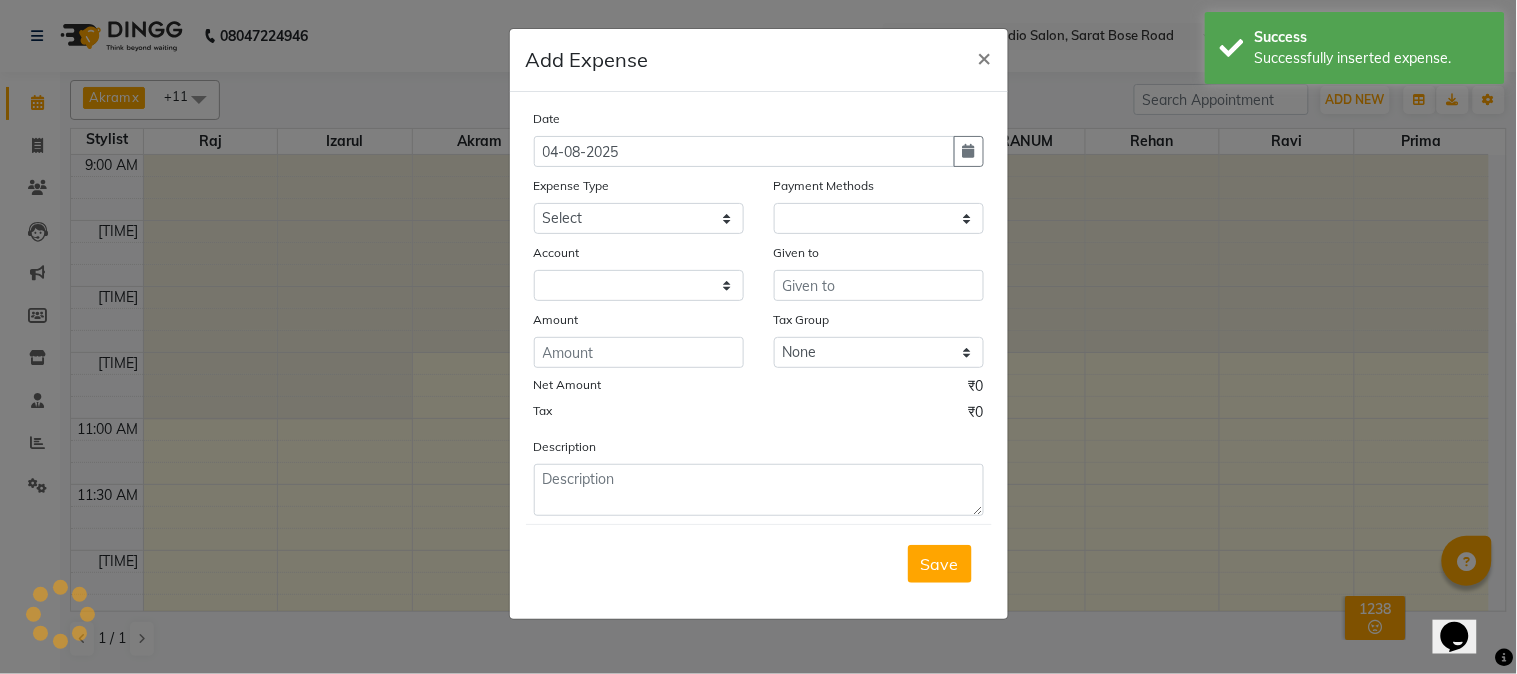 select on "1" 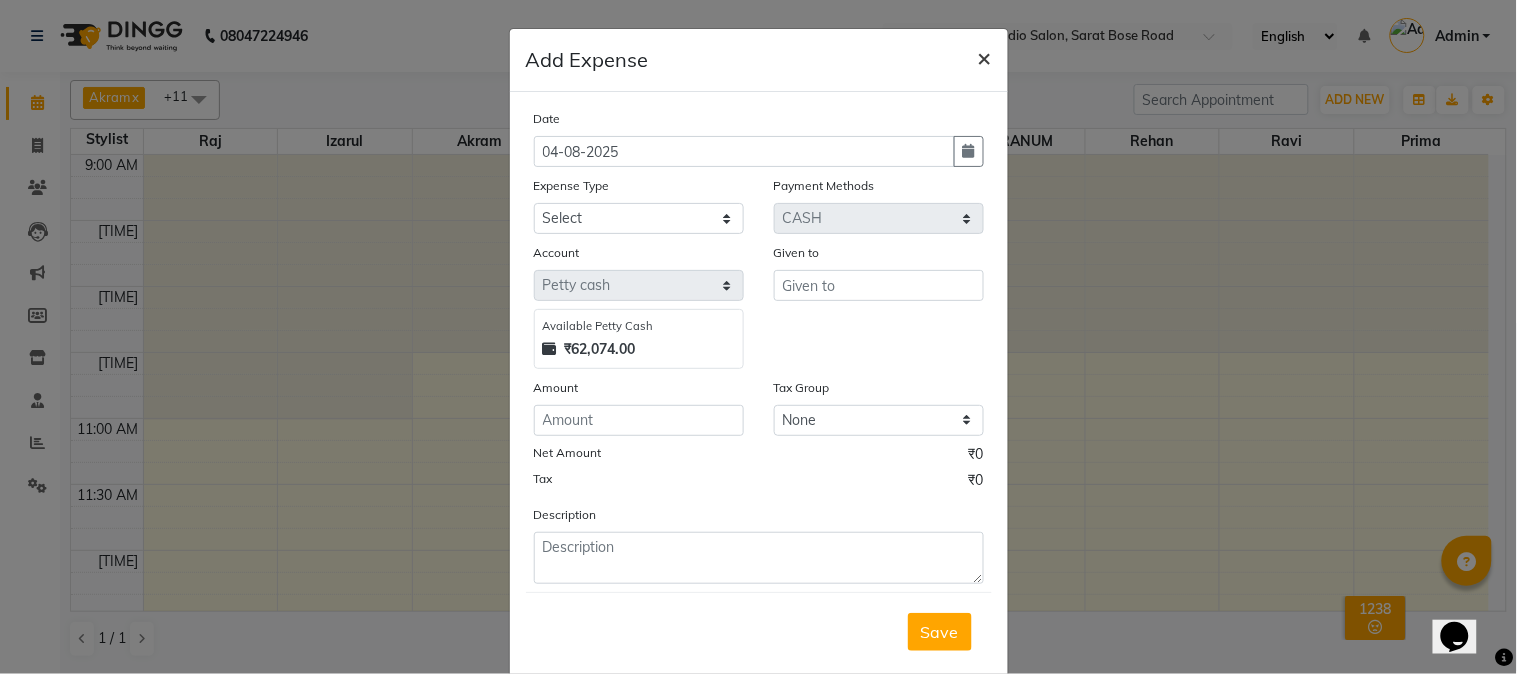 click on "×" 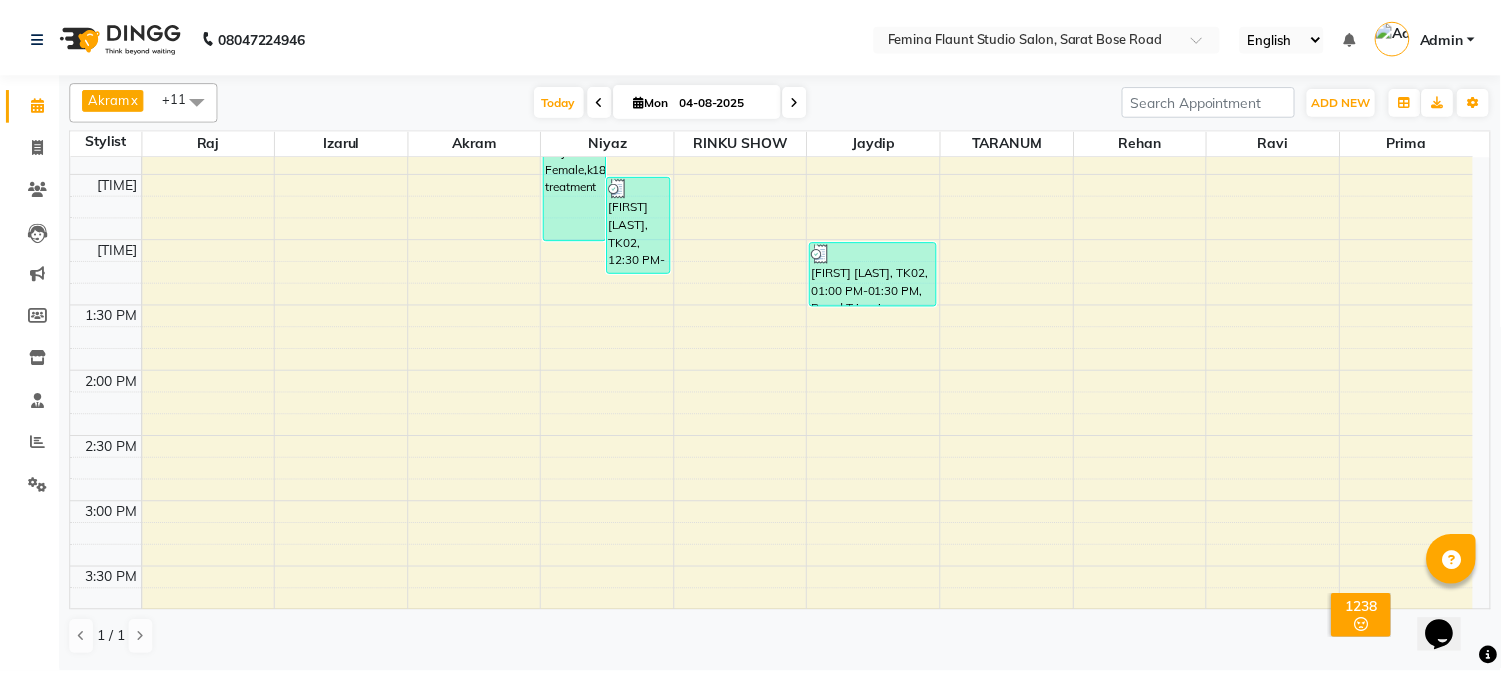 scroll, scrollTop: 333, scrollLeft: 0, axis: vertical 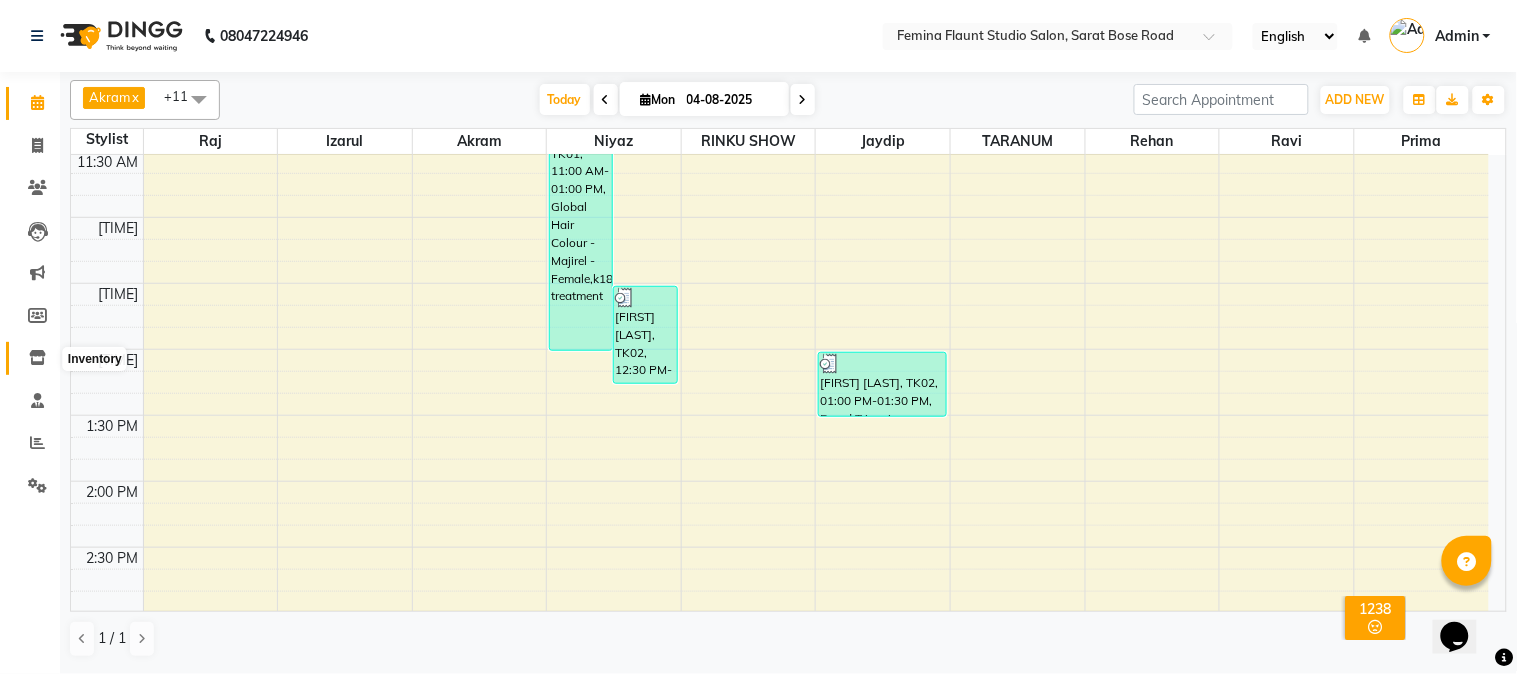 click 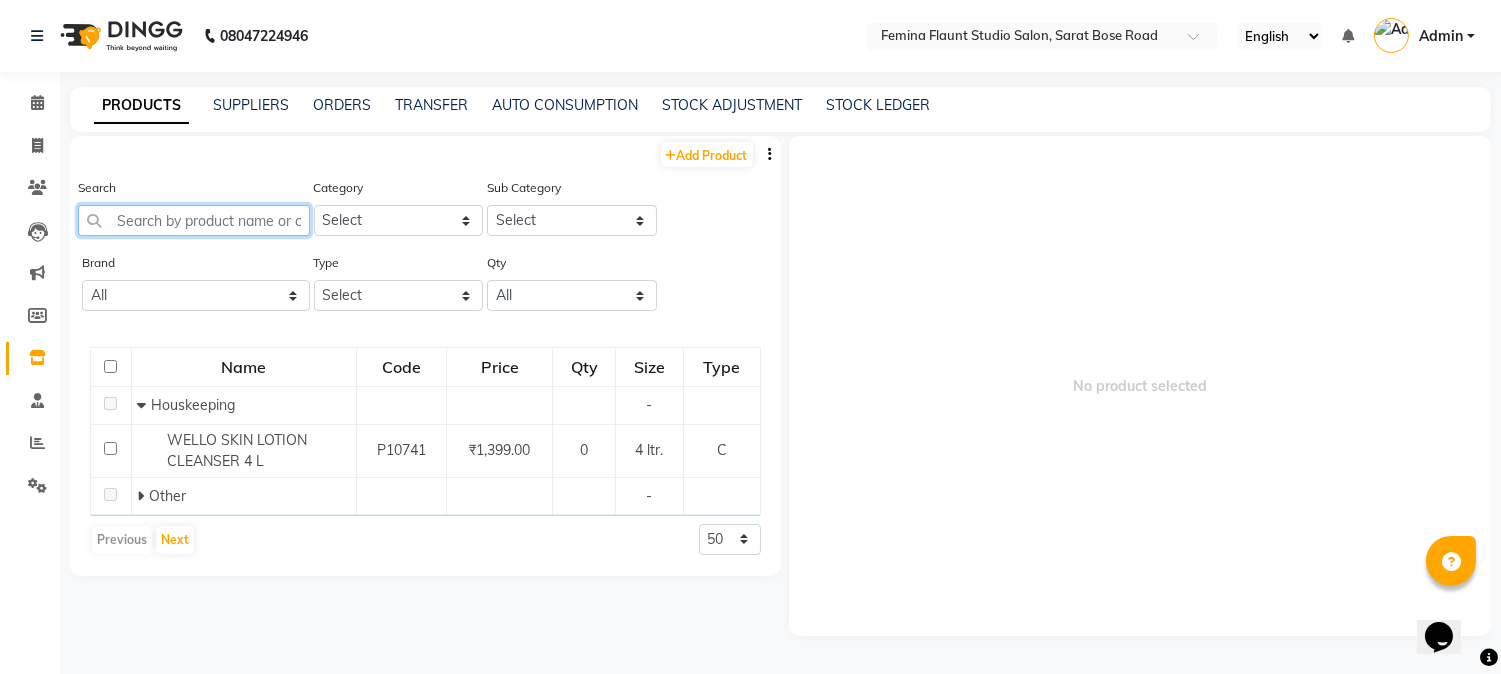 click 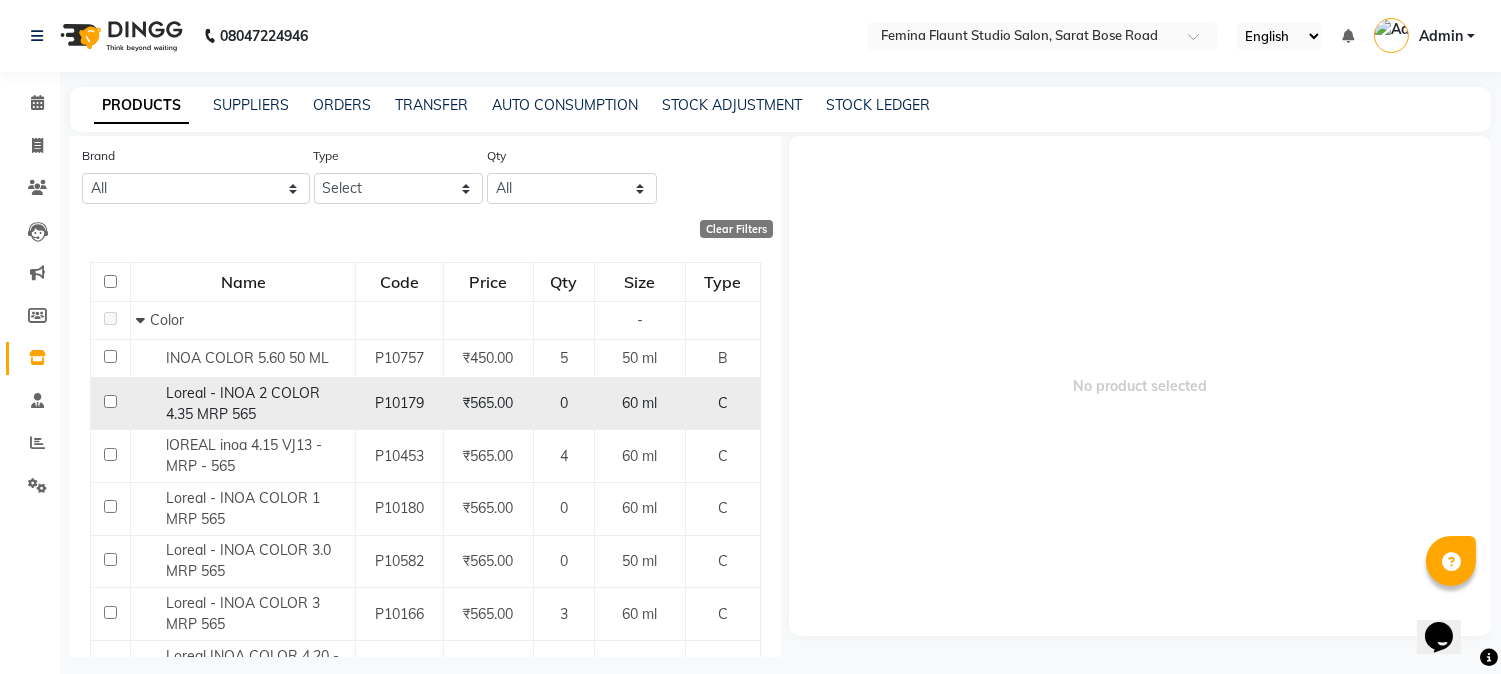 scroll, scrollTop: 222, scrollLeft: 0, axis: vertical 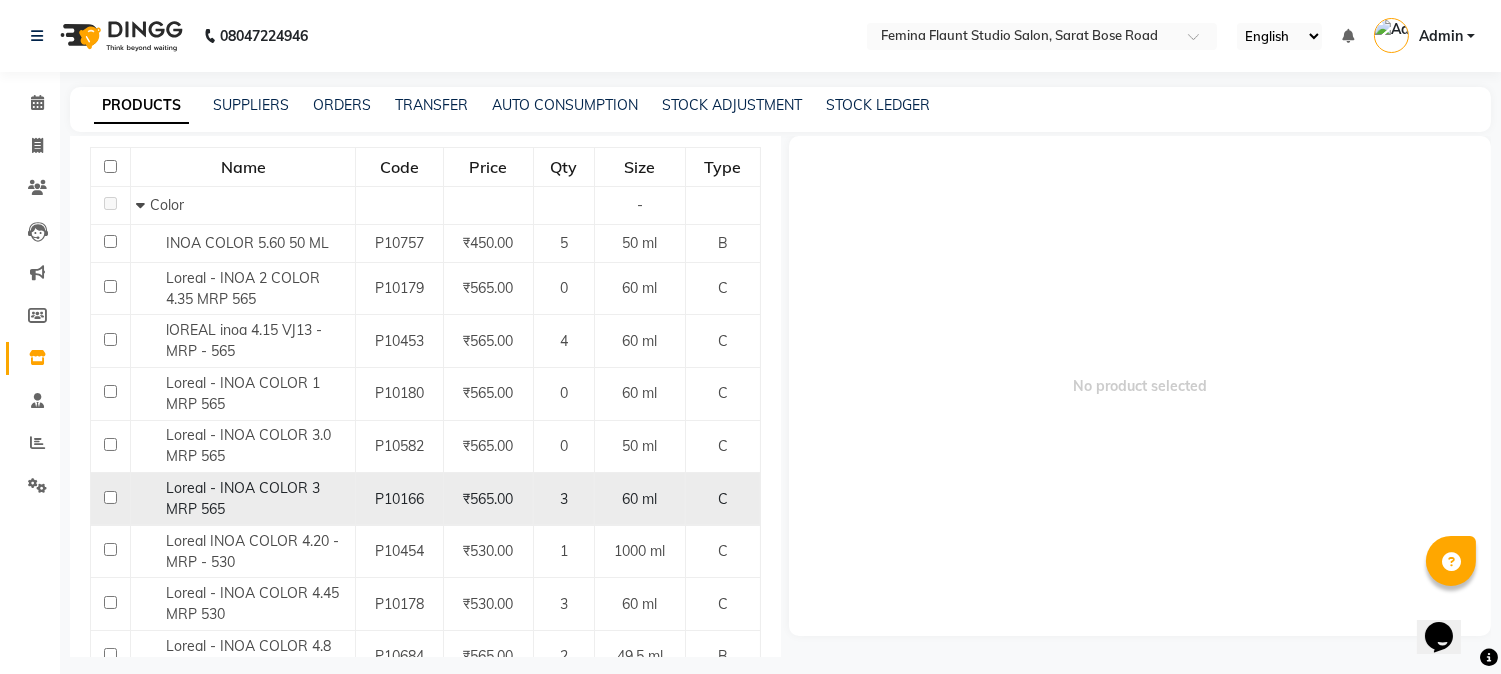 type on "inoa" 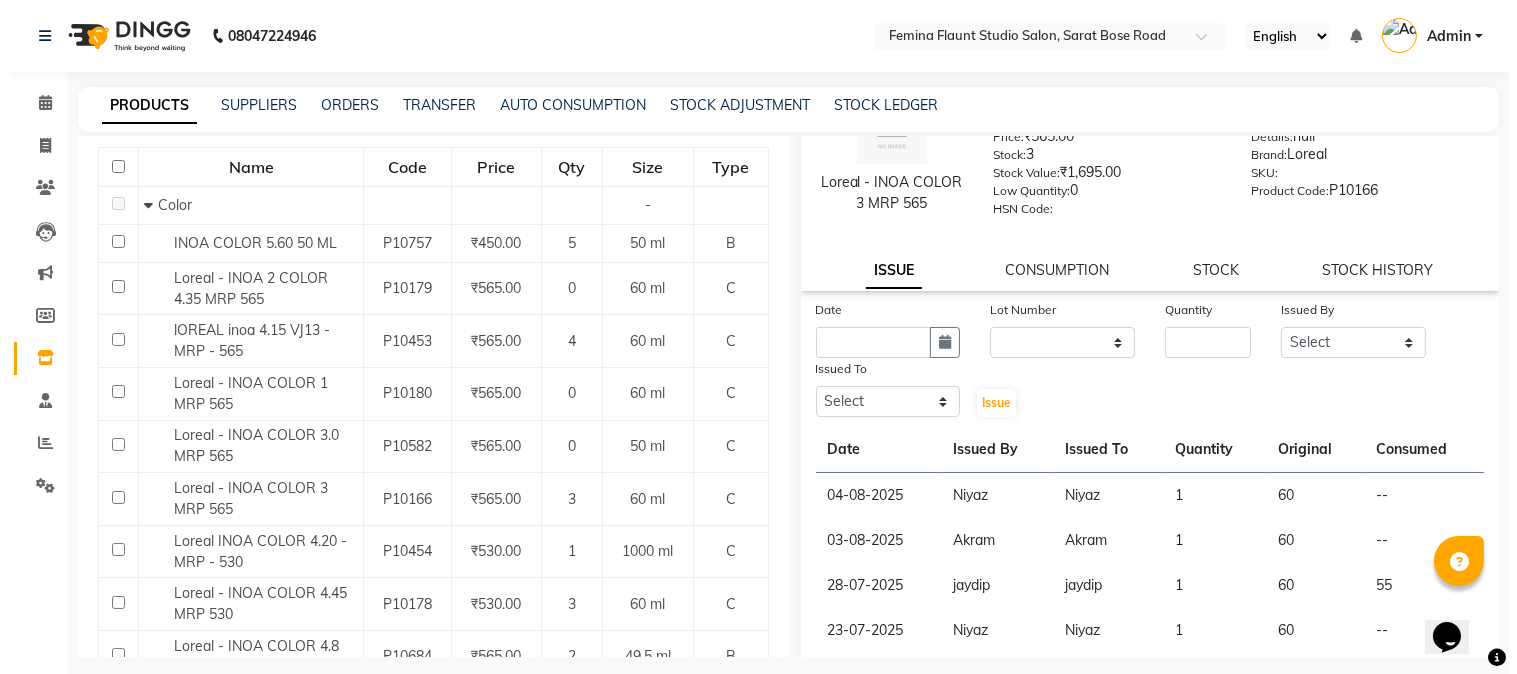 scroll, scrollTop: 111, scrollLeft: 0, axis: vertical 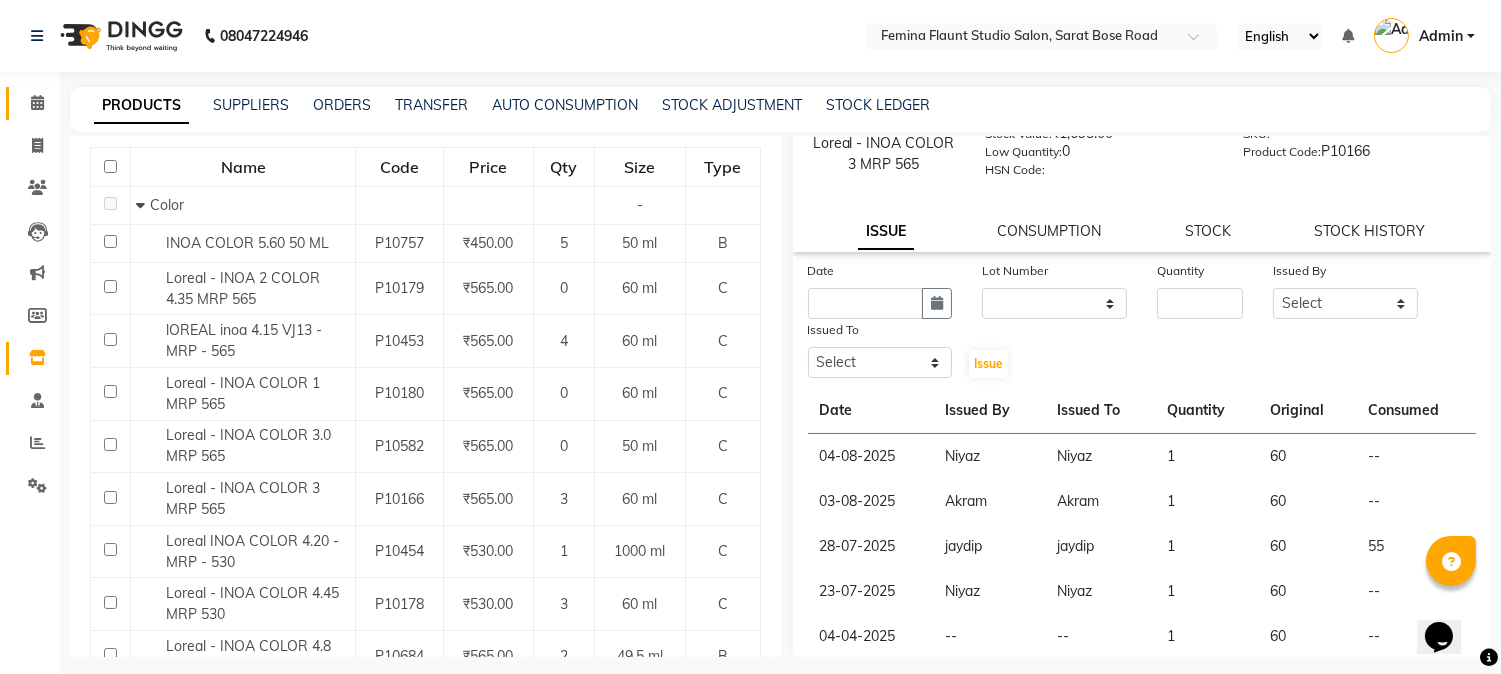 click 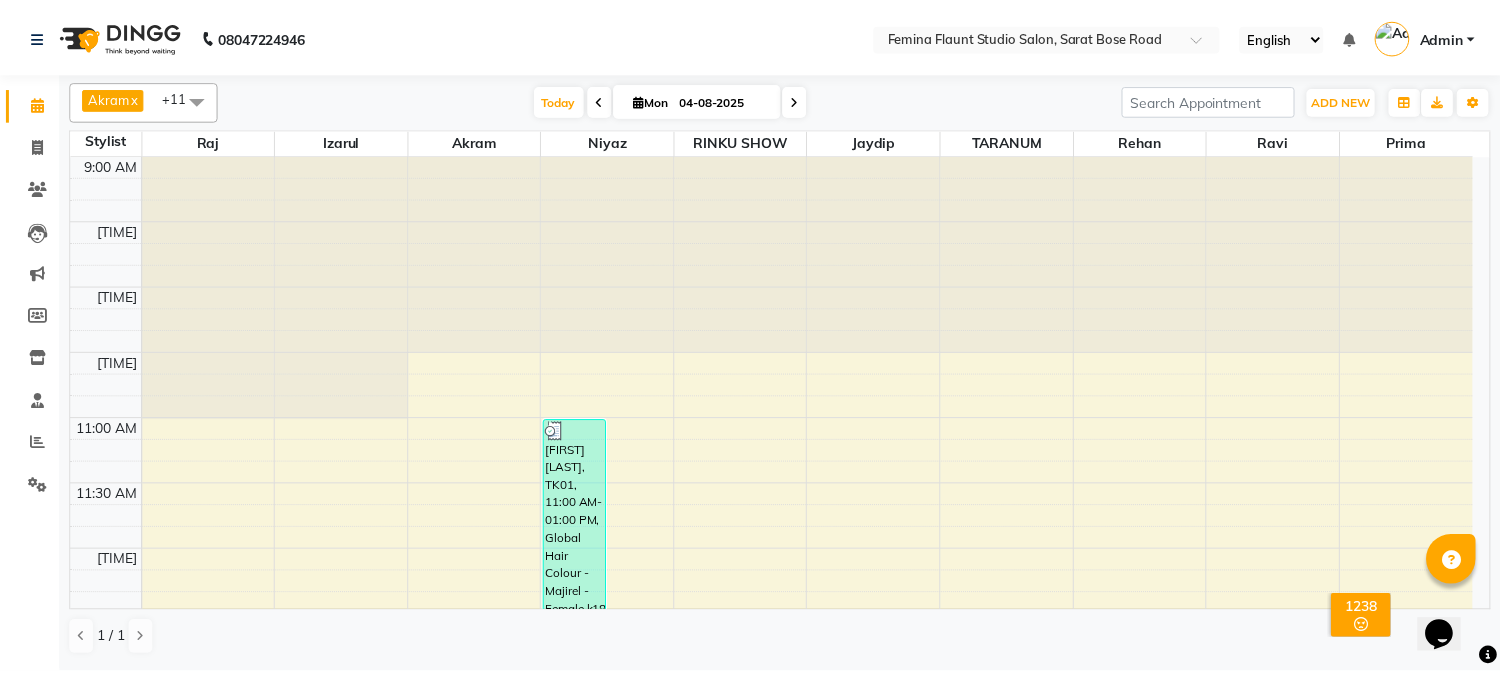 scroll, scrollTop: 0, scrollLeft: 0, axis: both 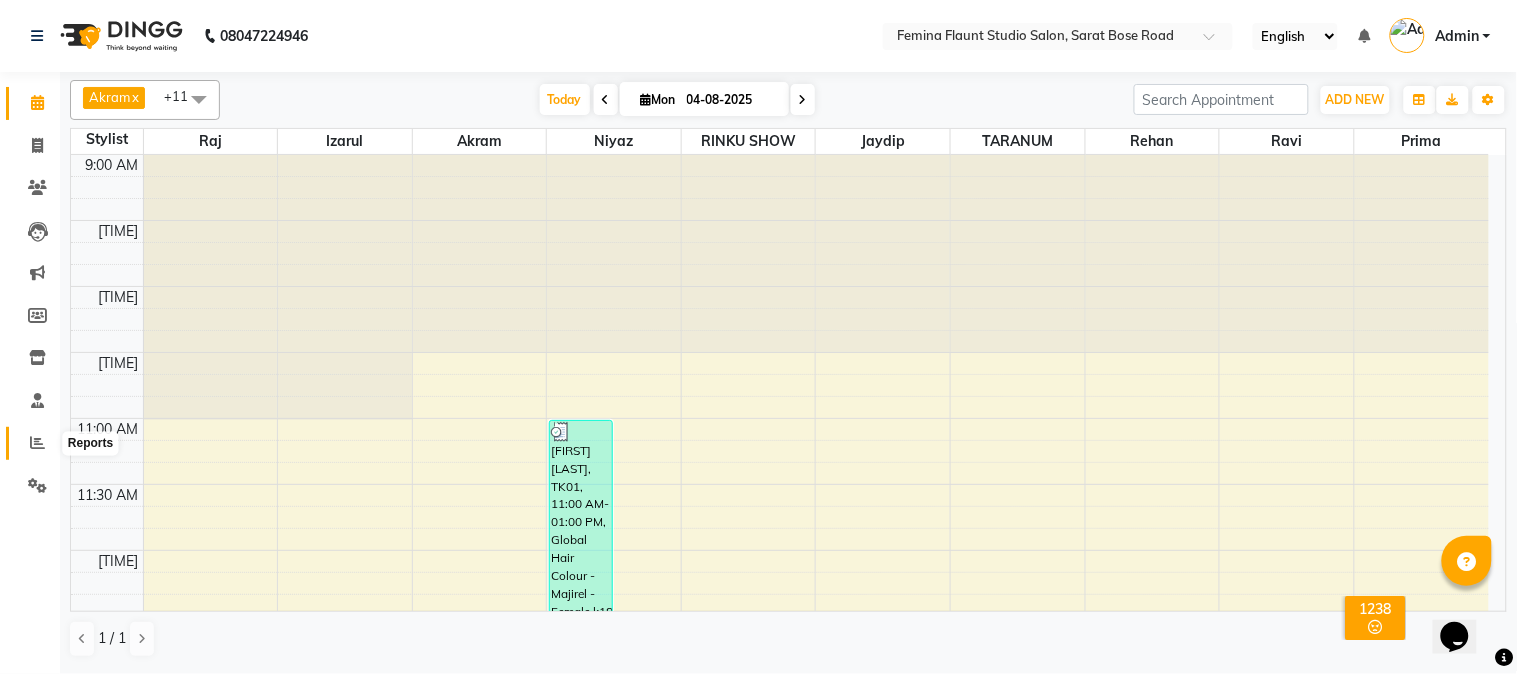 click 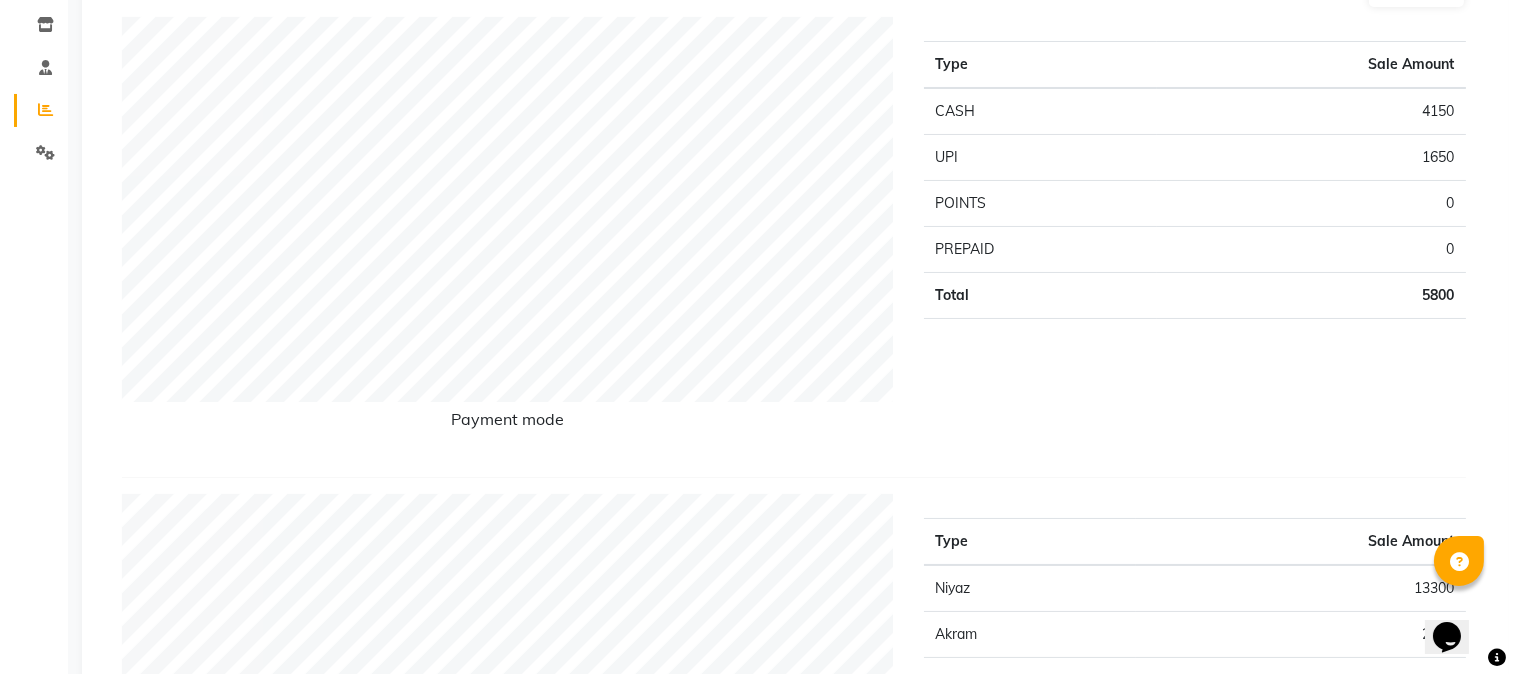 scroll, scrollTop: 0, scrollLeft: 0, axis: both 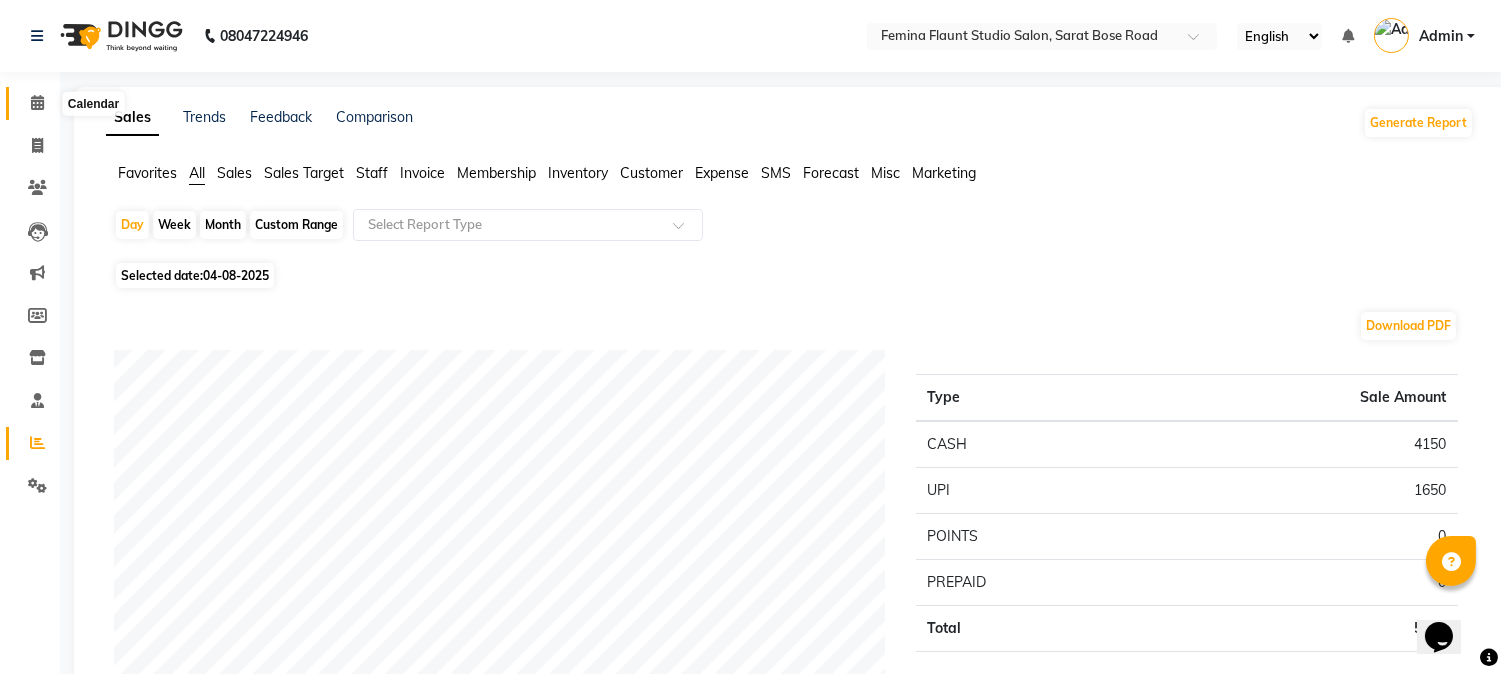 click 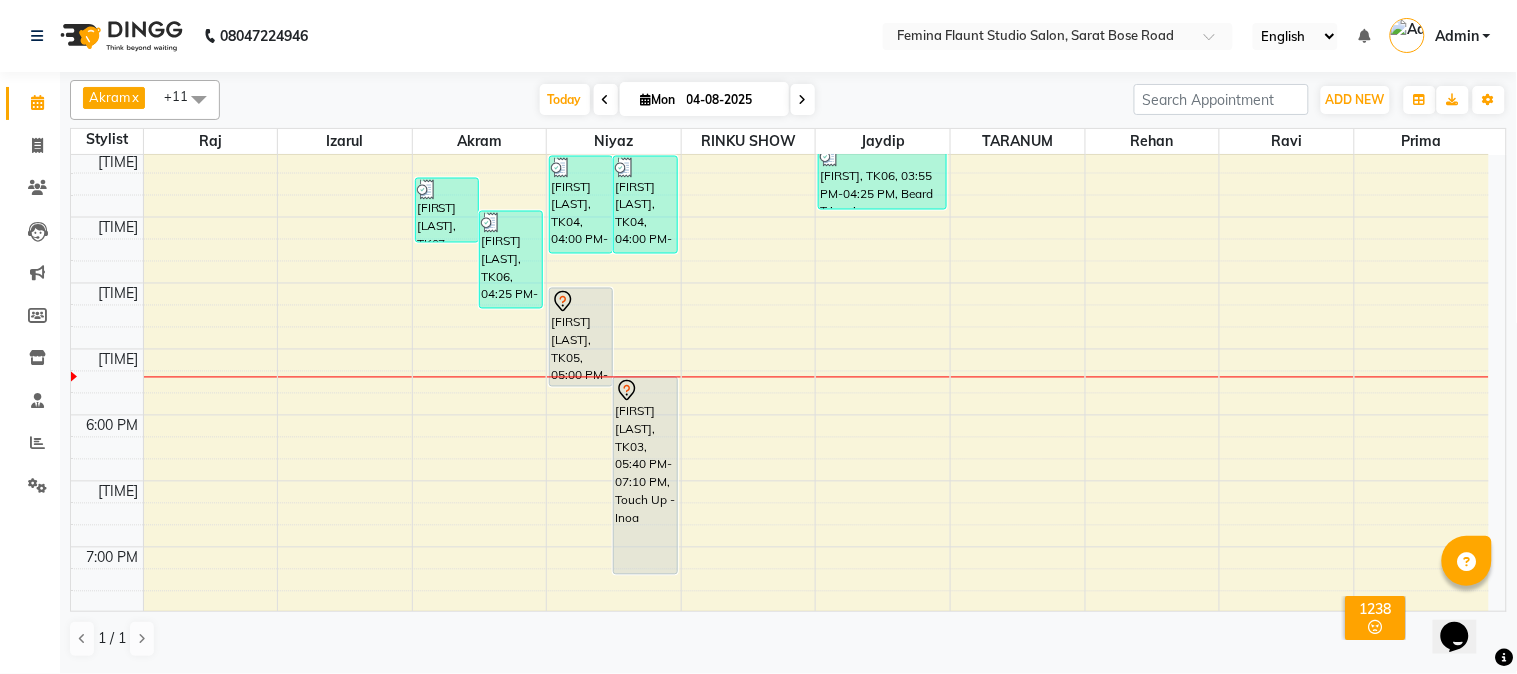 scroll, scrollTop: 1000, scrollLeft: 0, axis: vertical 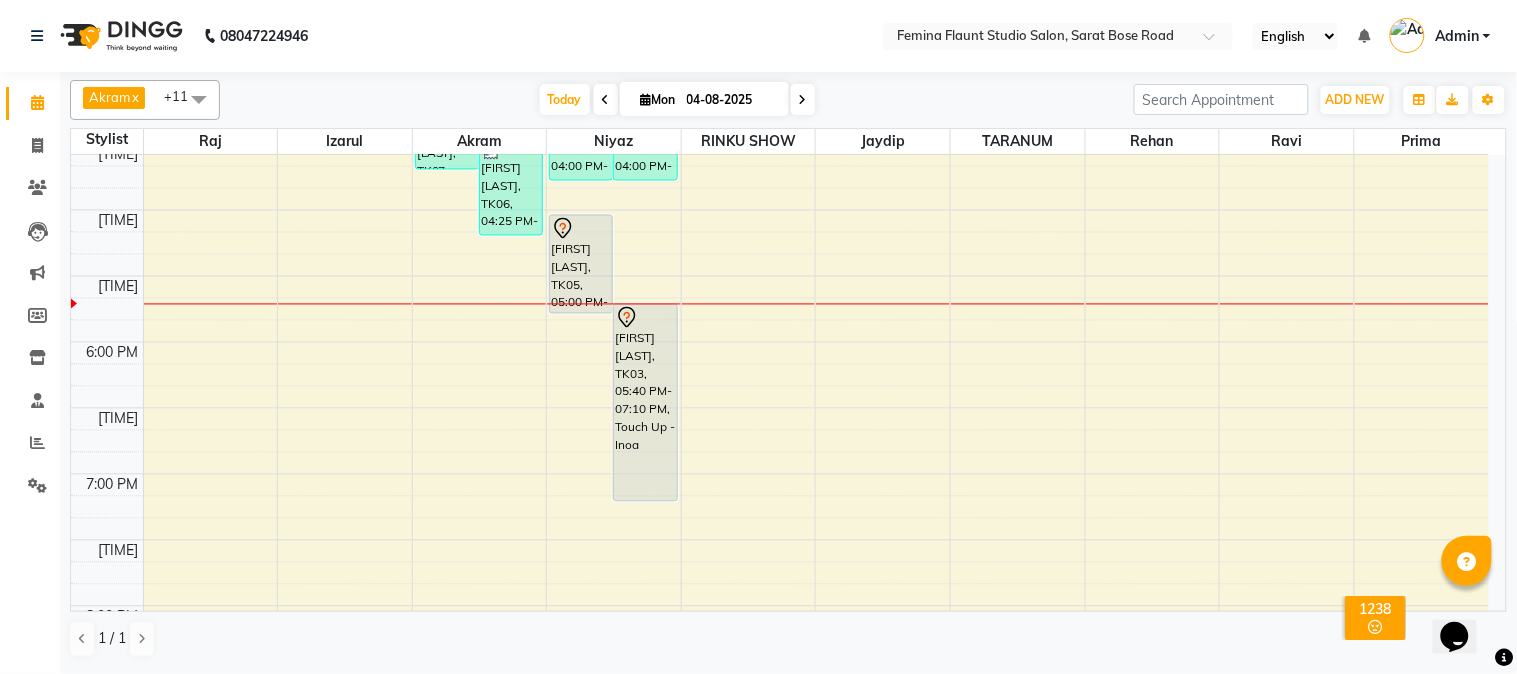 click on "9:00 AM 9:30 AM 10:00 AM 10:30 AM 11:00 AM 11:30 AM 12:00 PM 12:30 PM 1:00 PM 1:30 PM 2:00 PM 2:30 PM 3:00 PM 3:30 PM 4:00 PM 4:30 PM 5:00 PM 5:30 PM 6:00 PM 6:30 PM 7:00 PM 7:30 PM 8:00 PM 8:30 PM 9:00 PM 9:30 PM     [FIRST] [LAST], TK07, 04:10 PM-04:40 PM, Tong     [FIRST] [LAST], TK06, 04:25 PM-05:10 PM, Stylist Level 2 haircut(Senior) - Male     [FIRST] [LAST], TK01, 11:00 AM-01:00 PM, Global Hair Colour - Majirel - Female,k18 treatment     [FIRST] [LAST], TK02, 12:30 PM-01:15 PM, Stylist Level 2 haircut(Senior) - Male     [FIRST] [LAST], TK04, 04:00 PM-04:45 PM, Global Hair Colour - Inoa - Male     [FIRST] [LAST], TK04, 04:00 PM-04:45 PM, Stylist Level 2 haircut(Senior) - Male             [FIRST] [LAST], TK05, 05:00 PM-05:45 PM, Stylist Level 2 haircut(Senior) - Male             [FIRST] [LAST], TK03, 05:40 PM-07:10 PM, Touch Up - Inoa     [FIRST] [LAST], TK02, 01:00 PM-01:30 PM, Beard Trimming     [FIRST] [LAST], TK06, 03:55 PM-04:25 PM, Beard Trimming" at bounding box center (780, 12) 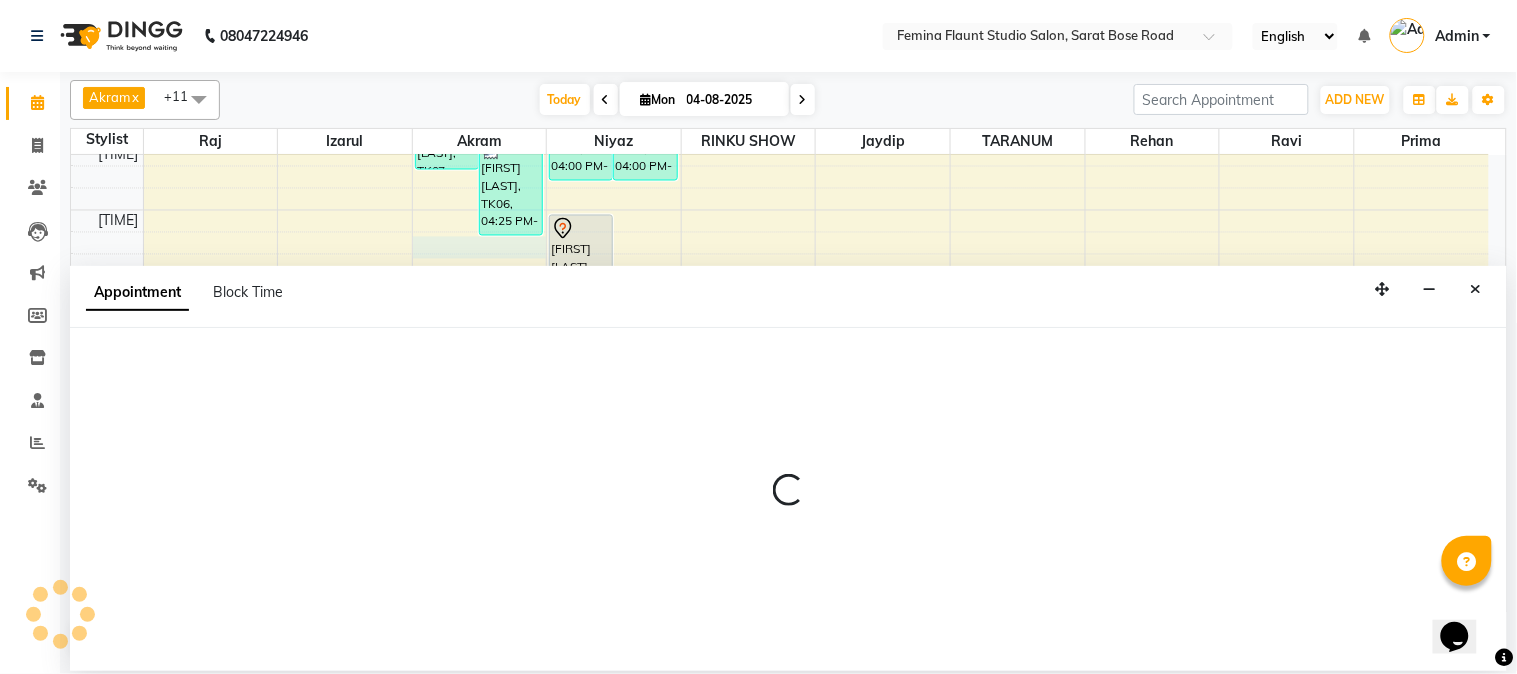 select on "83059" 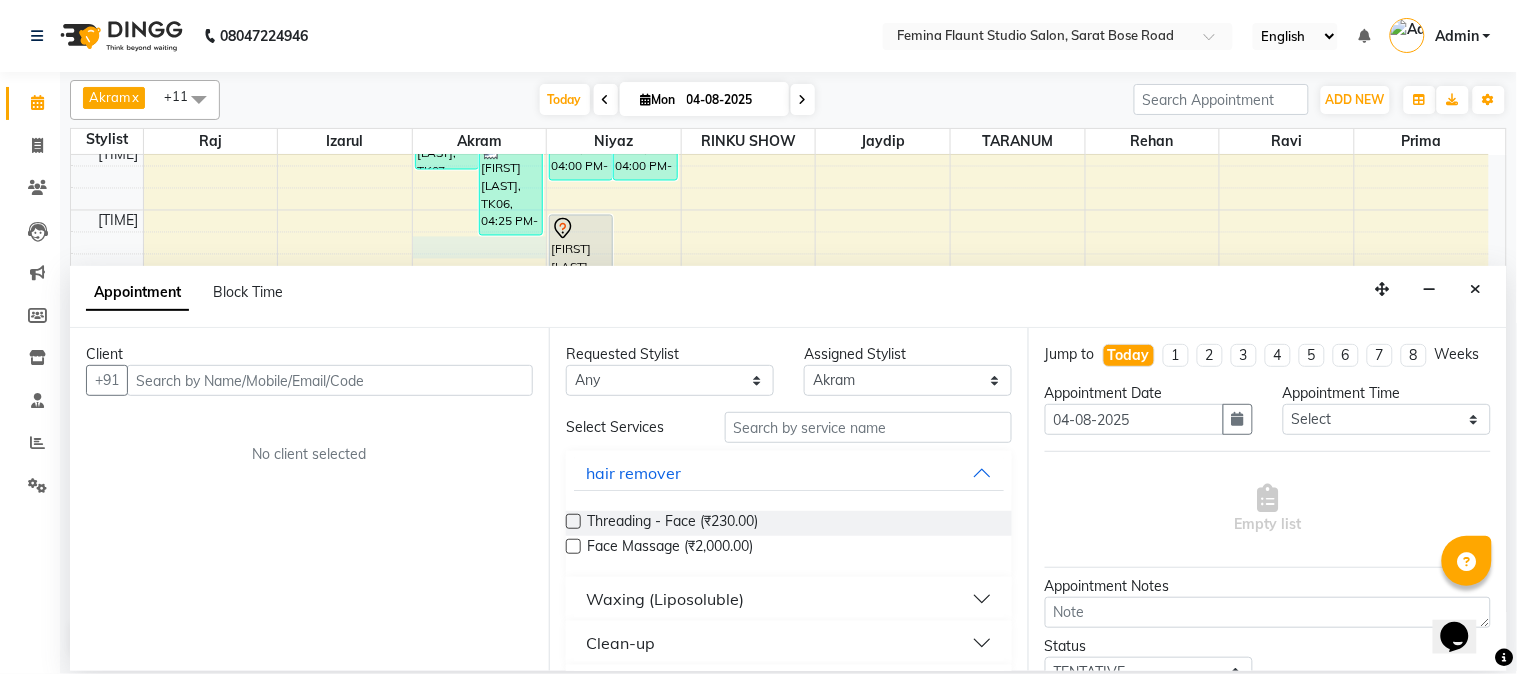 click at bounding box center (330, 380) 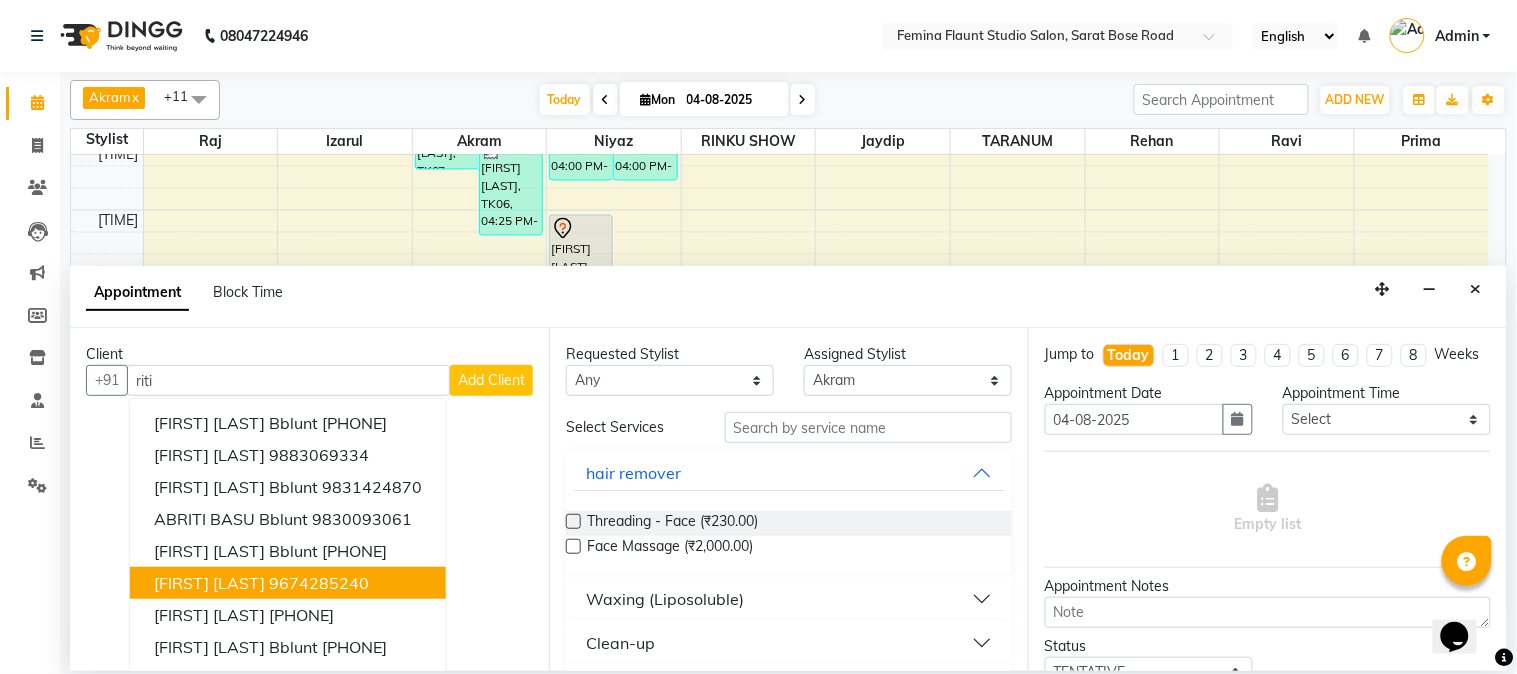 click on "[FIRST] [LAST] [PHONE]" at bounding box center (288, 583) 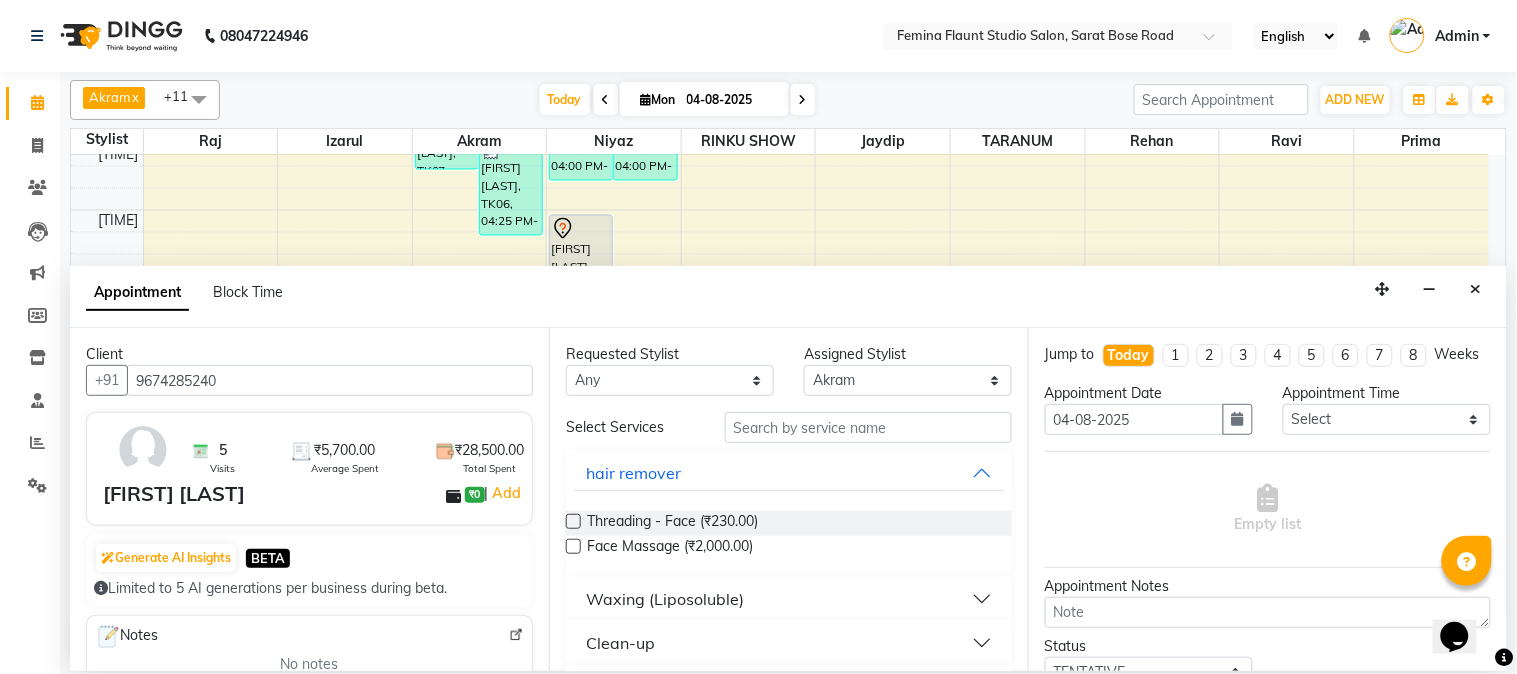 type on "9674285240" 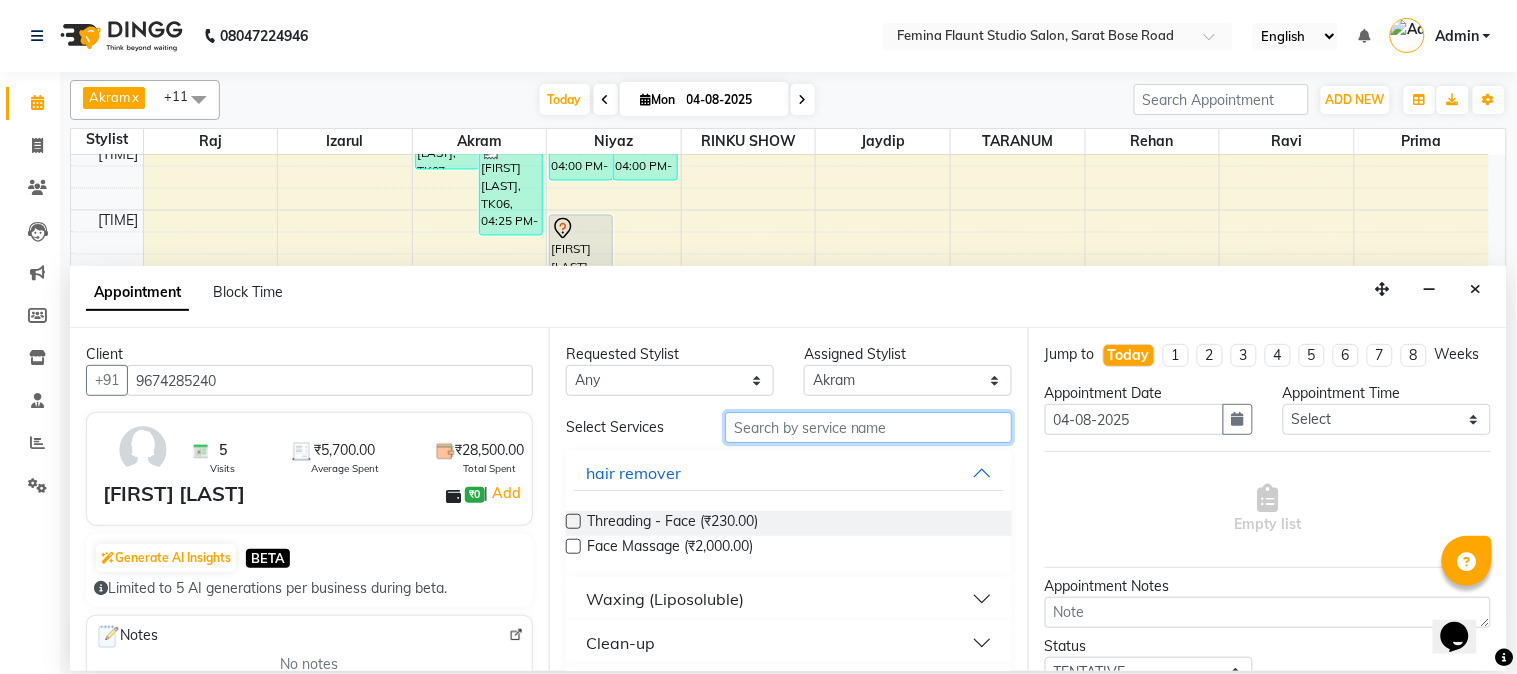 click at bounding box center (868, 427) 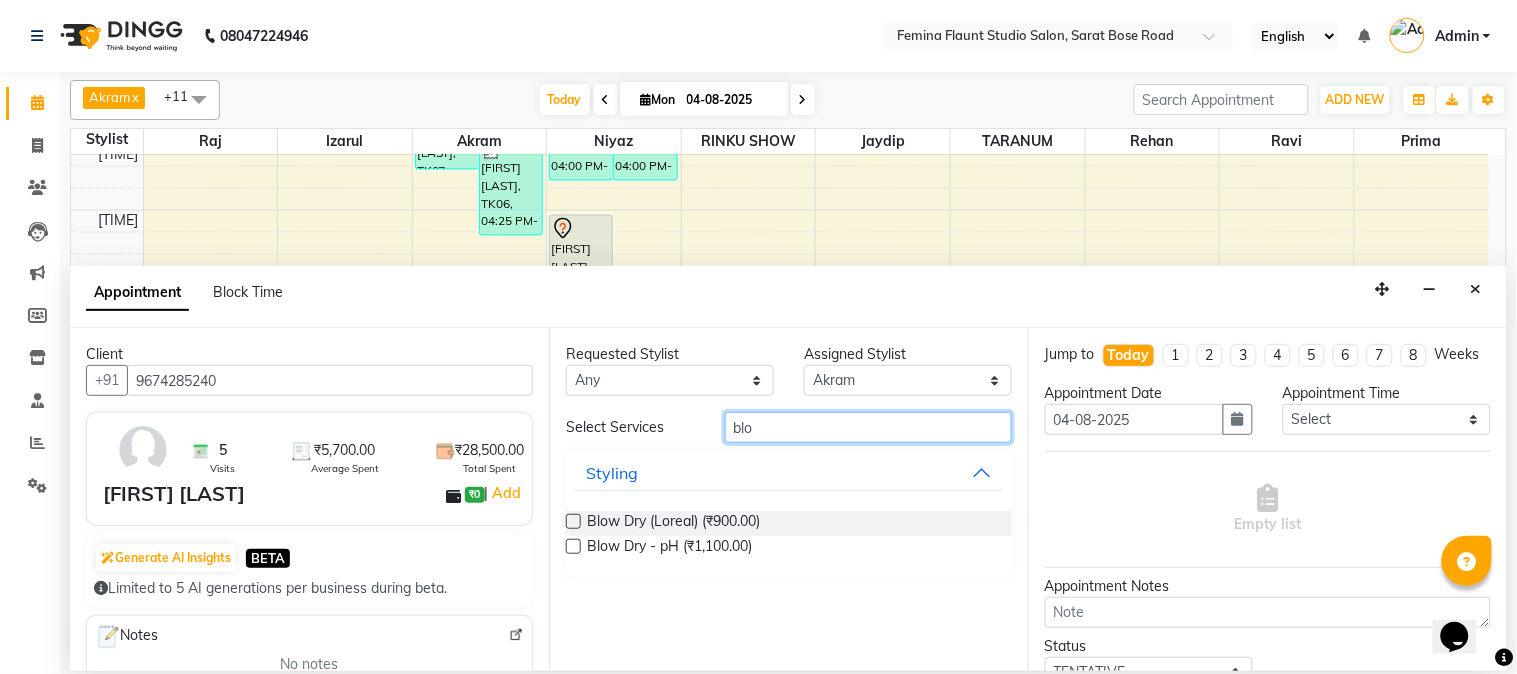 type on "blo" 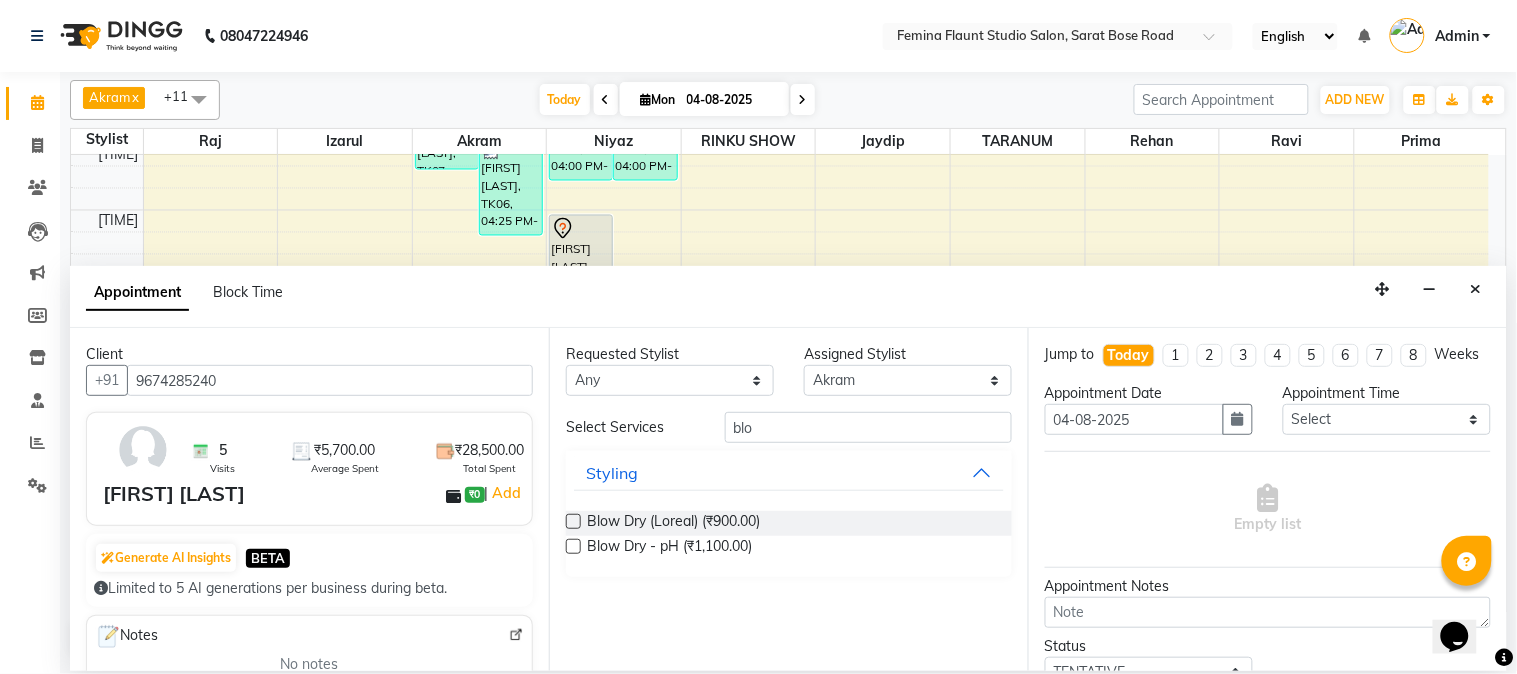 click at bounding box center (573, 546) 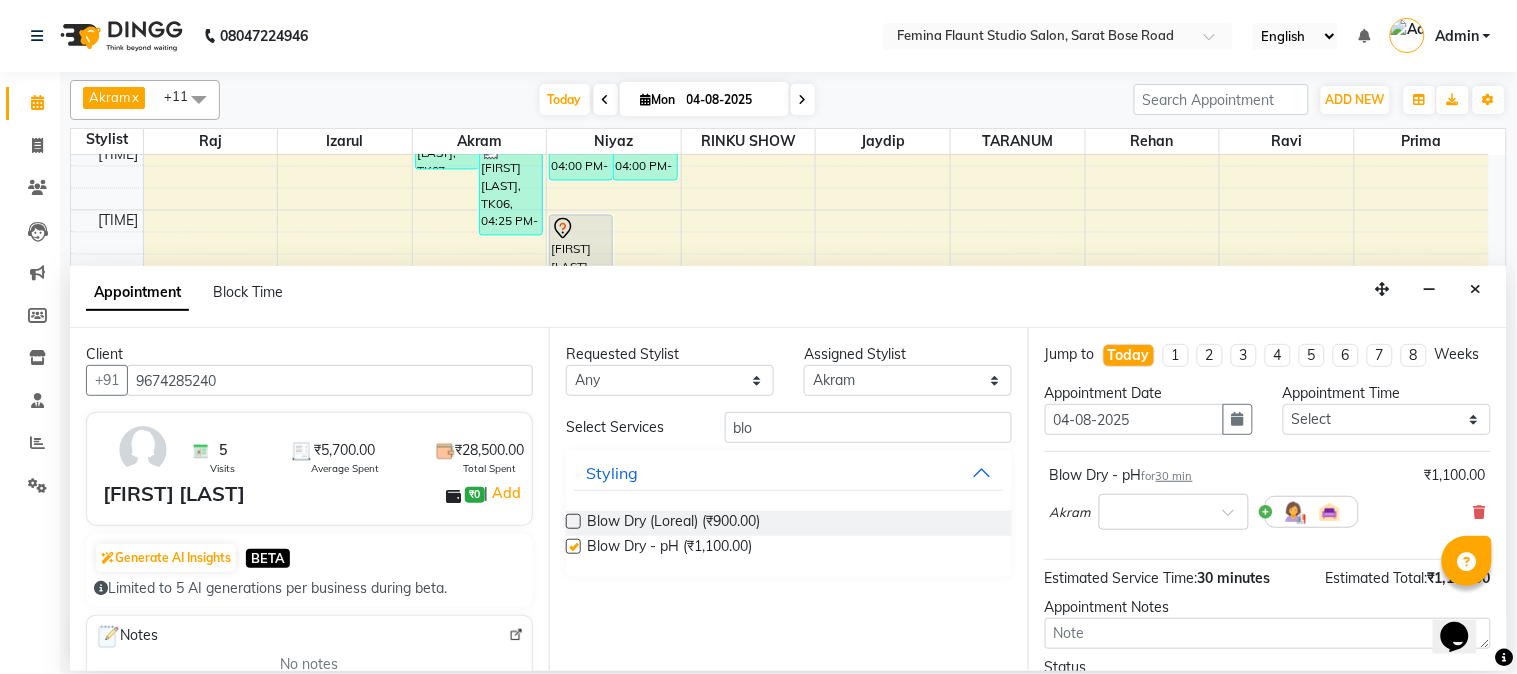 checkbox on "false" 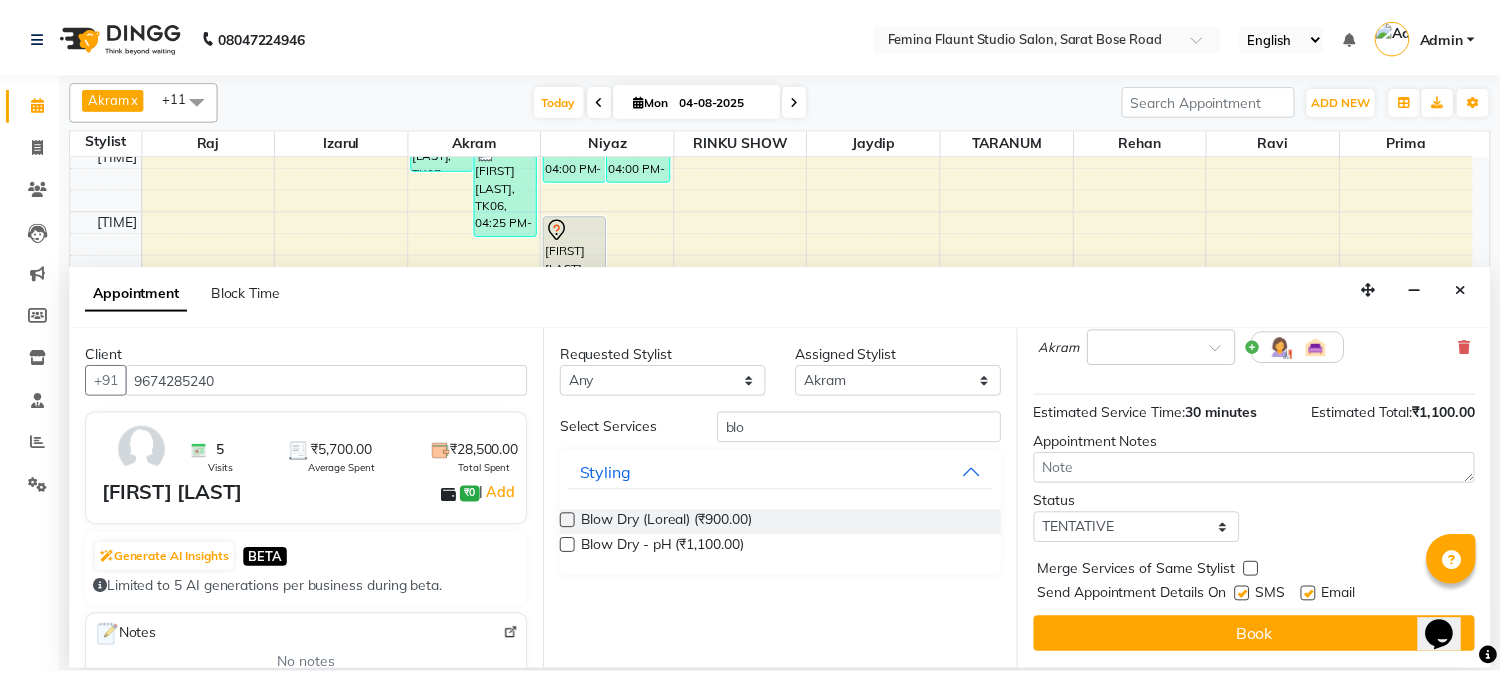scroll, scrollTop: 183, scrollLeft: 0, axis: vertical 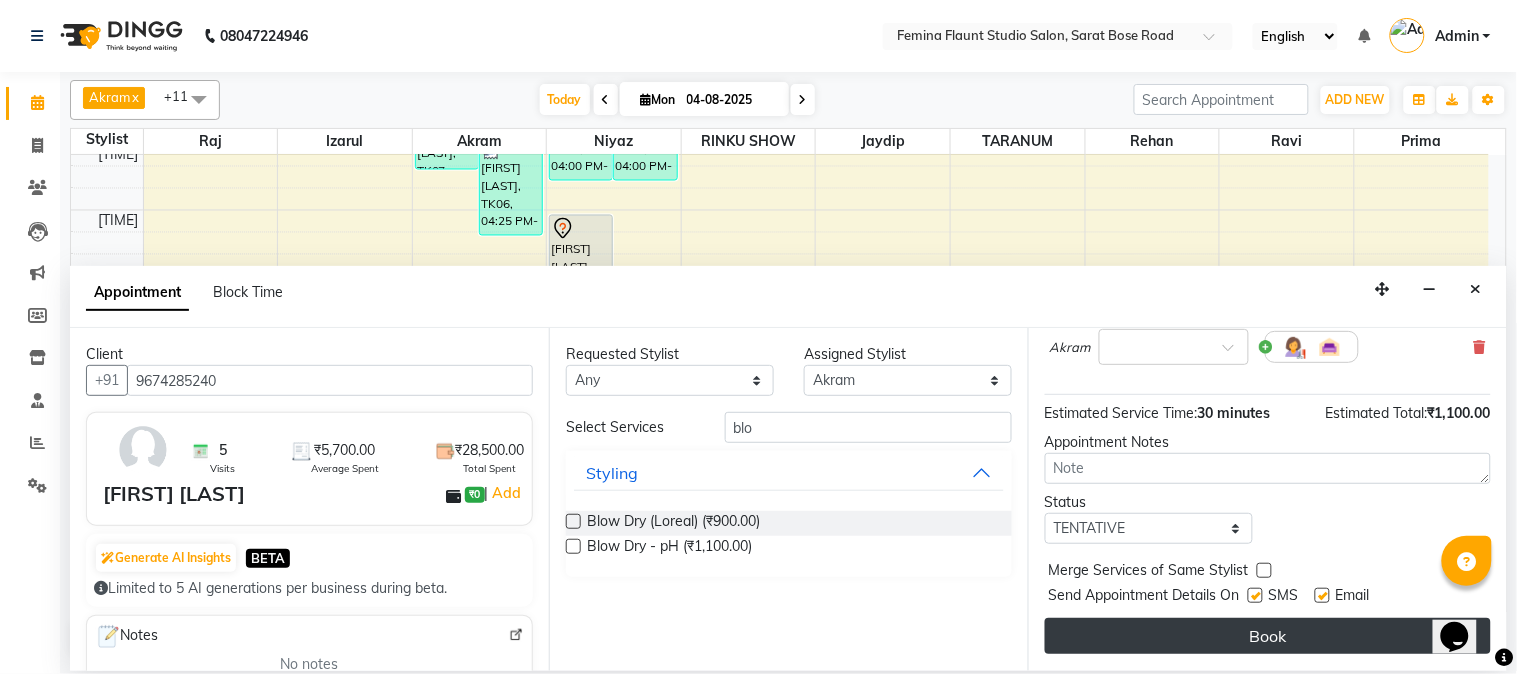 click on "Book" at bounding box center (1268, 636) 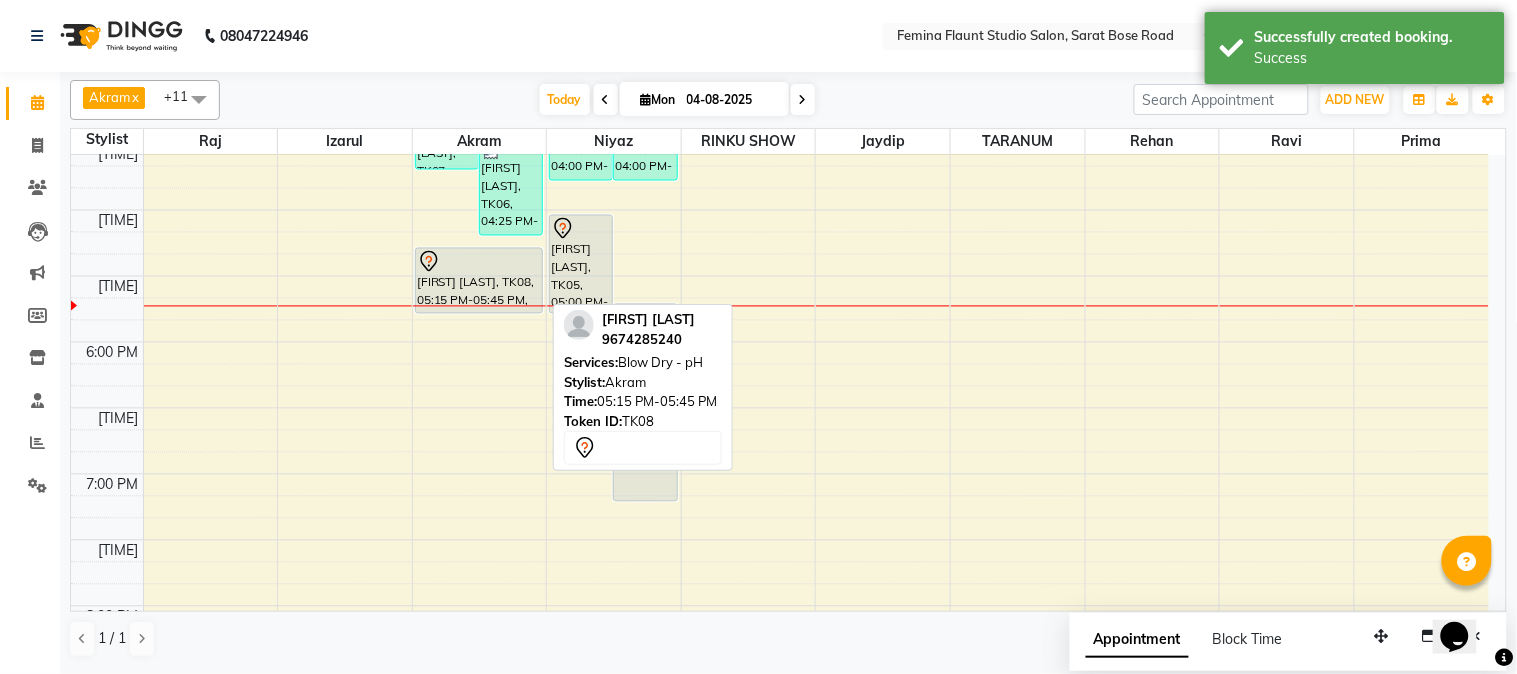 click at bounding box center (479, 262) 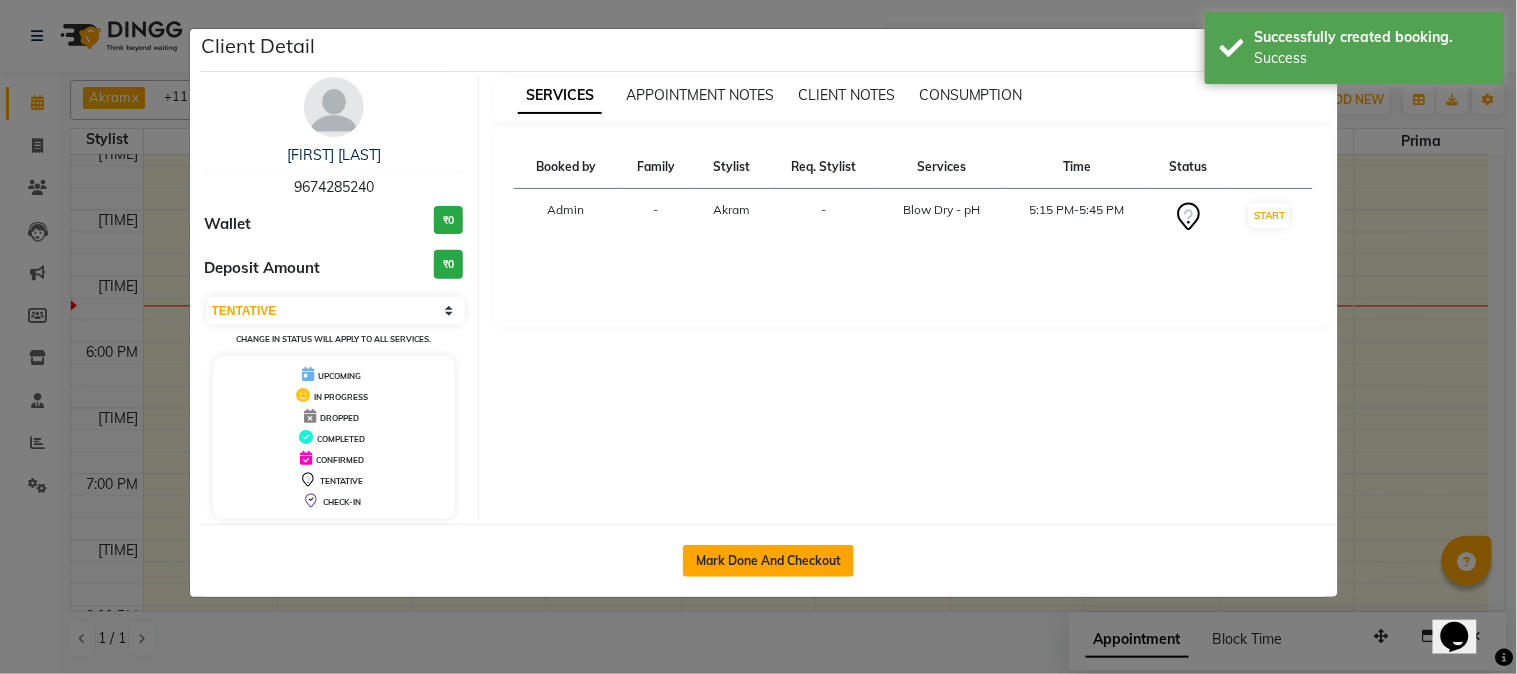 click on "Mark Done And Checkout" 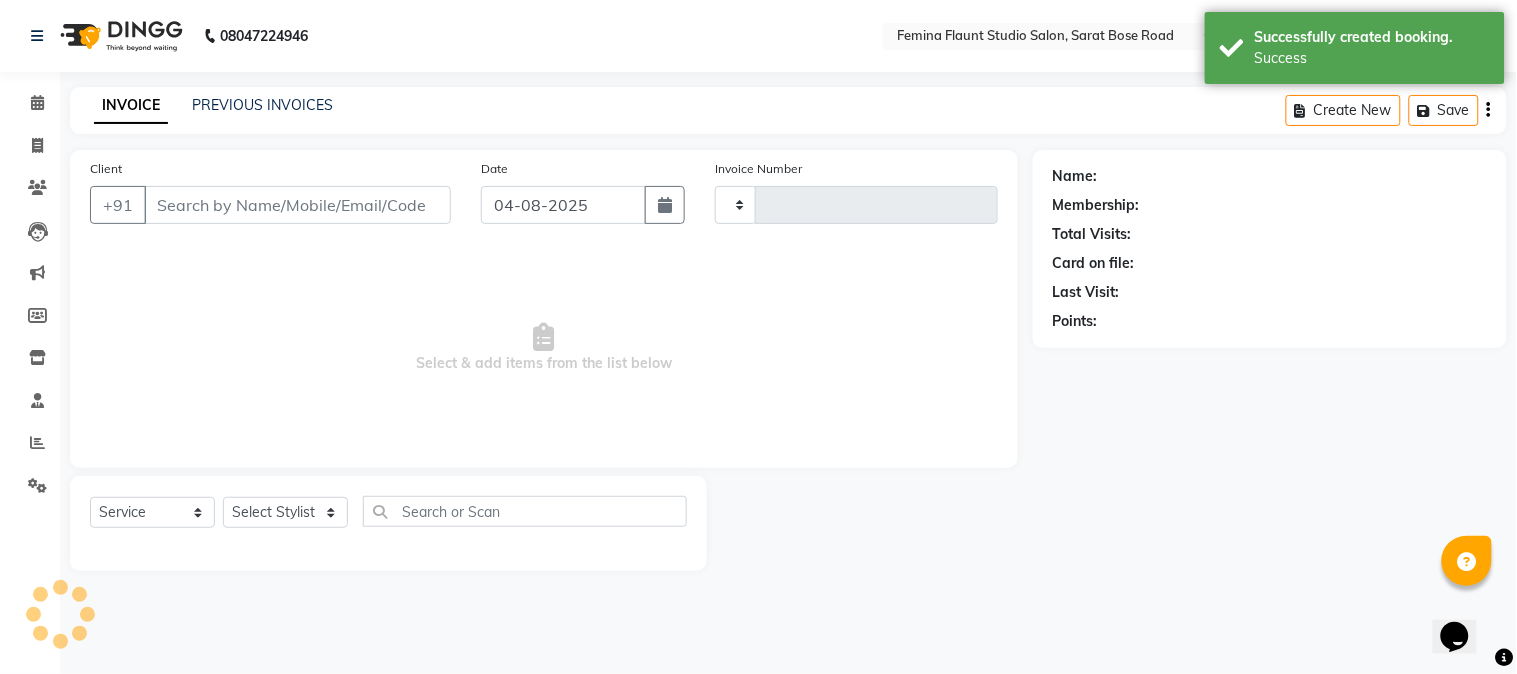 type on "1292" 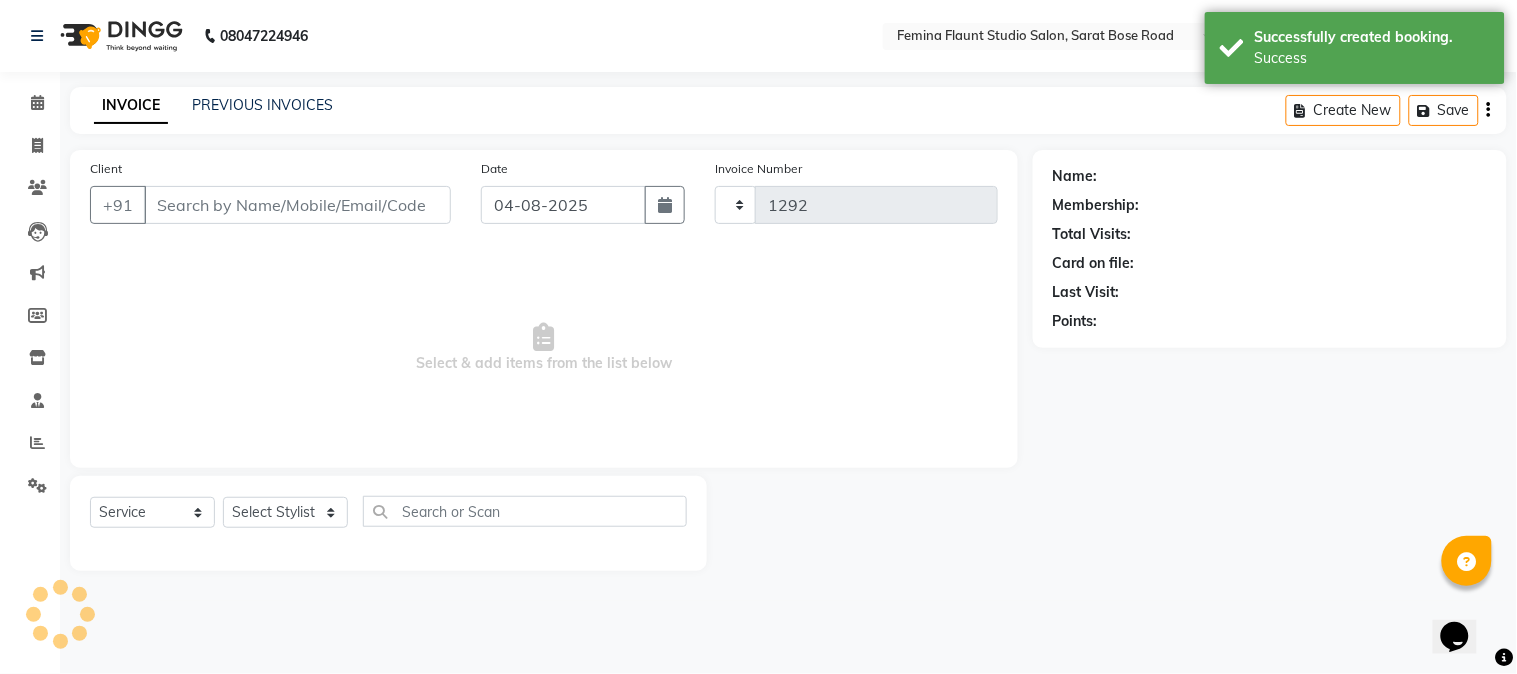 select on "5231" 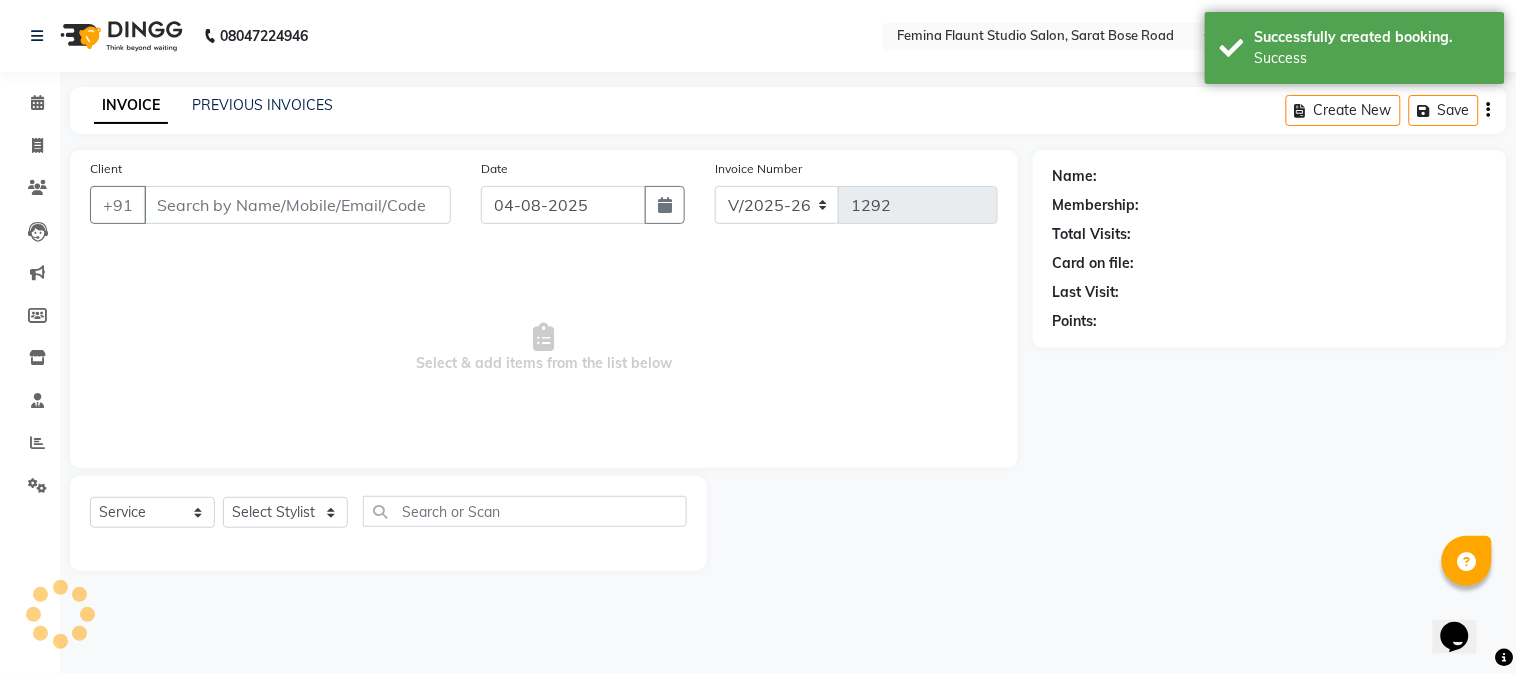 type on "9674285240" 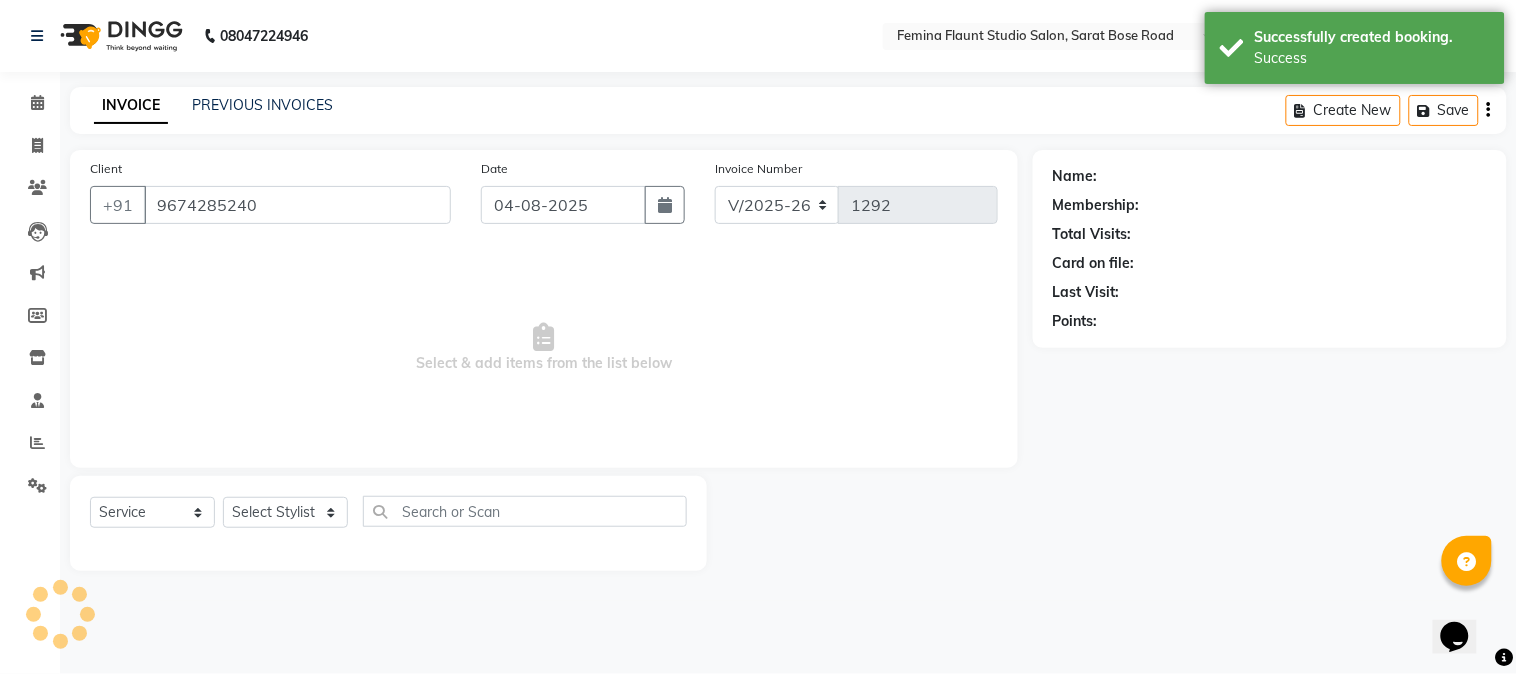 select on "83059" 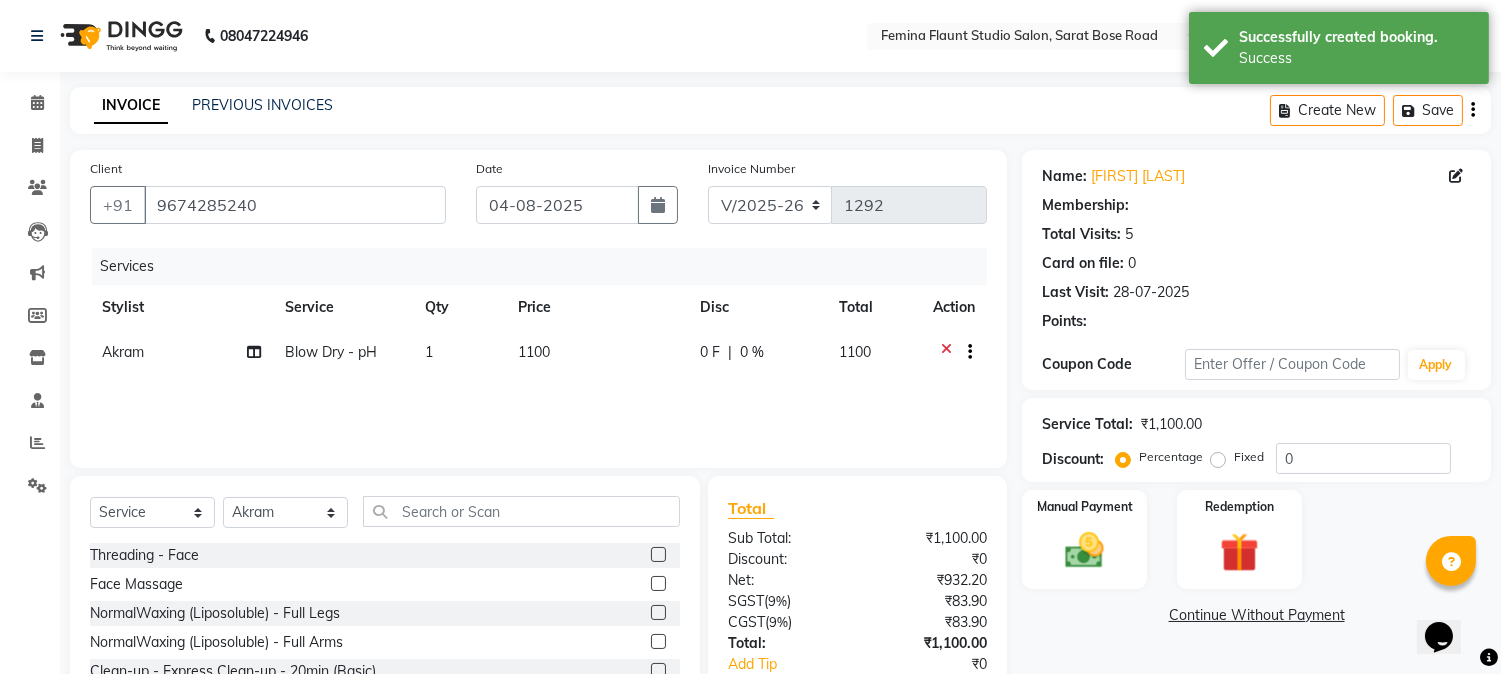 select on "1: Object" 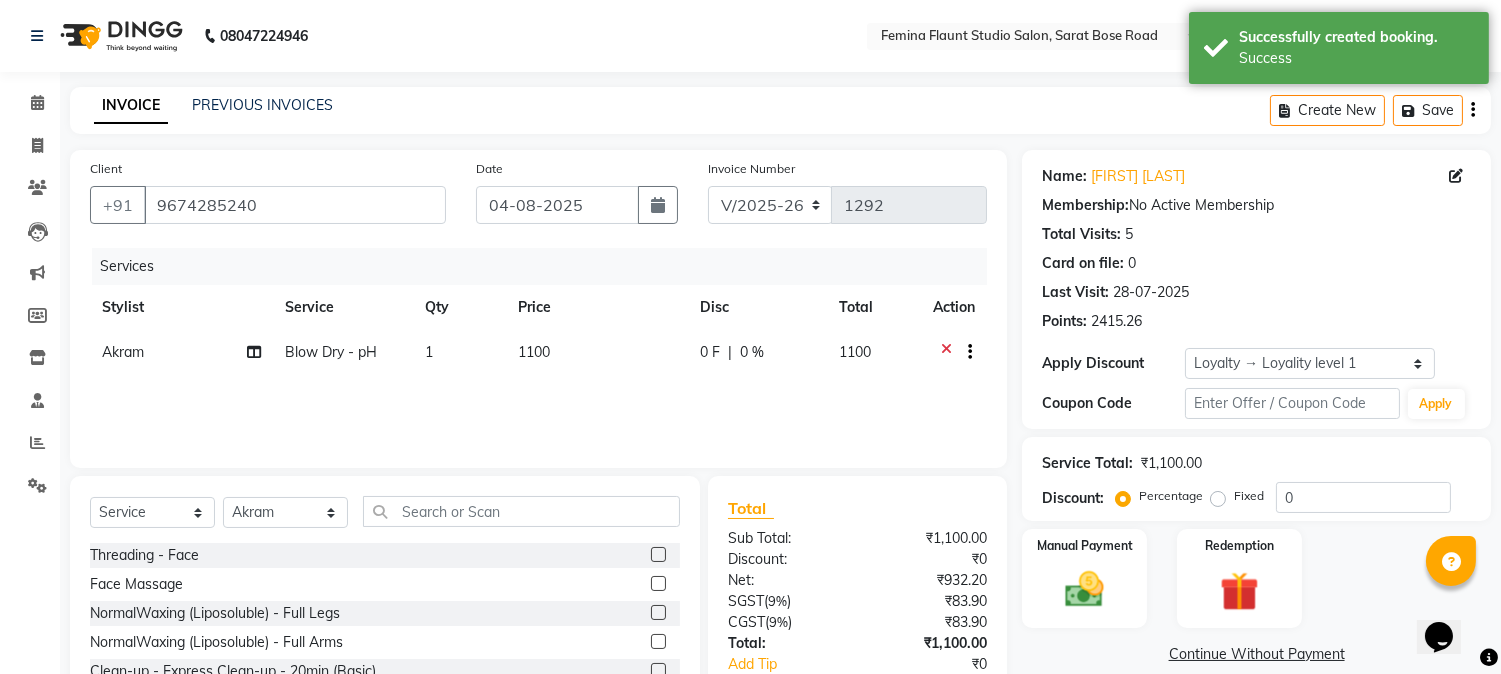click on "1100" 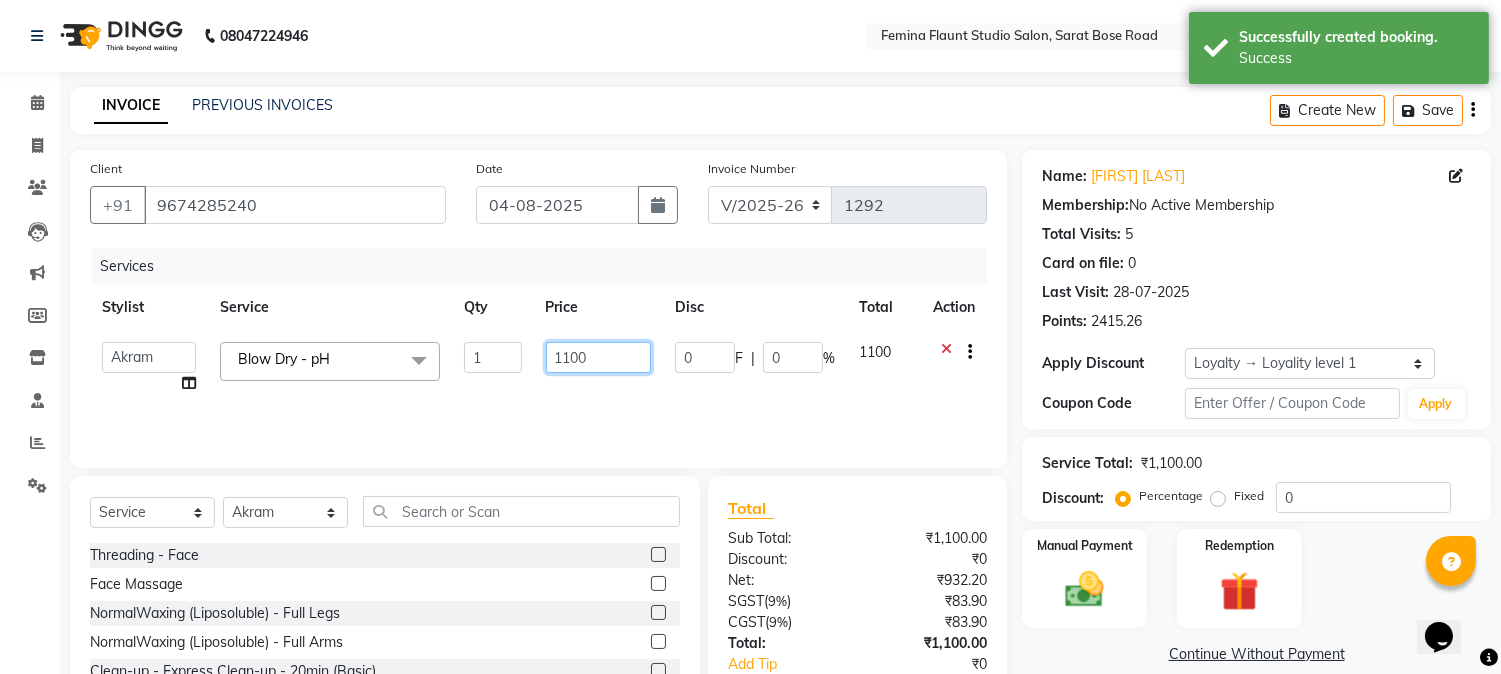 click on "1100" 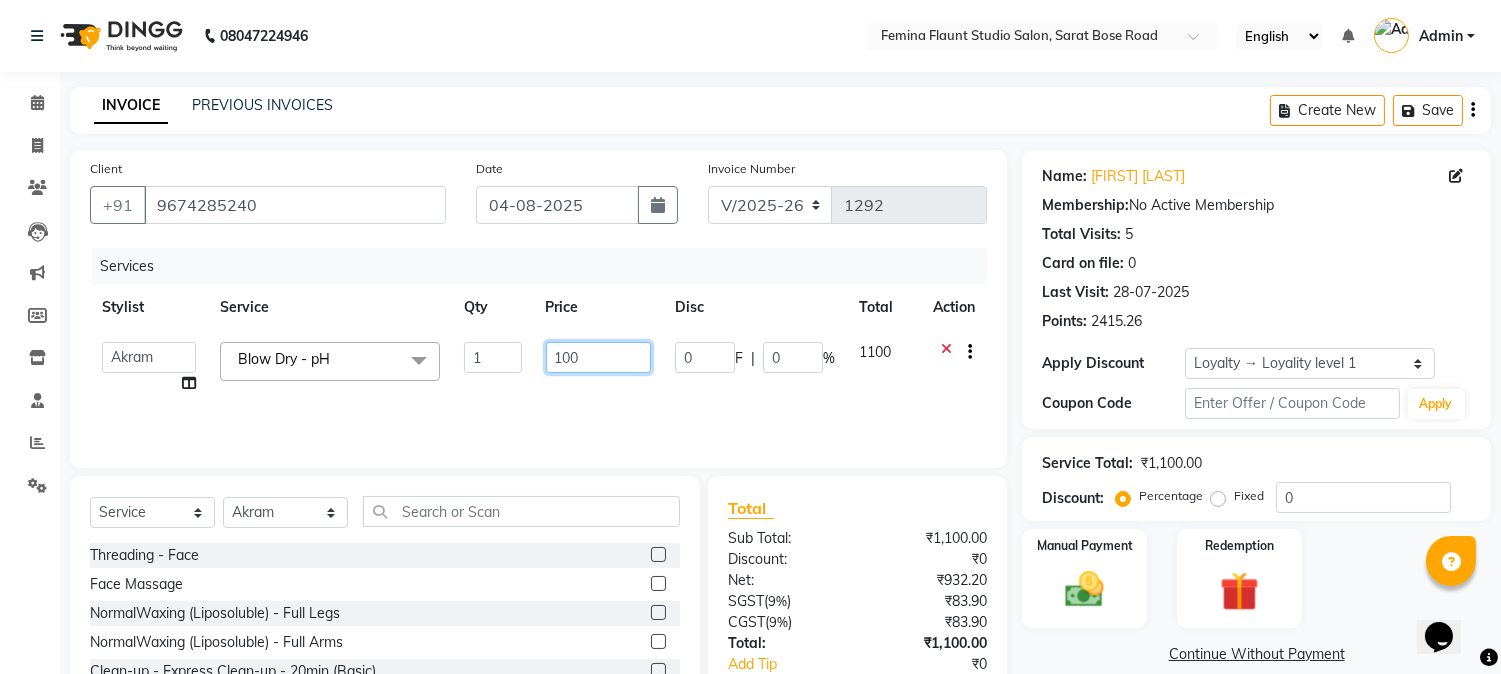 type on "1000" 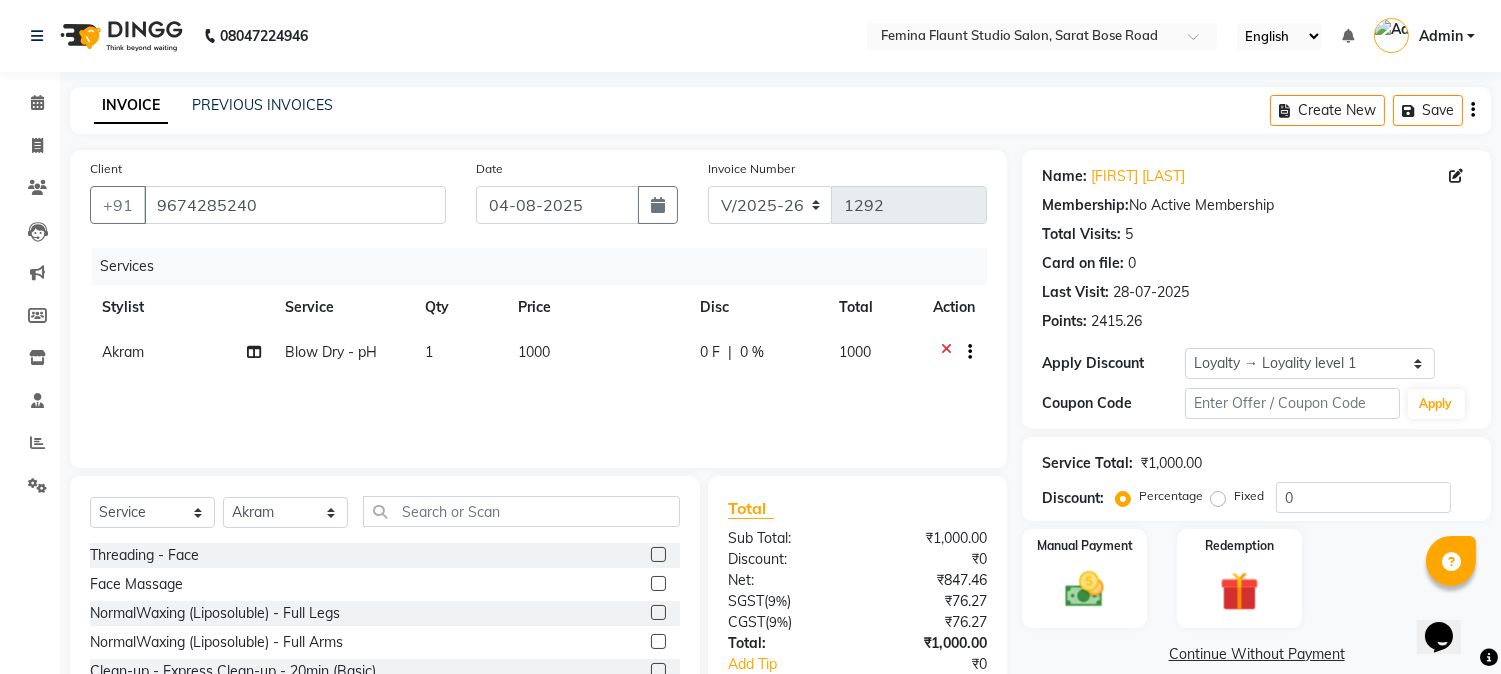 click on "Services Stylist Service Qty Price Disc Total Action [FIRST] Blow Dry - pH 1 1000 0 F | 0 % 1000" 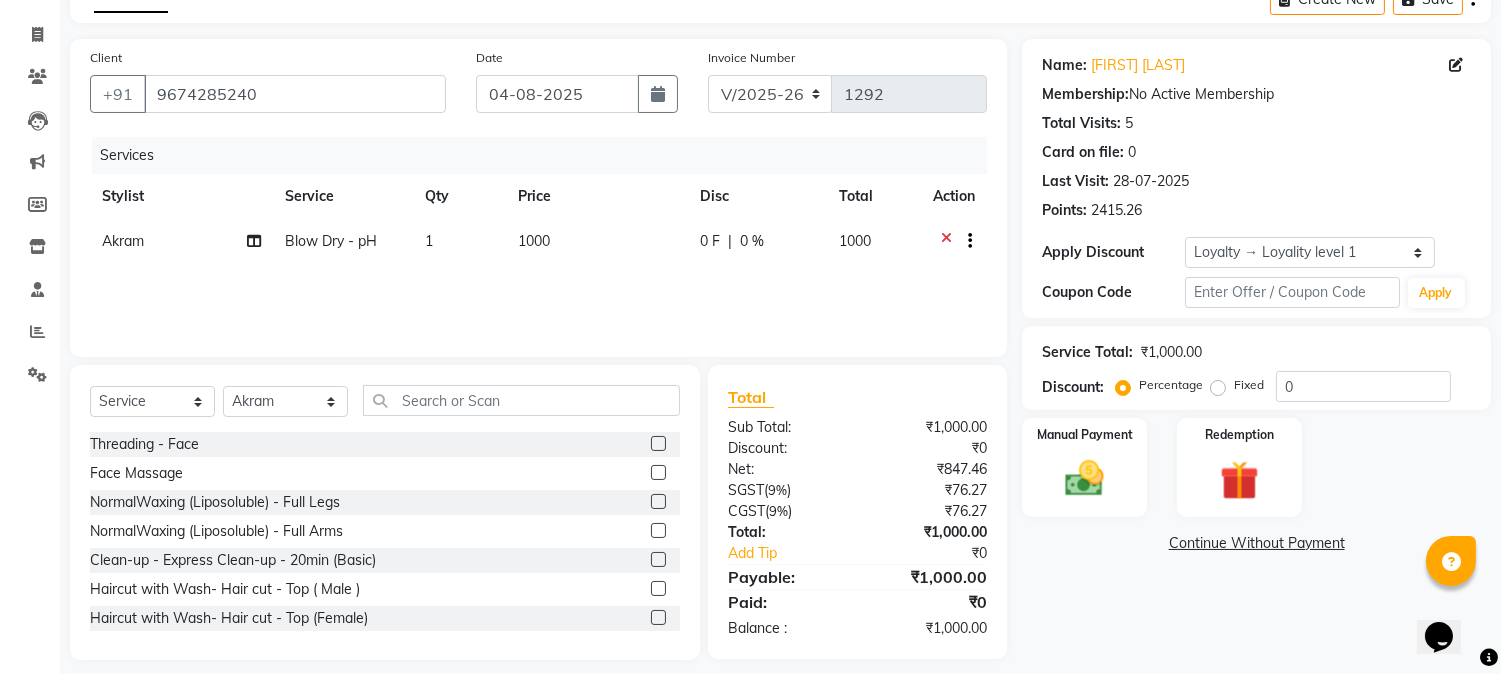 scroll, scrollTop: 126, scrollLeft: 0, axis: vertical 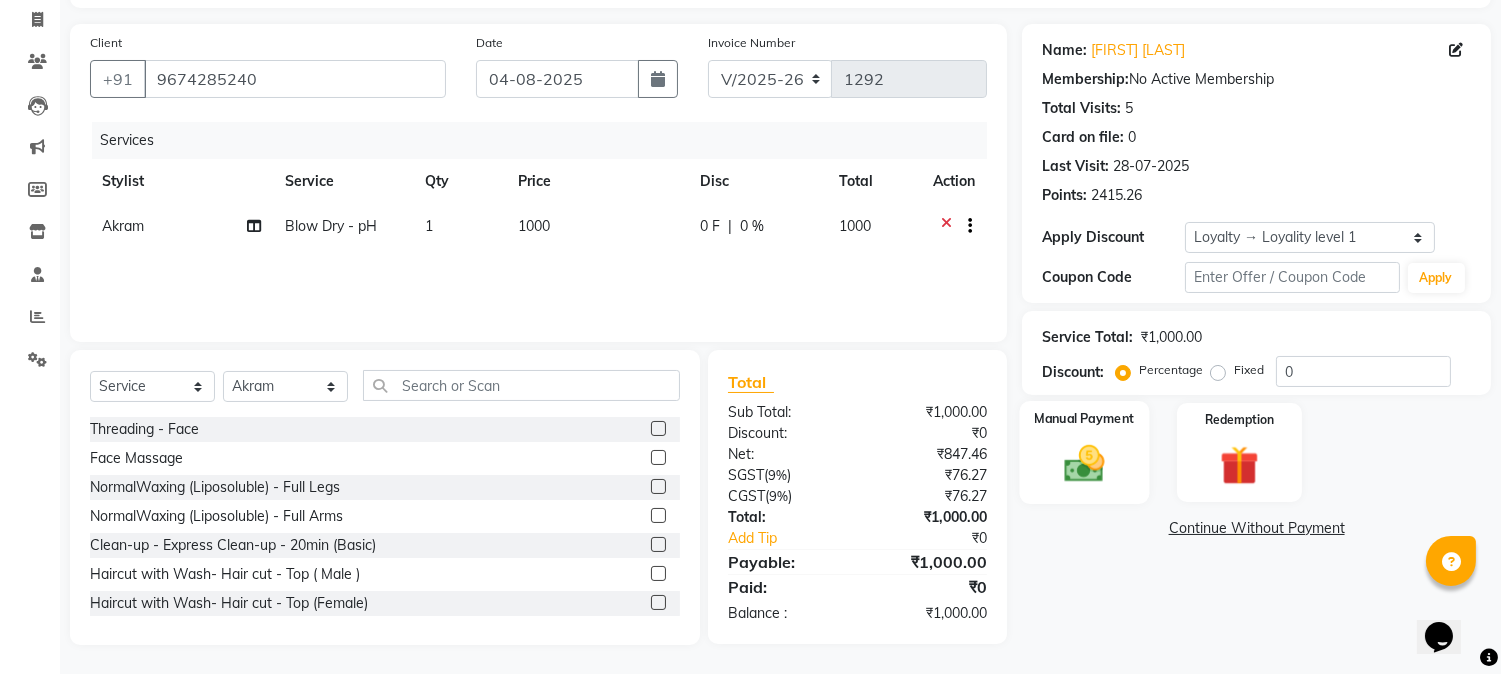 click on "Manual Payment" 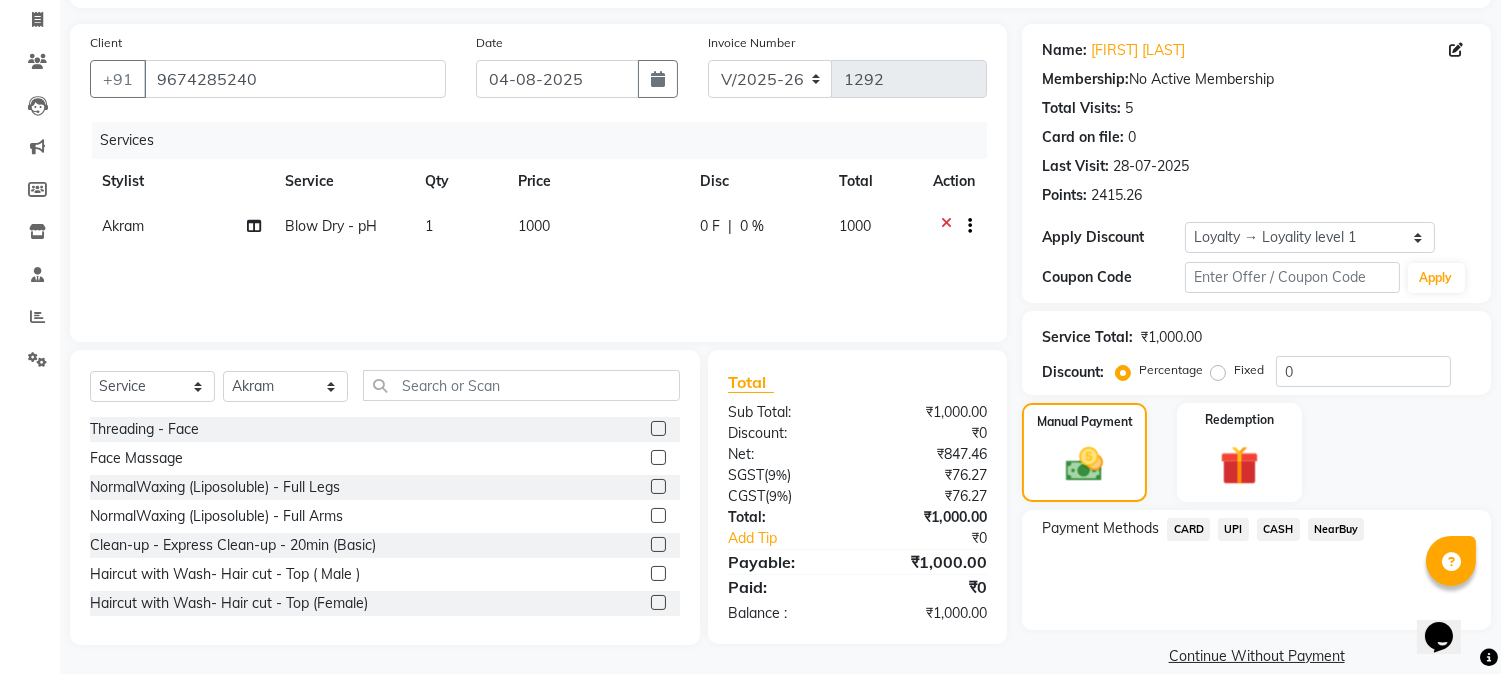 click on "UPI" 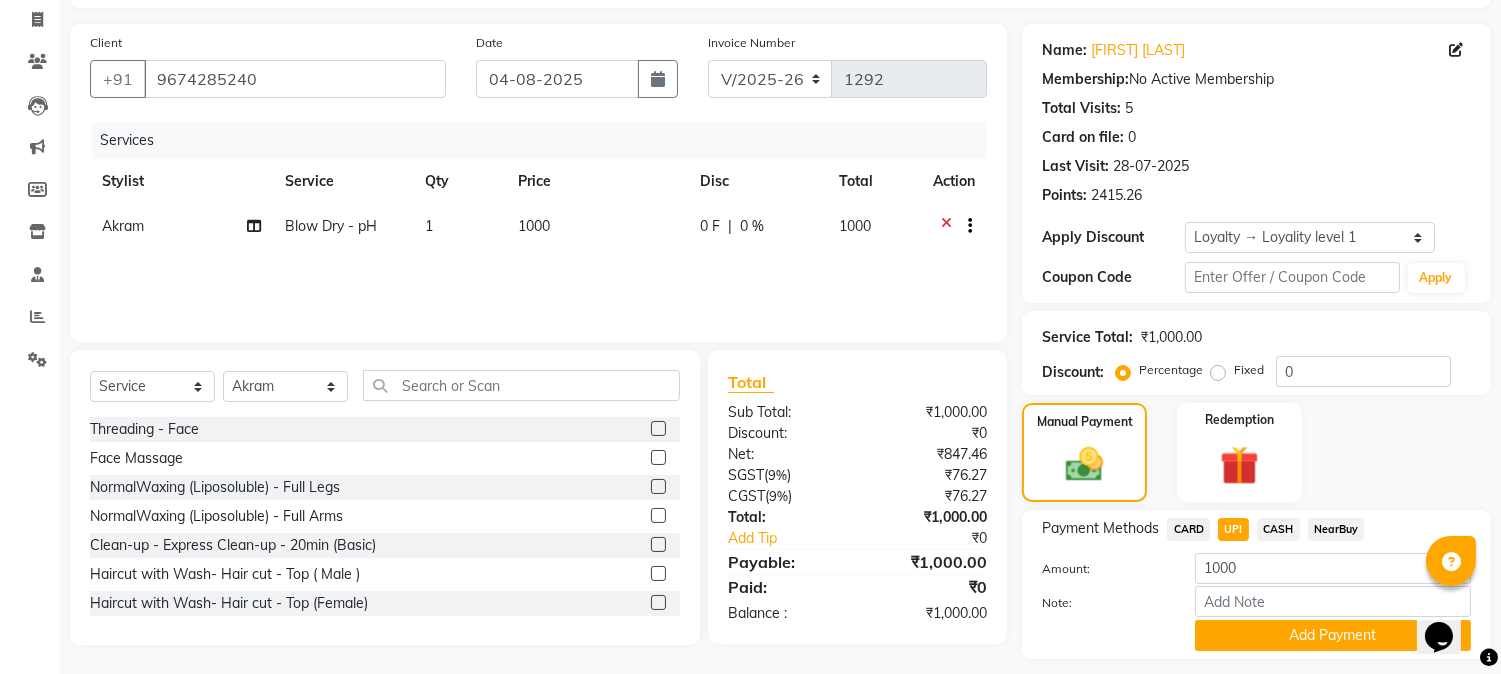 scroll, scrollTop: 181, scrollLeft: 0, axis: vertical 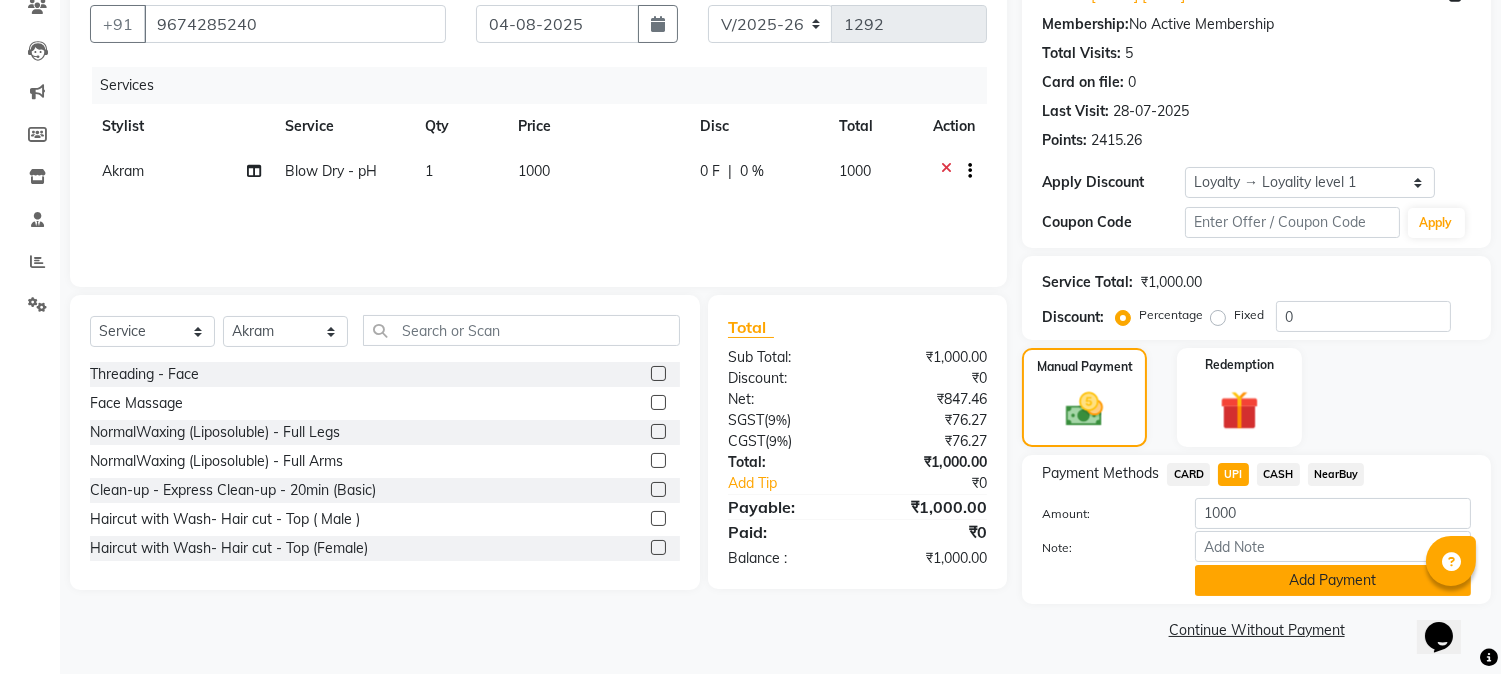 click on "Add Payment" 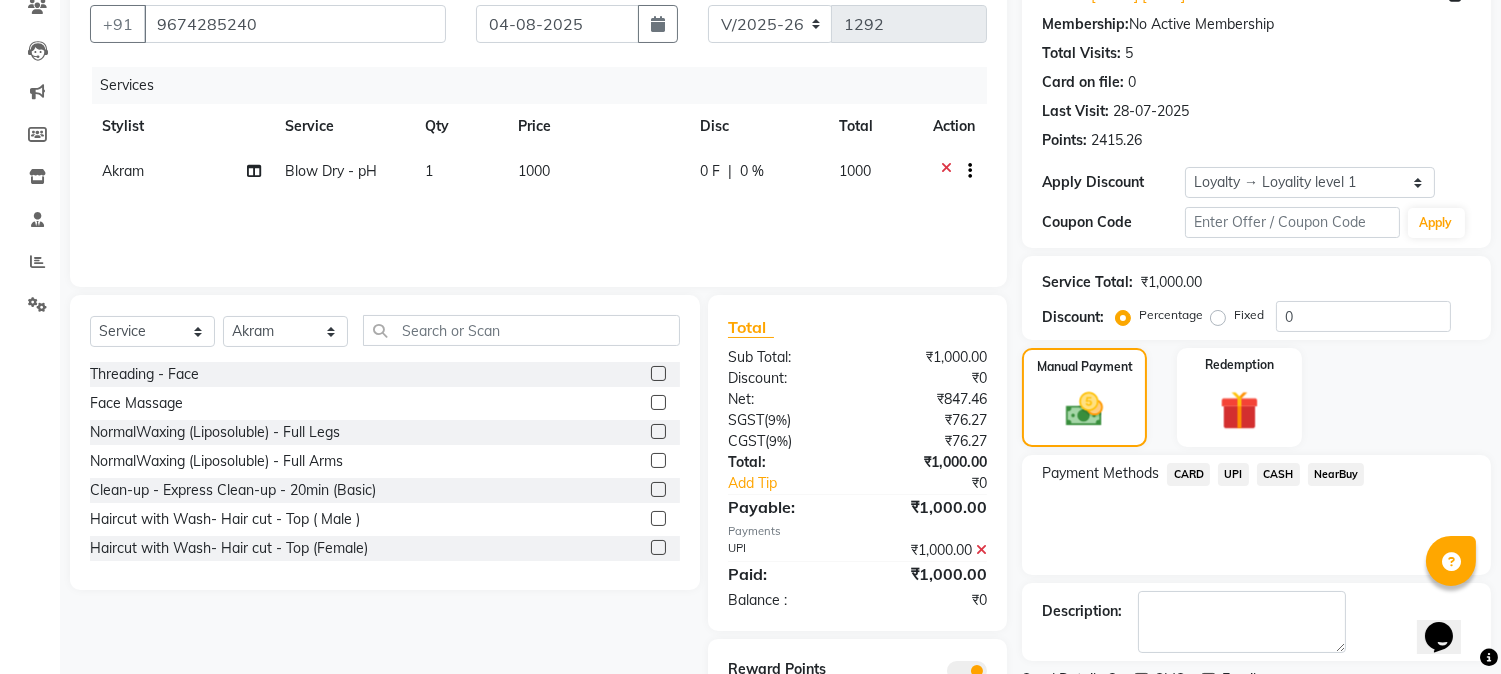 scroll, scrollTop: 266, scrollLeft: 0, axis: vertical 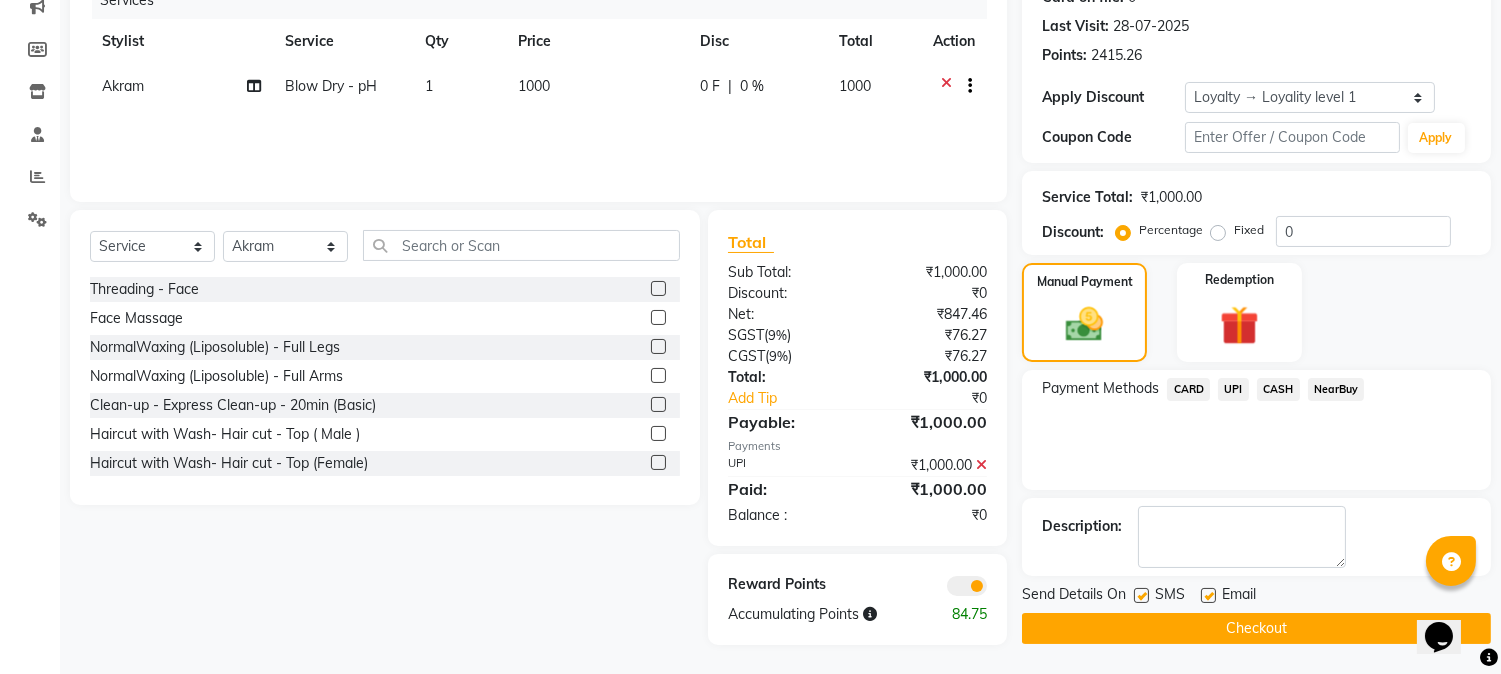 click on "Checkout" 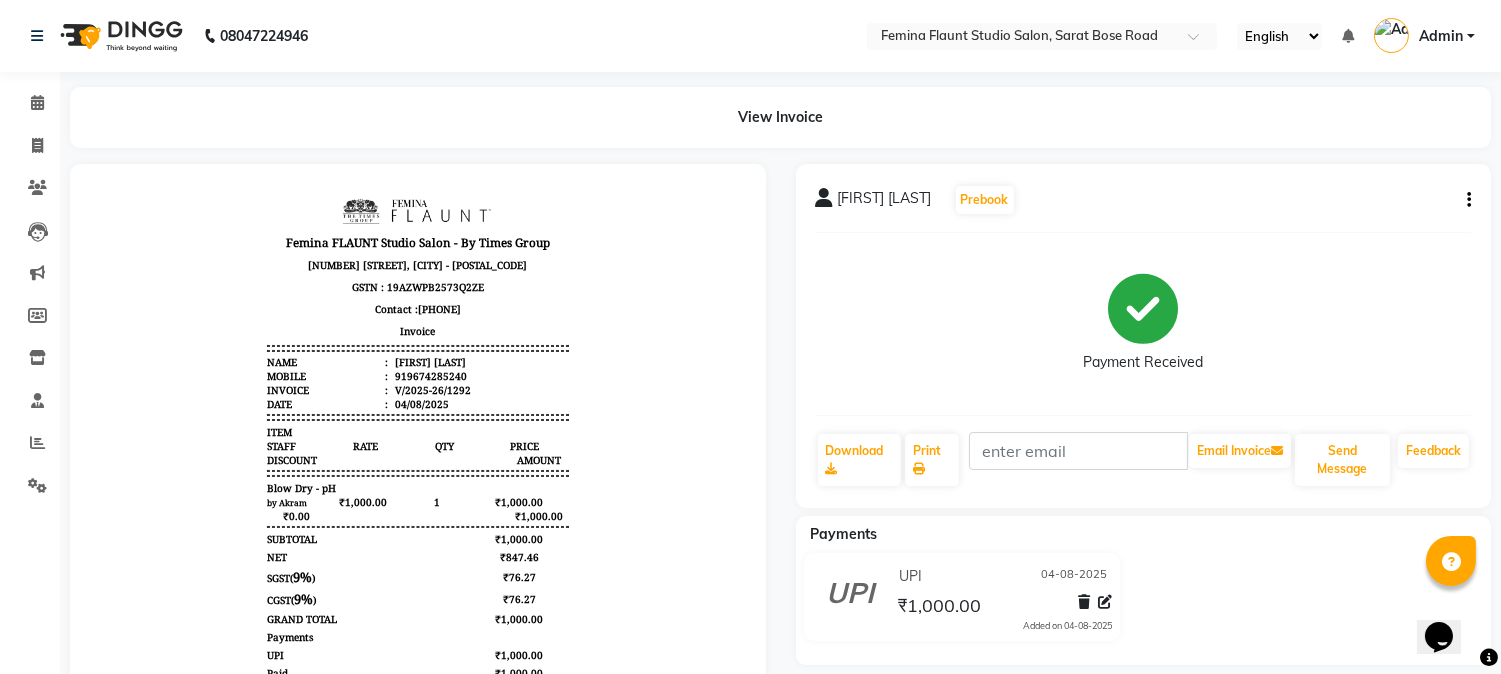 scroll, scrollTop: 15, scrollLeft: 0, axis: vertical 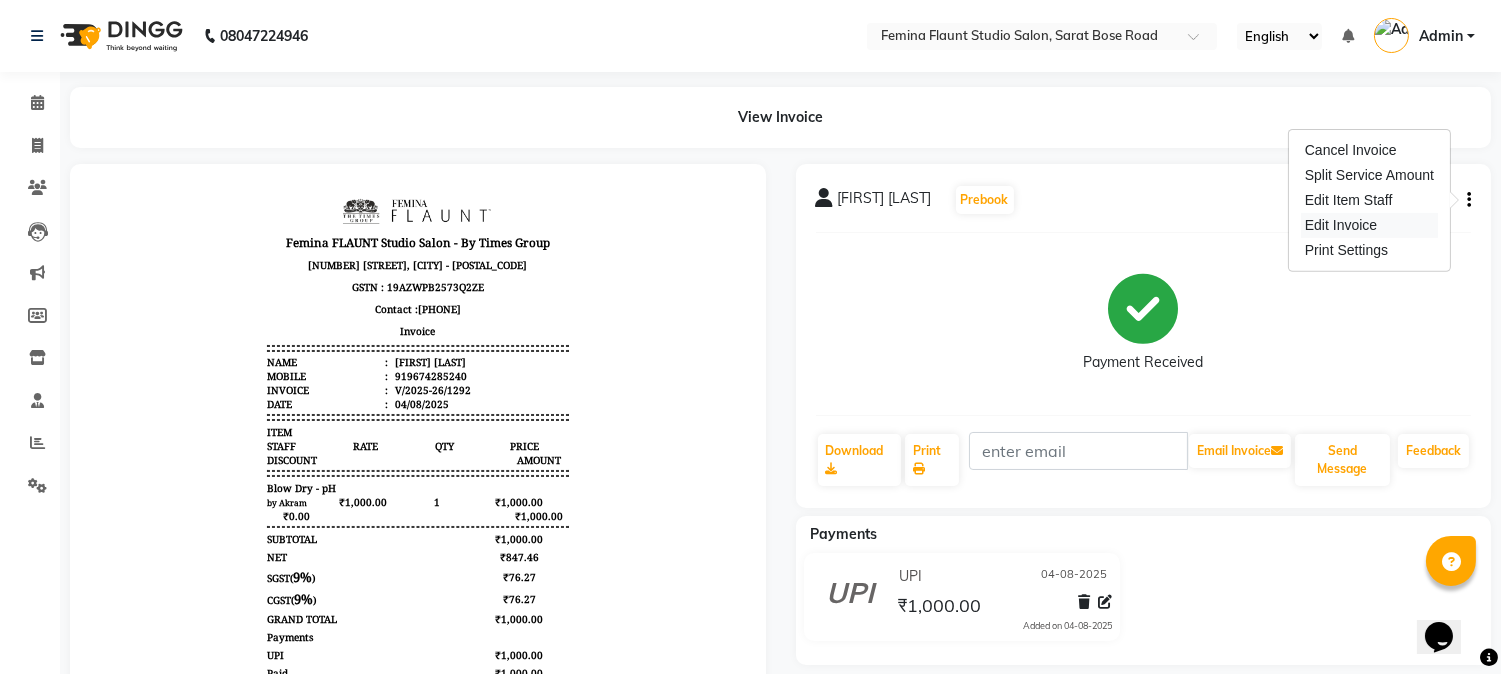 click on "Edit Invoice" at bounding box center (1369, 225) 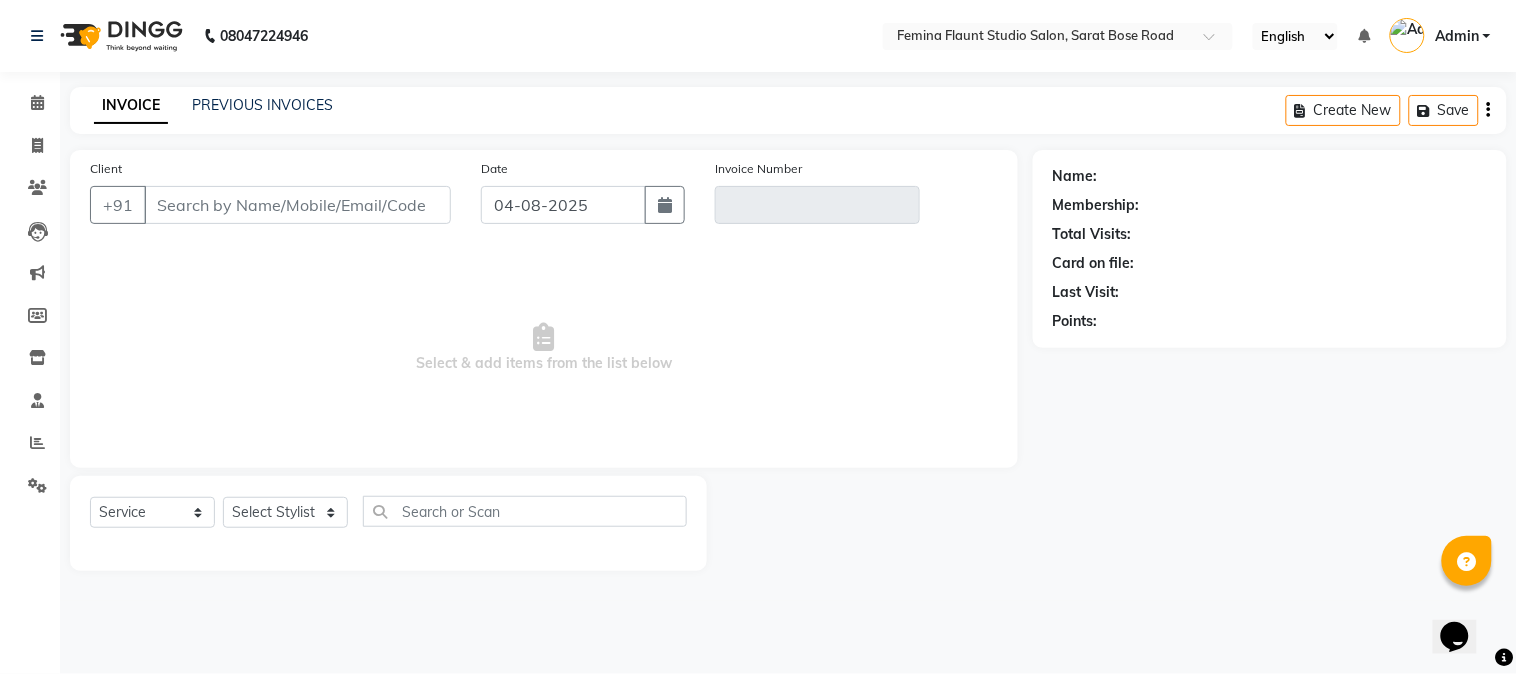 type on "9674285240" 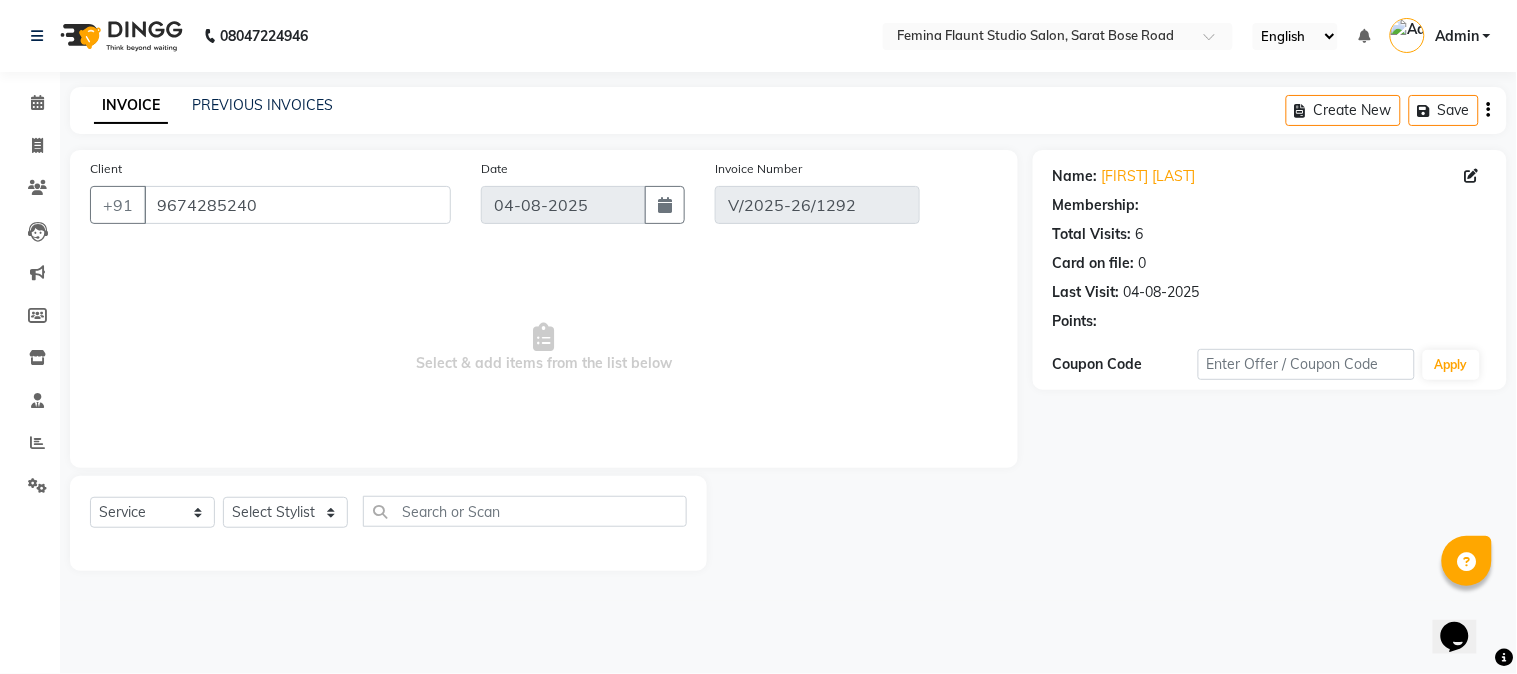 select on "select" 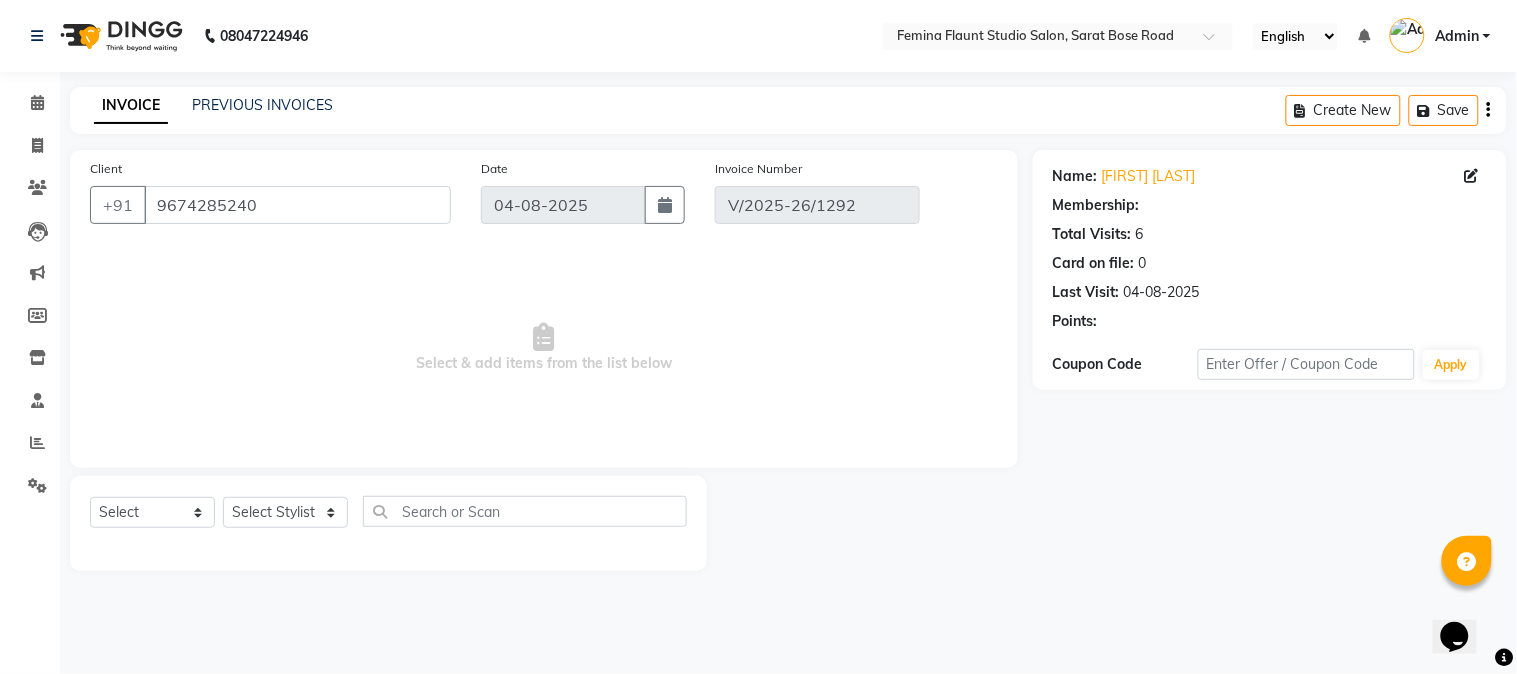 select on "1: Object" 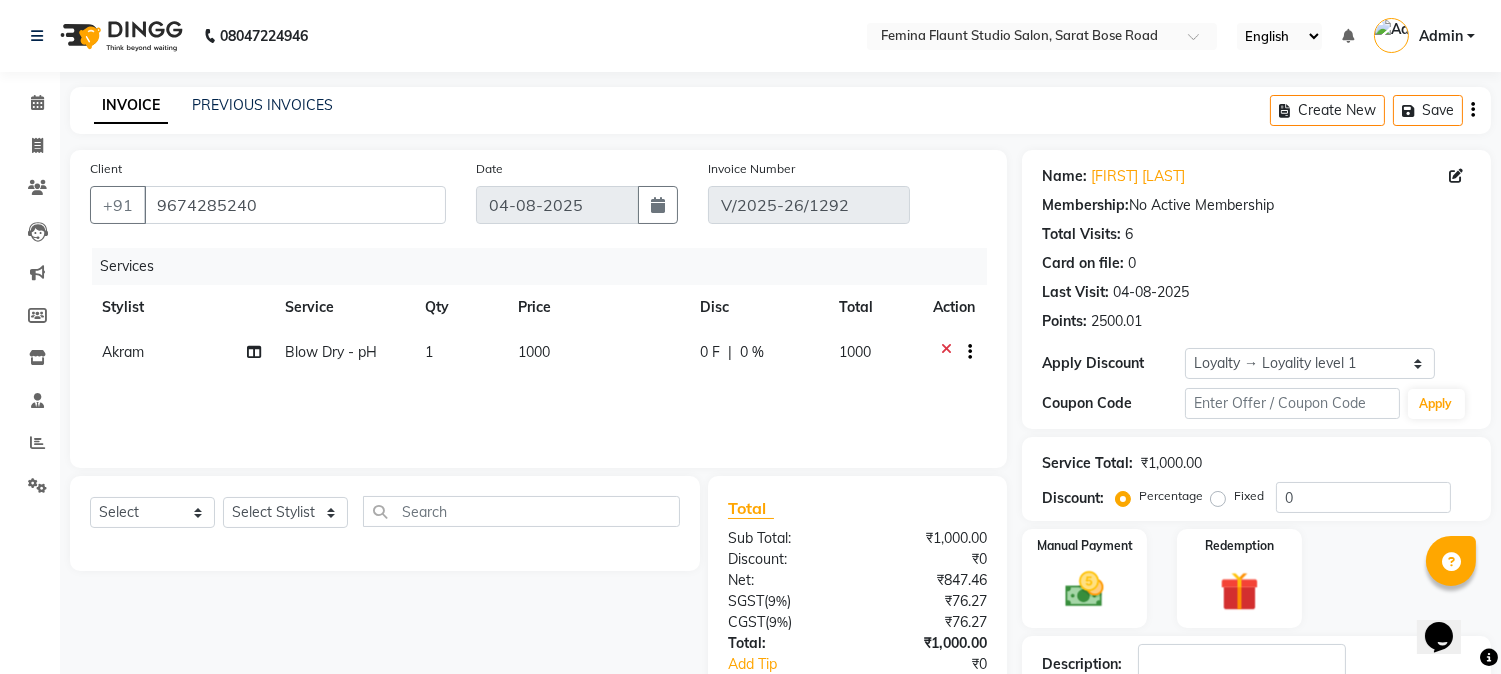 click on "1000" 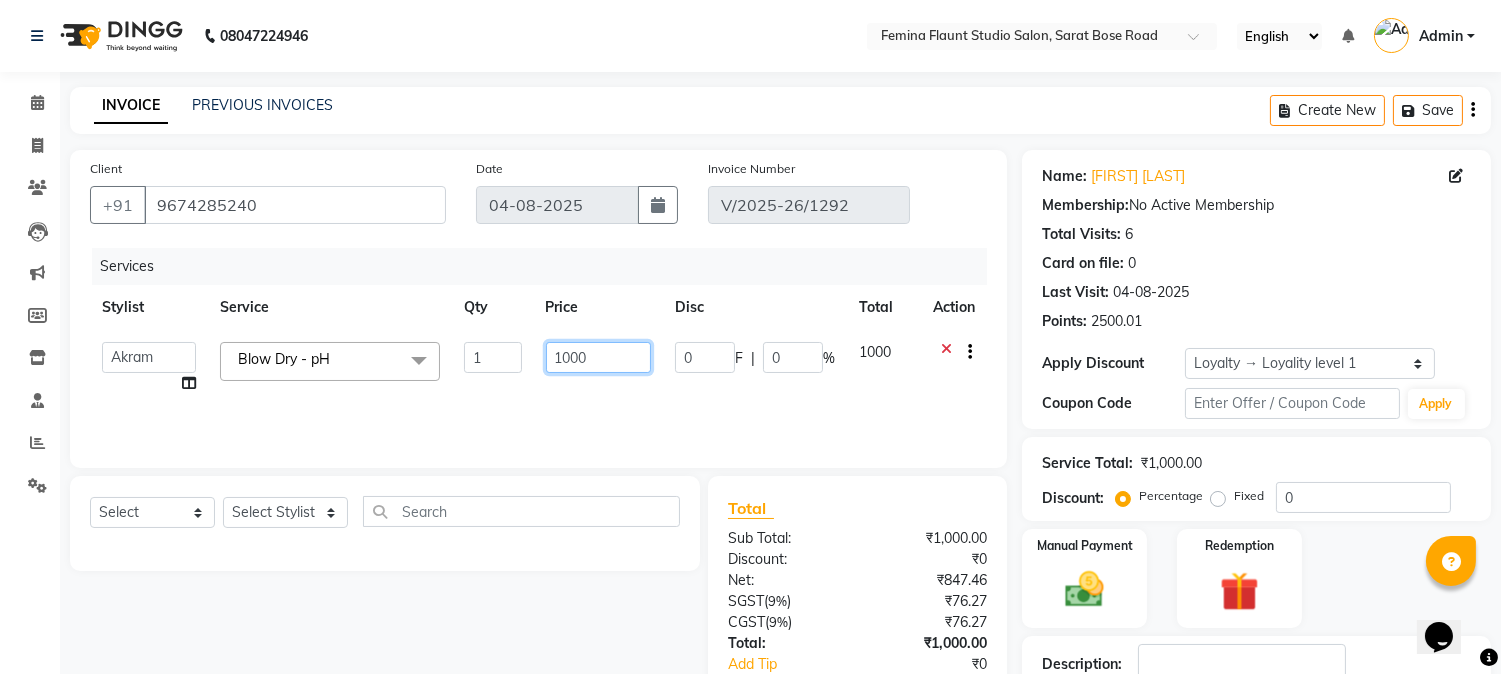 click on "1000" 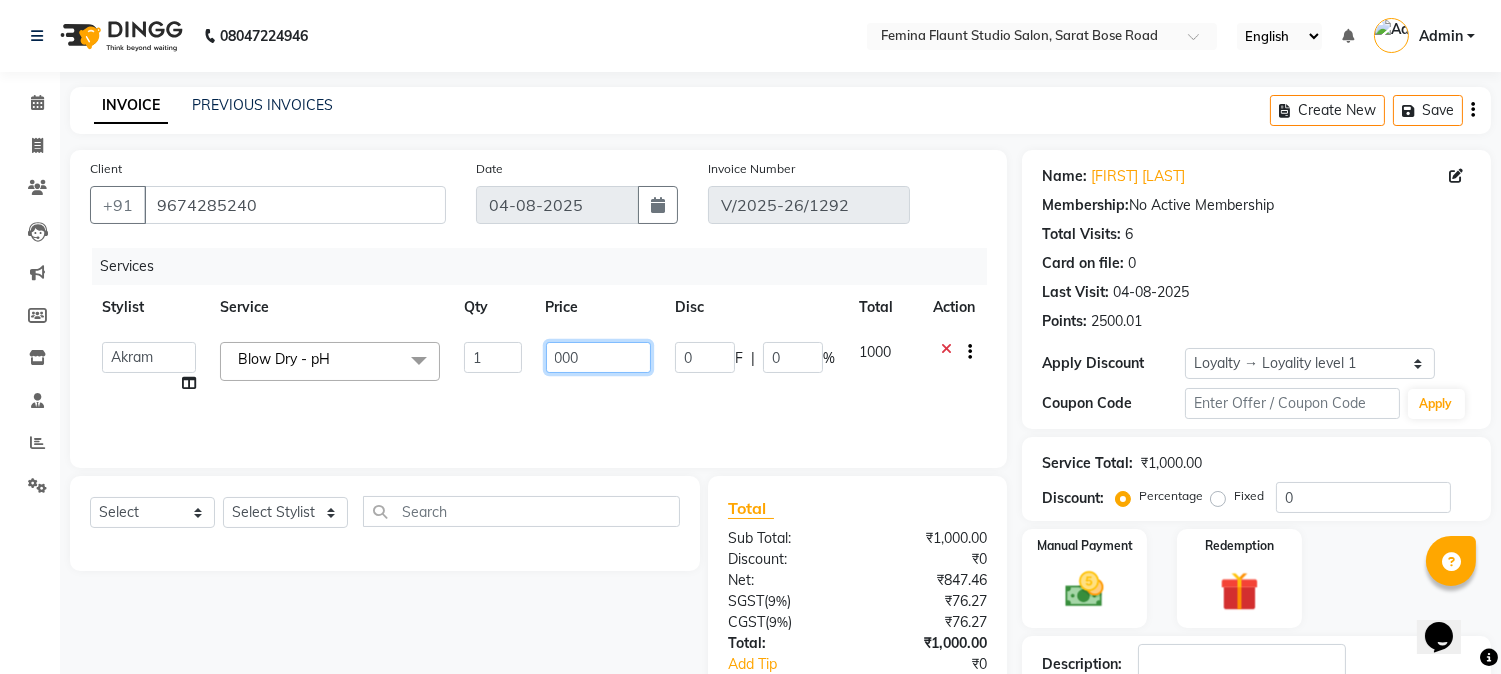 type on "2000" 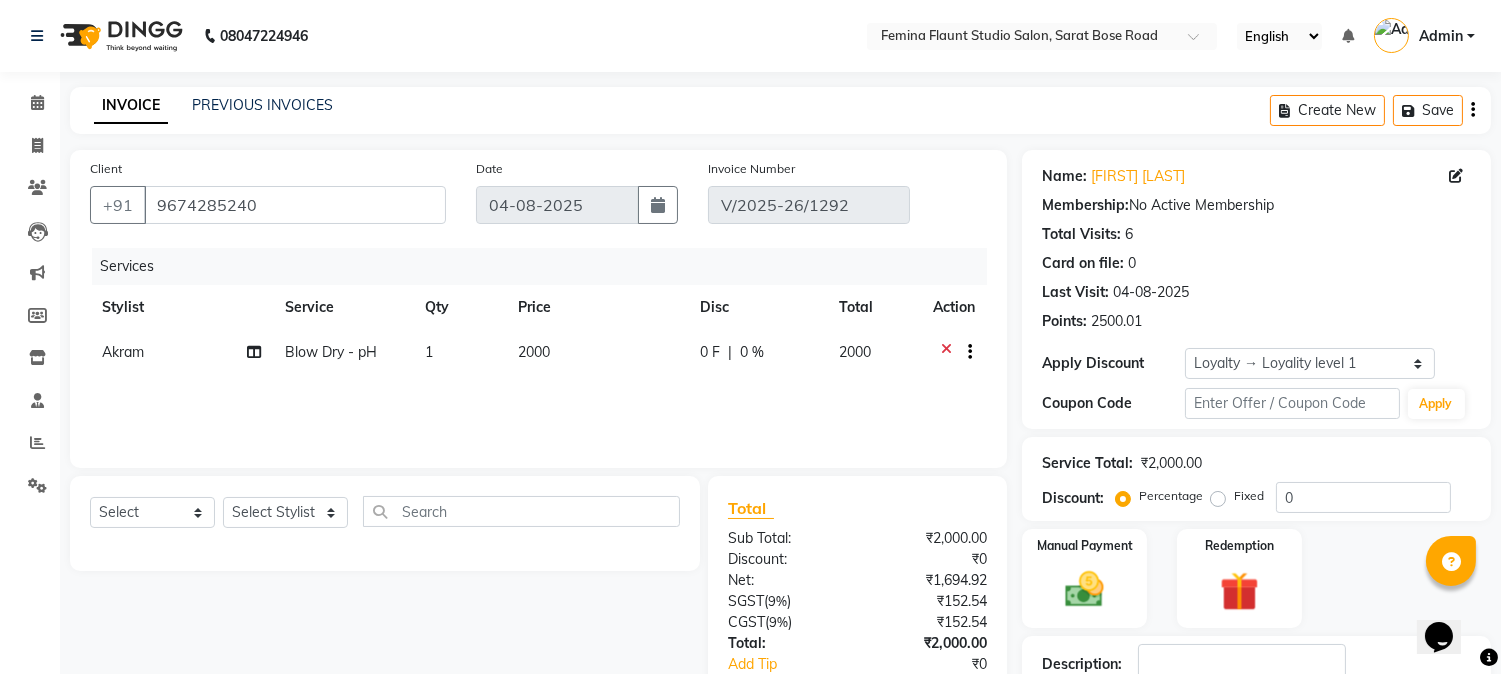 click on "Services Stylist Service Qty Price Disc Total Action [LAST] Blow Dry - pH 1 2000 0 F | 0 % 2000" 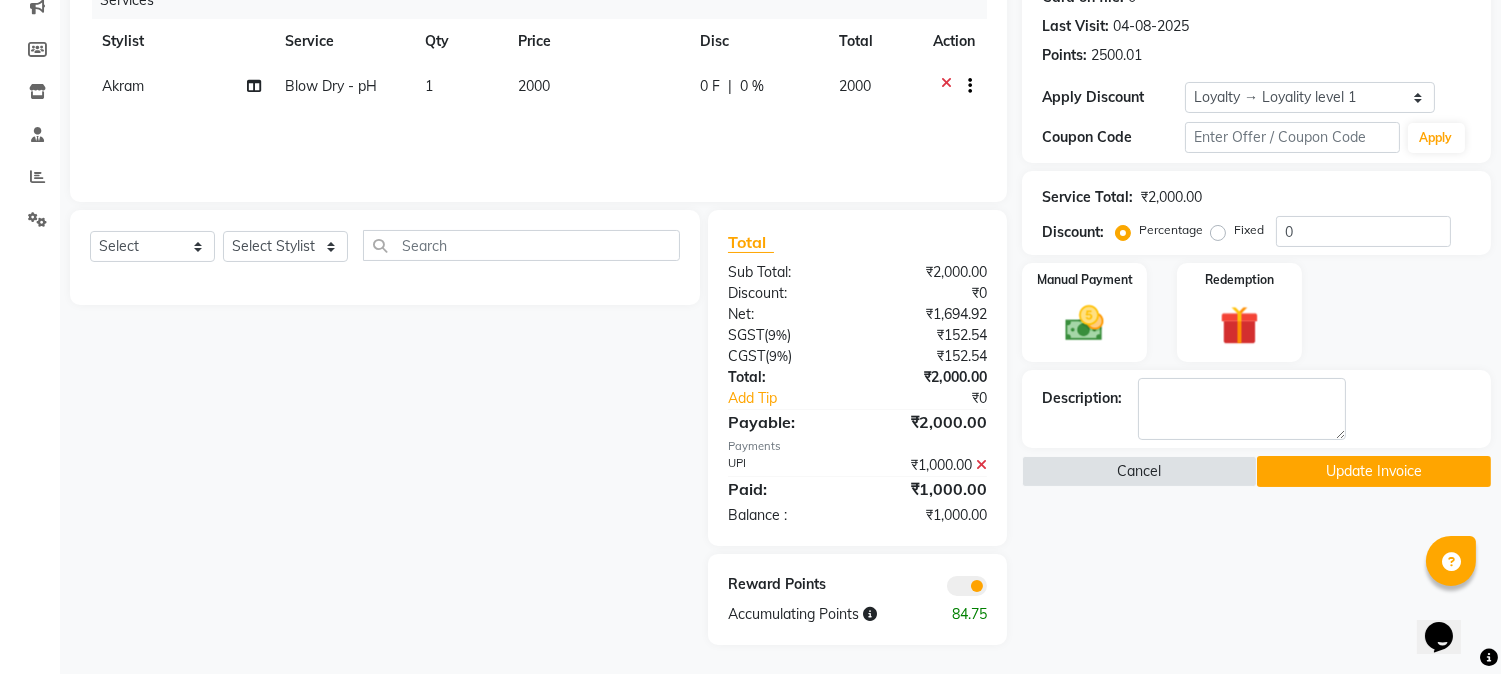 click on "Update Invoice" 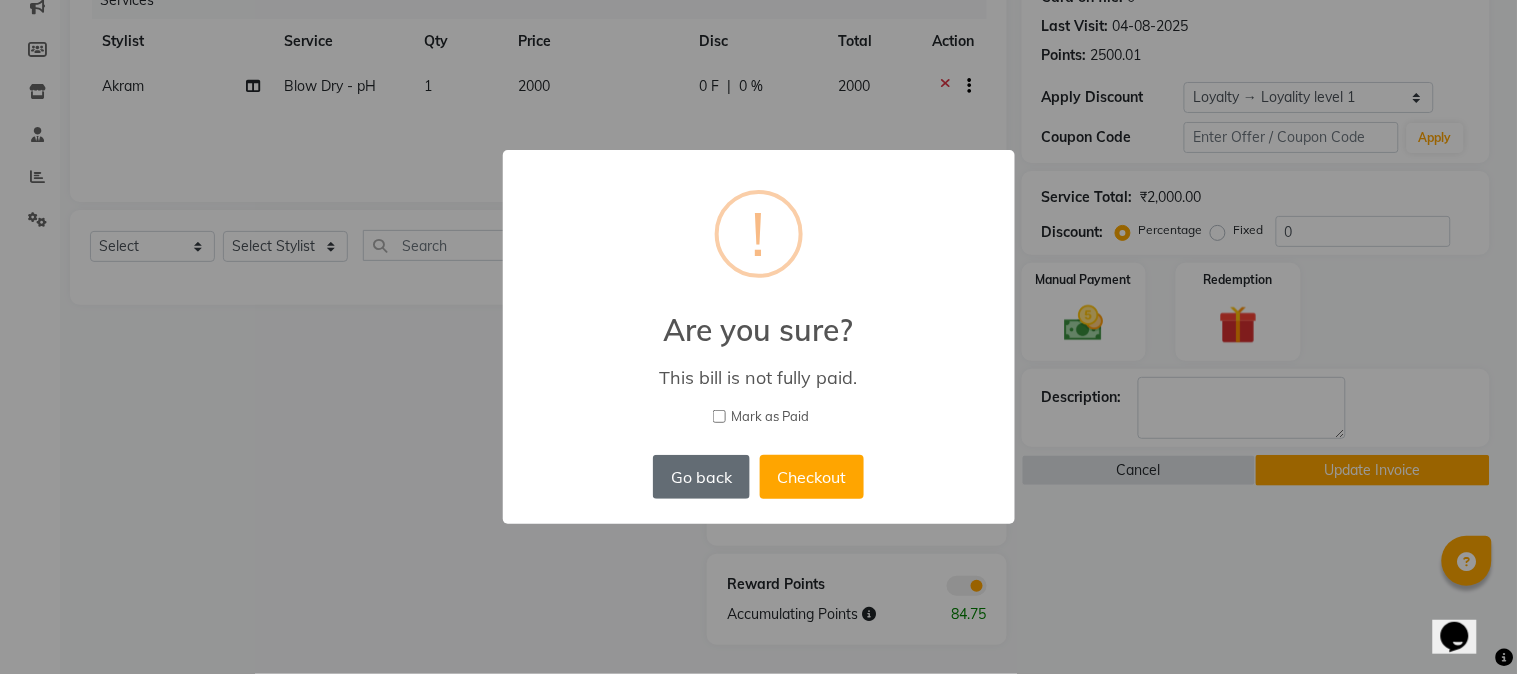 click on "Go back" at bounding box center [701, 477] 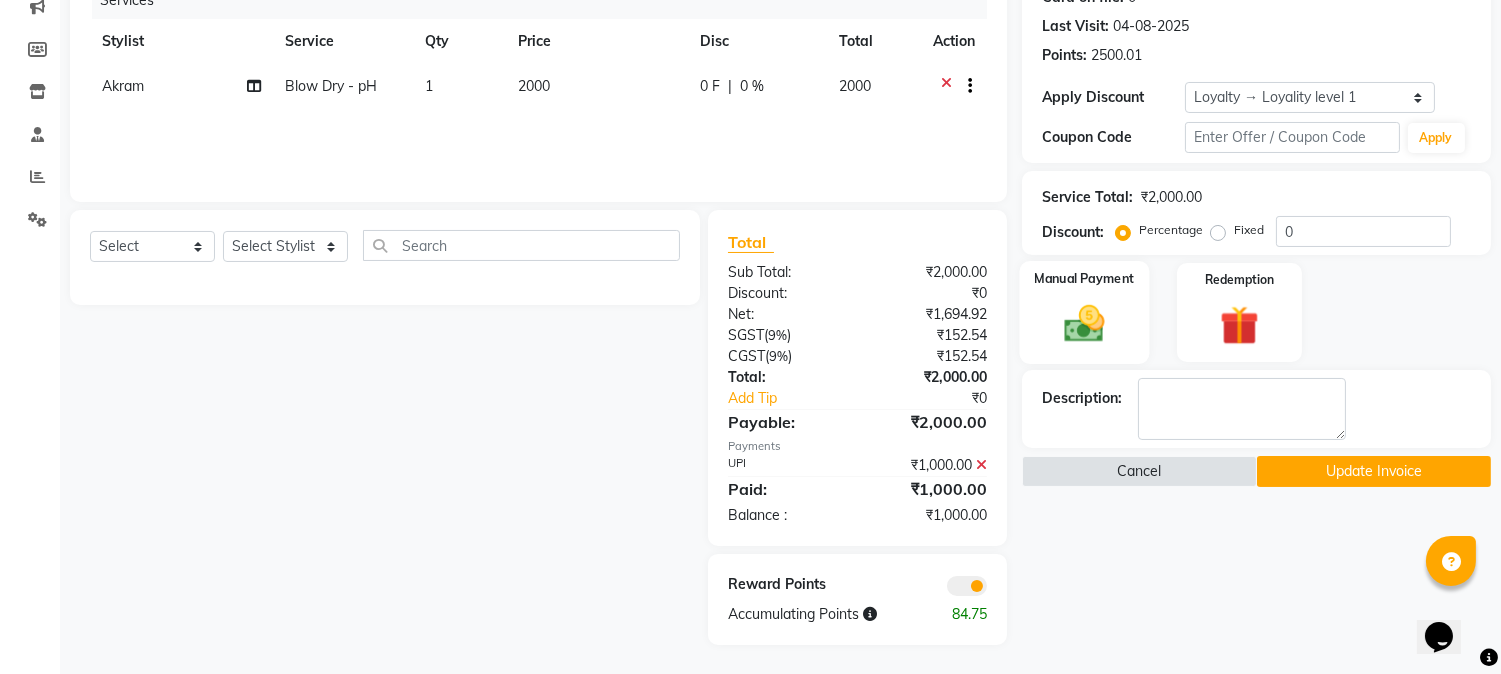 click 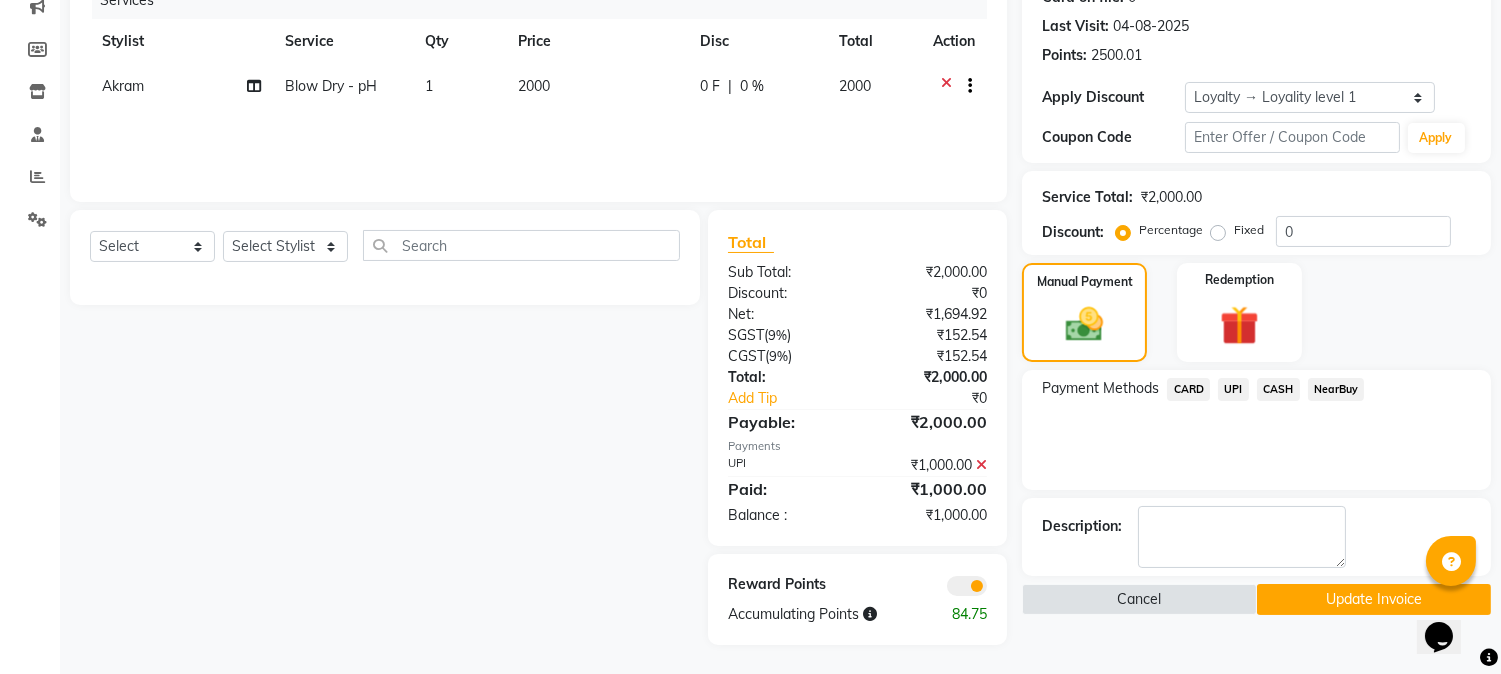 click on "UPI" 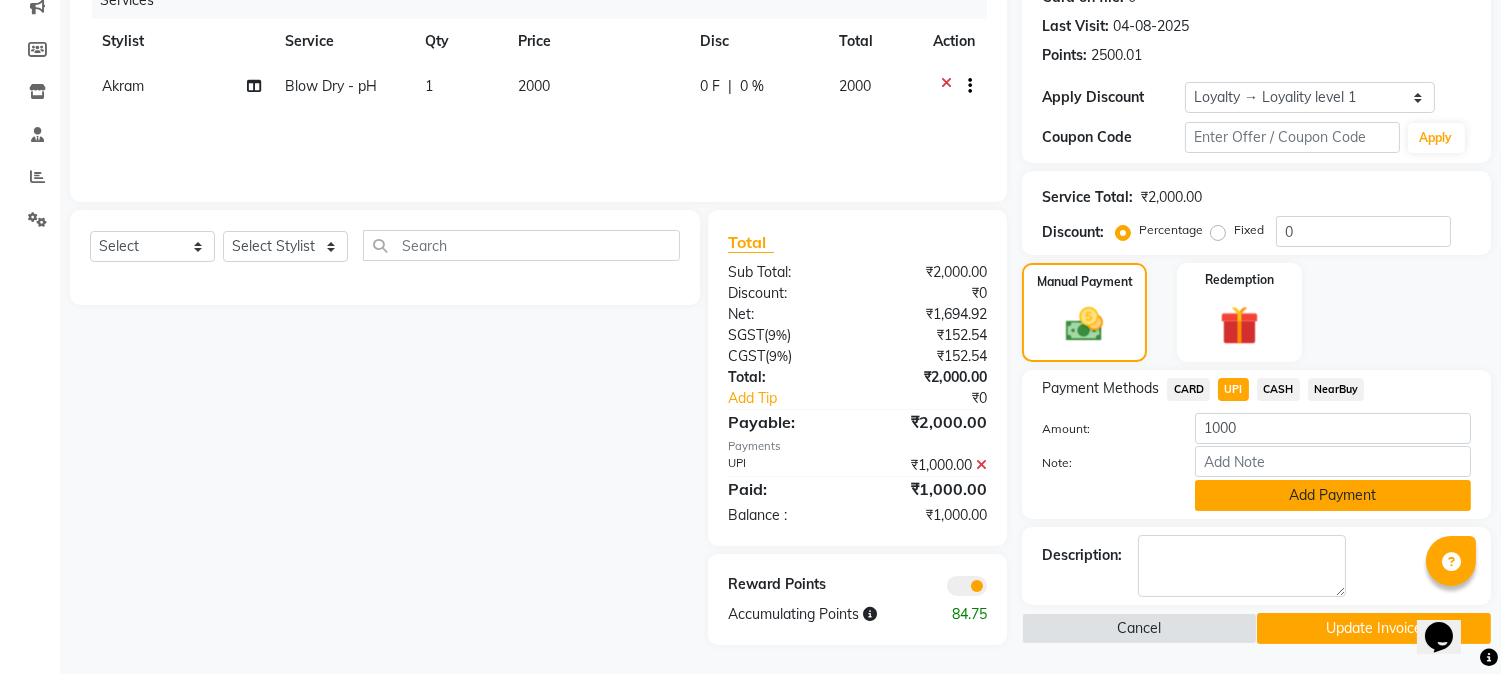click on "Add Payment" 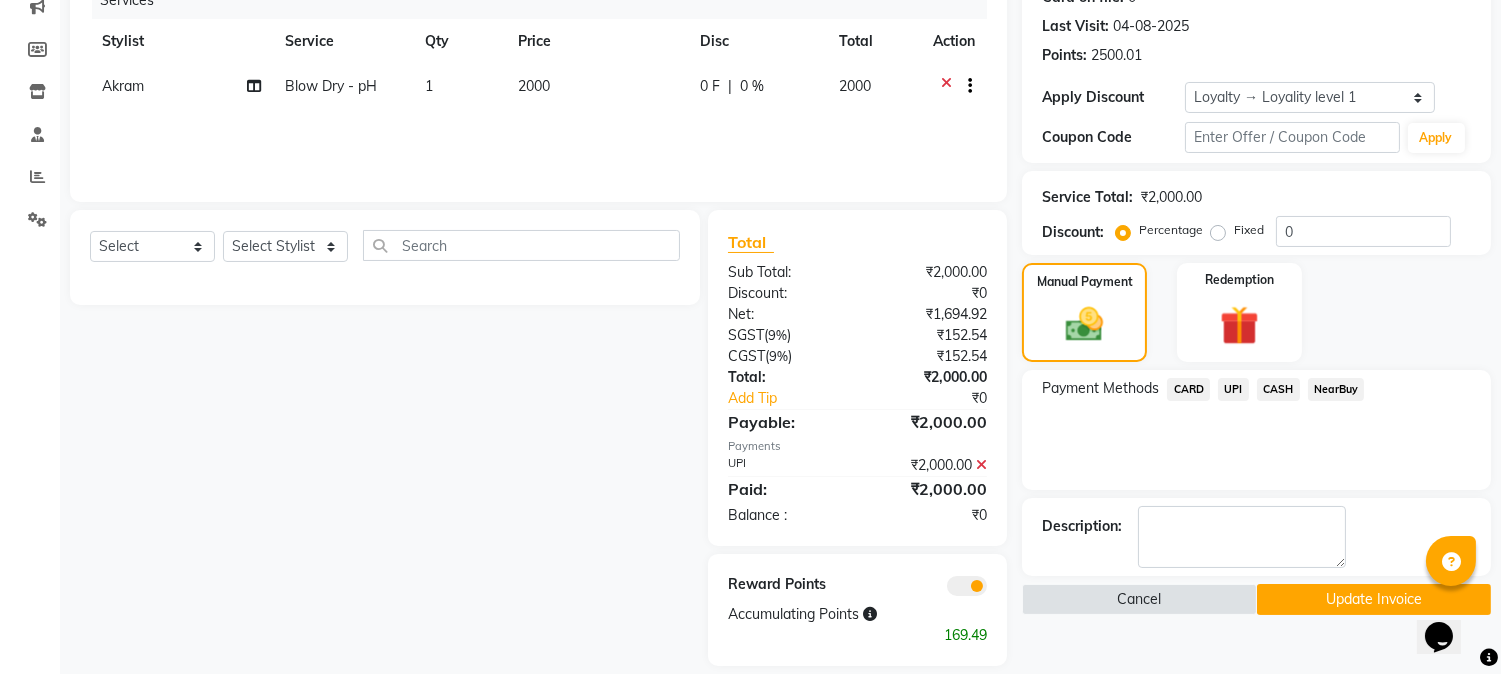 scroll, scrollTop: 287, scrollLeft: 0, axis: vertical 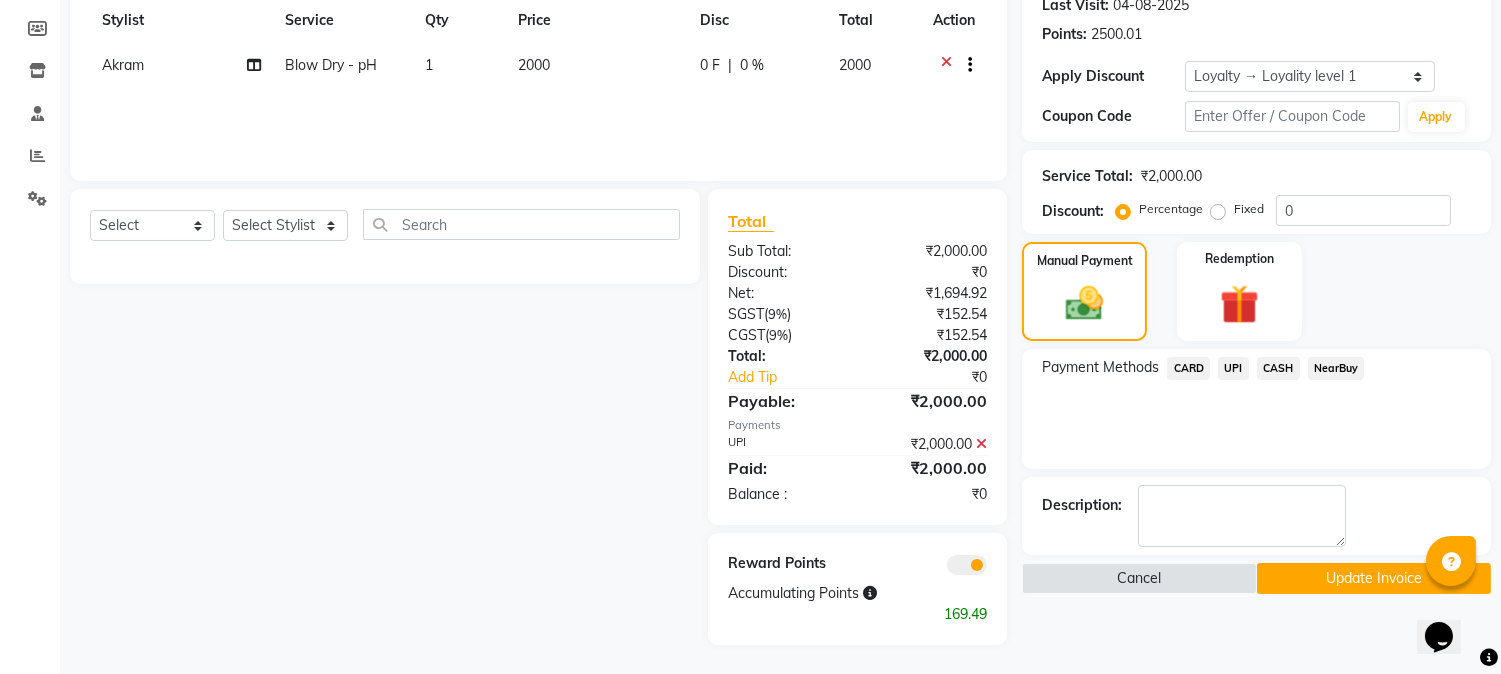 click on "Update Invoice" 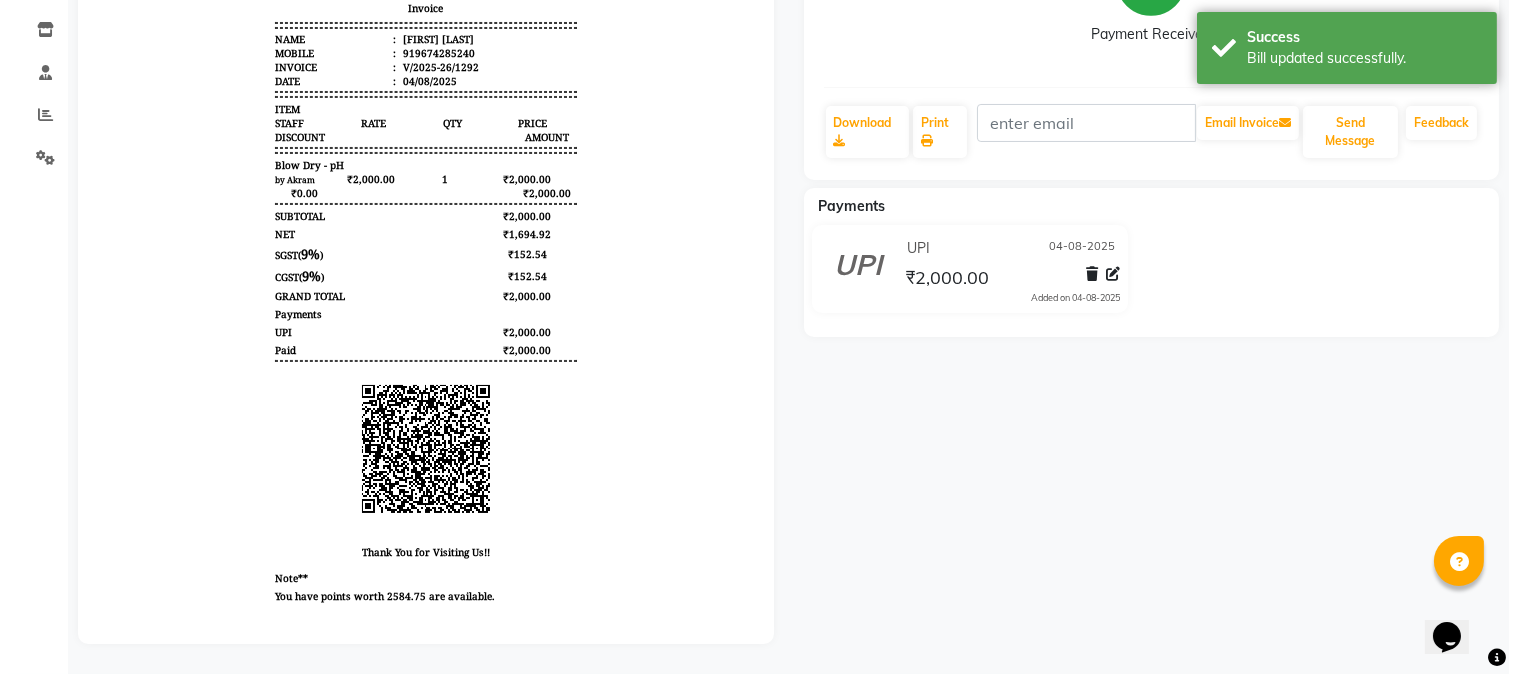 scroll, scrollTop: 0, scrollLeft: 0, axis: both 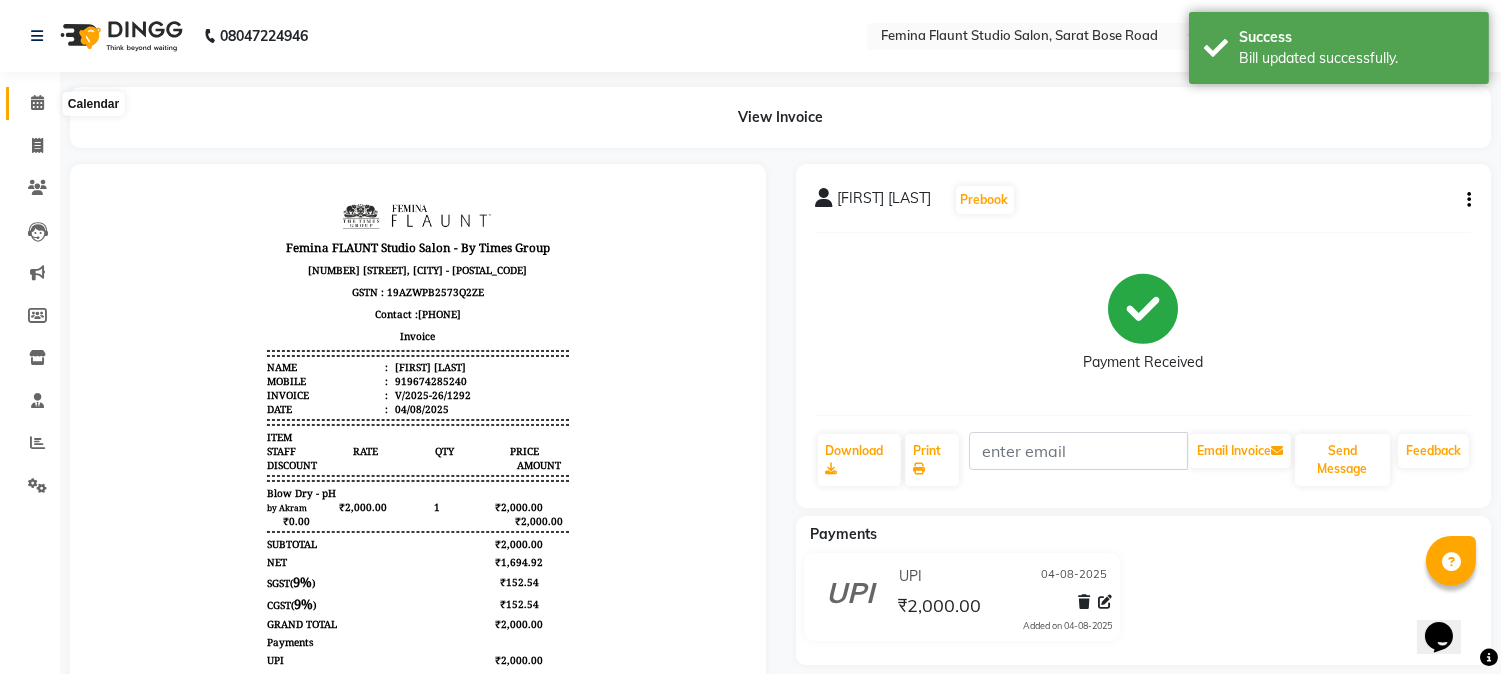 click 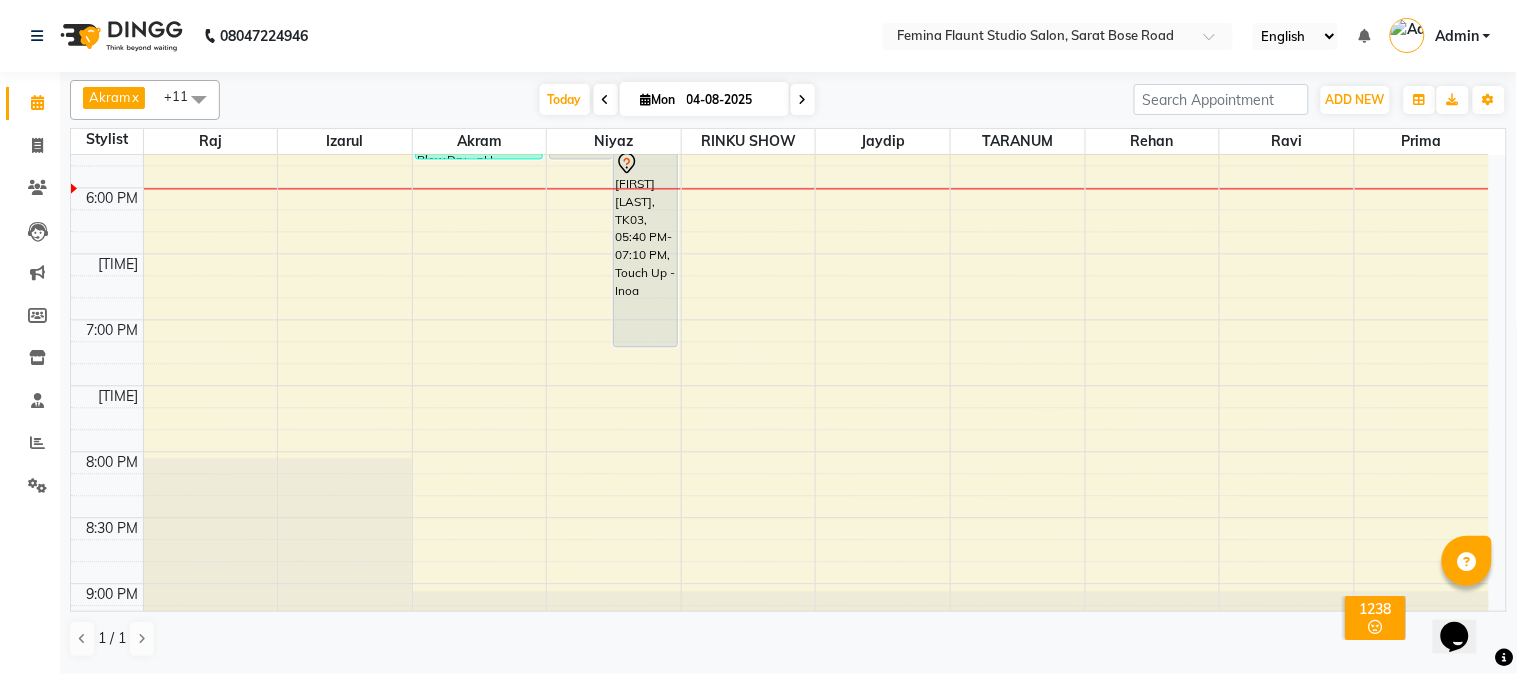 scroll, scrollTop: 1156, scrollLeft: 0, axis: vertical 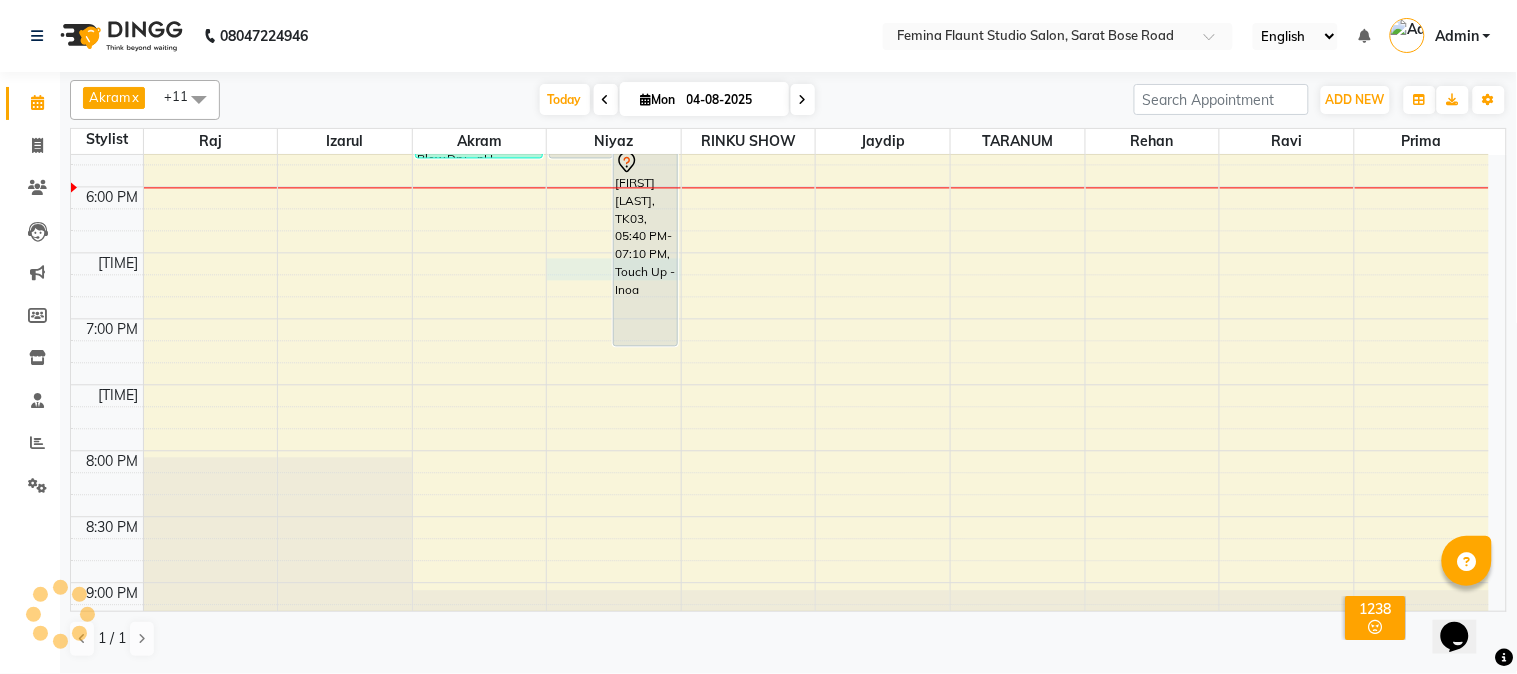 click on "9:00 AM 9:30 AM 10:00 AM 10:30 AM 11:00 AM 11:30 AM 12:00 PM 12:30 PM 1:00 PM 1:30 PM 2:00 PM 2:30 PM 3:00 PM 3:30 PM 4:00 PM 4:30 PM 5:00 PM 5:30 PM 6:00 PM 6:30 PM 7:00 PM 7:30 PM 8:00 PM 8:30 PM 9:00 PM 9:30 PM [FIRST] [LAST], TK07, 04:10 PM-04:40 PM, Tong [FIRST] [LAST], TK06, 04:25 PM-05:10 PM, Stylist Level 2 haircut(Senior) - Male [FIRST] [LAST], TK08, 05:15 PM-05:45 PM, Blow Dry - pH [FIRST] [LAST] Bblunt, TK01, 11:00 AM-01:00 PM, Global Hair Colour - Majirel - Female,k18 treatment [FIRST] [LAST], TK02, 12:30 PM-01:15 PM, Stylist Level 2 haircut(Senior) - Male [FIRST] [LAST], TK04, 04:00 PM-04:45 PM, Global Hair Colour - Inoa - Male [FIRST] [LAST], TK04, 04:00 PM-04:45 PM, Stylist Level 2 haircut(Senior) - Male [FIRST] [LAST], TK05, 05:00 PM-05:45 PM, Stylist Level 2 haircut(Senior) - Male [FIRST] [LAST], TK03, 05:40 PM-07:10 PM, Touch Up - Inoa [FIRST] [LAST], TK02, 01:00 PM-01:30 PM, Beard Trimming [FIRST] [LAST], TK06, 03:55 PM-04:25 PM, Beard Trimming" at bounding box center [780, -144] 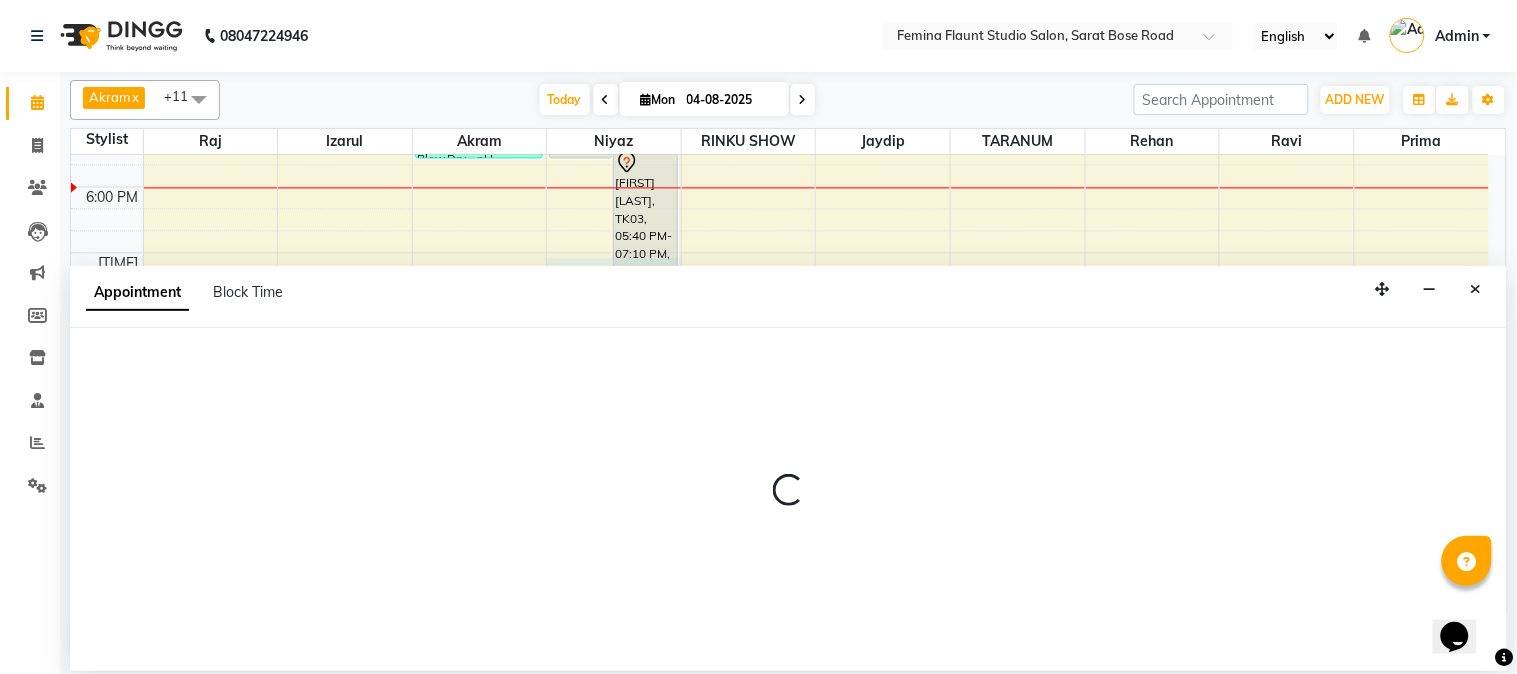 select on "83062" 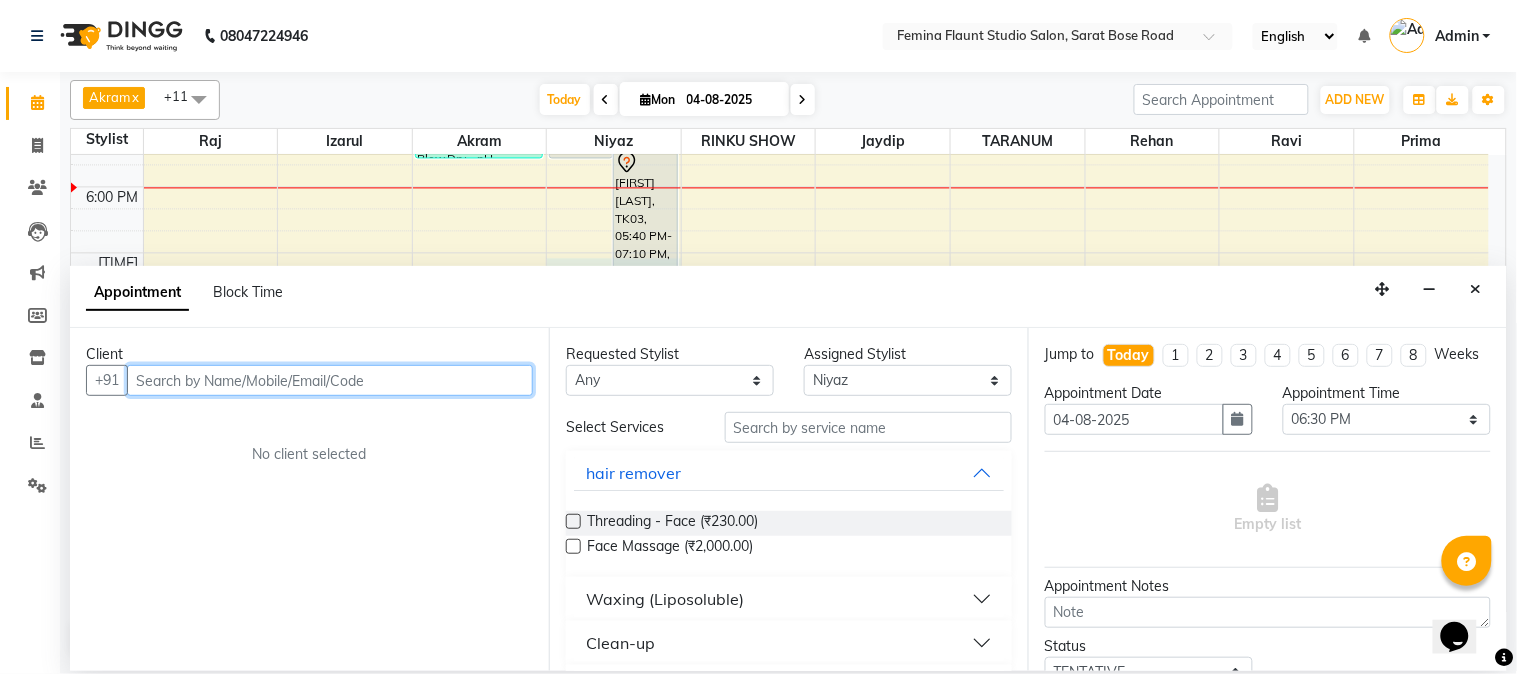 click at bounding box center [330, 380] 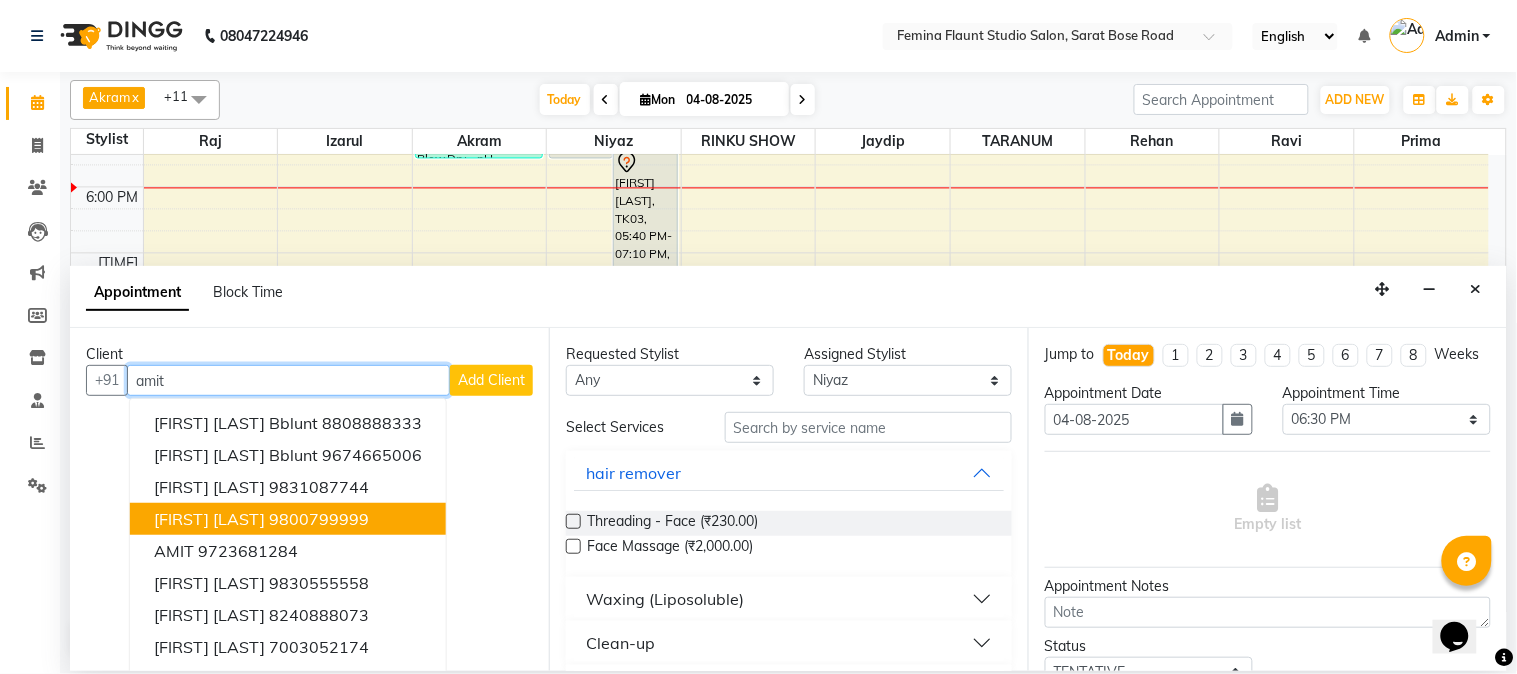 click on "9800799999" at bounding box center [319, 519] 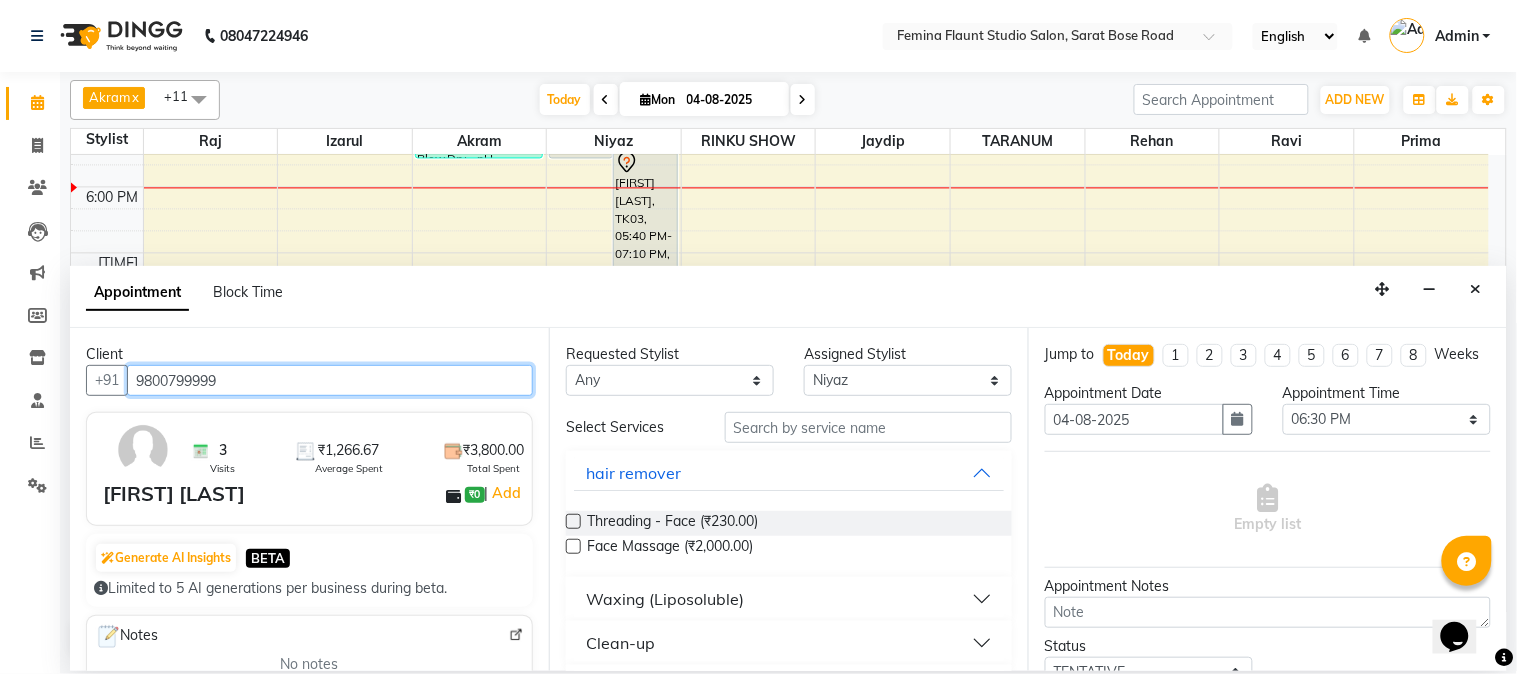 type on "9800799999" 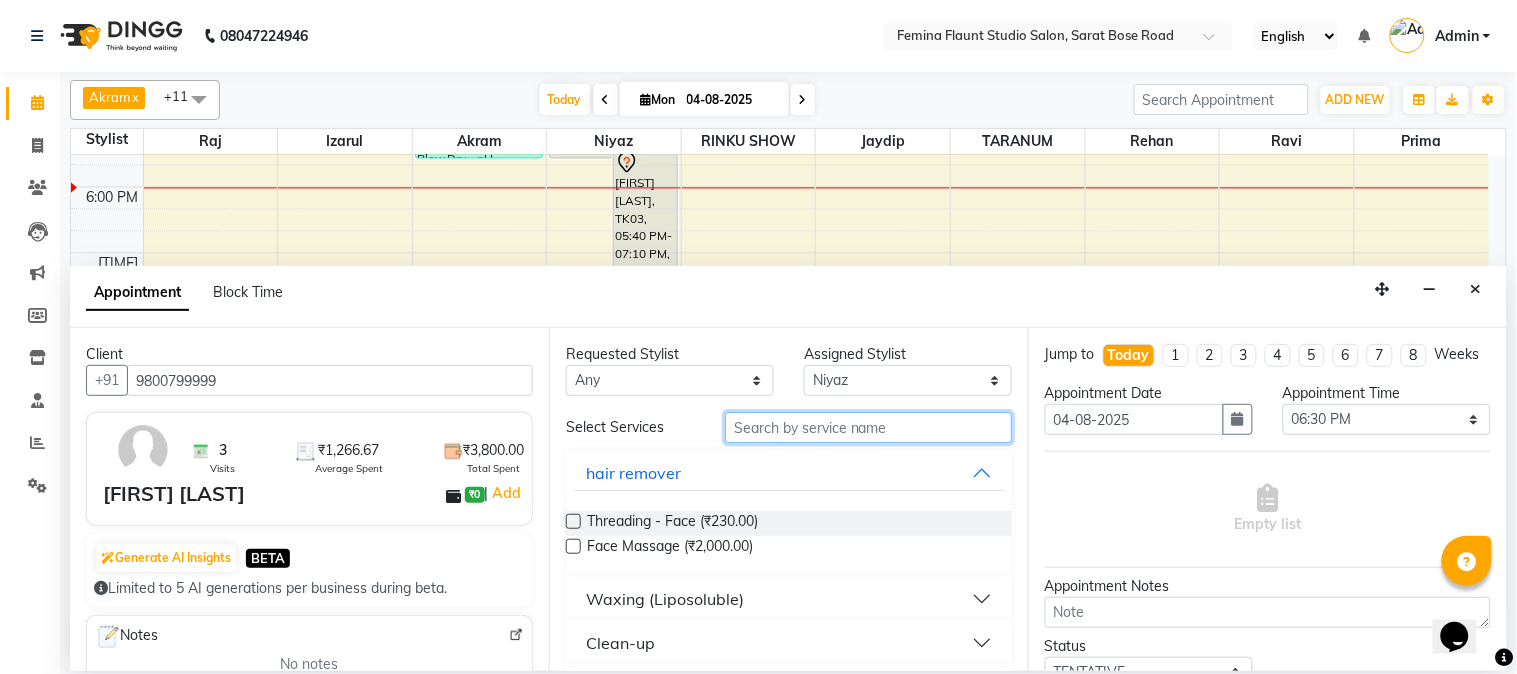 click at bounding box center [868, 427] 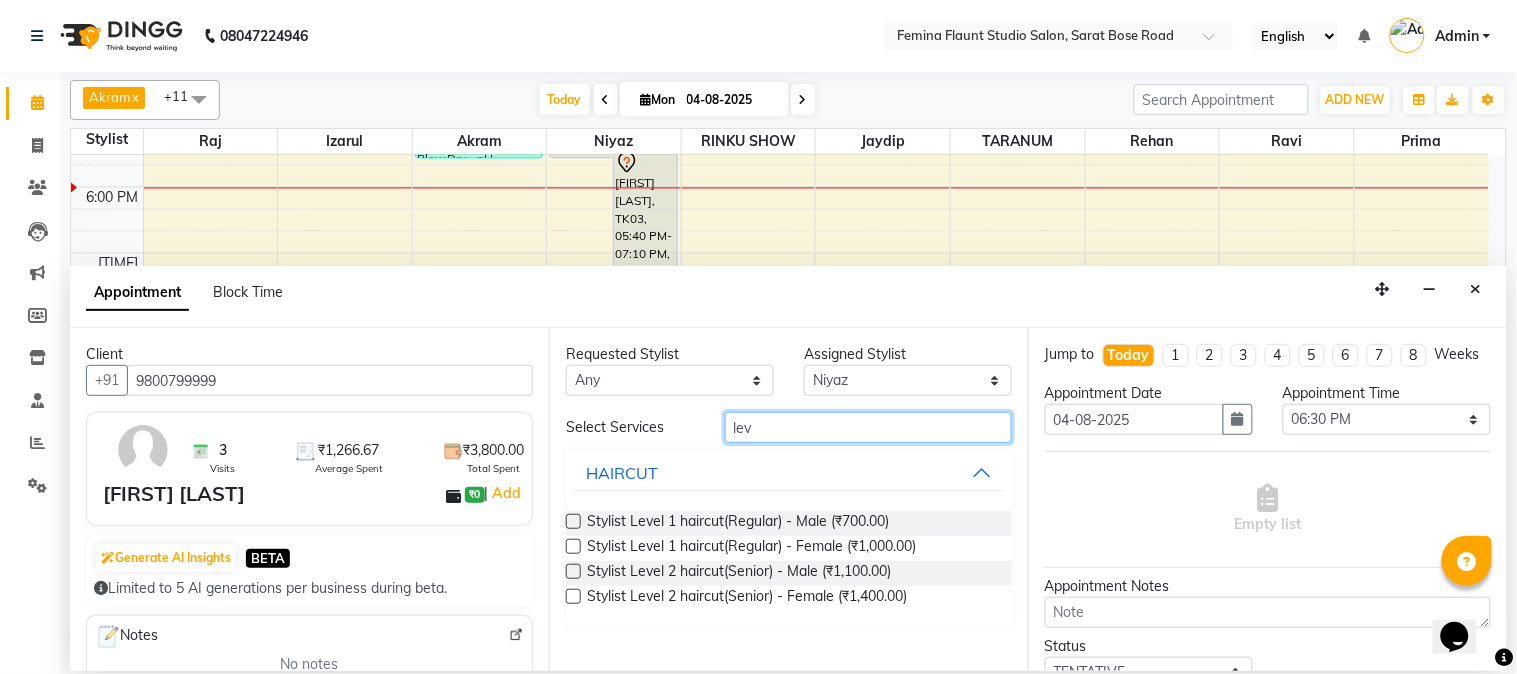 type on "lev" 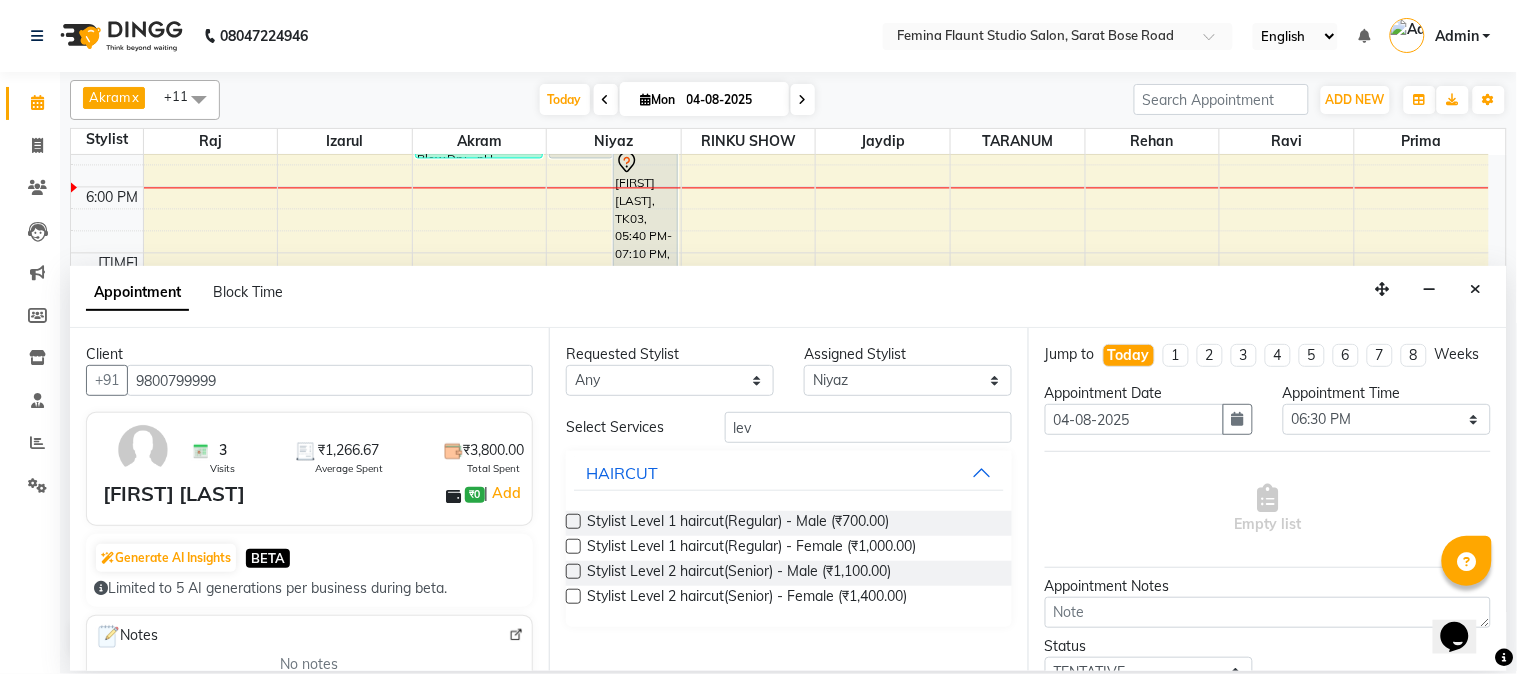 click at bounding box center [573, 571] 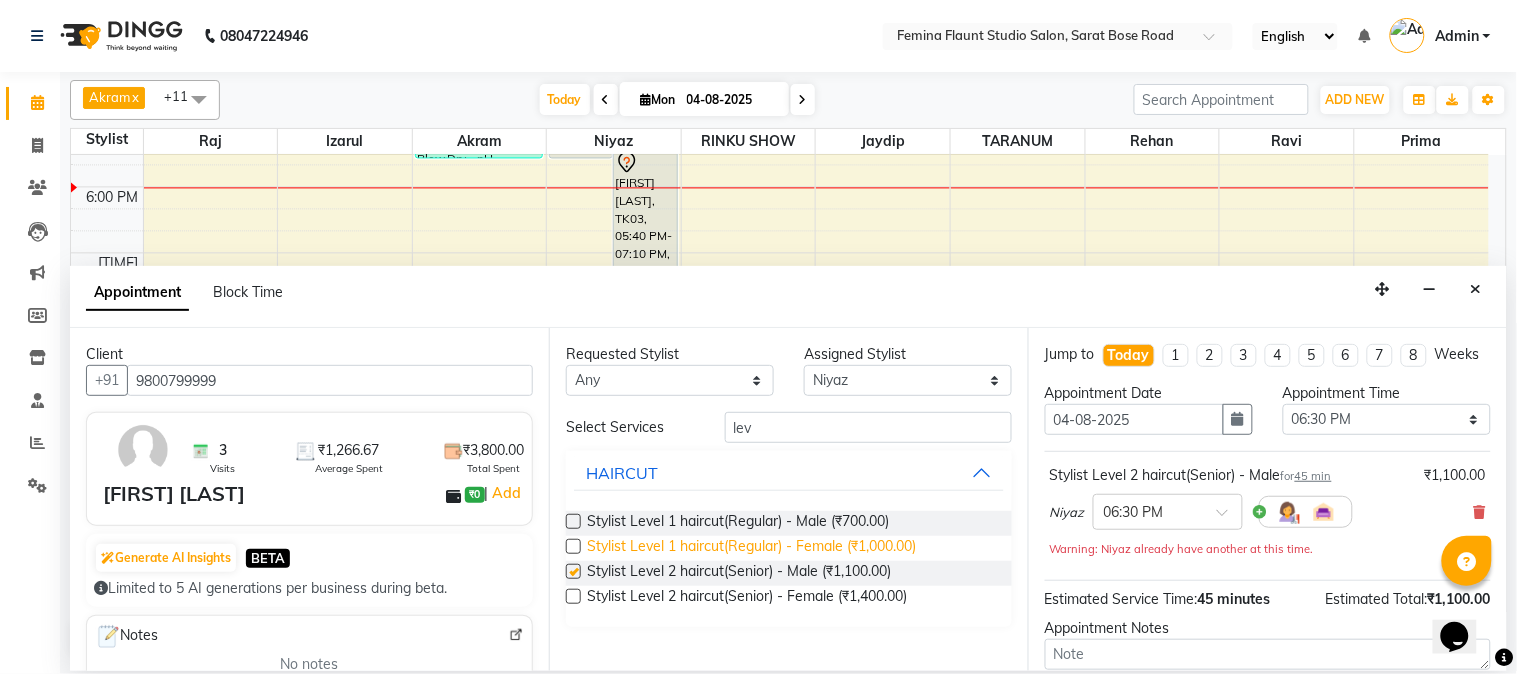checkbox on "false" 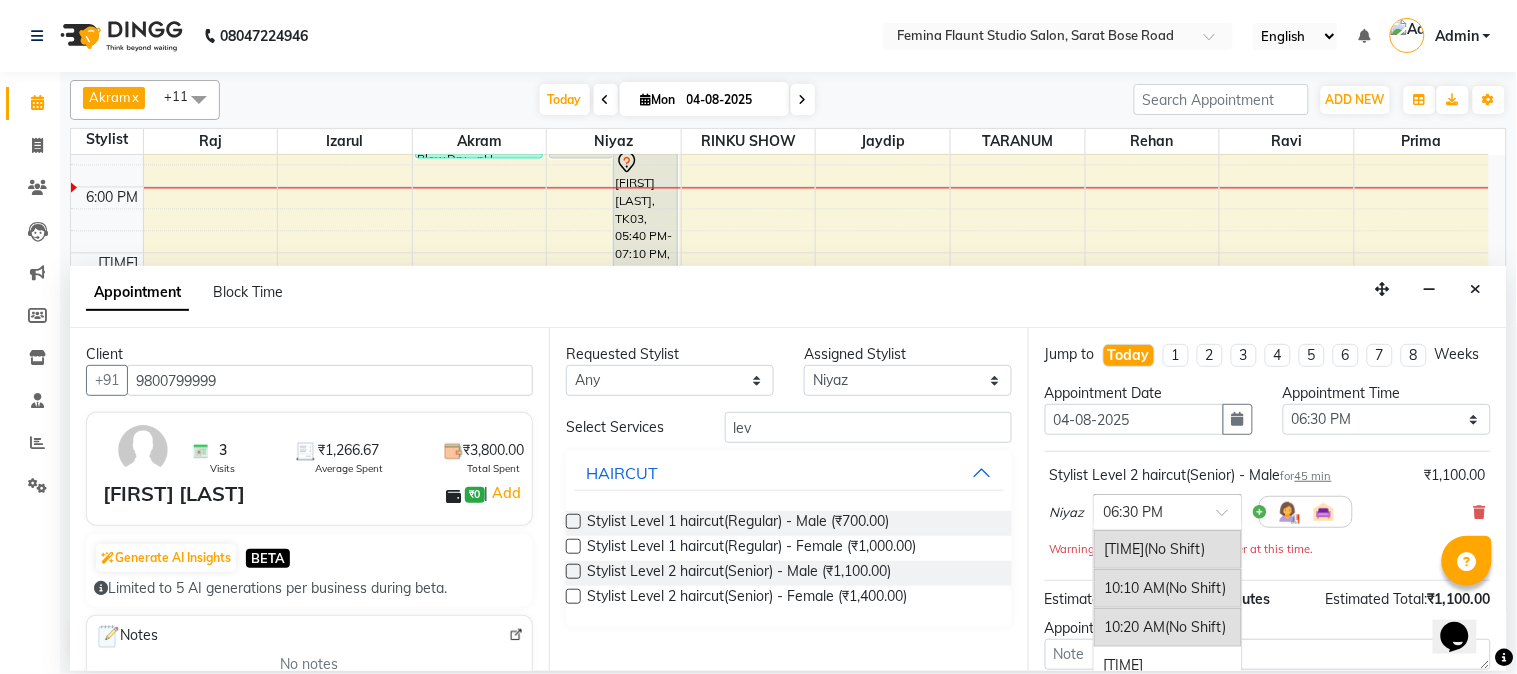 click at bounding box center [1229, 518] 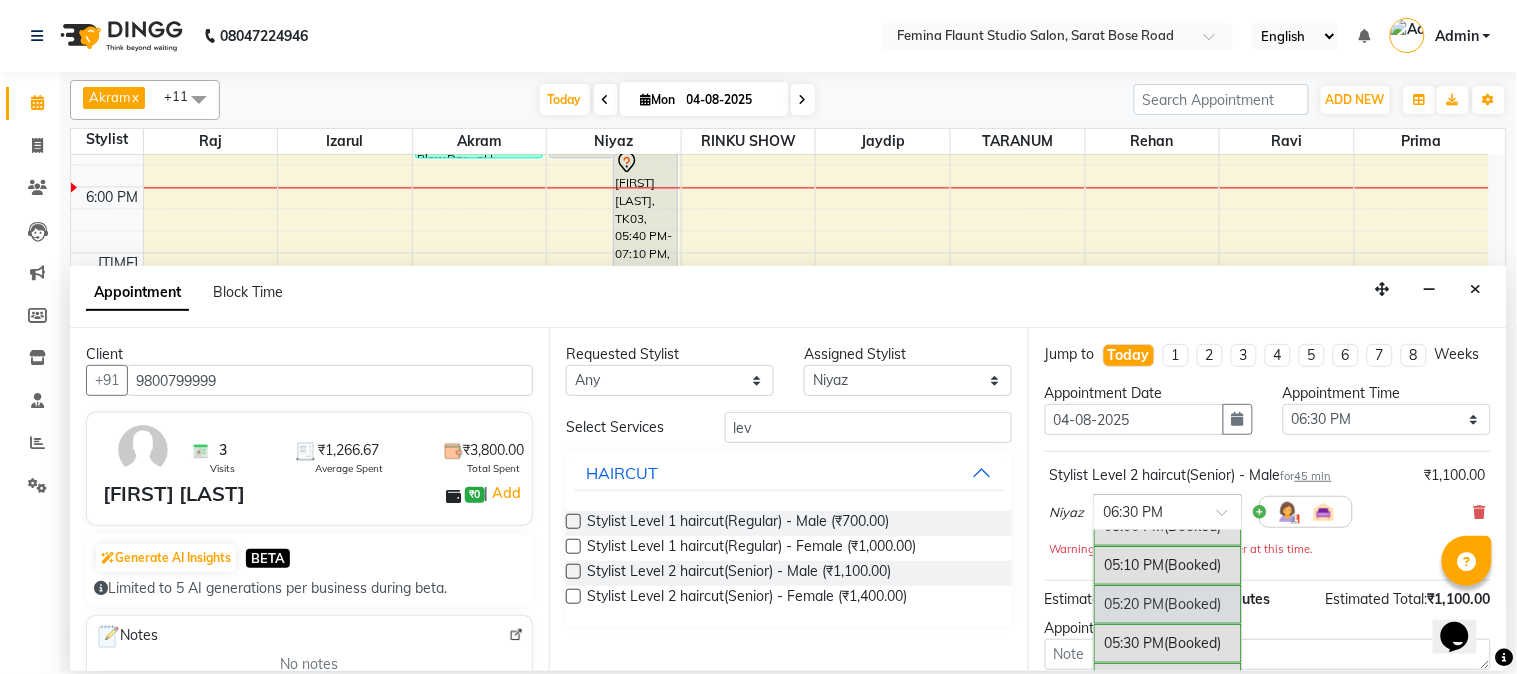 scroll, scrollTop: 1732, scrollLeft: 0, axis: vertical 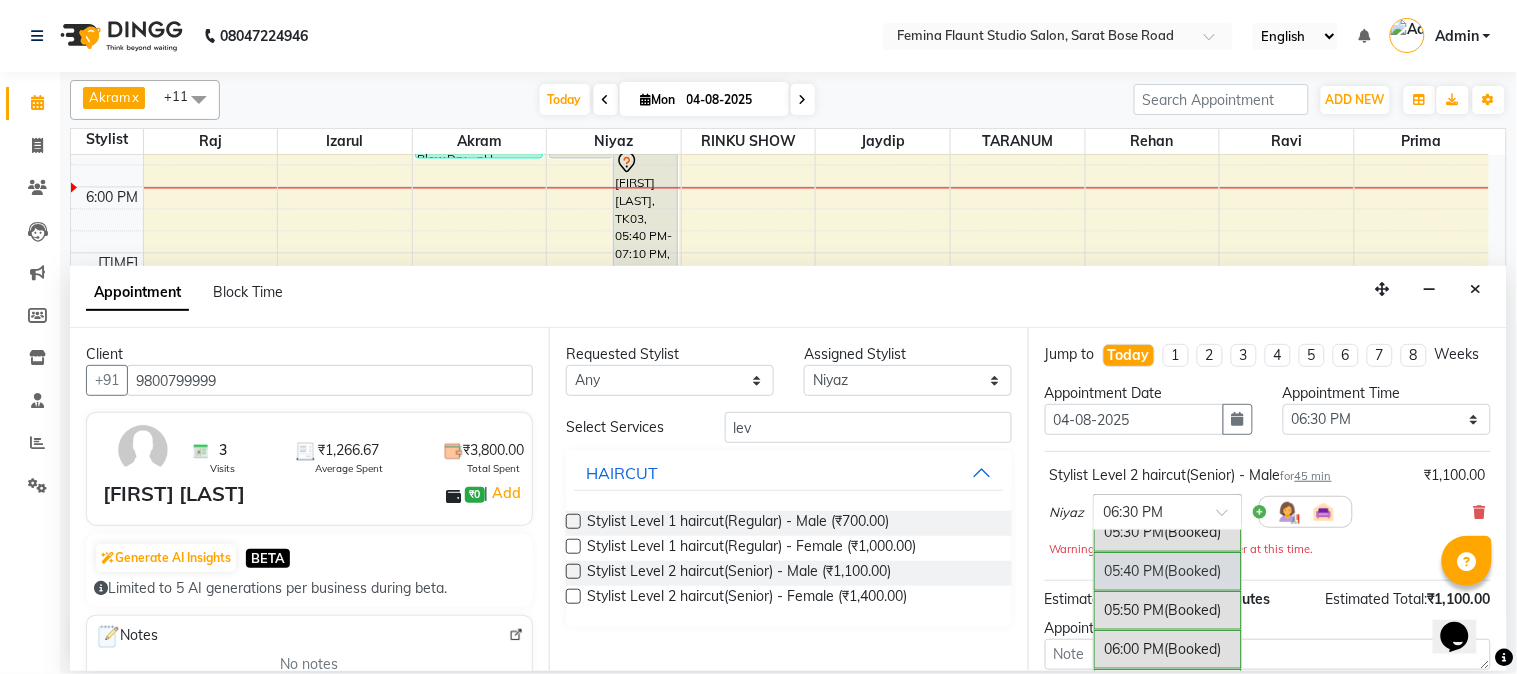 click on "05:40 PM   (Booked)" at bounding box center (1168, 571) 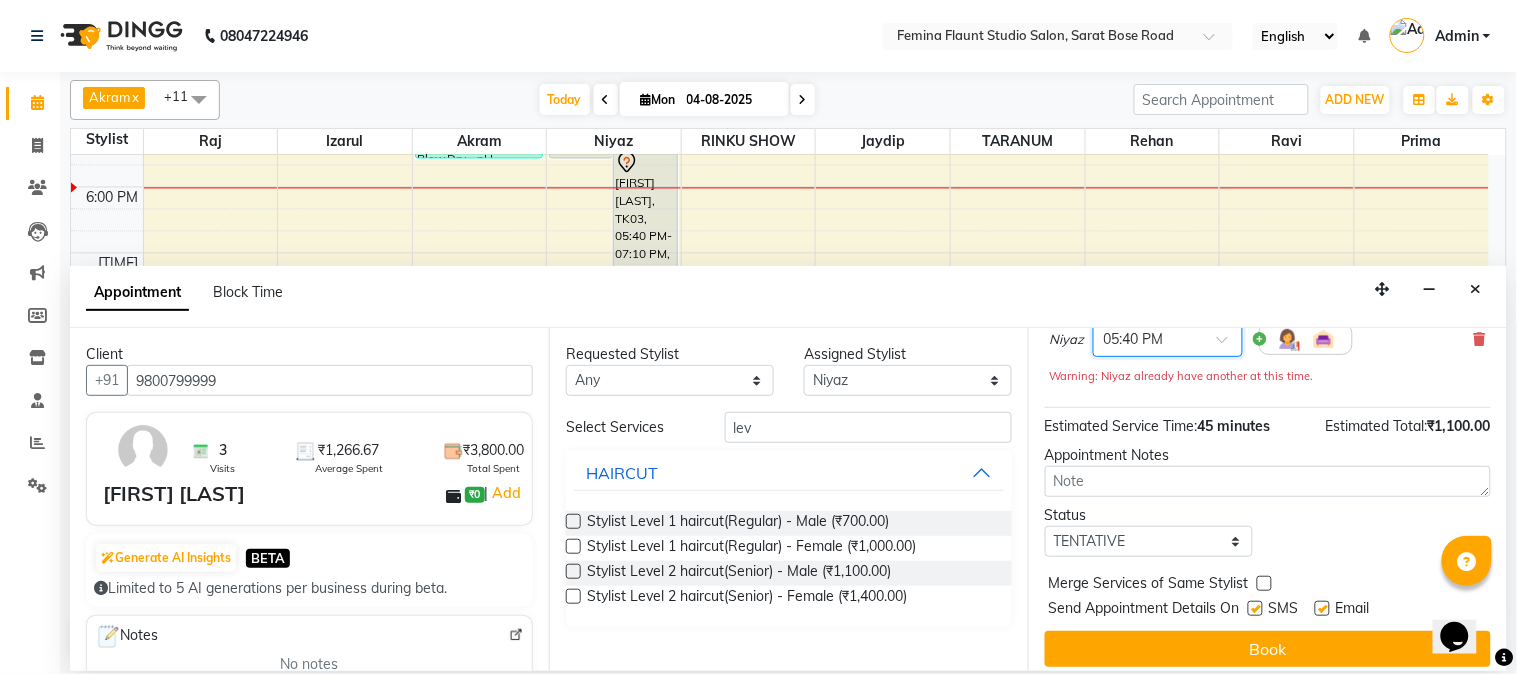 scroll, scrollTop: 204, scrollLeft: 0, axis: vertical 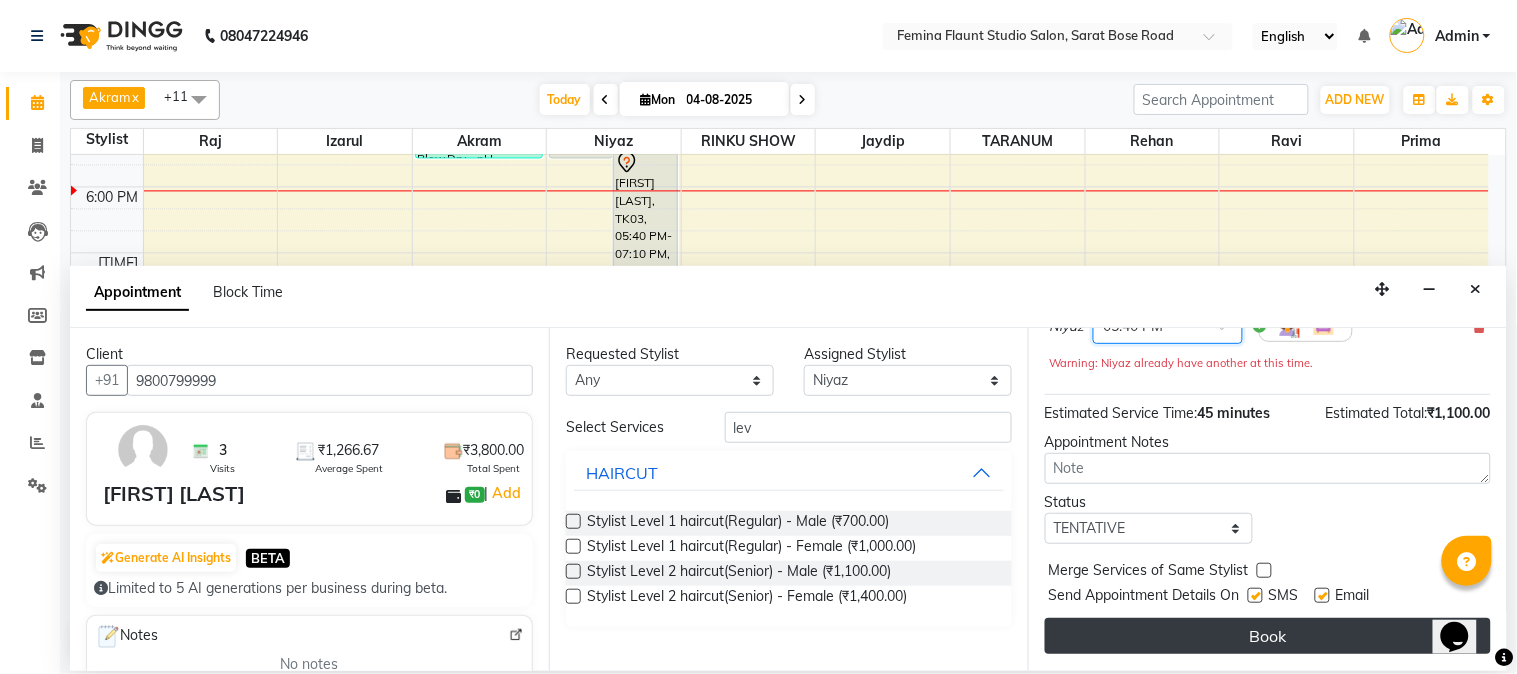 click on "Book" at bounding box center (1268, 636) 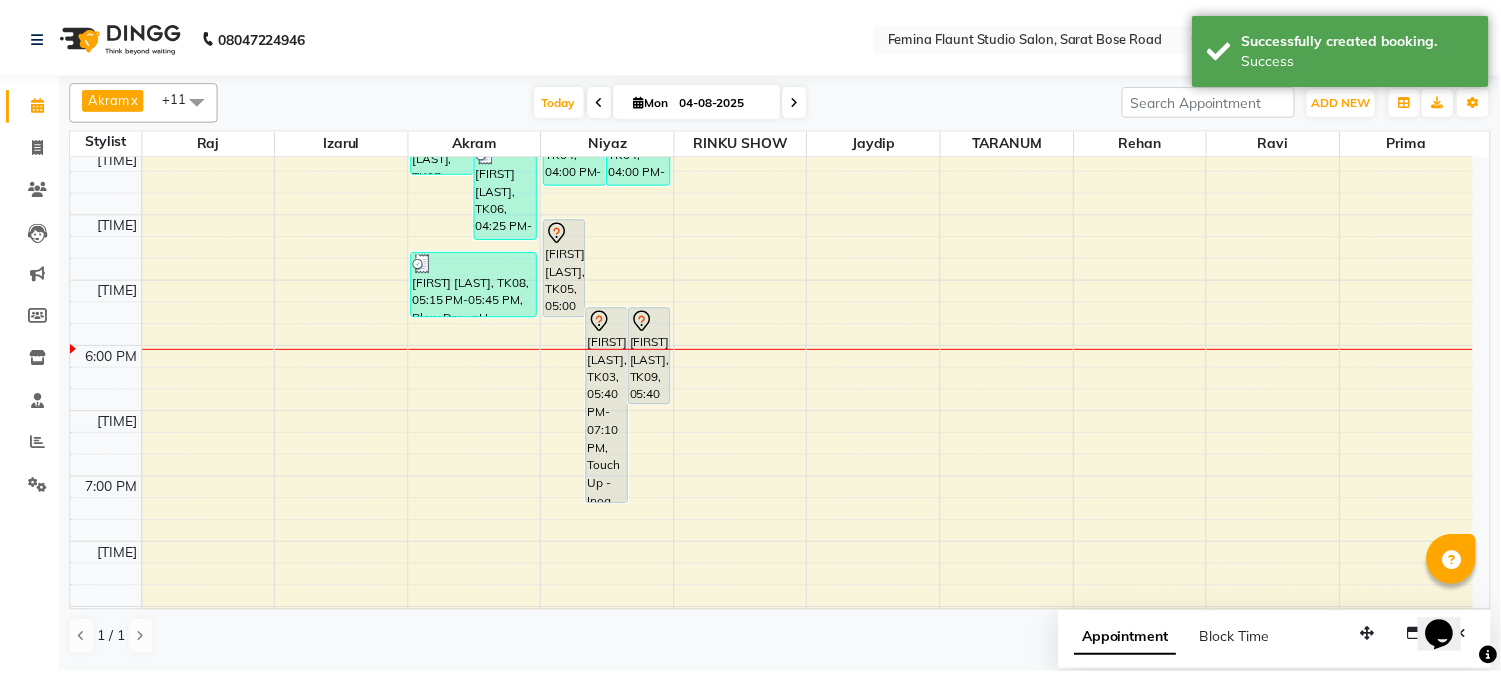 scroll, scrollTop: 934, scrollLeft: 0, axis: vertical 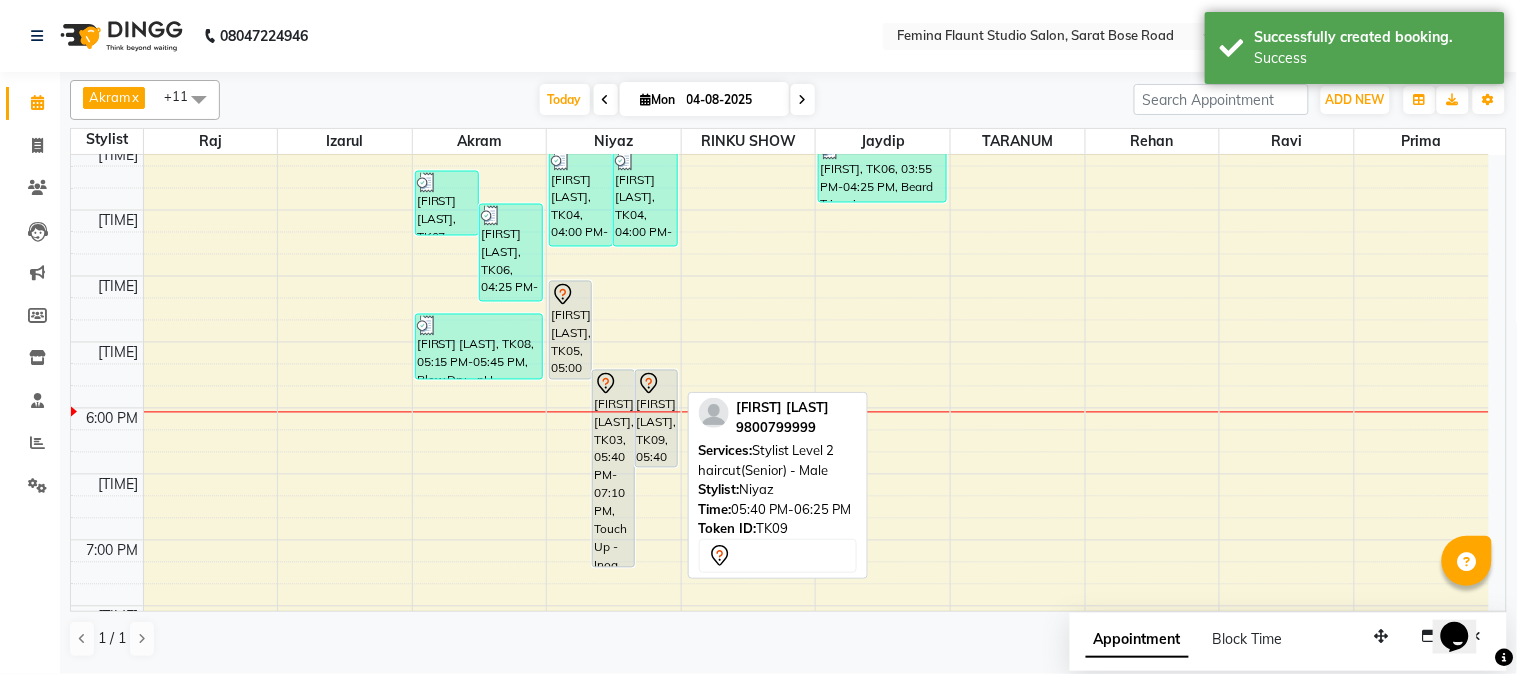 click at bounding box center [656, 384] 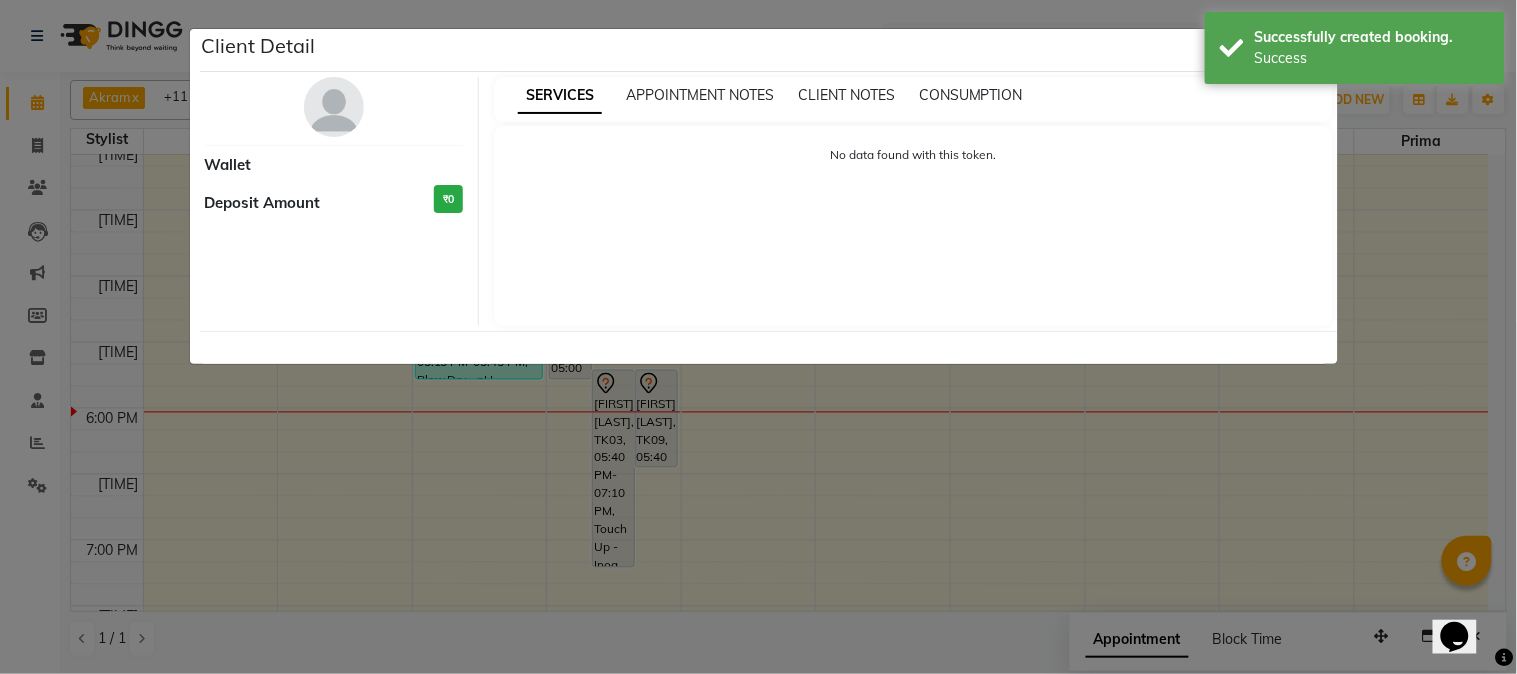 select on "7" 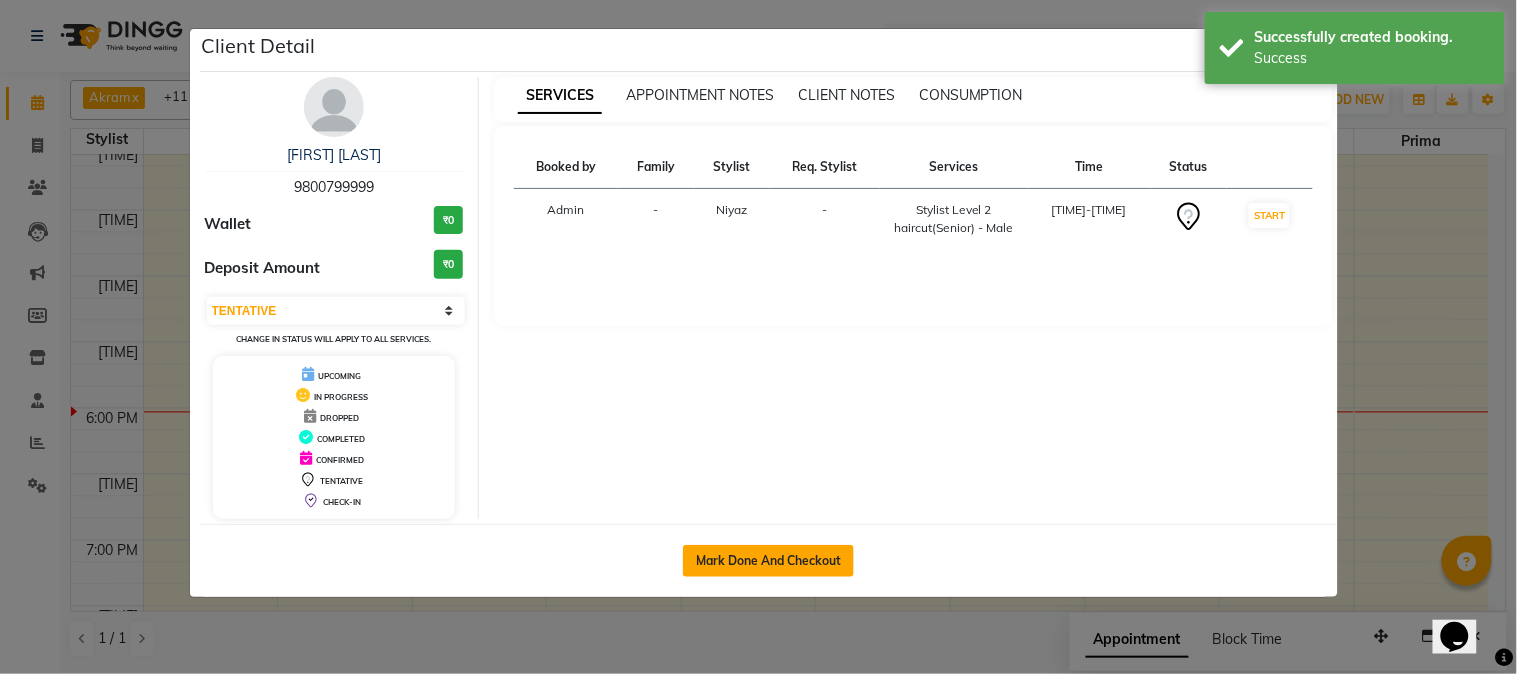 click on "Mark Done And Checkout" 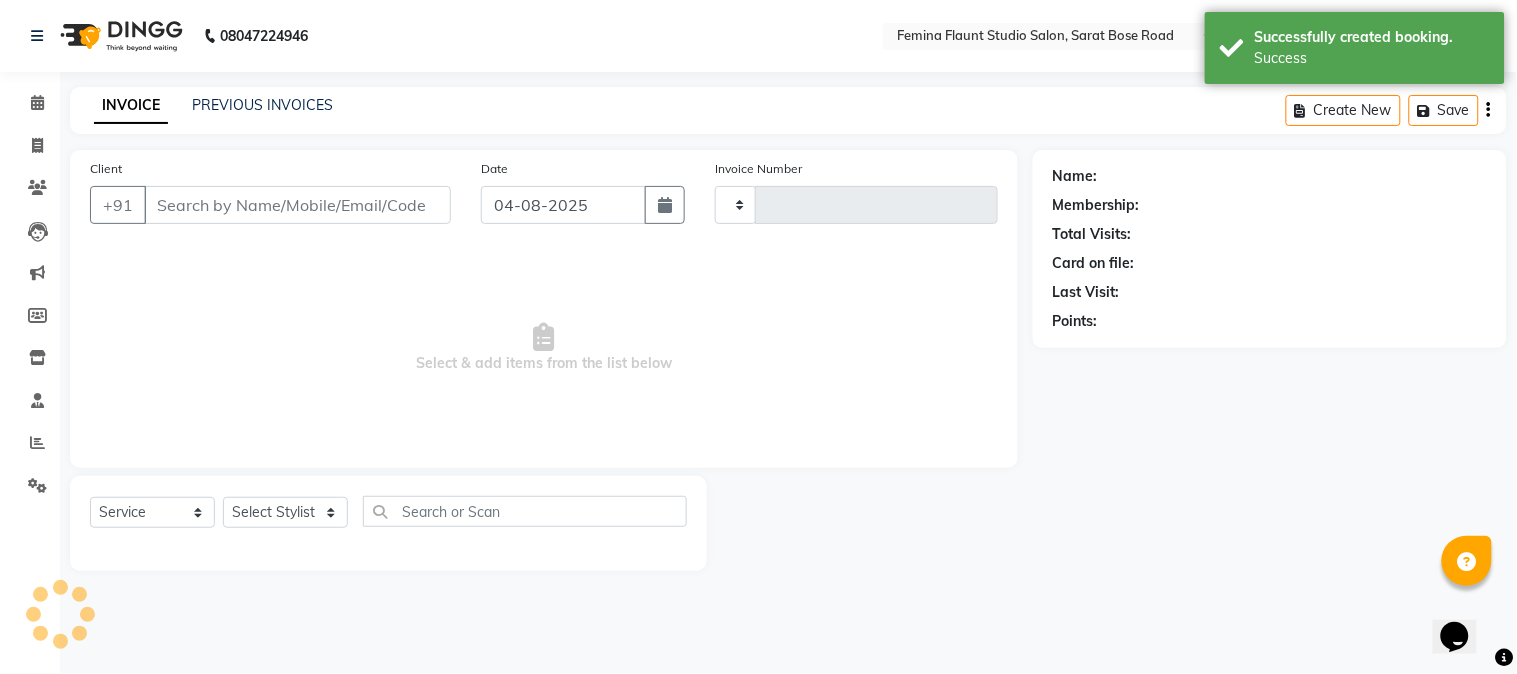 type on "1293" 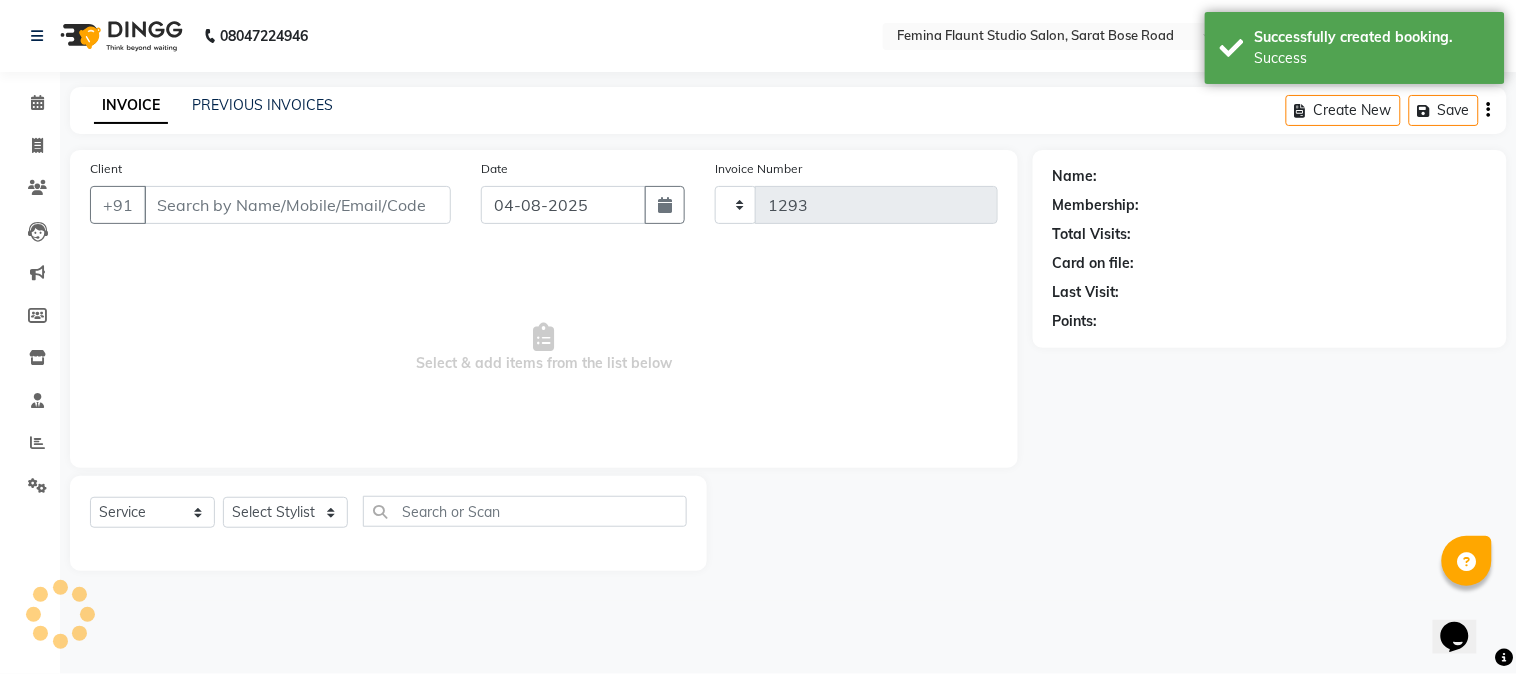 select on "5231" 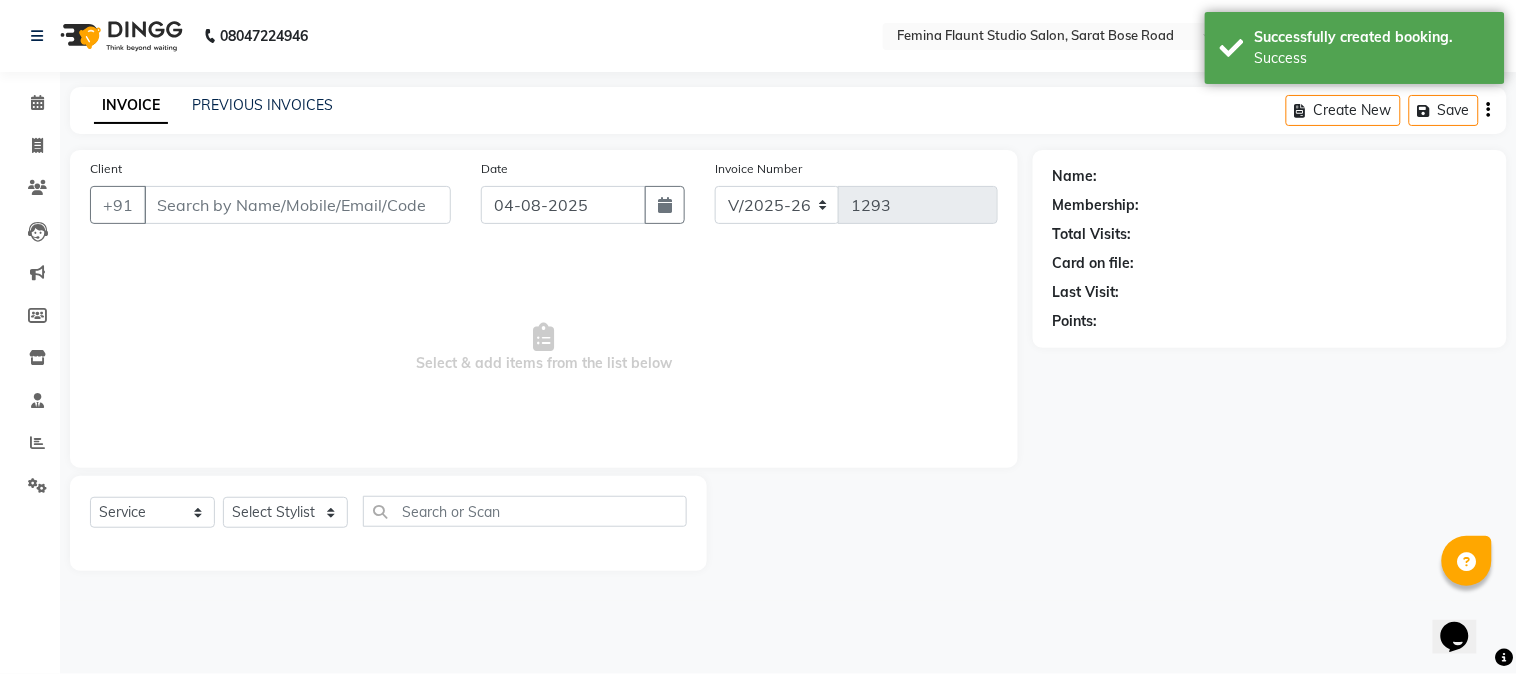 type on "9800799999" 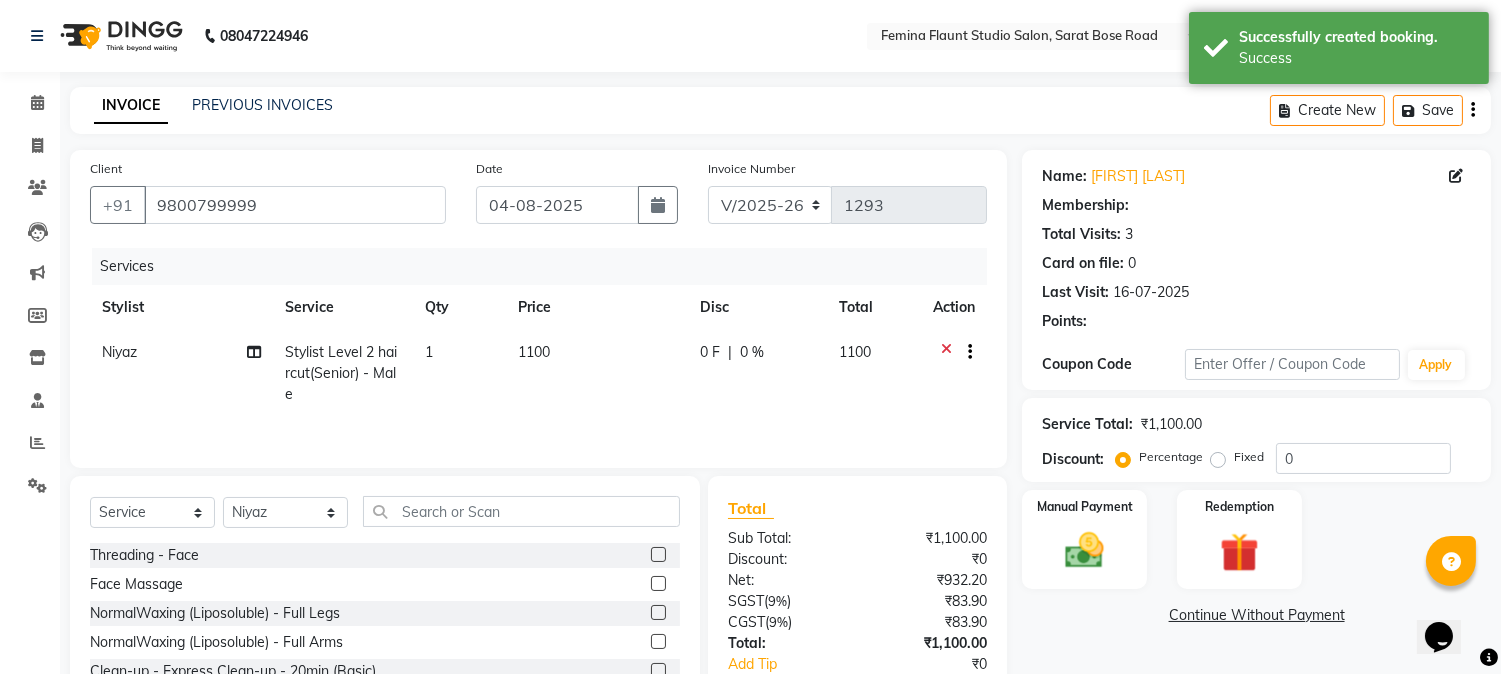 select on "1: Object" 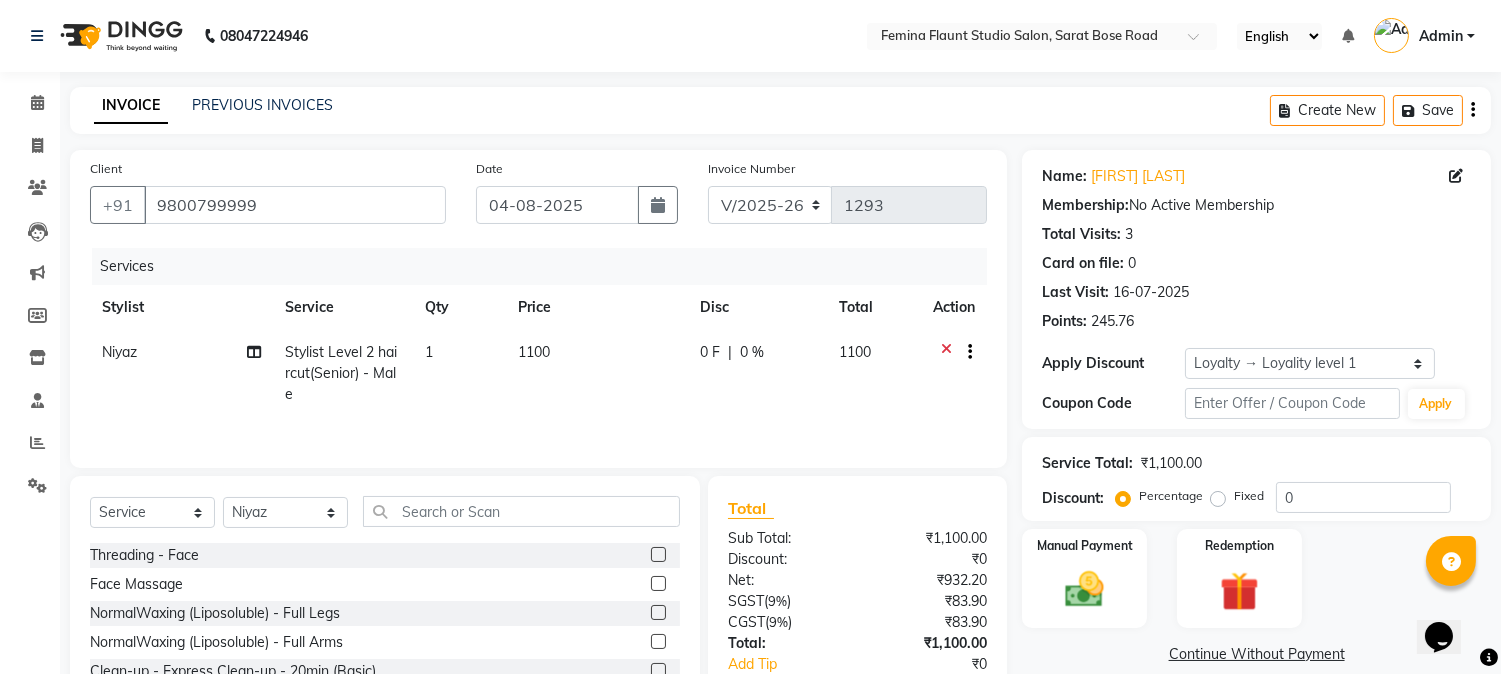 scroll, scrollTop: 111, scrollLeft: 0, axis: vertical 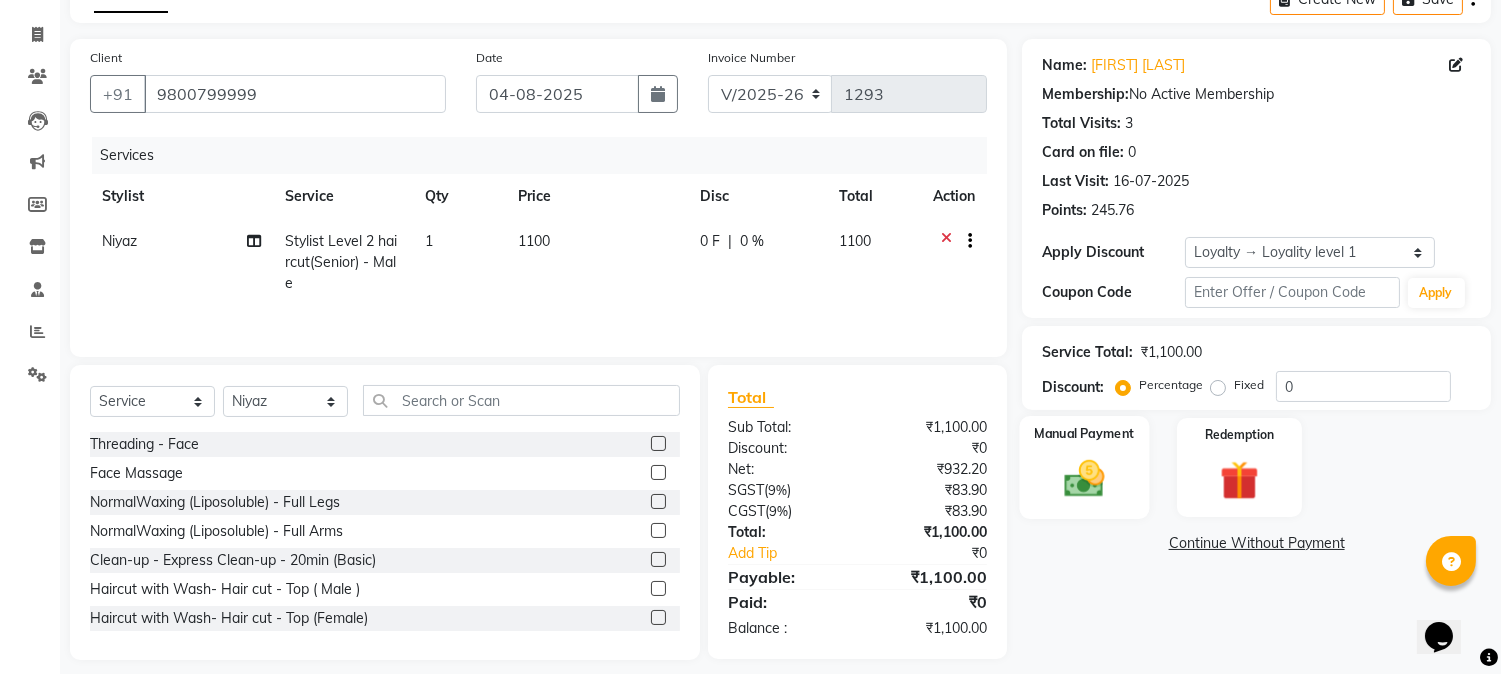 click on "Manual Payment" 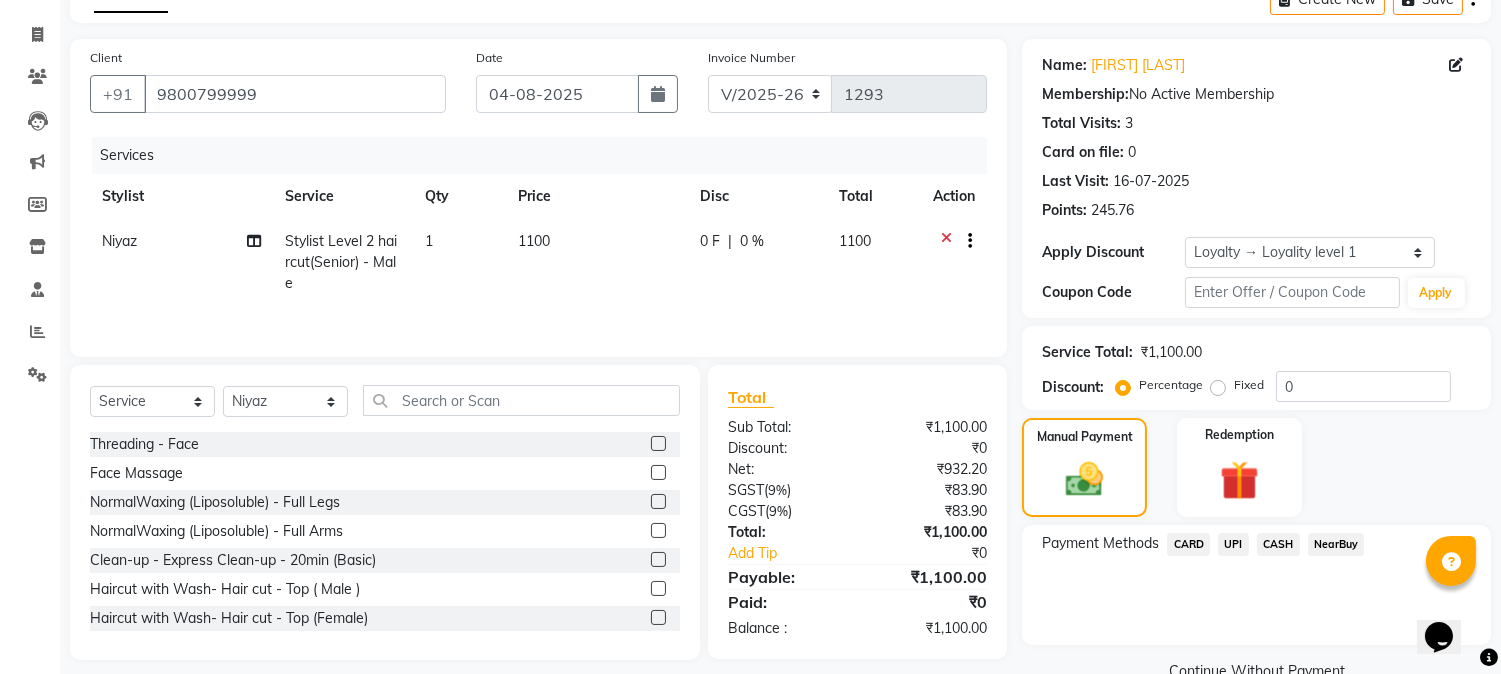 click on "UPI" 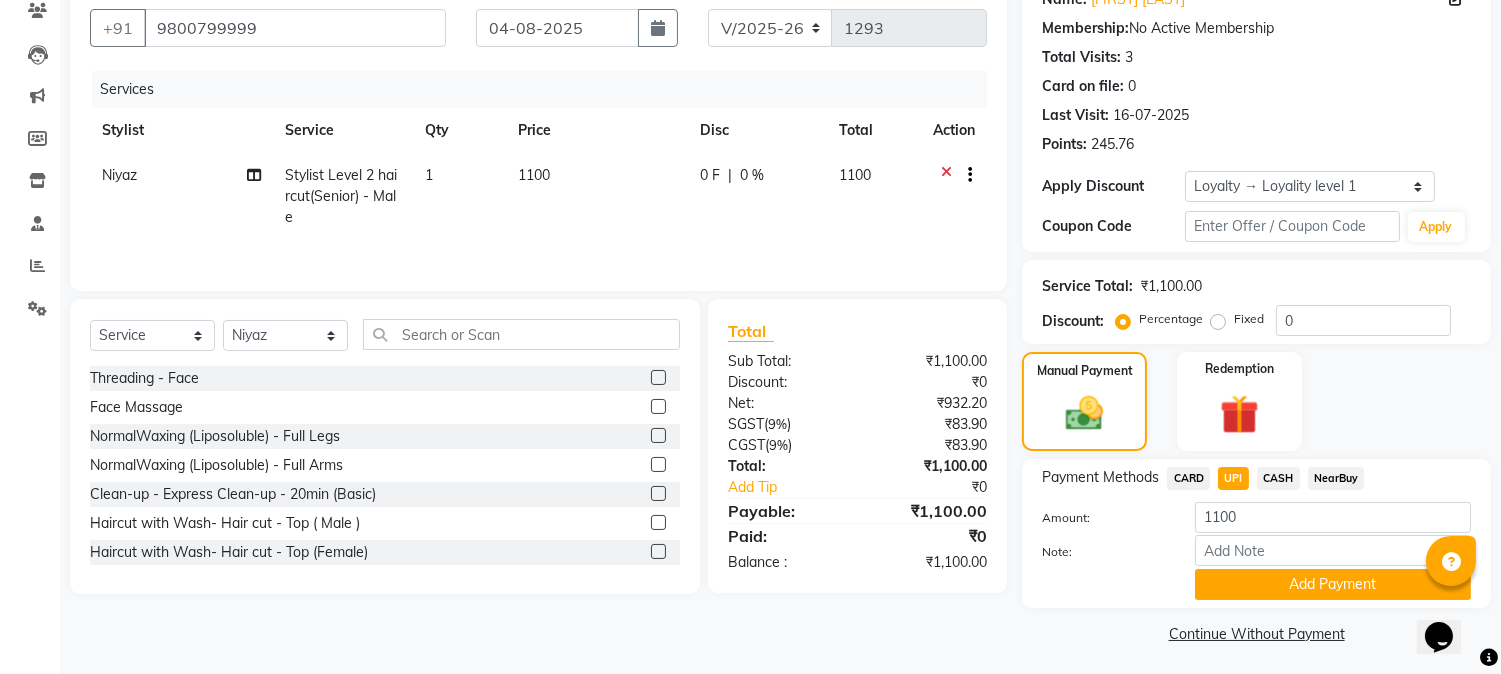 scroll, scrollTop: 181, scrollLeft: 0, axis: vertical 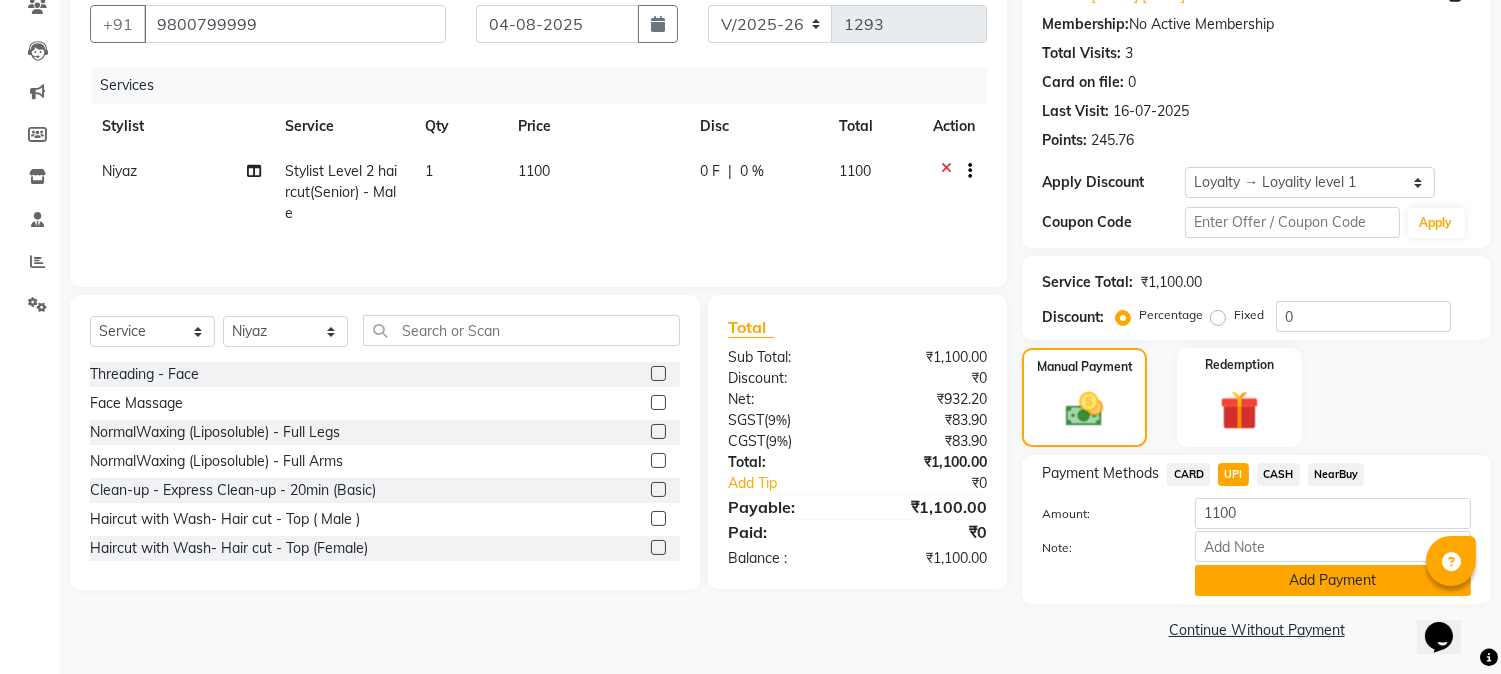 click on "Add Payment" 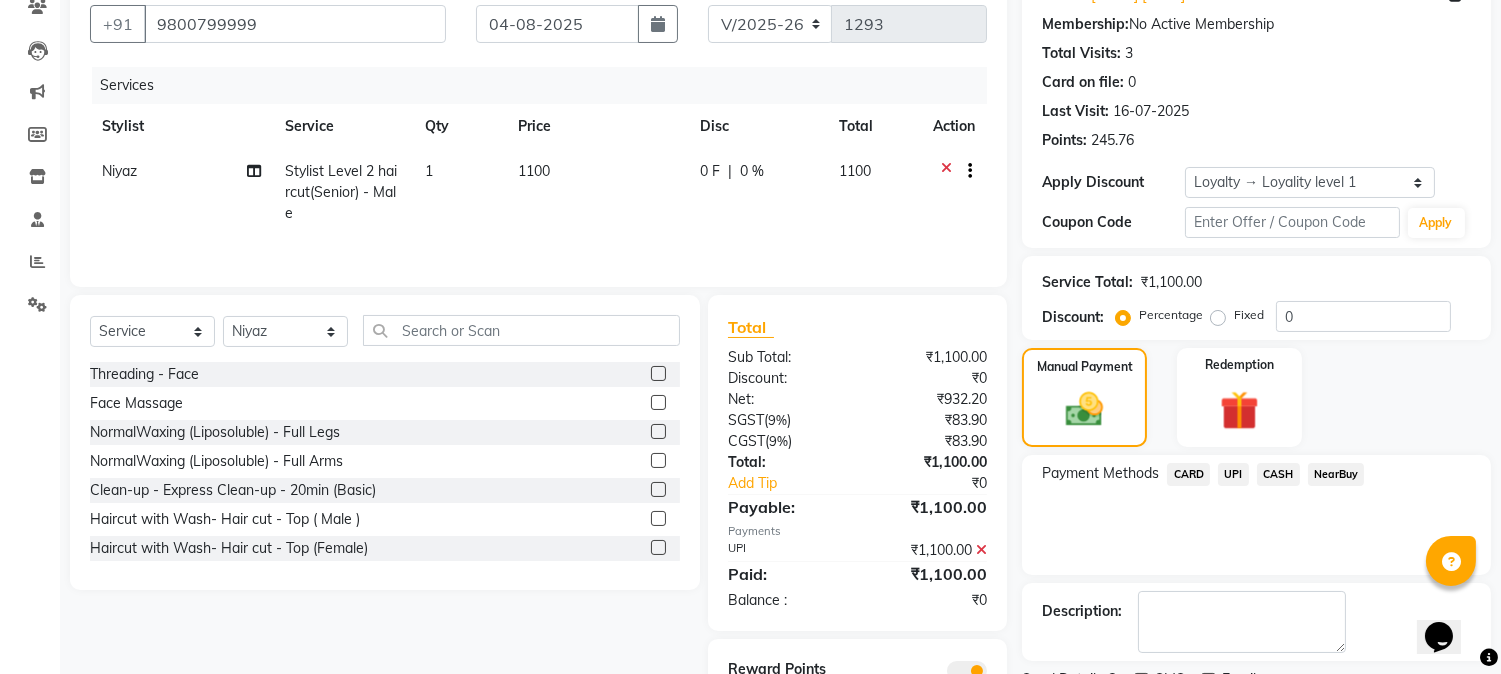 scroll, scrollTop: 268, scrollLeft: 0, axis: vertical 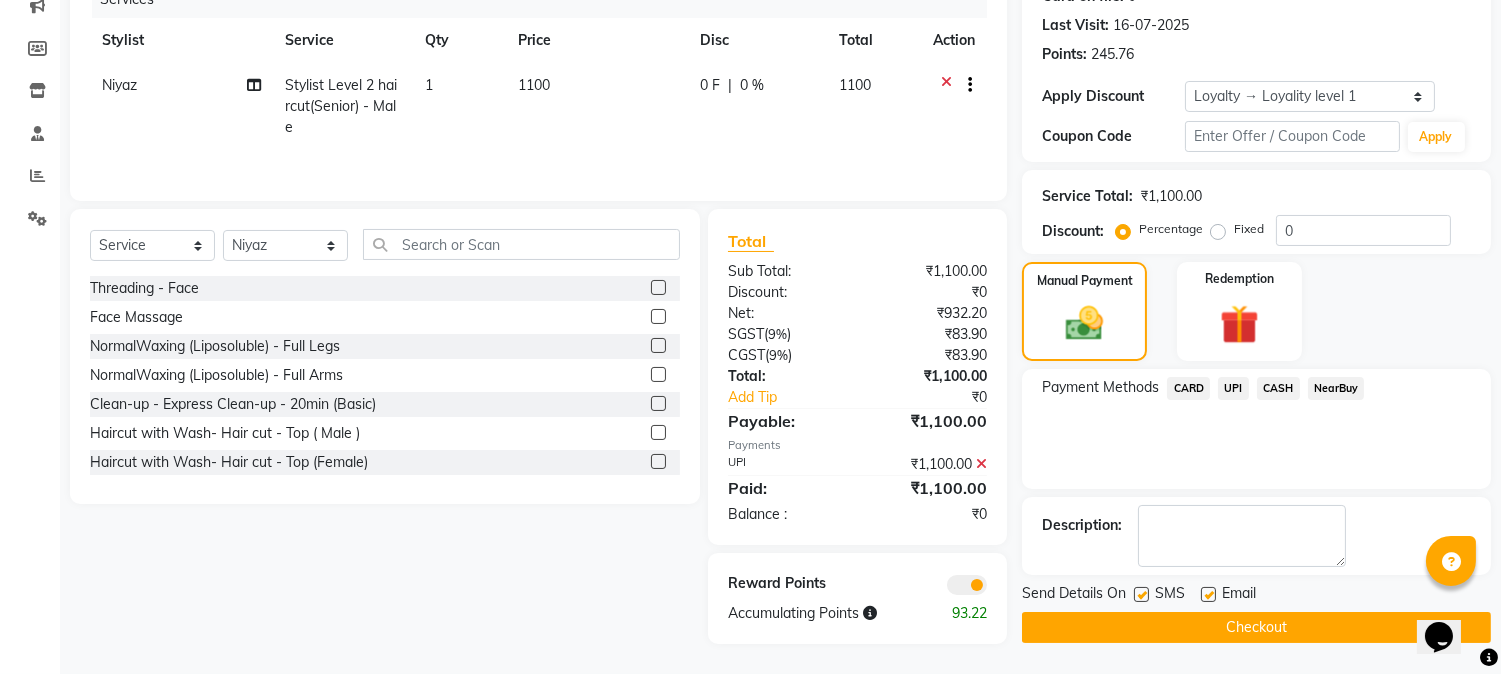 click on "Checkout" 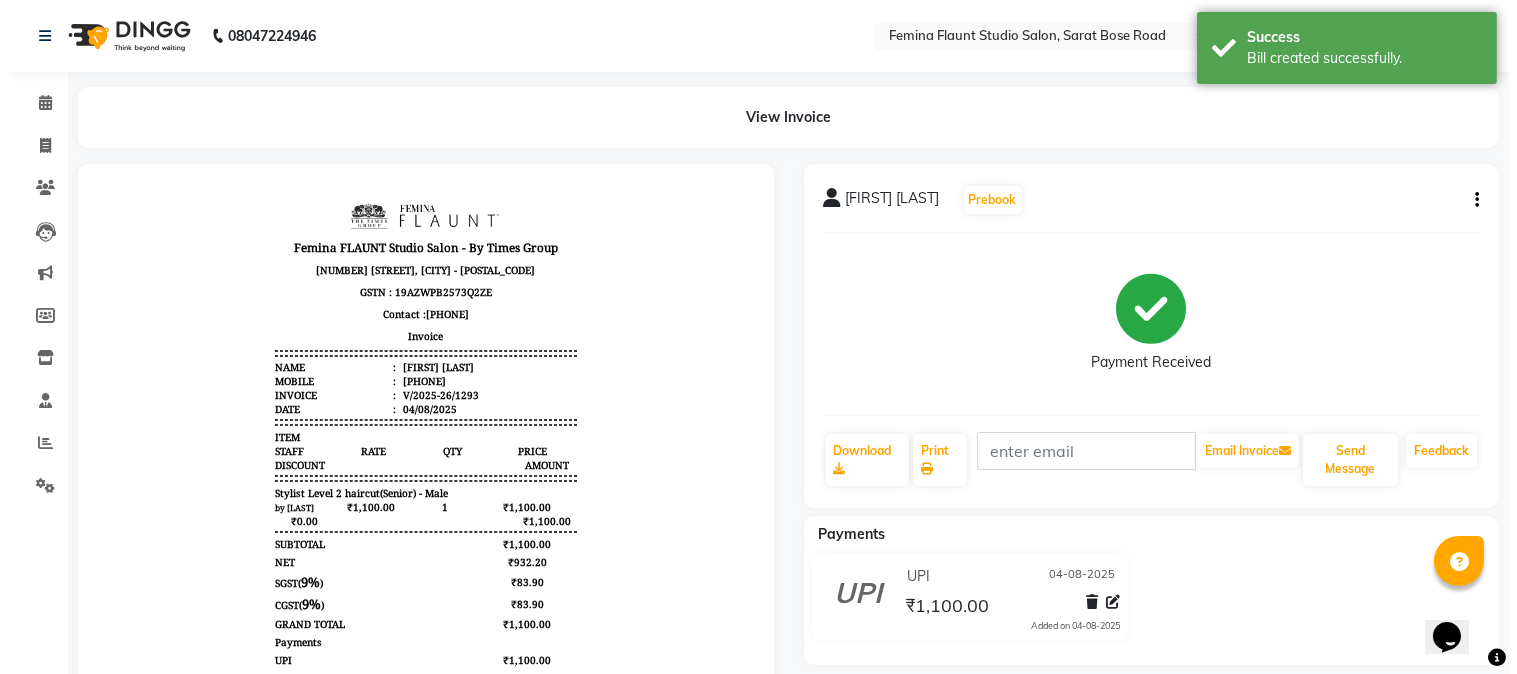 scroll, scrollTop: 0, scrollLeft: 0, axis: both 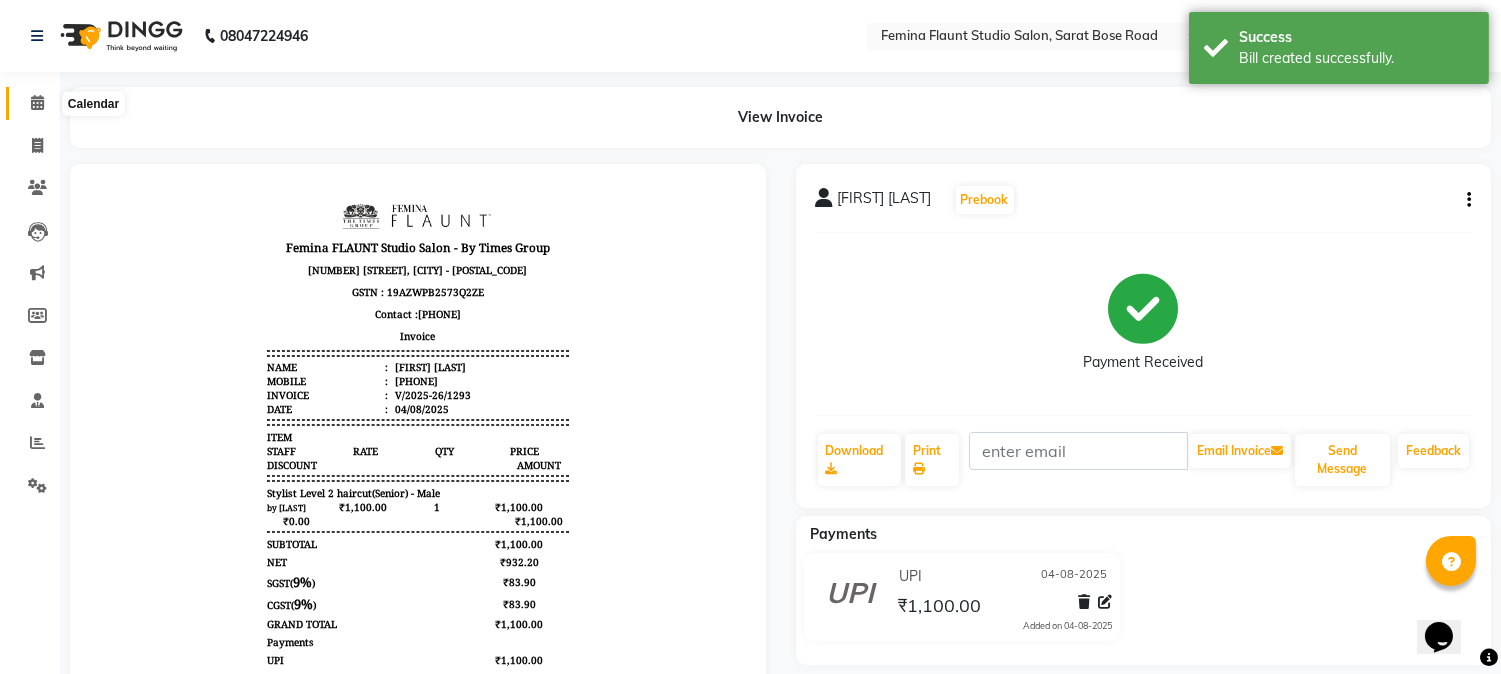 click 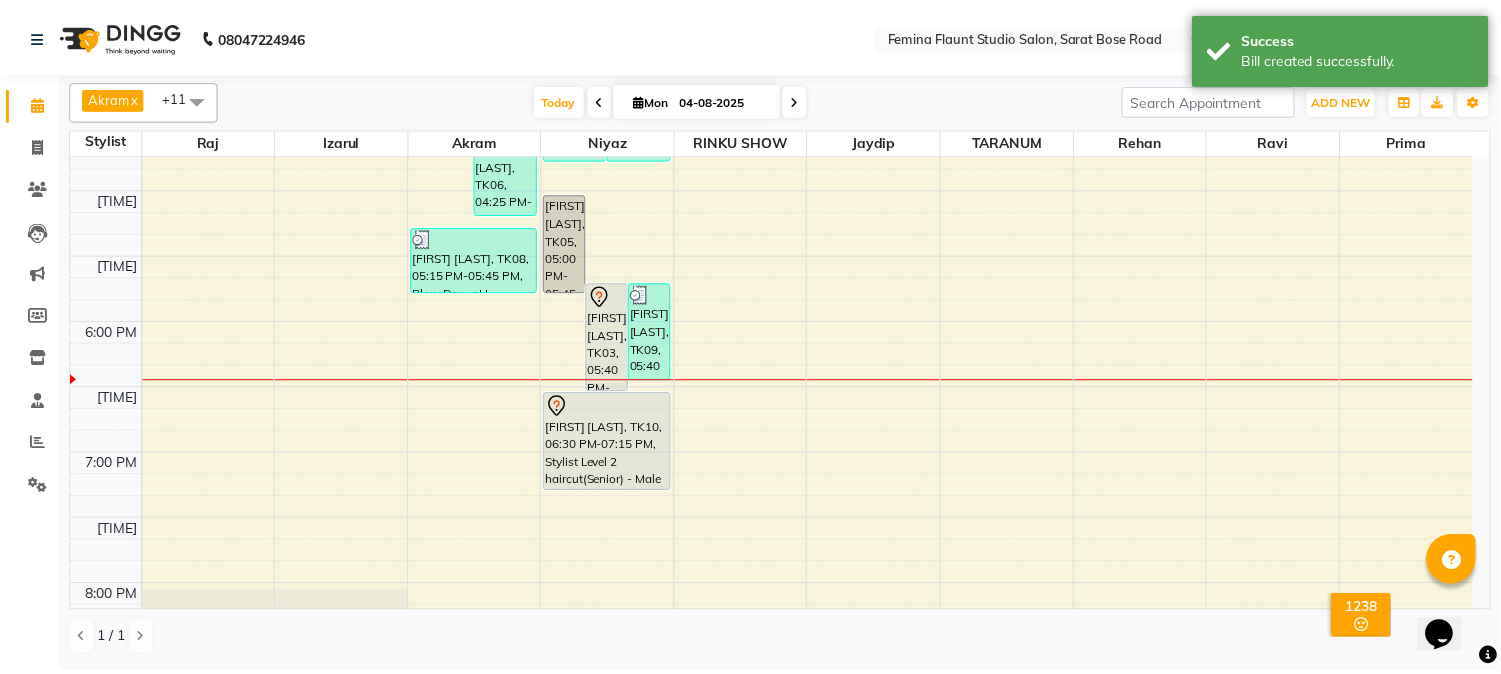 scroll, scrollTop: 972, scrollLeft: 0, axis: vertical 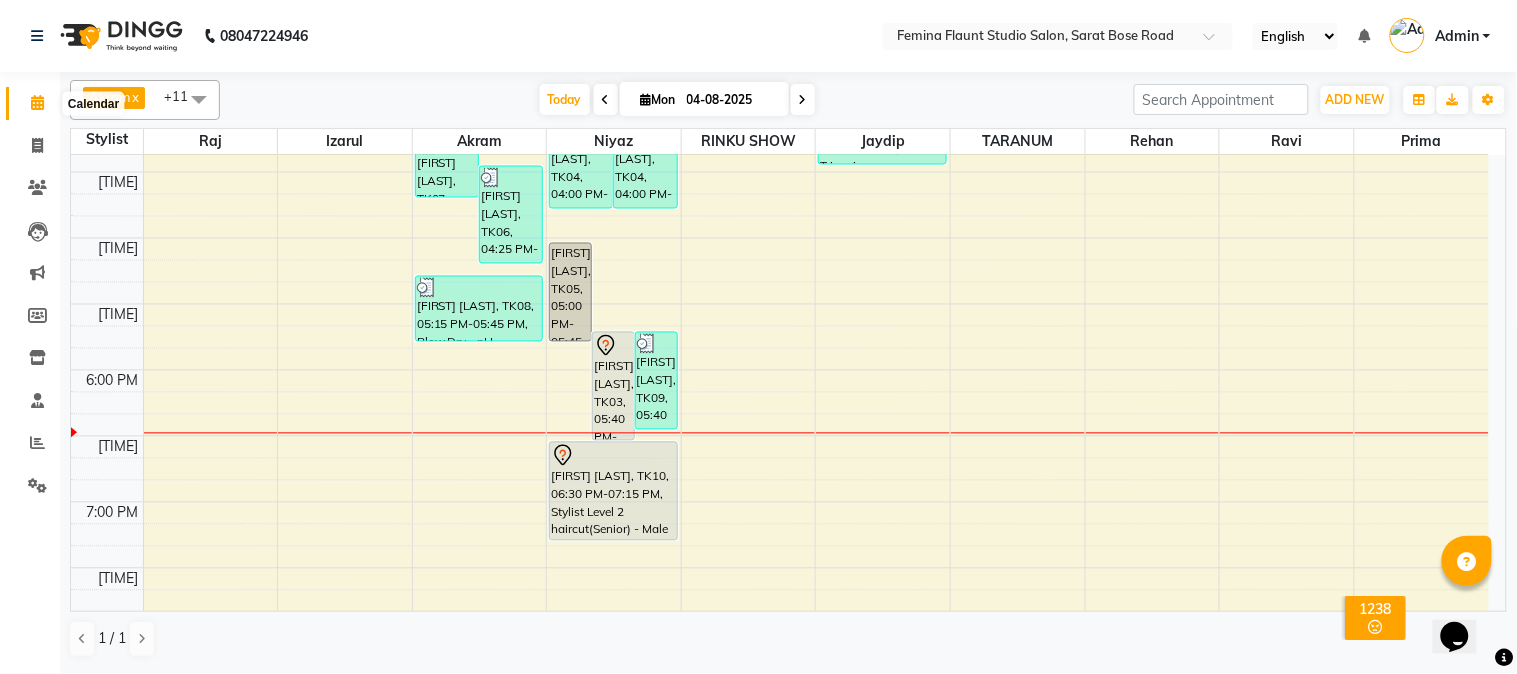 click 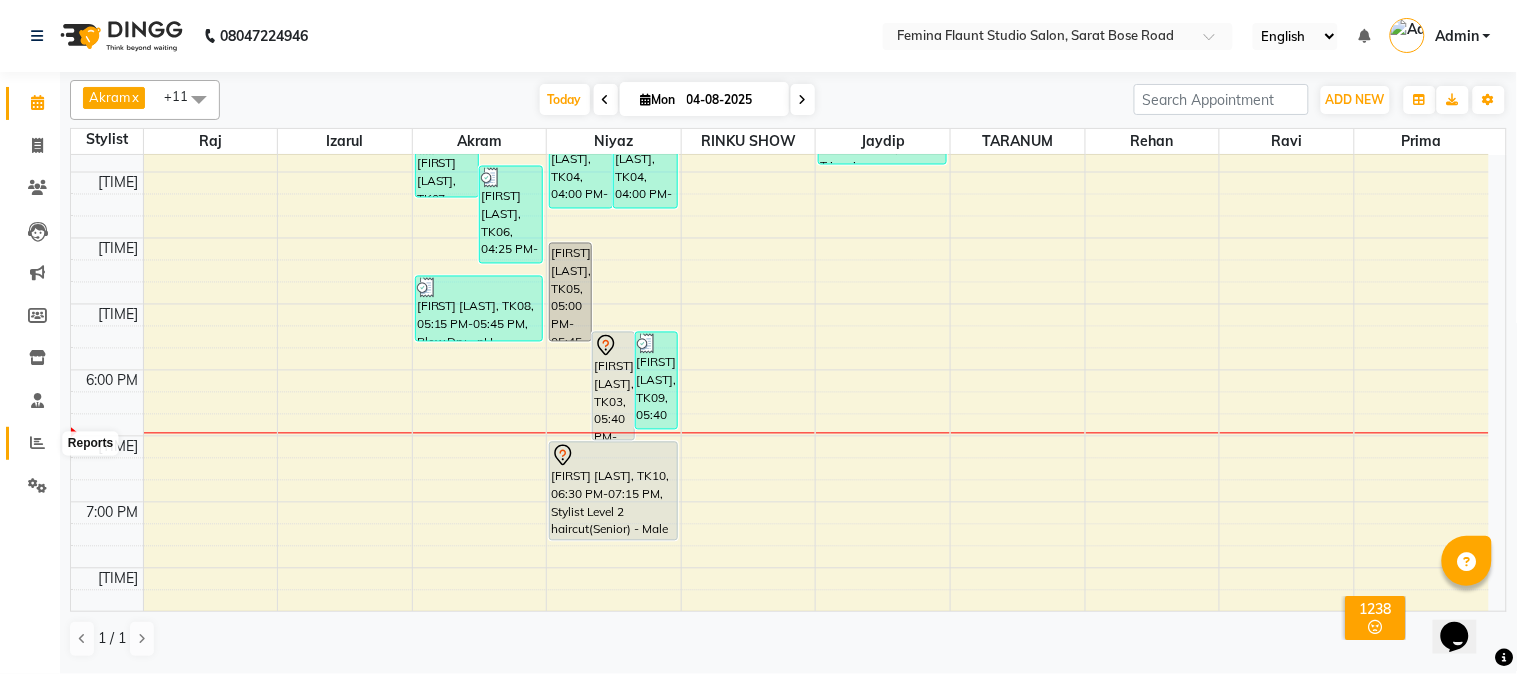click 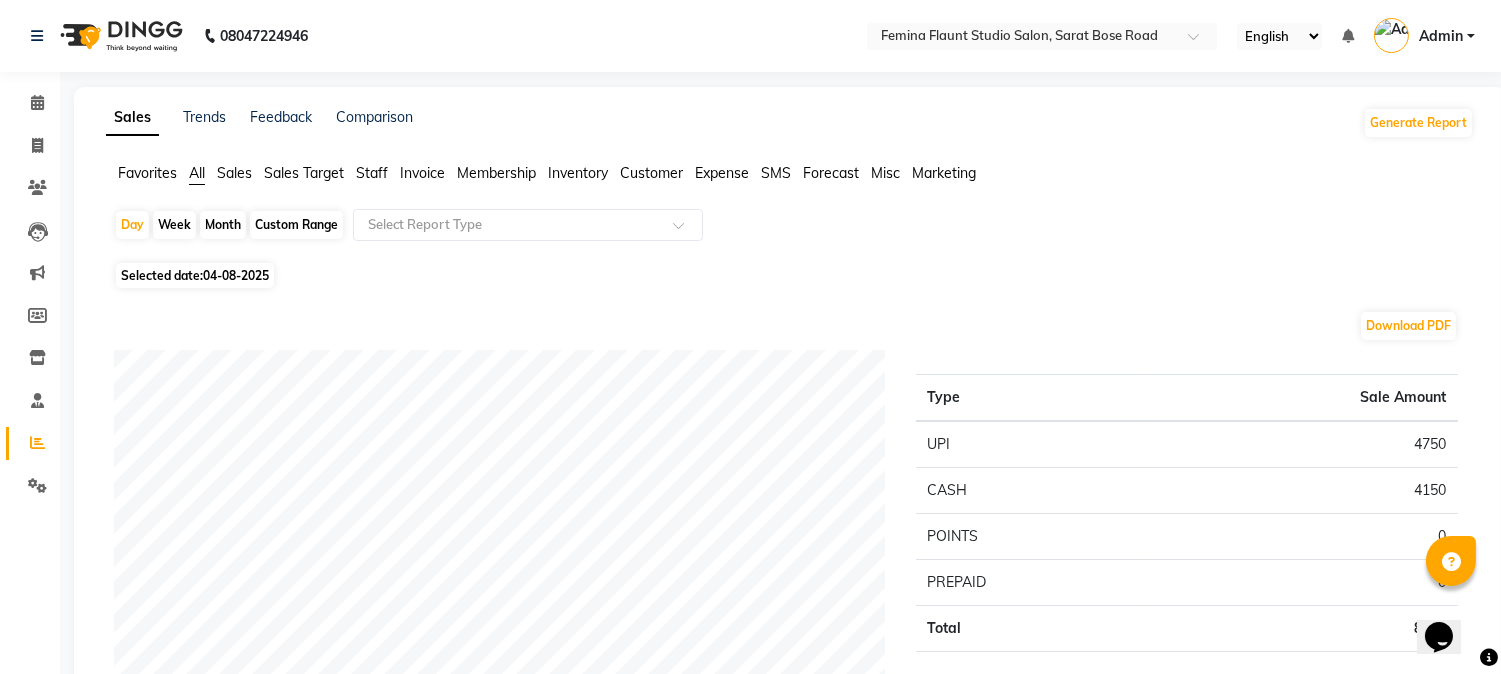 click on "Staff" 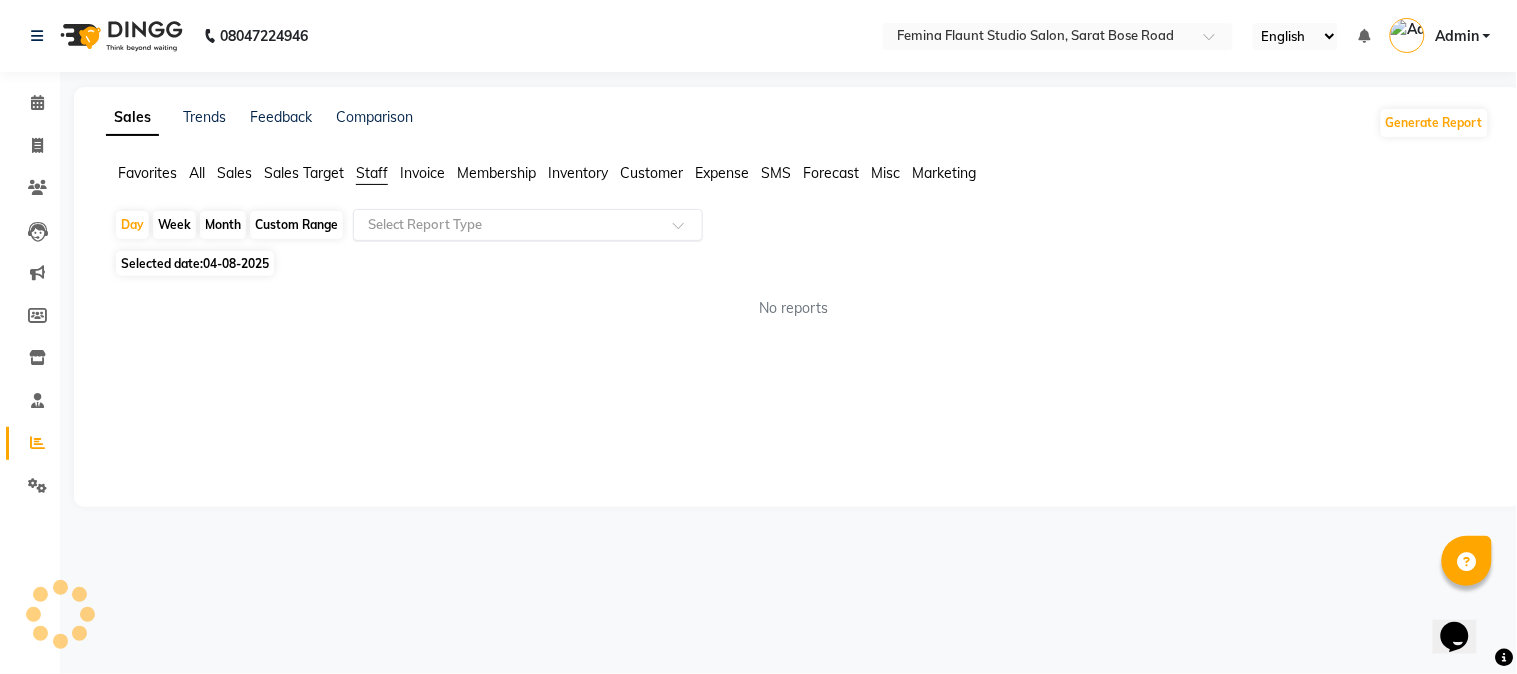 click 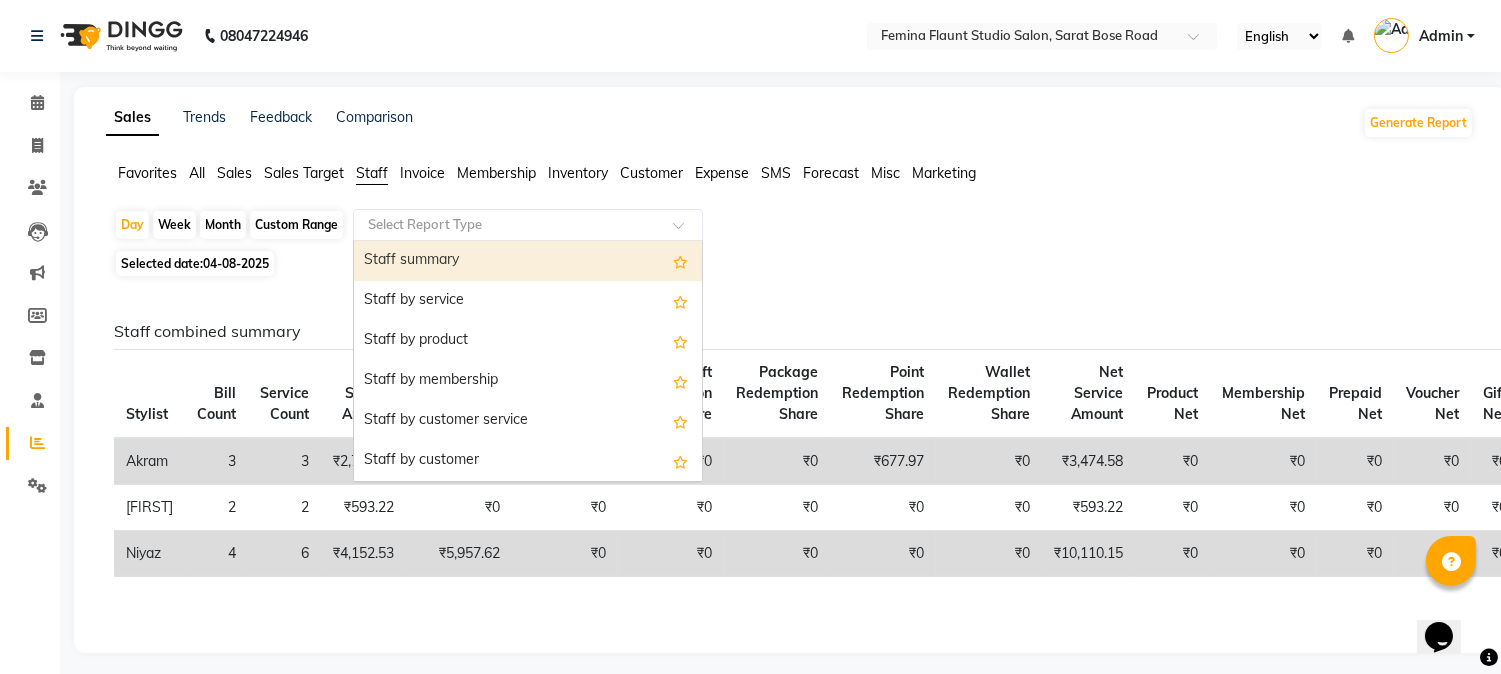 click on "Staff summary" at bounding box center [528, 261] 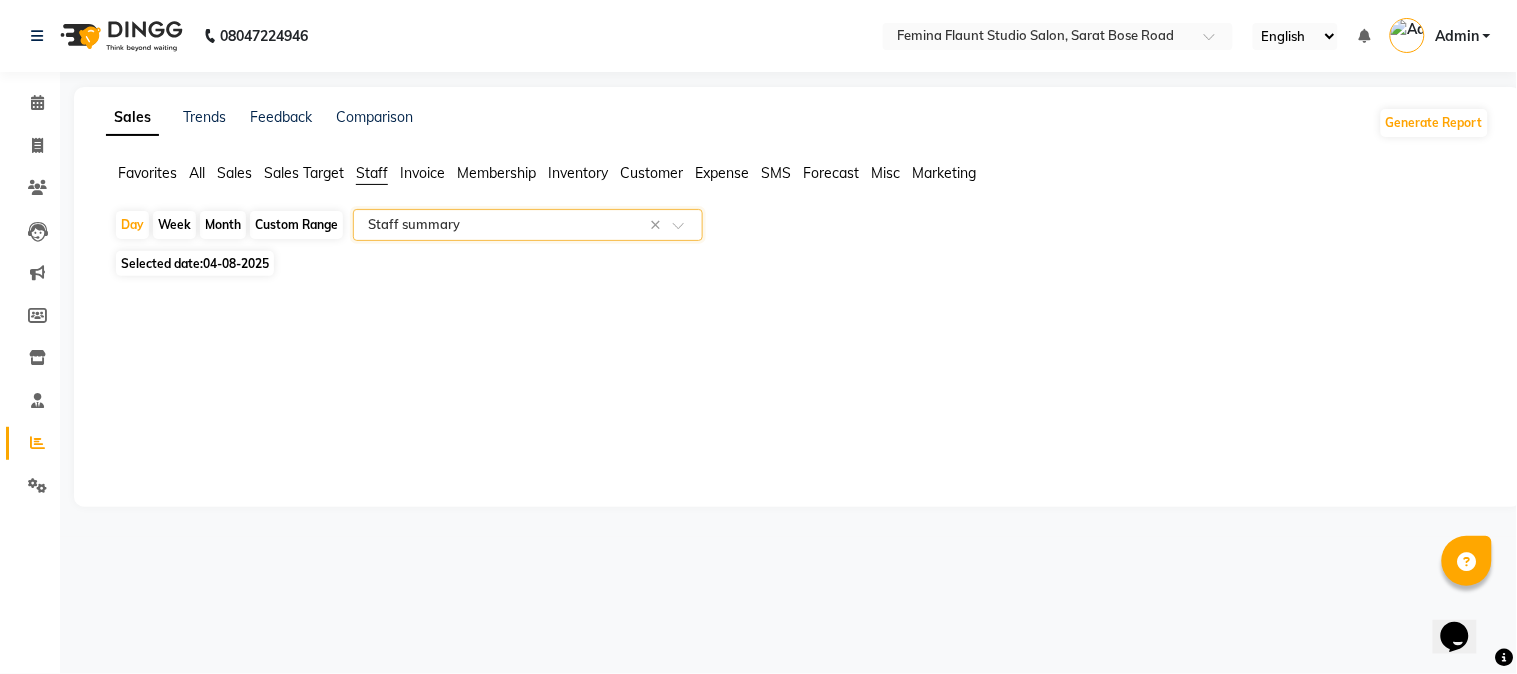 select on "filtered_report" 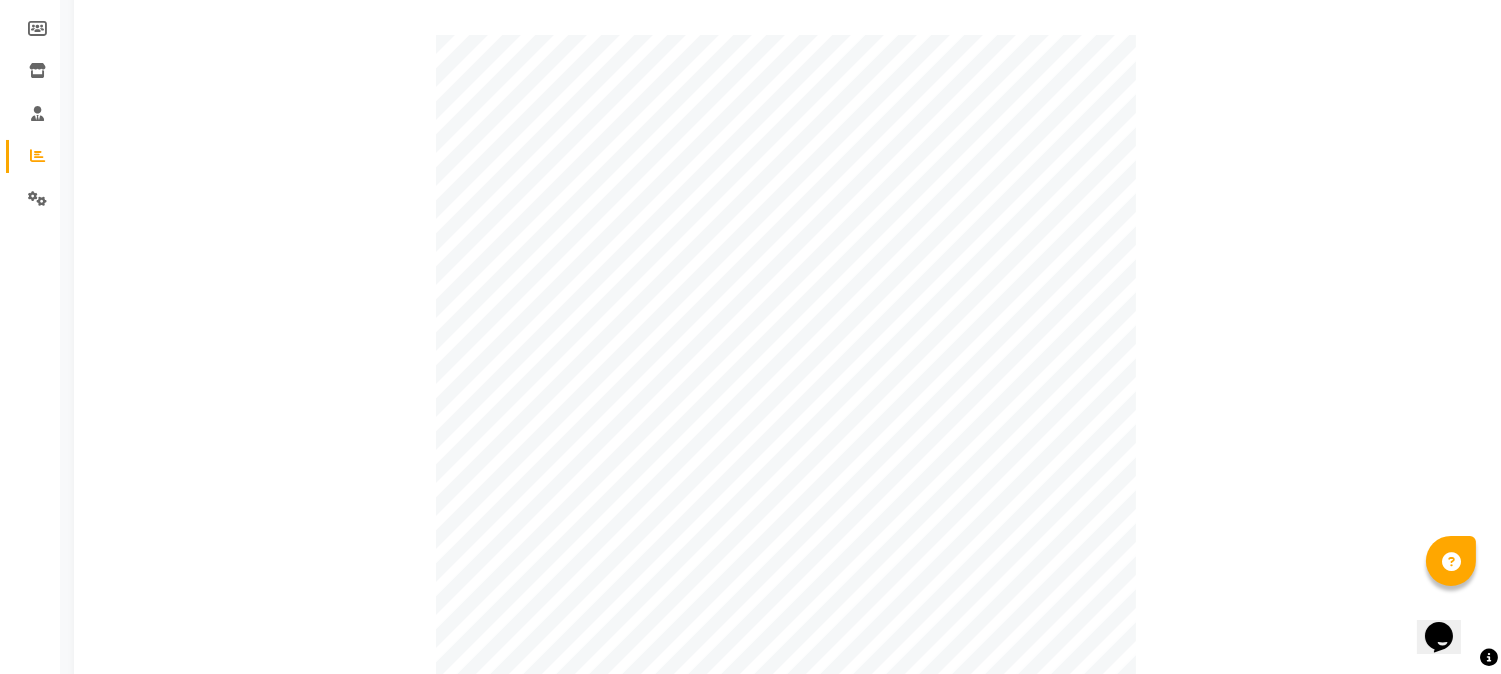 scroll, scrollTop: 65, scrollLeft: 0, axis: vertical 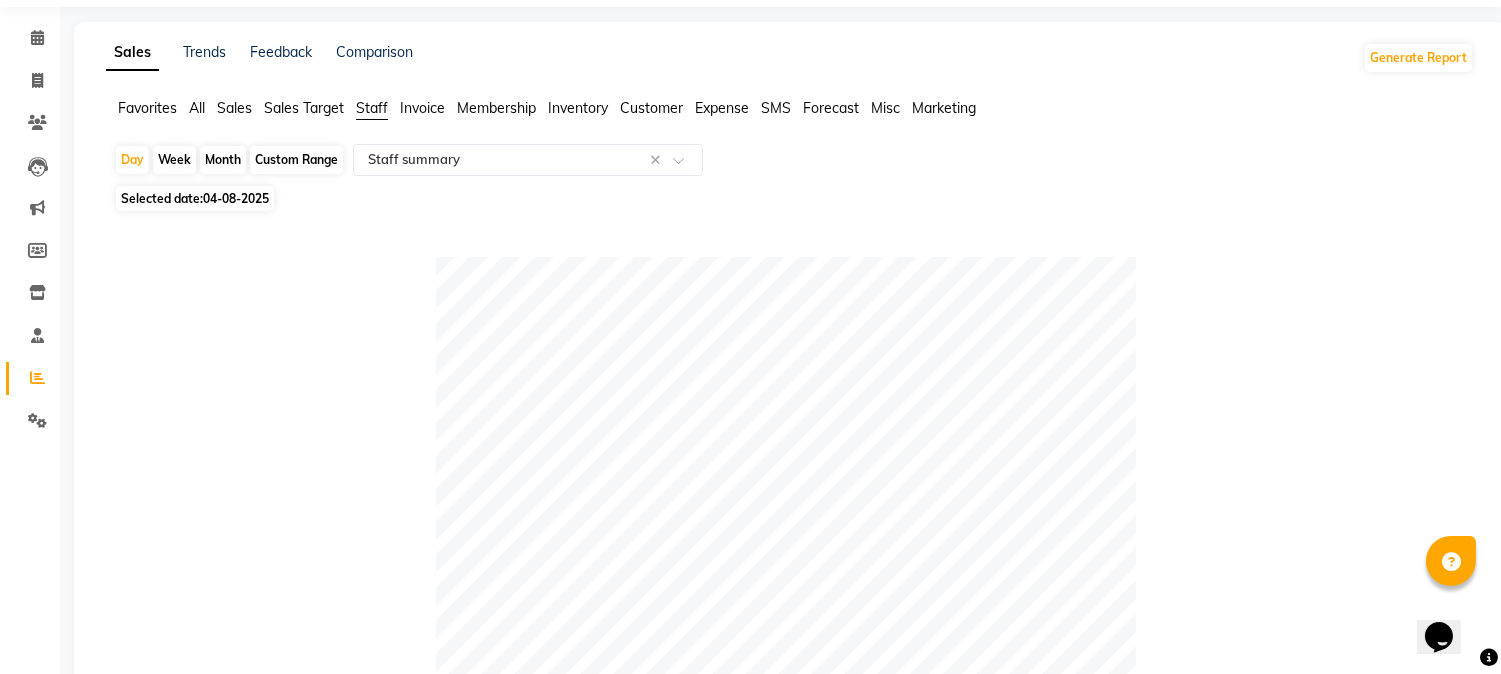 click on "All" 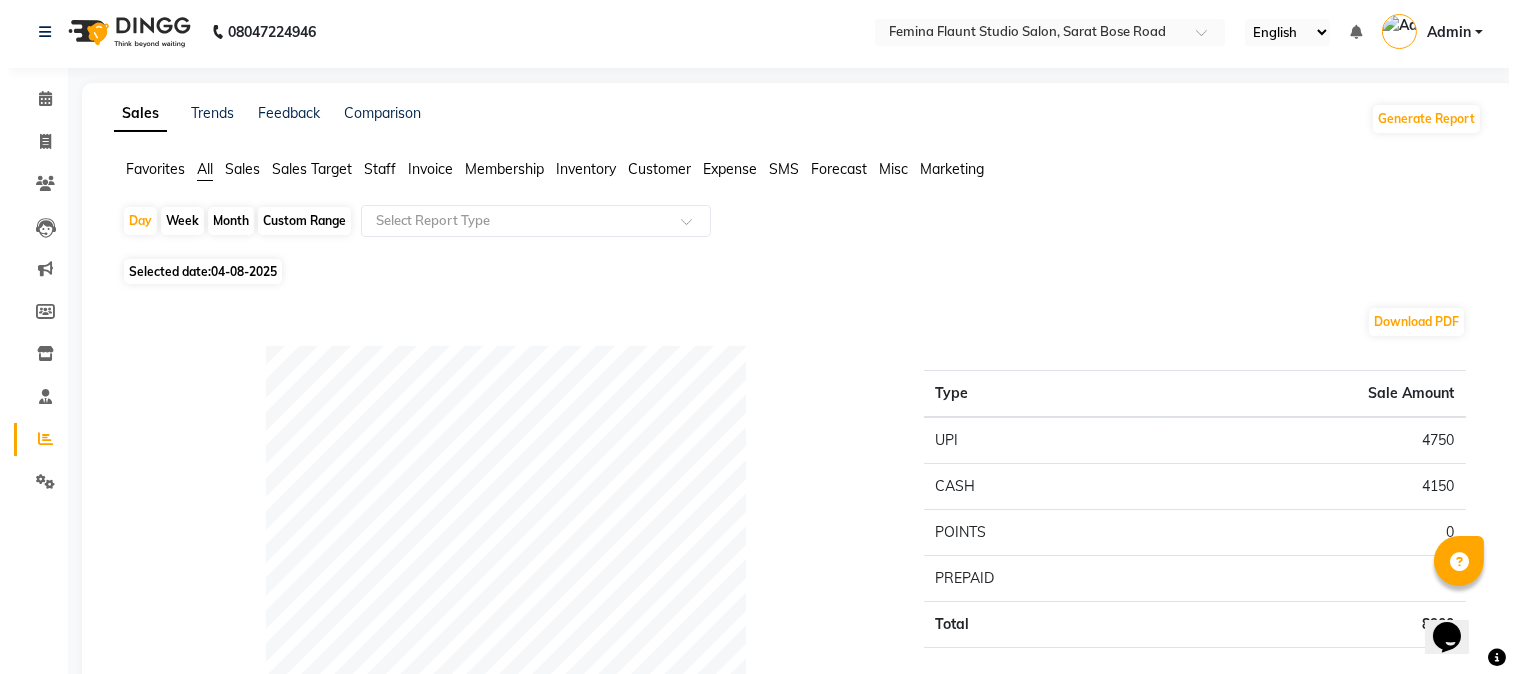 scroll, scrollTop: 0, scrollLeft: 0, axis: both 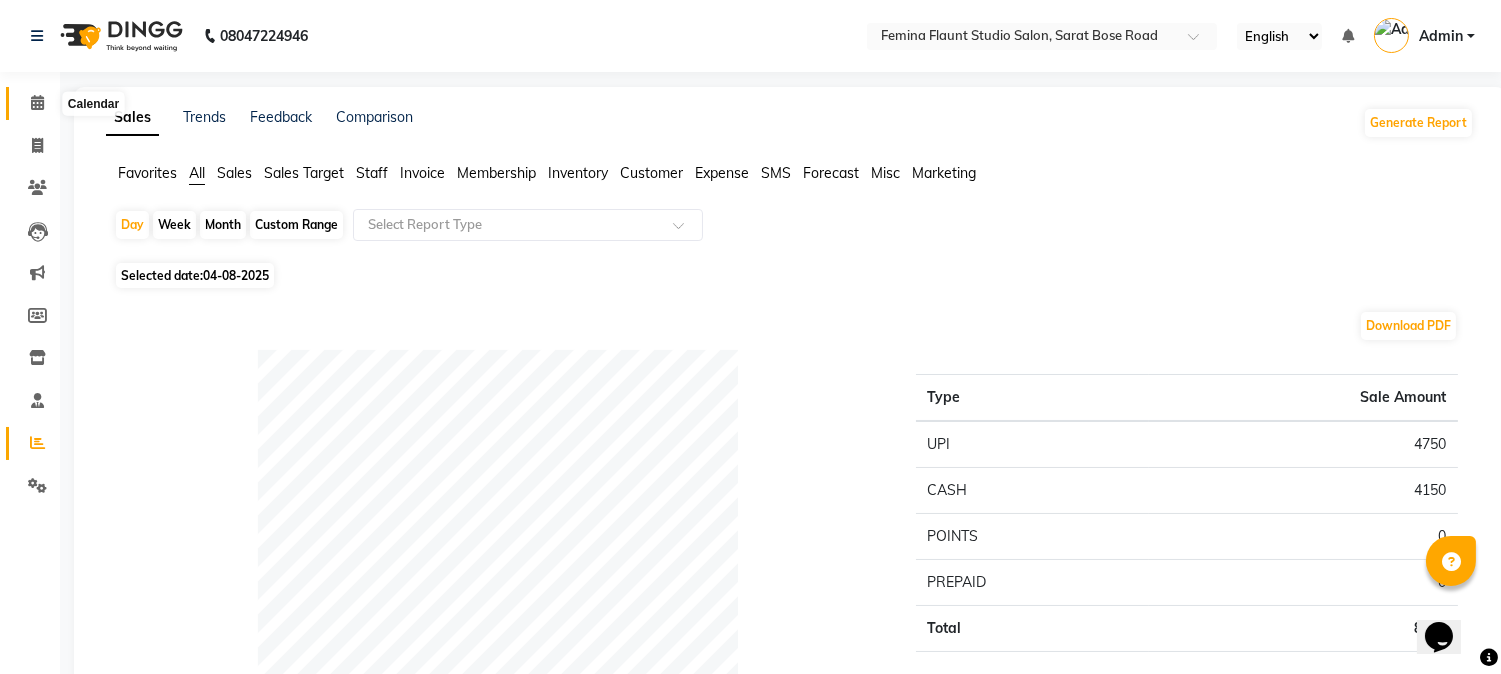 click 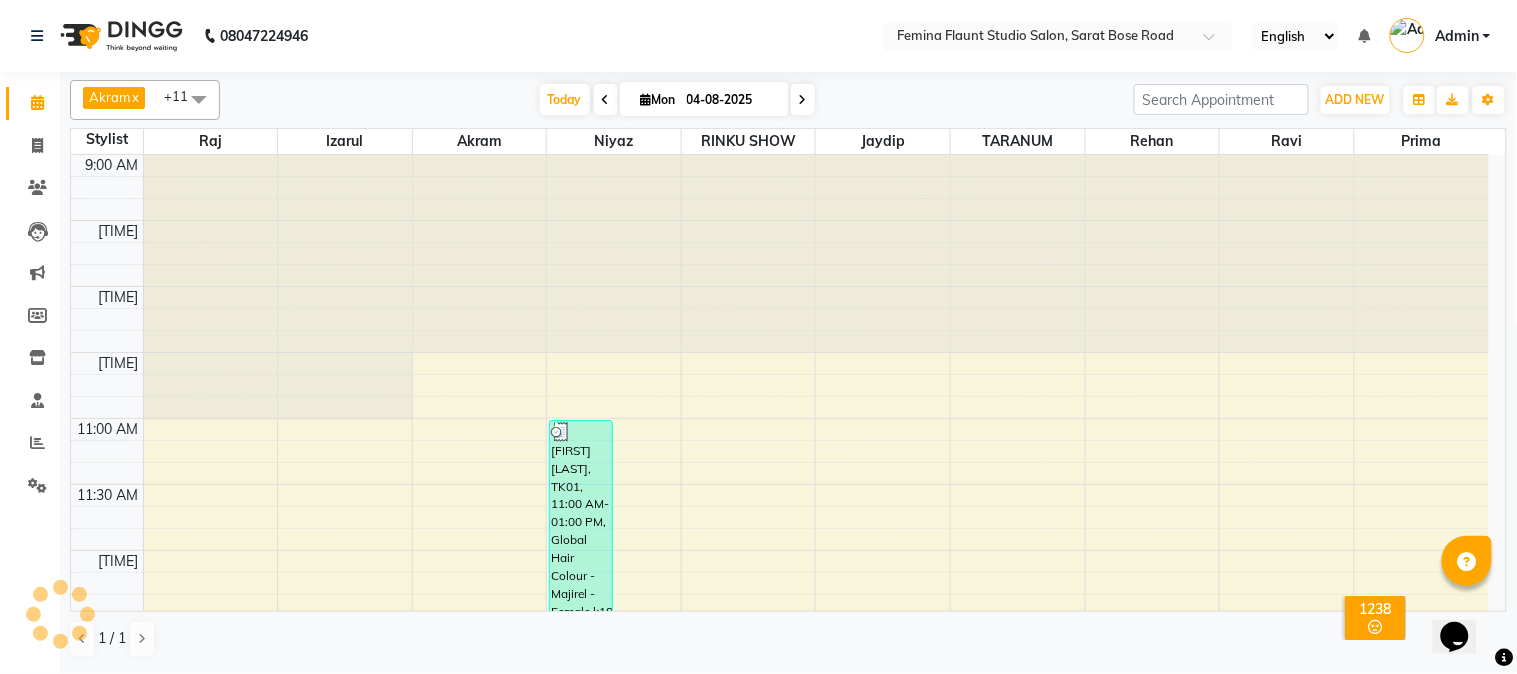 scroll, scrollTop: 0, scrollLeft: 0, axis: both 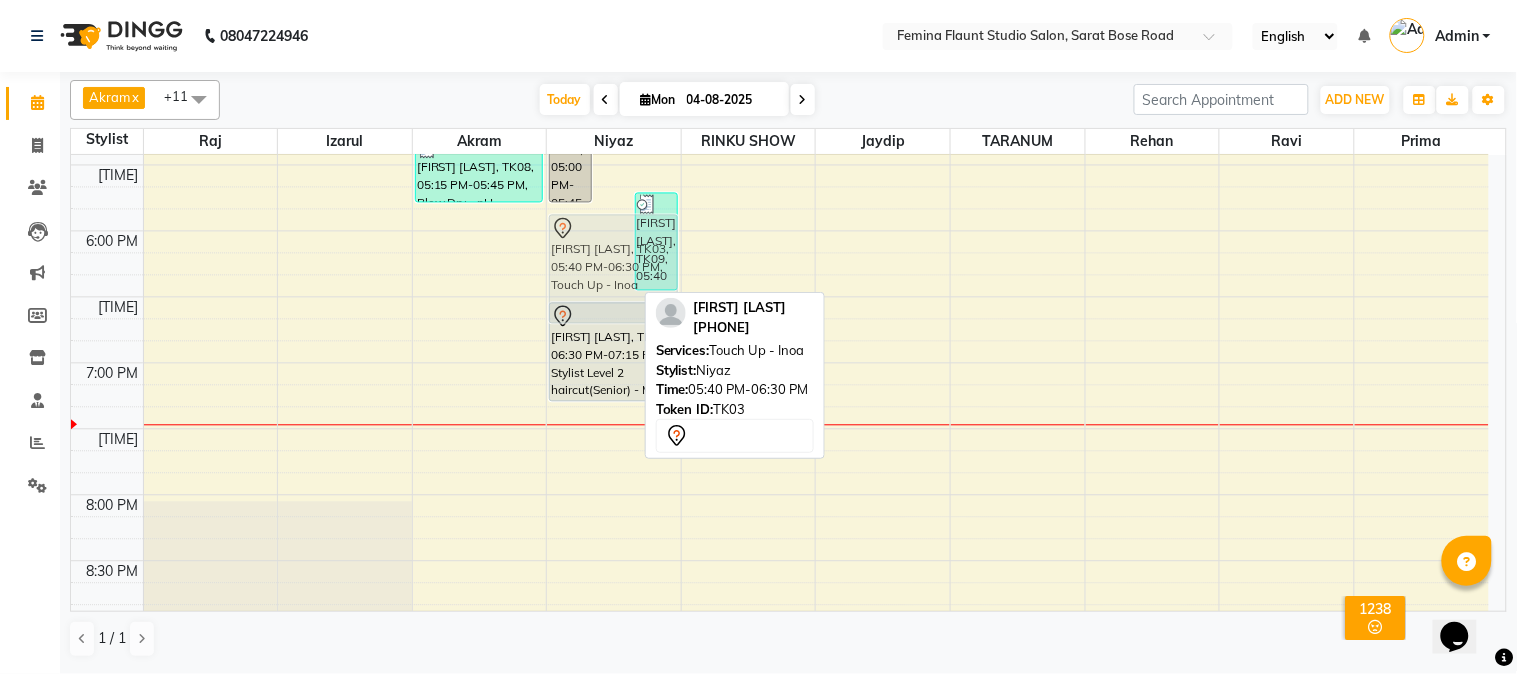 drag, startPoint x: 594, startPoint y: 295, endPoint x: 594, endPoint y: 334, distance: 39 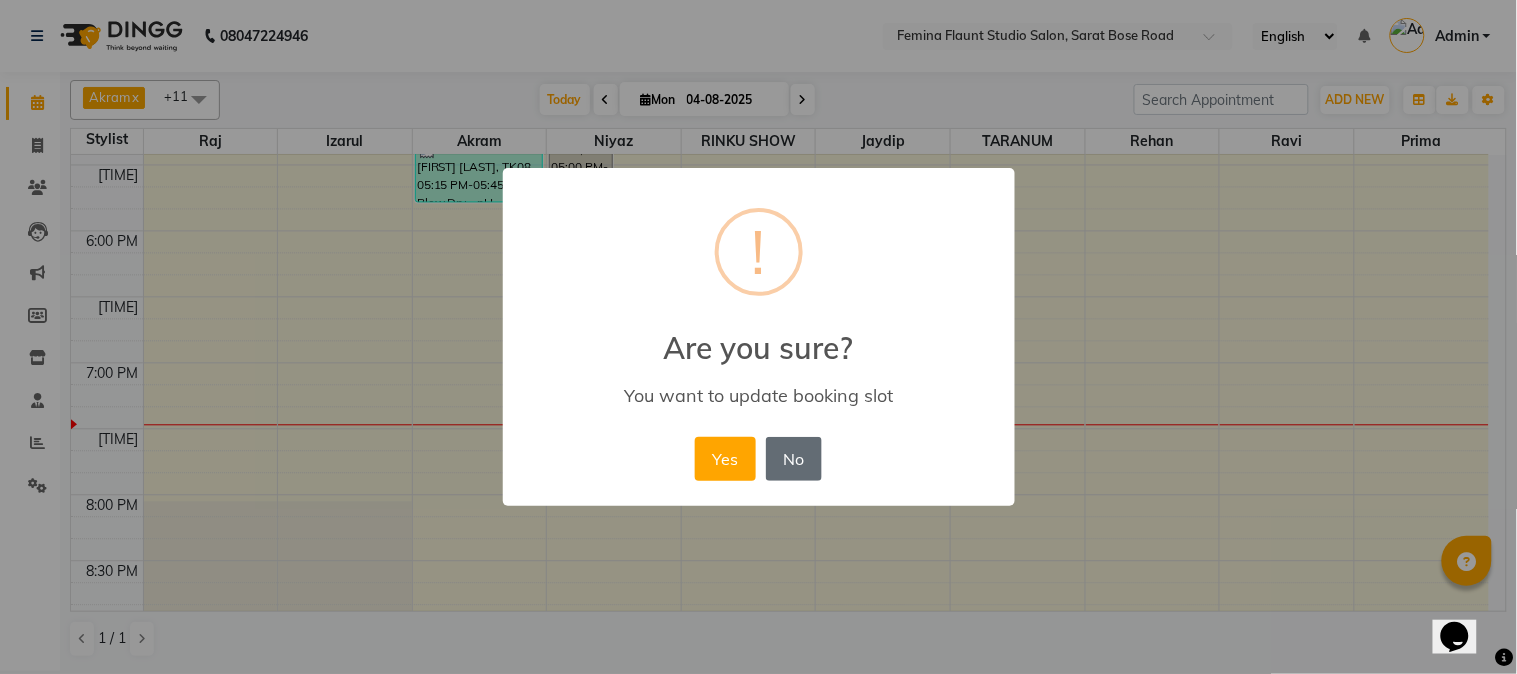 click on "No" at bounding box center (794, 459) 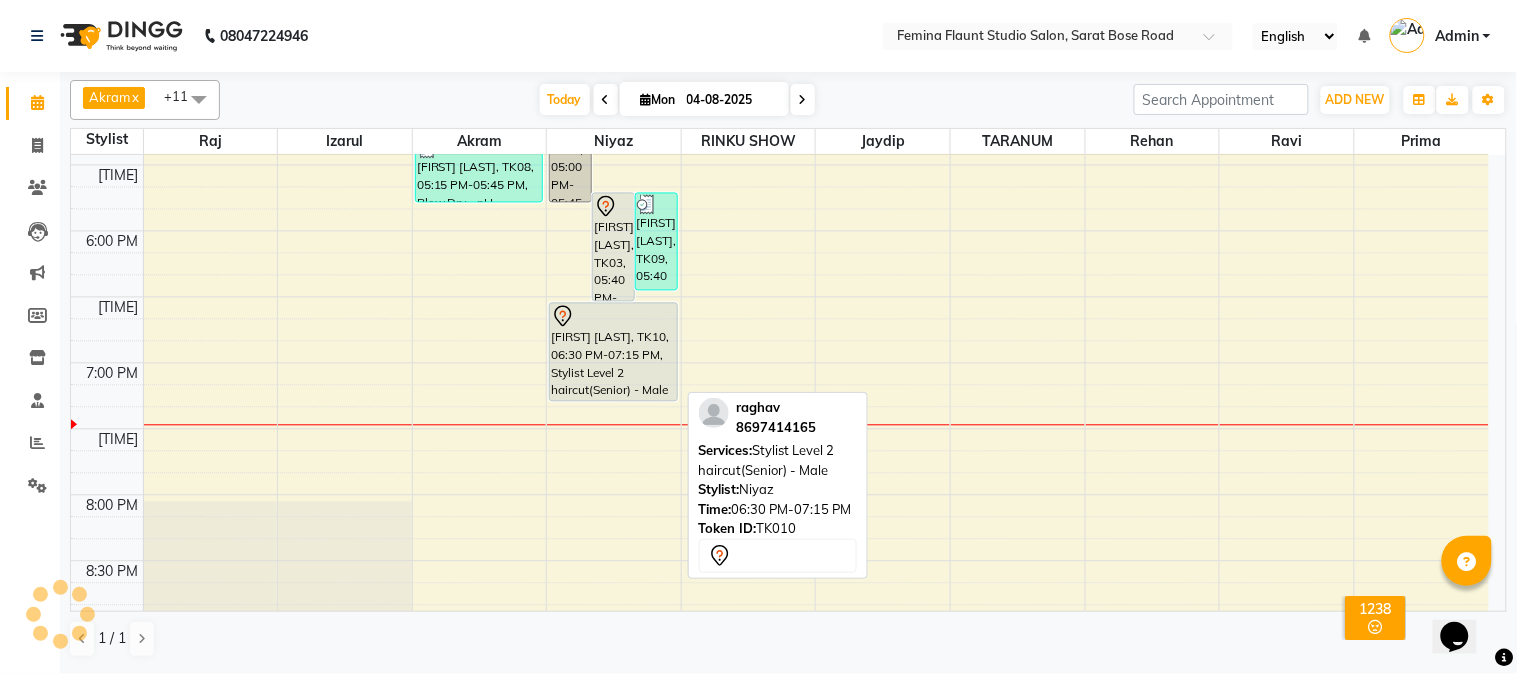 click at bounding box center (613, 317) 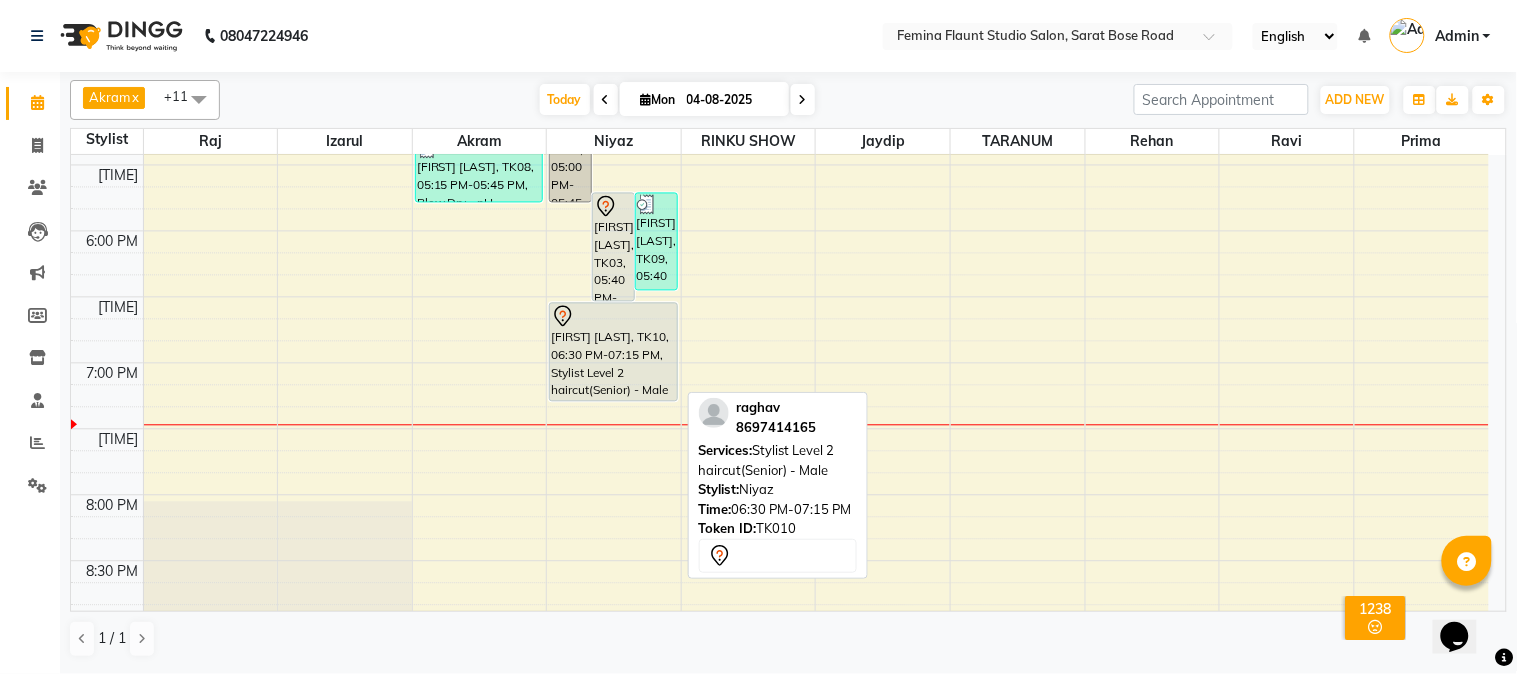 click at bounding box center [613, 317] 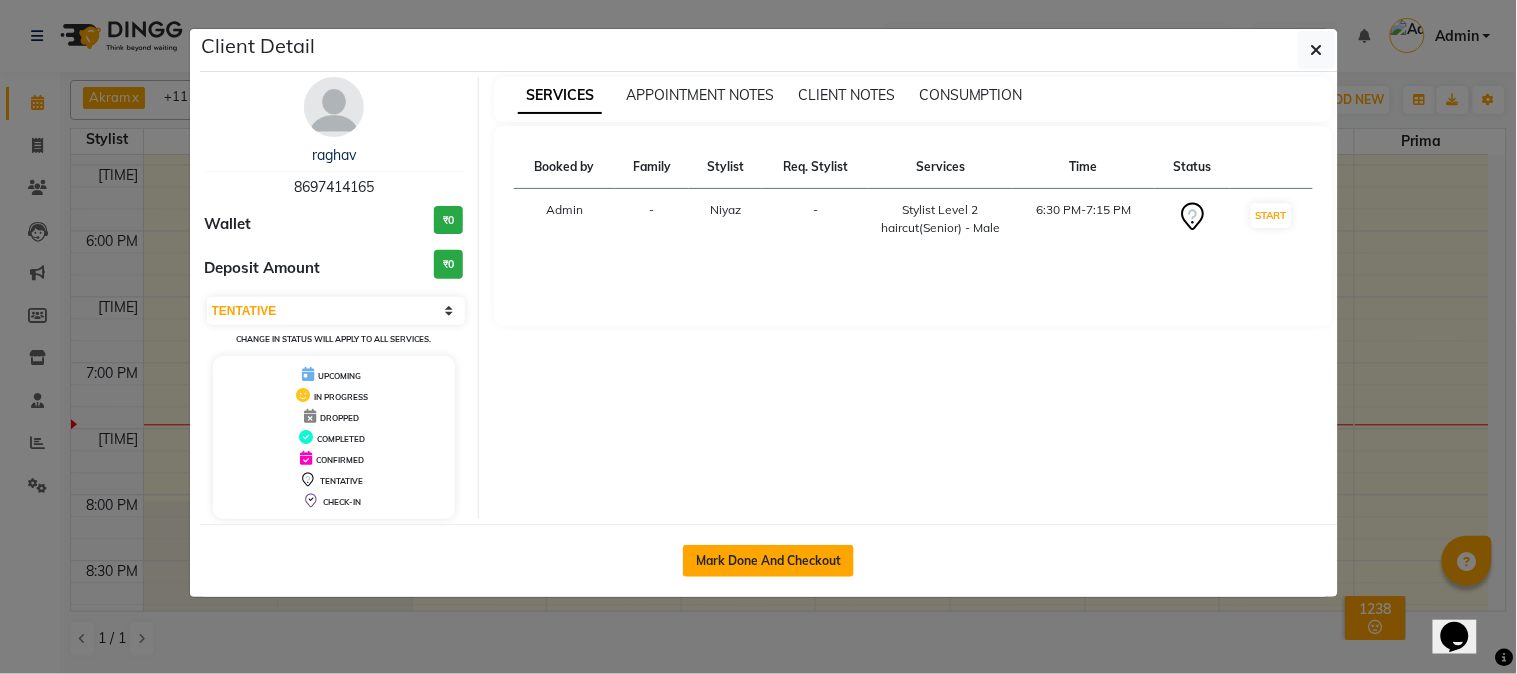 click on "Mark Done And Checkout" 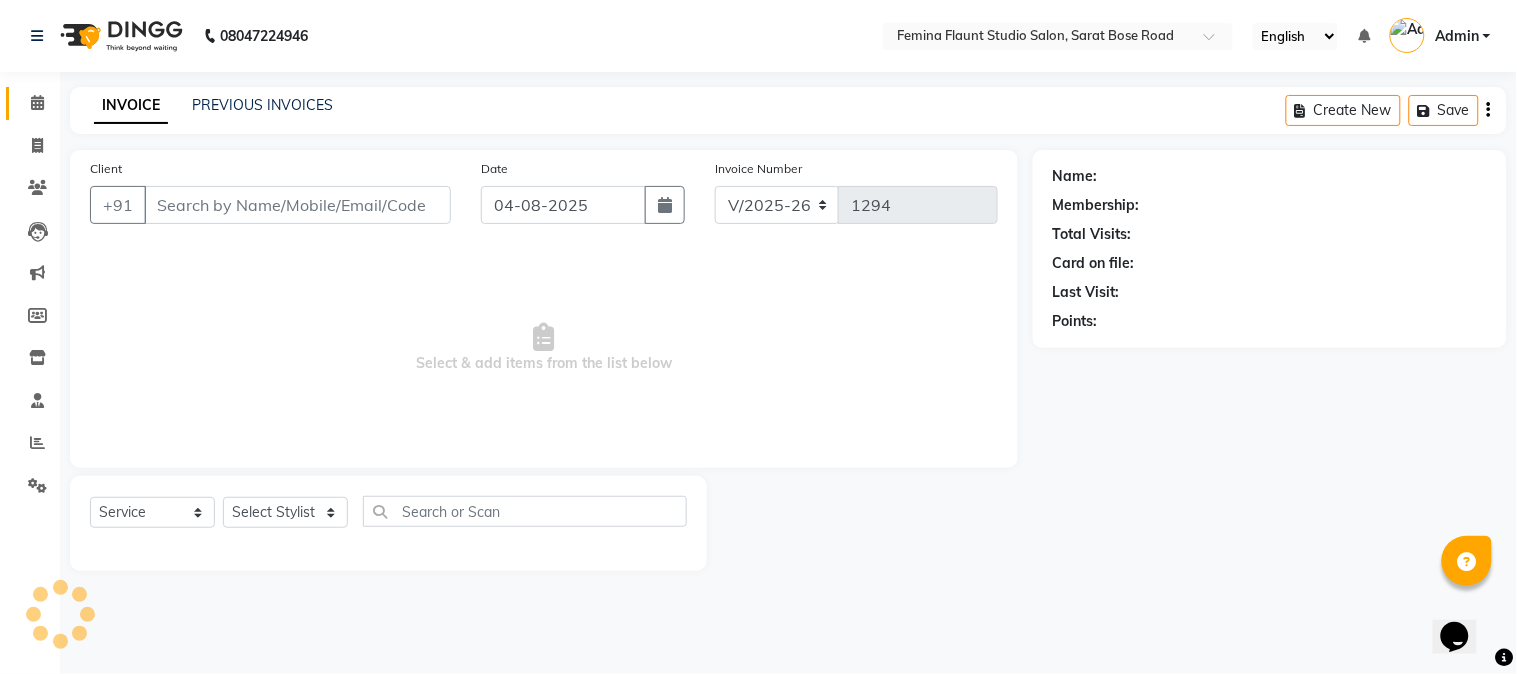 type on "8697414165" 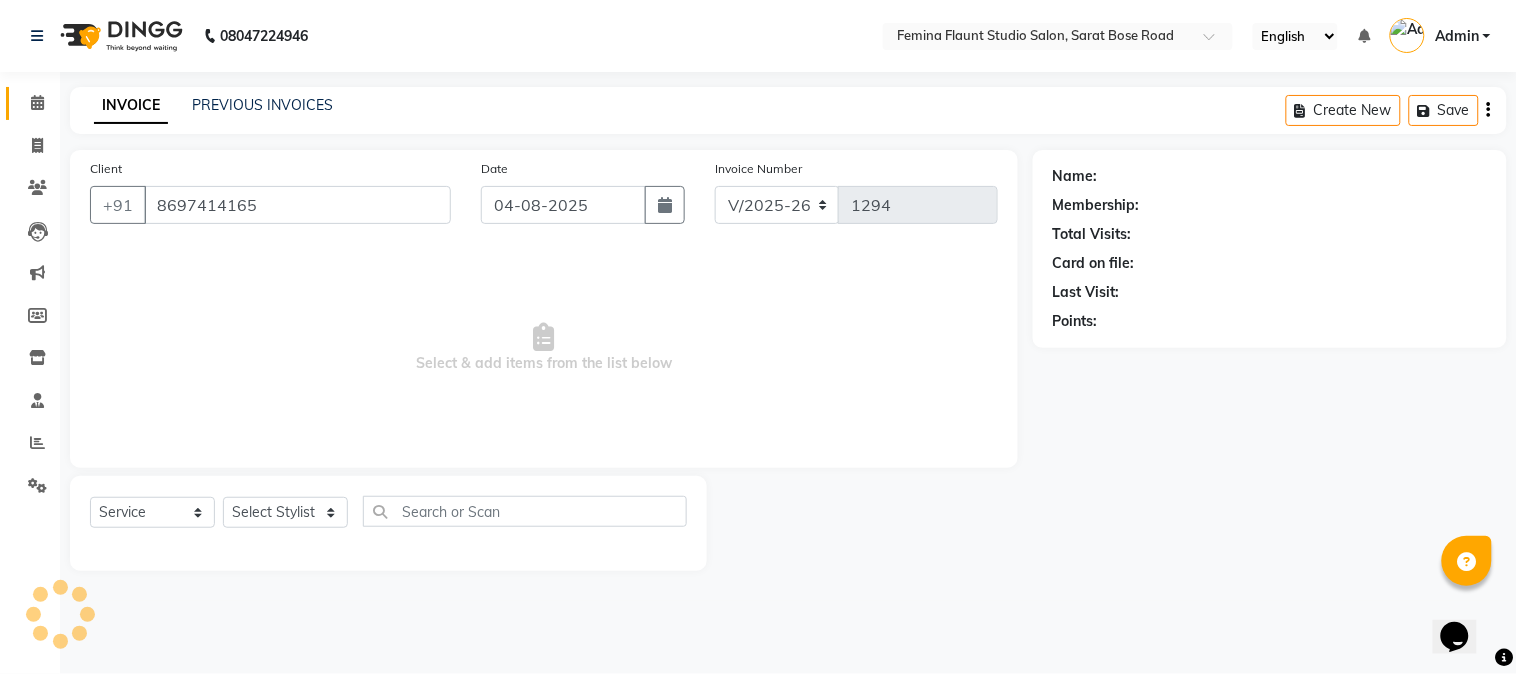 select on "83062" 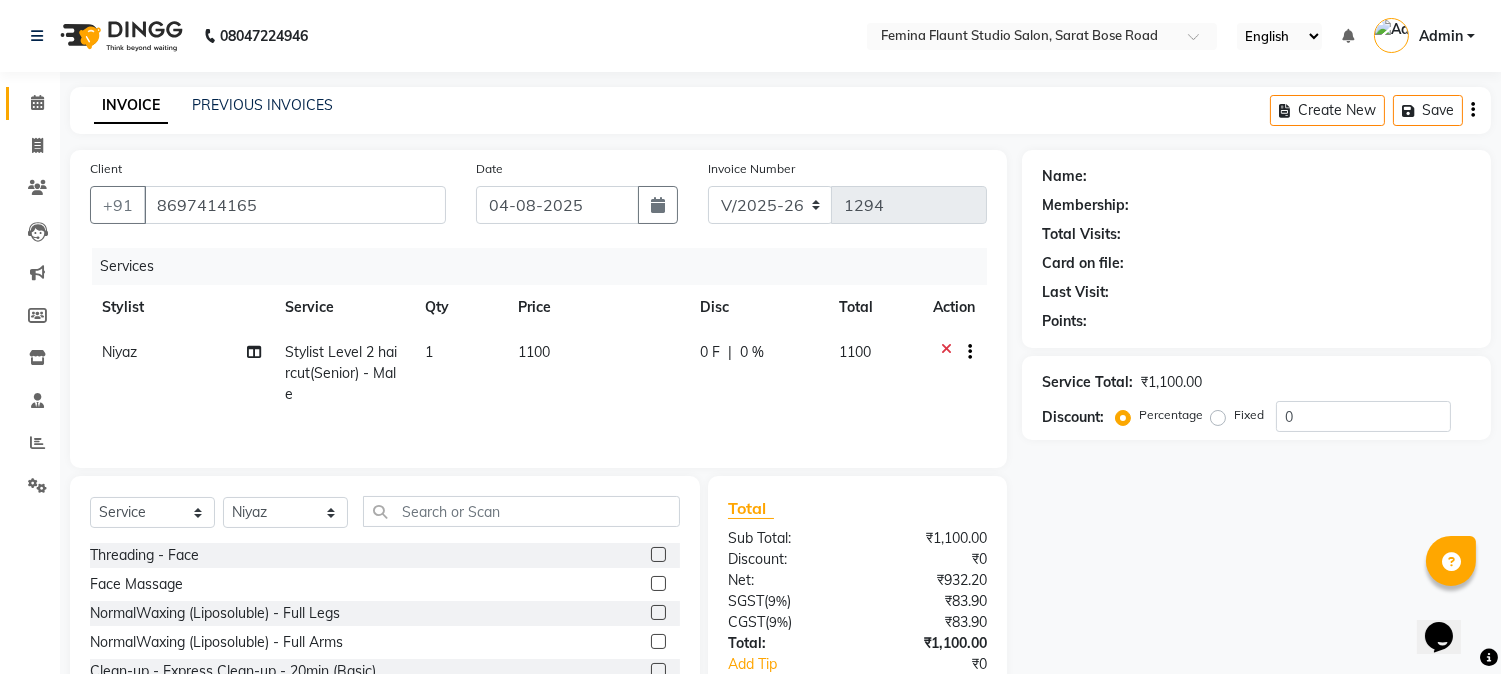 select on "1: Object" 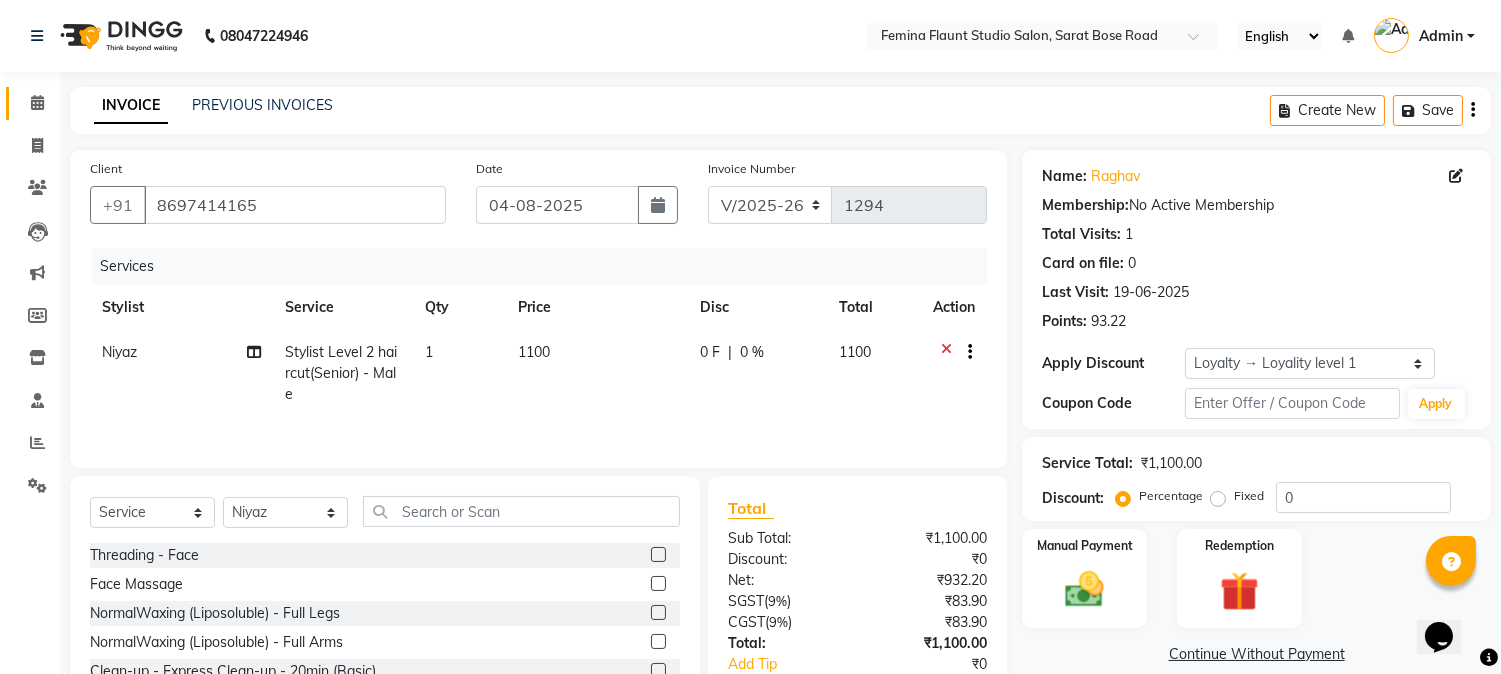 scroll, scrollTop: 128, scrollLeft: 0, axis: vertical 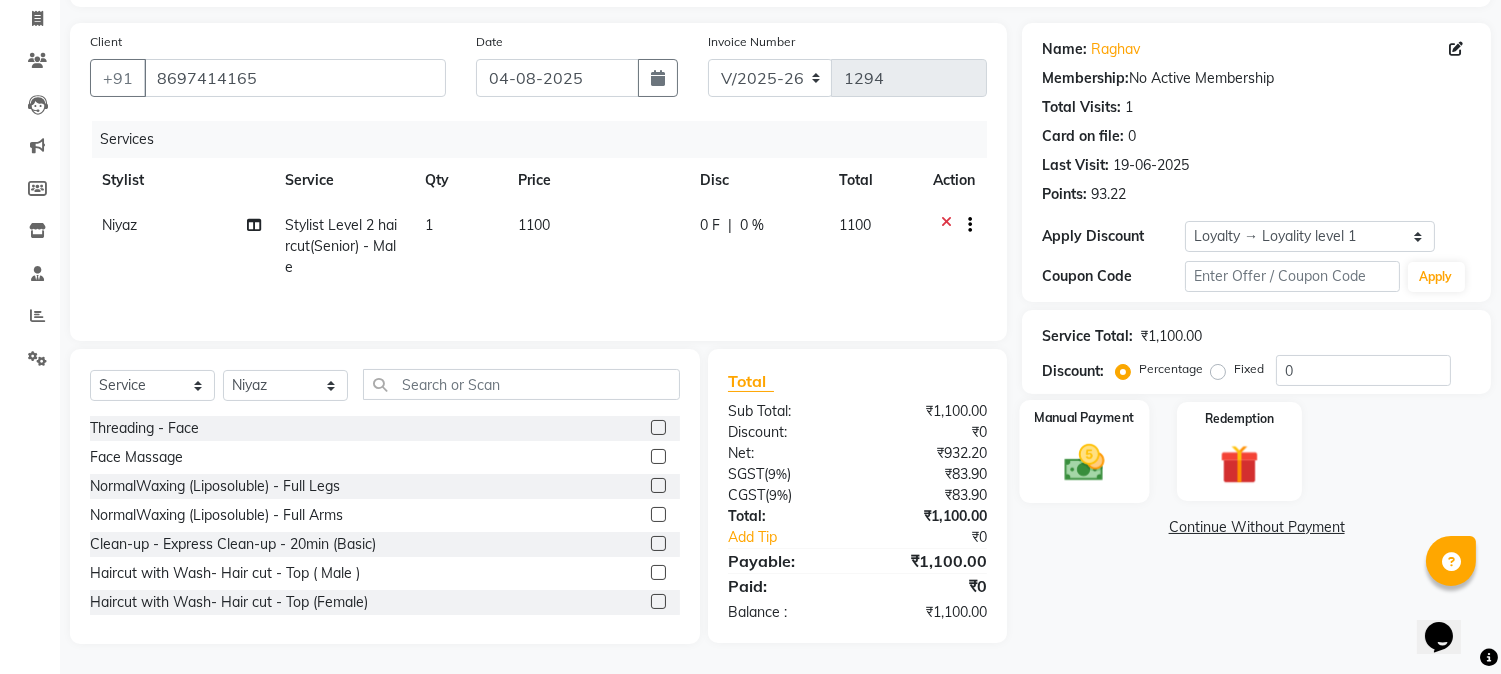 click on "Manual Payment" 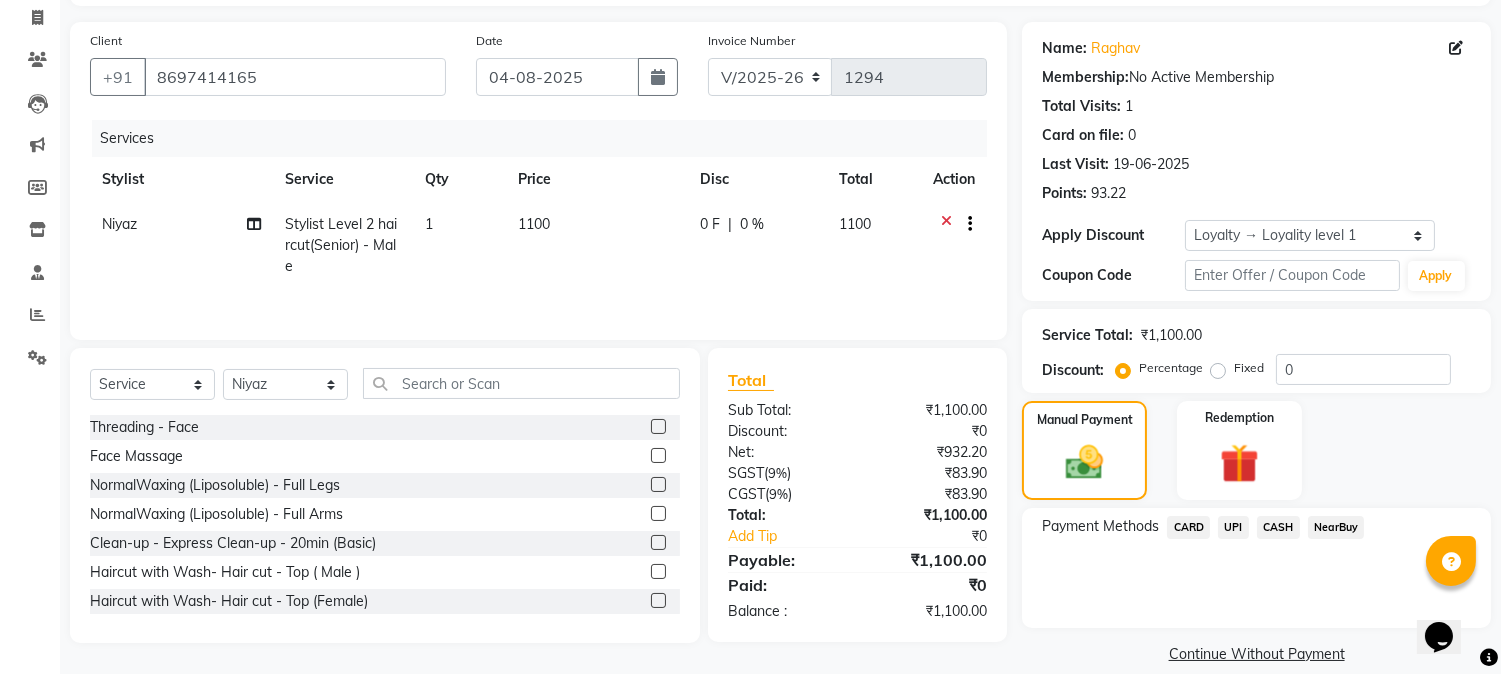 click on "CASH" 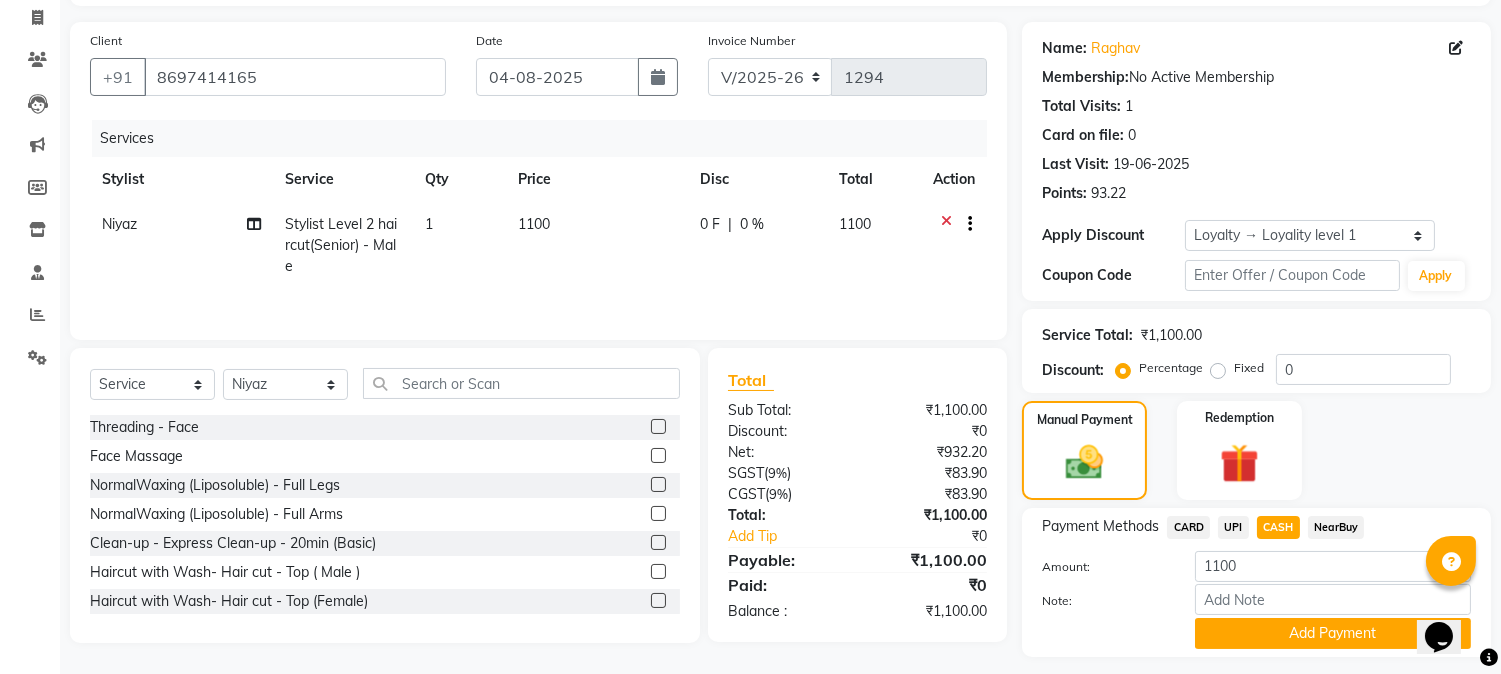scroll, scrollTop: 181, scrollLeft: 0, axis: vertical 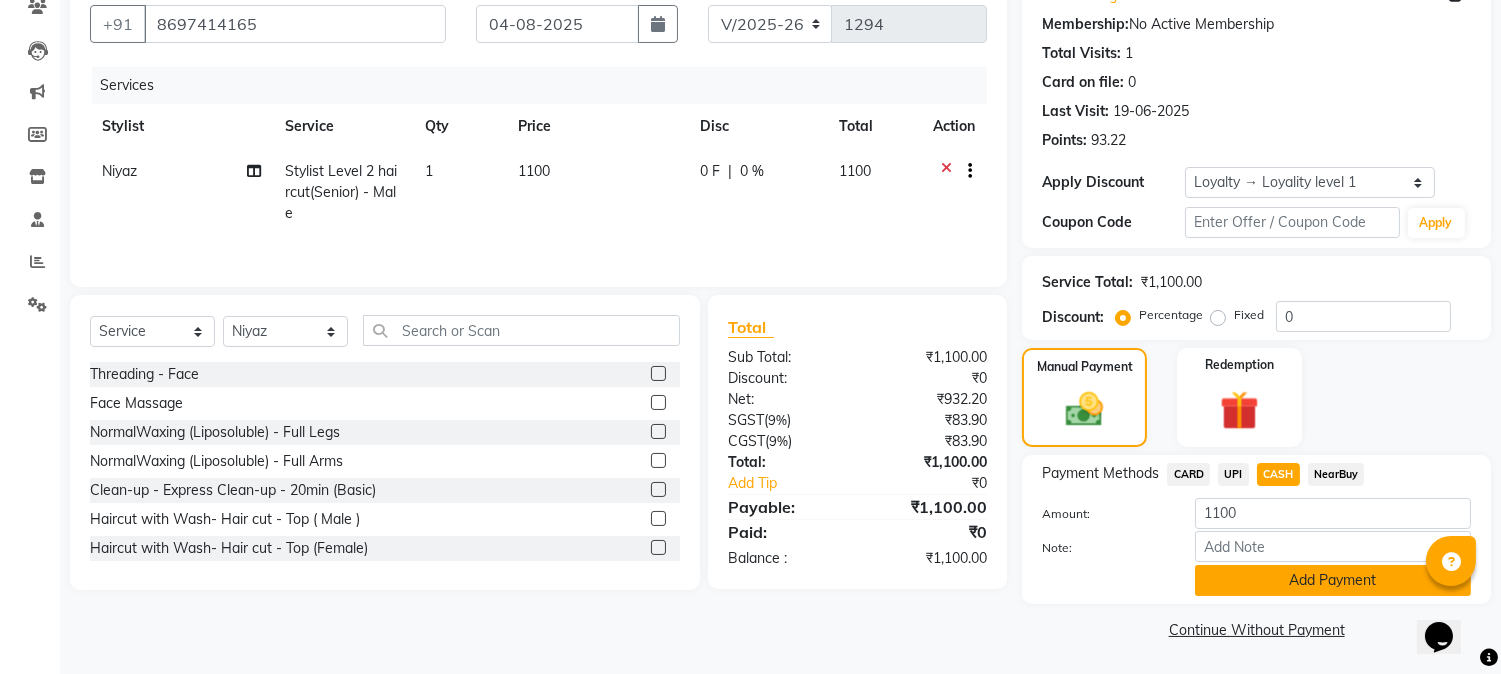 click on "Add Payment" 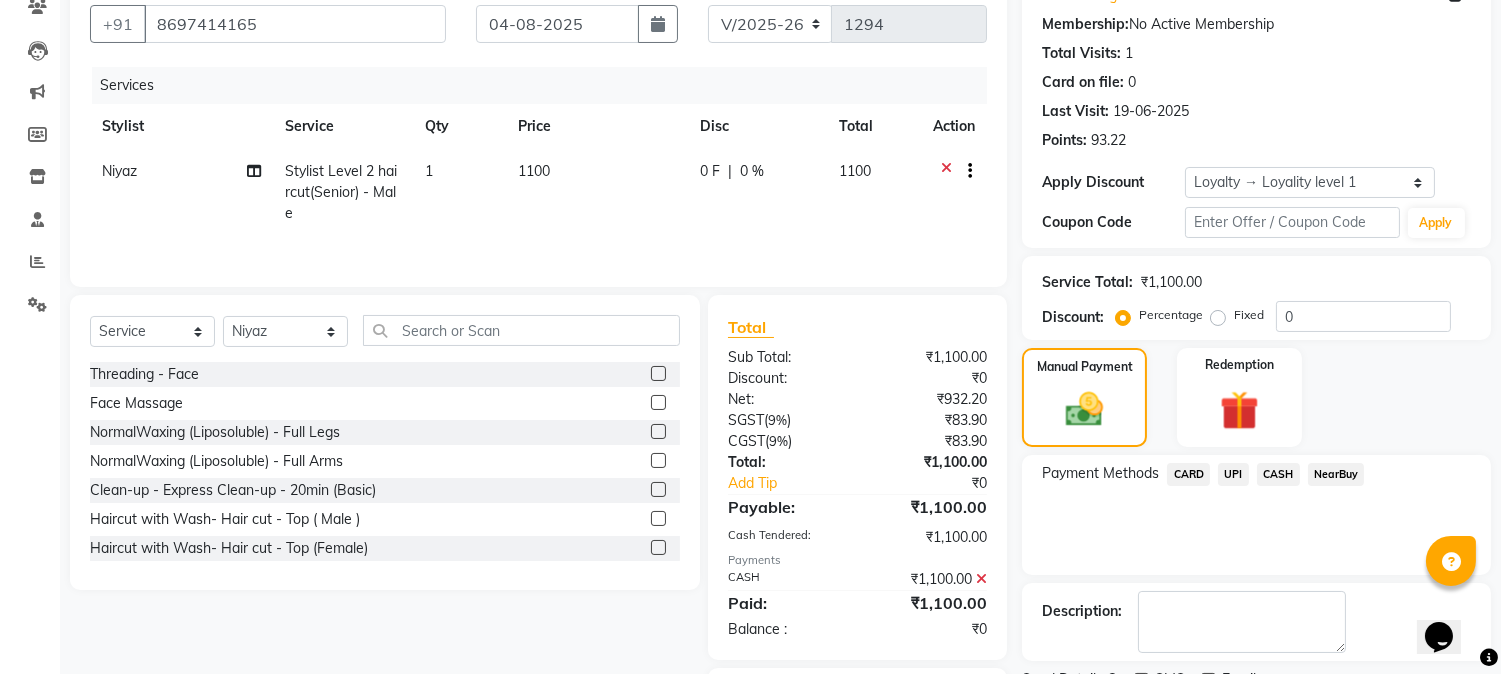 scroll, scrollTop: 297, scrollLeft: 0, axis: vertical 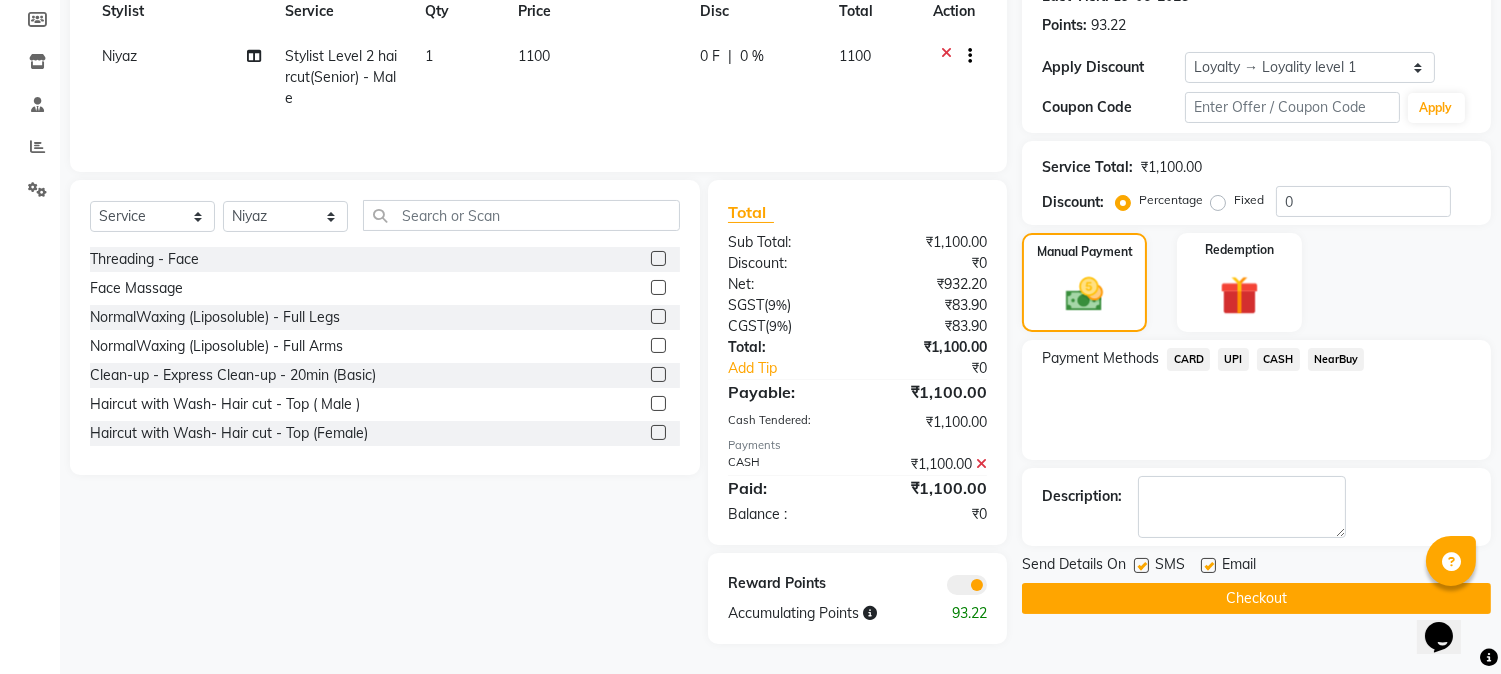 click on "Checkout" 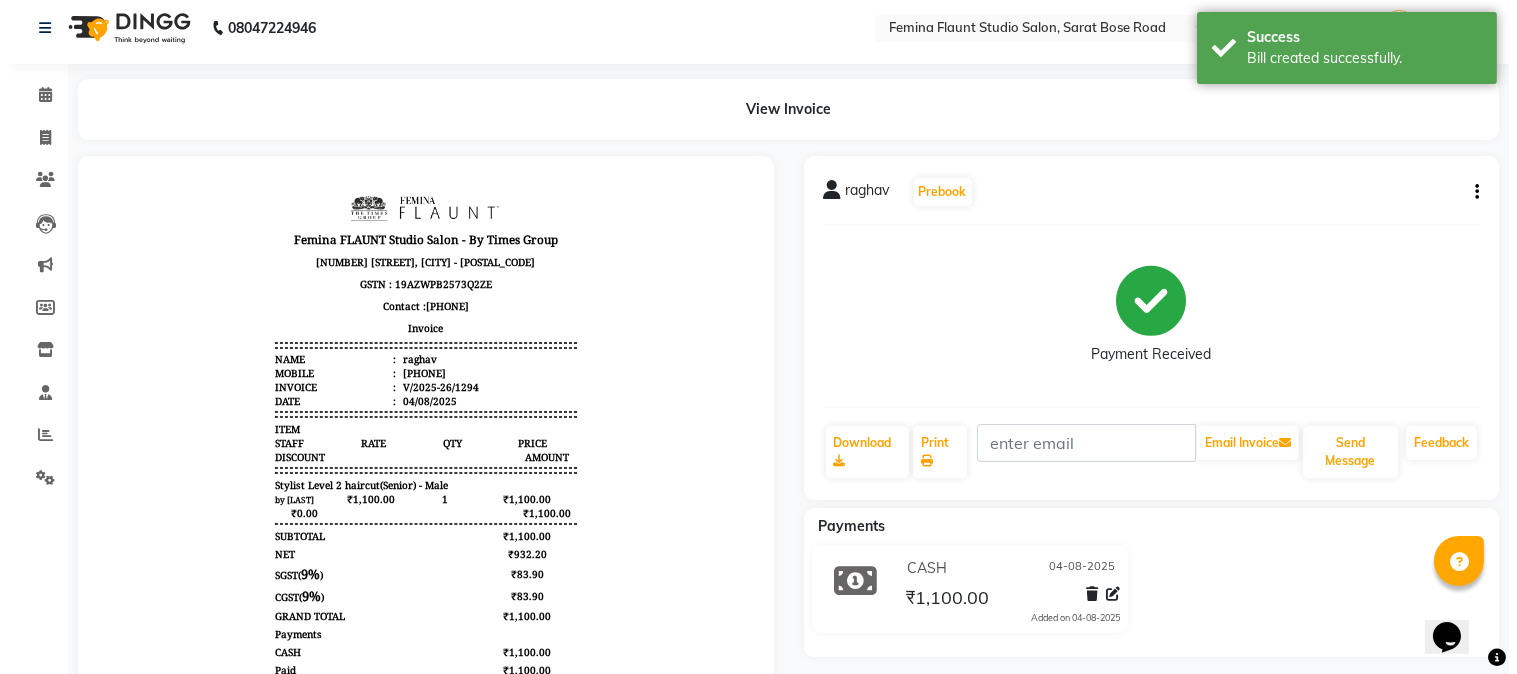 scroll, scrollTop: 0, scrollLeft: 0, axis: both 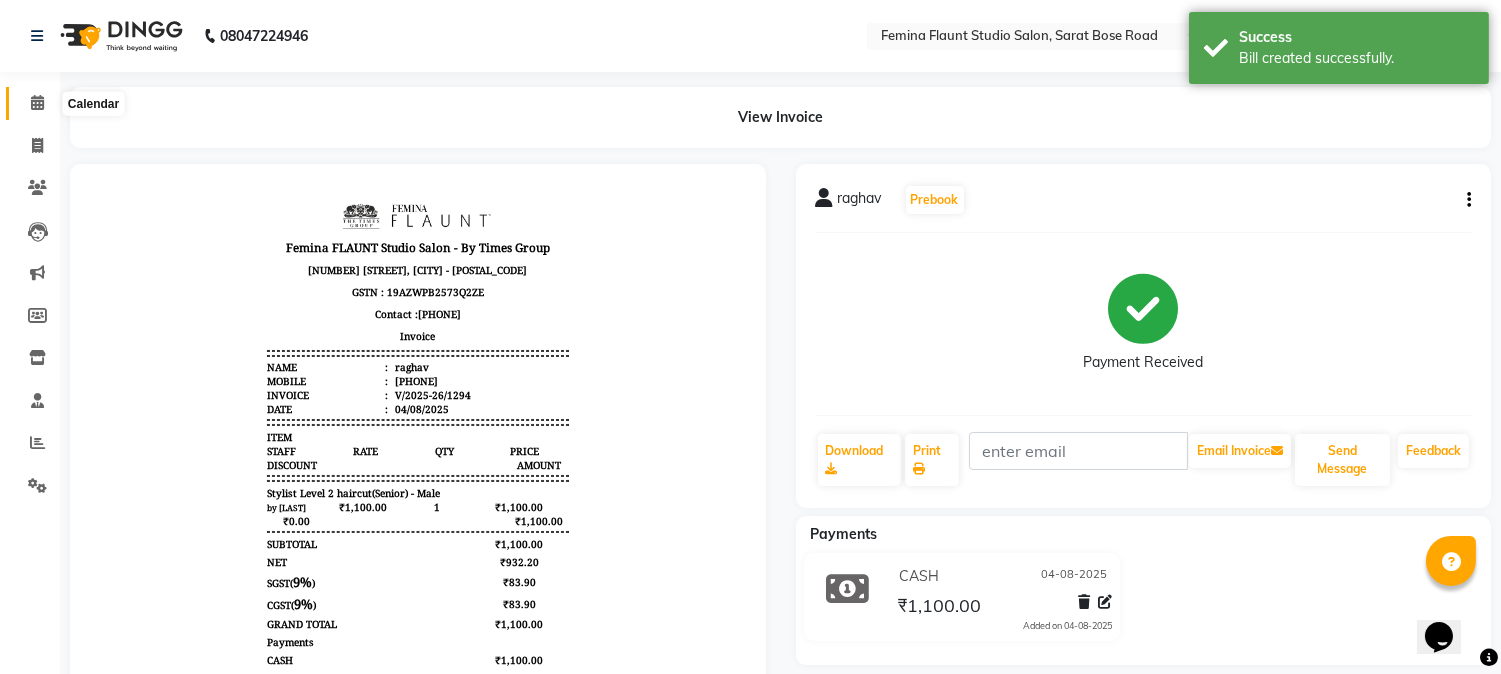 click 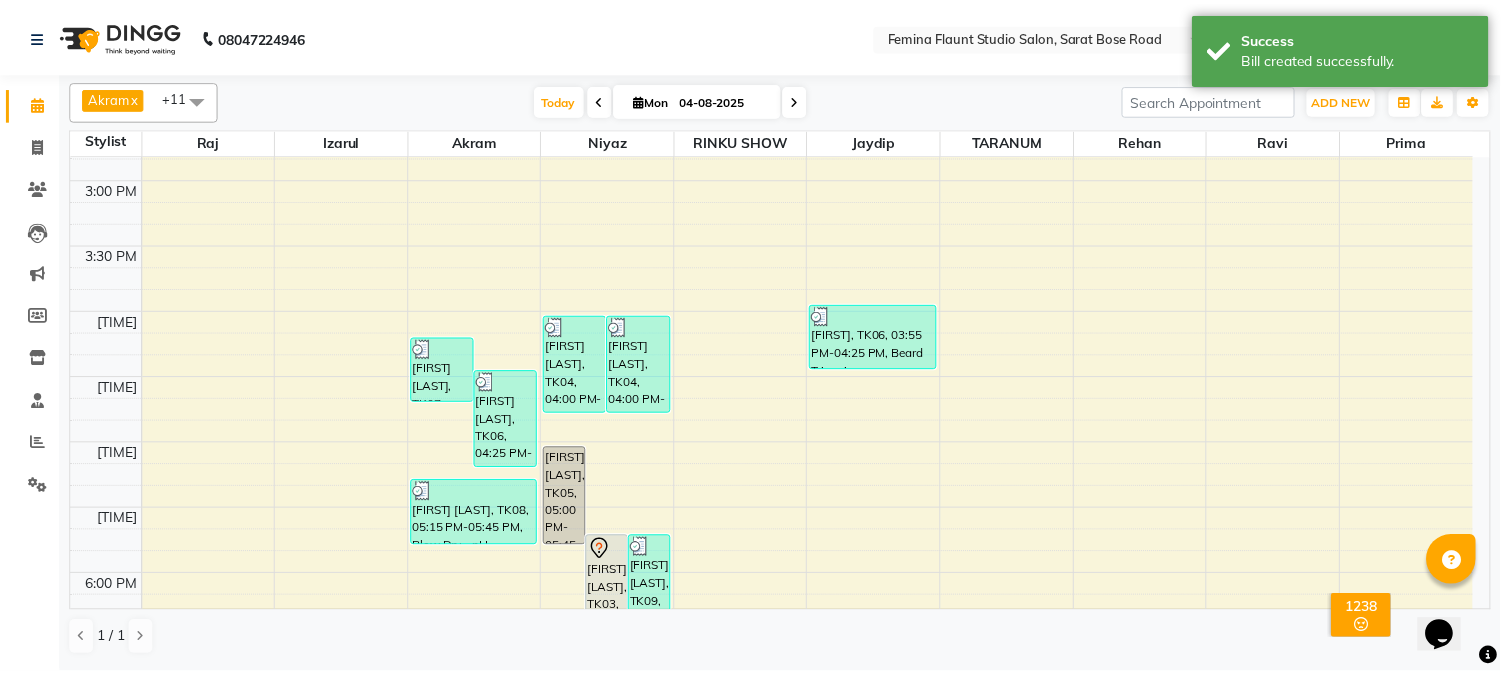 scroll, scrollTop: 888, scrollLeft: 0, axis: vertical 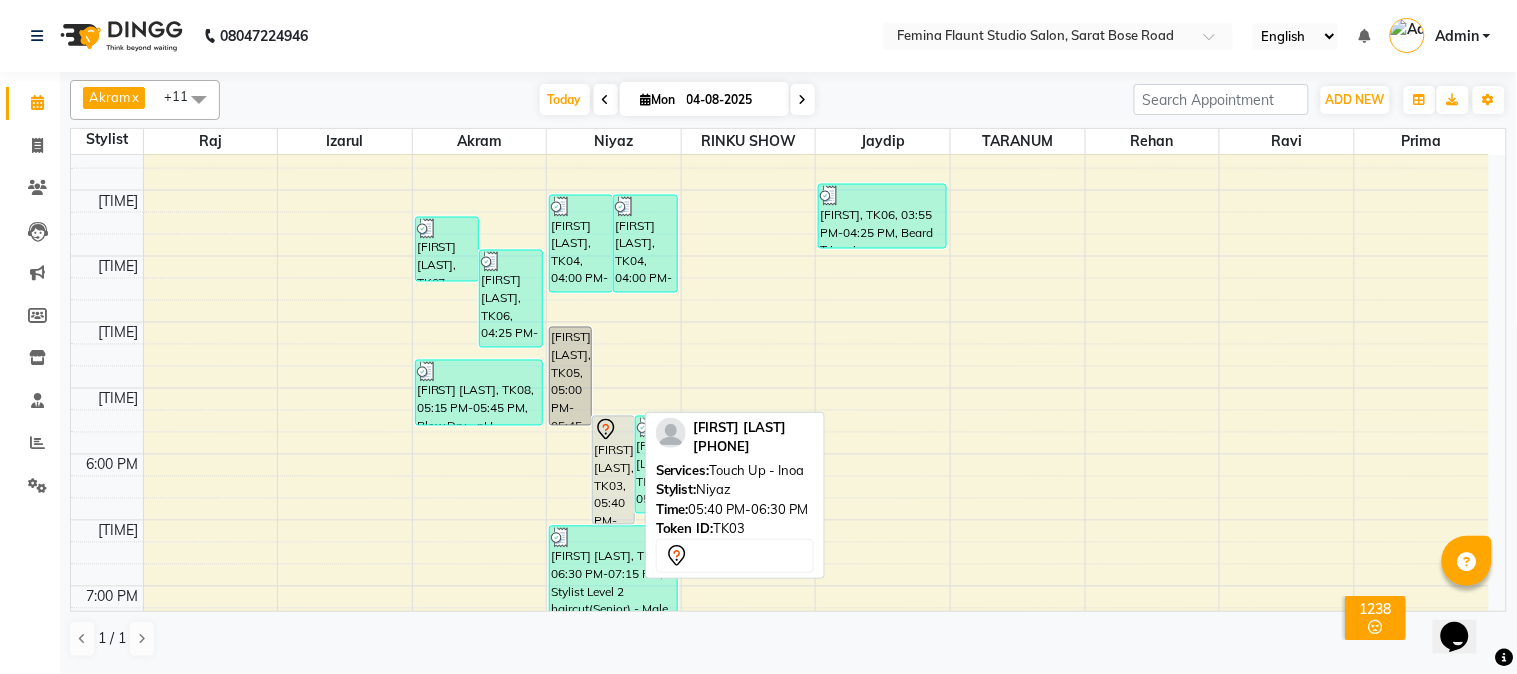 click on "[FIRST] [LAST], TK03, 05:40 PM-06:30 PM, Touch Up - Inoa" at bounding box center (613, 470) 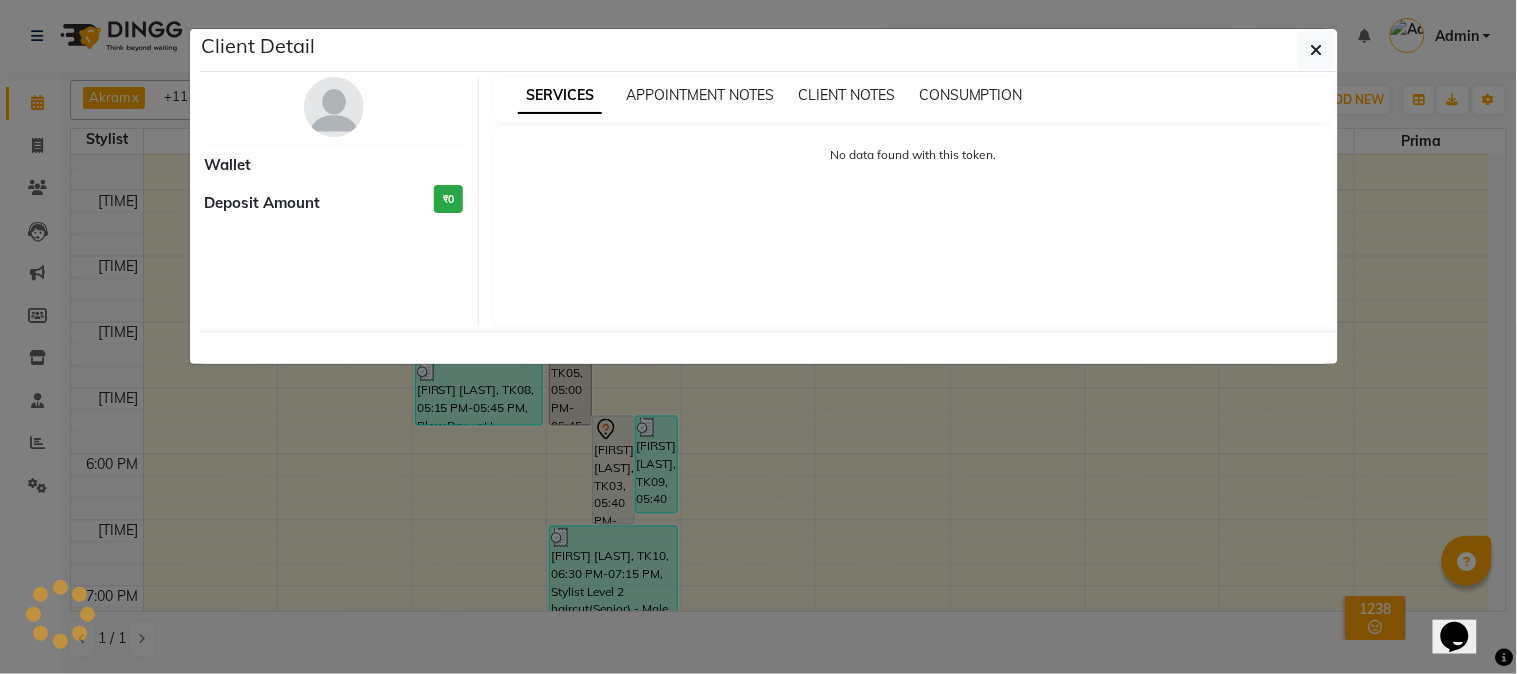 select on "7" 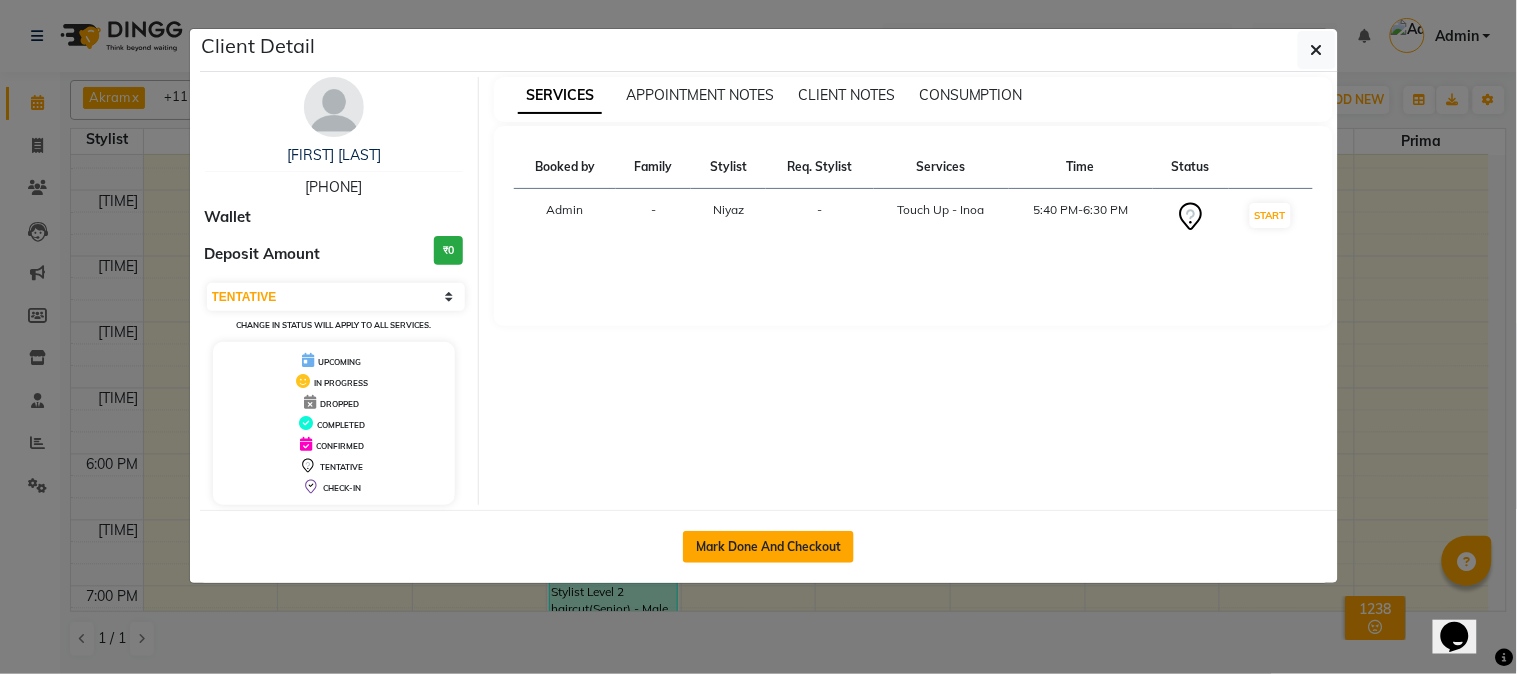 click on "Mark Done And Checkout" 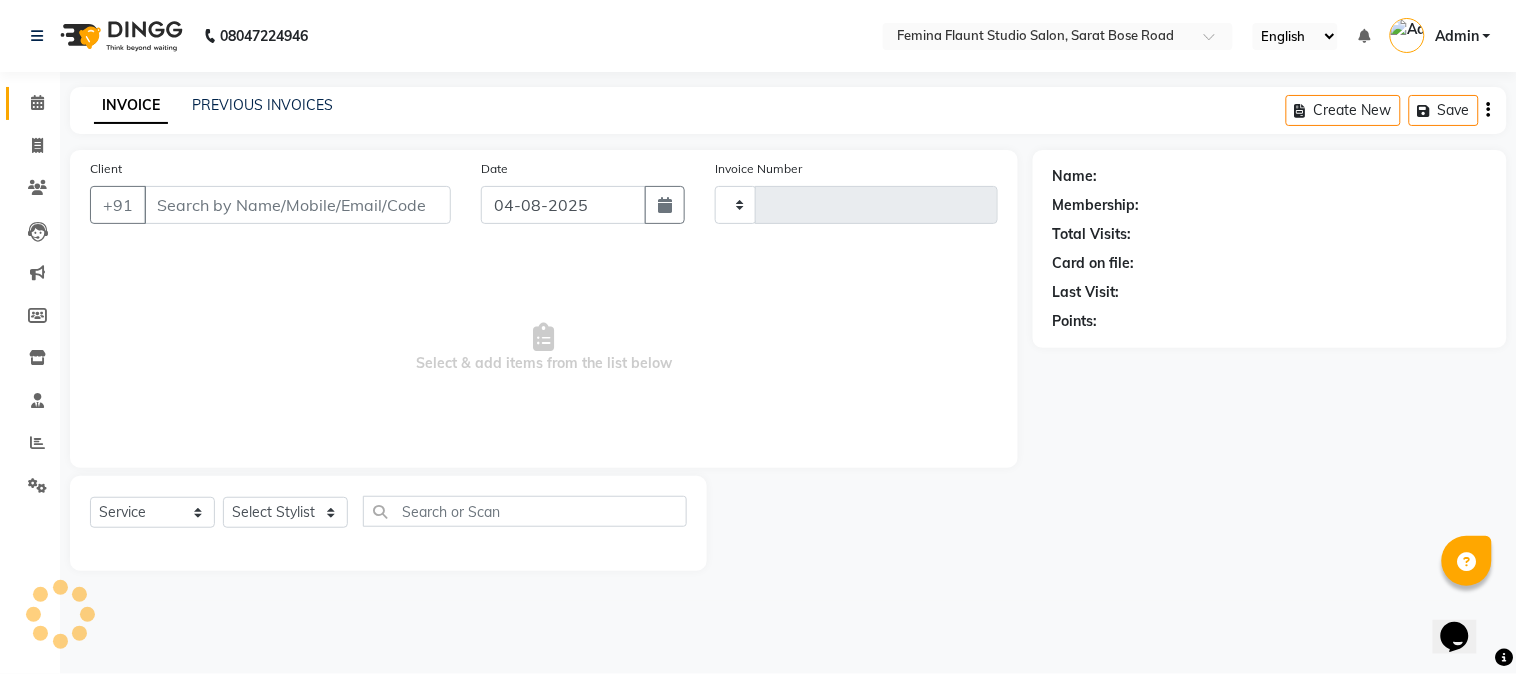 type on "1295" 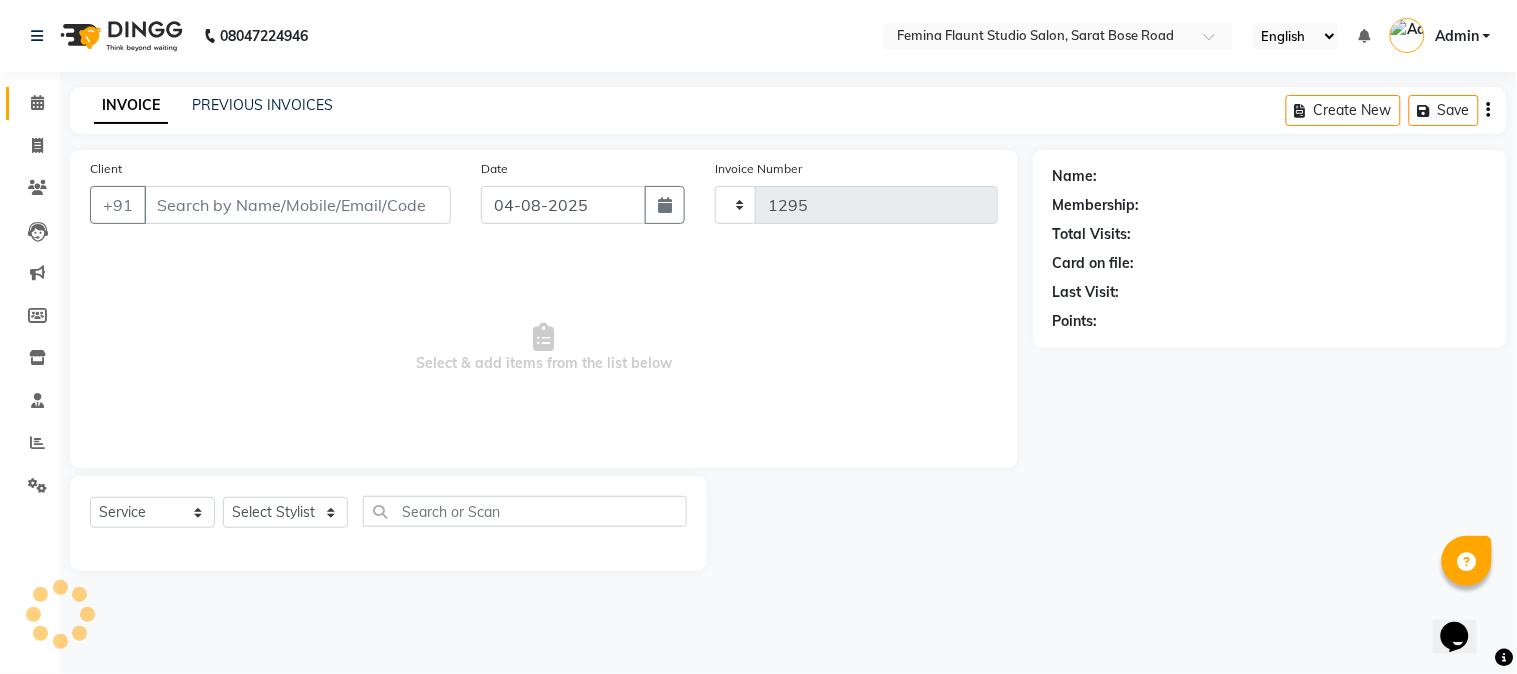 select on "5231" 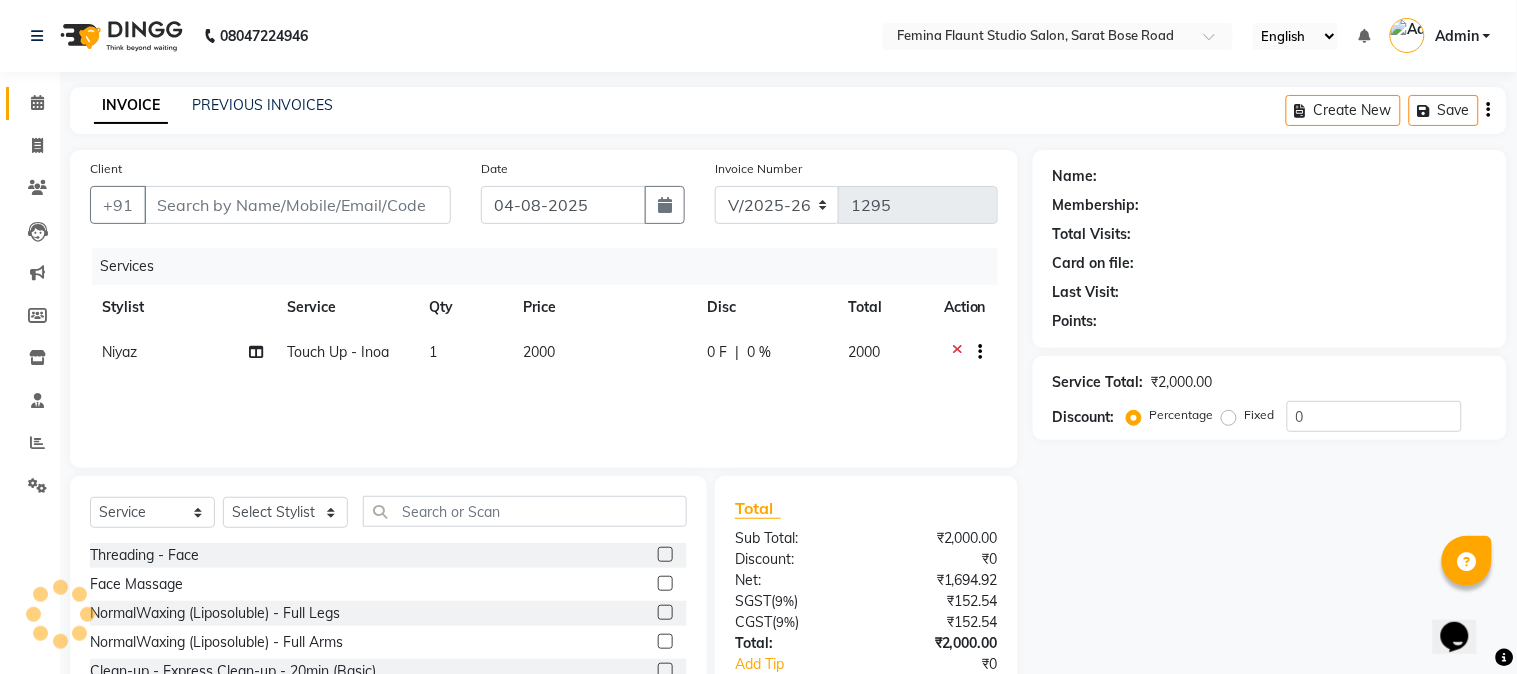 type on "[PHONE]" 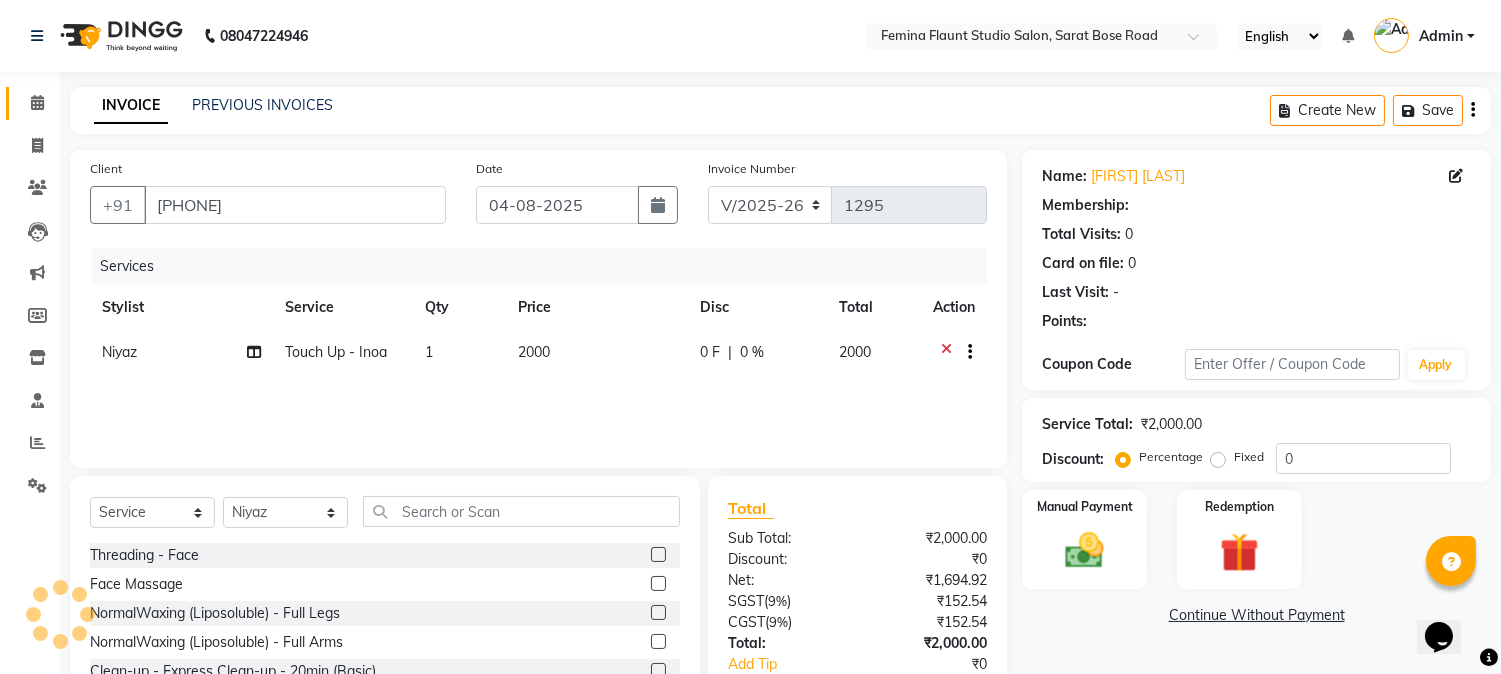 select on "1: Object" 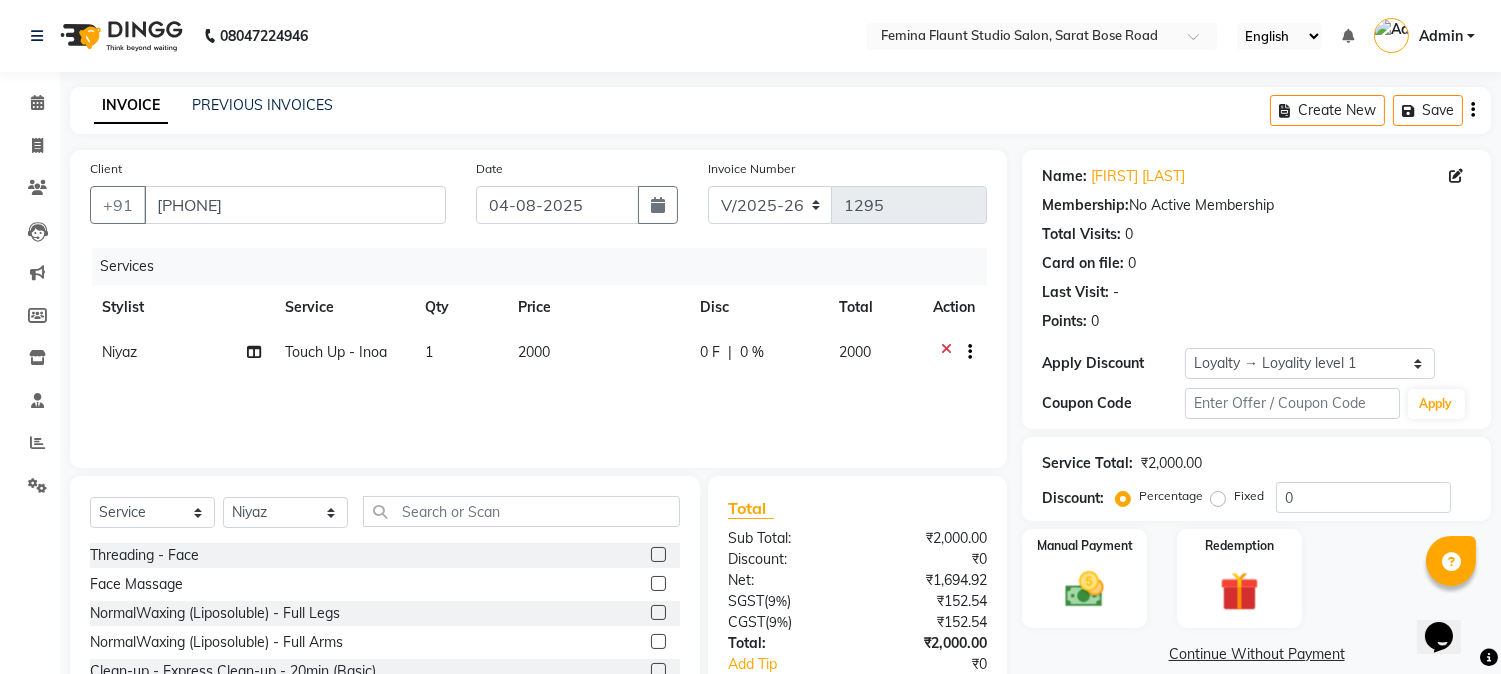 click on "2000" 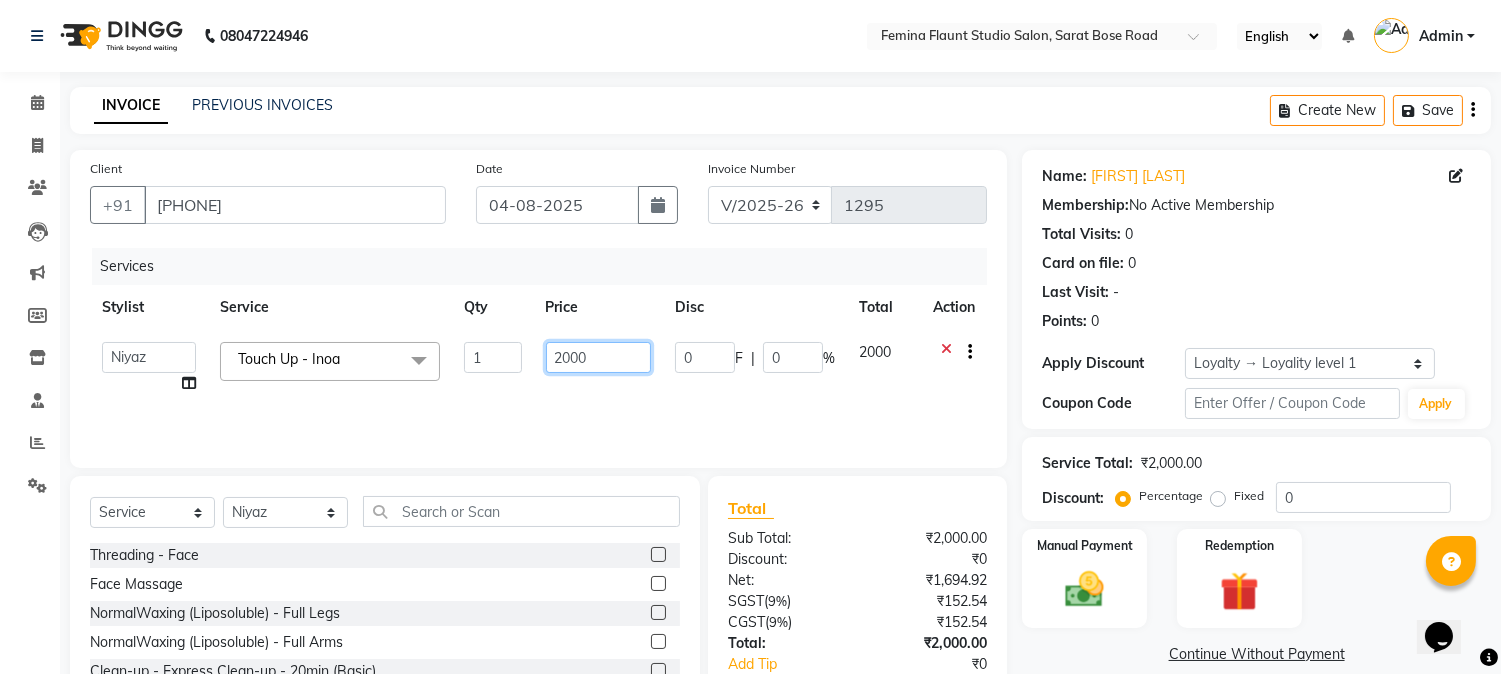 click on "2000" 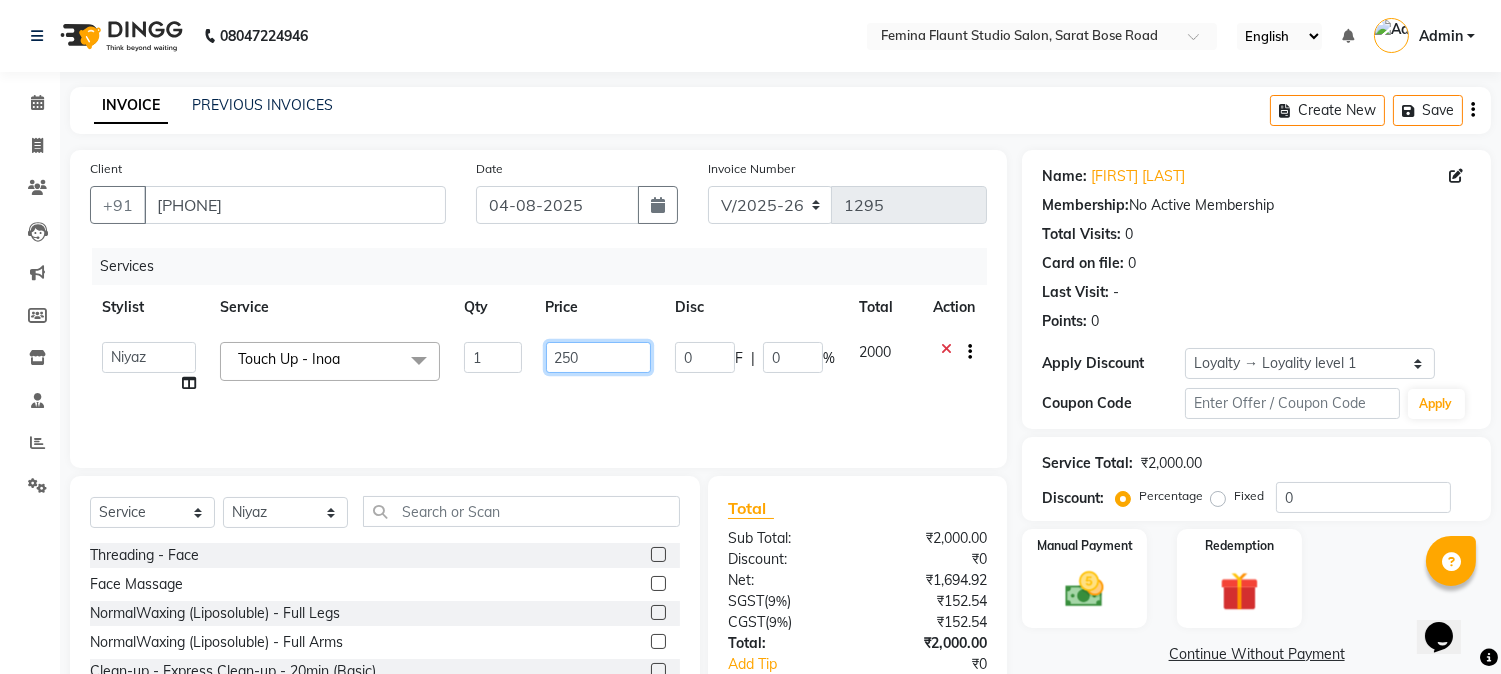 type on "2500" 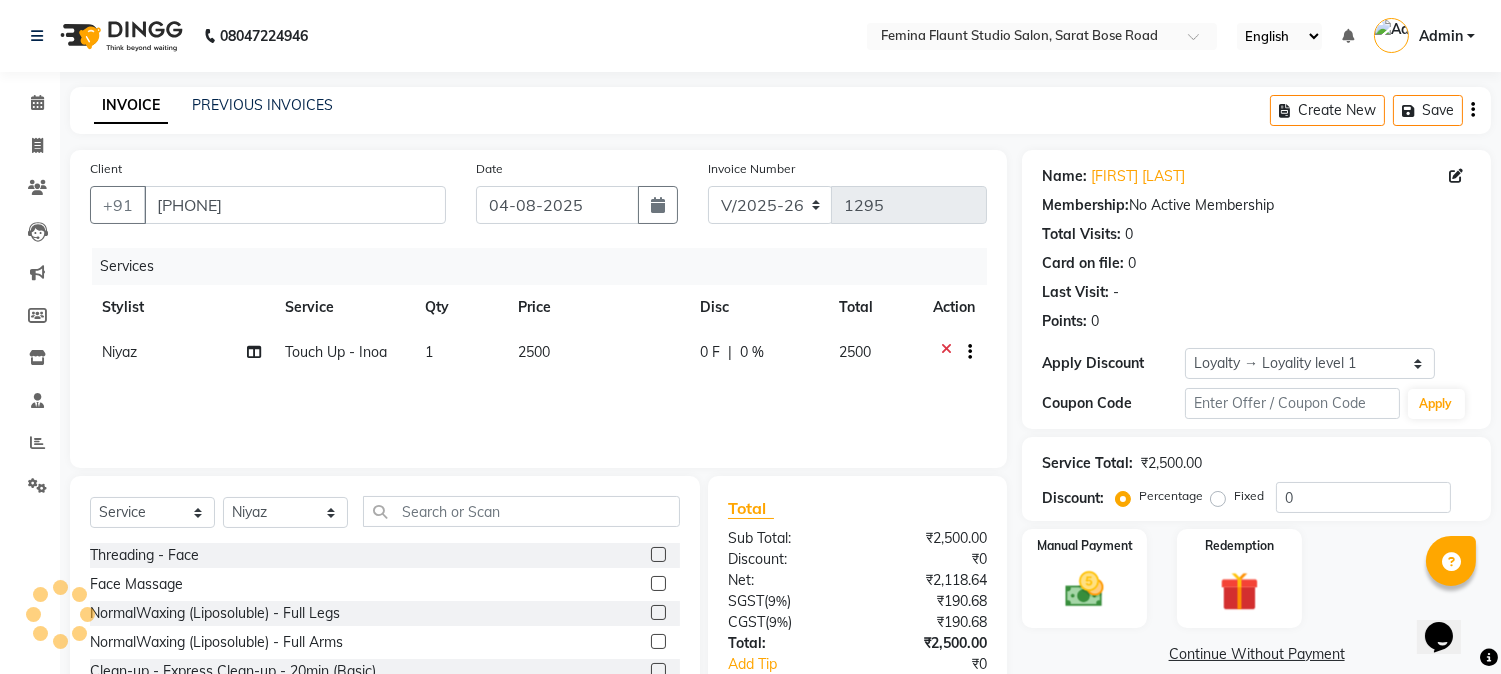 click on "Services Stylist Service Qty Price Disc Total Action Niyaz Touch Up - Inoa 1 2500 0 F | 0 % 2500" 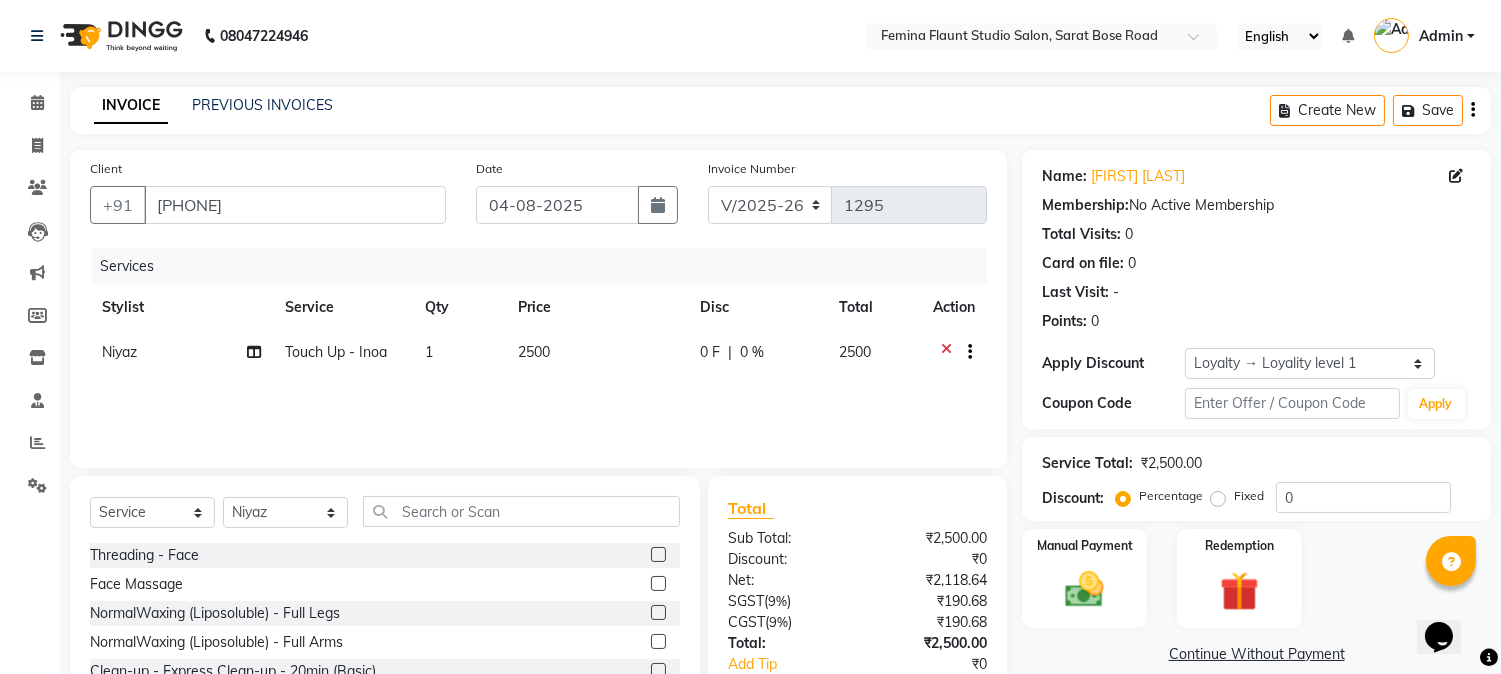 scroll, scrollTop: 126, scrollLeft: 0, axis: vertical 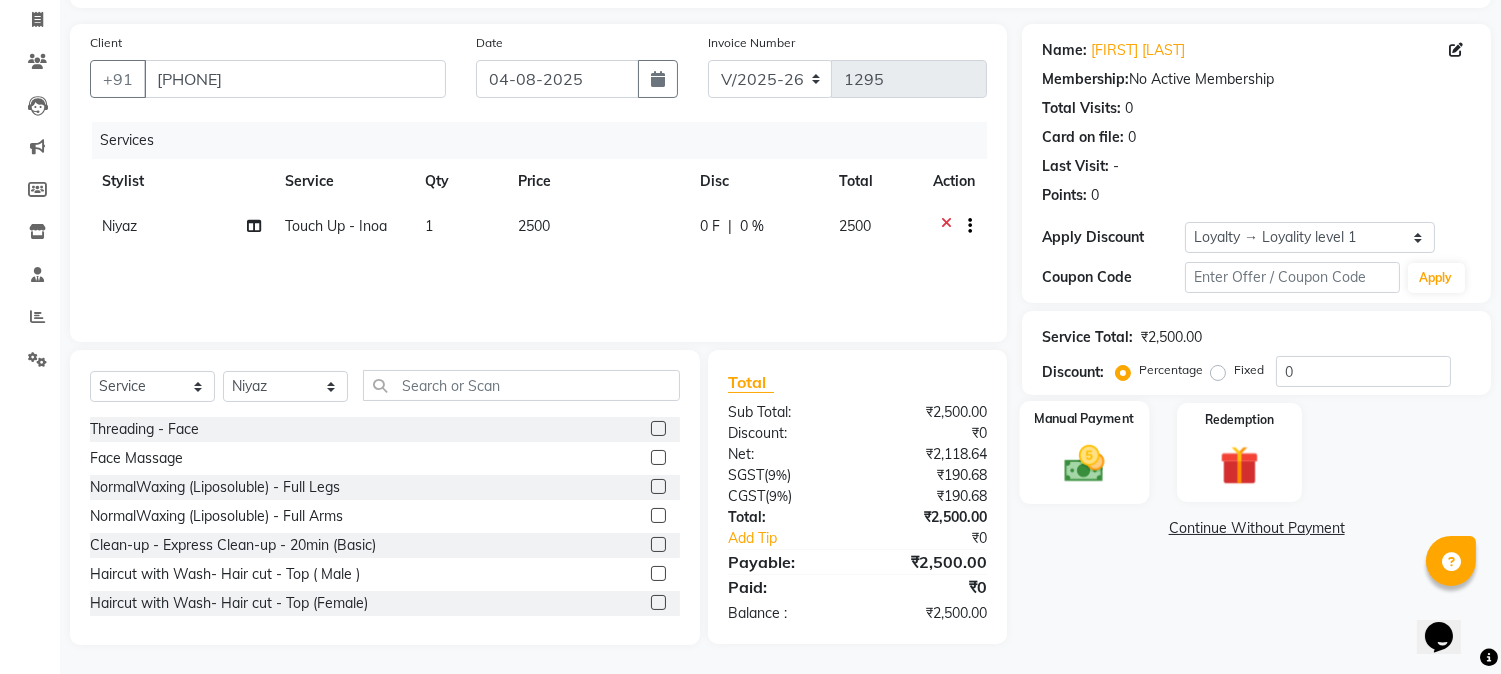 click on "Manual Payment" 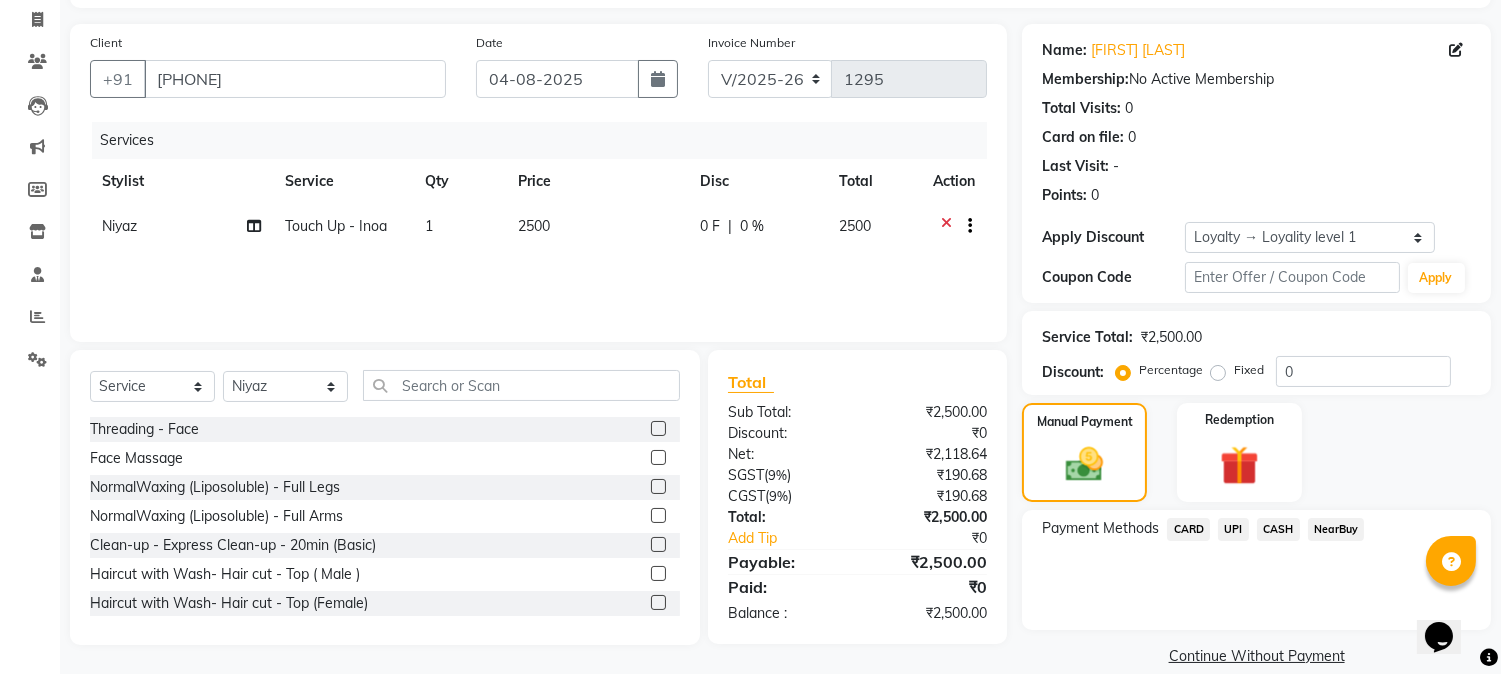 click on "UPI" 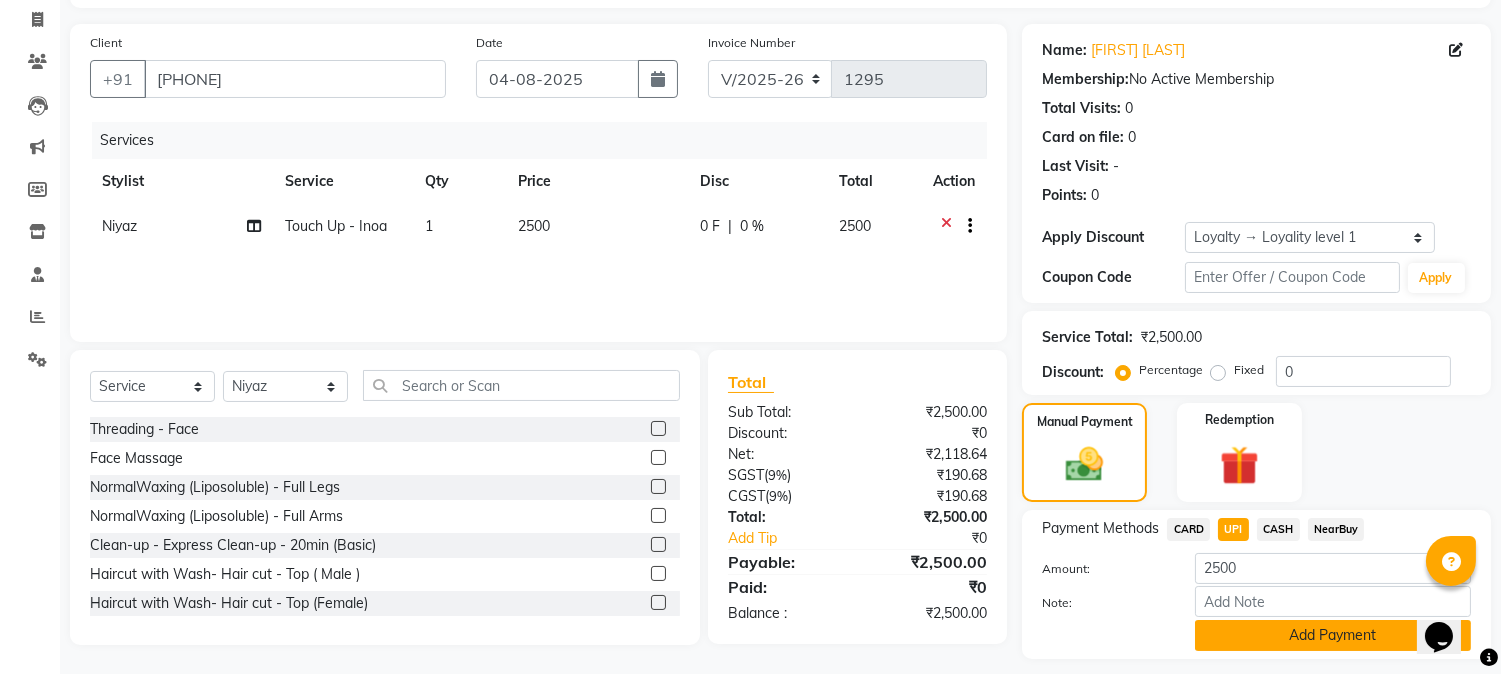 scroll, scrollTop: 181, scrollLeft: 0, axis: vertical 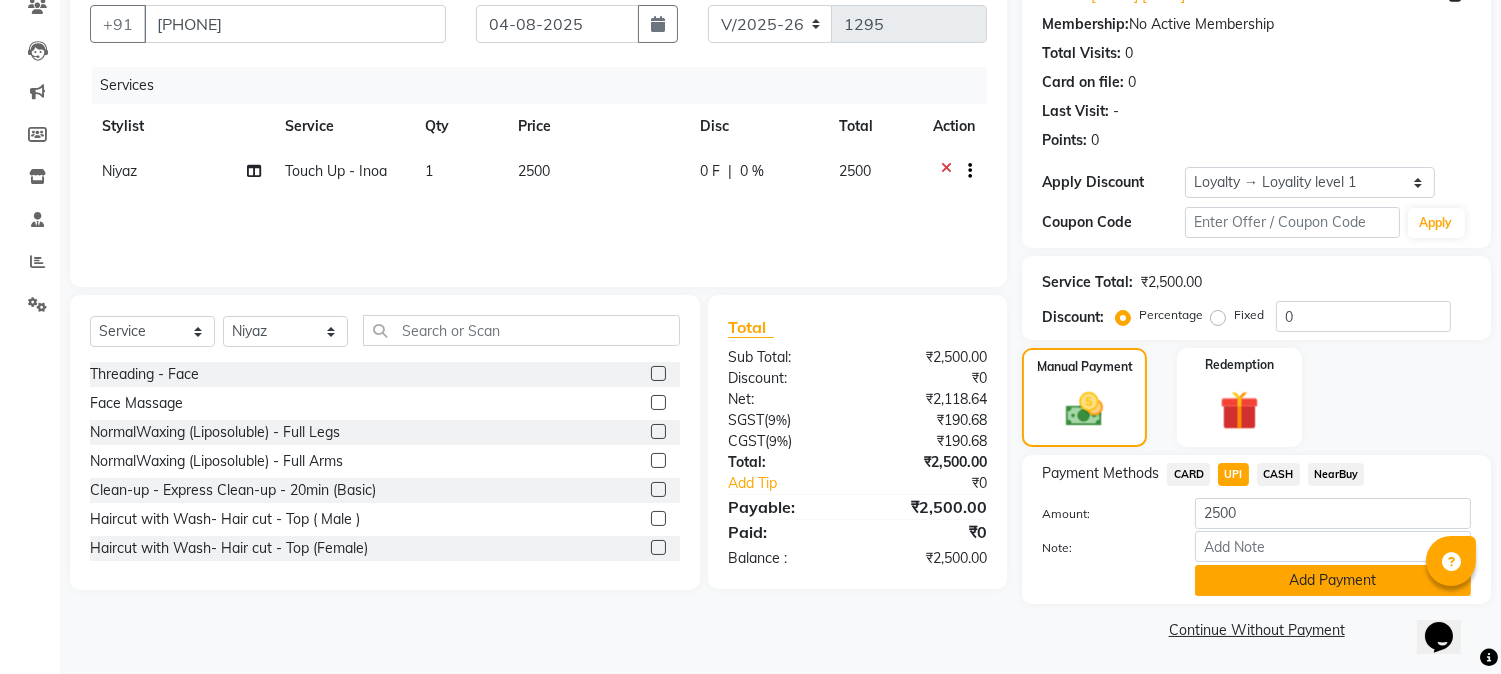 click on "Add Payment" 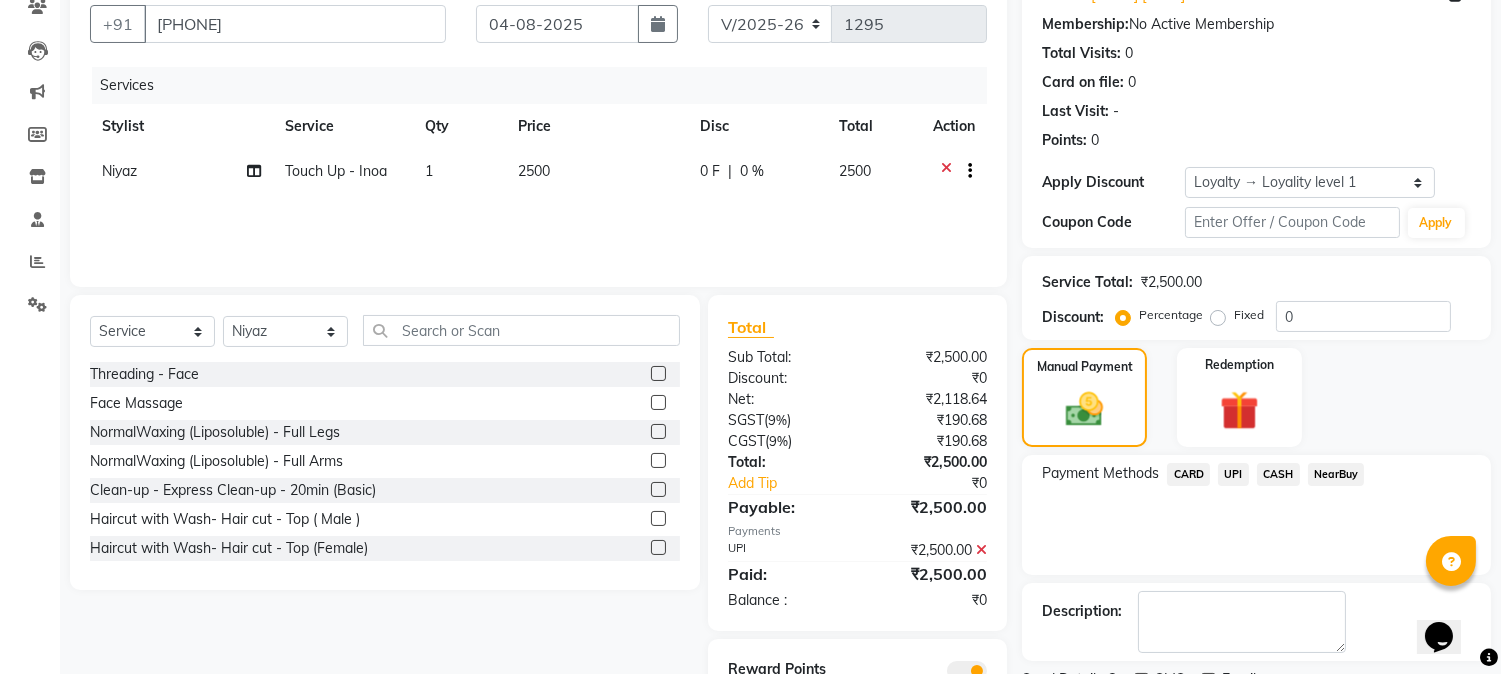 scroll, scrollTop: 287, scrollLeft: 0, axis: vertical 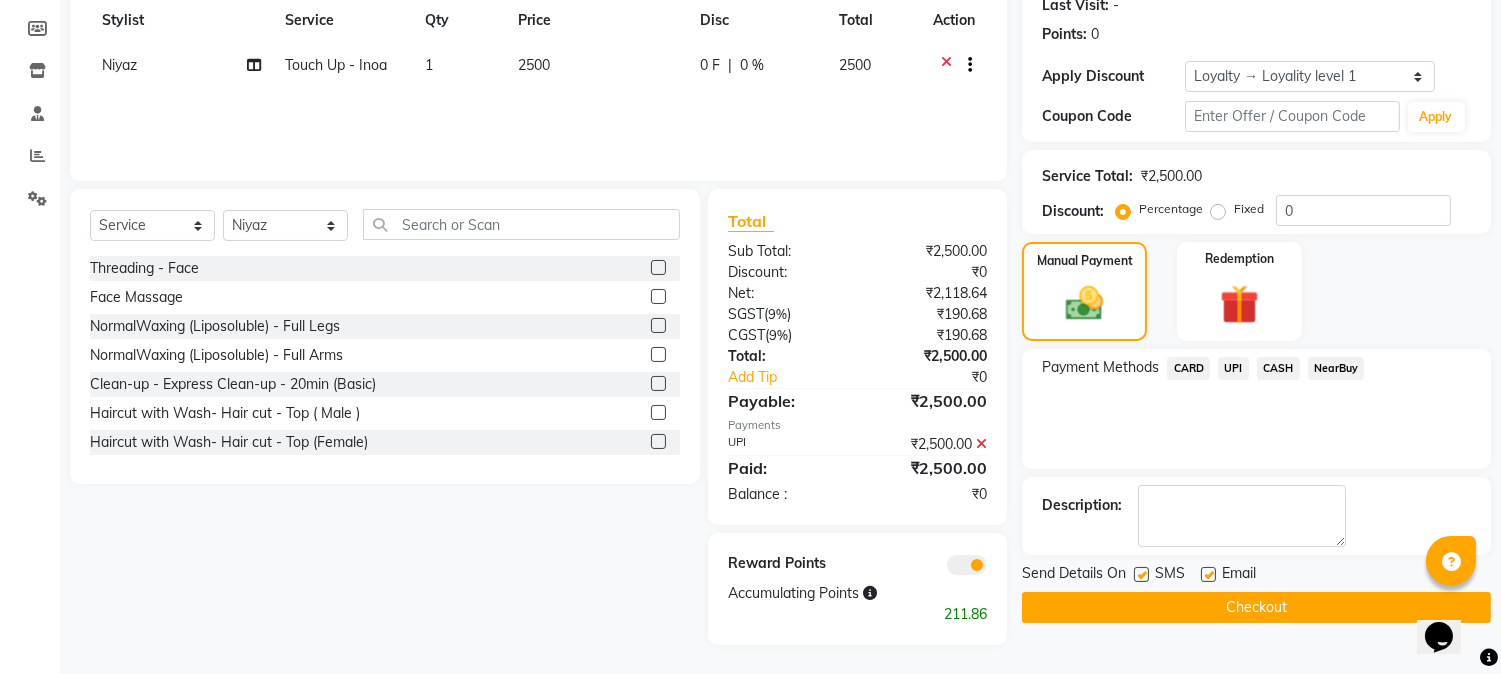 click on "Checkout" 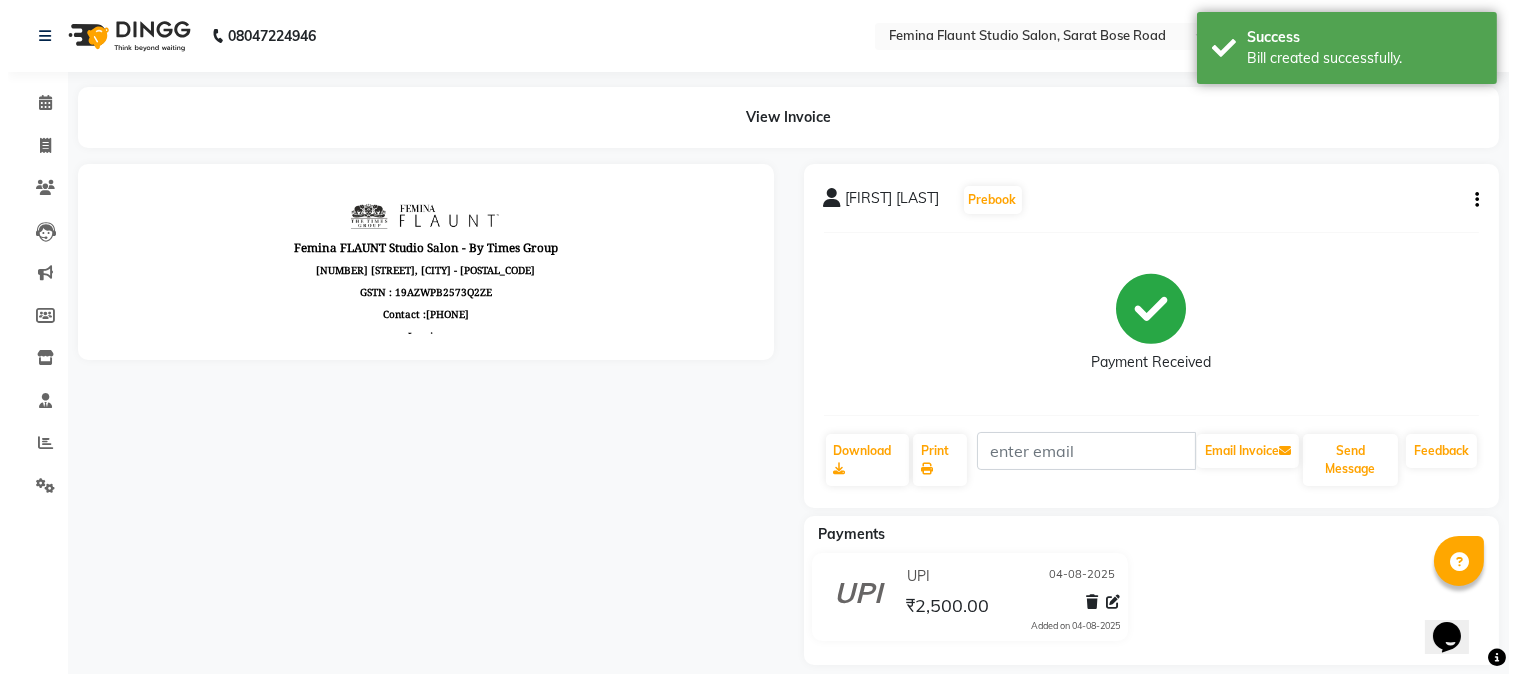 scroll, scrollTop: 0, scrollLeft: 0, axis: both 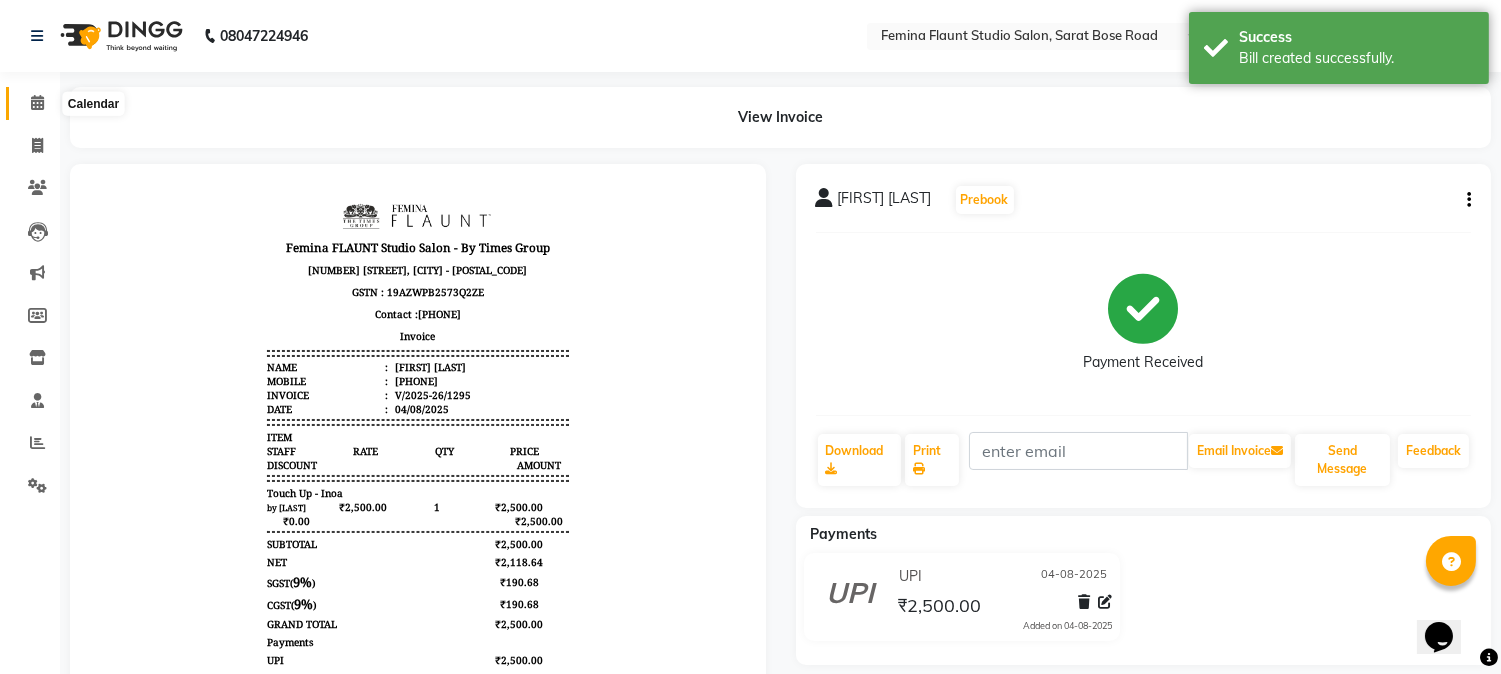click 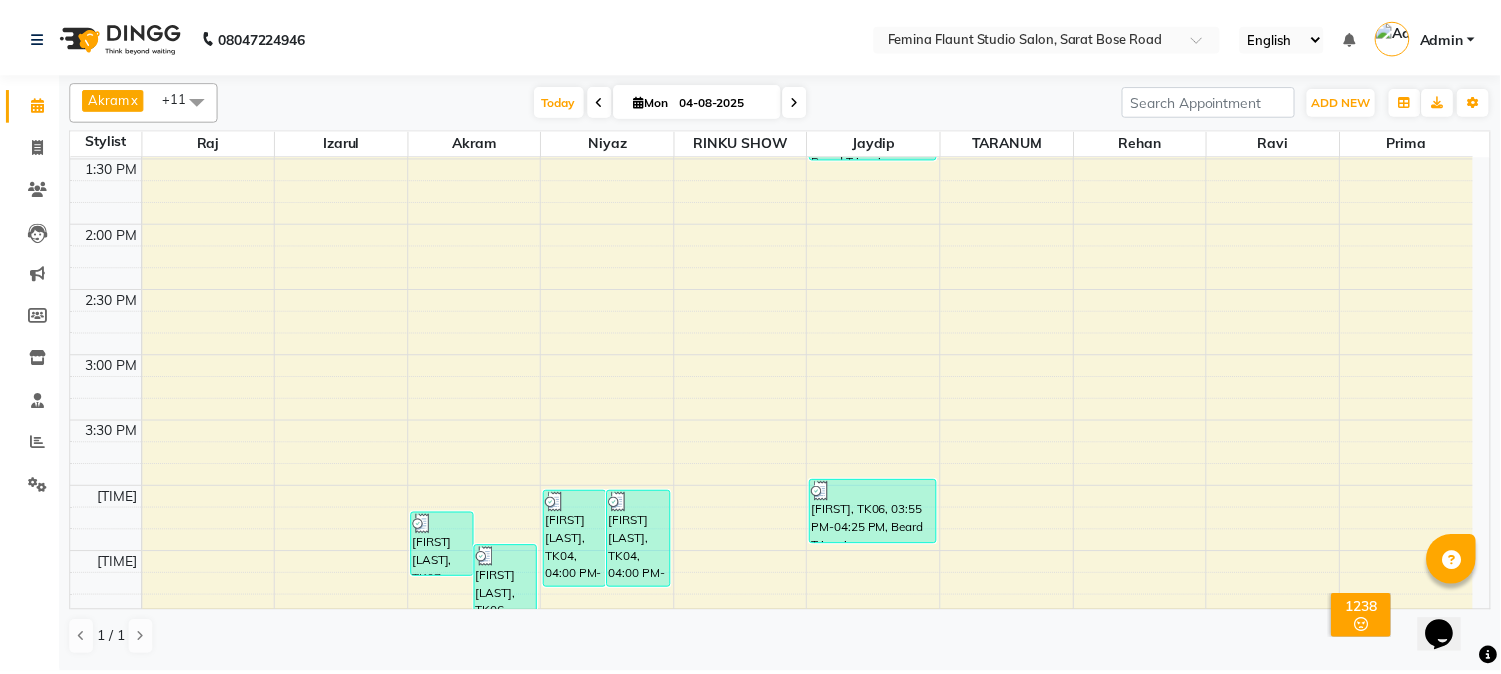 scroll, scrollTop: 555, scrollLeft: 0, axis: vertical 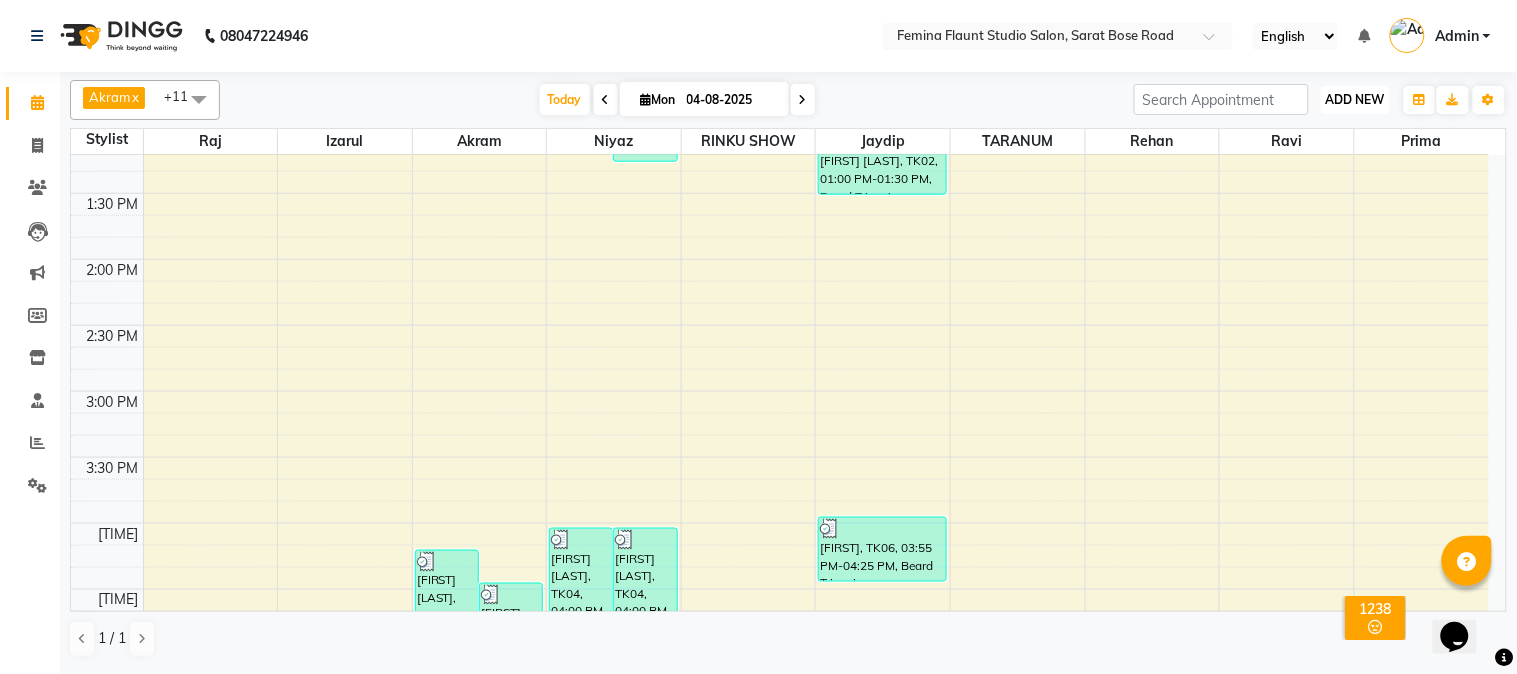 click on "ADD NEW" at bounding box center [1355, 99] 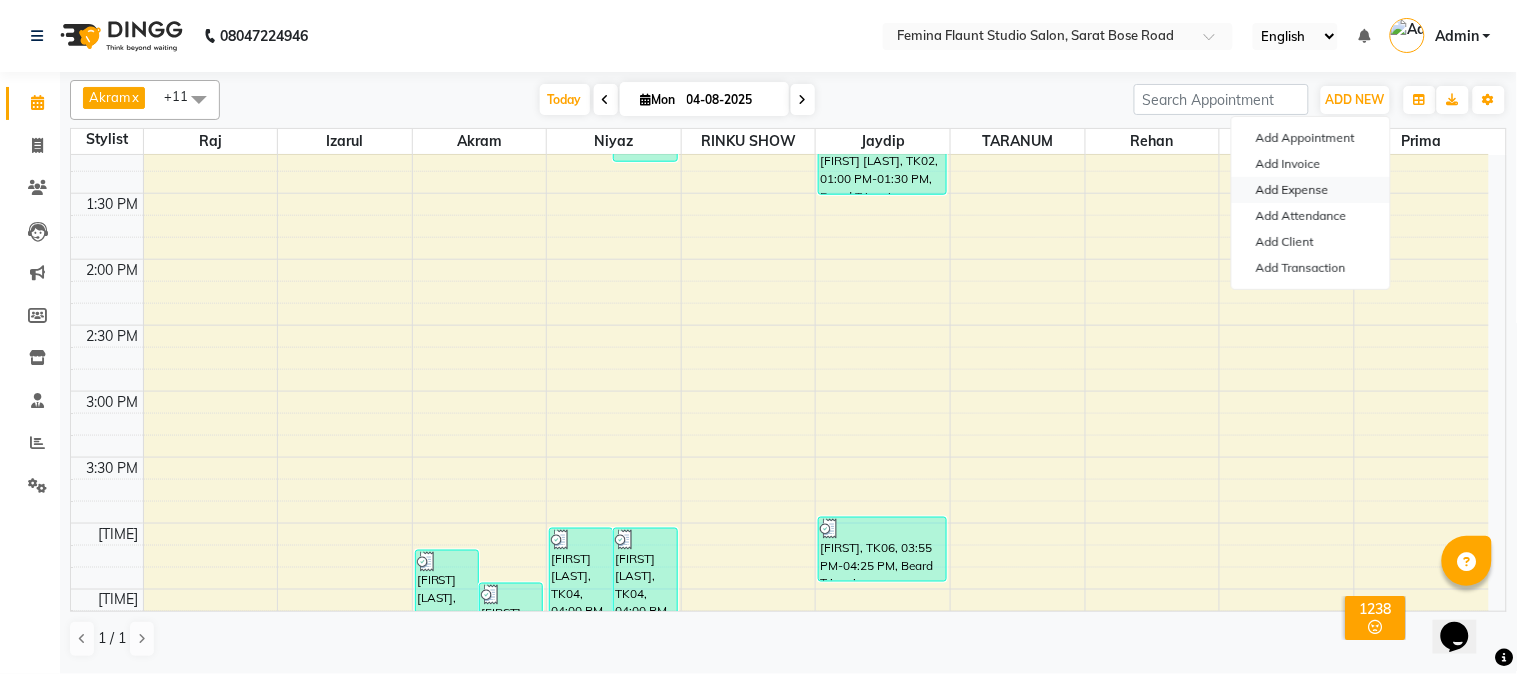 click on "Add Expense" at bounding box center [1311, 190] 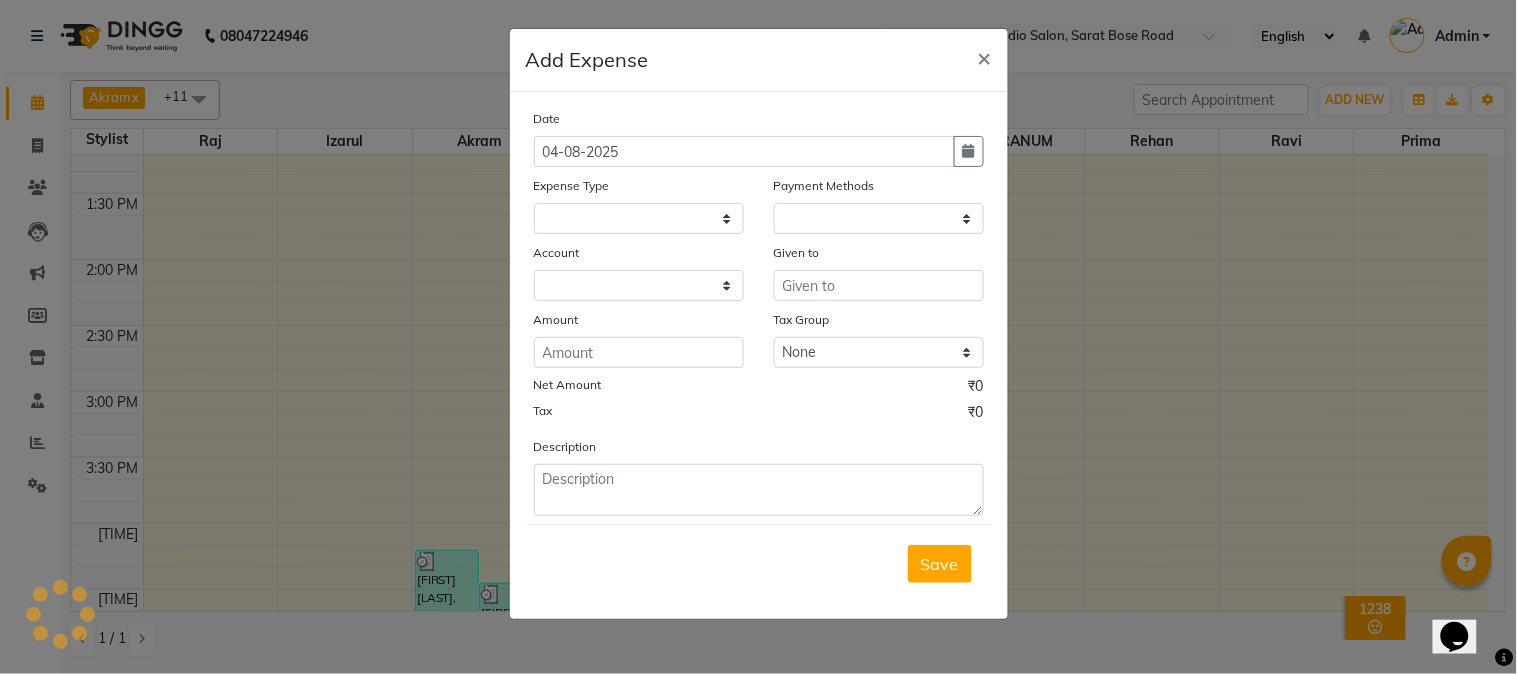 select 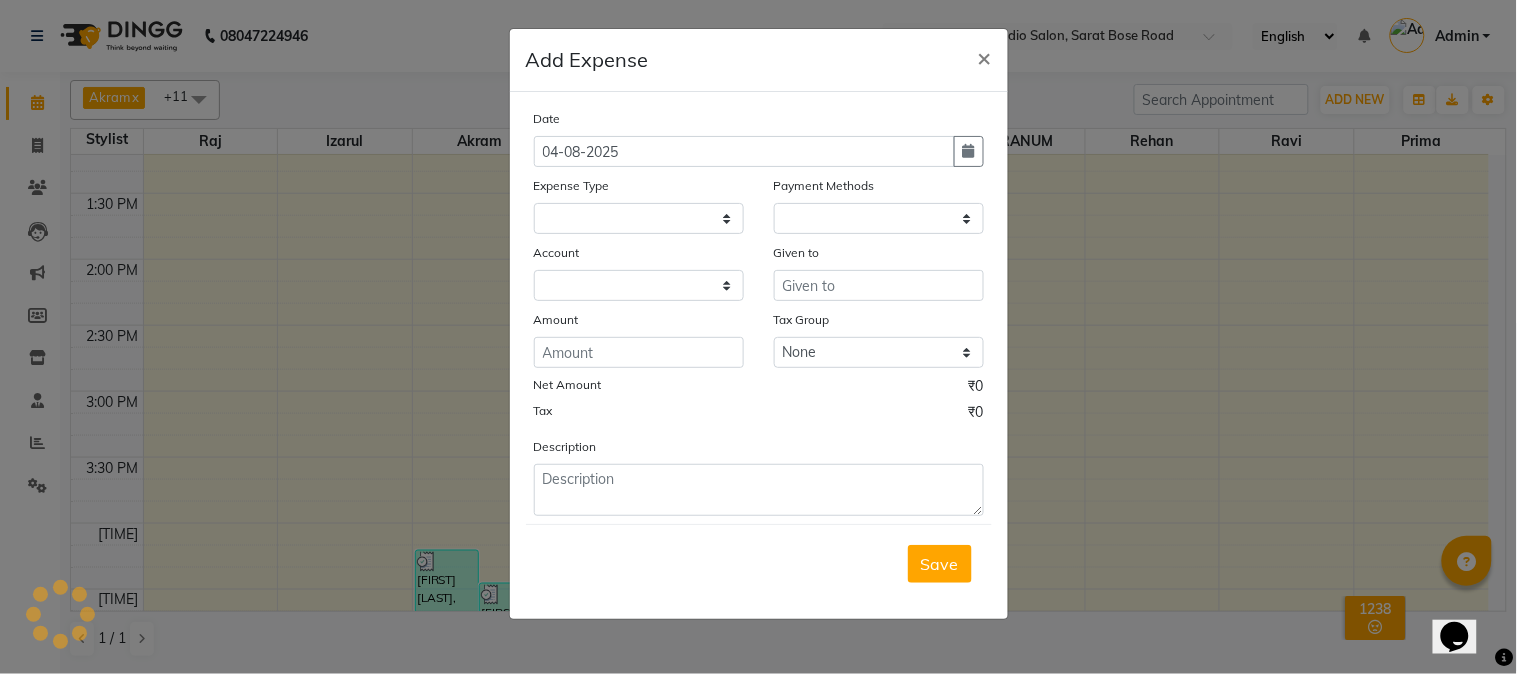 select on "1" 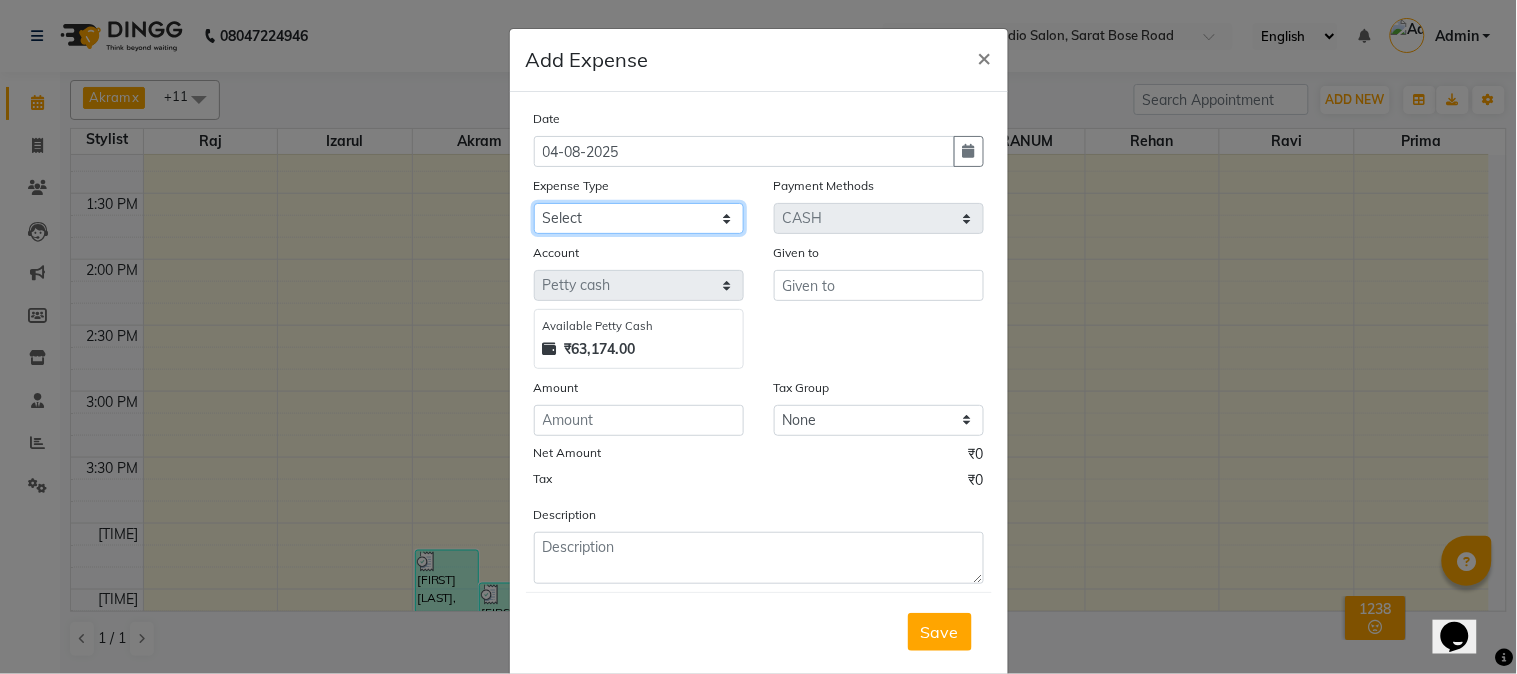 click on "Select Advance Salary Car Parking Charges Cash transfer to bank Cash Transfer to Owner Client Snacks Electricity Incentive Laundry Marketing Miscellaneous Other Pantry Salary Staff Snacks Tea & Refreshment Transgender Water" 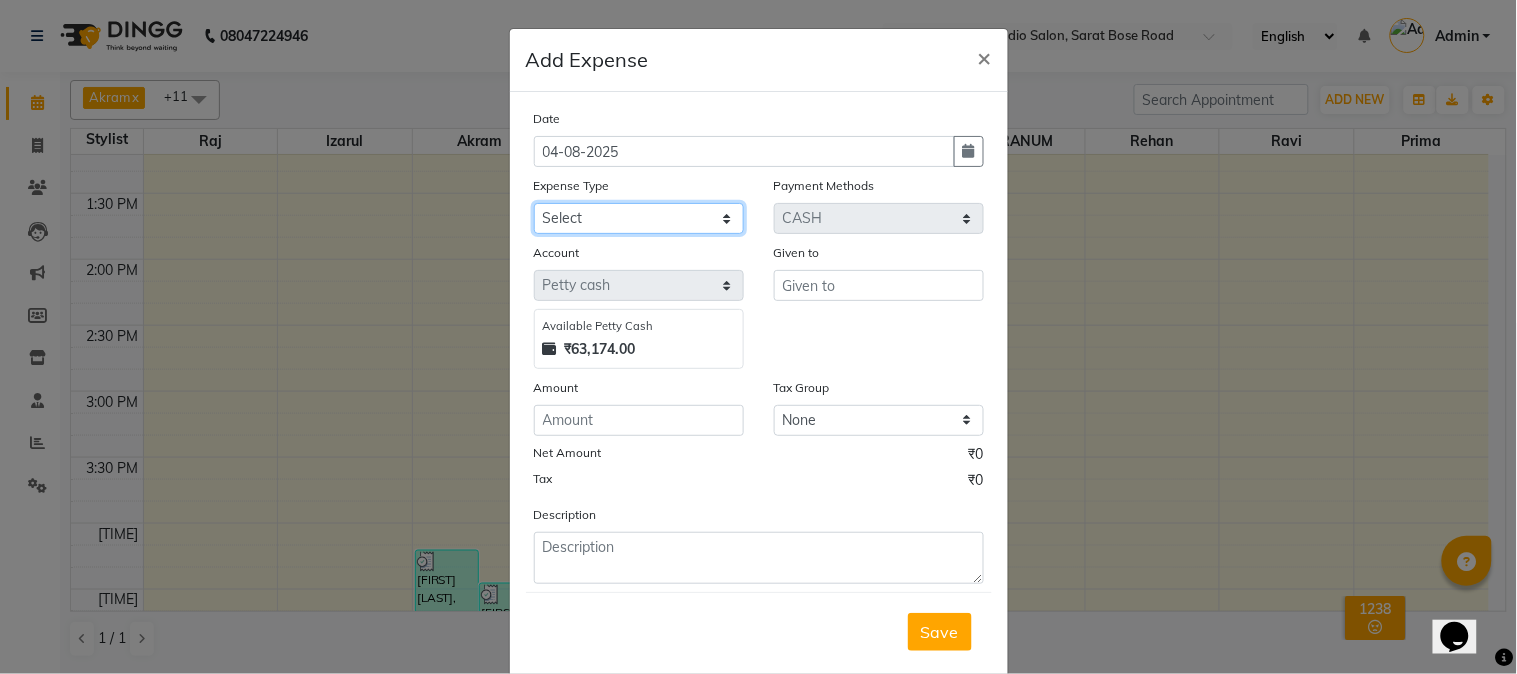 select on "9794" 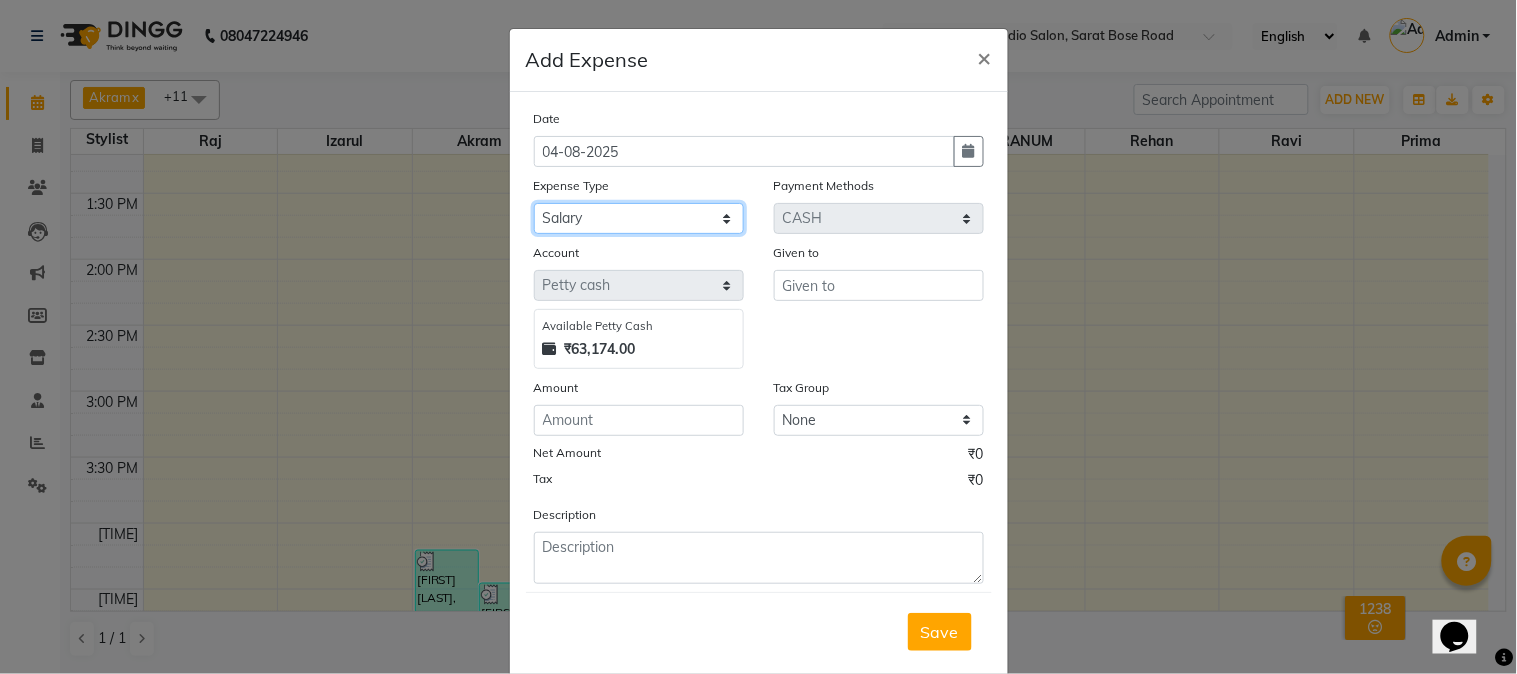 click on "Select Advance Salary Car Parking Charges Cash transfer to bank Cash Transfer to Owner Client Snacks Electricity Incentive Laundry Marketing Miscellaneous Other Pantry Salary Staff Snacks Tea & Refreshment Transgender Water" 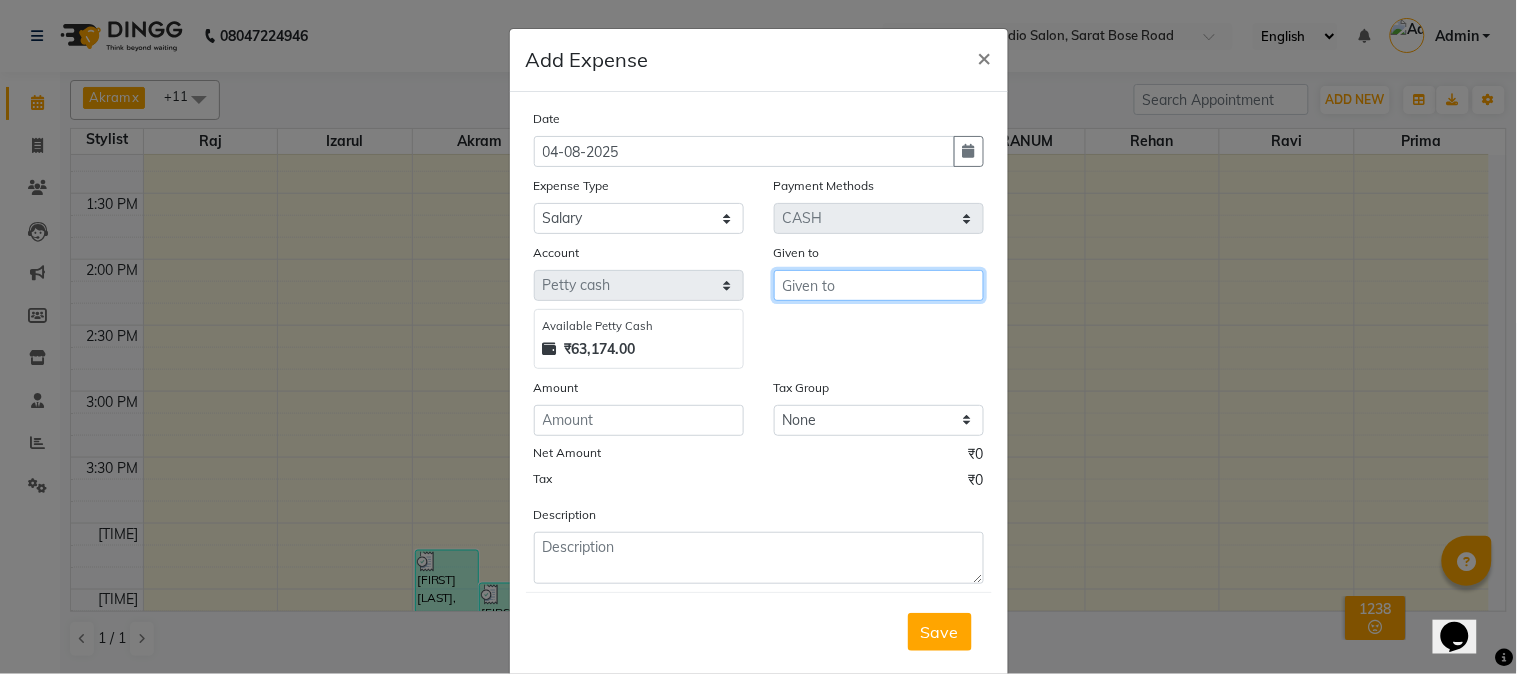 click at bounding box center [879, 285] 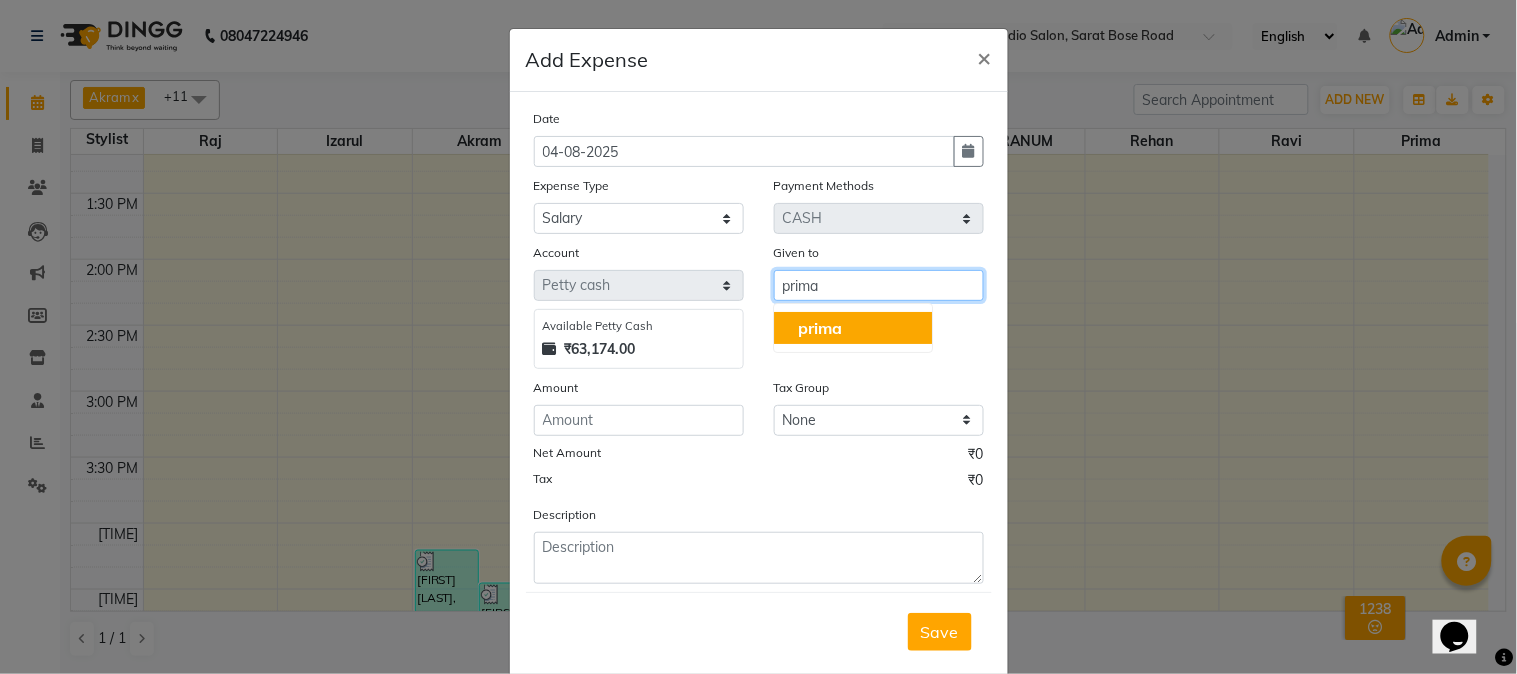click on "prima" 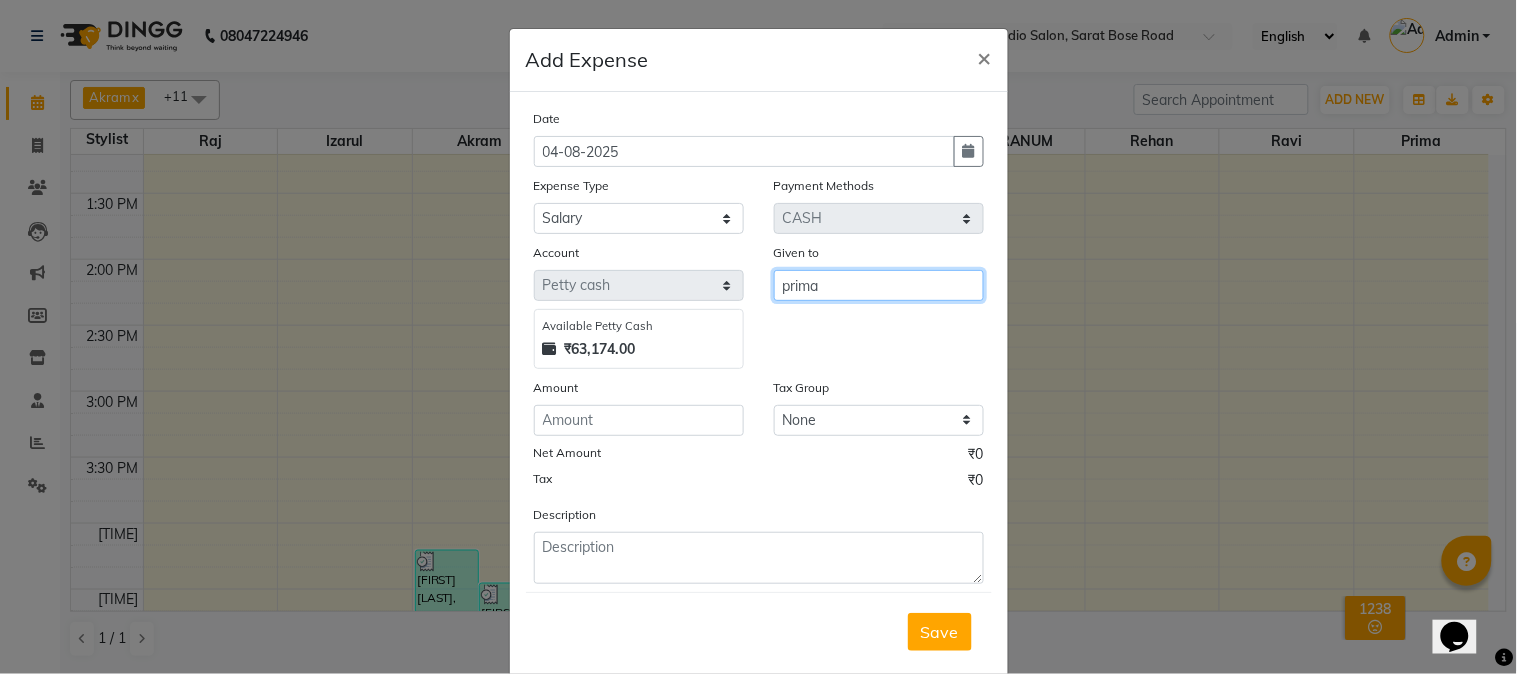 type on "prima" 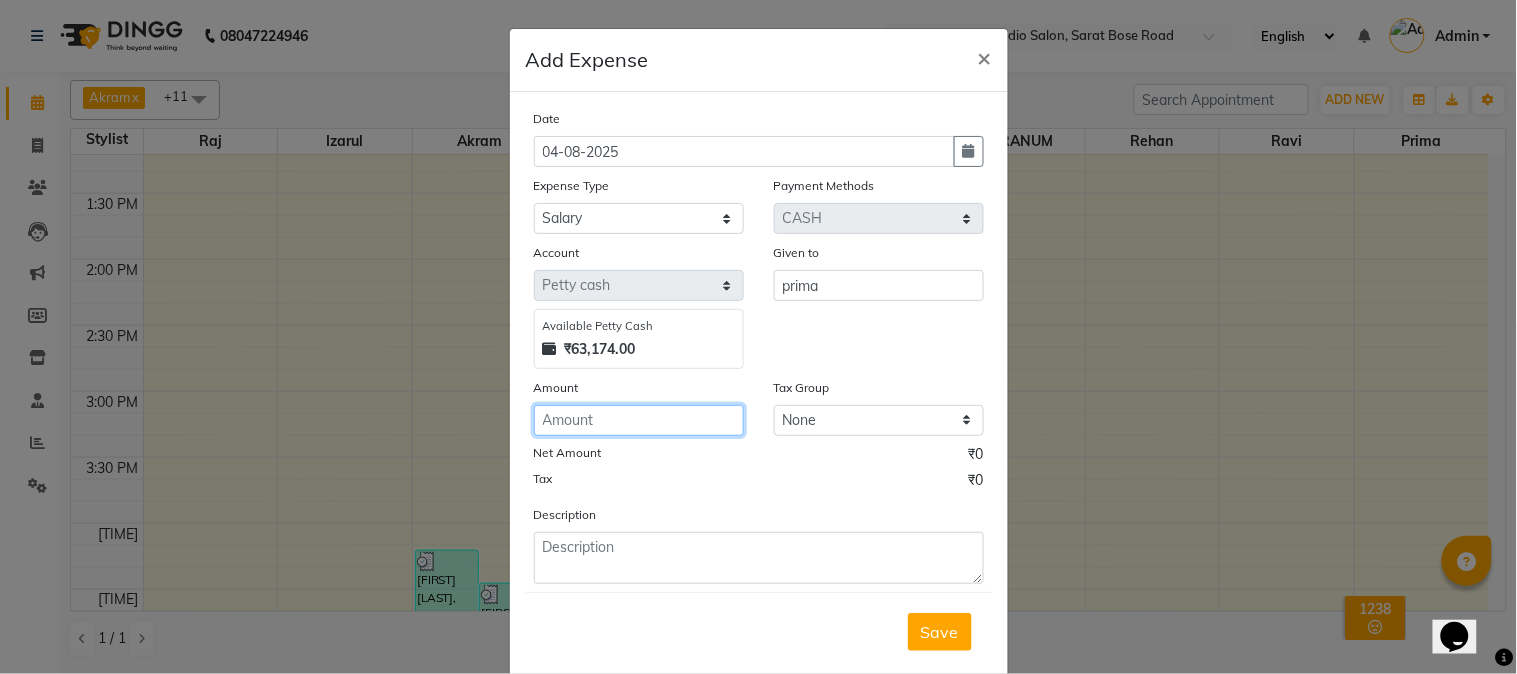 click 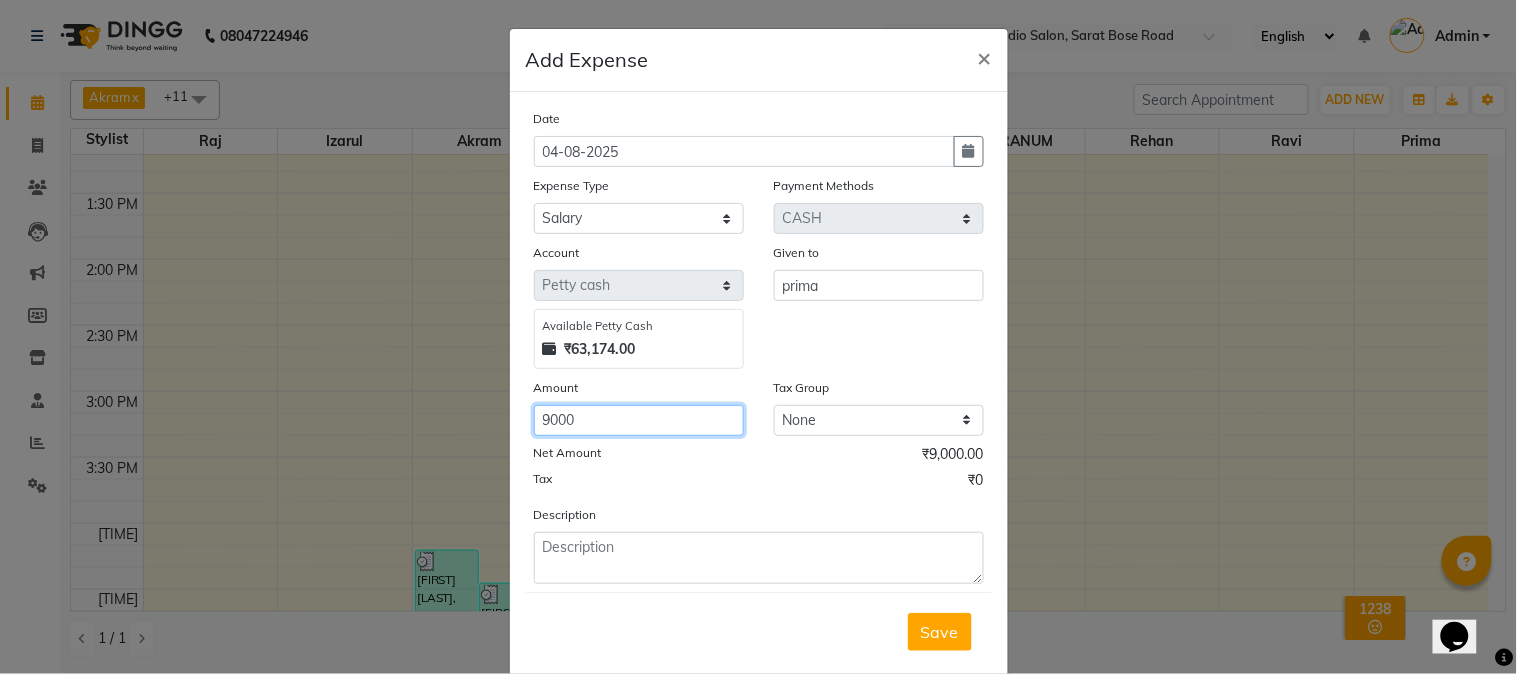 type on "9000" 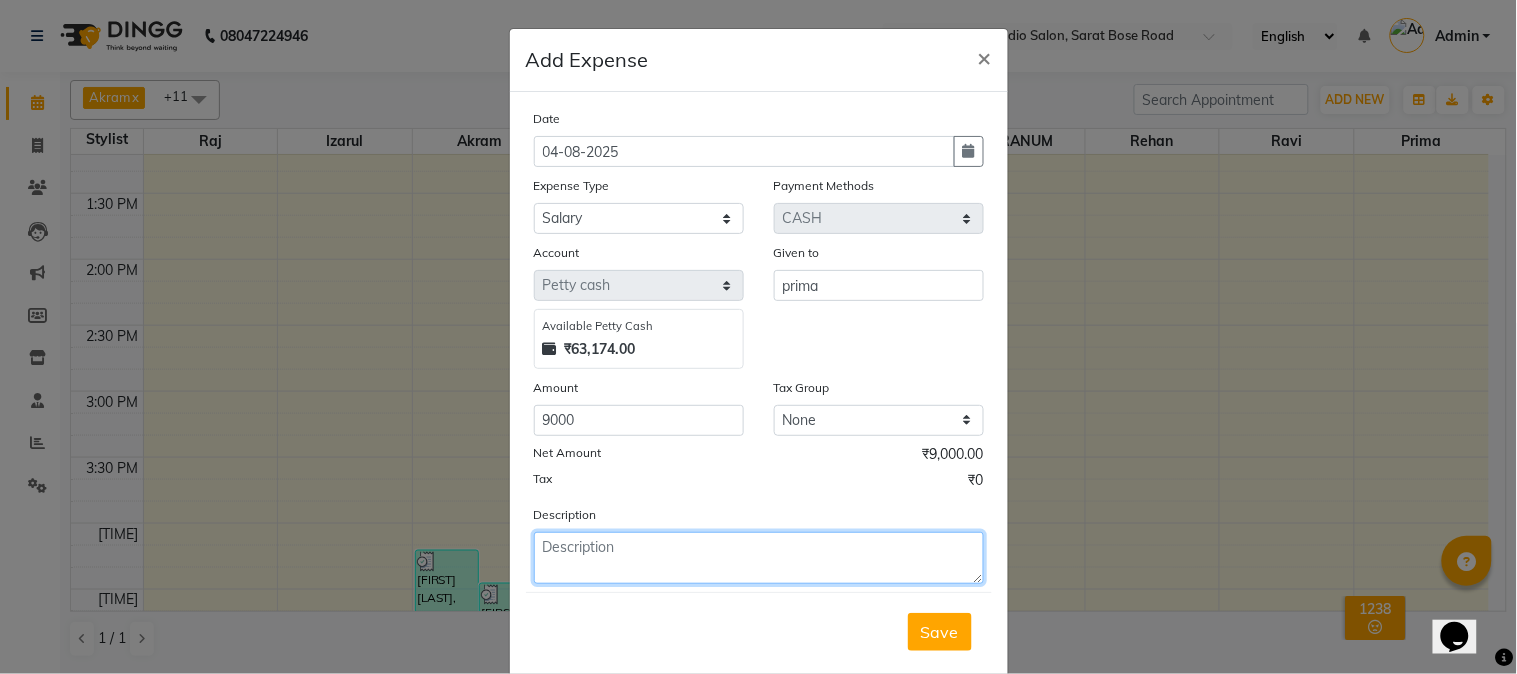 click 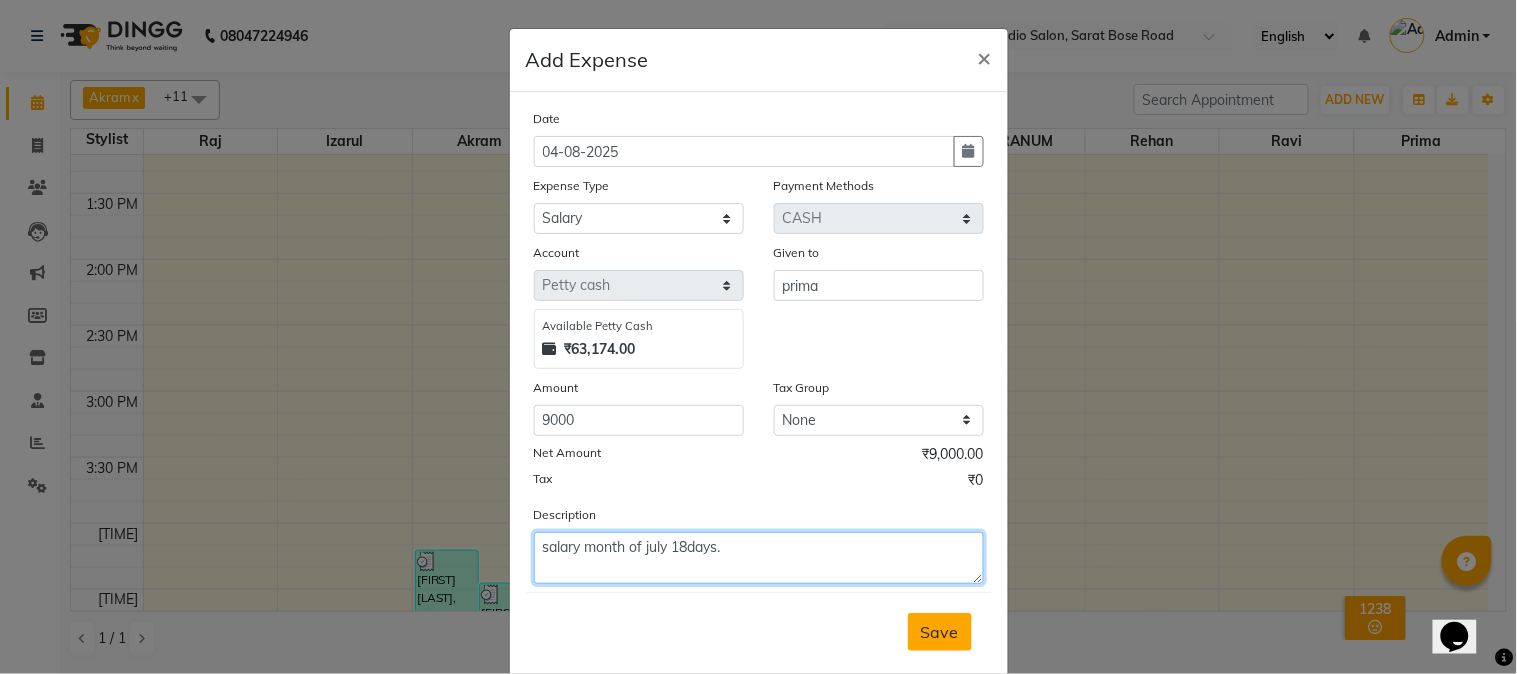 type on "salary month of july 18days." 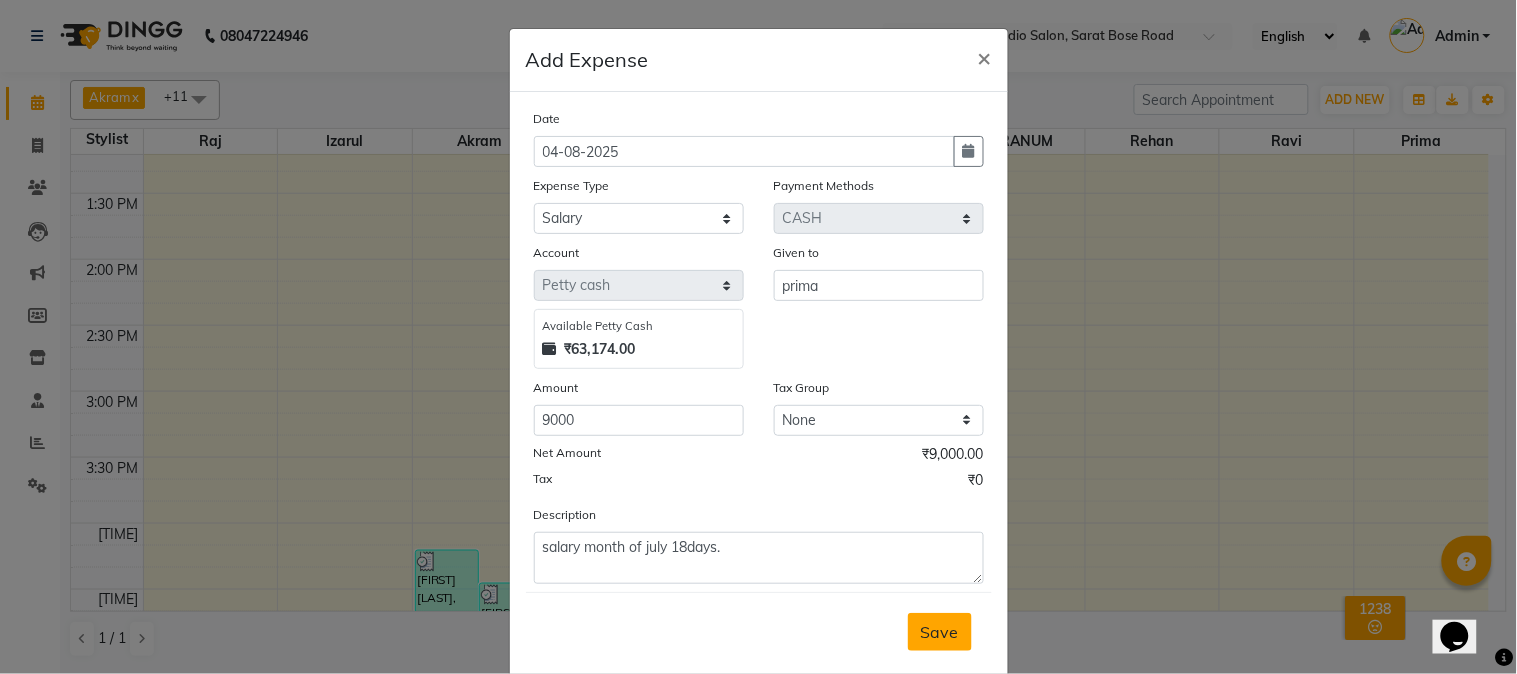 click on "Save" at bounding box center [940, 632] 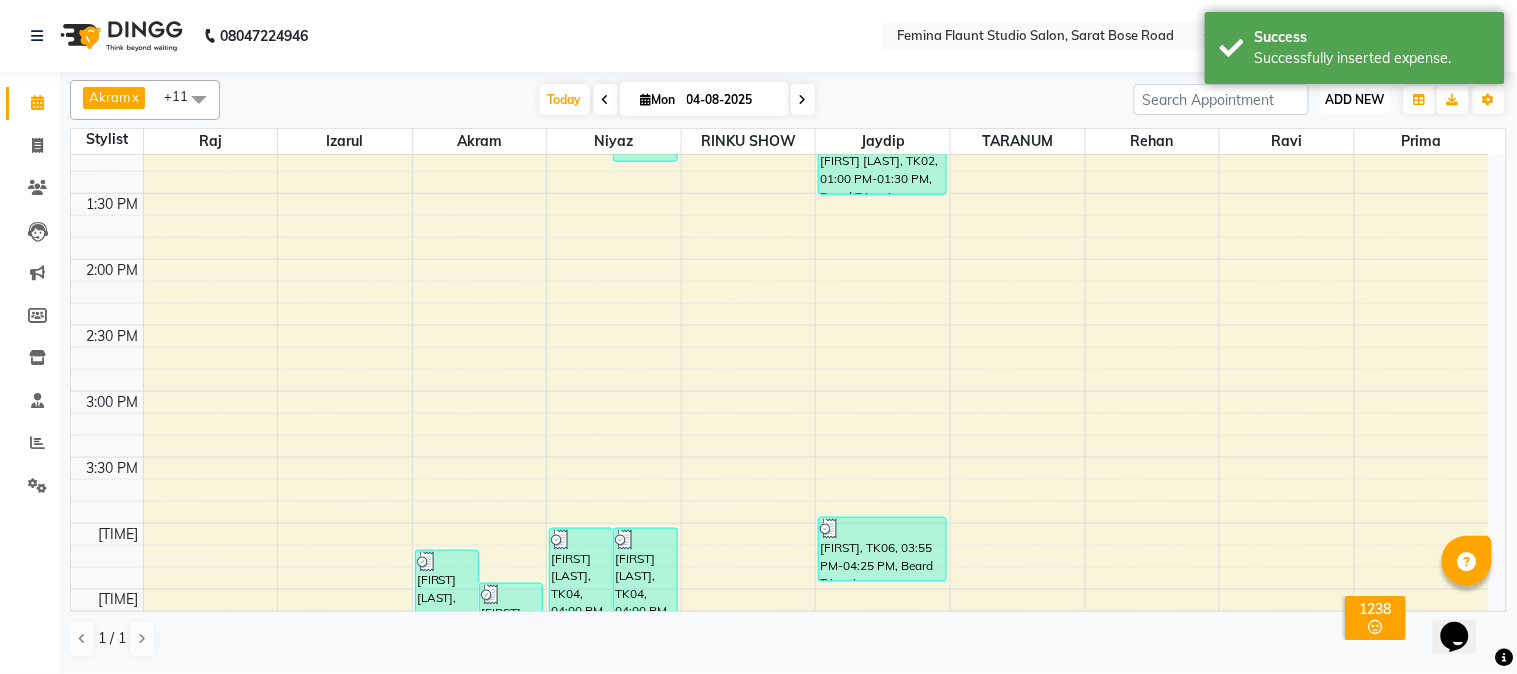 click on "ADD NEW" at bounding box center [1355, 99] 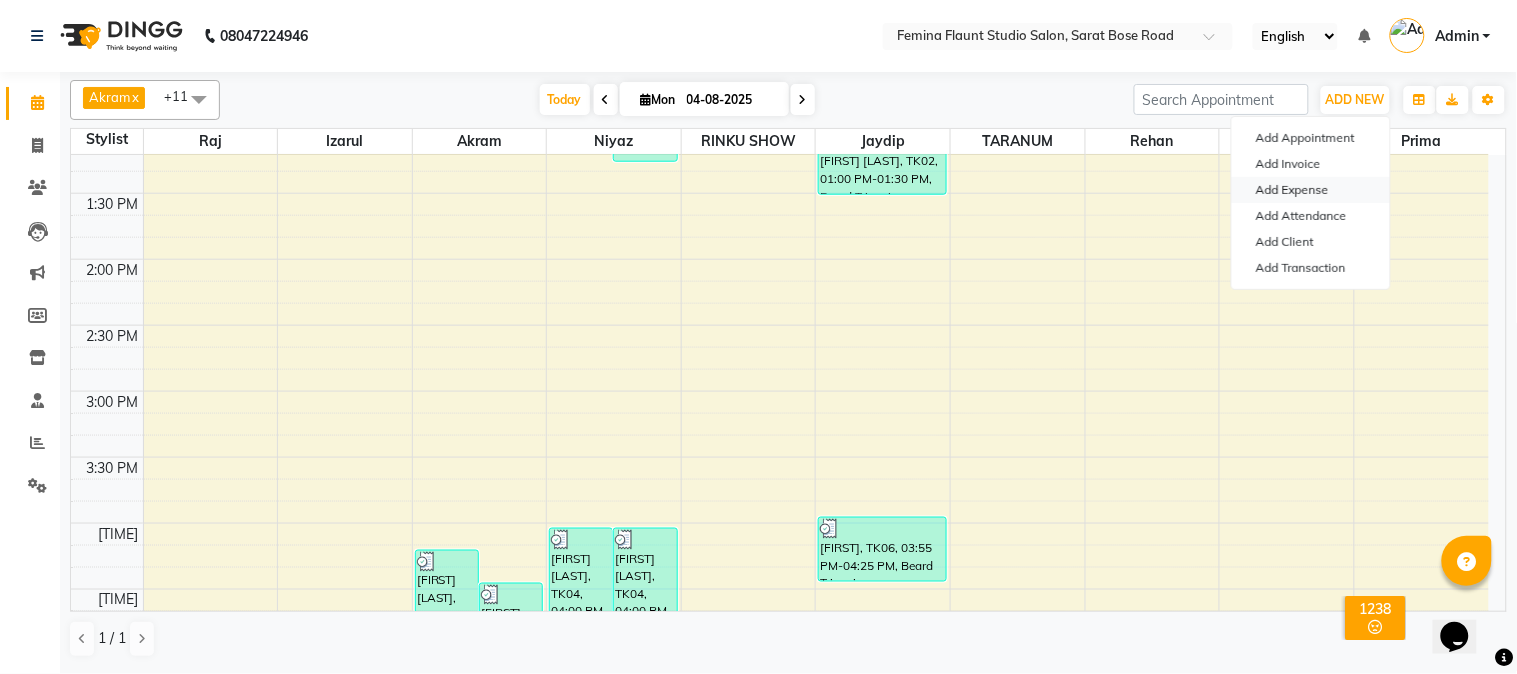 click on "Add Expense" at bounding box center [1311, 190] 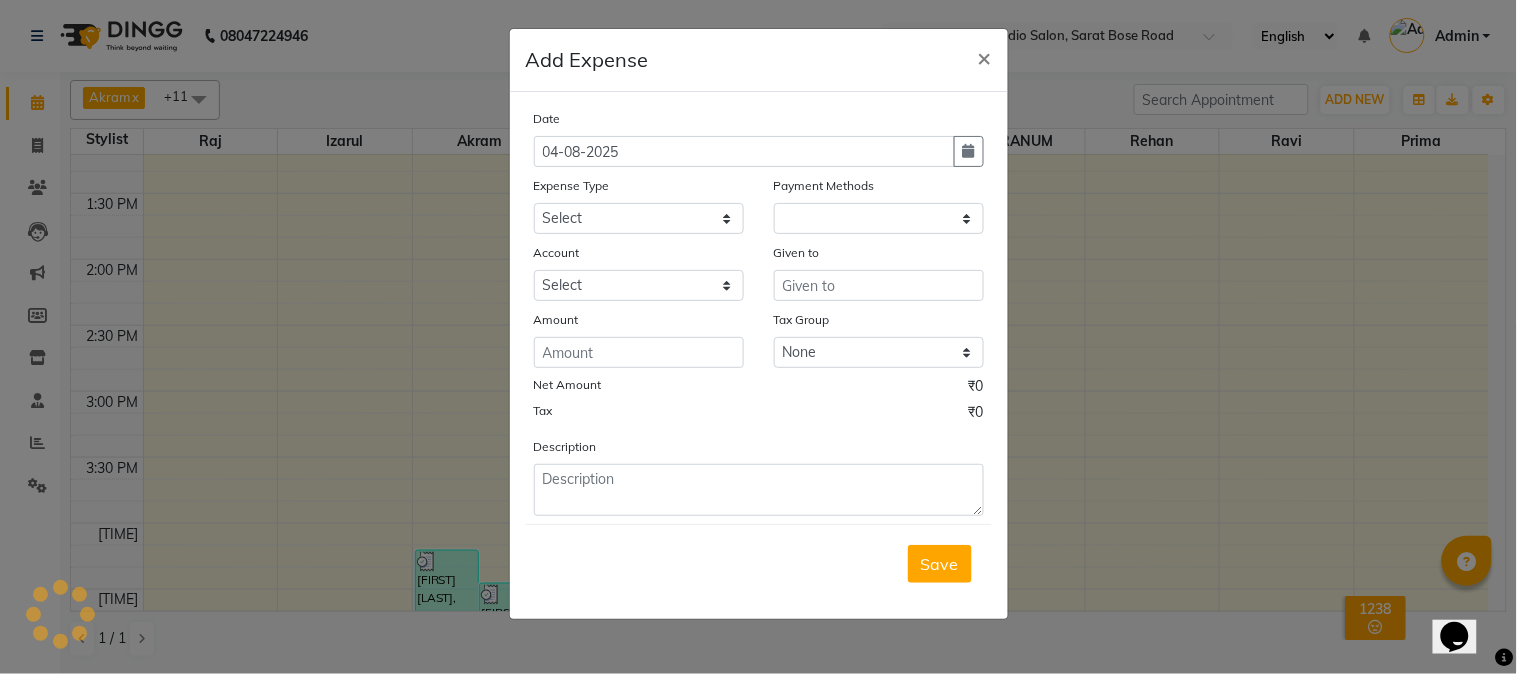 select on "1" 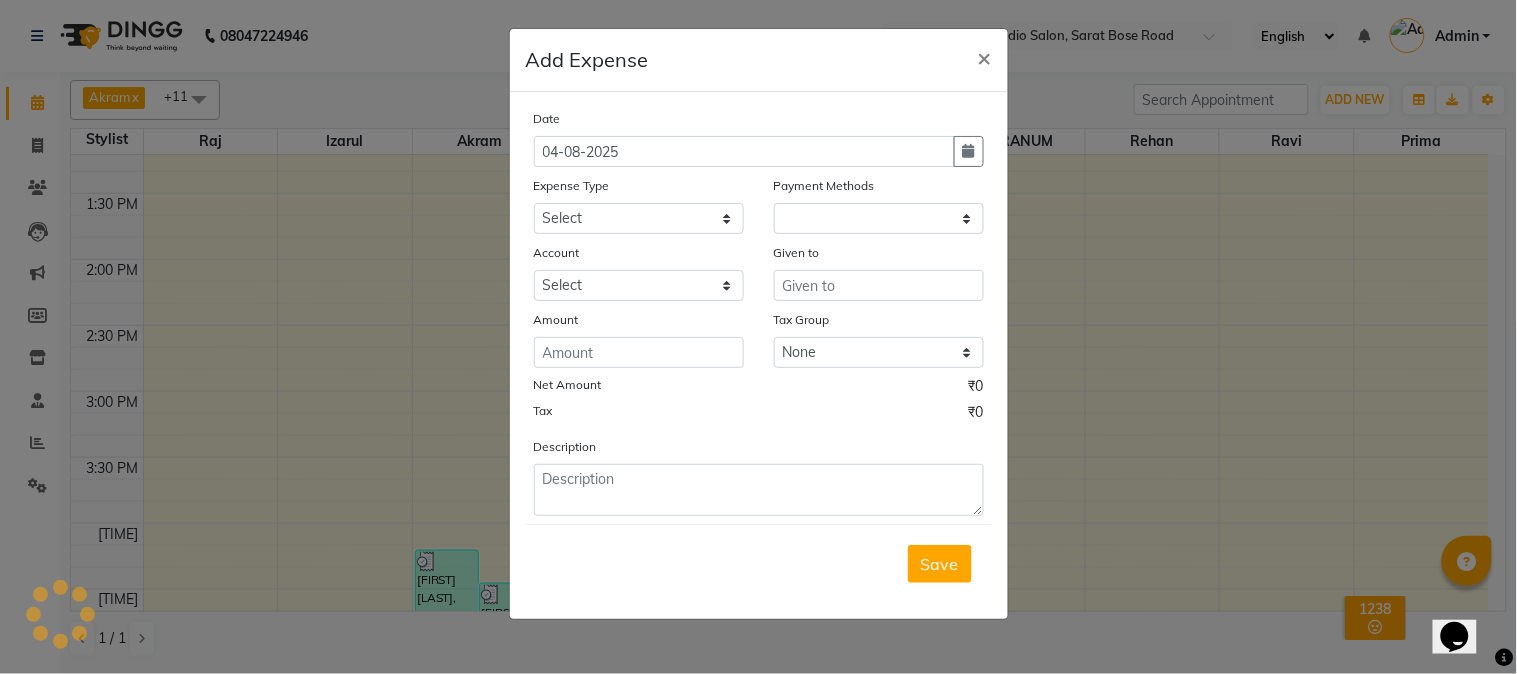 select on "4140" 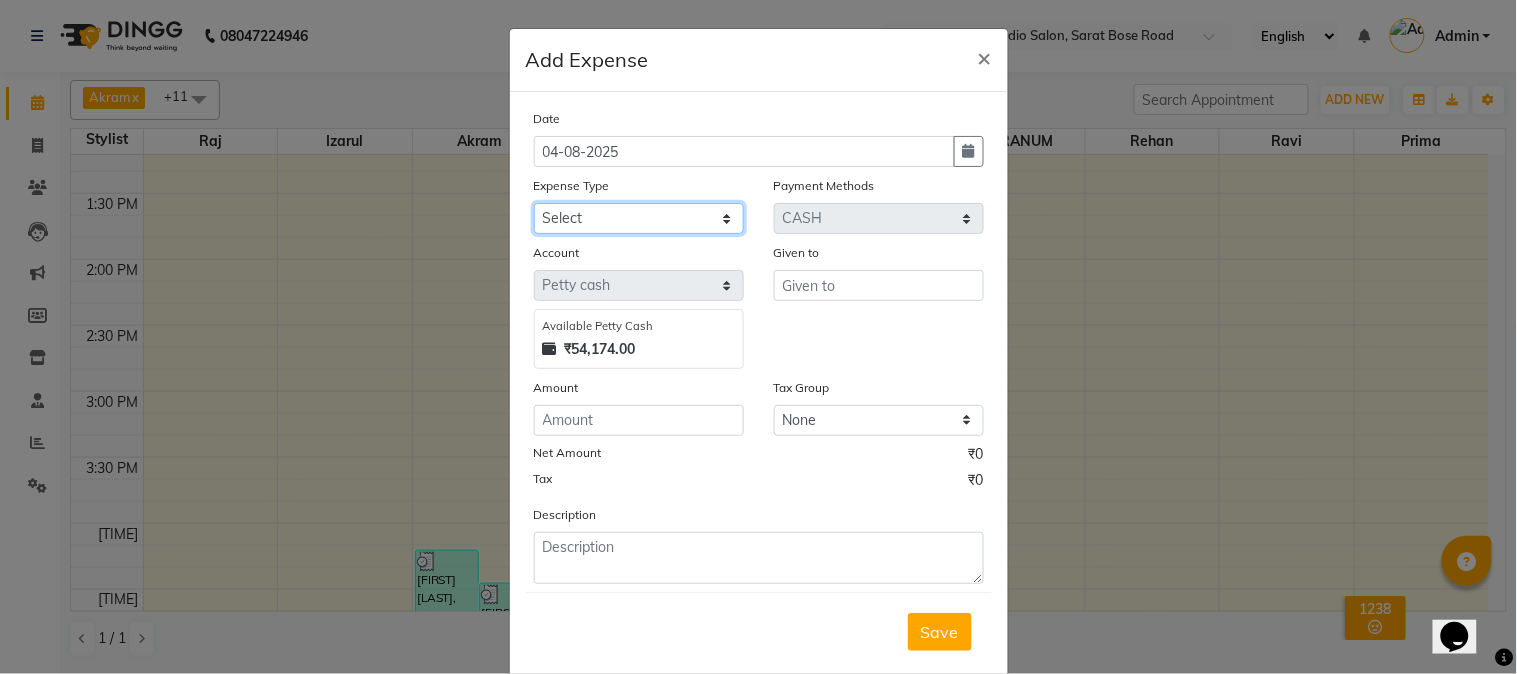 click on "Select Advance Salary Car Parking Charges Cash transfer to bank Cash Transfer to Owner Client Snacks Electricity Incentive Laundry Marketing Miscellaneous Other Pantry Salary Staff Snacks Tea & Refreshment Transgender Water" 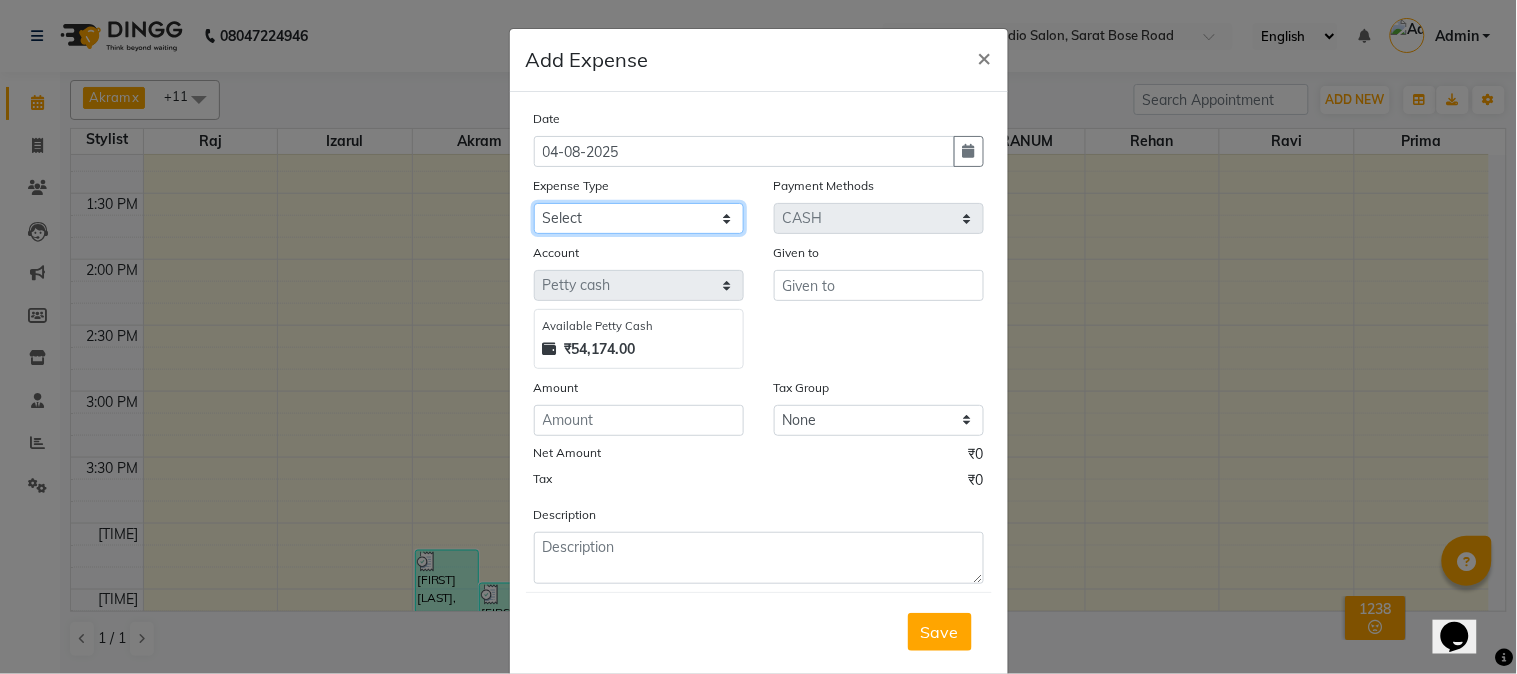 select on "9794" 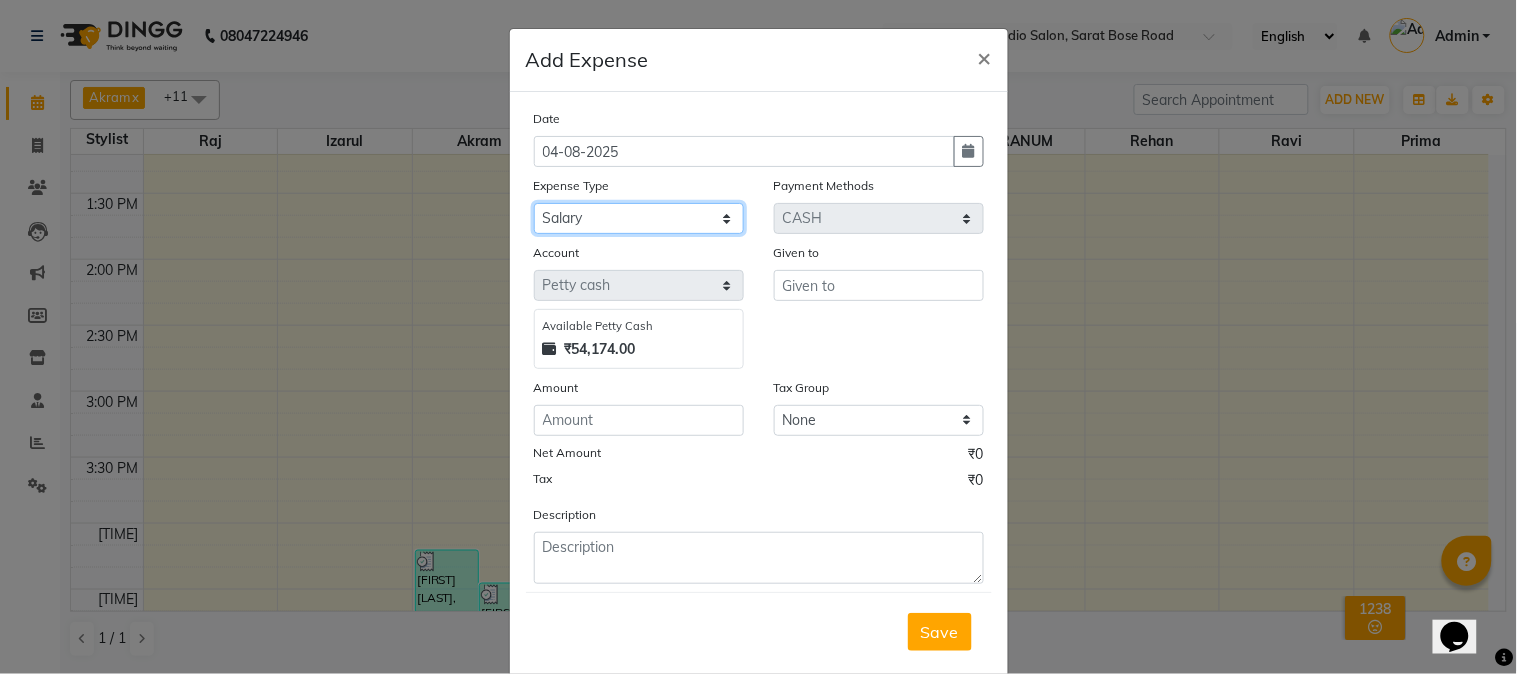 click on "Select Advance Salary Car Parking Charges Cash transfer to bank Cash Transfer to Owner Client Snacks Electricity Incentive Laundry Marketing Miscellaneous Other Pantry Salary Staff Snacks Tea & Refreshment Transgender Water" 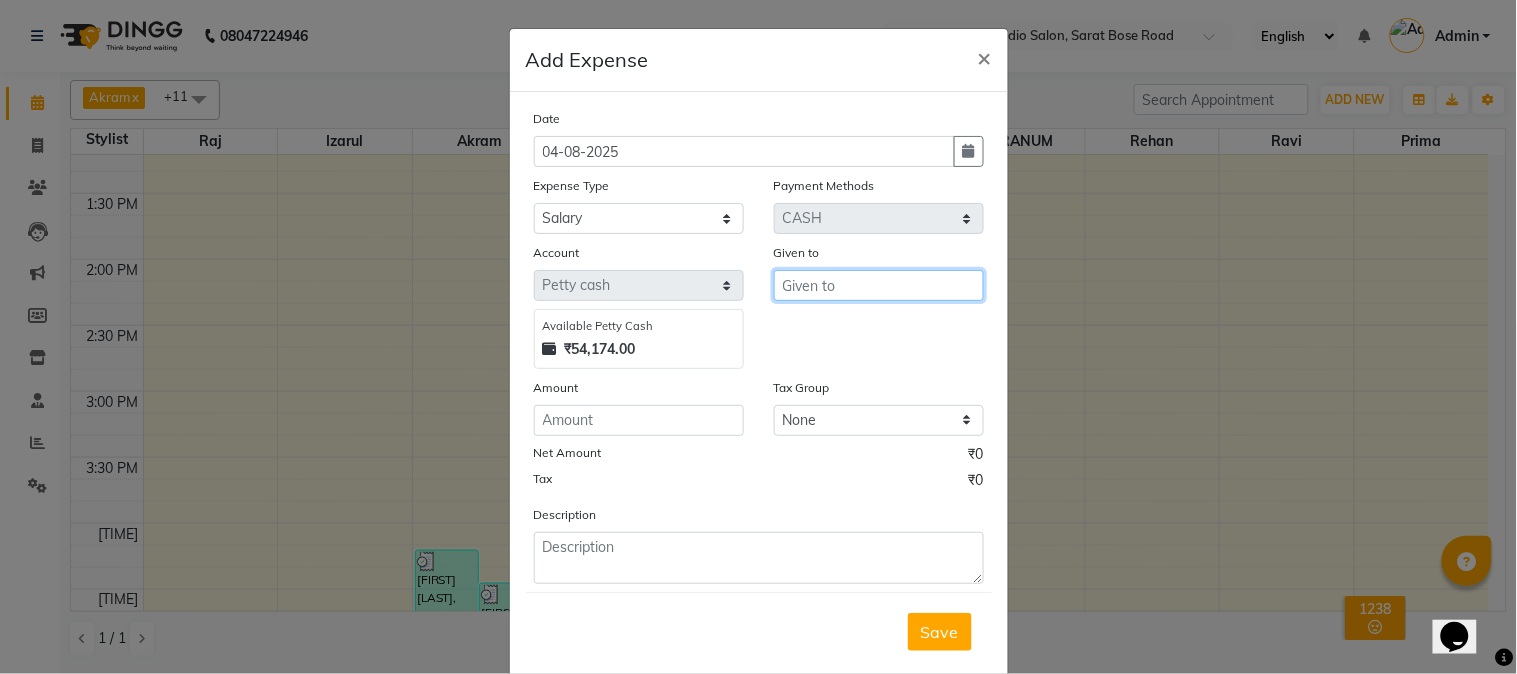 click at bounding box center [879, 285] 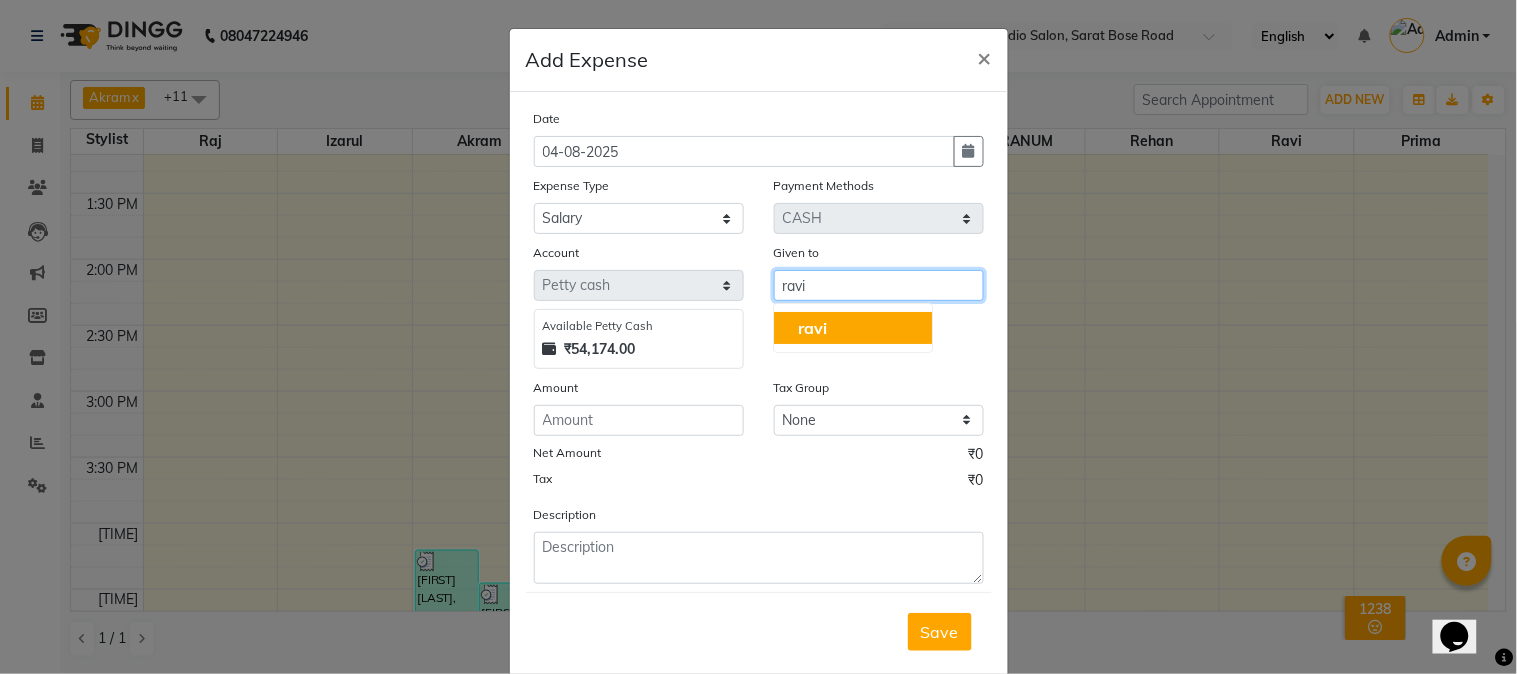 click on "ravi" 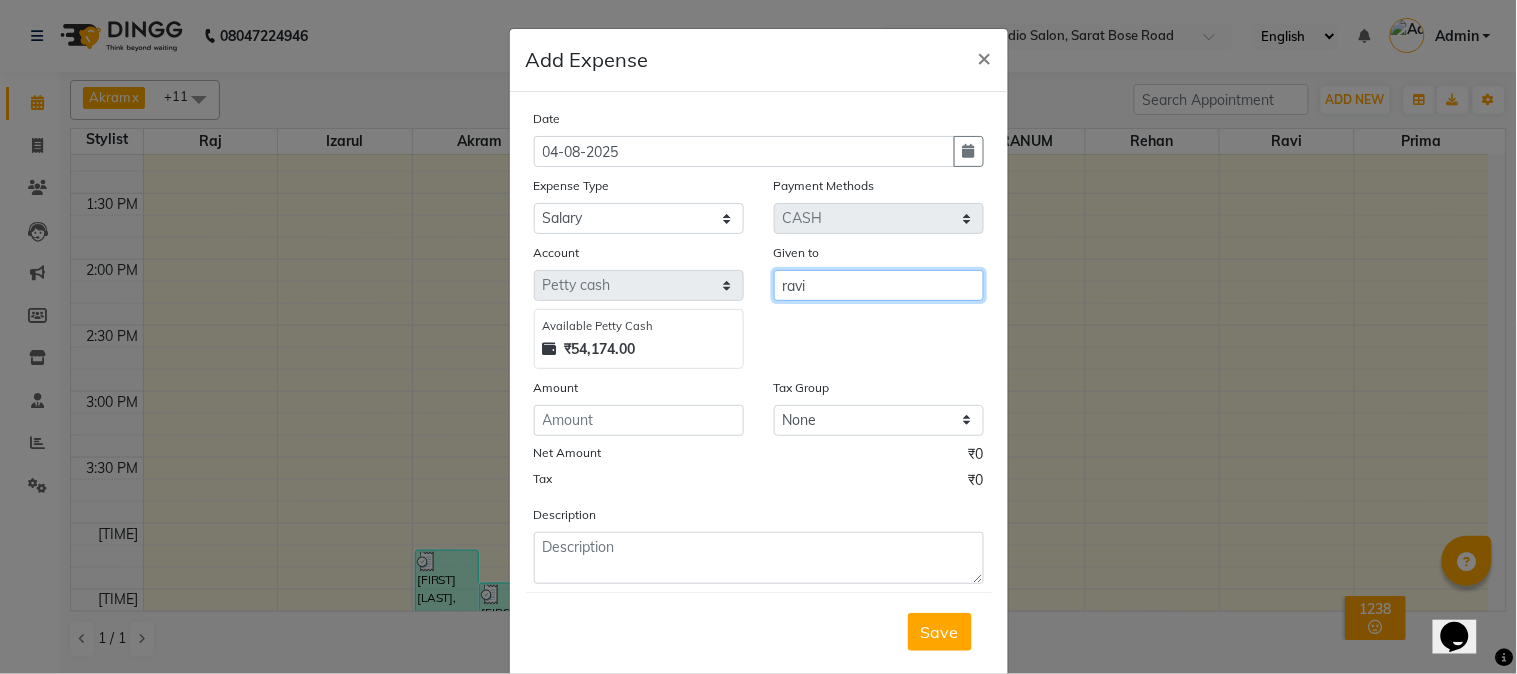 type on "ravi" 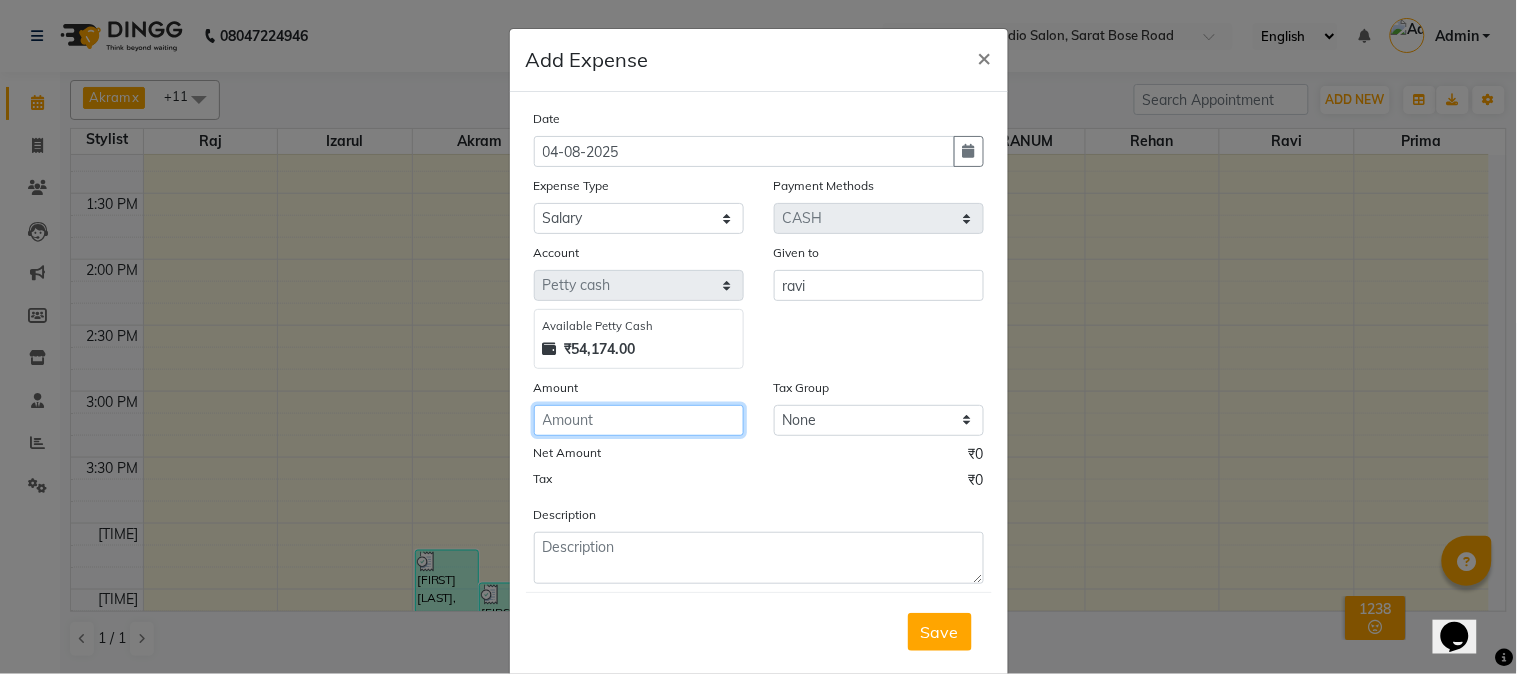 click 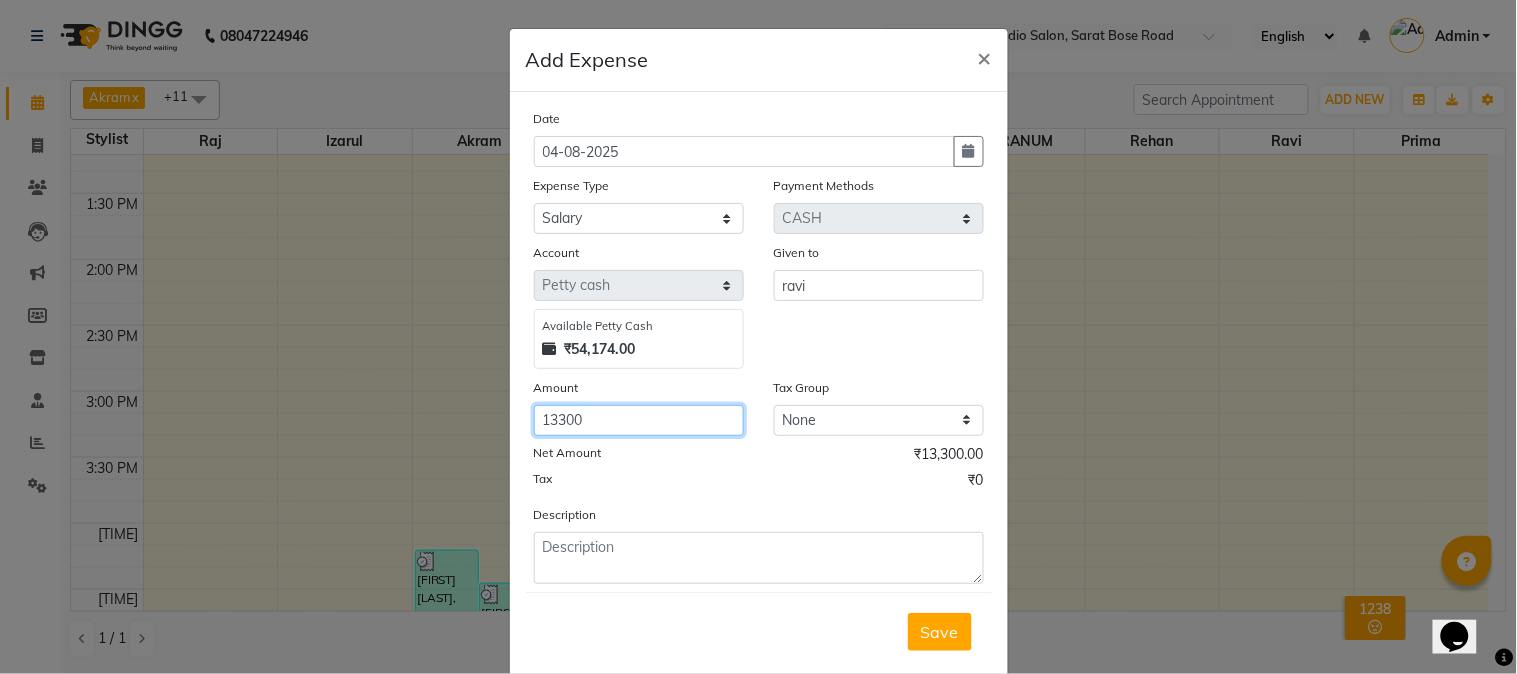 type on "13300" 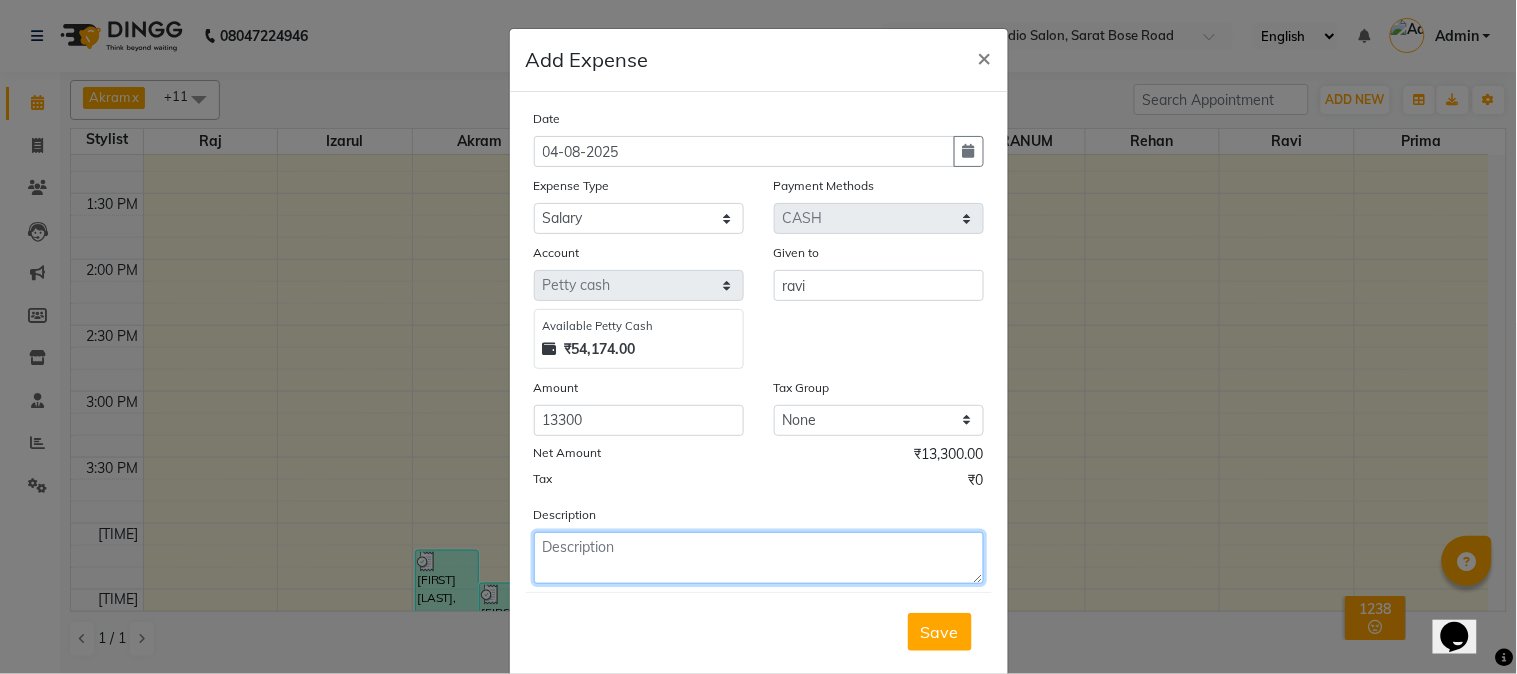 click 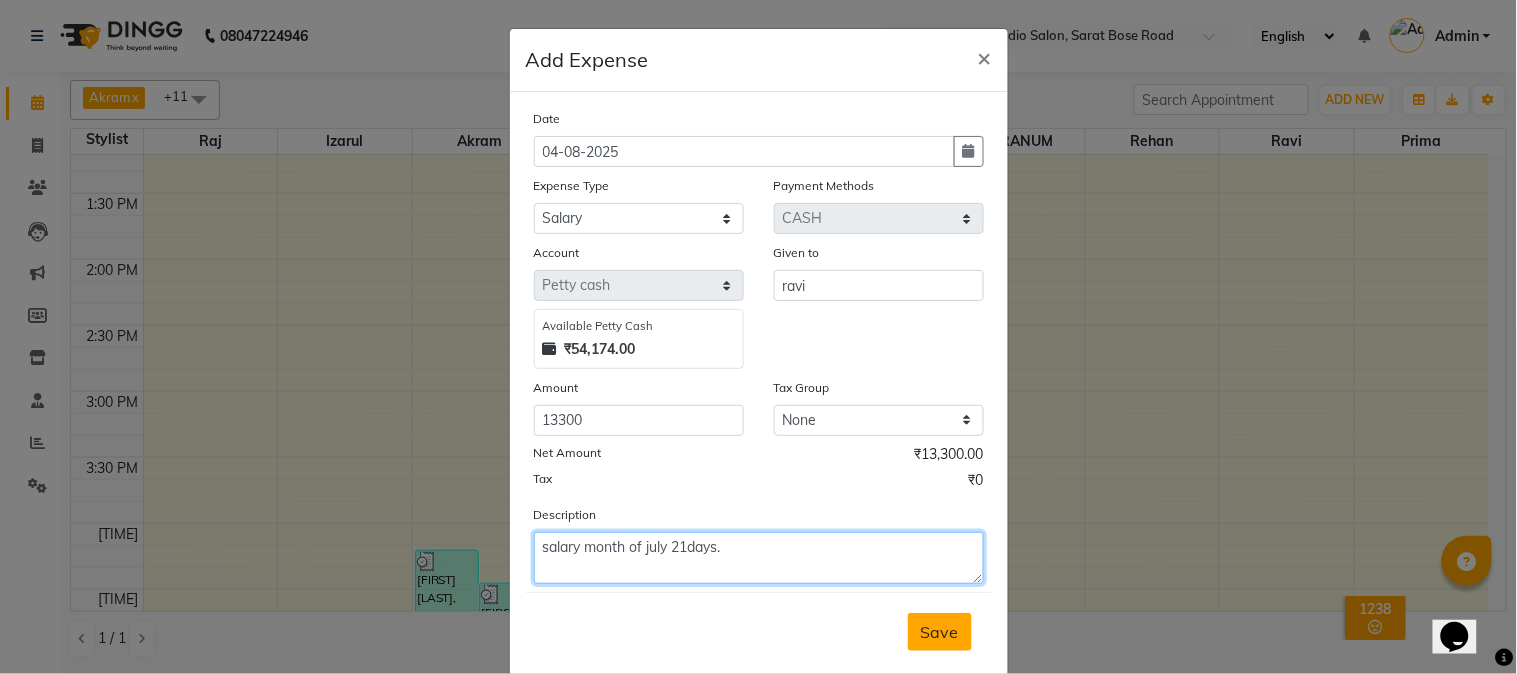 type on "salary month of july 21days." 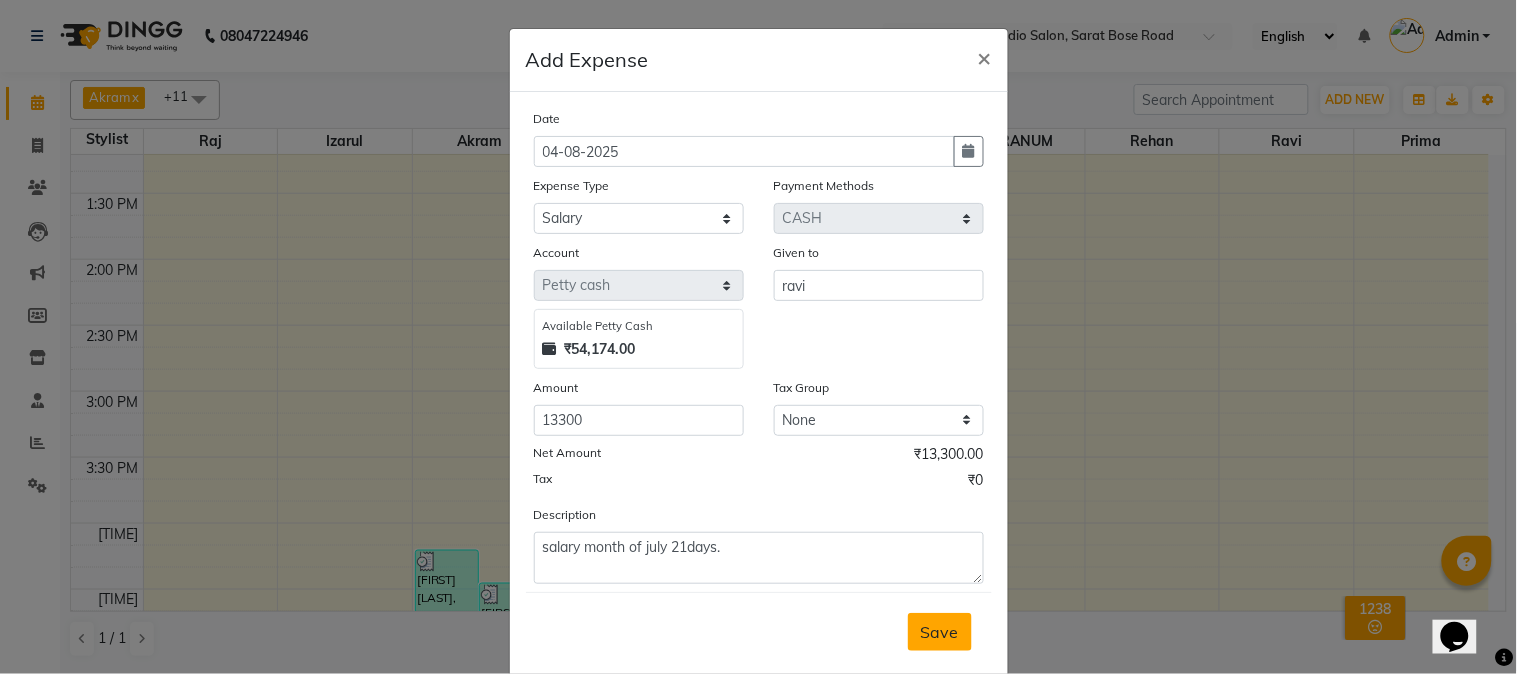 click on "Save" at bounding box center [940, 632] 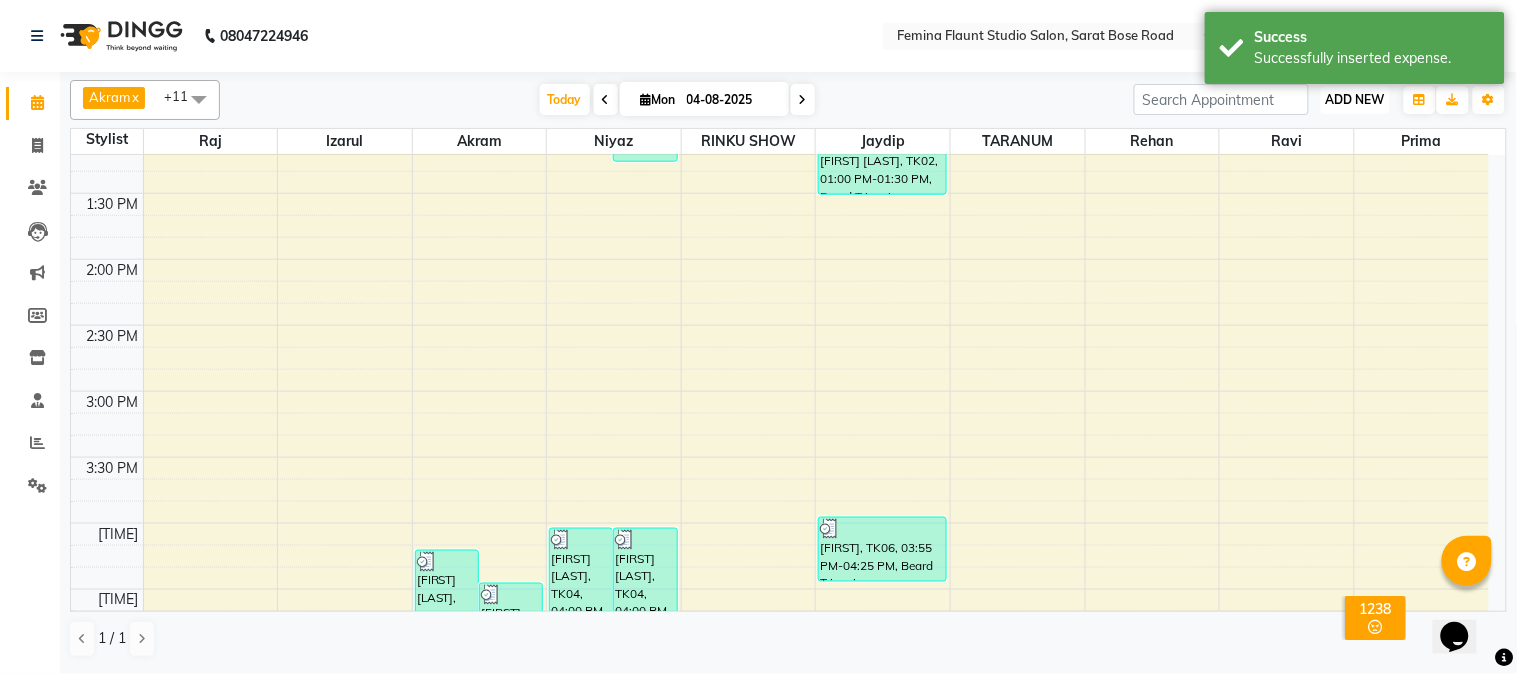 click on "ADD NEW" at bounding box center [1355, 99] 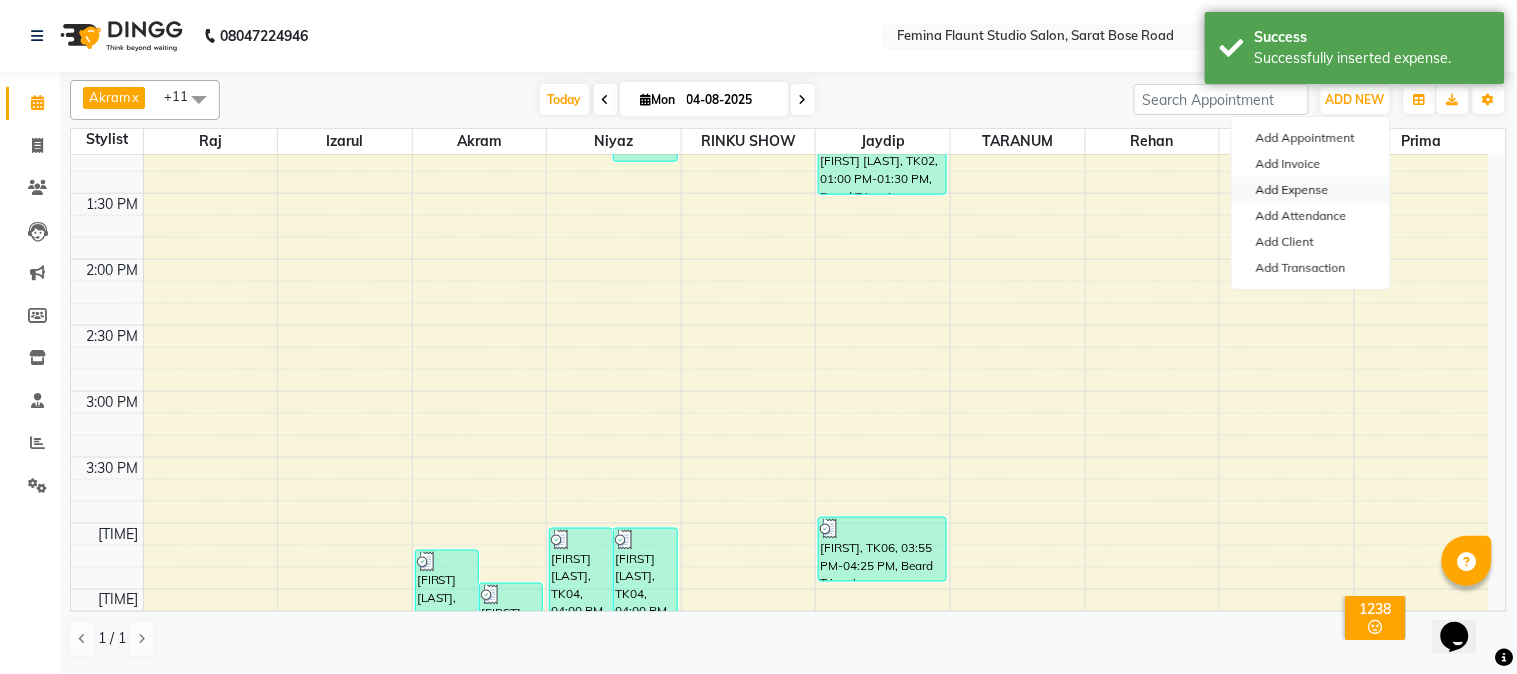 click on "Add Expense" at bounding box center (1311, 190) 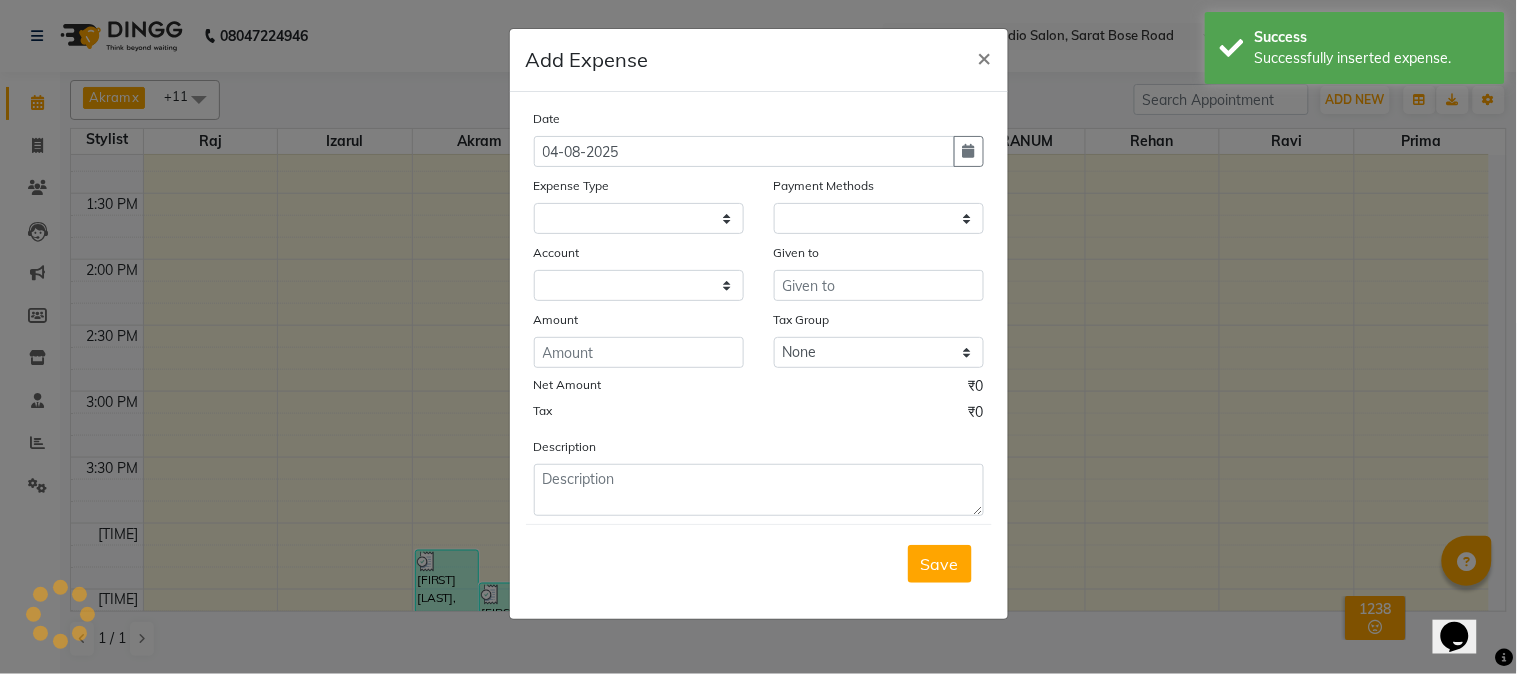 select 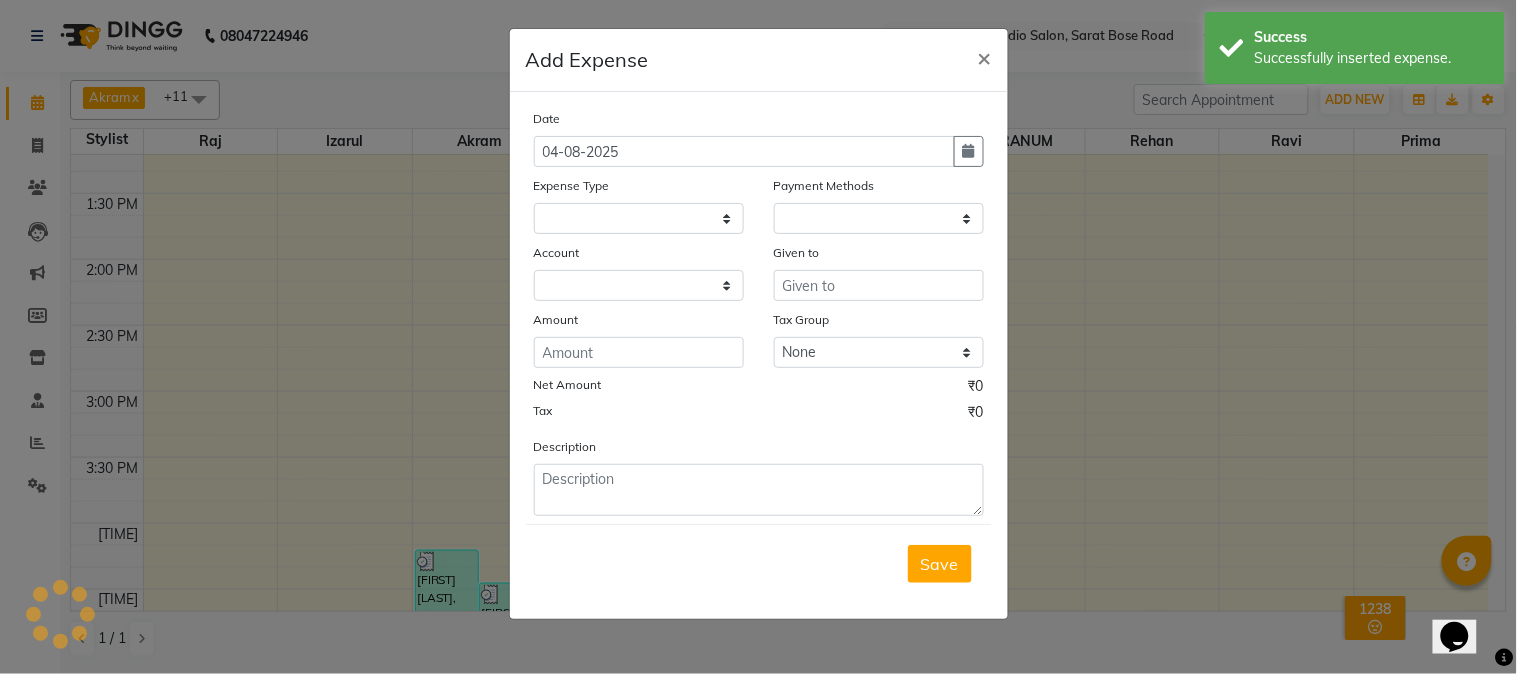 select on "4140" 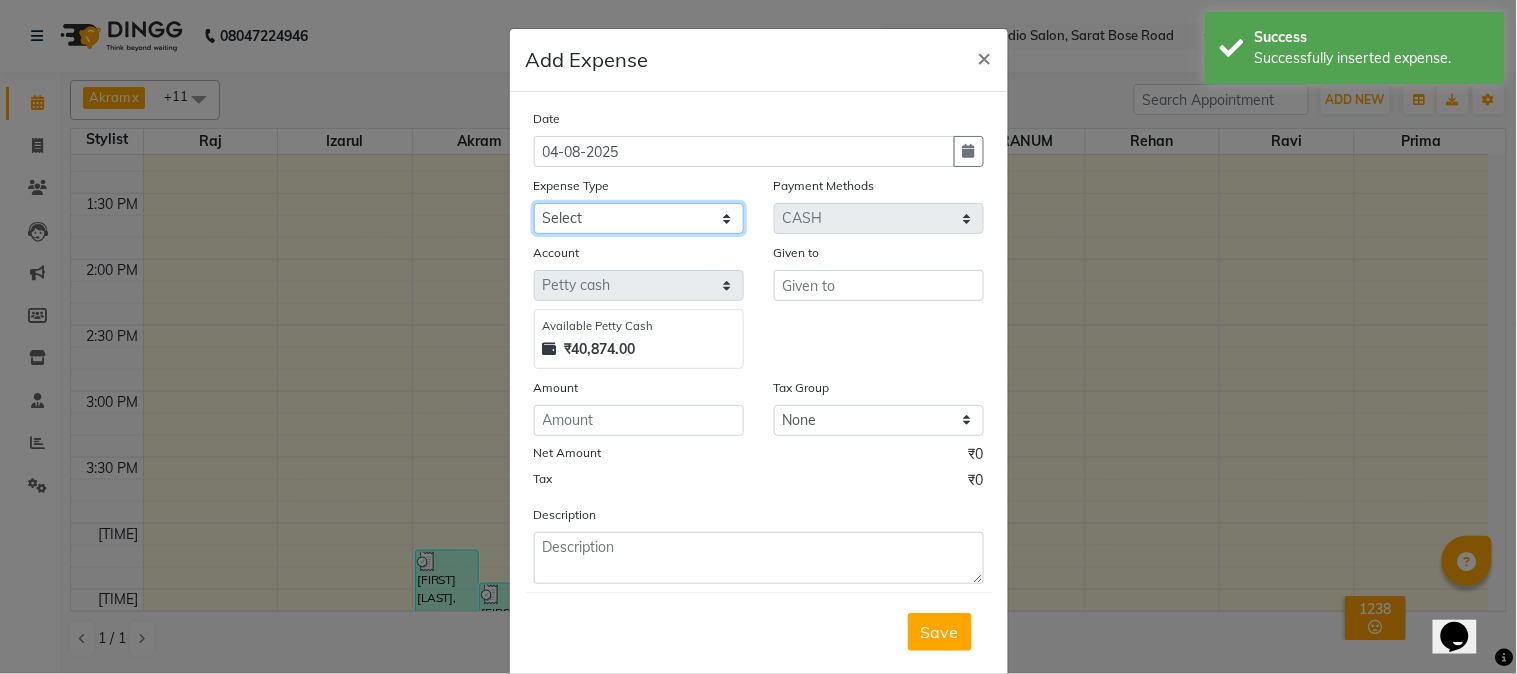 click on "Select Advance Salary Car Parking Charges Cash transfer to bank Cash Transfer to Owner Client Snacks Electricity Incentive Laundry Marketing Miscellaneous Other Pantry Salary Staff Snacks Tea & Refreshment Transgender Water" 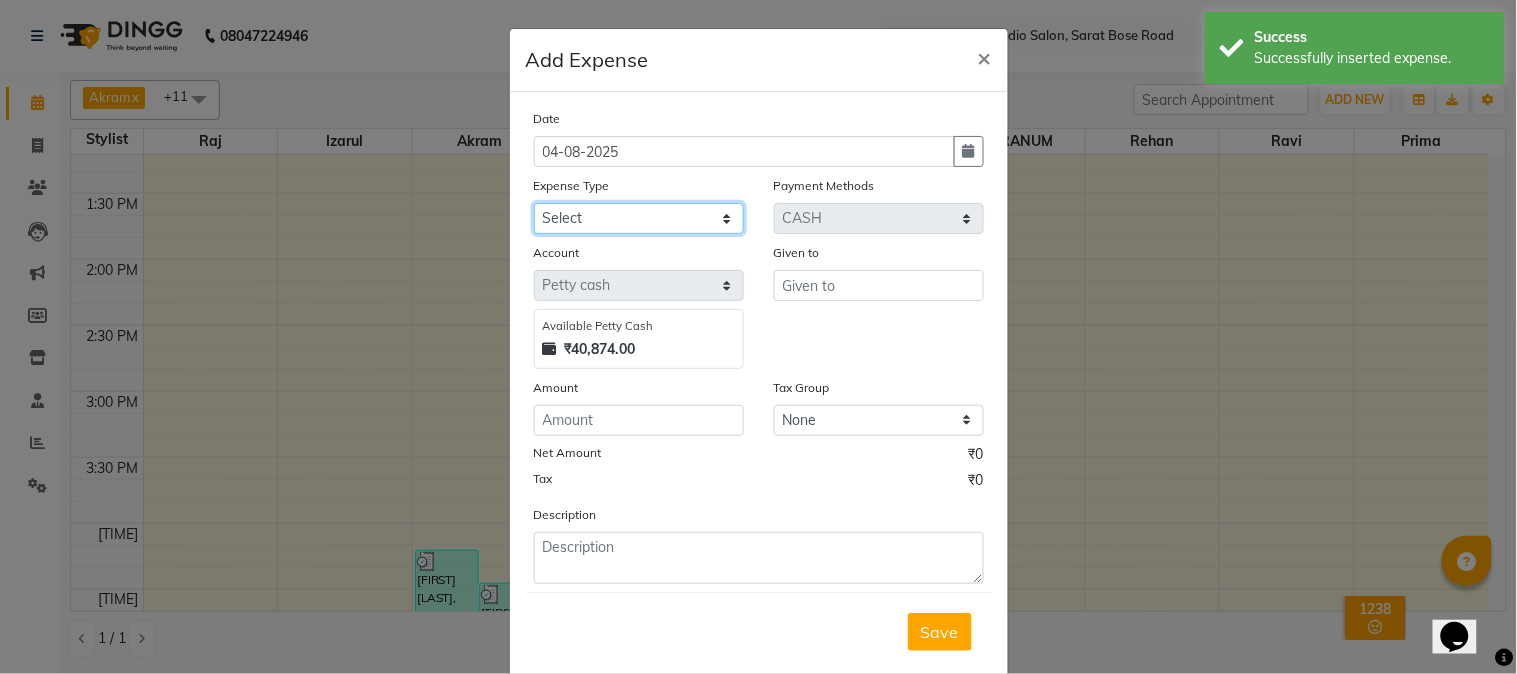 select on "9794" 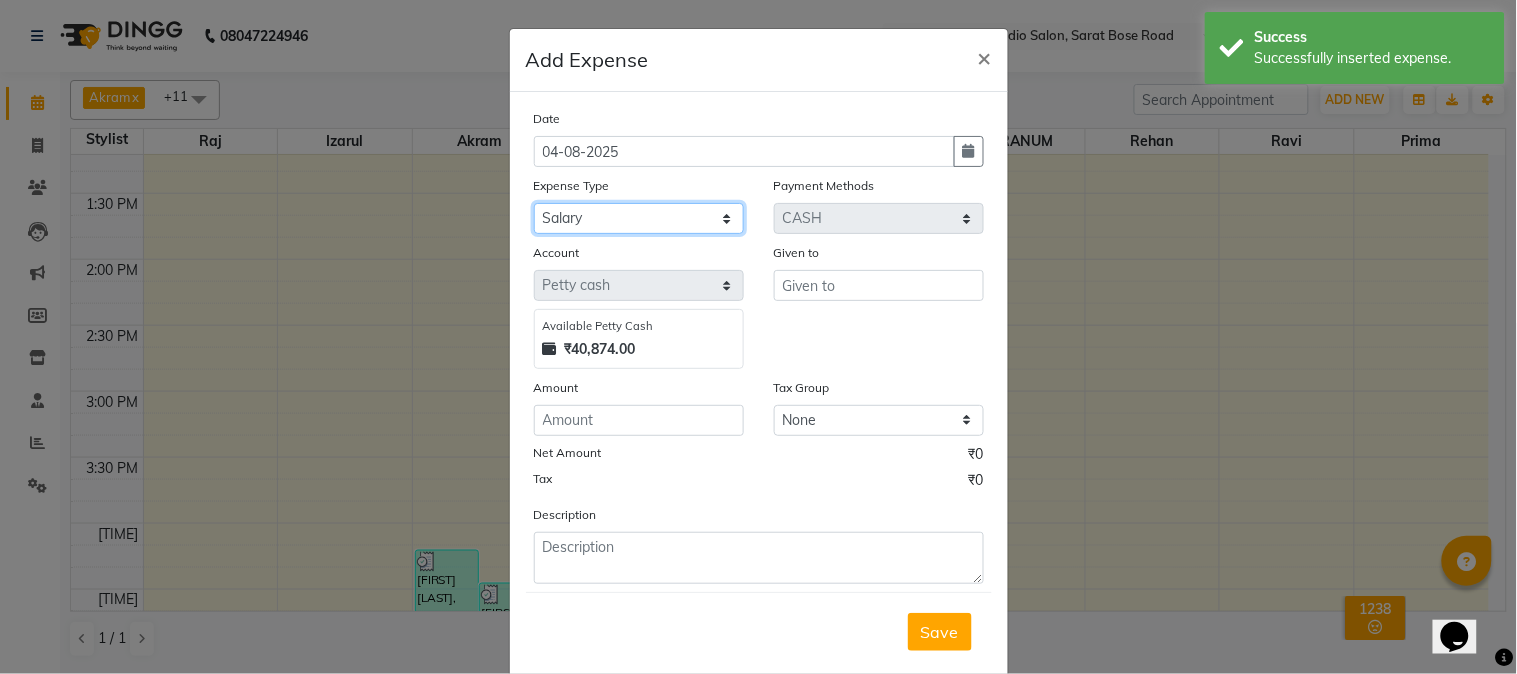 click on "Select Advance Salary Car Parking Charges Cash transfer to bank Cash Transfer to Owner Client Snacks Electricity Incentive Laundry Marketing Miscellaneous Other Pantry Salary Staff Snacks Tea & Refreshment Transgender Water" 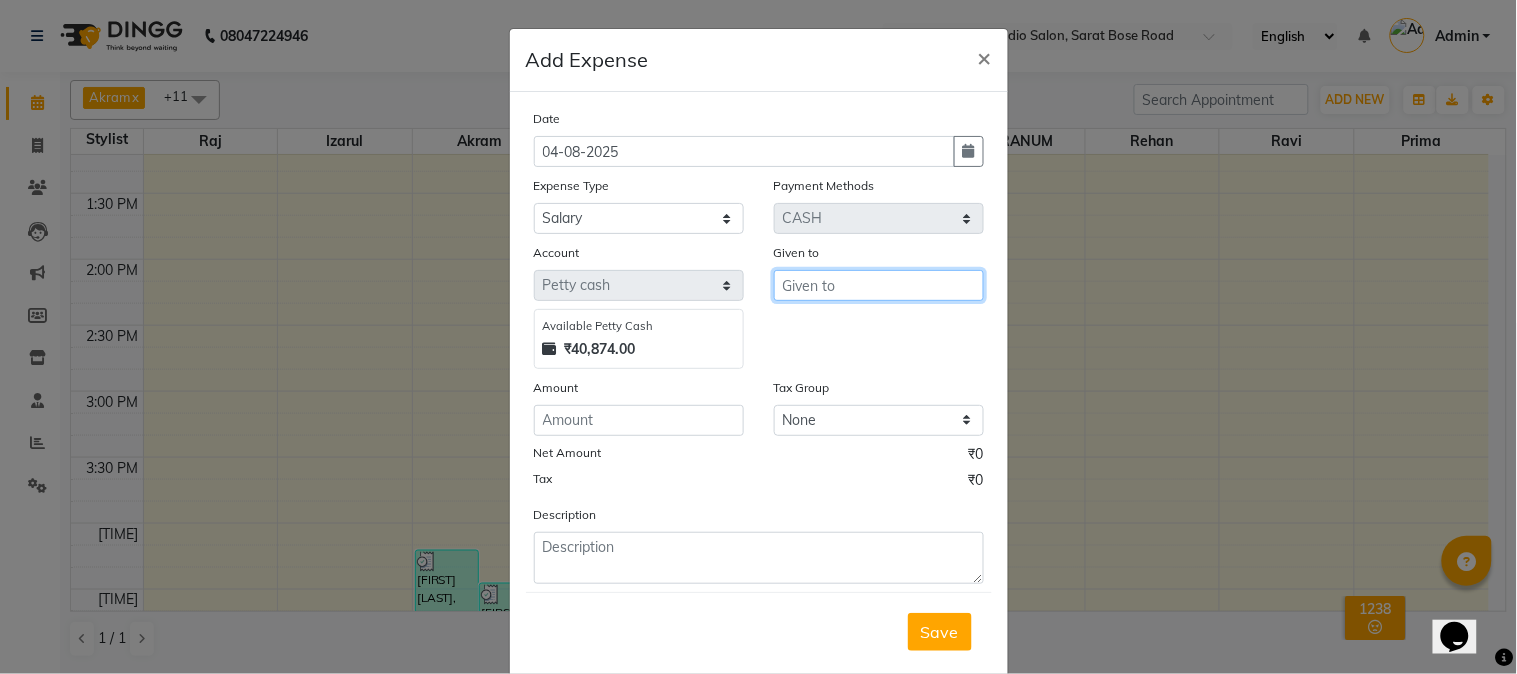 click at bounding box center (879, 285) 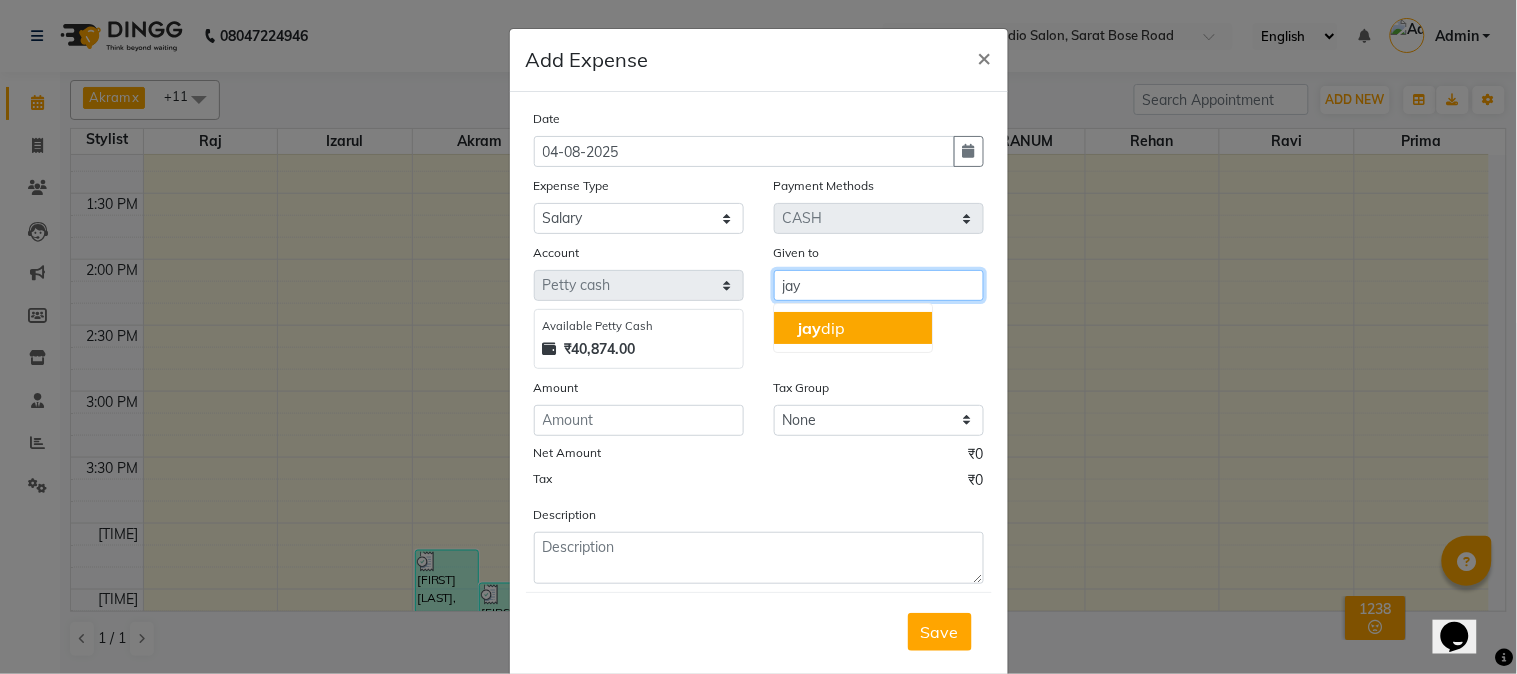 click on "jay" 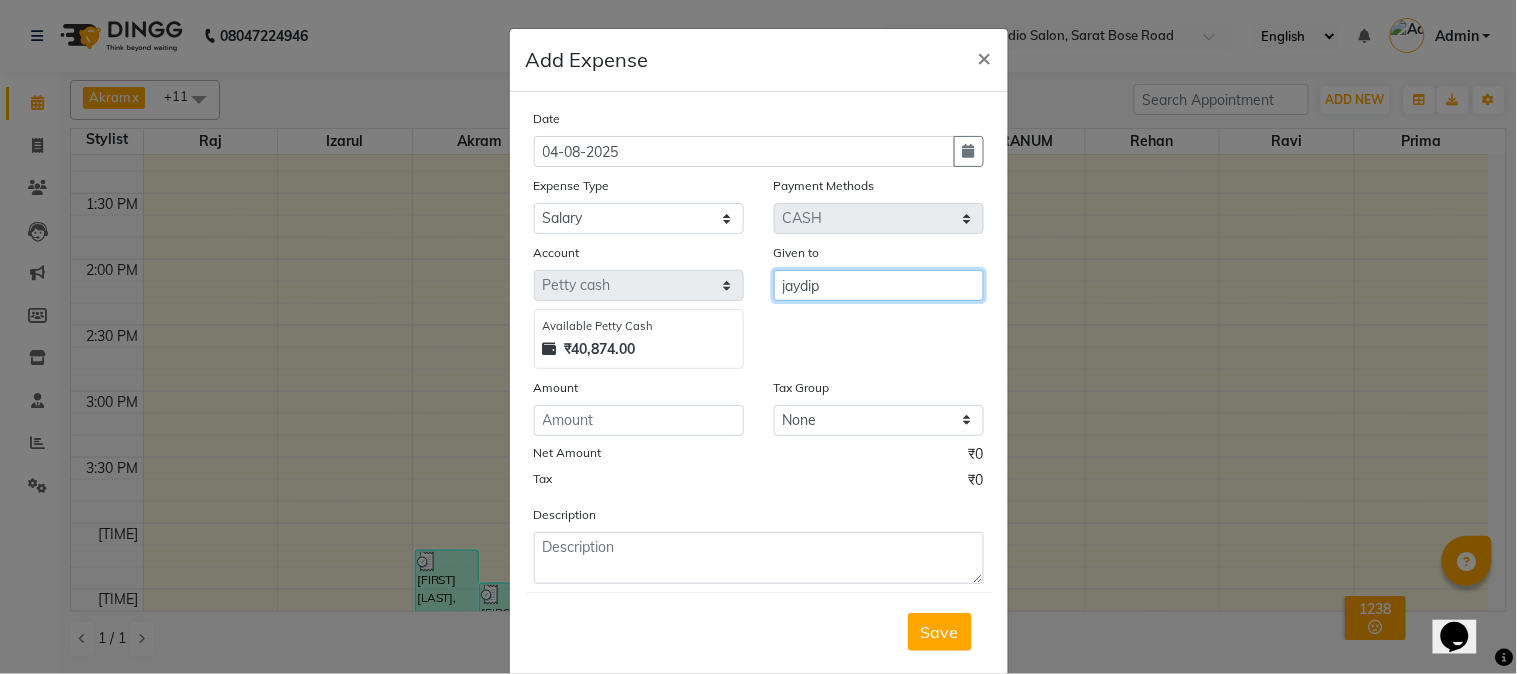 type on "jaydip" 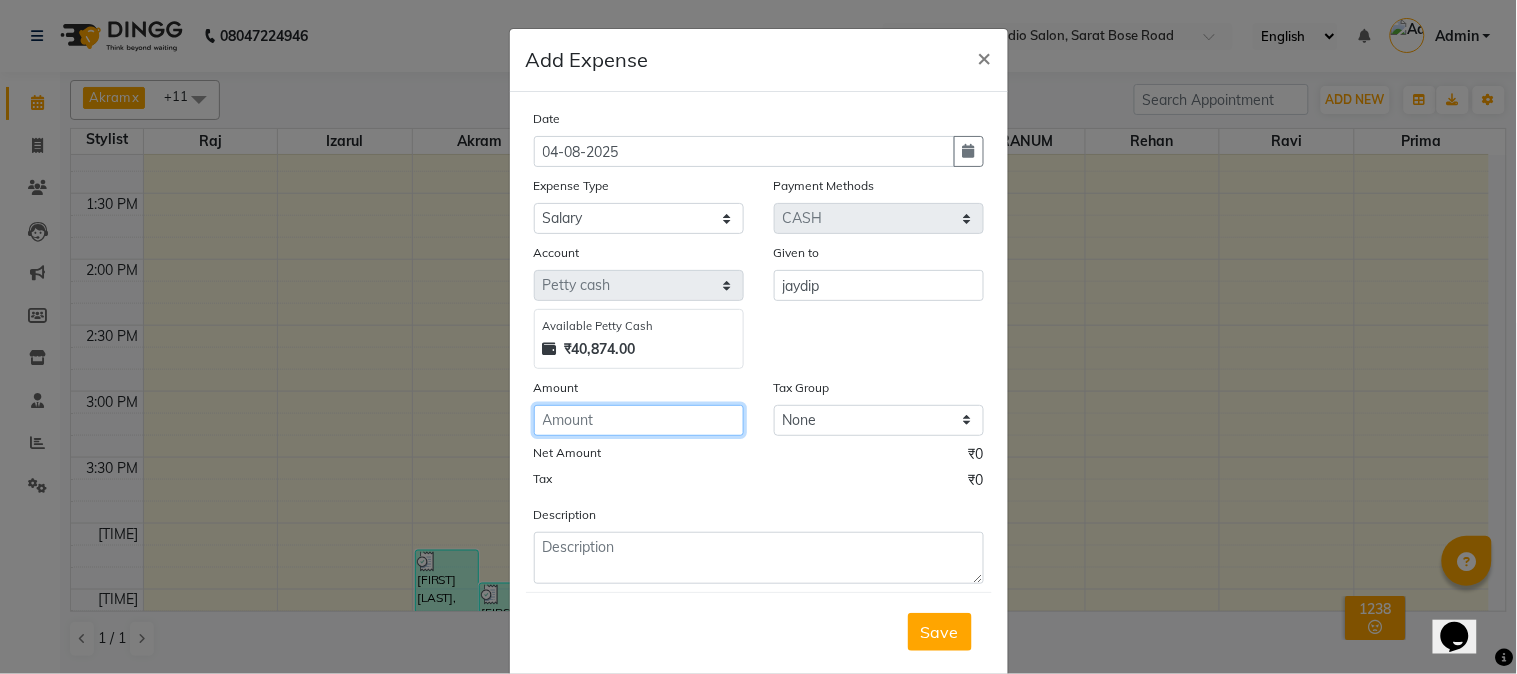 click 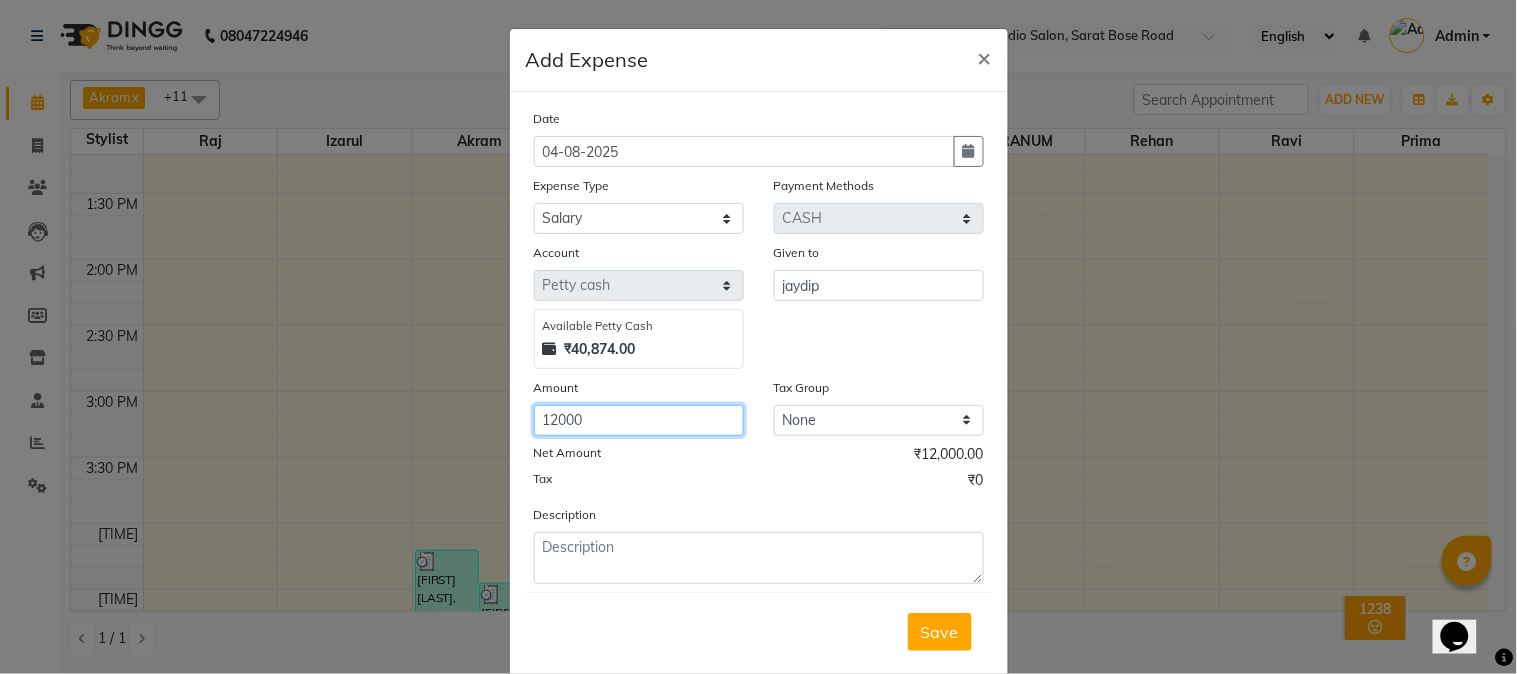 type on "12000" 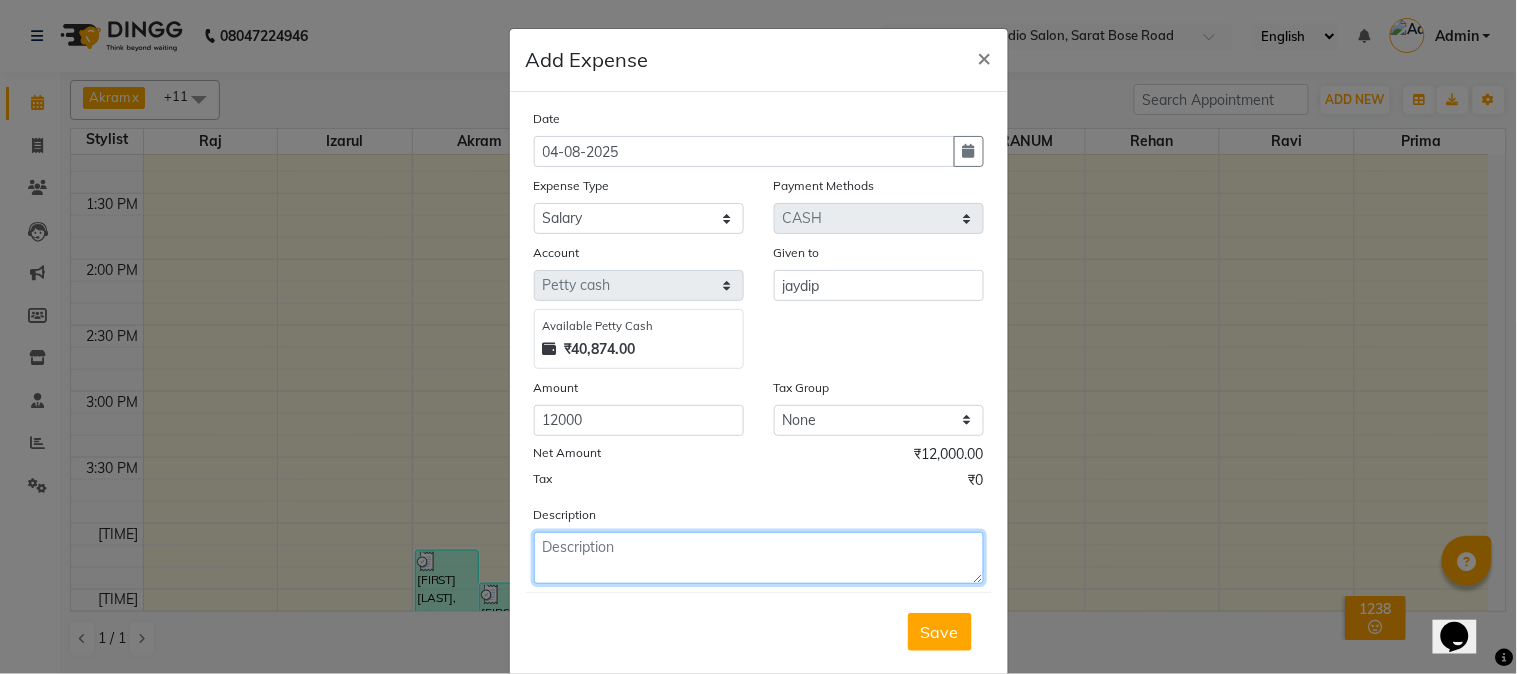 click 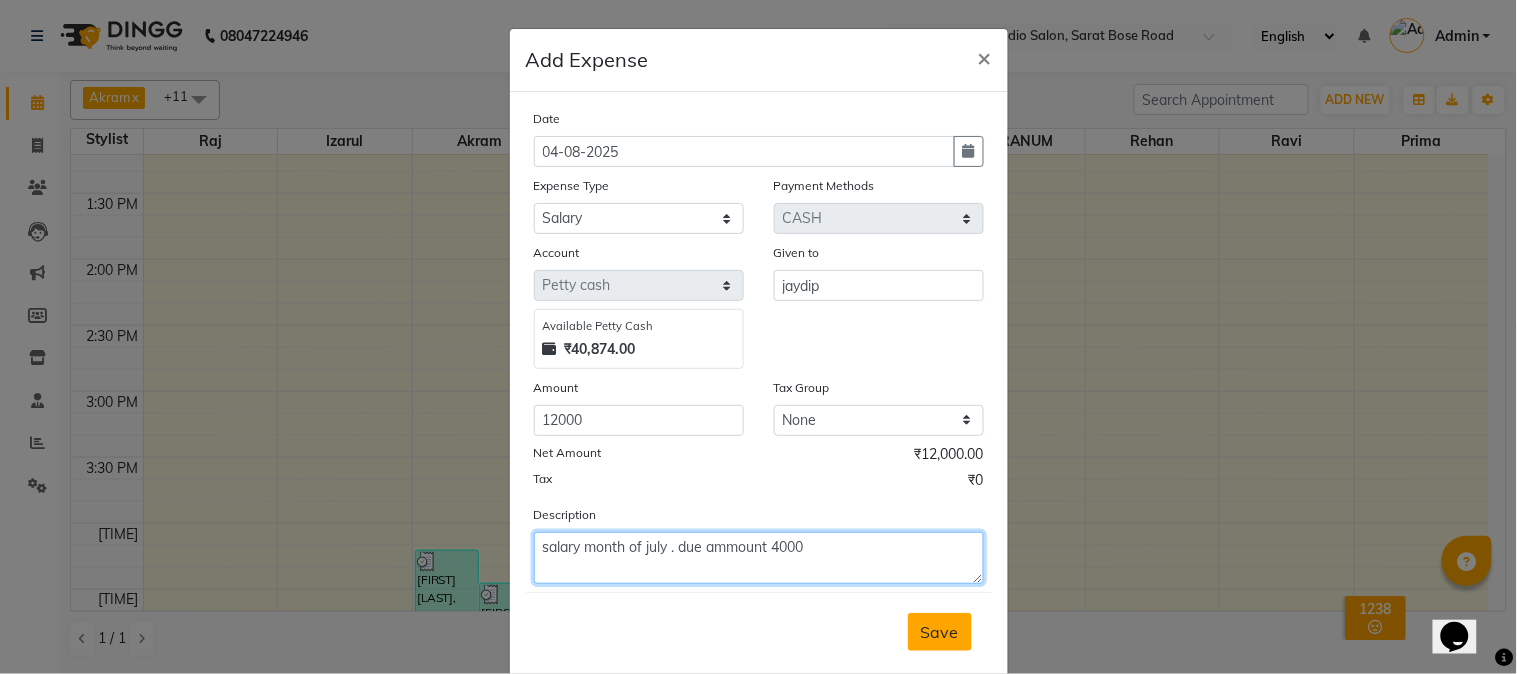 type on "salary month of july . due ammount 4000" 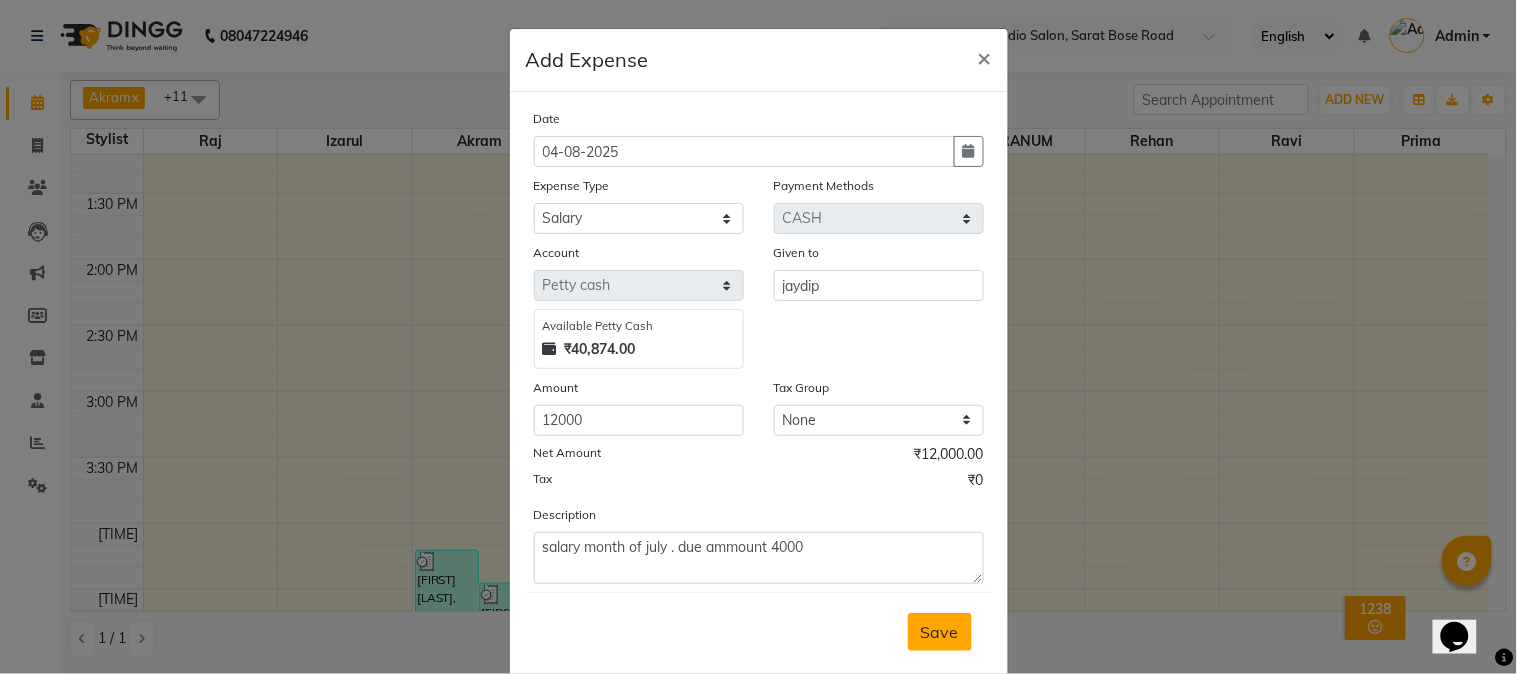 click on "Save" at bounding box center (940, 632) 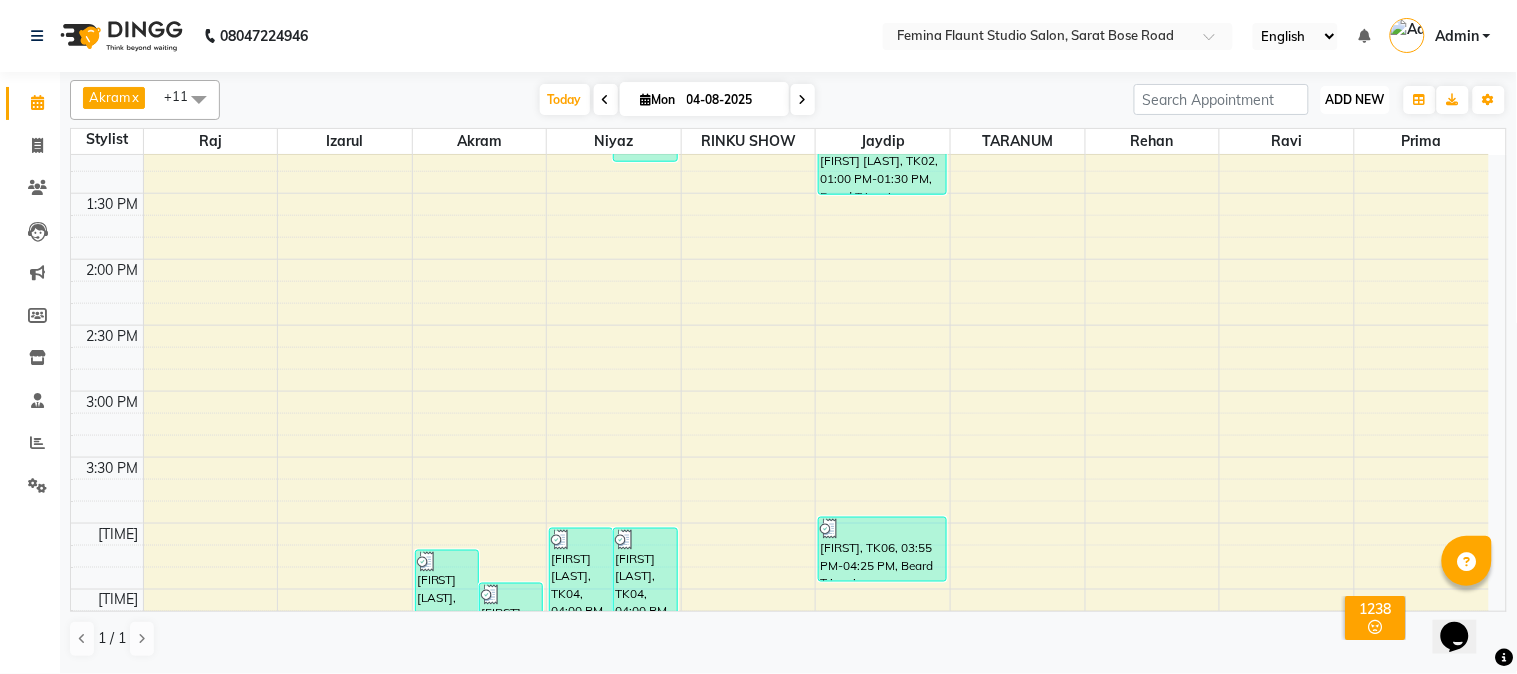 click on "ADD NEW" at bounding box center (1355, 99) 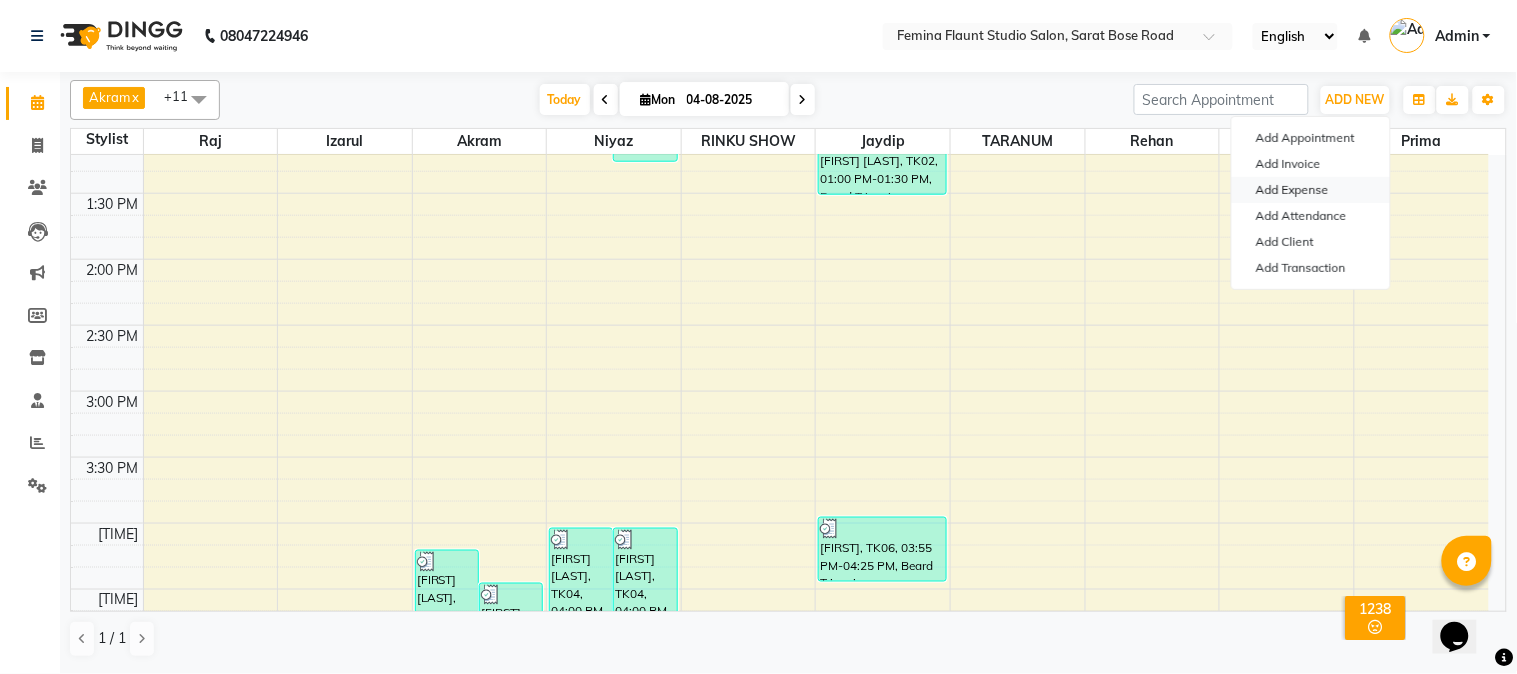 click on "Add Expense" at bounding box center [1311, 190] 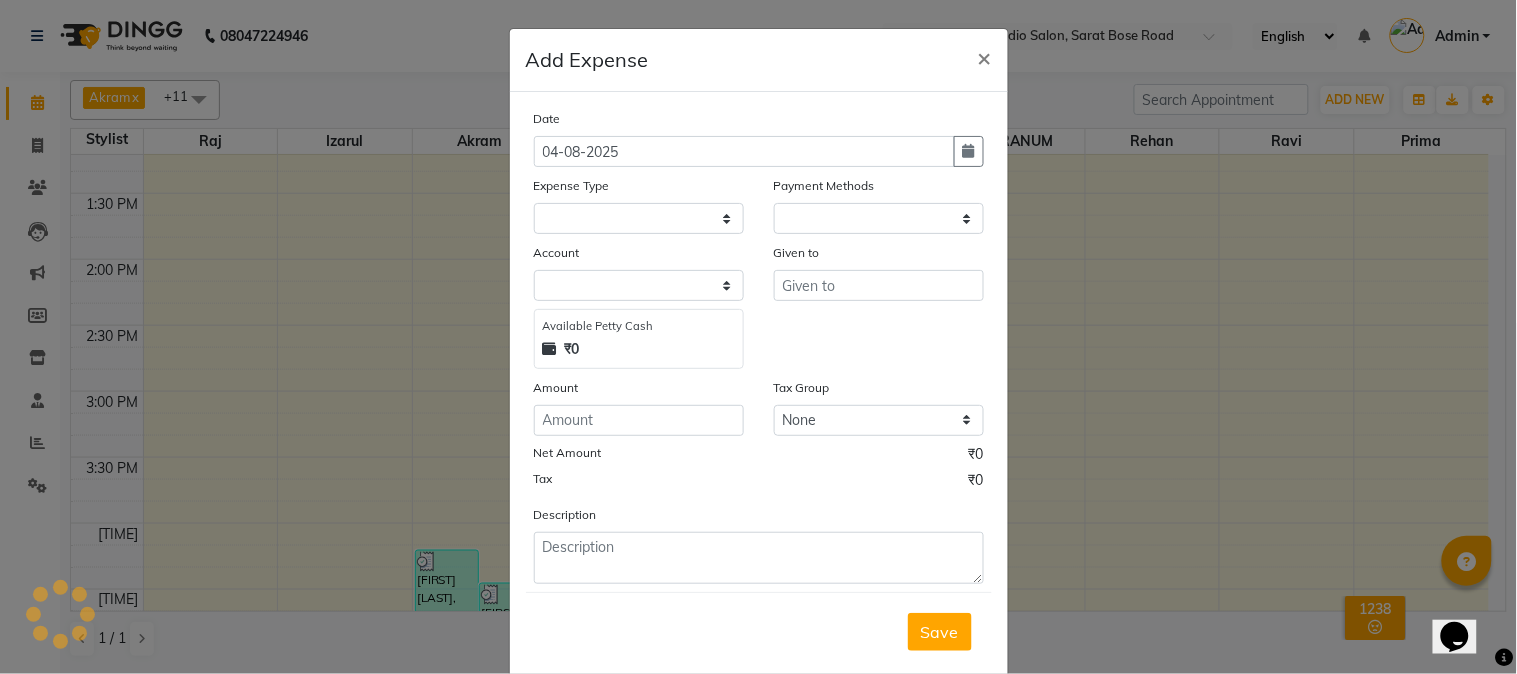 select on "1" 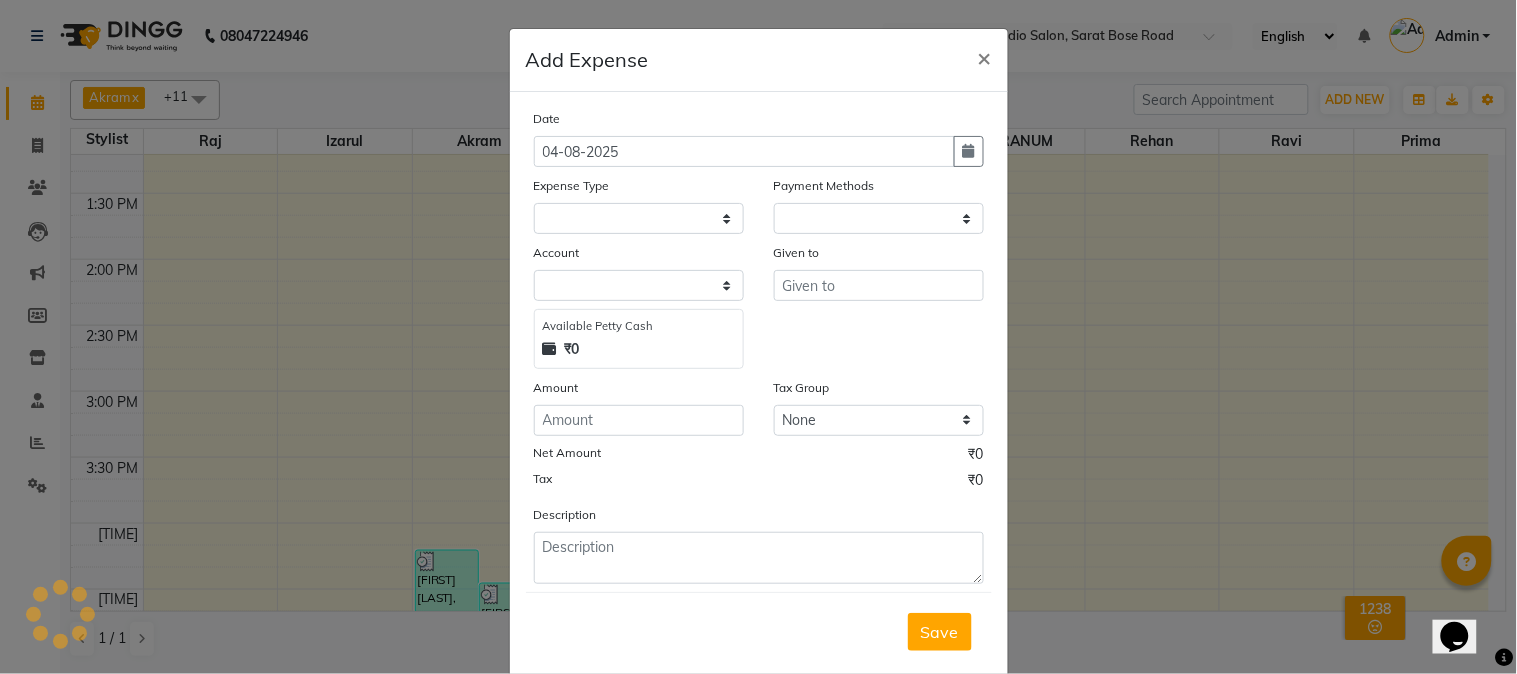 select on "4140" 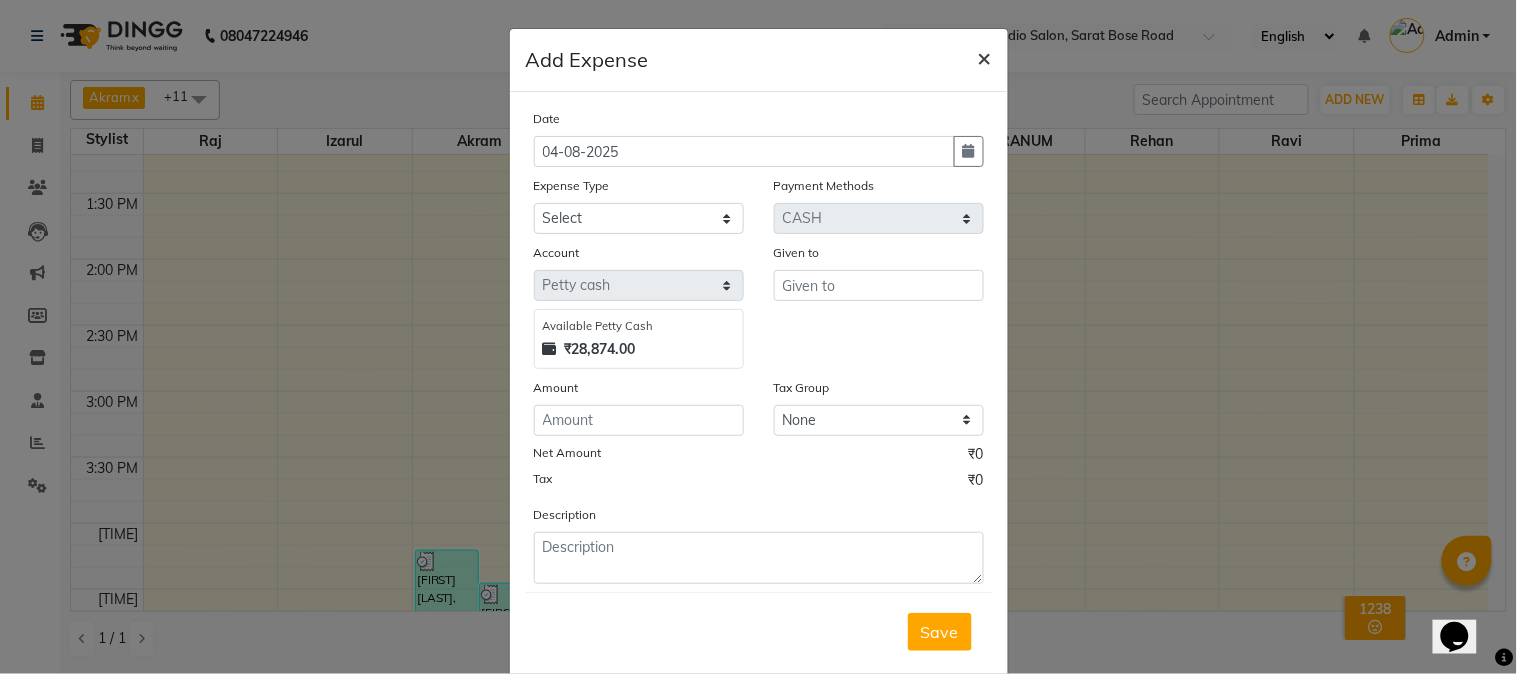 click on "×" 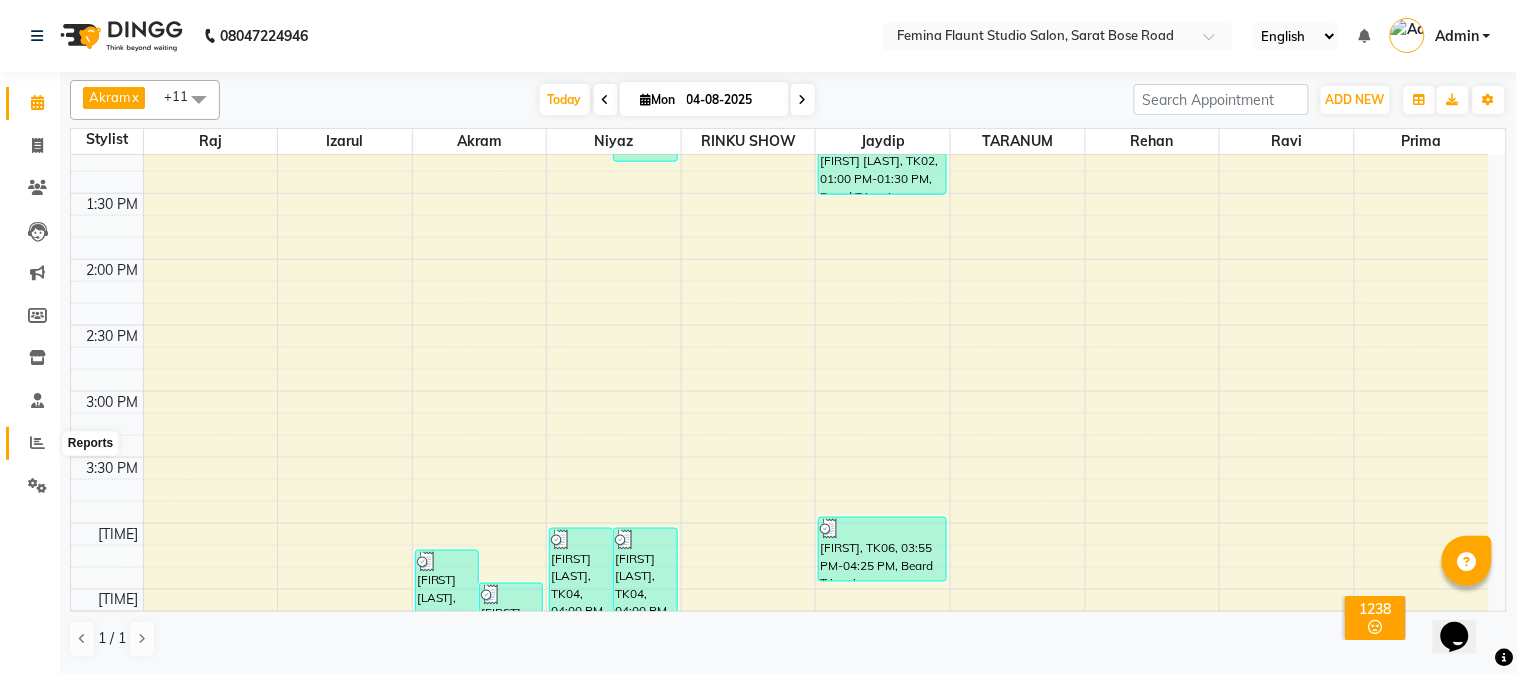 click 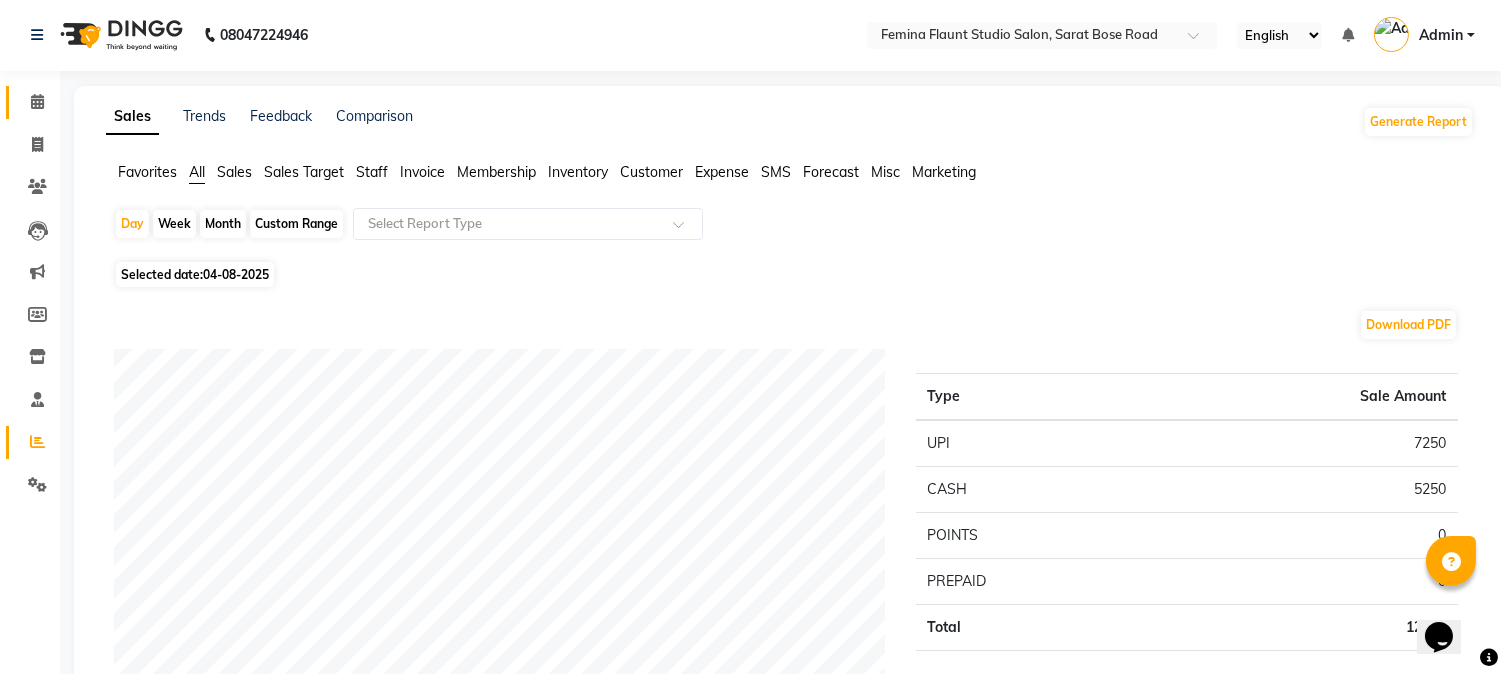 scroll, scrollTop: 0, scrollLeft: 0, axis: both 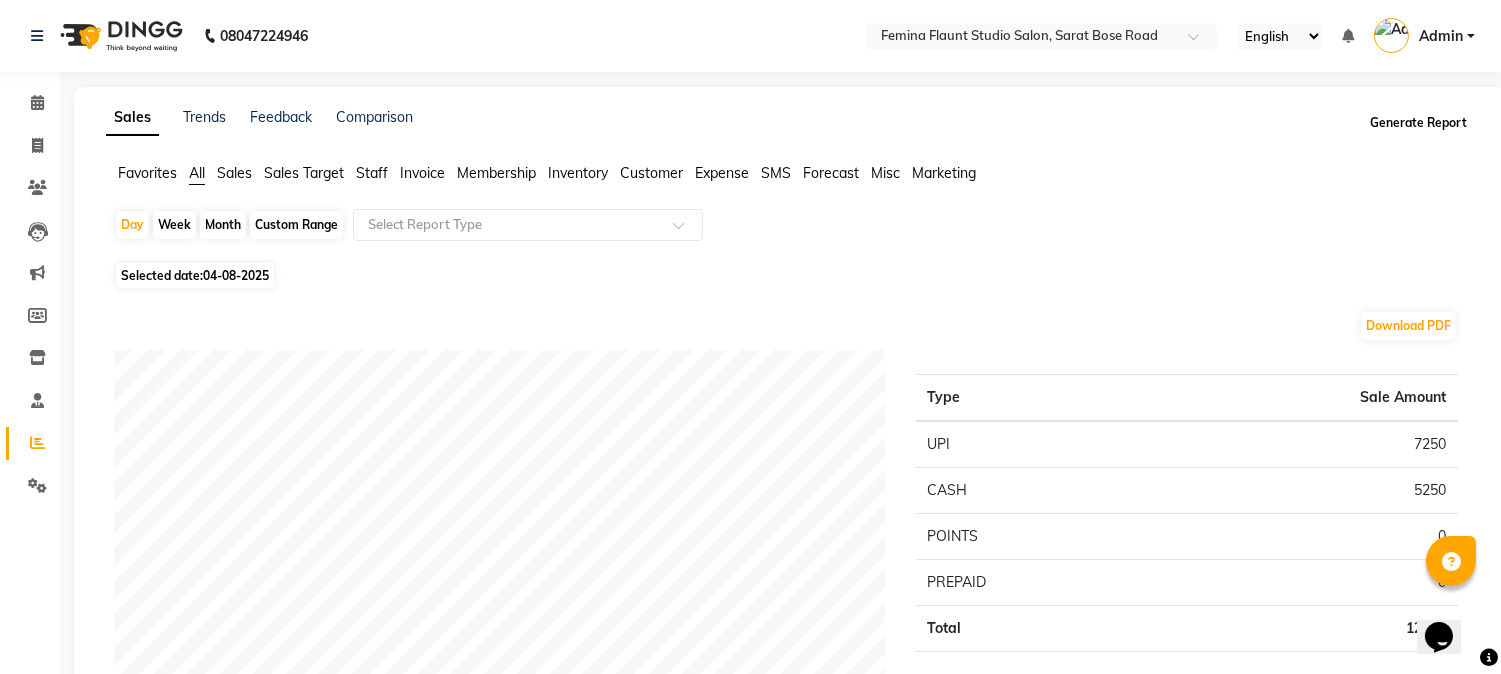 click on "Generate Report" 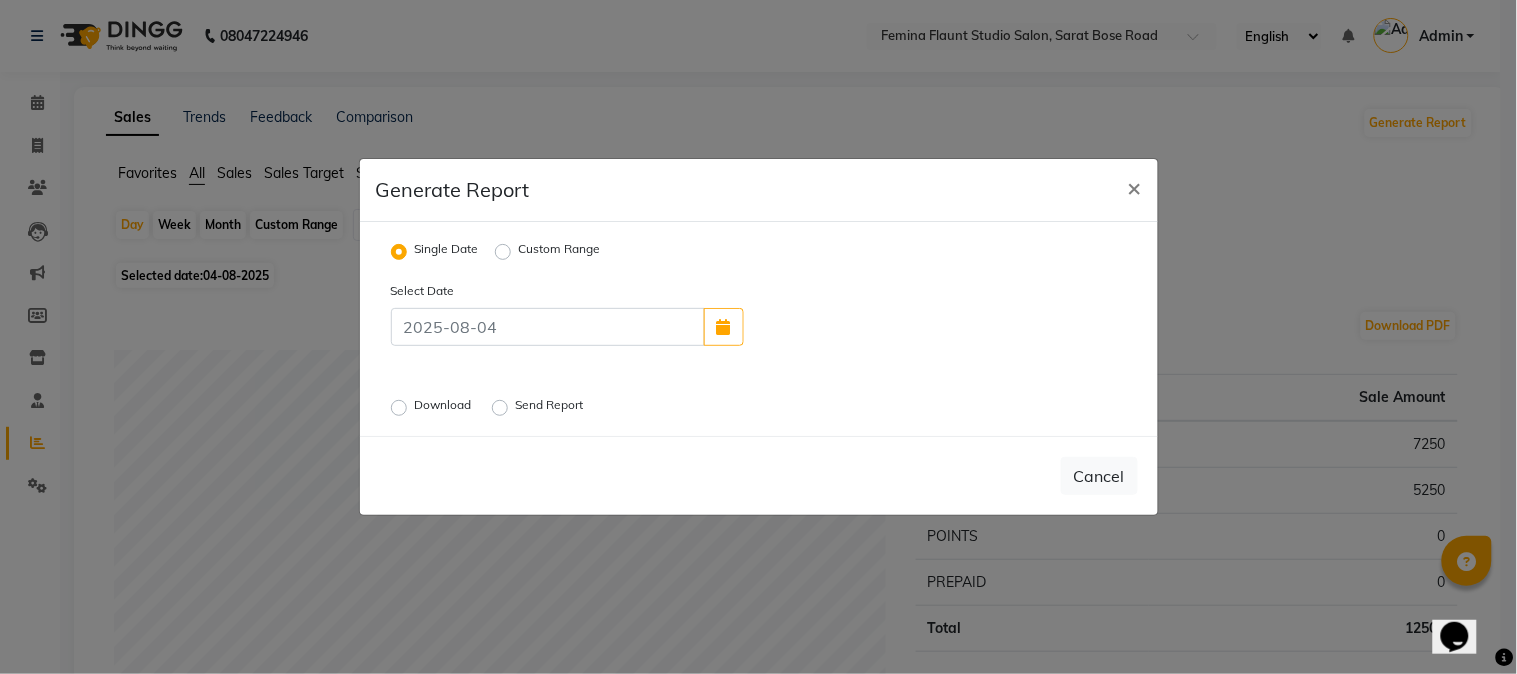 click on "Send Report" 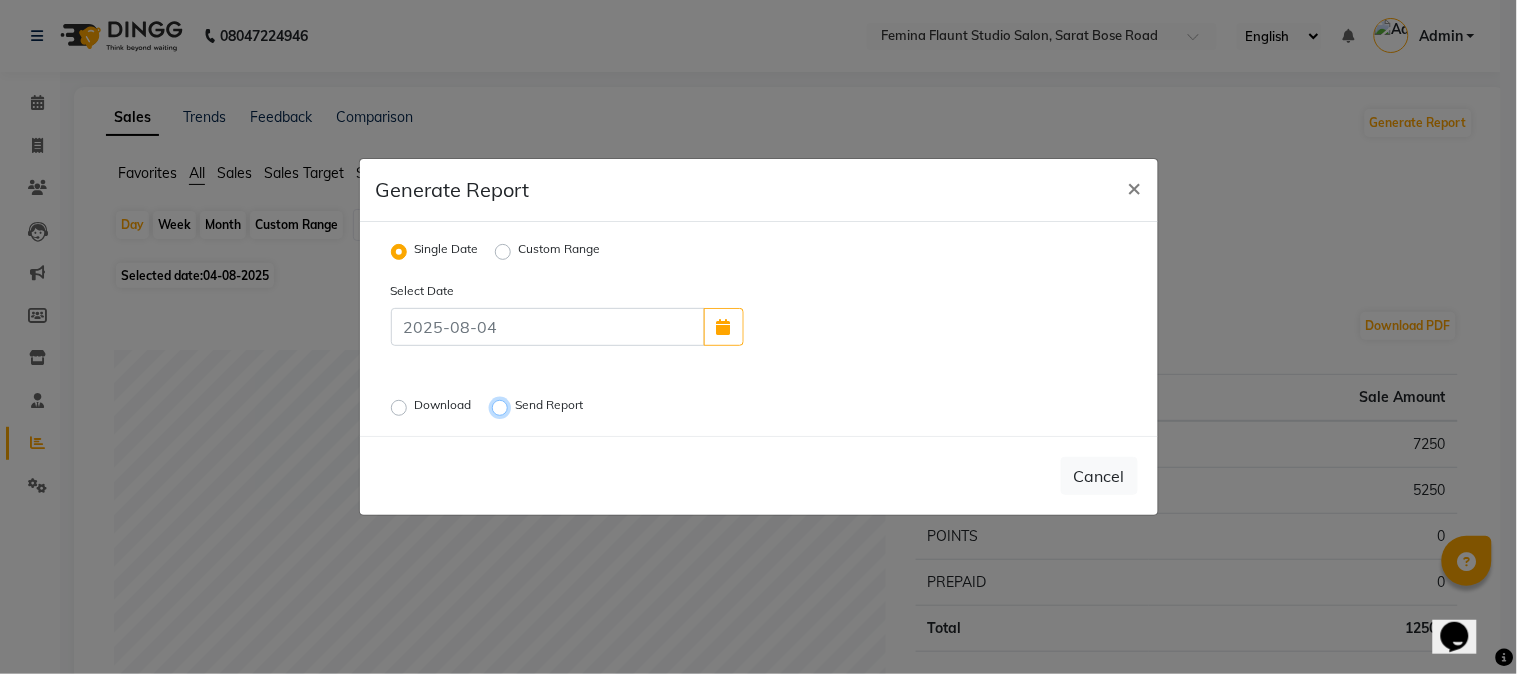 click on "Send Report" at bounding box center (503, 408) 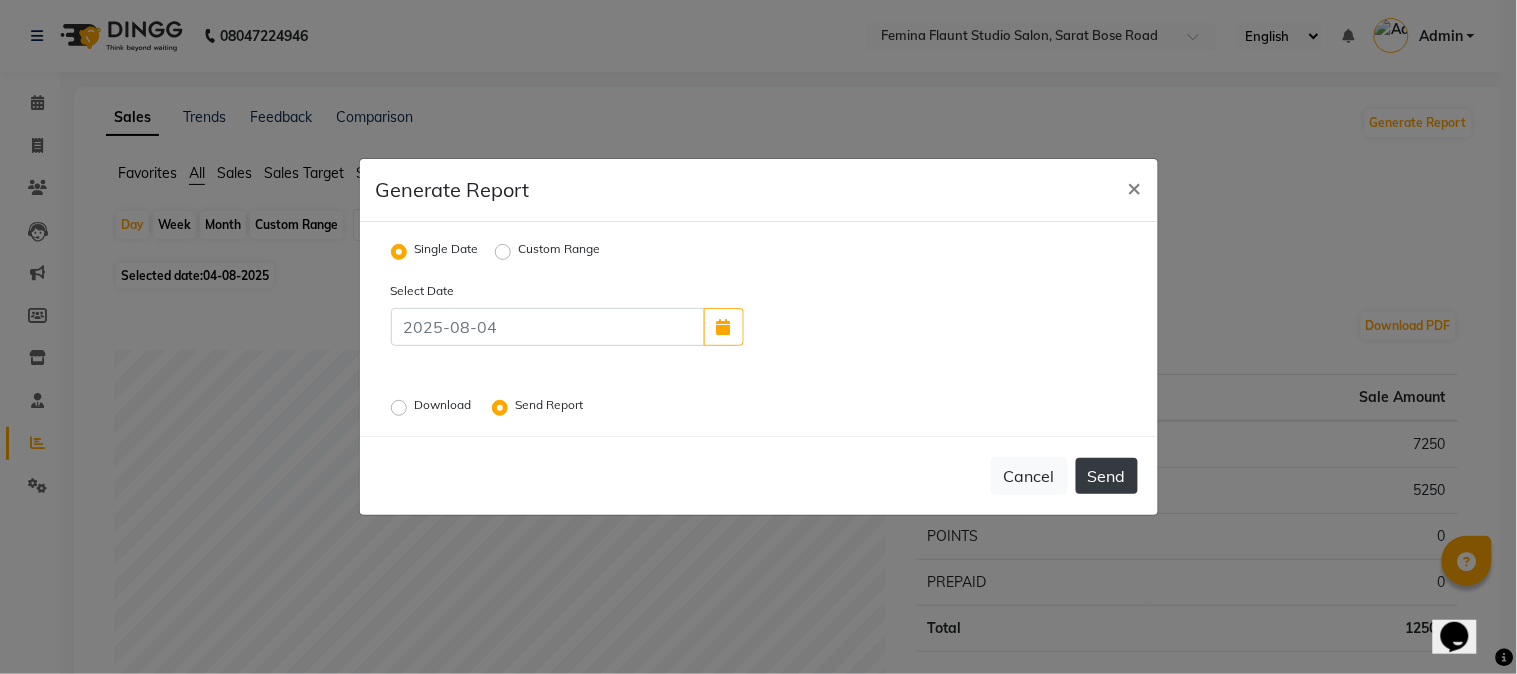 click on "Send" 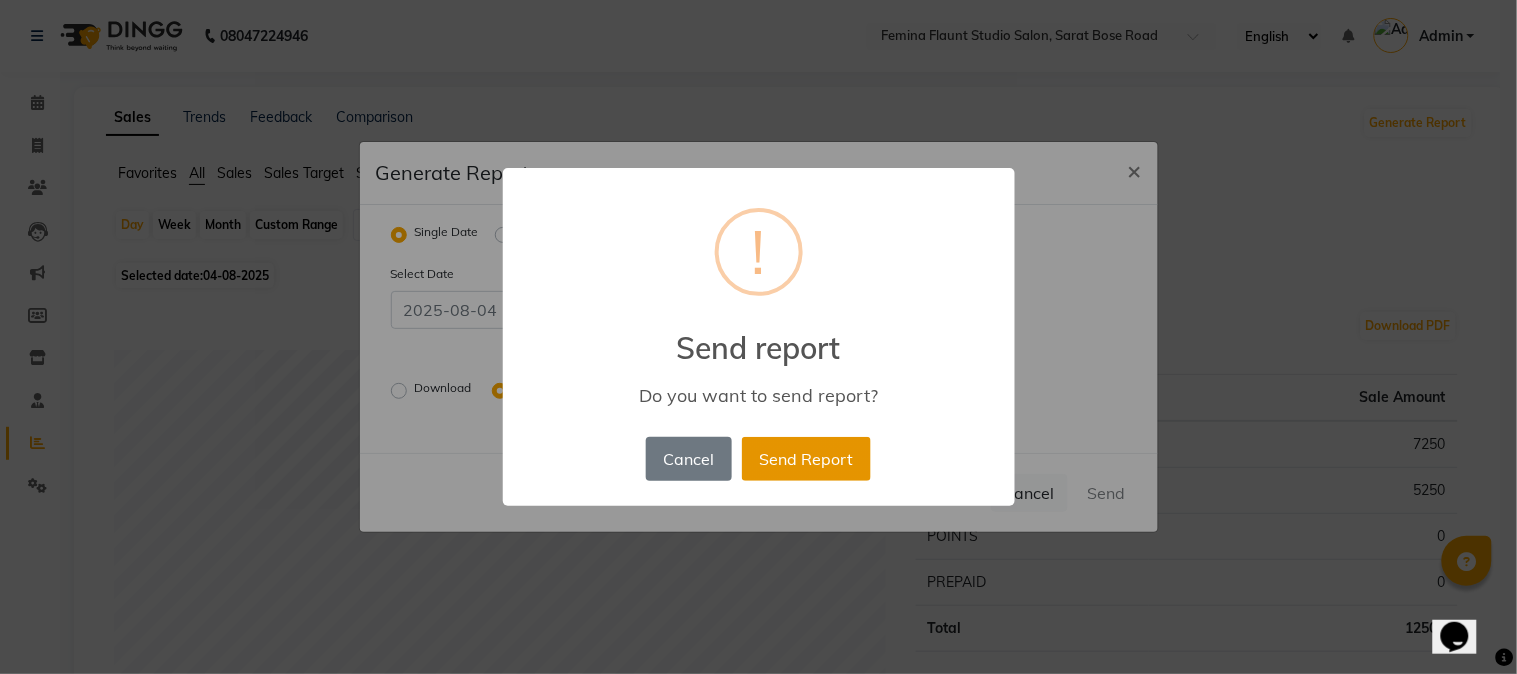 click on "Send Report" at bounding box center (806, 459) 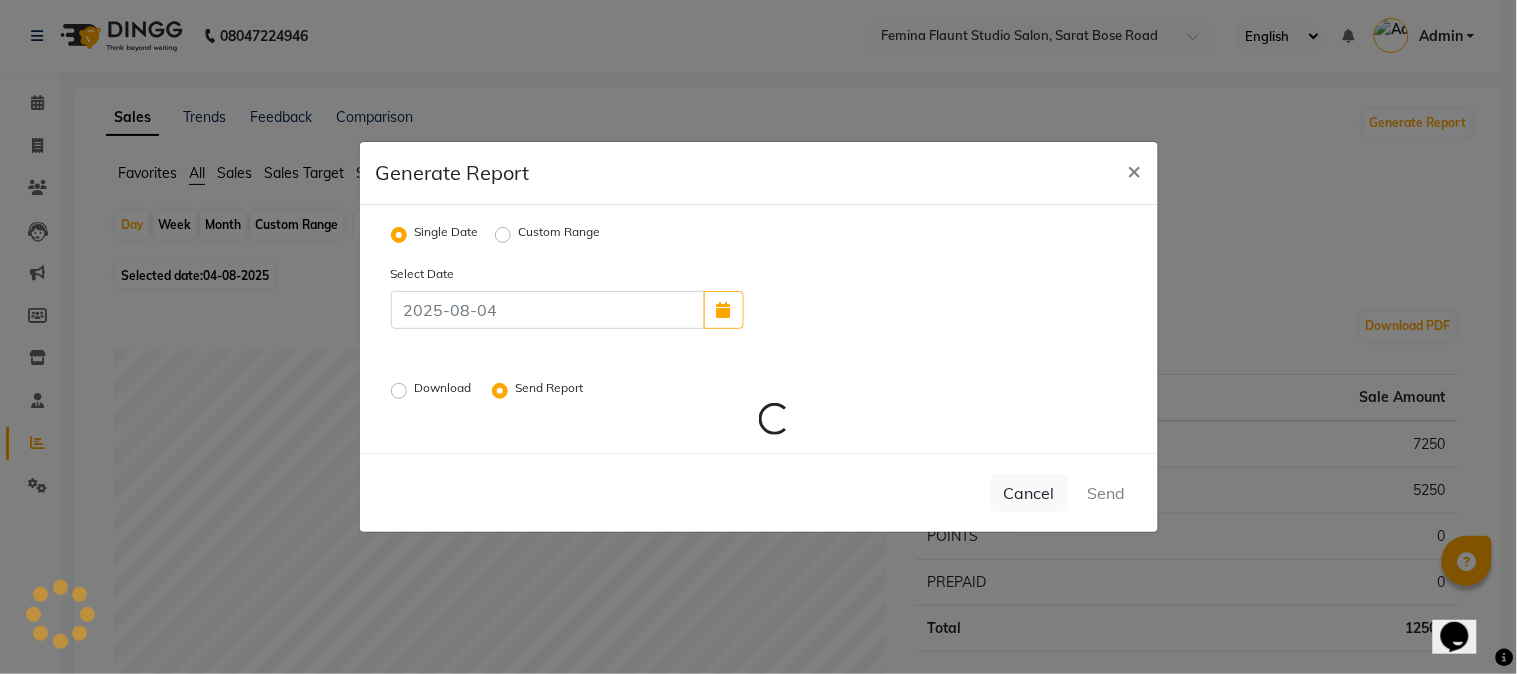 radio on "false" 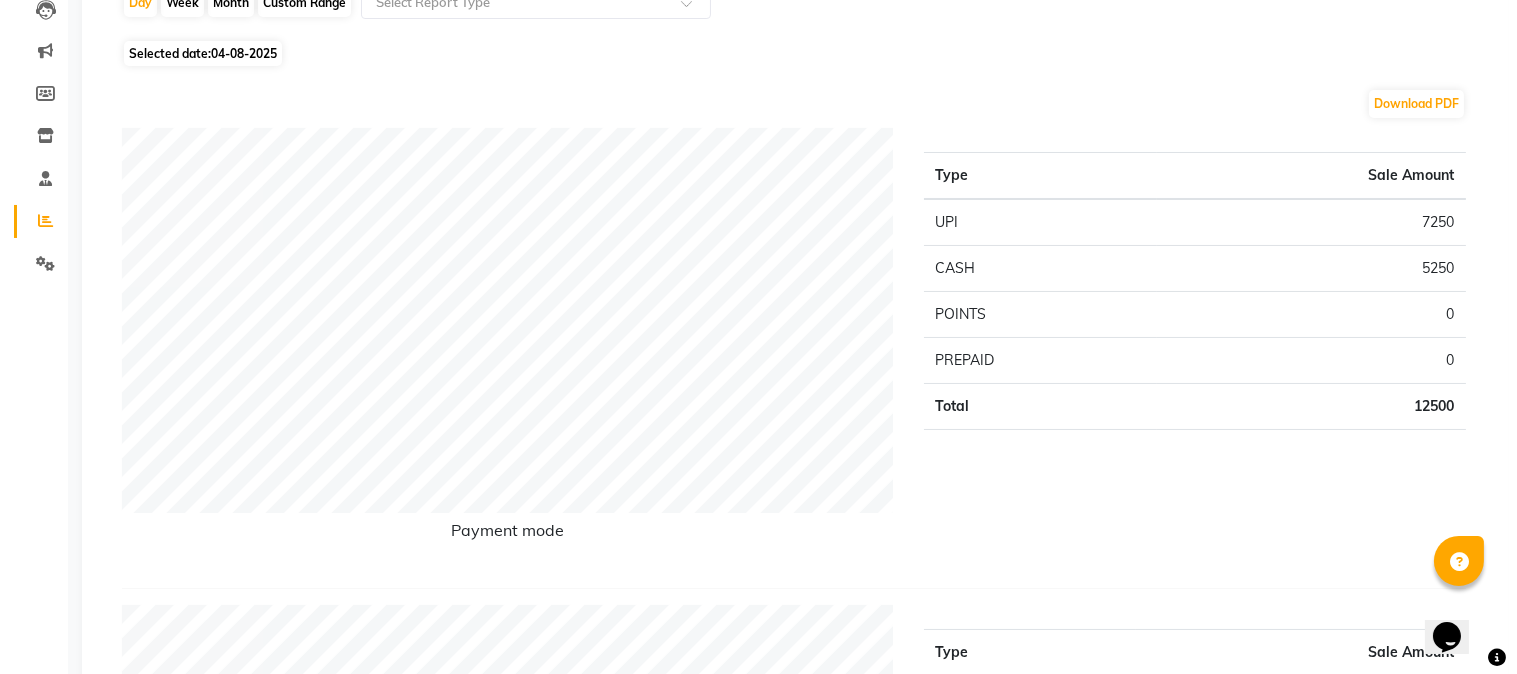scroll, scrollTop: 0, scrollLeft: 0, axis: both 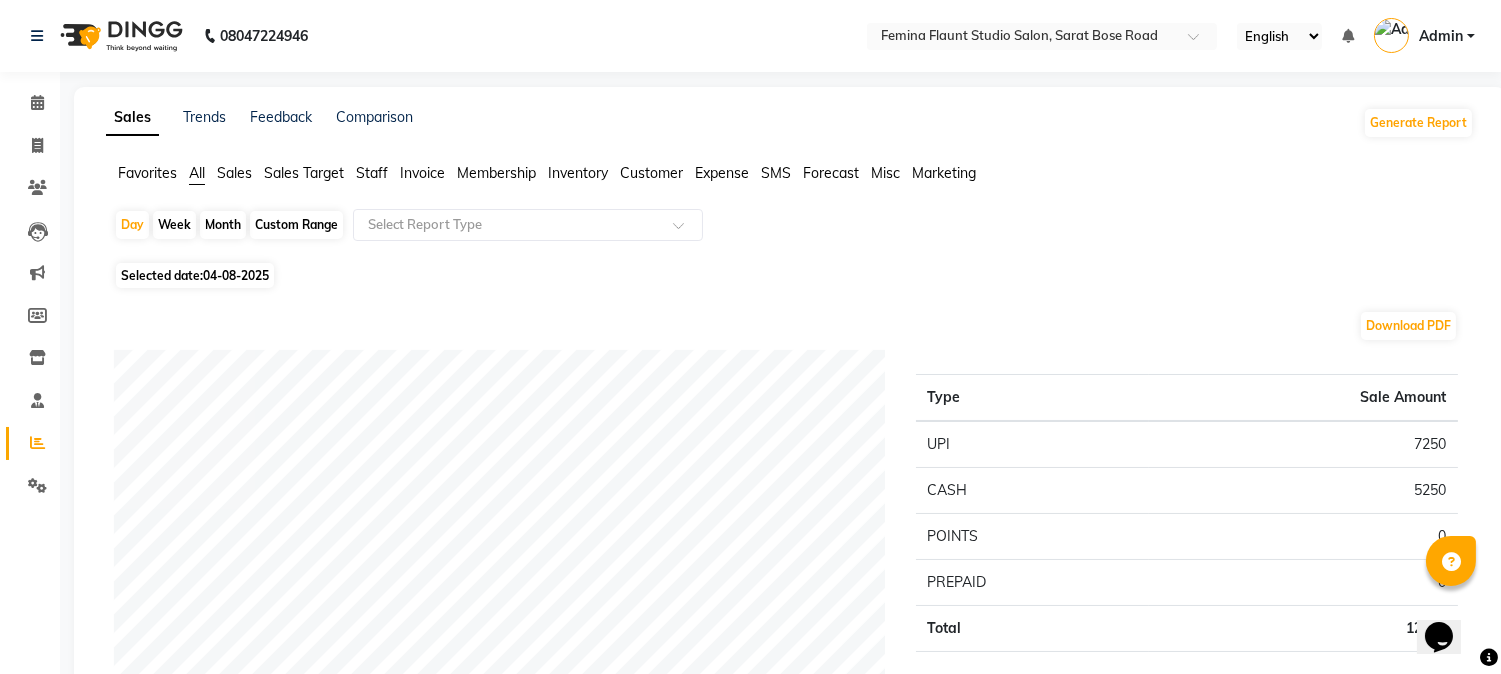 click on "Admin" at bounding box center (1441, 36) 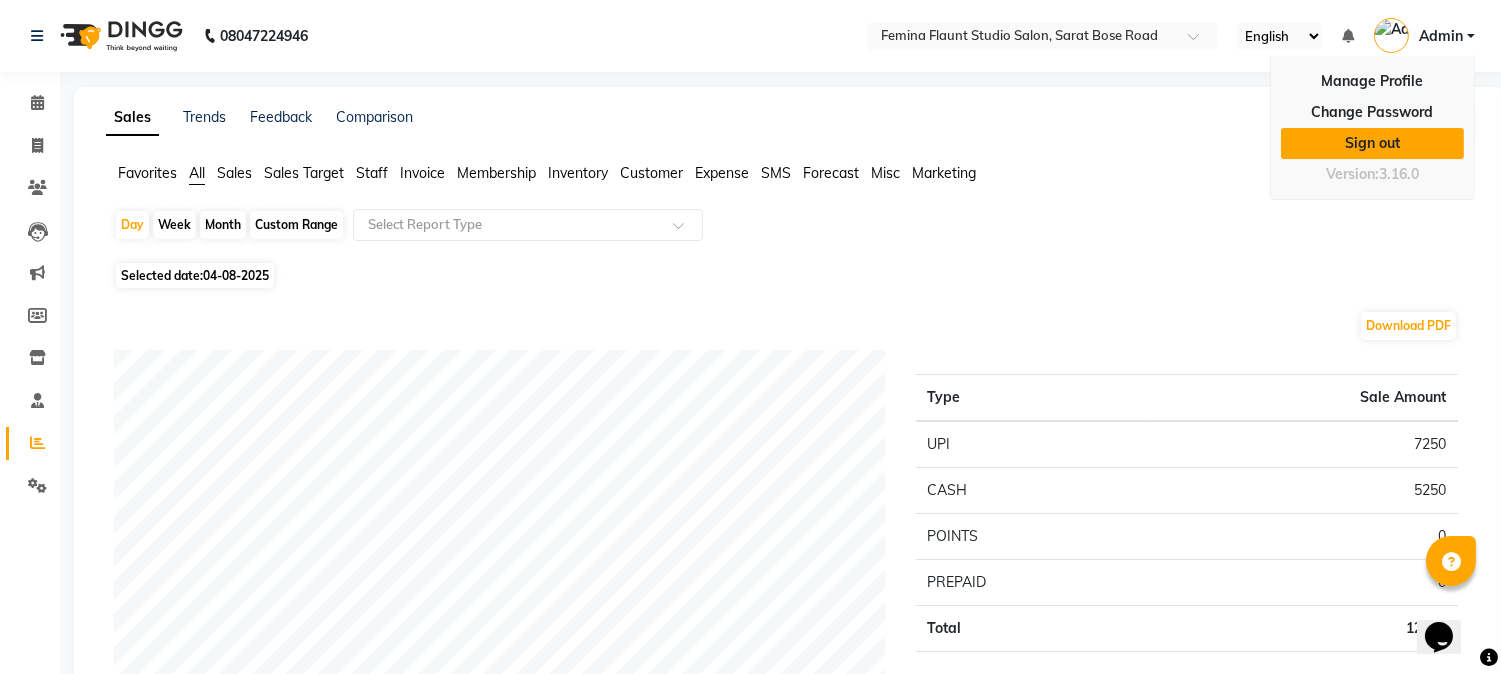 click on "Sign out" at bounding box center (1372, 143) 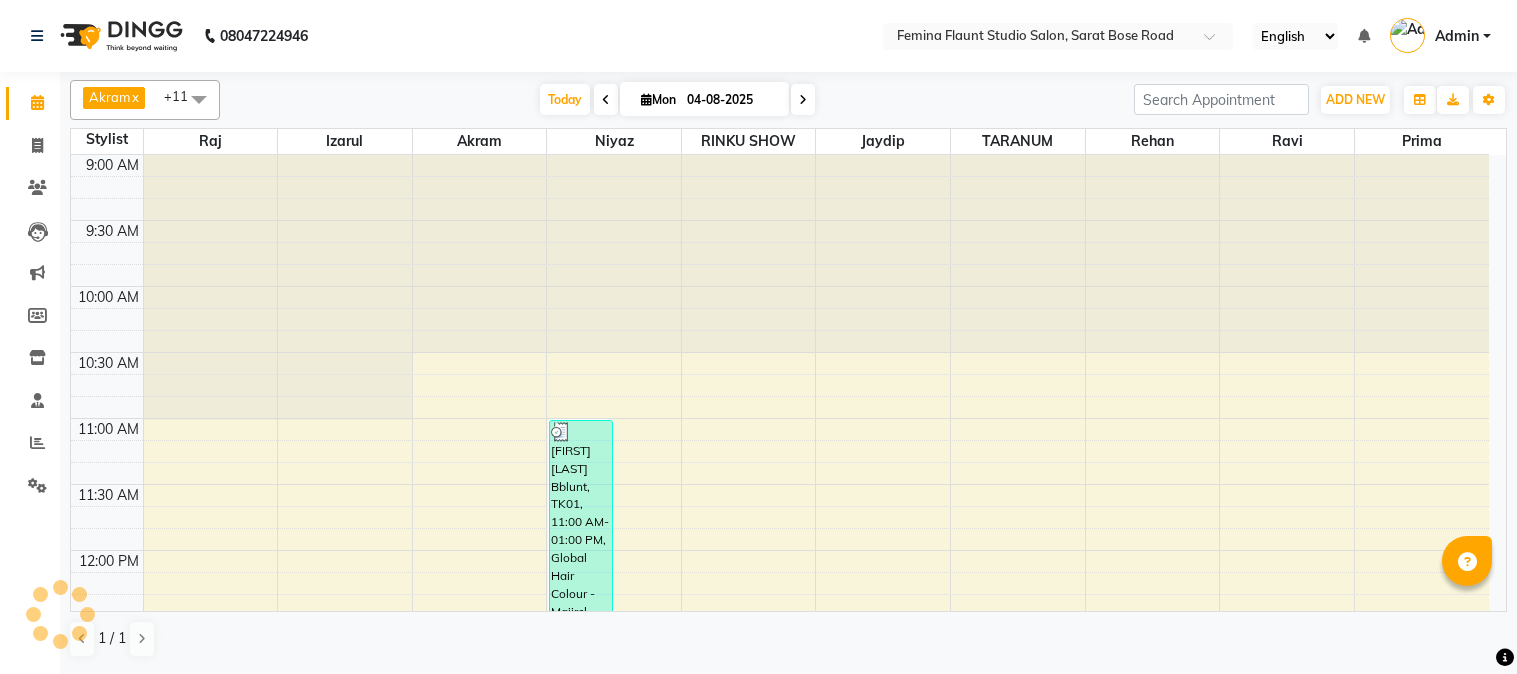 scroll, scrollTop: 0, scrollLeft: 0, axis: both 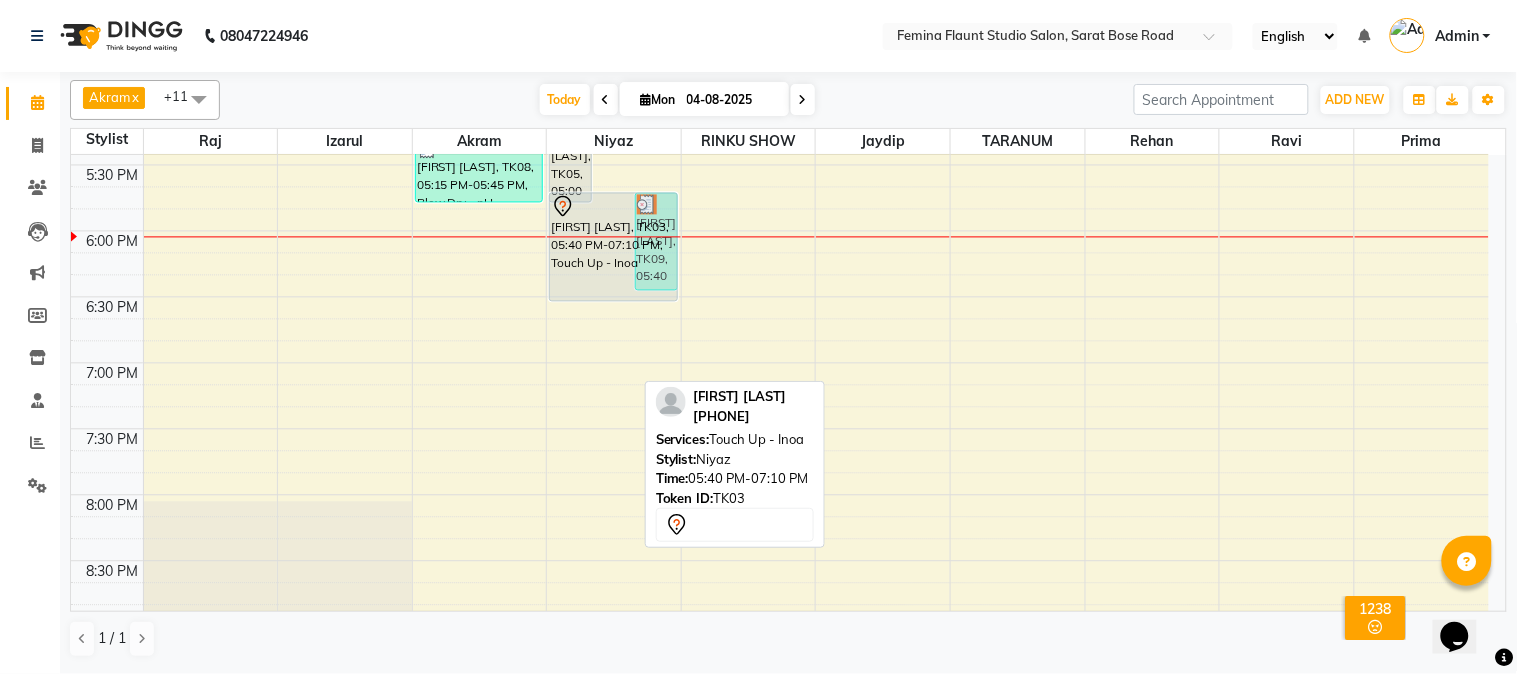 drag, startPoint x: 606, startPoint y: 385, endPoint x: 631, endPoint y: 292, distance: 96.30161 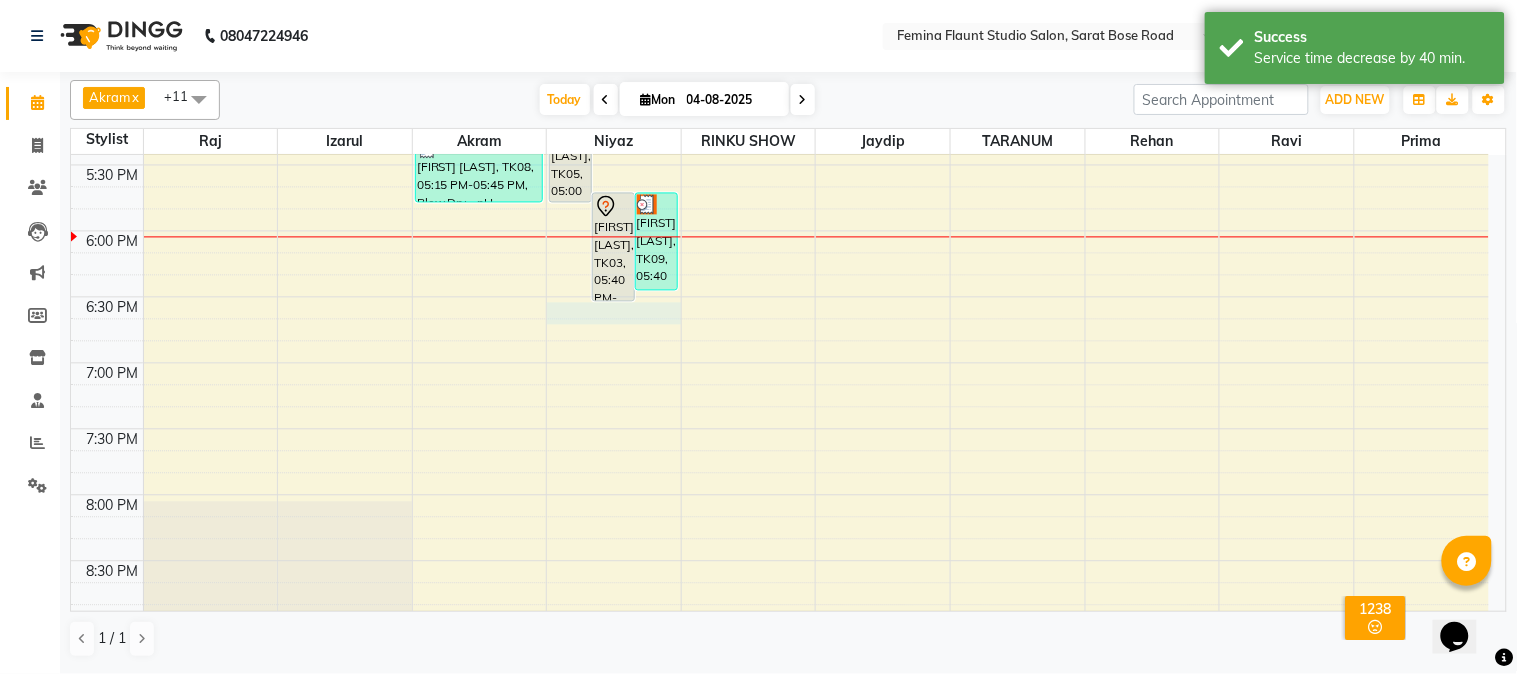 click on "9:00 AM 9:30 AM 10:00 AM 10:30 AM 11:00 AM 11:30 AM 12:00 PM 12:30 PM 1:00 PM 1:30 PM 2:00 PM 2:30 PM 3:00 PM 3:30 PM 4:00 PM 4:30 PM 5:00 PM 5:30 PM 6:00 PM 6:30 PM 7:00 PM 7:30 PM 8:00 PM 8:30 PM 9:00 PM 9:30 PM     [FIRST] [LAST], TK07, 04:10 PM-04:40 PM, Tong     [FIRST], TK06, 04:25 PM-05:10 PM, Stylist Level 2 haircut(Senior) - Male     [FIRST] [LAST], TK08, 05:15 PM-05:45 PM, Blow Dry - pH             [FIRST] [LAST], TK05, 05:00 PM-05:45 PM, Stylist Level 2 haircut(Senior) - Male             [FIRST] [LAST], TK03, 05:40 PM-06:30 PM, Touch Up - Inoa     [FIRST] [LAST], TK09, 05:40 PM-06:25 PM, Stylist Level 2 haircut(Senior) - Male     [FIRST] [LAST] Bblunt, TK01, 11:00 AM-01:00 PM, Global Hair Colour - Majirel - Female,k18 treatment     [FIRST] [LAST], TK02, 12:30 PM-01:15 PM, Stylist Level 2 haircut(Senior) - Male     [FIRST] [LAST], TK04, 04:00 PM-04:45 PM, Global Hair Colour - Inoa - Male     [FIRST] [LAST], TK04, 04:00 PM-04:45 PM, Stylist Level 2 haircut(Senior) - Male" at bounding box center [780, -99] 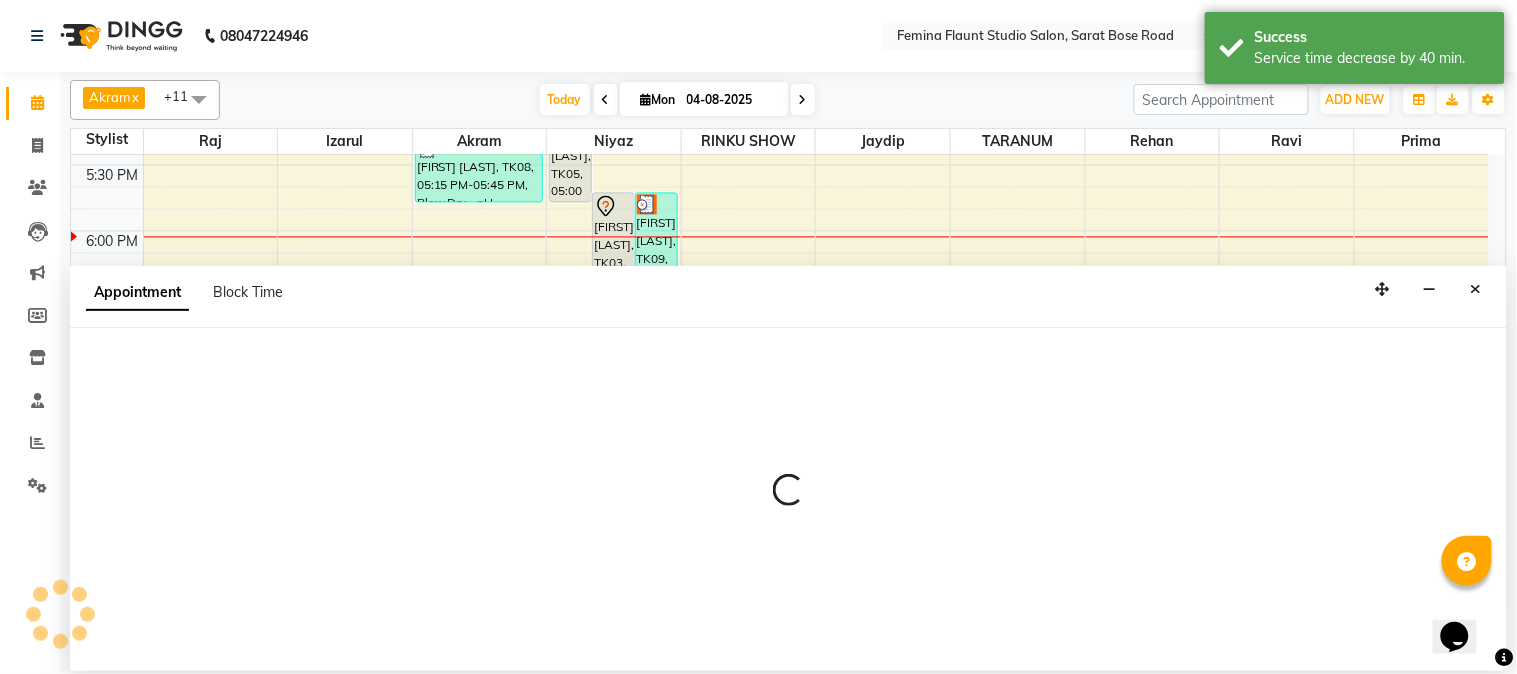 select on "83062" 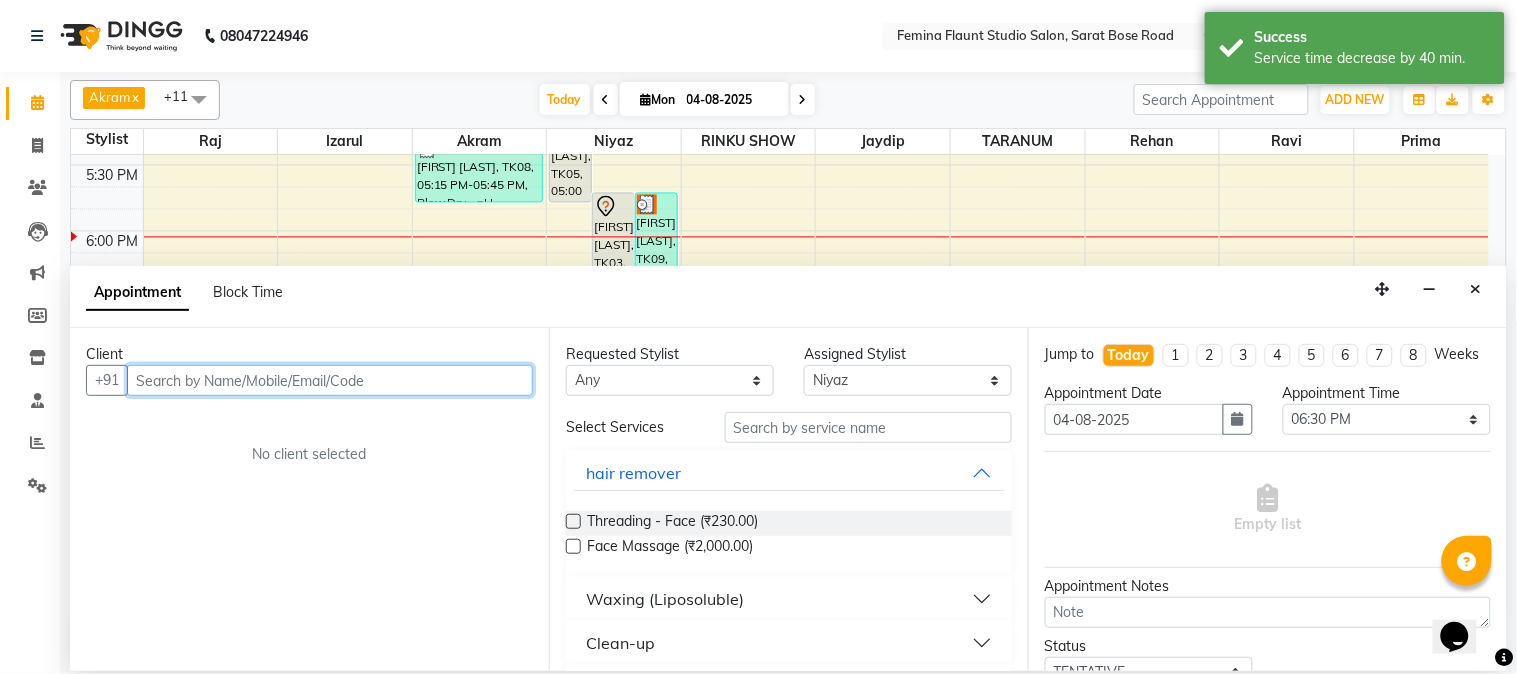 click at bounding box center (330, 380) 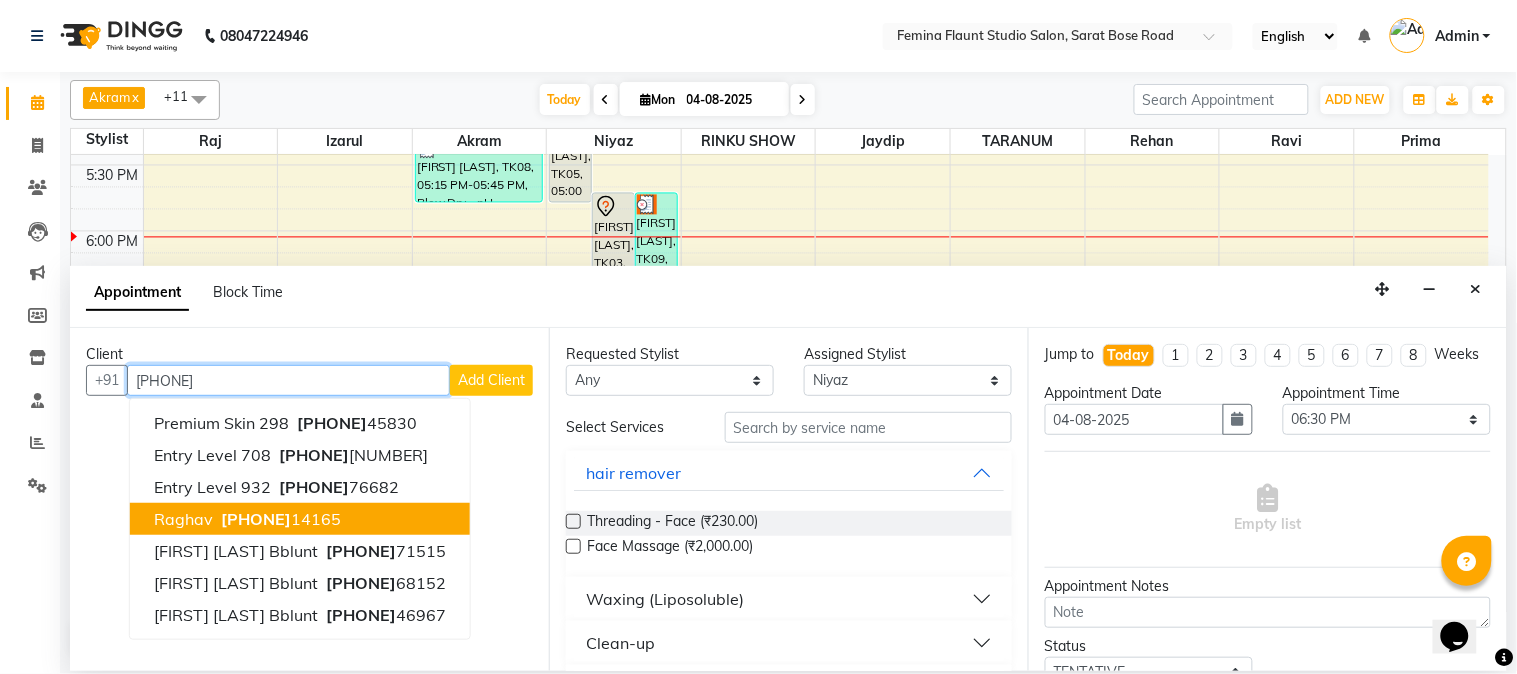 click on "[PHONE]" at bounding box center (279, 519) 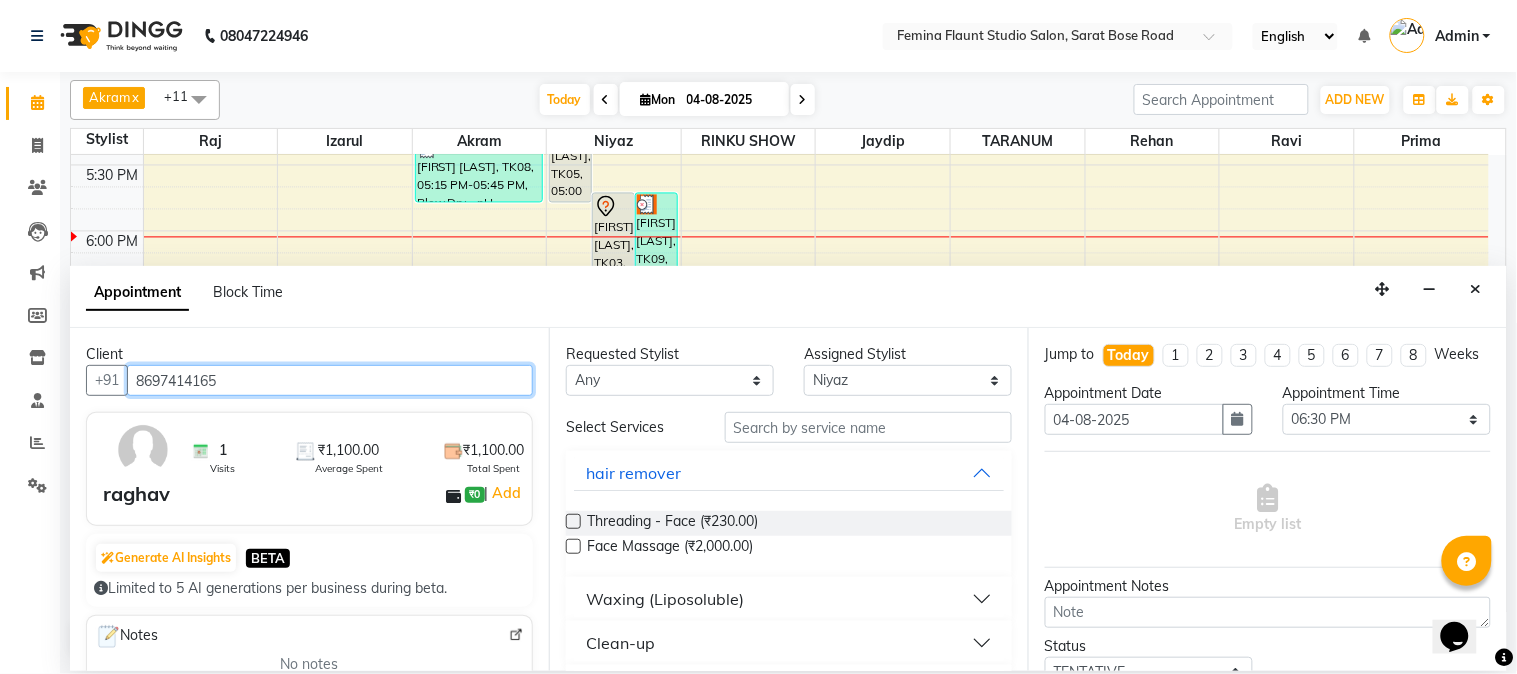 type on "8697414165" 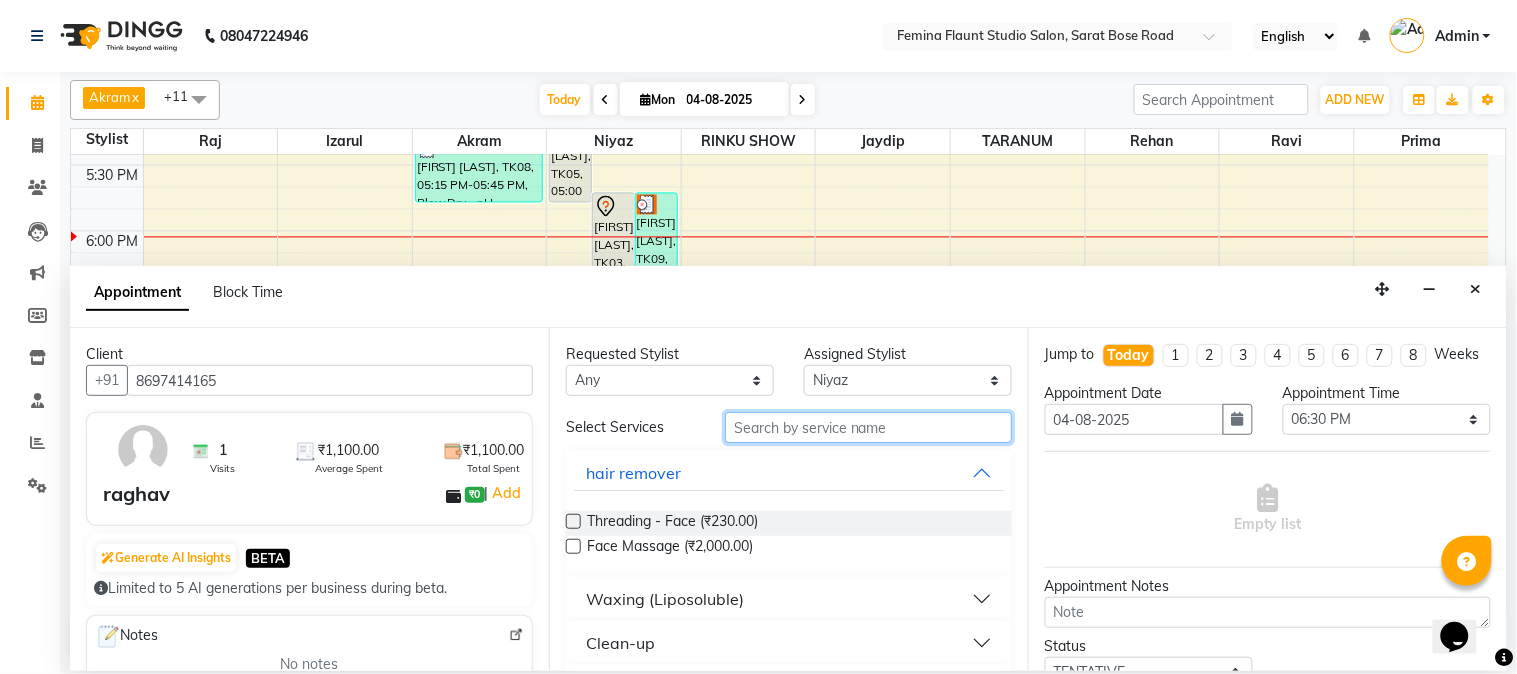 click at bounding box center [868, 427] 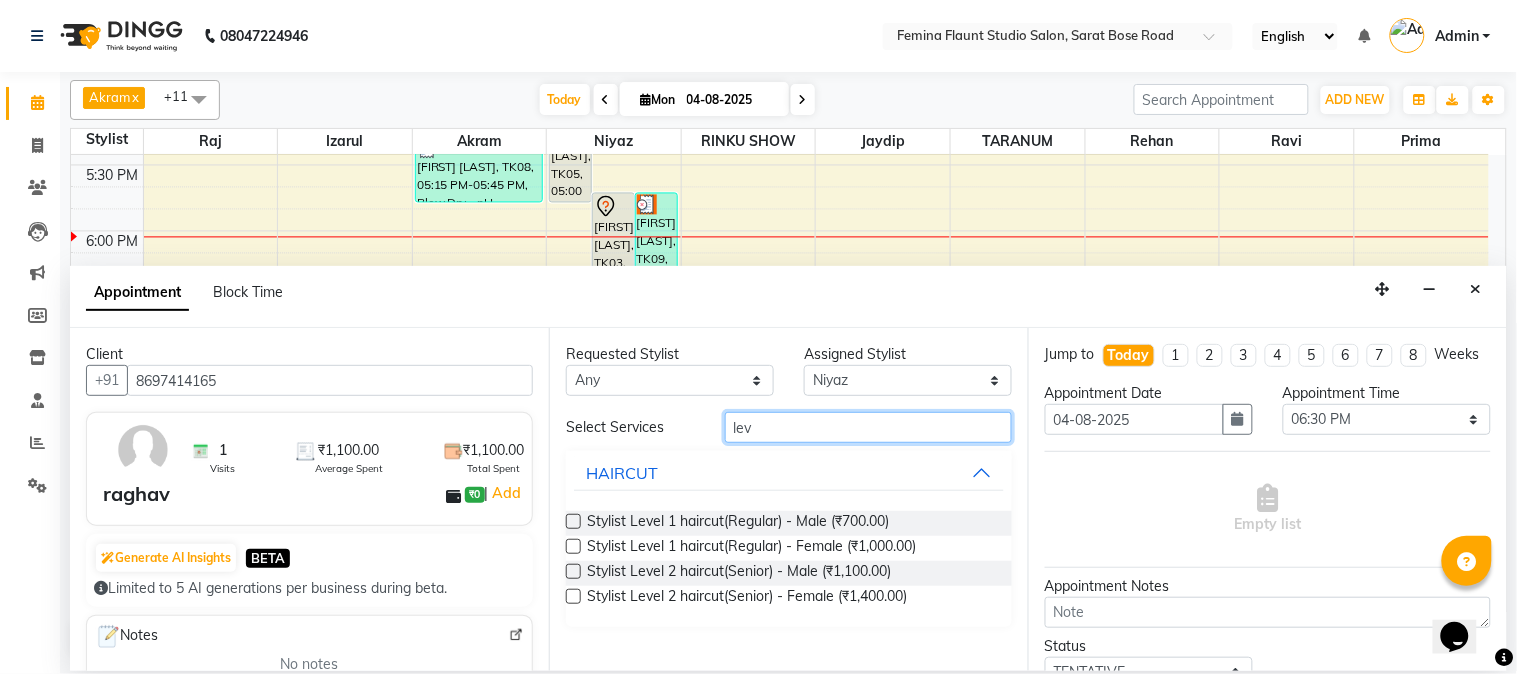 type on "lev" 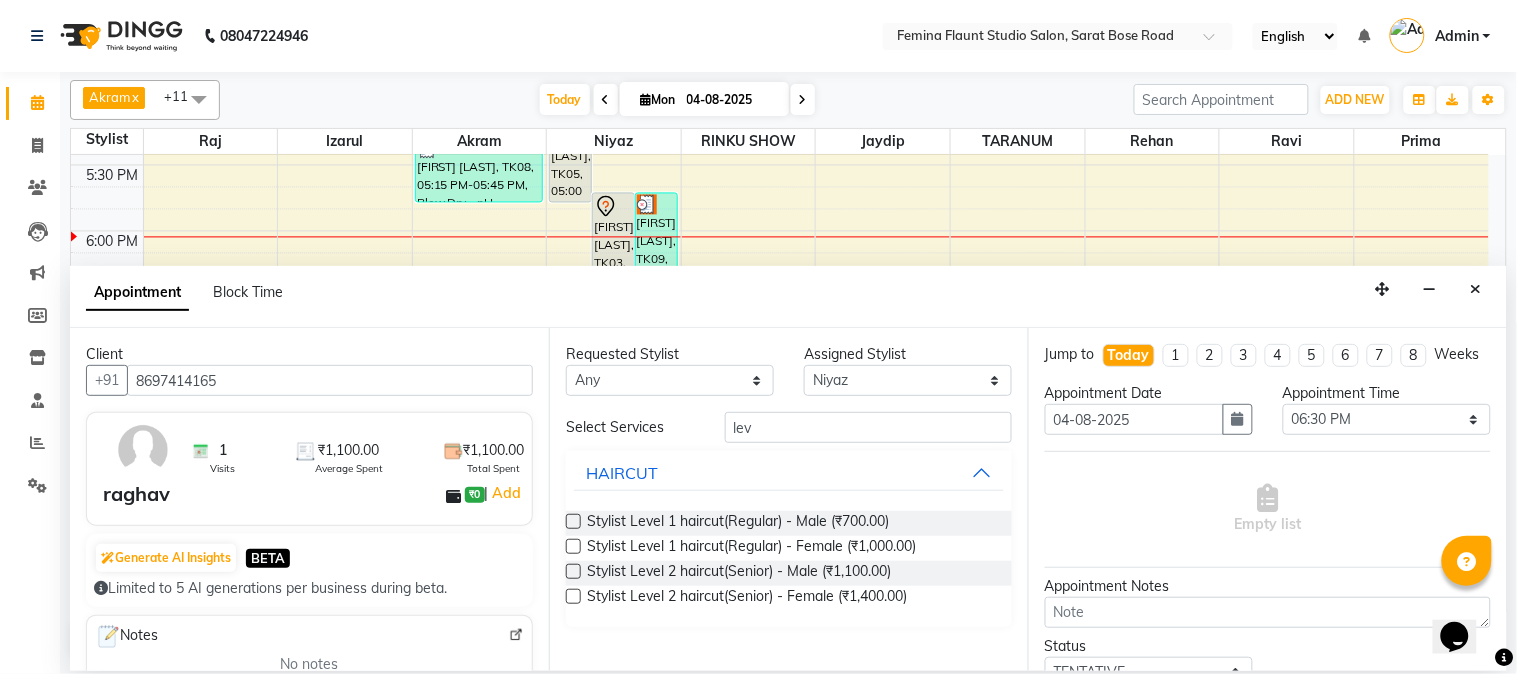 click at bounding box center [573, 571] 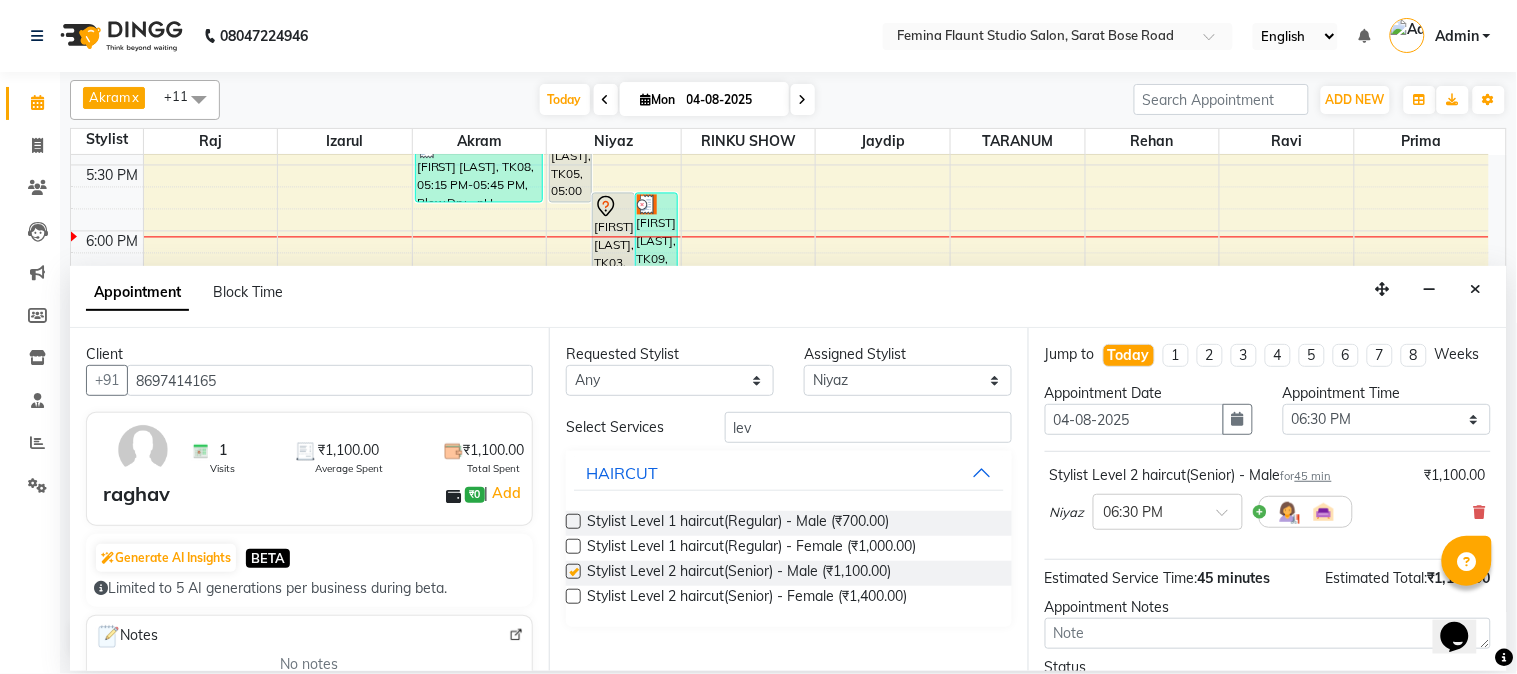 checkbox on "false" 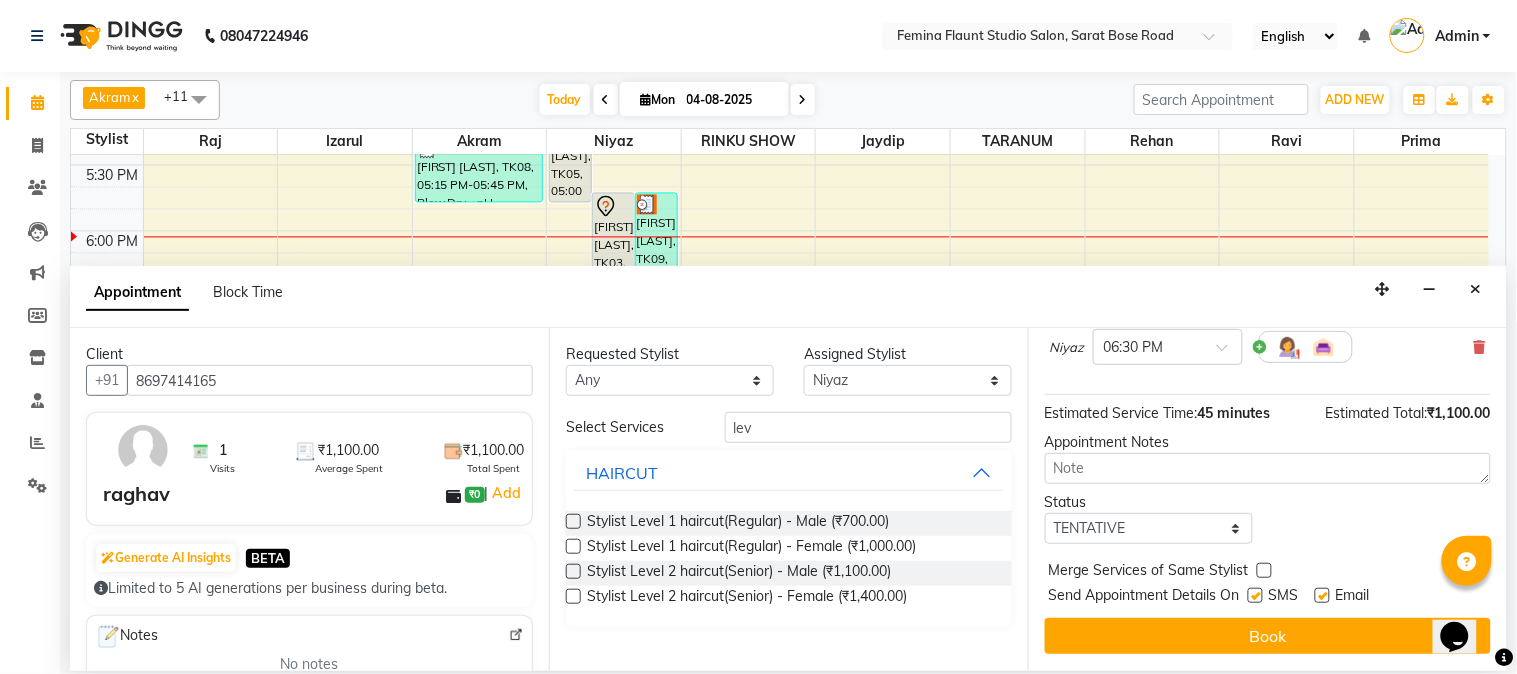 scroll, scrollTop: 183, scrollLeft: 0, axis: vertical 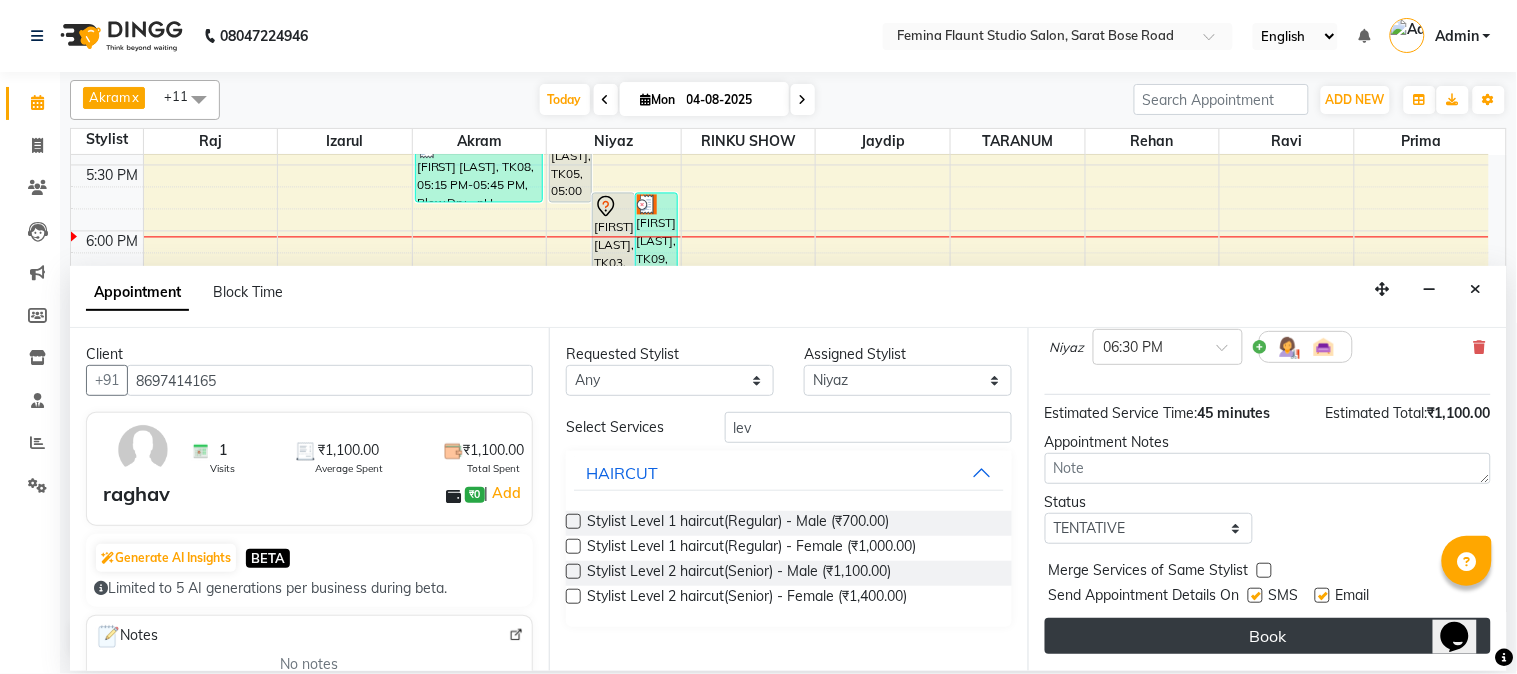 click on "Book" at bounding box center [1268, 636] 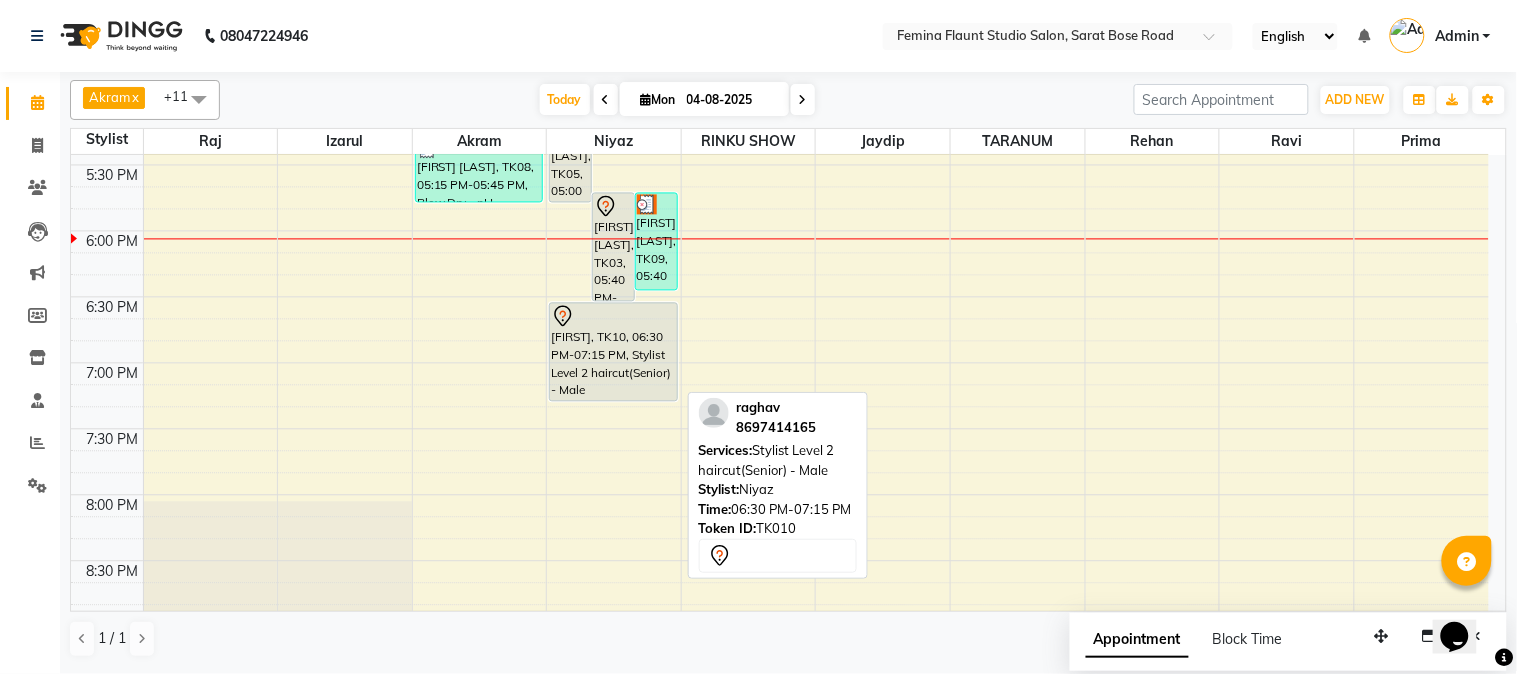 scroll, scrollTop: 888, scrollLeft: 0, axis: vertical 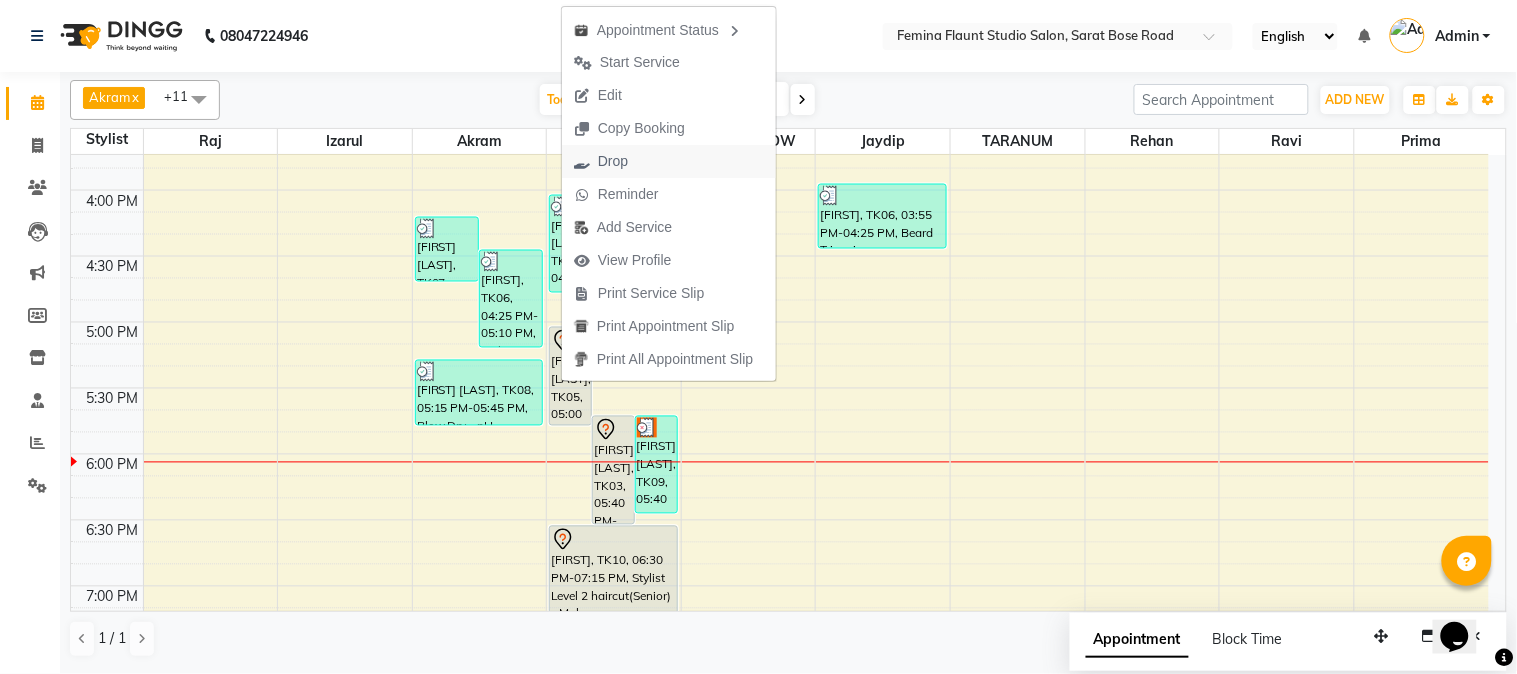 click on "Drop" at bounding box center (613, 161) 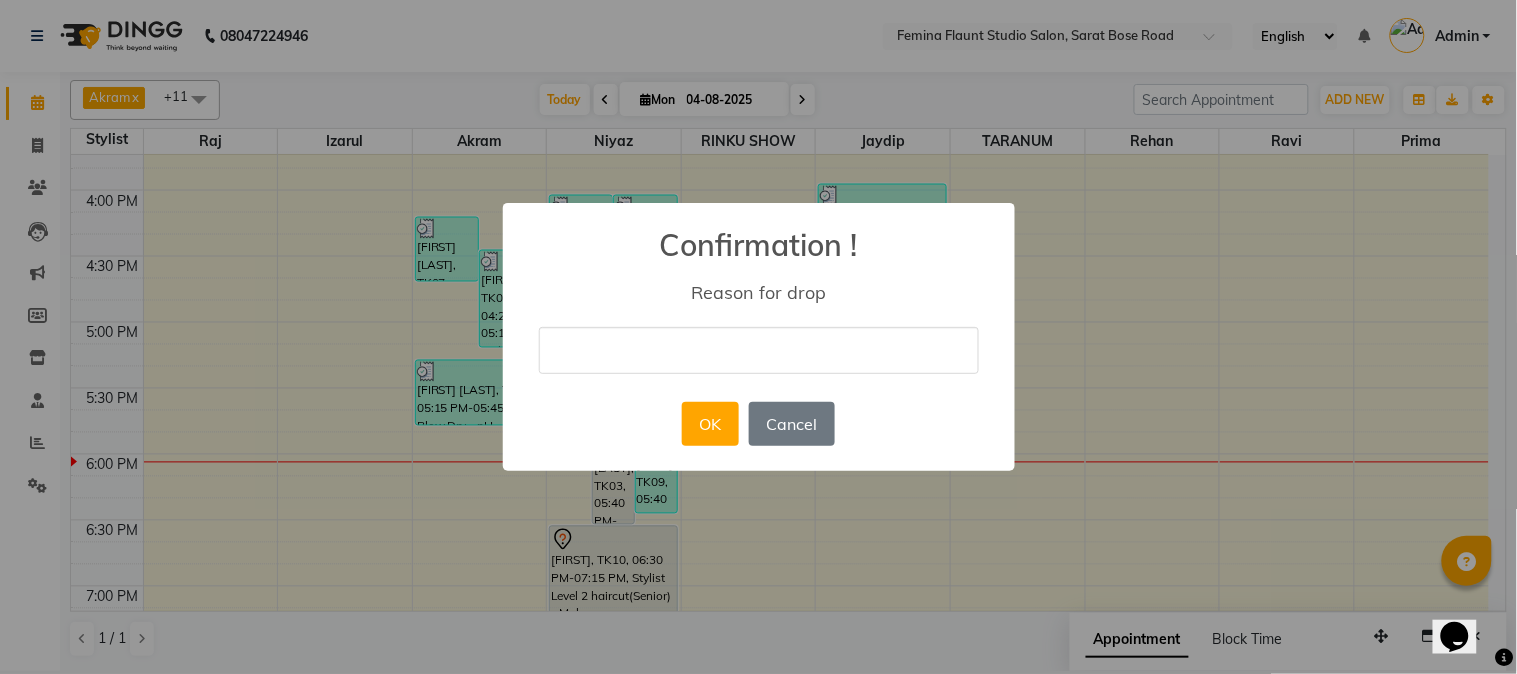 click at bounding box center [759, 350] 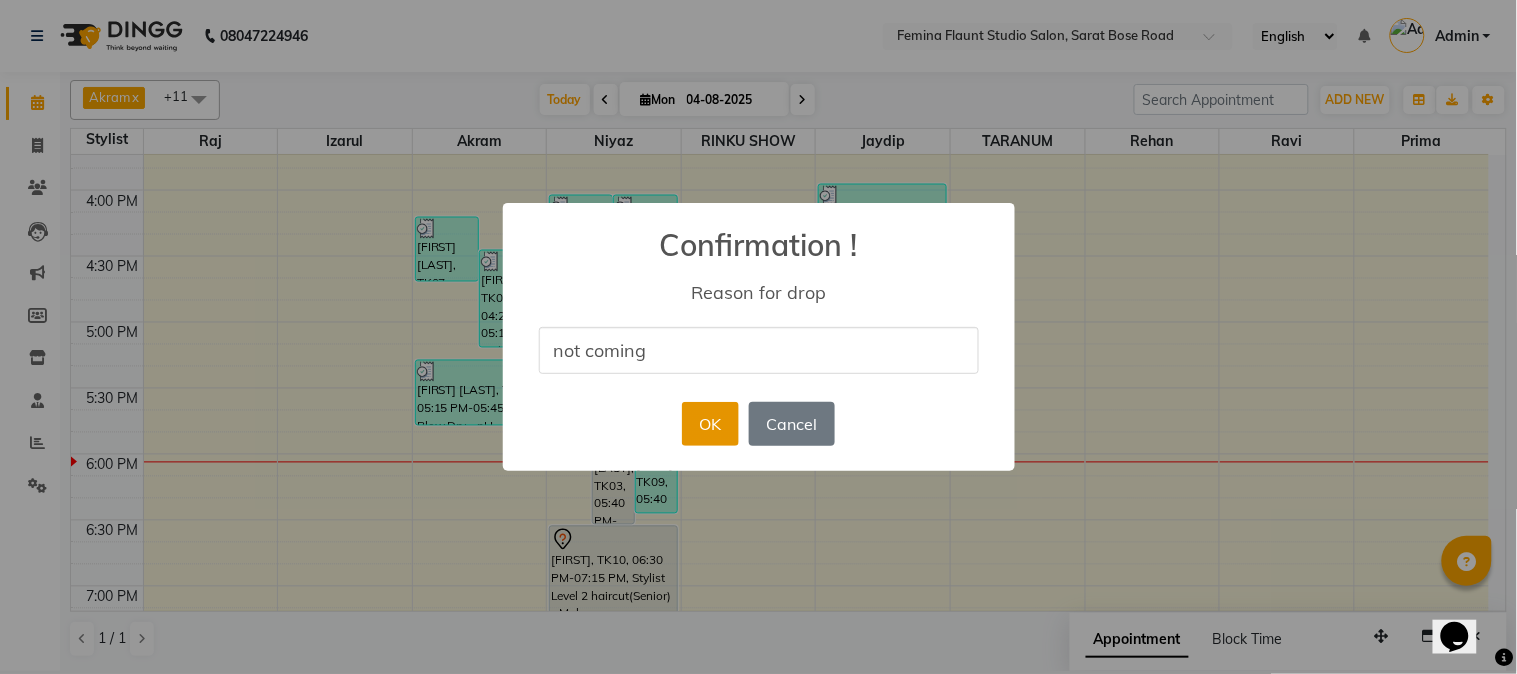 click on "OK" at bounding box center [710, 424] 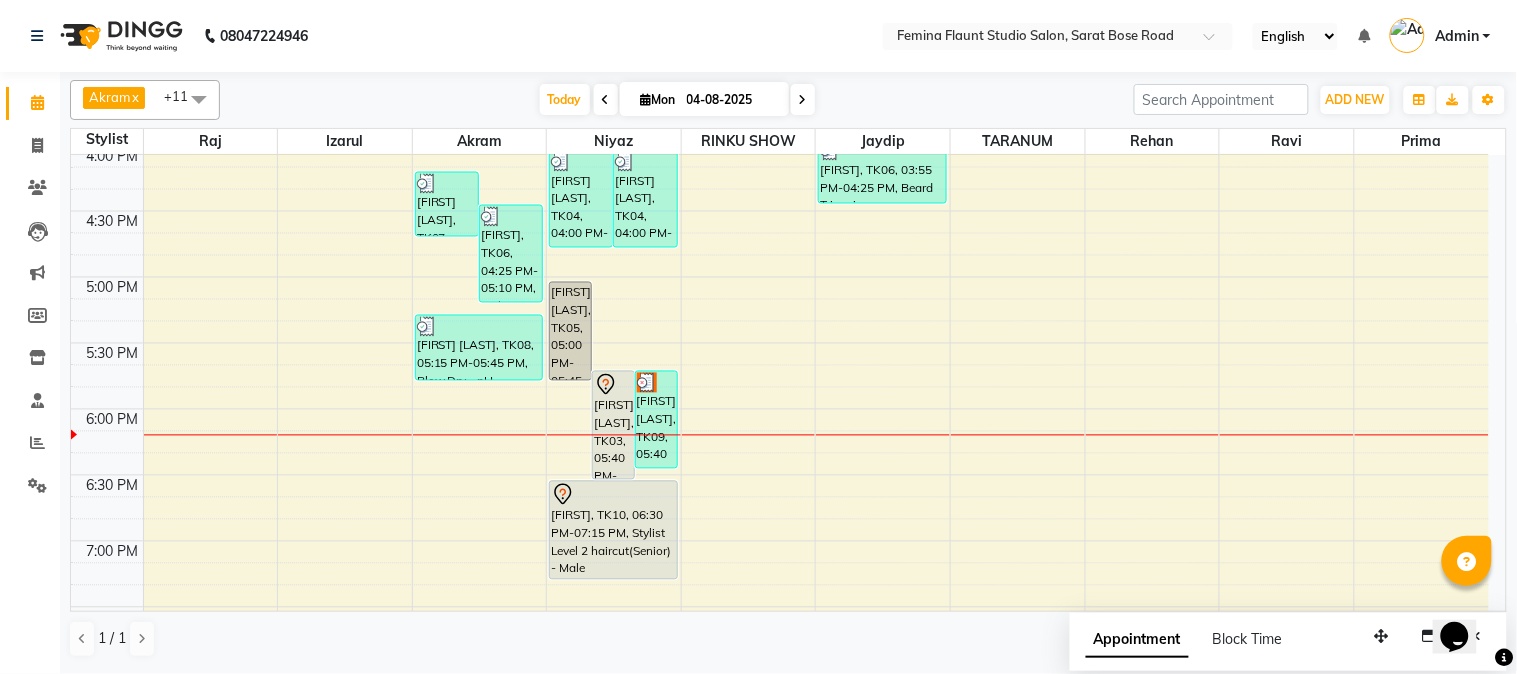 scroll, scrollTop: 1045, scrollLeft: 0, axis: vertical 